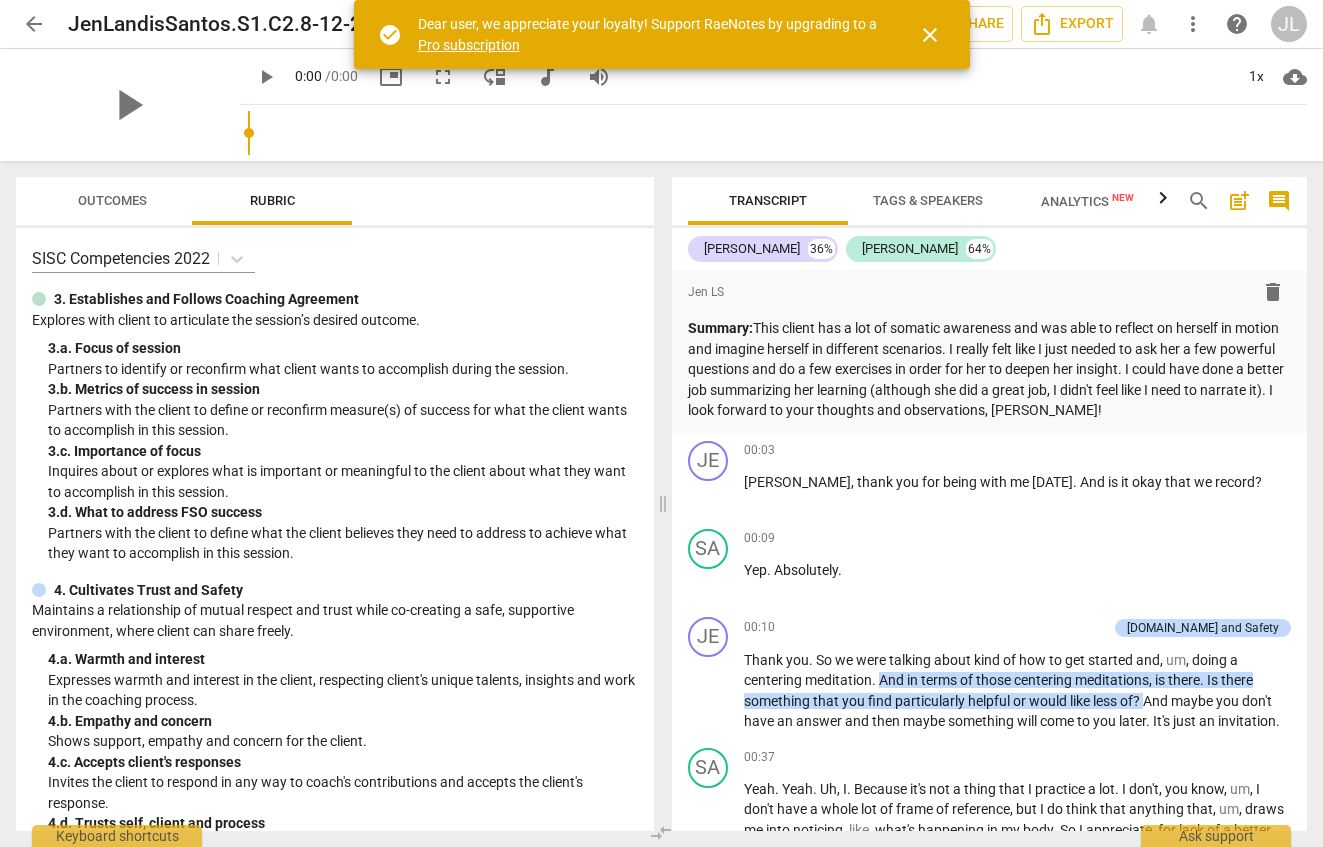 scroll, scrollTop: 0, scrollLeft: 0, axis: both 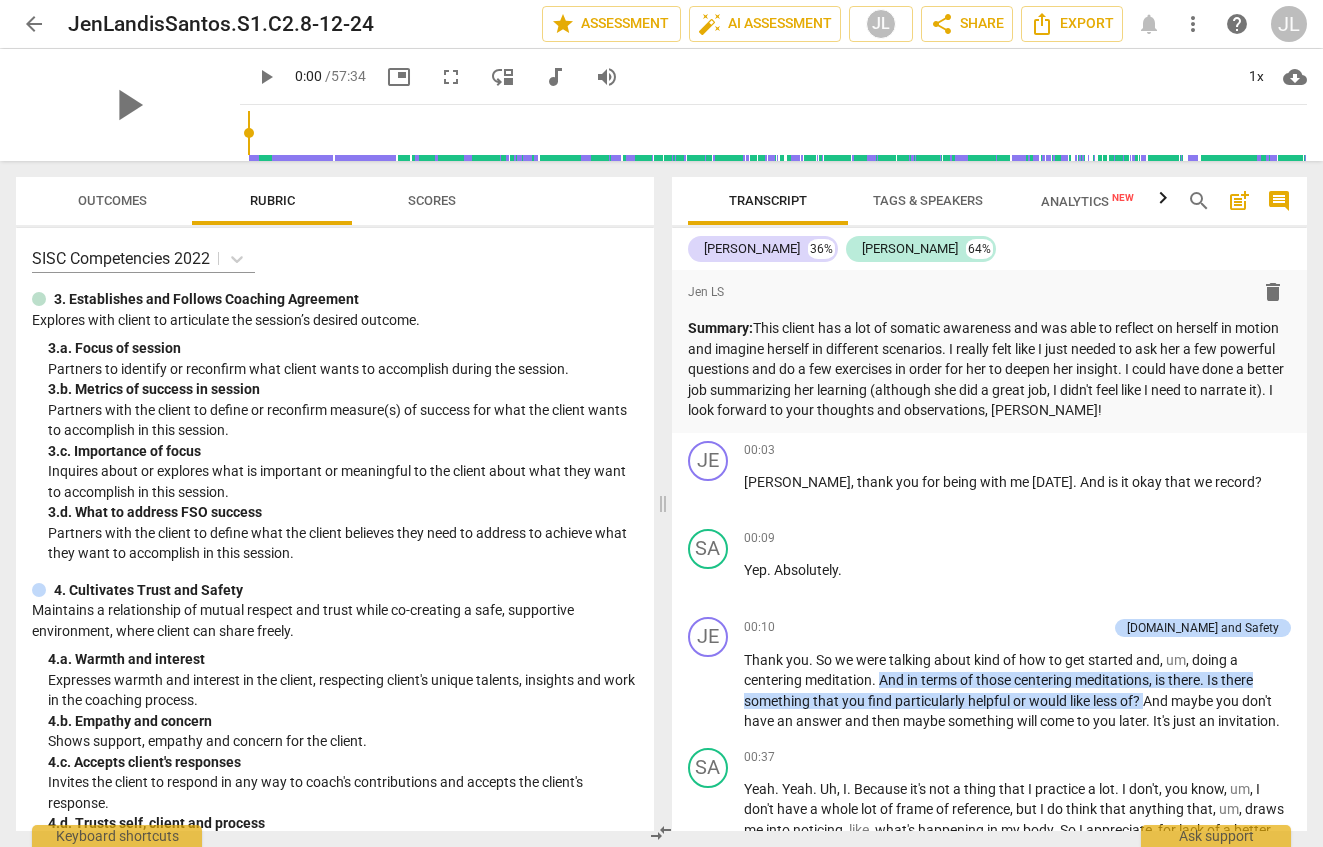 click on "arrow_back" at bounding box center [34, 24] 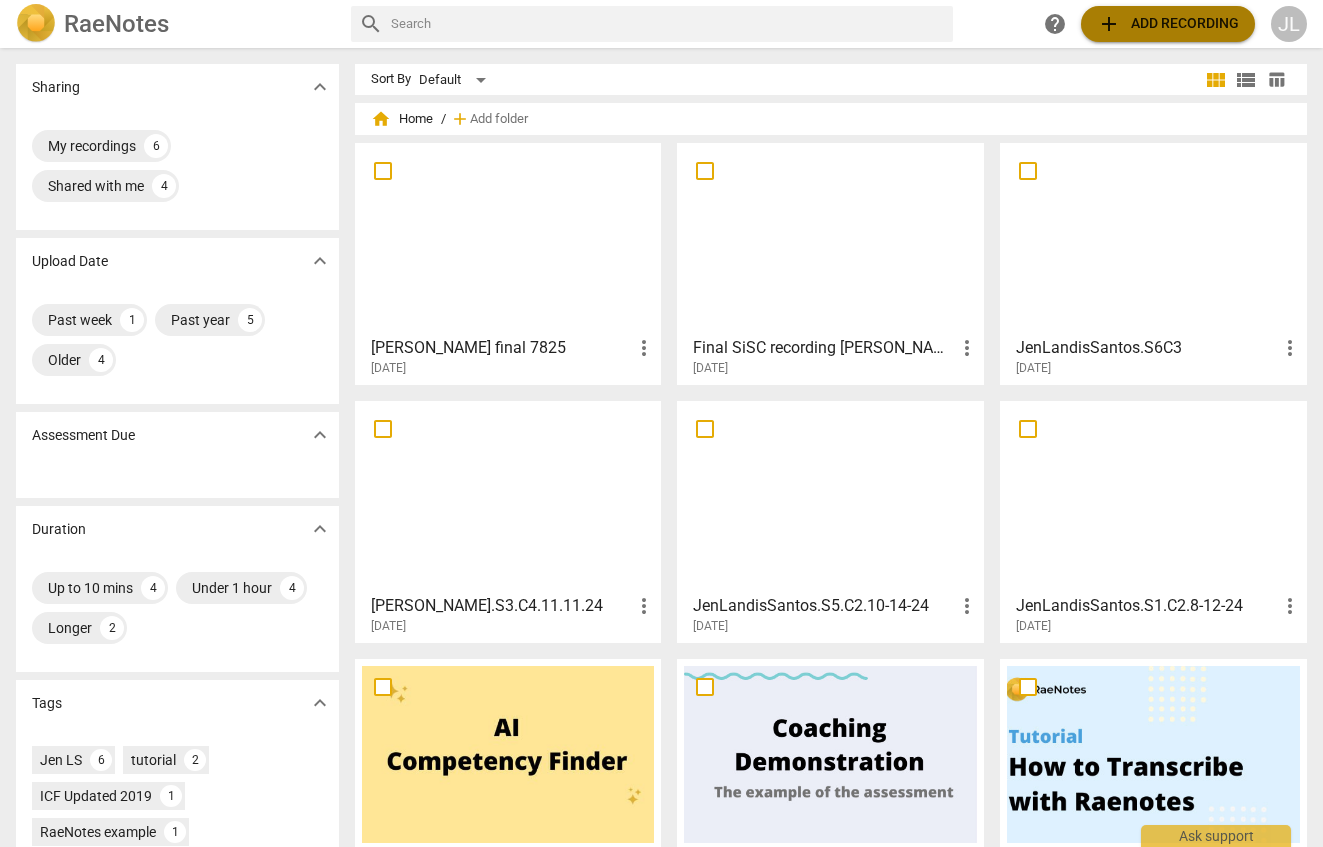 click on "add" at bounding box center [1109, 24] 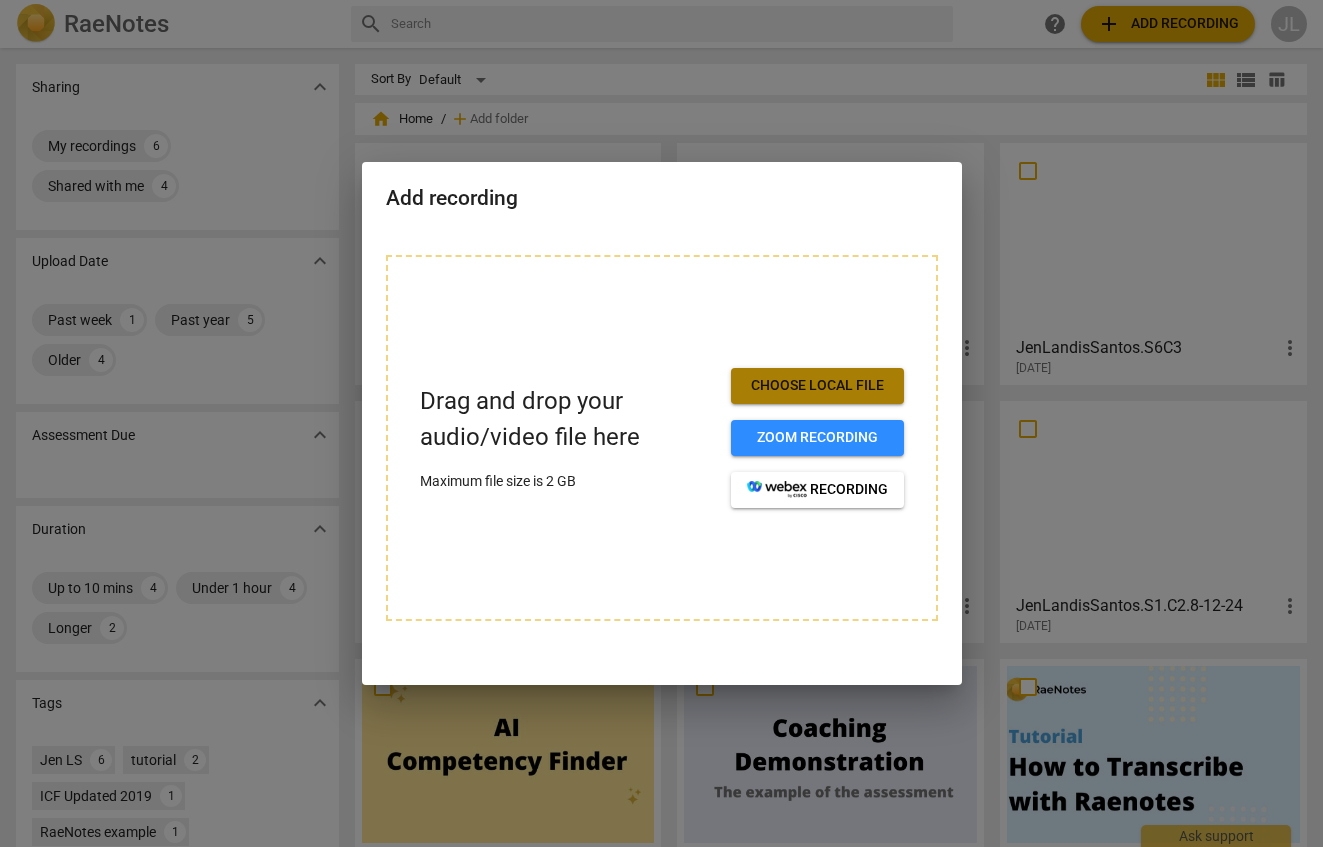 click on "Choose local file" at bounding box center [817, 386] 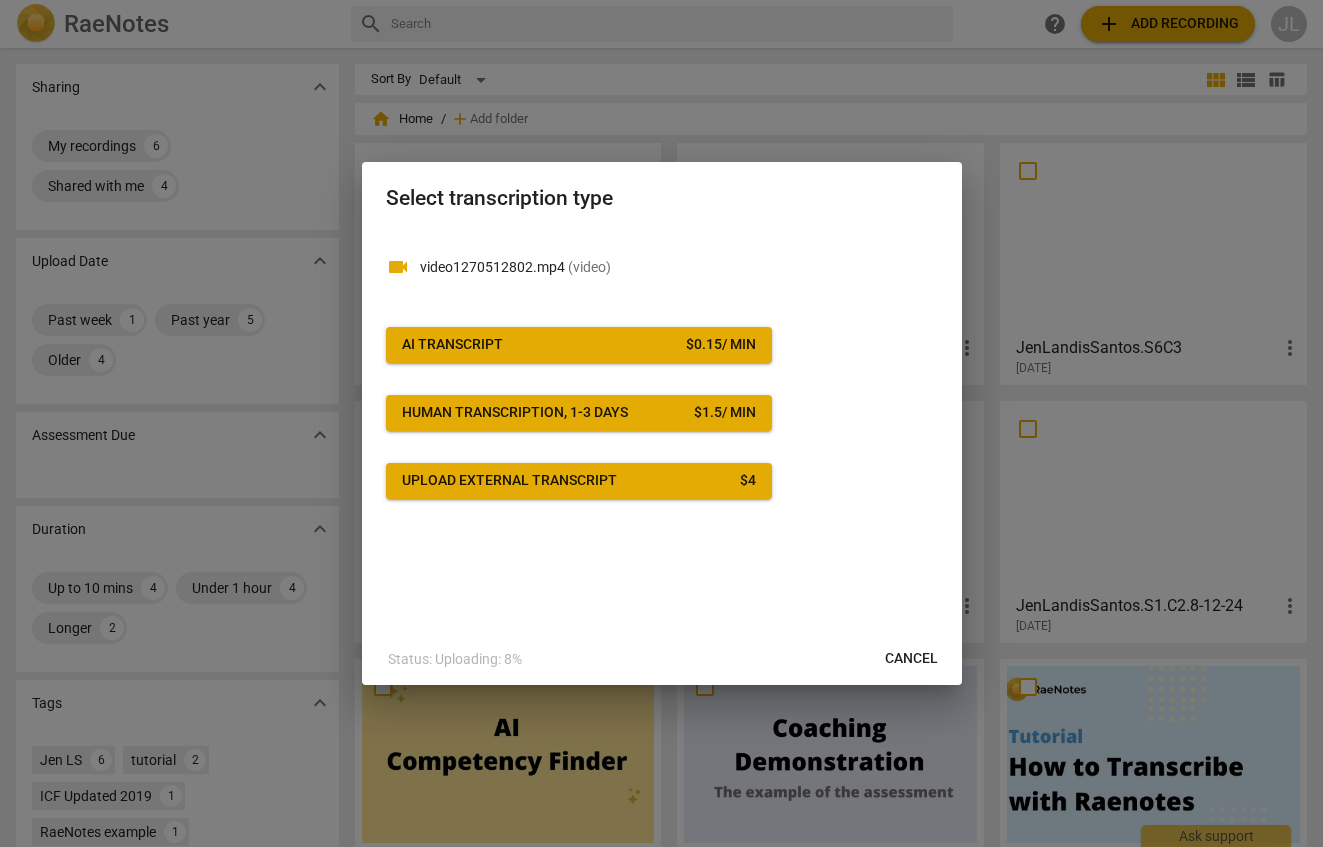click on "AI Transcript $ 0.15  / min" at bounding box center (579, 345) 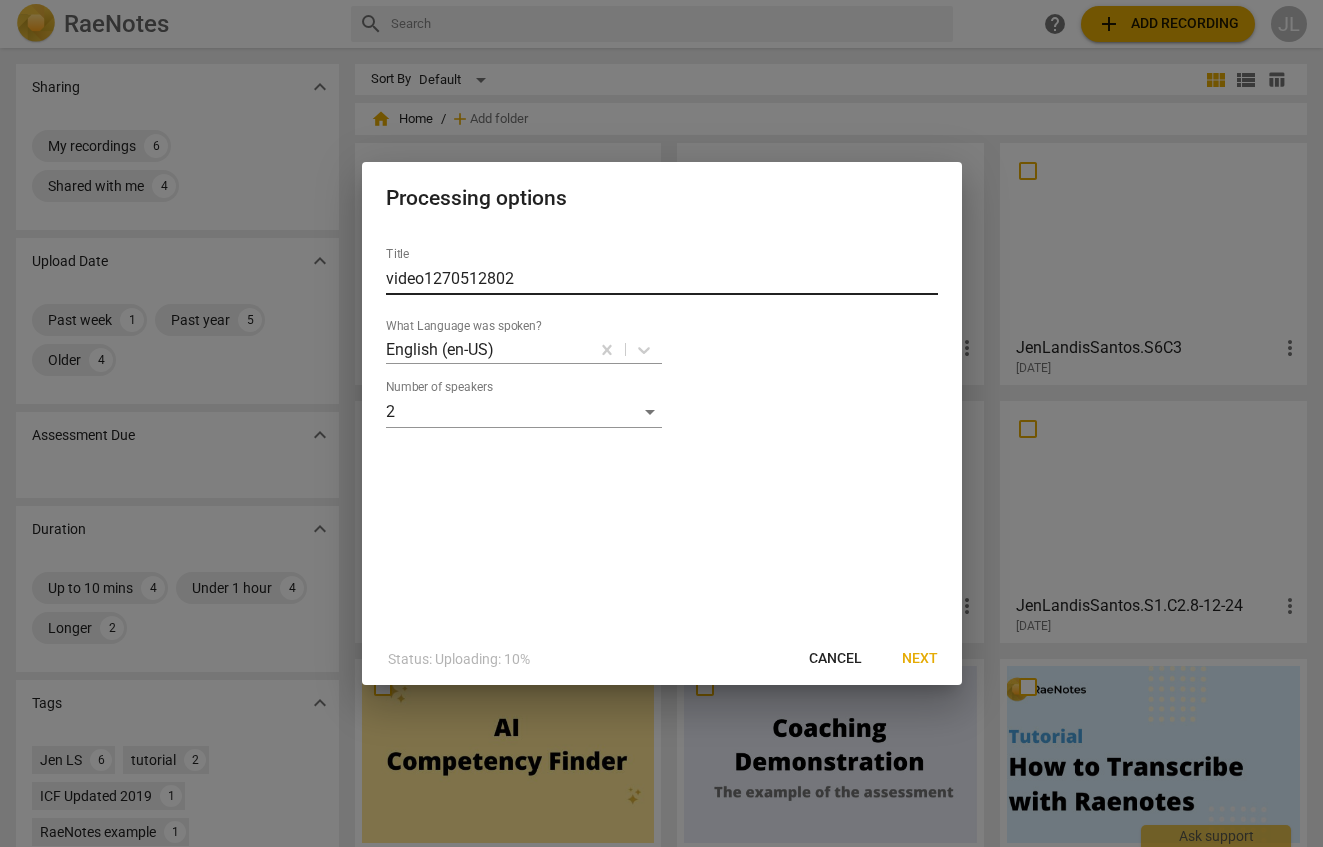 click on "video1270512802" at bounding box center (662, 279) 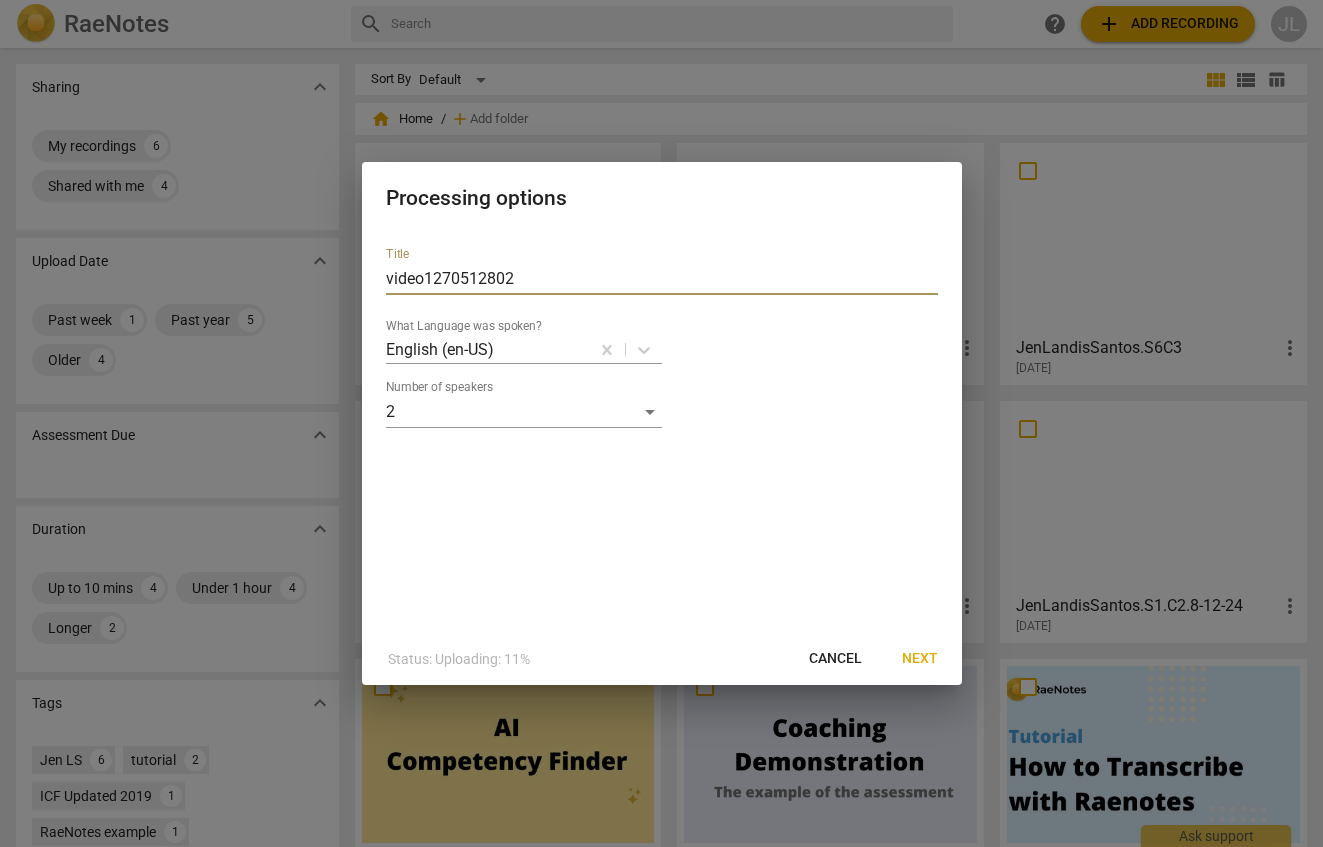 click on "video1270512802" at bounding box center [662, 279] 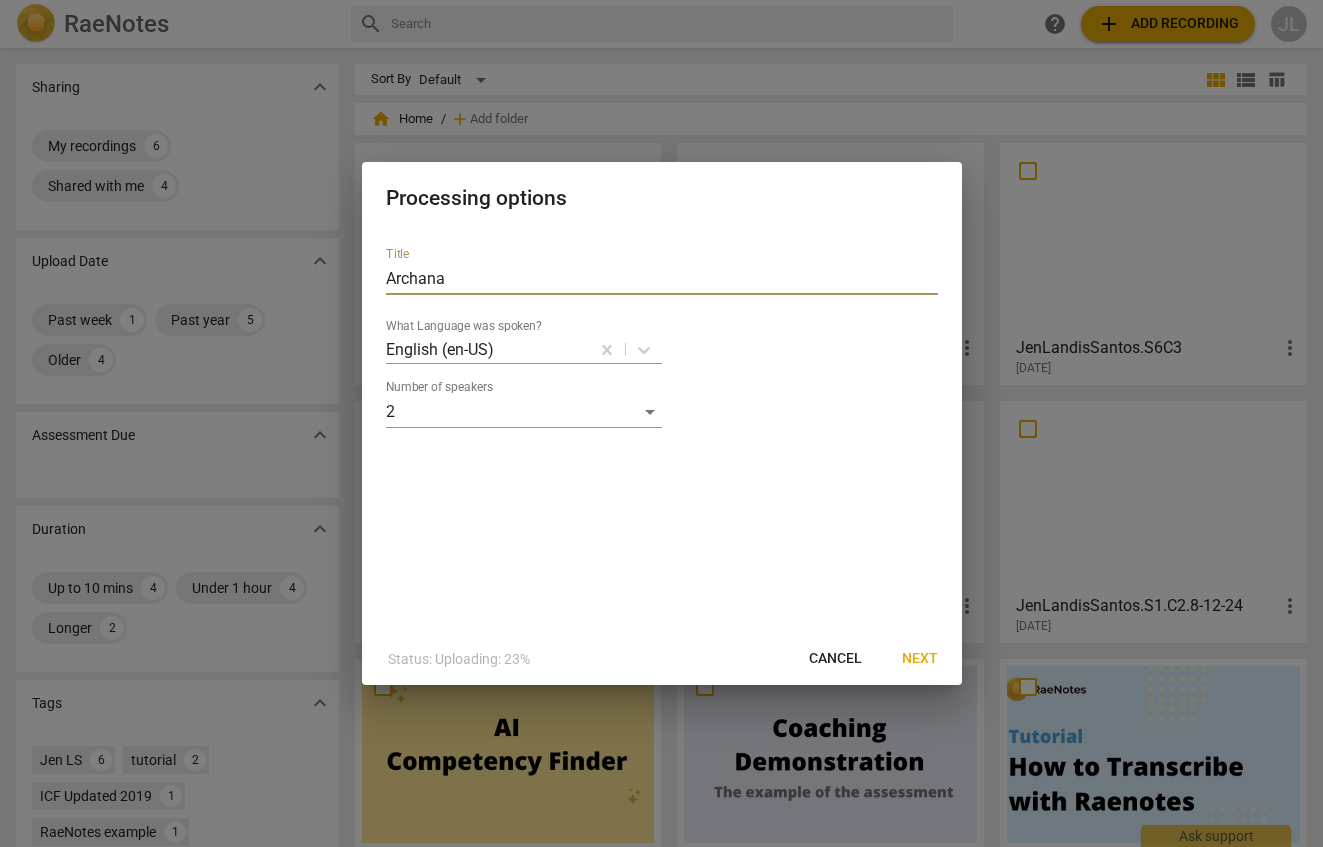 type on "Archana" 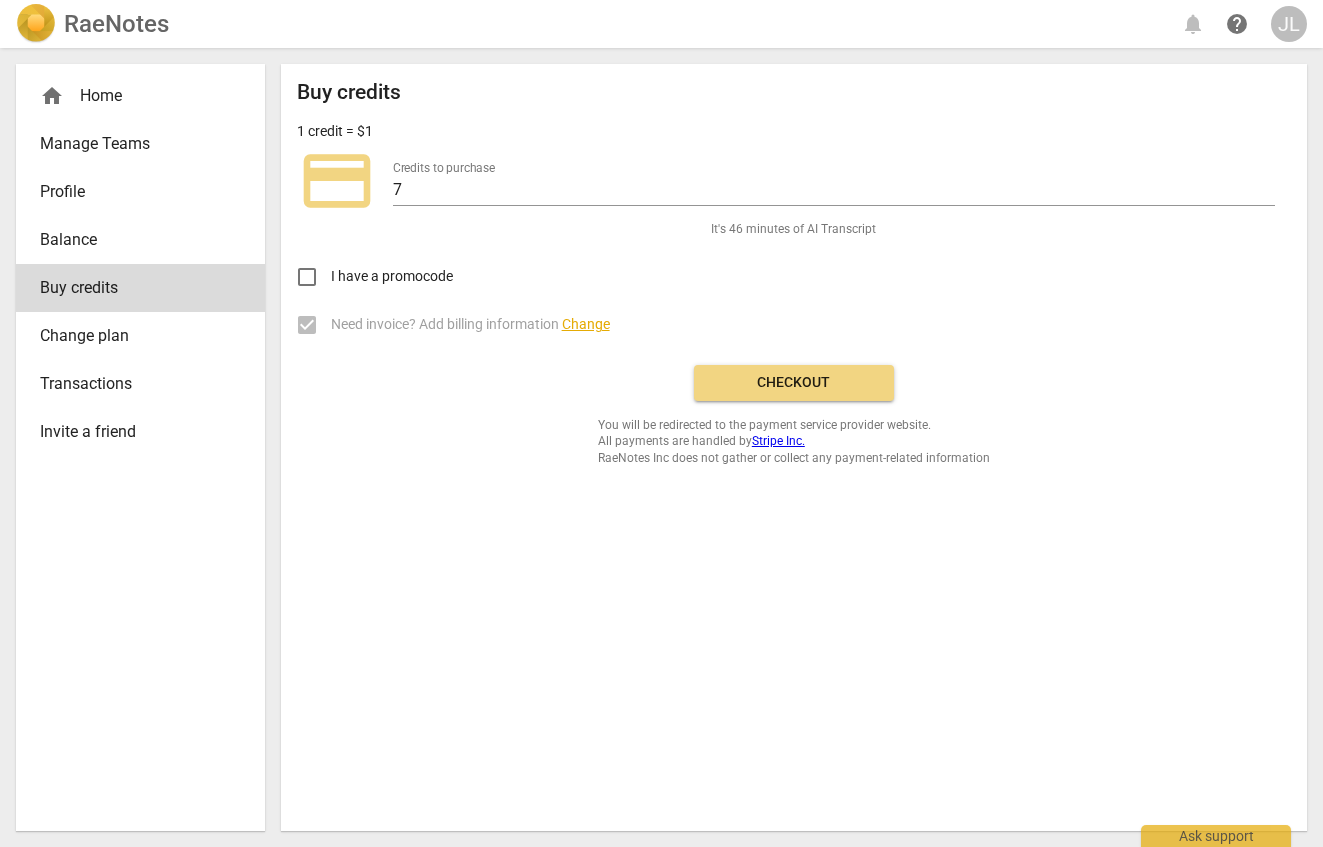 click on "Checkout" at bounding box center (794, 383) 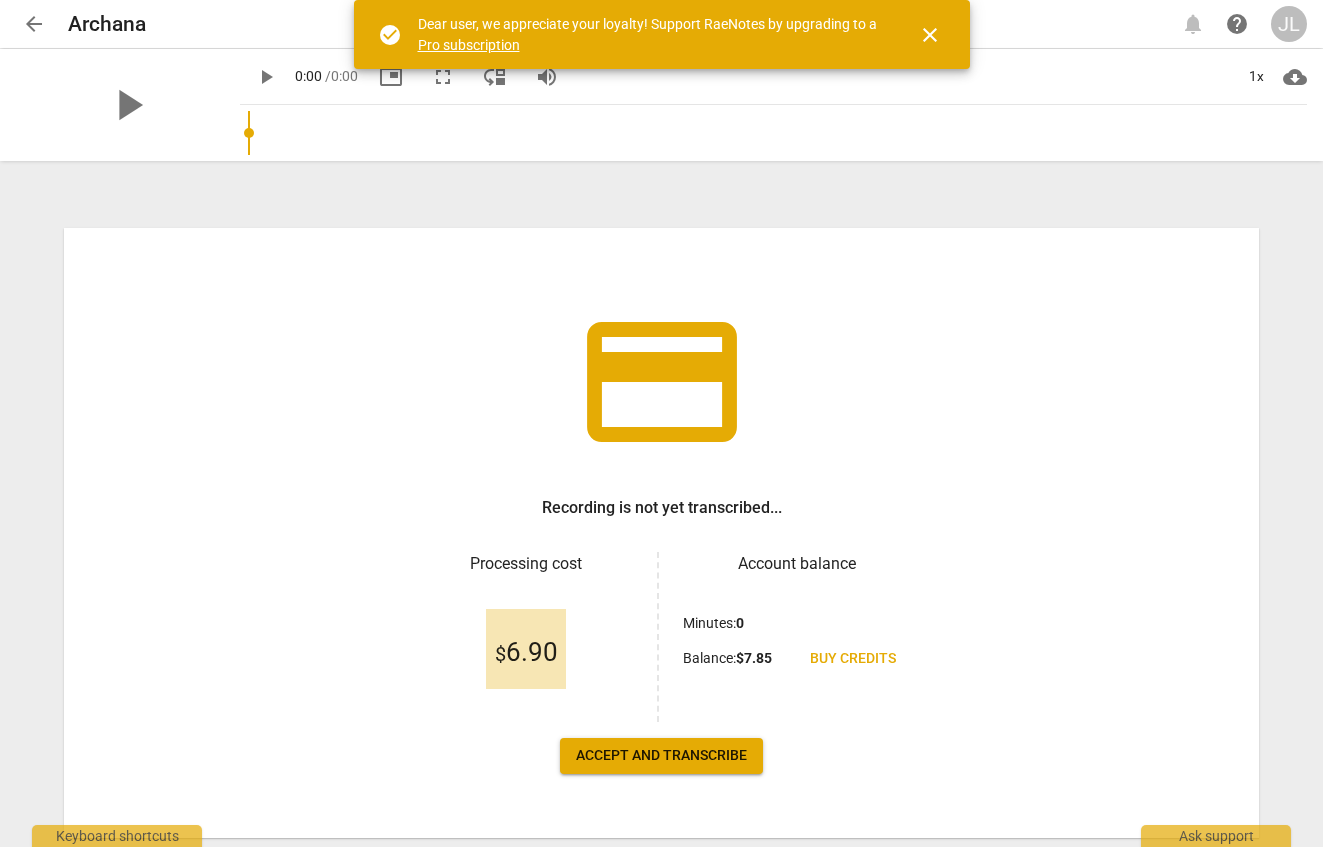 scroll, scrollTop: 0, scrollLeft: 0, axis: both 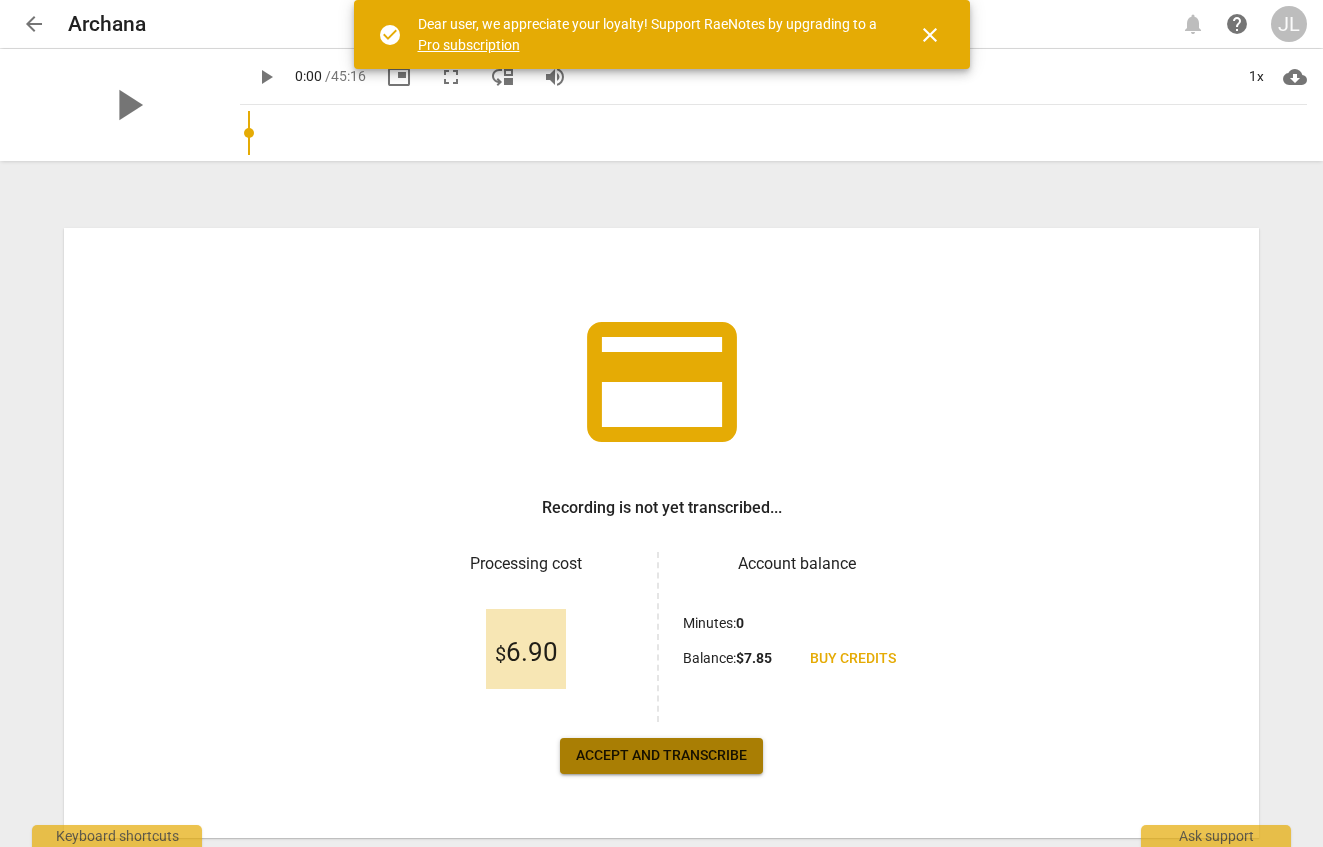 click on "Accept and transcribe" at bounding box center (661, 756) 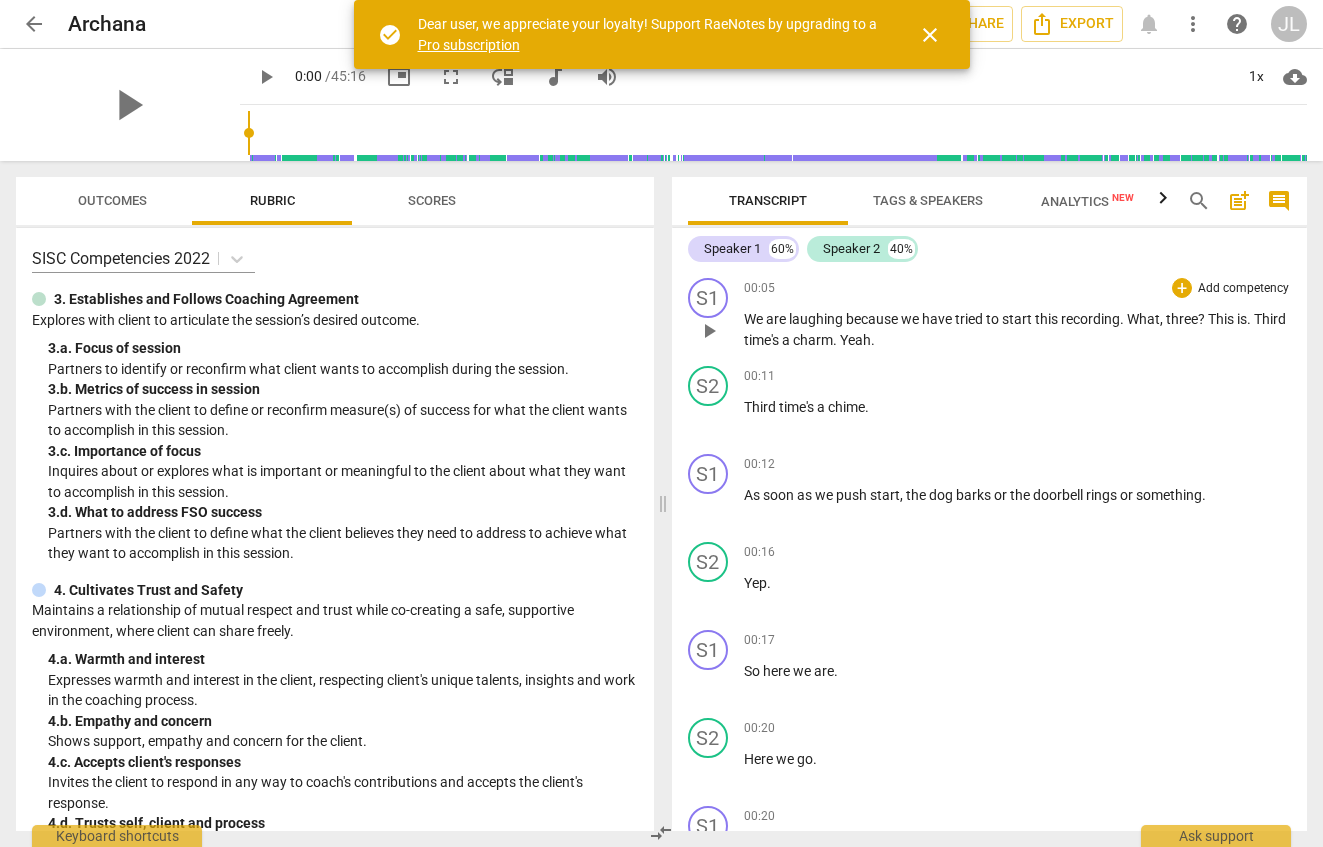 click on "time's" at bounding box center [763, 340] 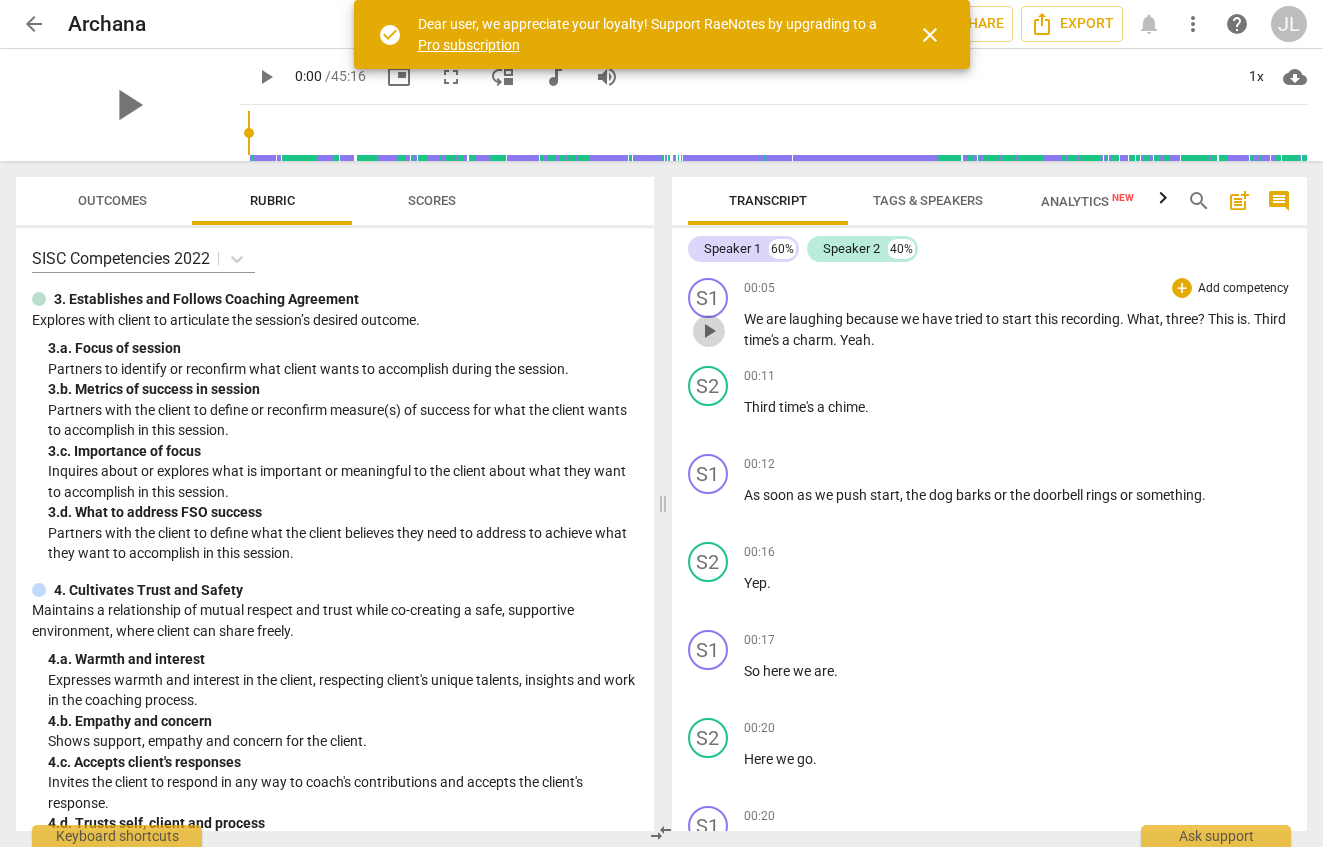 click on "play_arrow" at bounding box center [709, 331] 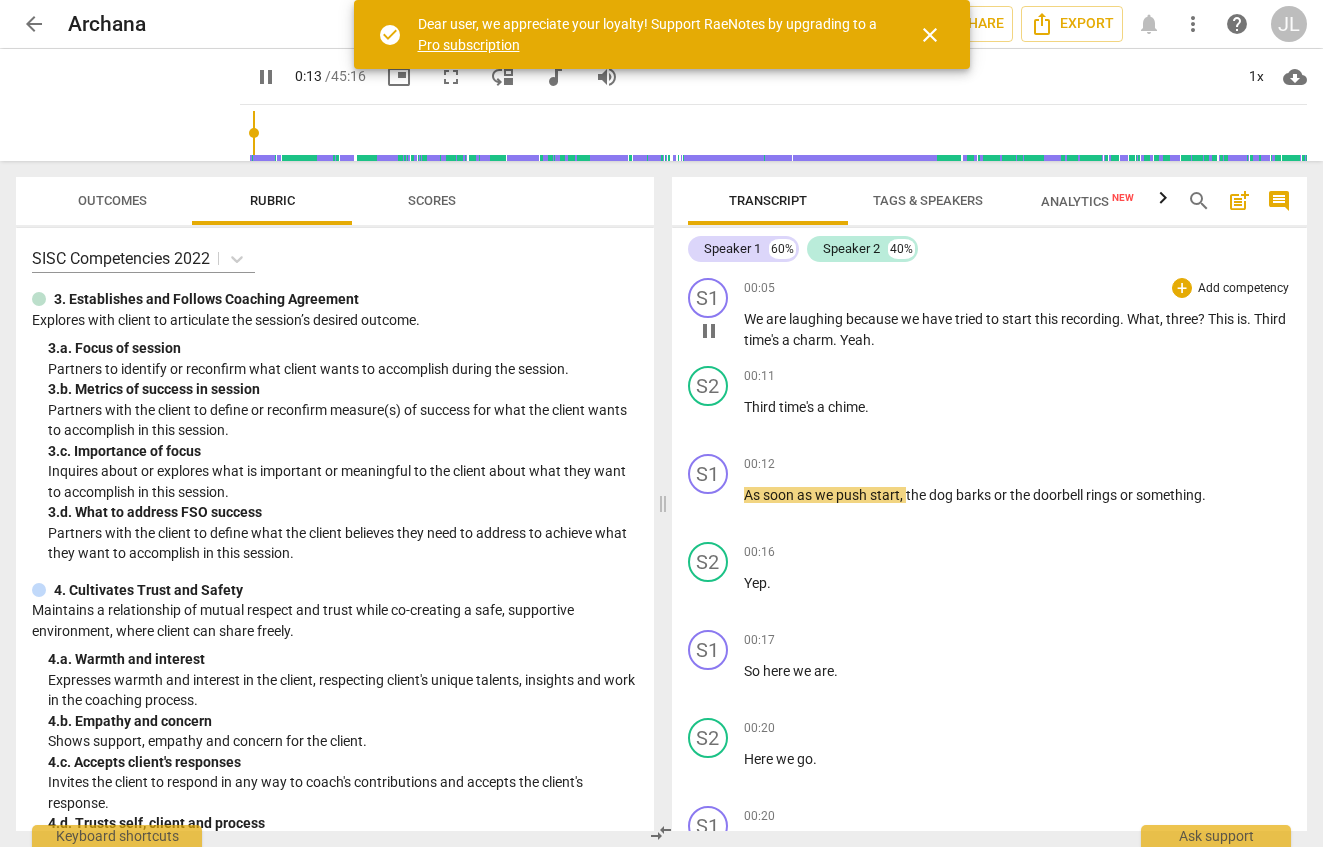 click on "Yeah" at bounding box center [855, 340] 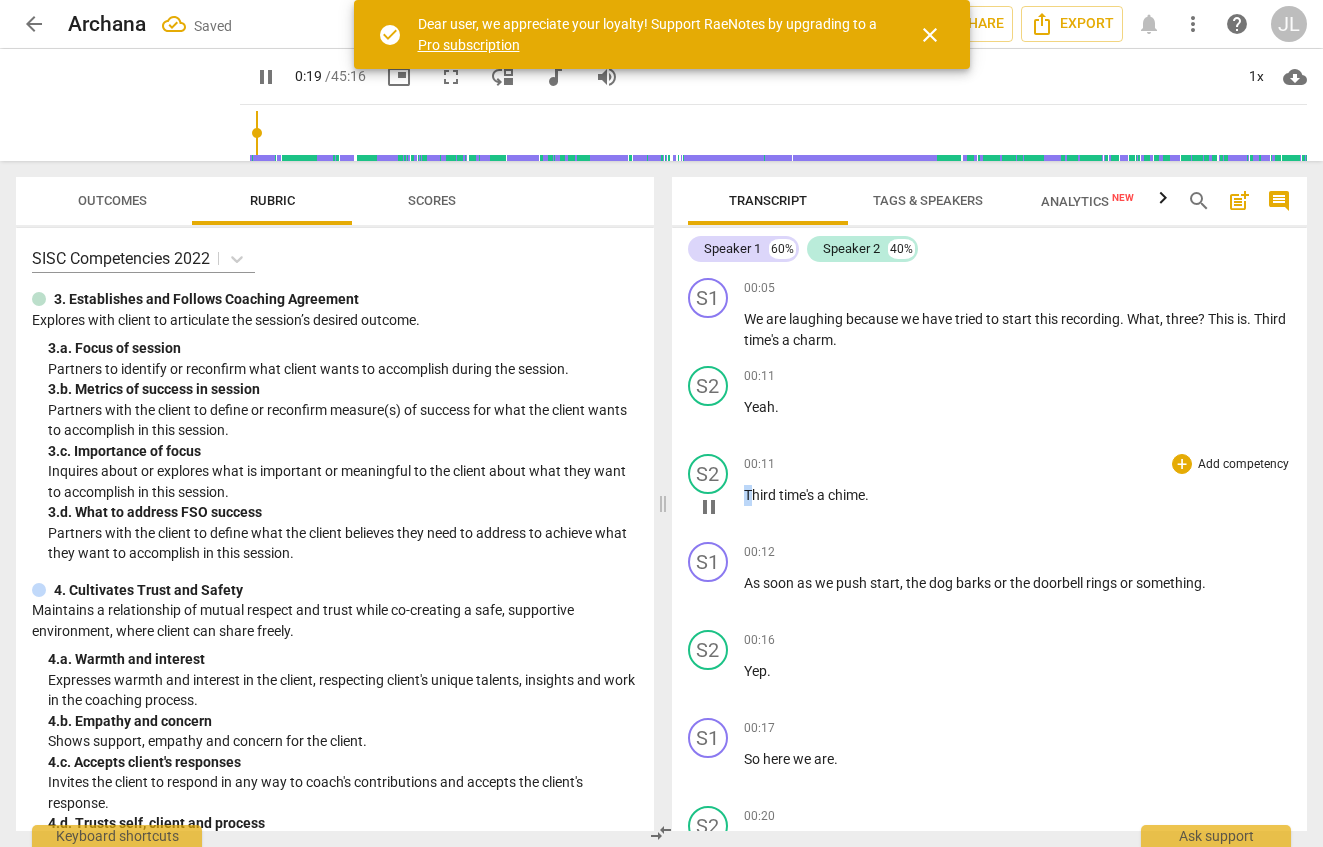 click on "Third" at bounding box center [761, 495] 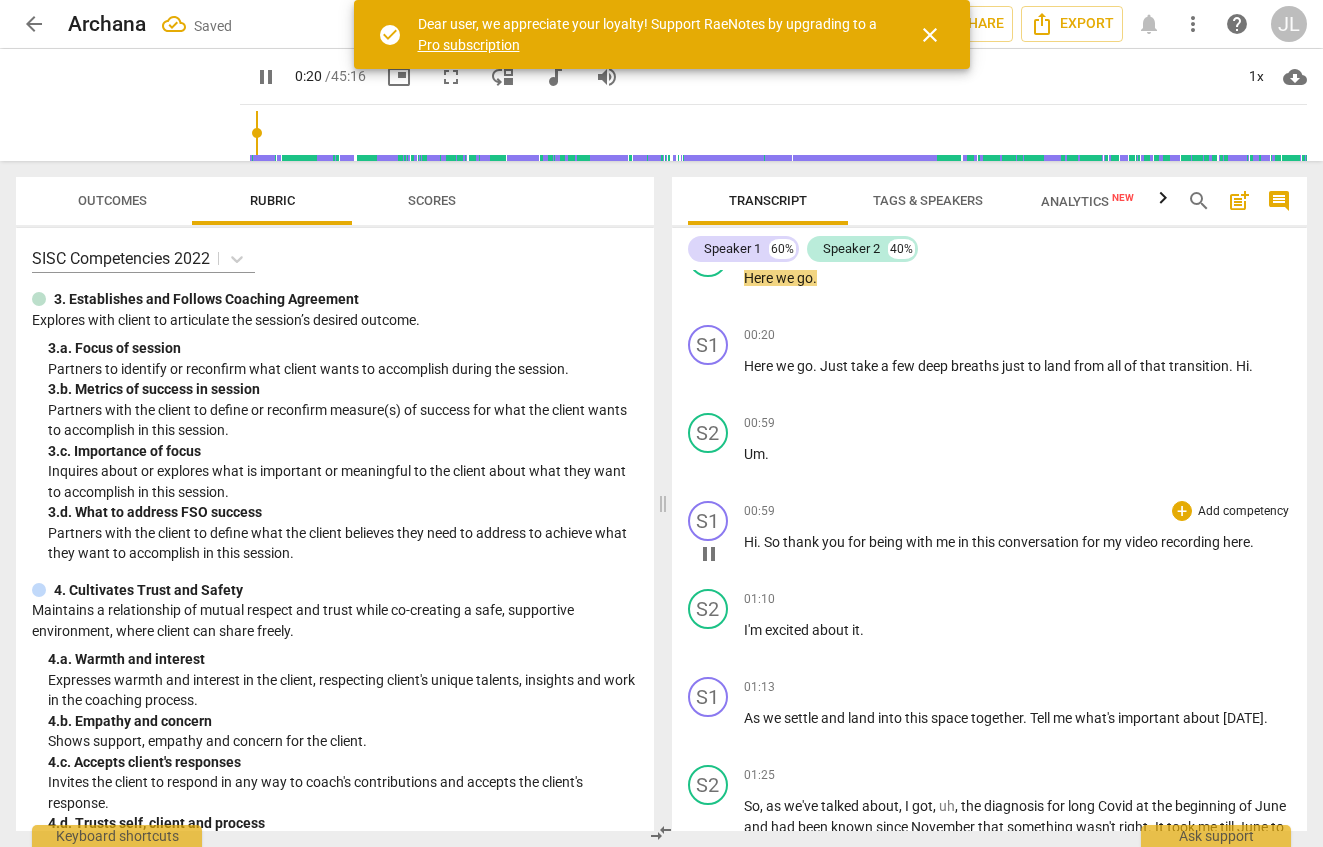 click on "S1 play_arrow pause 00:59 + Add competency keyboard_arrow_right Hi .   So   thank   you   for   being   with   me   in   this   conversation   for   my   video   recording   here ." at bounding box center (990, 537) 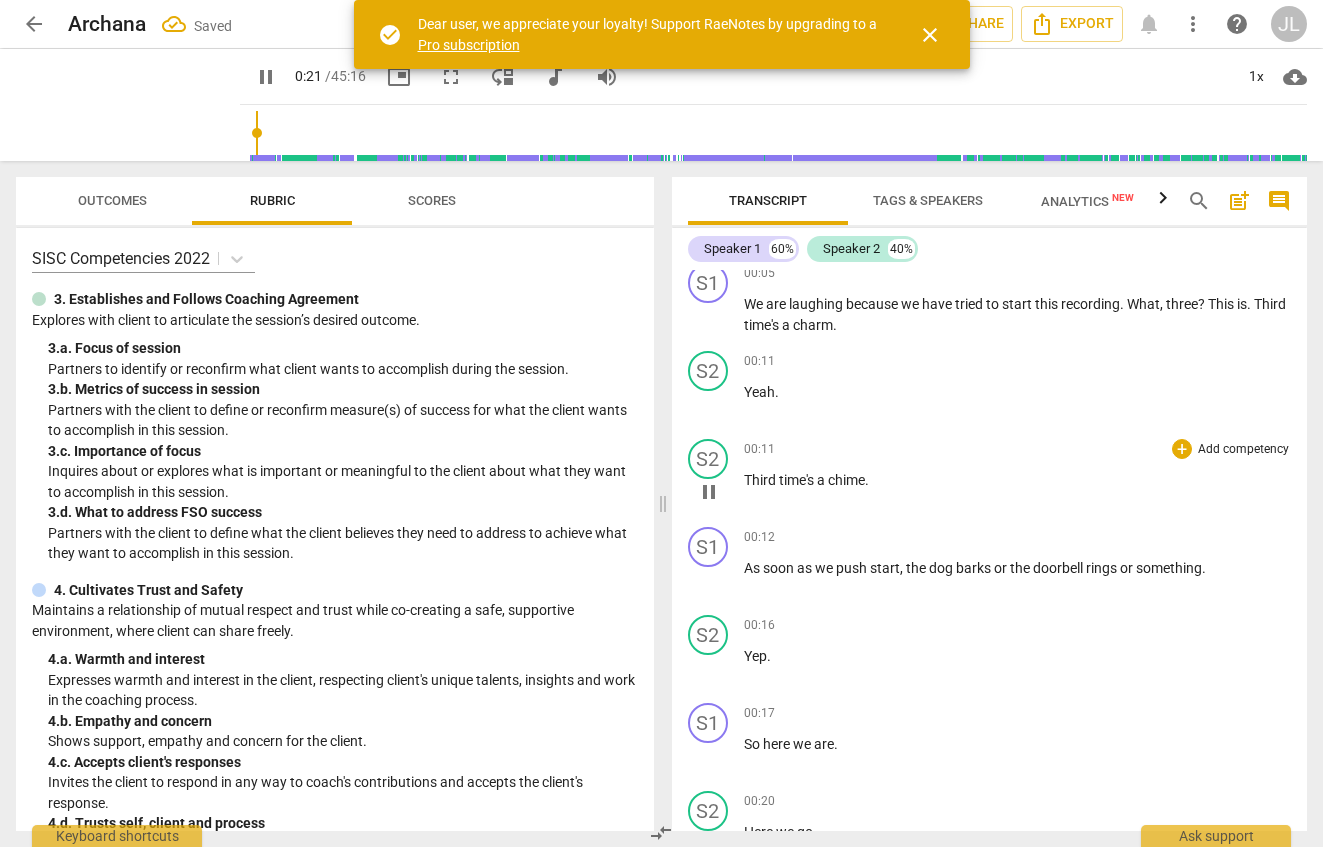 scroll, scrollTop: 0, scrollLeft: 0, axis: both 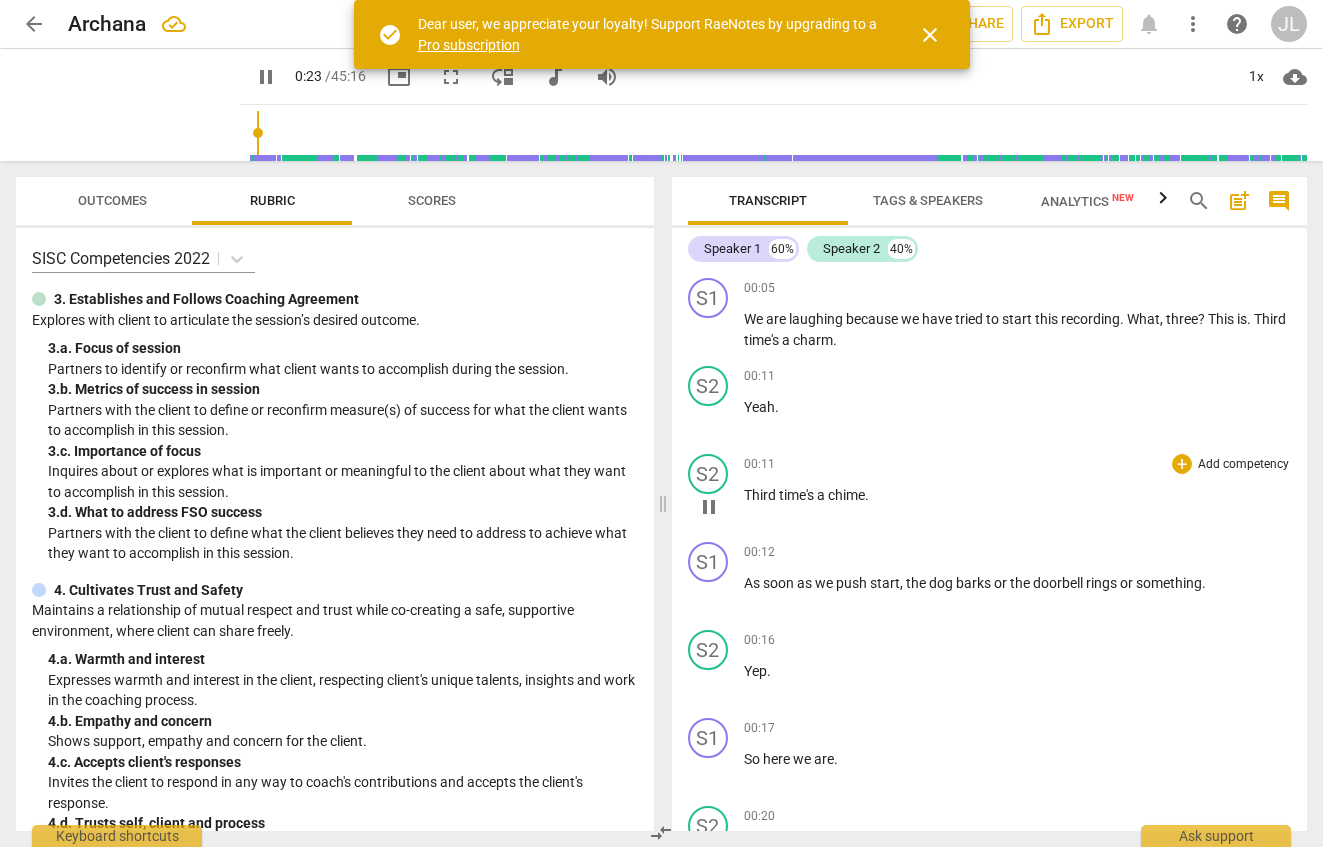 click on "00:11 + Add competency keyboard_arrow_right" at bounding box center (1018, 464) 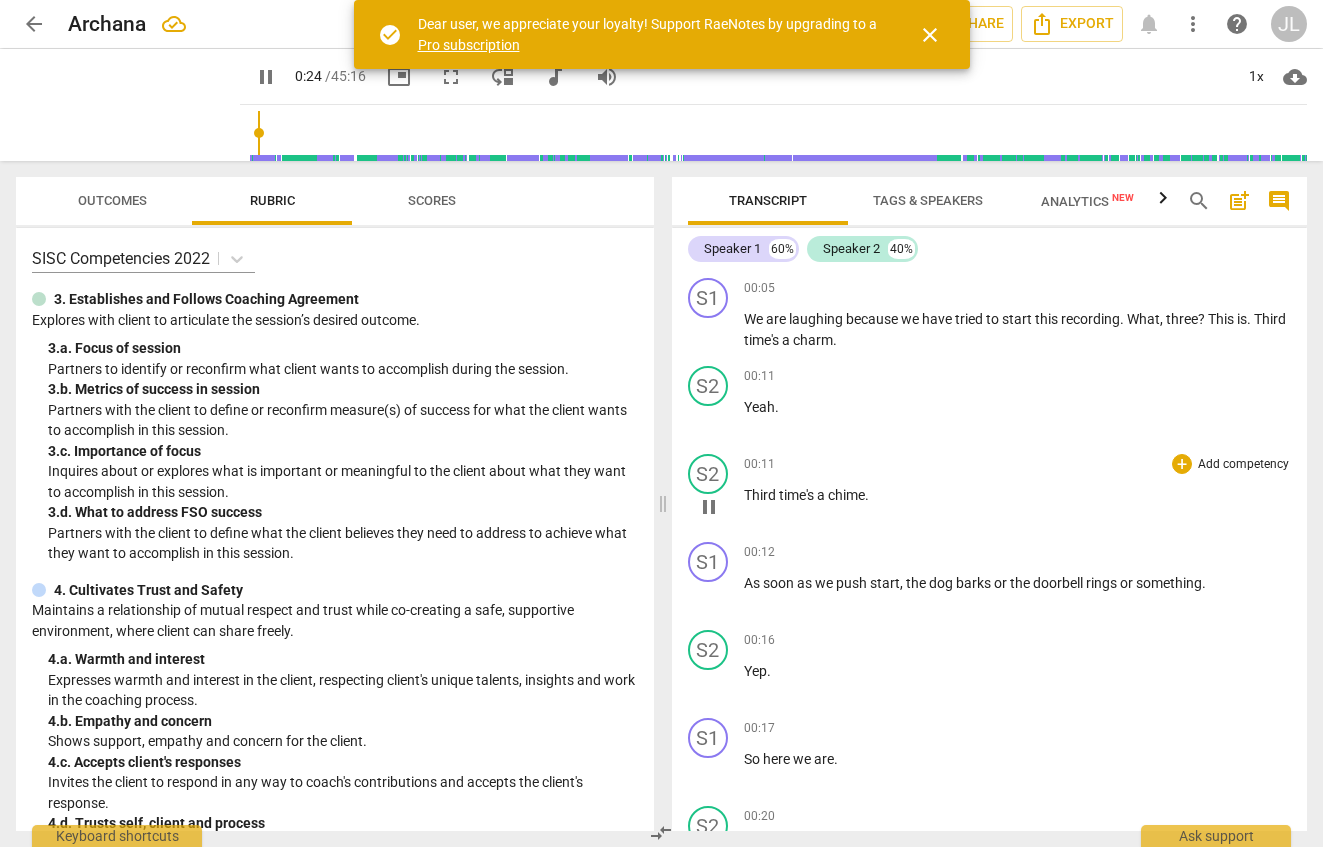 click on "Third   time's   a   chime ." at bounding box center [1018, 495] 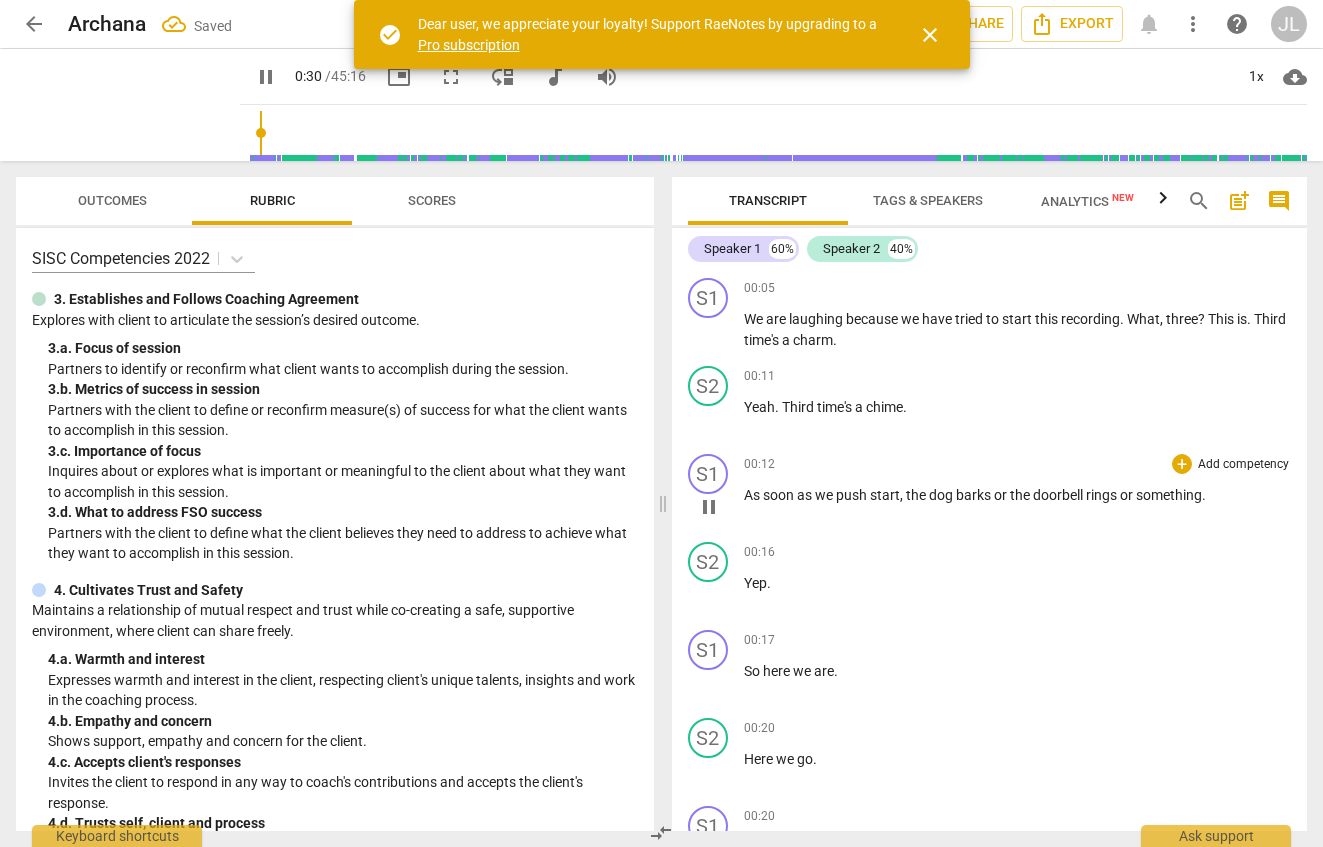 click on "or" at bounding box center [1128, 495] 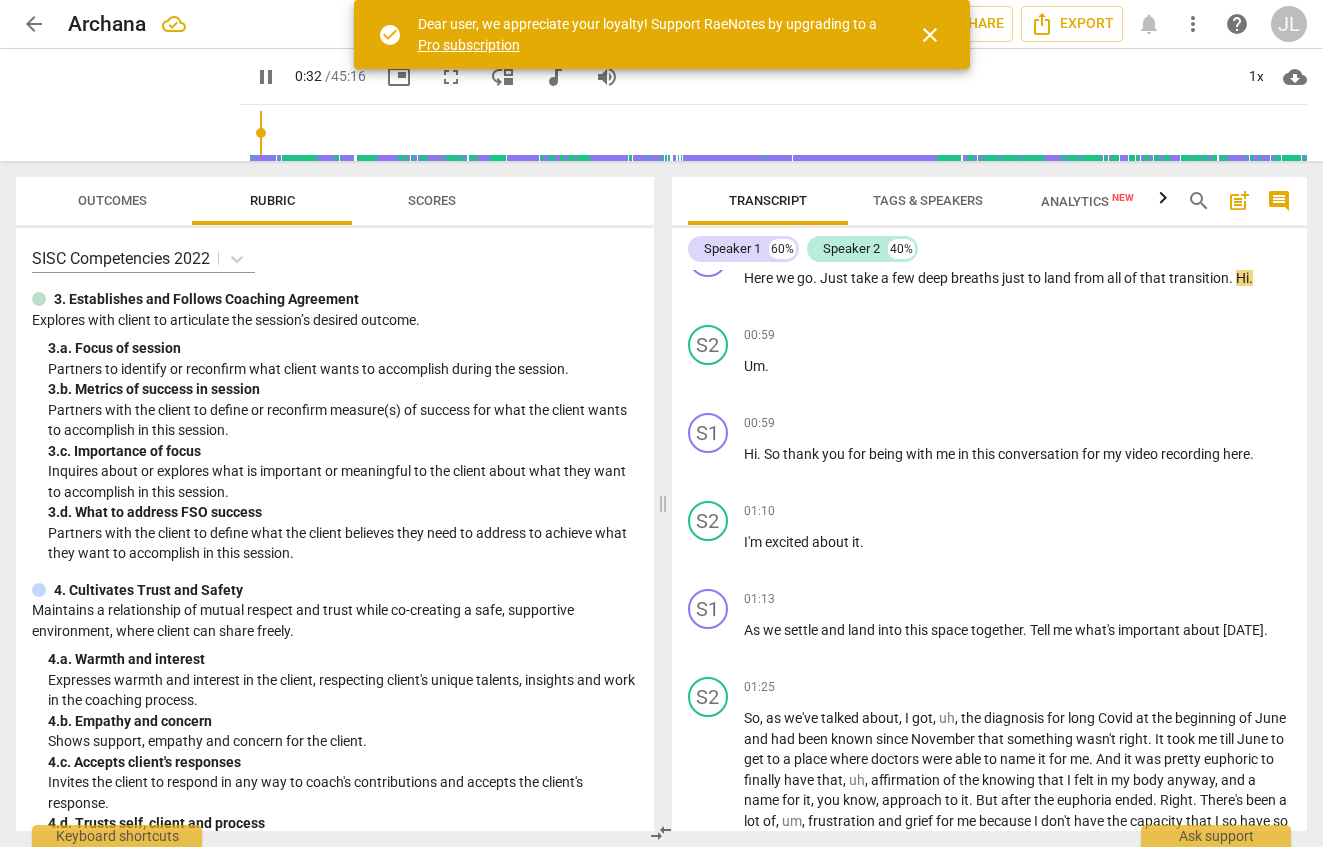 type on "32" 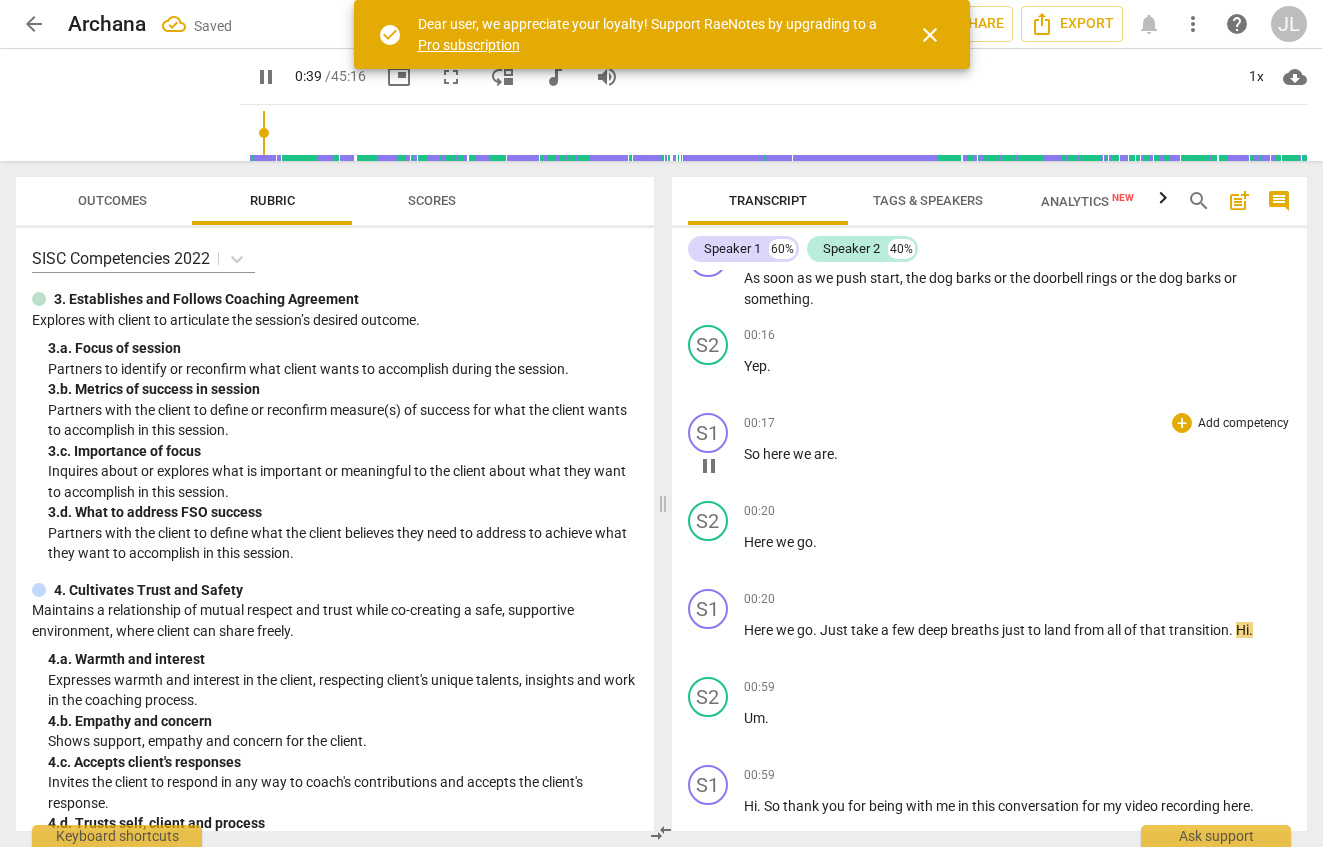 click on "here" at bounding box center [778, 454] 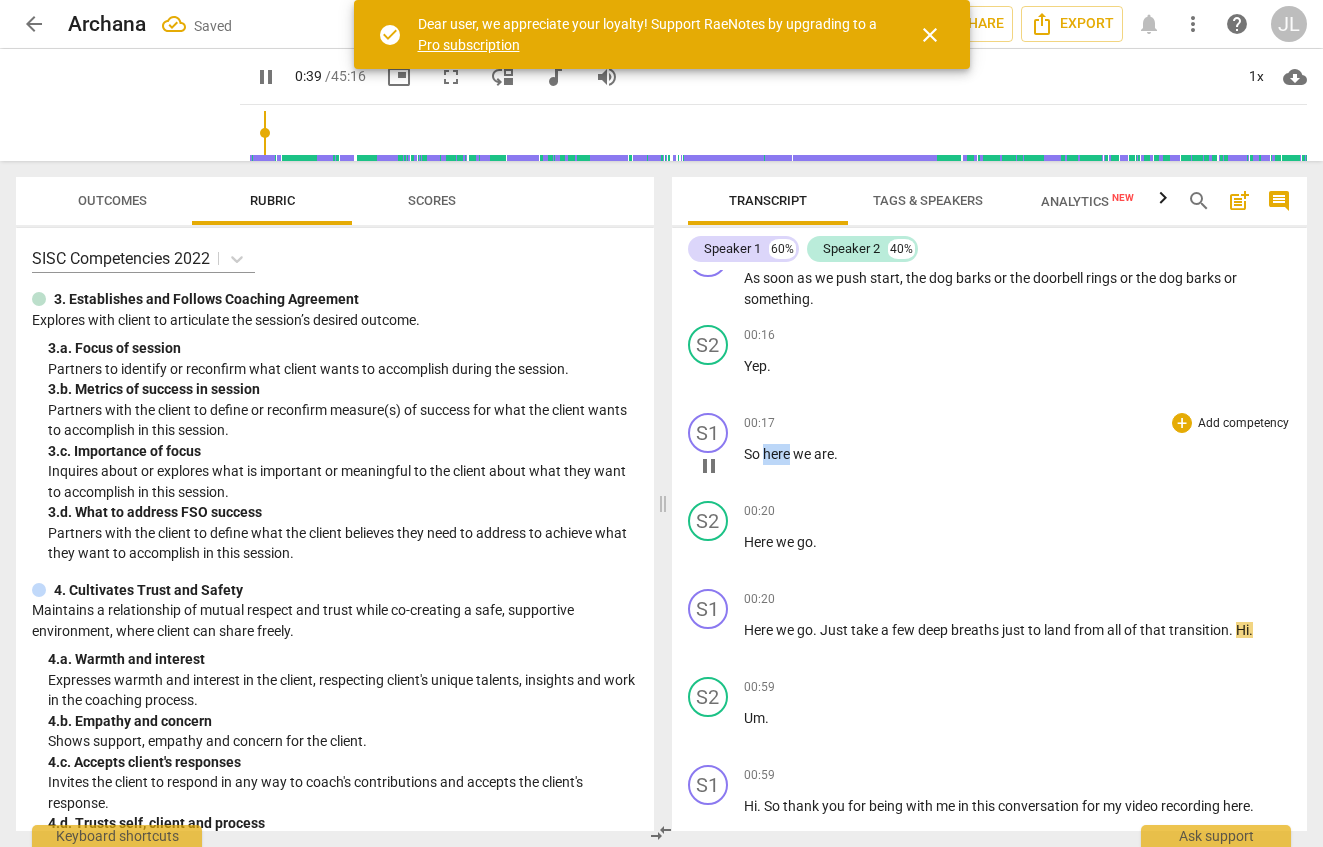 click on "here" at bounding box center [778, 454] 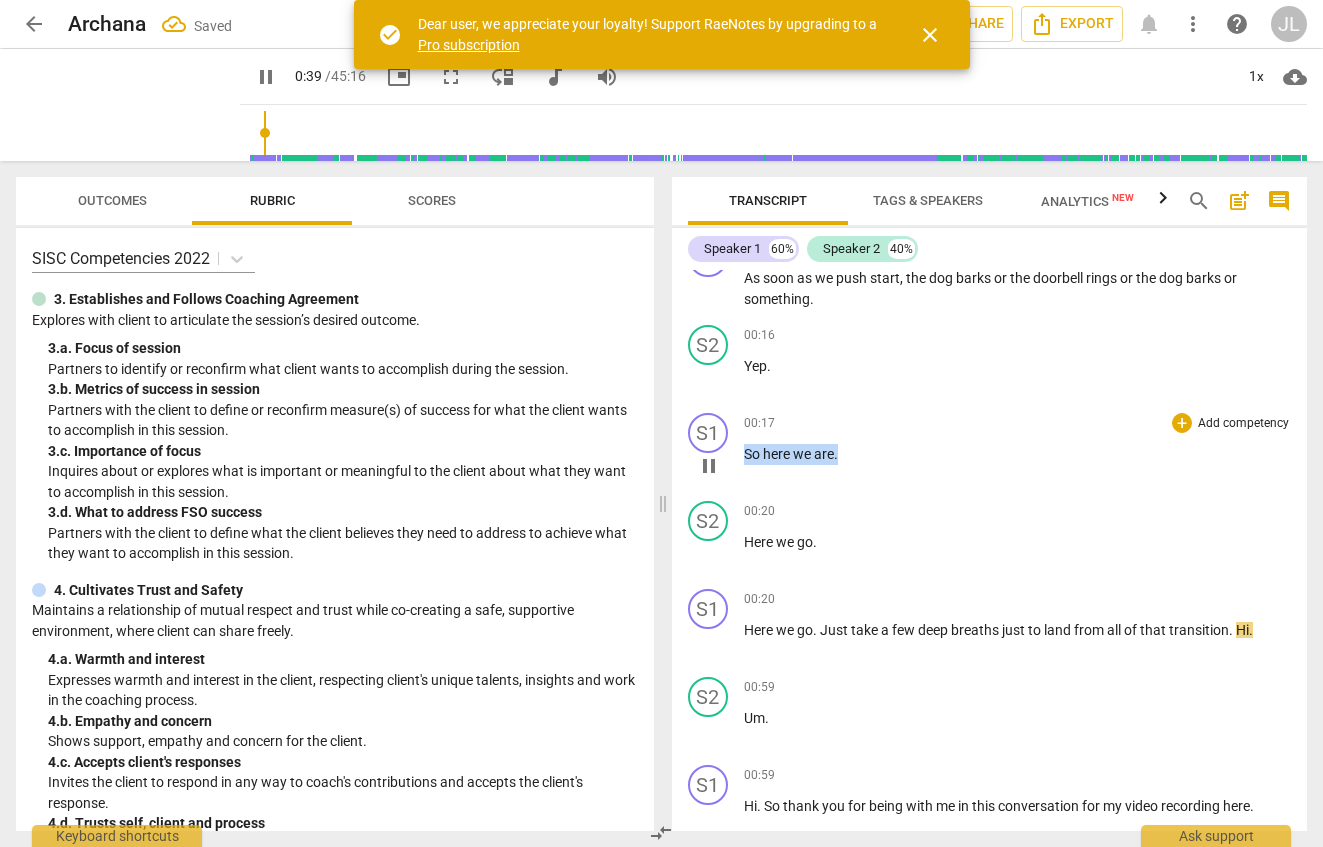 click on "here" at bounding box center (778, 454) 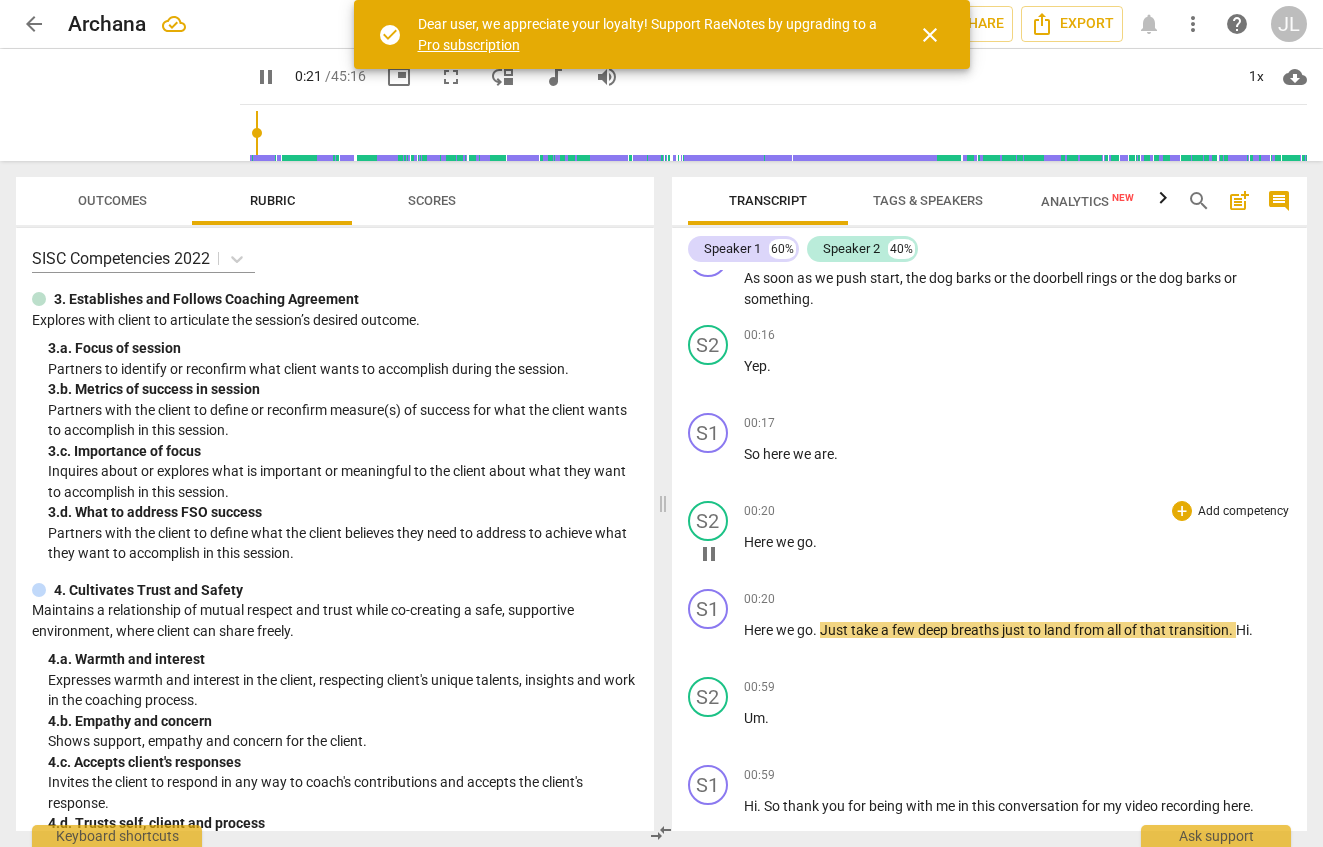 click on "Here" at bounding box center [760, 542] 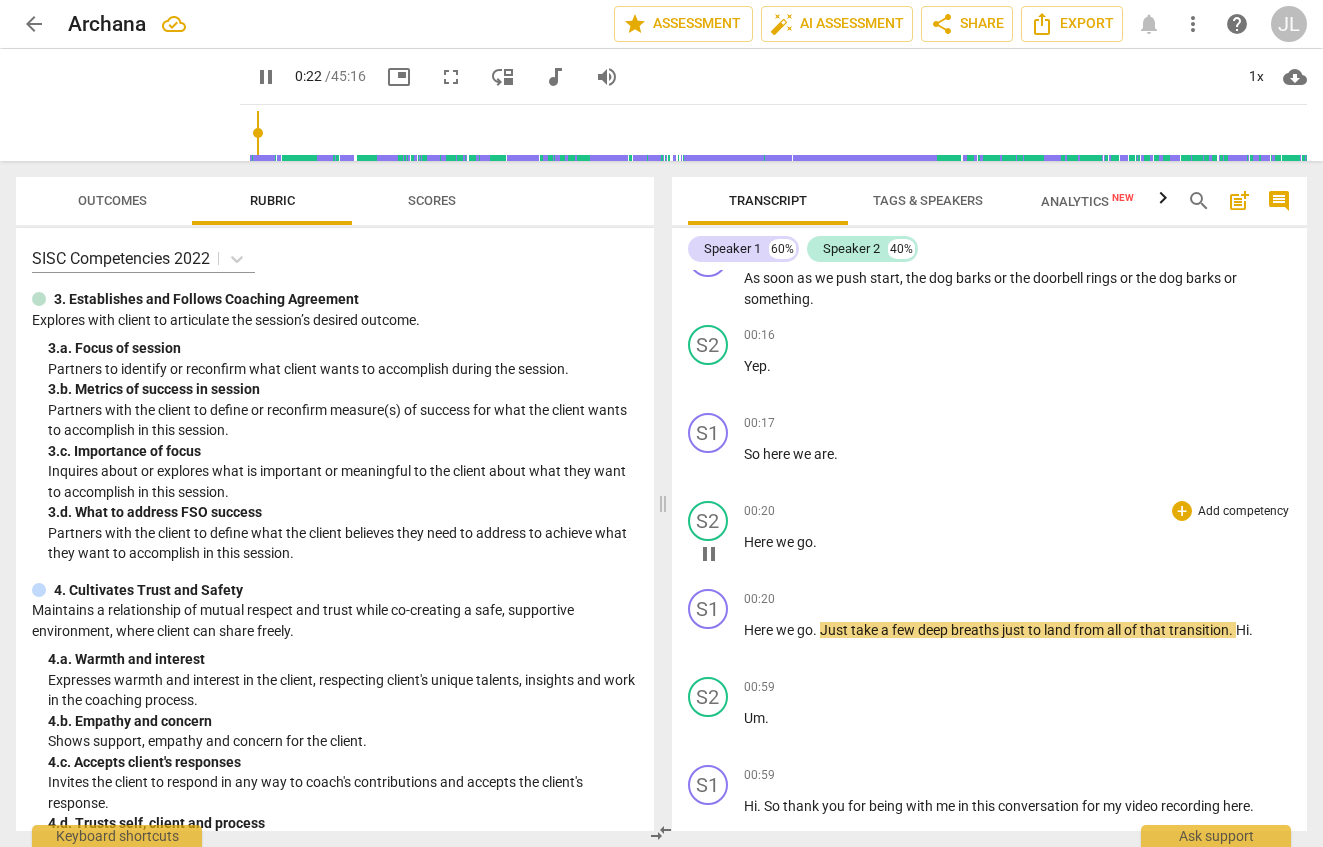 type on "23" 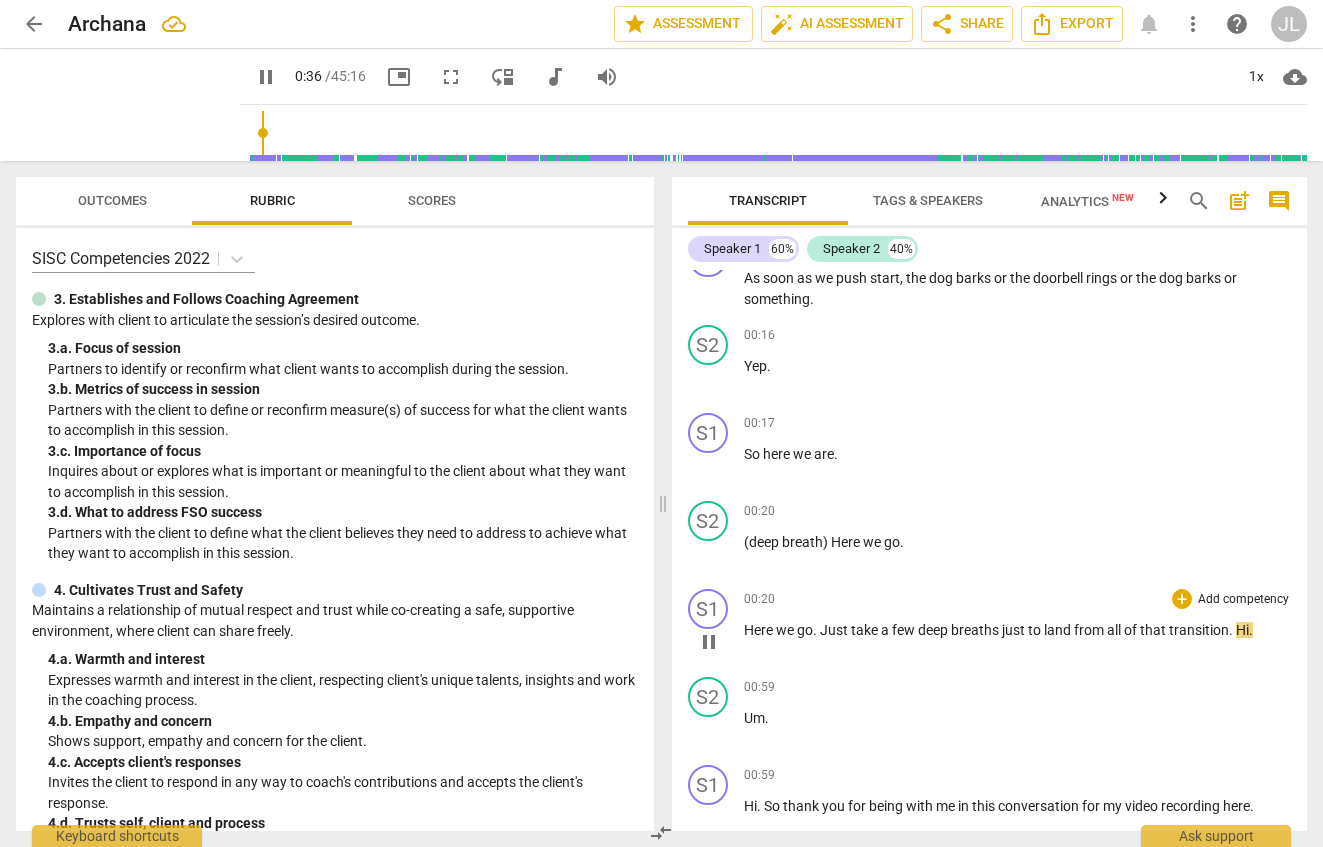 click on "Hi" at bounding box center (1242, 630) 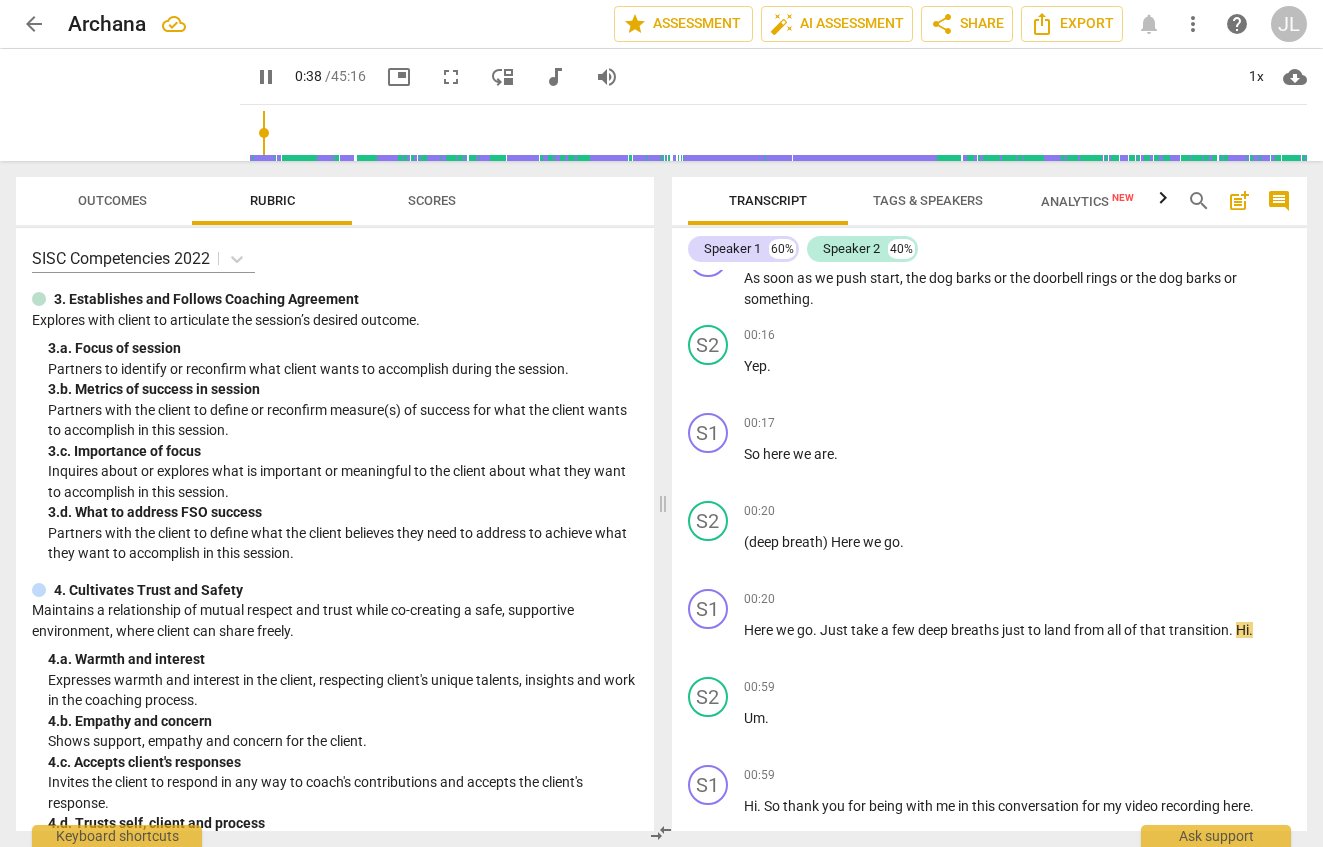 type on "39" 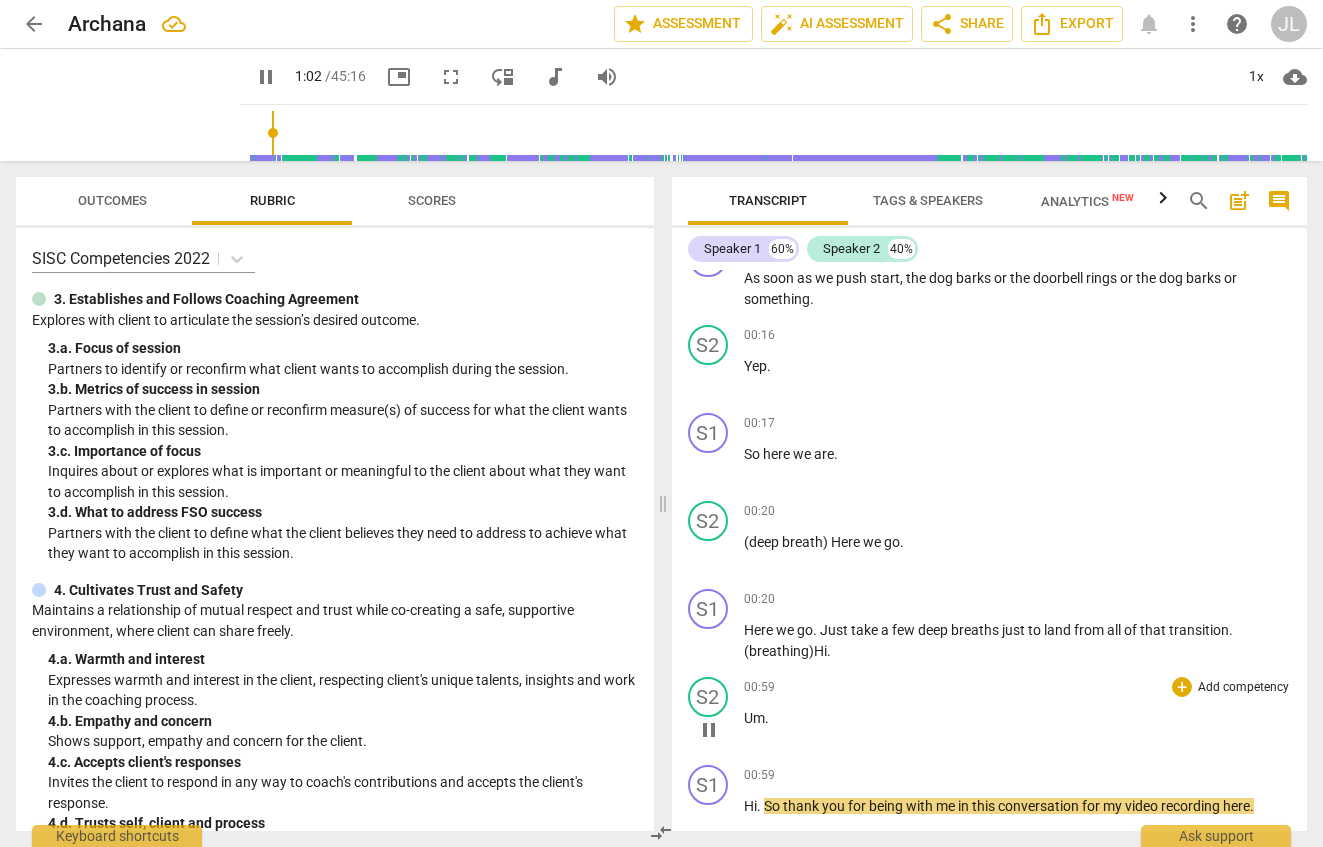 click on "Um" at bounding box center (754, 718) 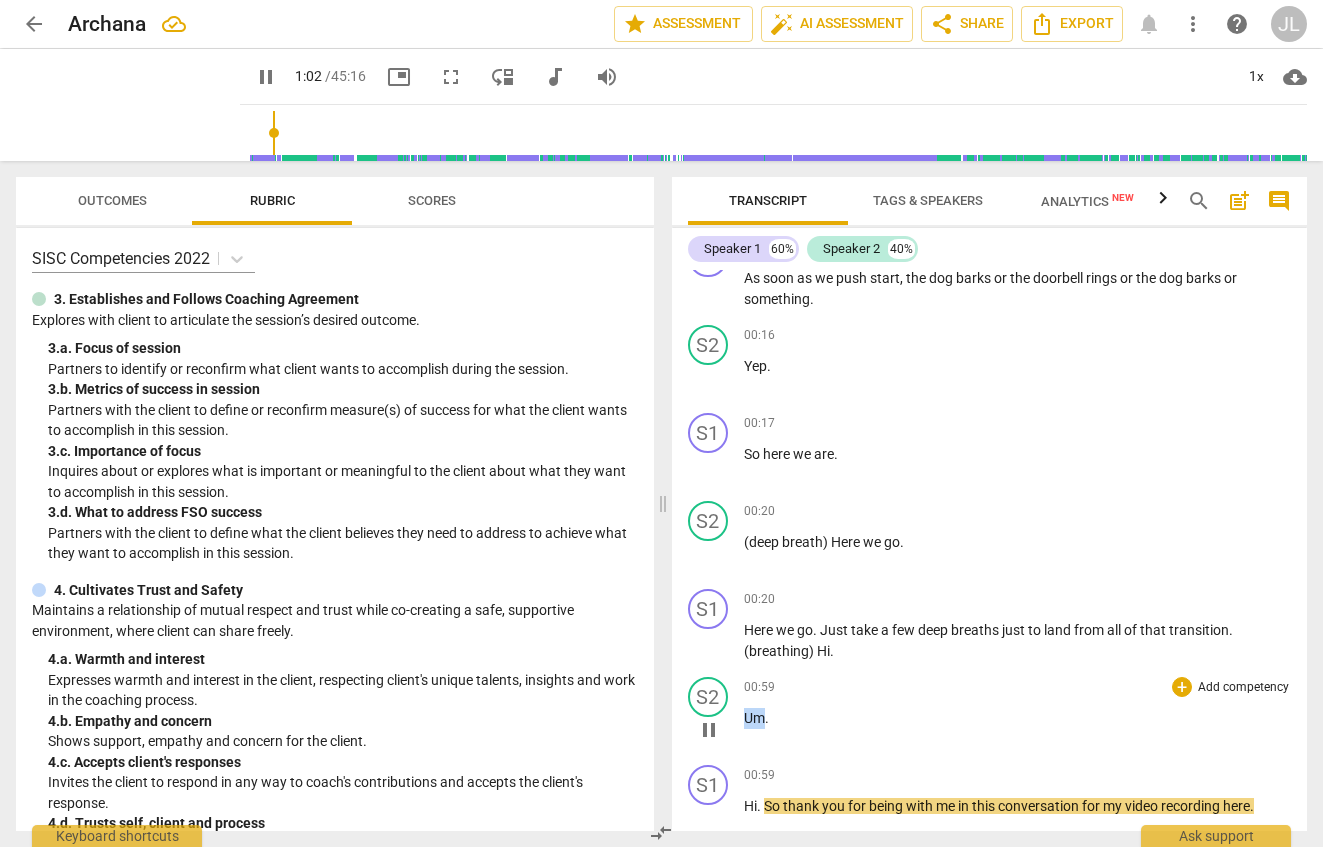 click on "Um" at bounding box center [754, 718] 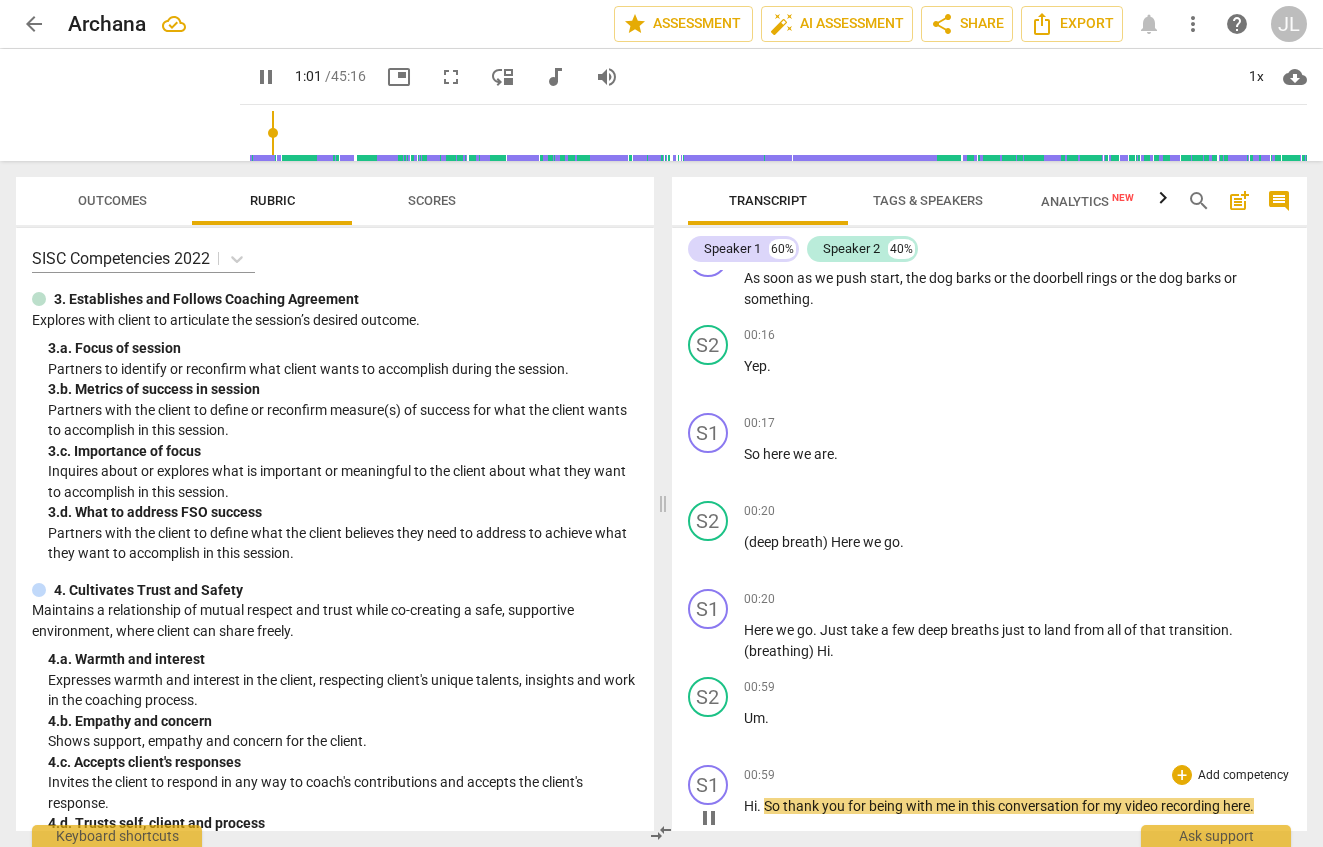 click on "." at bounding box center (760, 806) 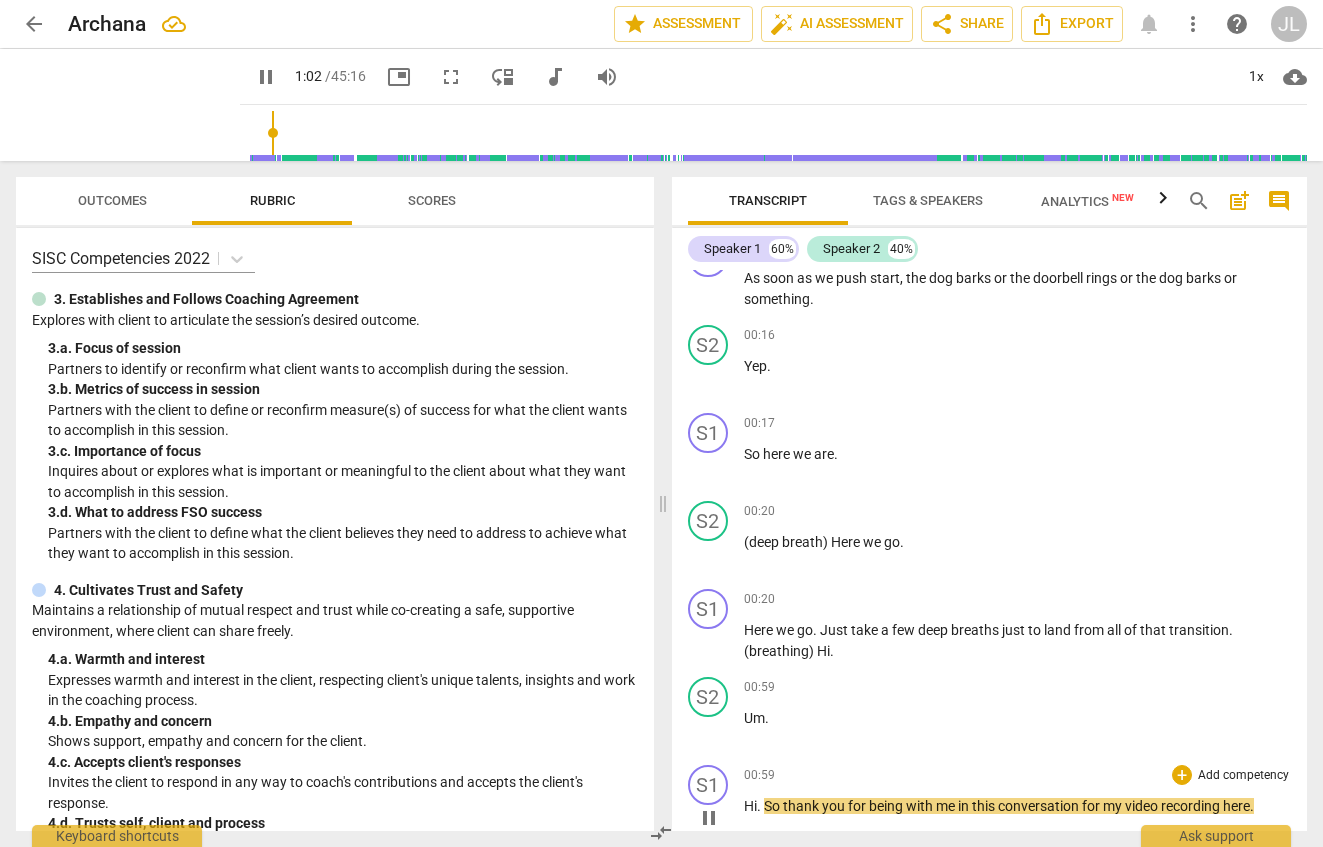 type on "63" 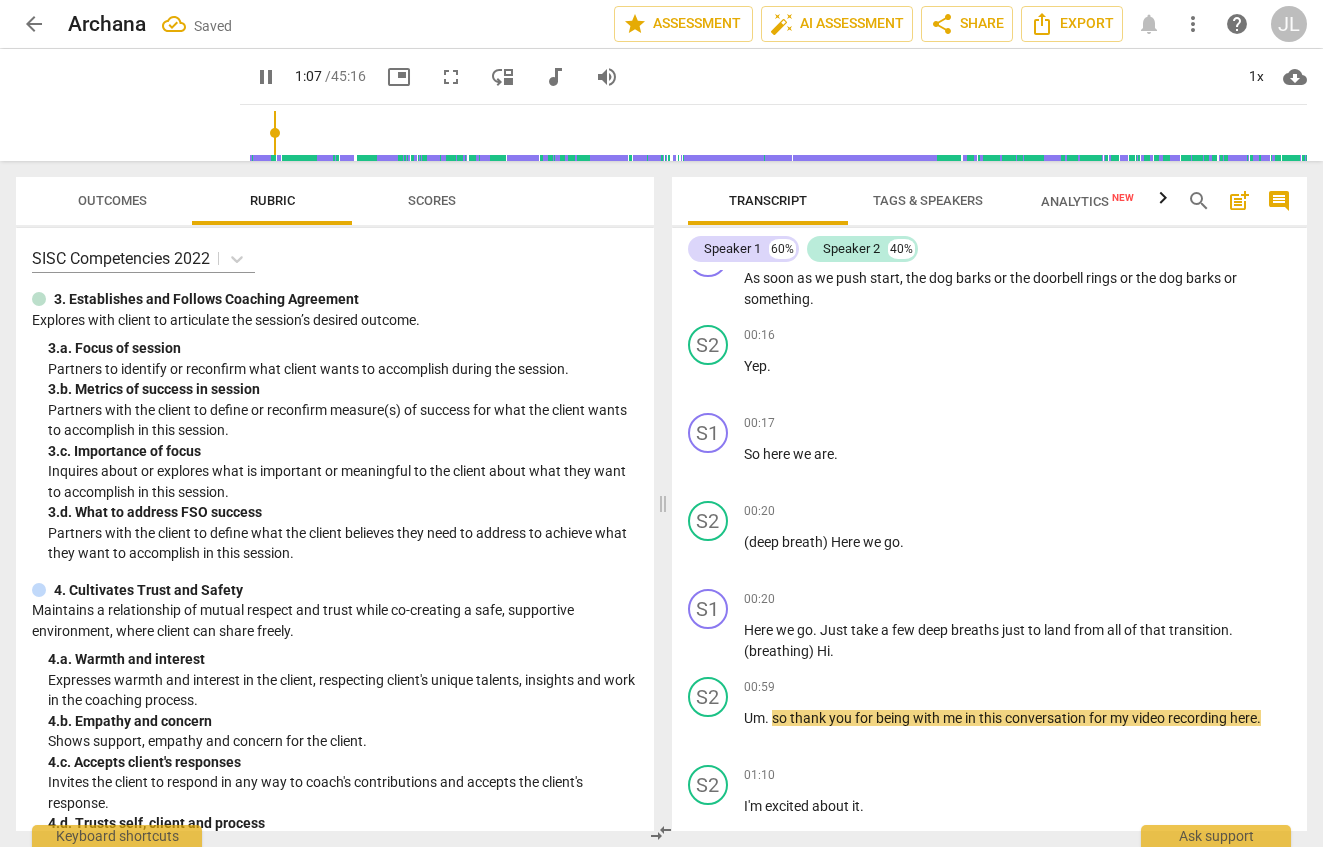 click on "pause" at bounding box center [266, 77] 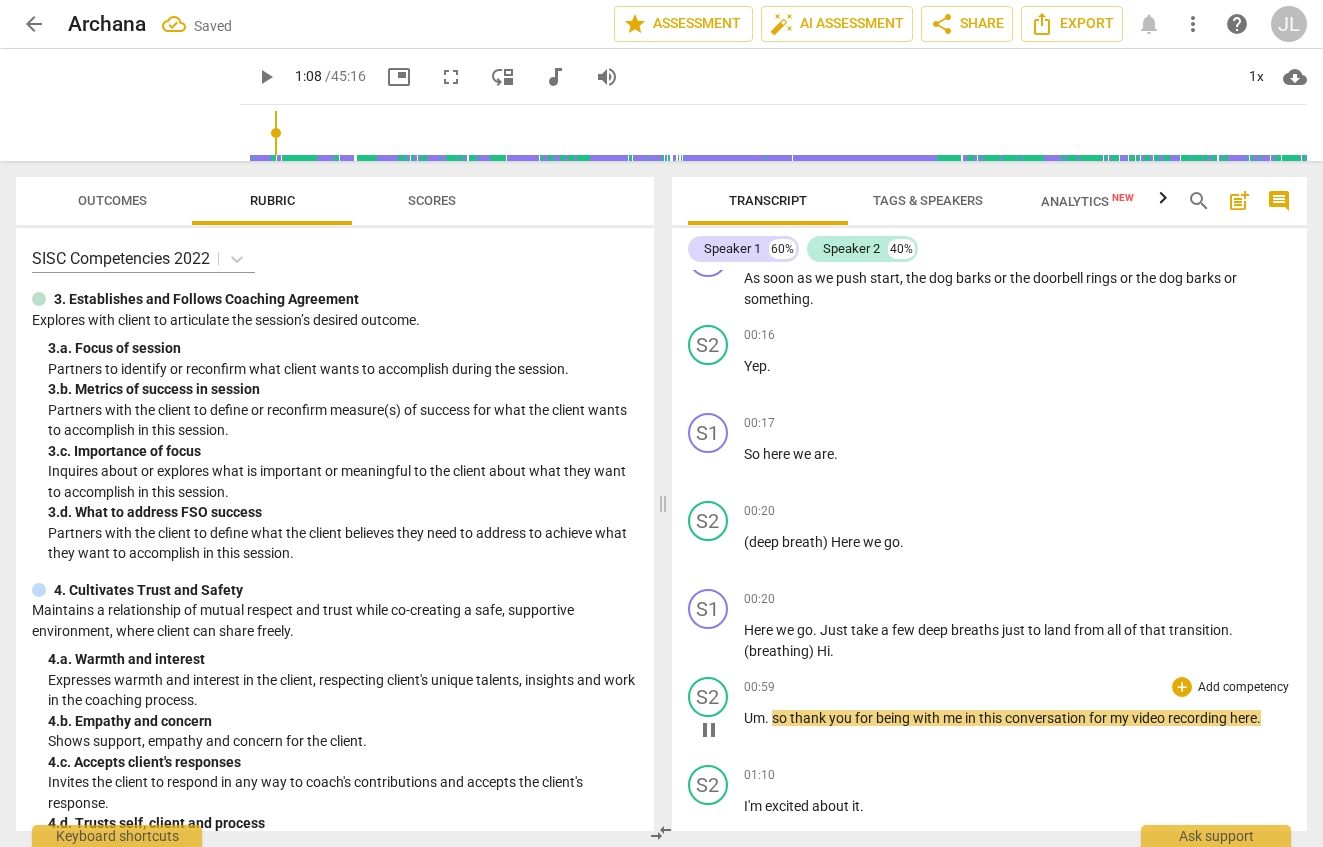 type on "68" 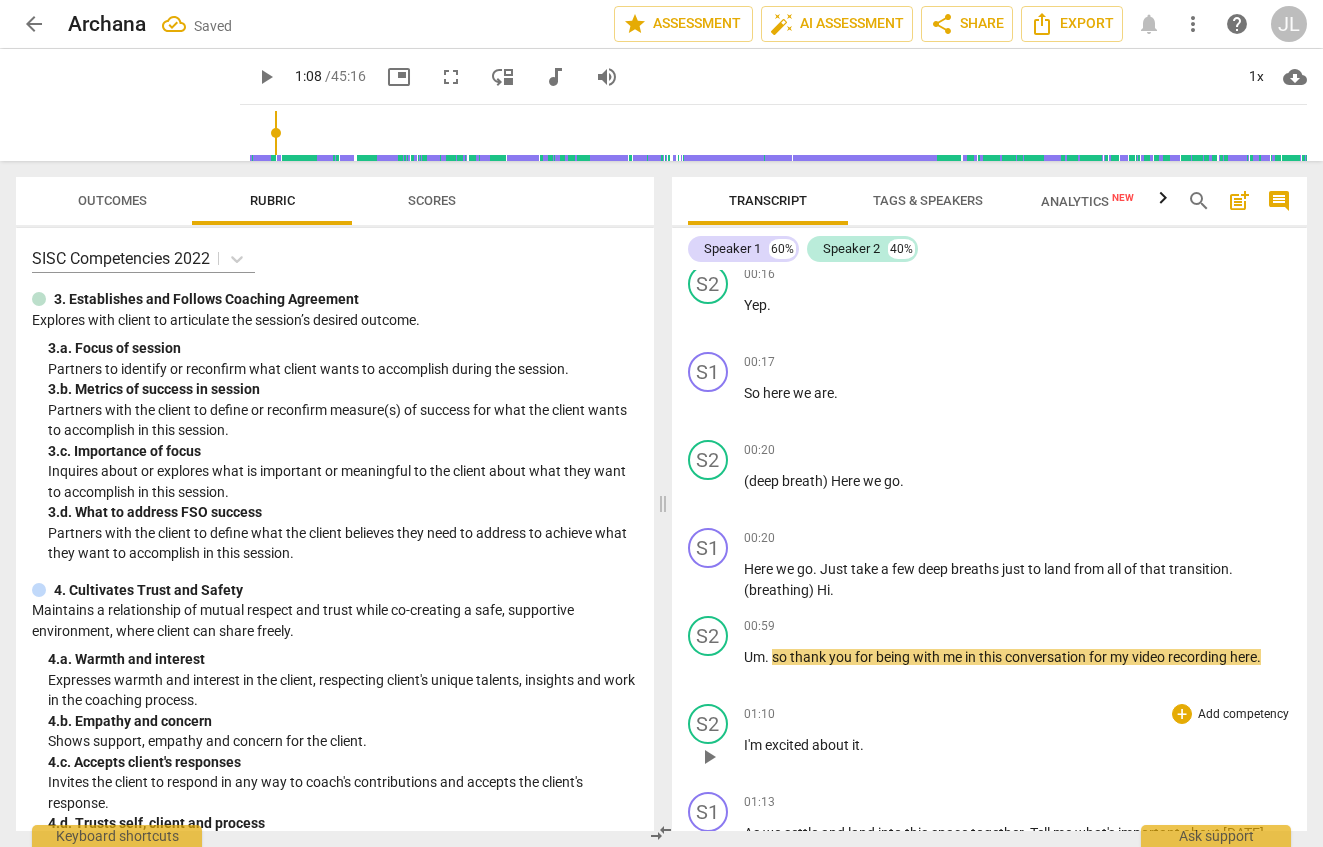 scroll, scrollTop: 368, scrollLeft: 0, axis: vertical 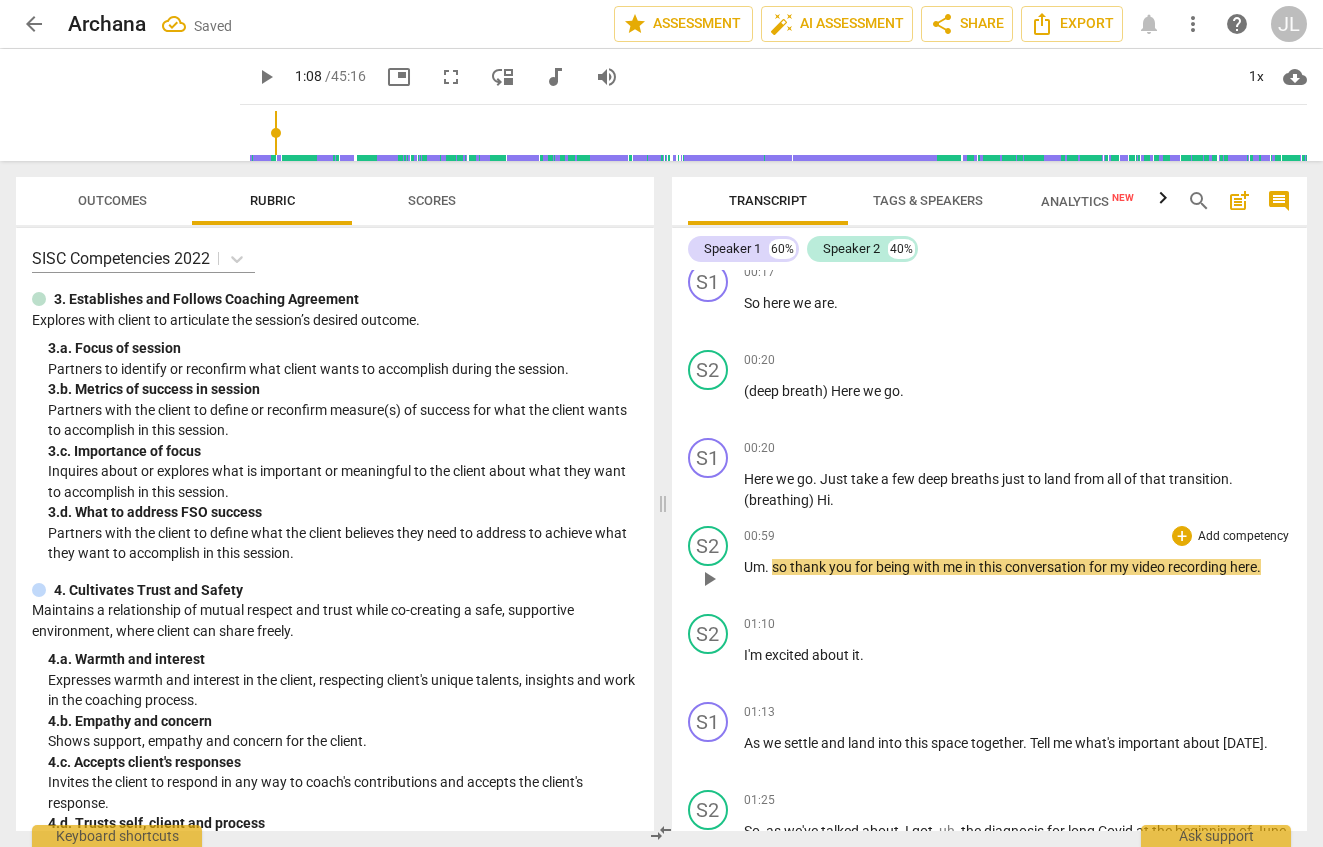 click on "00:59 + Add competency keyboard_arrow_right Um .   so   thank   you   for   being   with   me   in   this   conversation   for   my   video   recording   here ." at bounding box center [1018, 562] 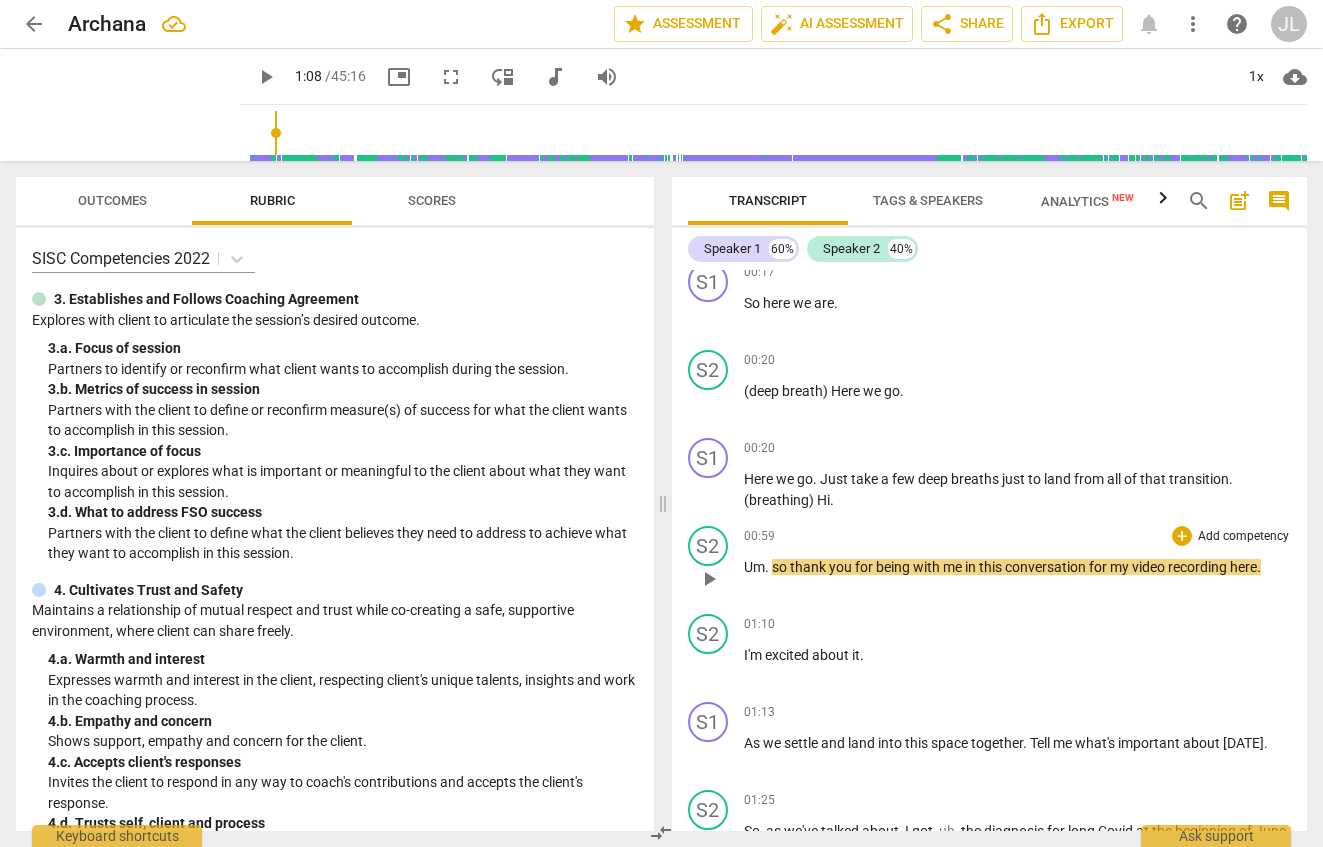 click on "." at bounding box center [768, 567] 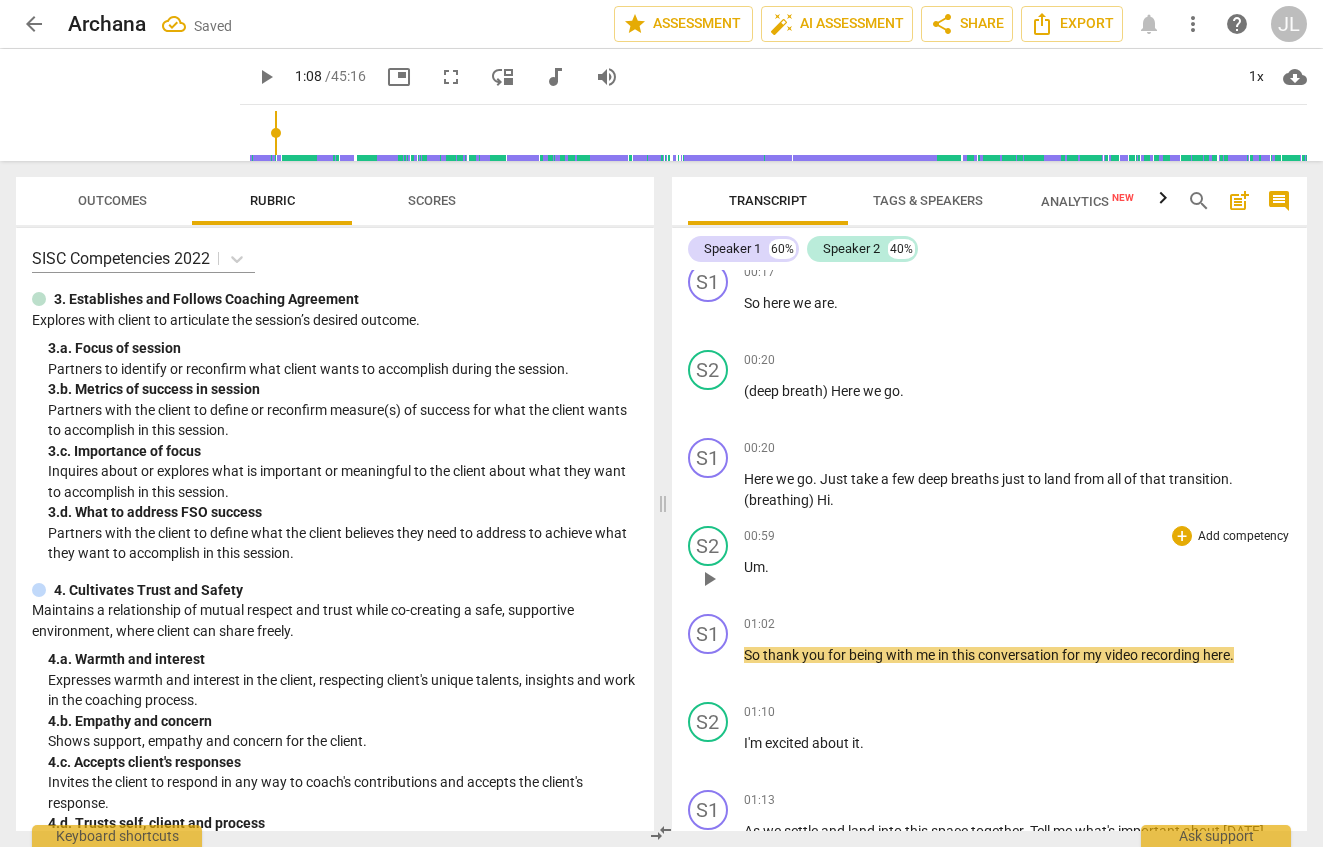 click on "Um ." at bounding box center (1018, 567) 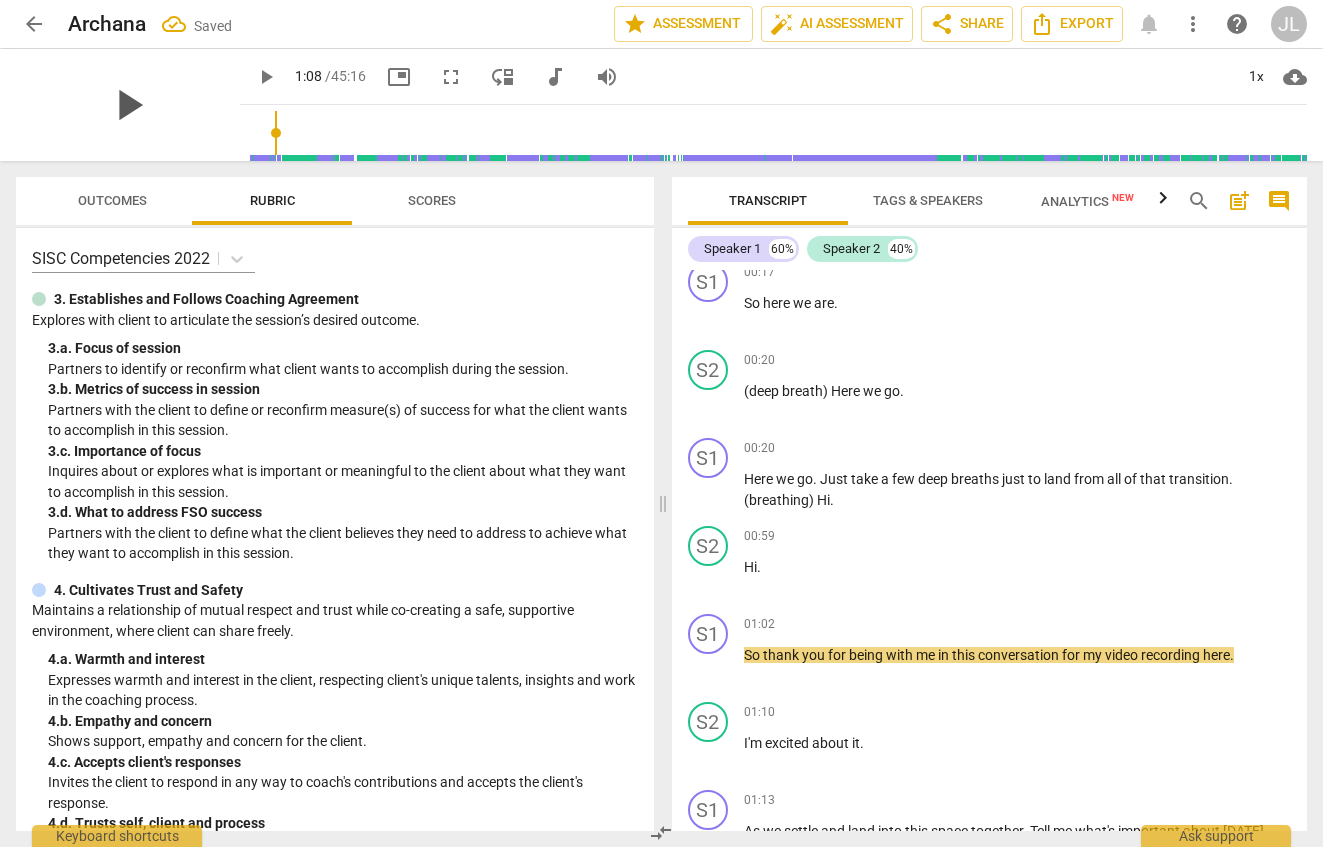 click on "play_arrow" at bounding box center [128, 105] 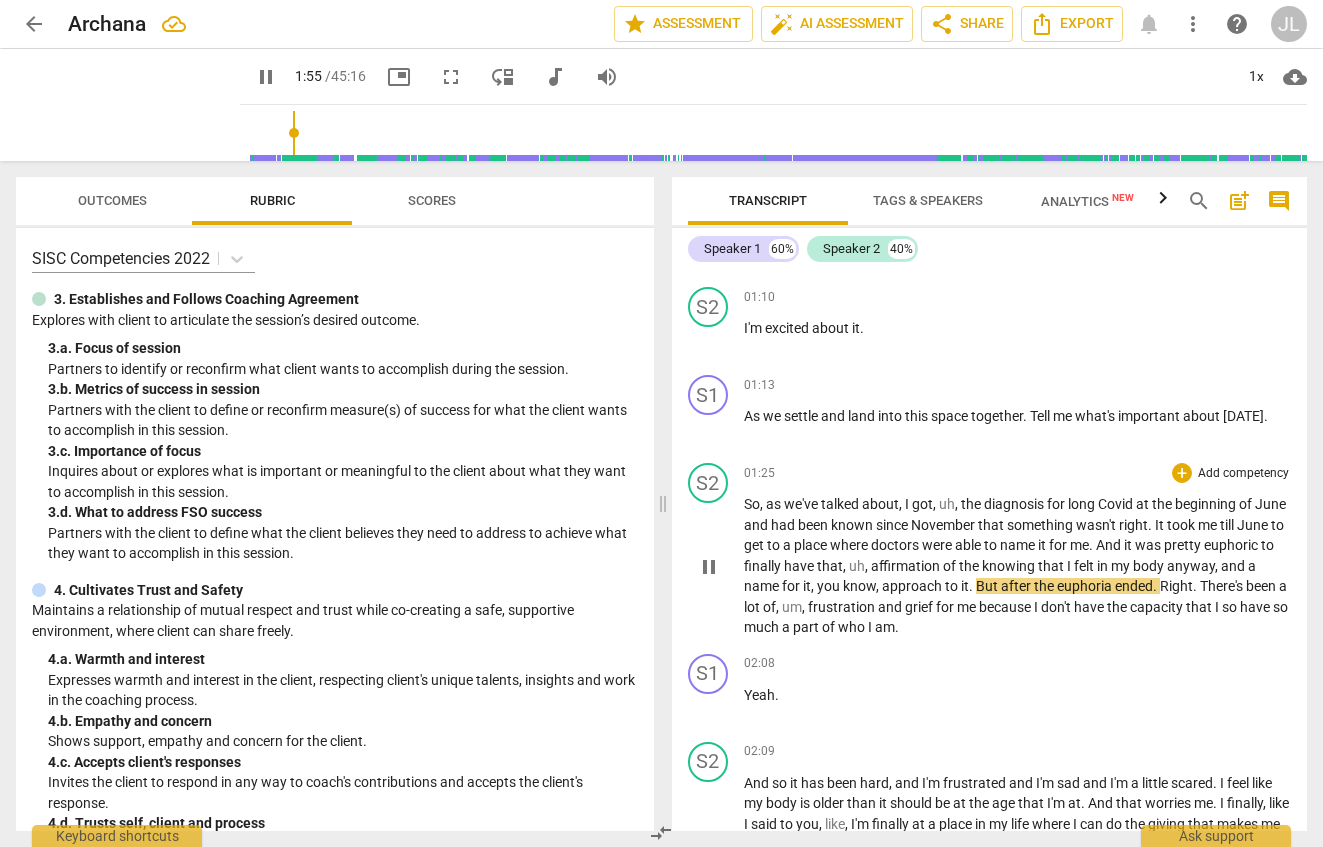 scroll, scrollTop: 791, scrollLeft: 0, axis: vertical 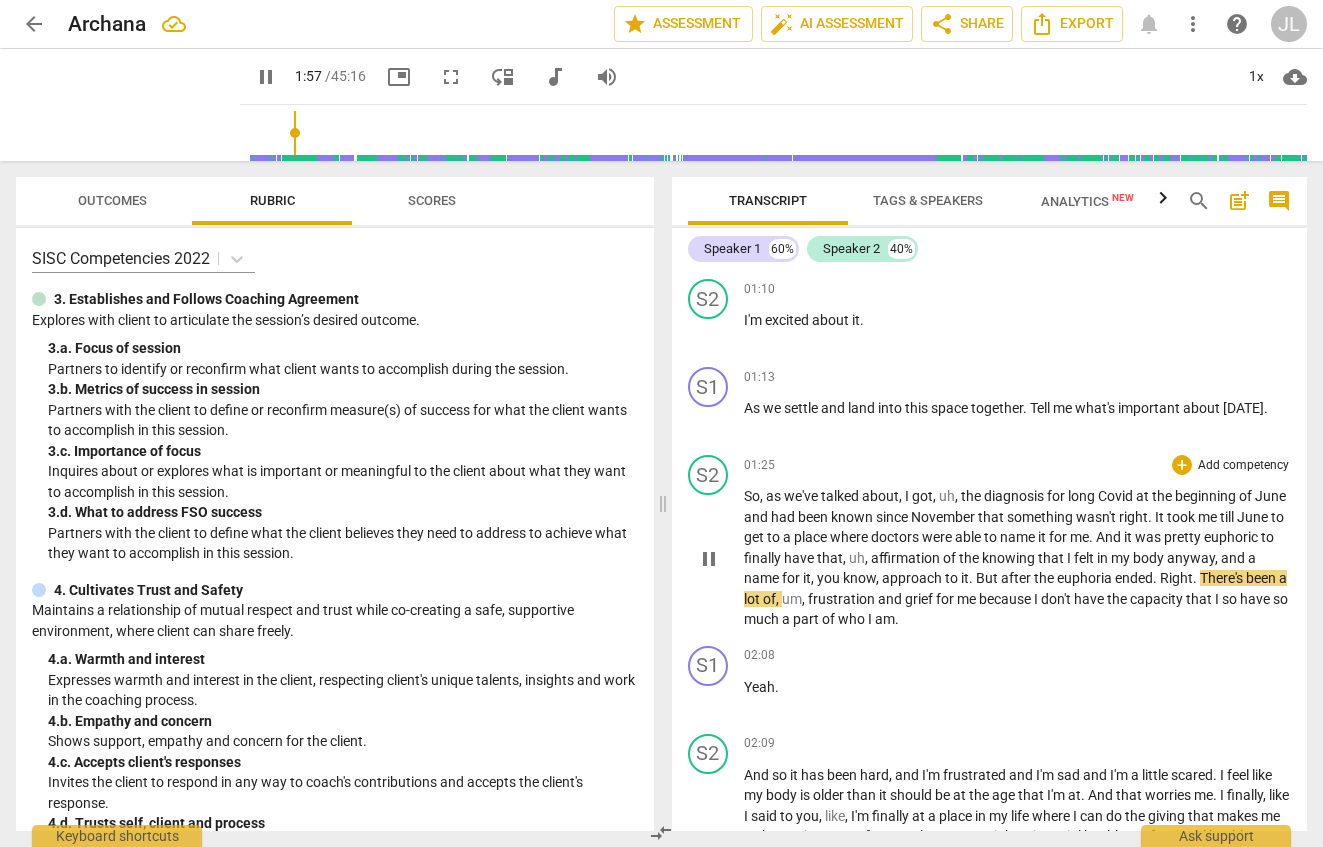 click on "So ,   as   we've   talked   about ,   I   got ,   uh ,   the   diagnosis   for   [MEDICAL_DATA]   at   the   beginning   of   June   and   had   been   known   since   November   that   something   wasn't   right .   It   took   me   till   June   to   get   to   a   place   where   doctors   were   able   to   name   it   for   me .   And   it   was   pretty   euphoric   to   finally   have   that ,   uh ,   affirmation   of   the   knowing   that   I   felt   in   my   body   anyway ,   and   a   name   for   it ,   you   know ,   approach   to   it .   But   after   the   euphoria   ended .   Right .   There's   been   a   lot   of ,   um ,   frustration   and   grief   for   me   because   I   don't   have   the   capacity   that   I   so   have   so   much   a   part   of   who   I   am ." at bounding box center (1018, 558) 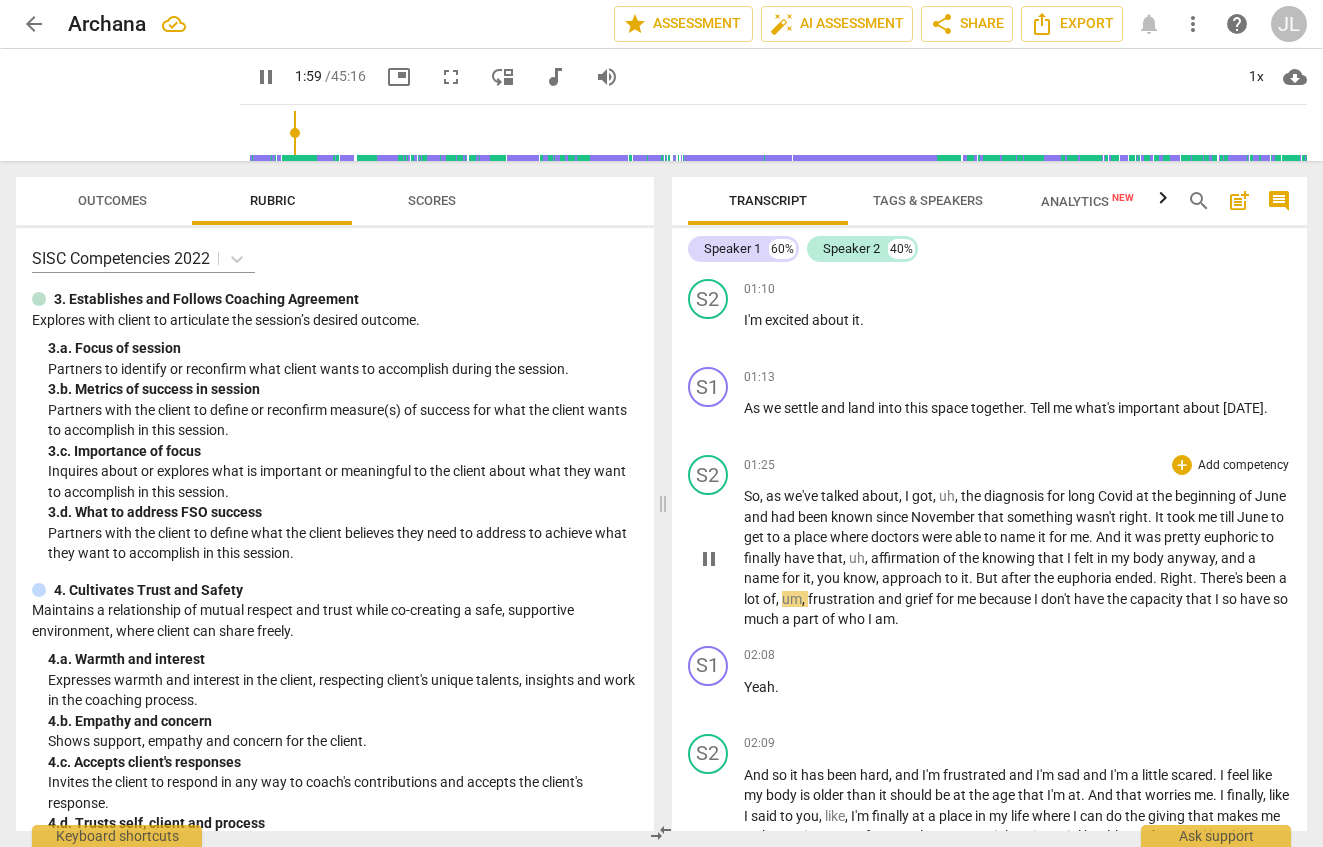 type on "119" 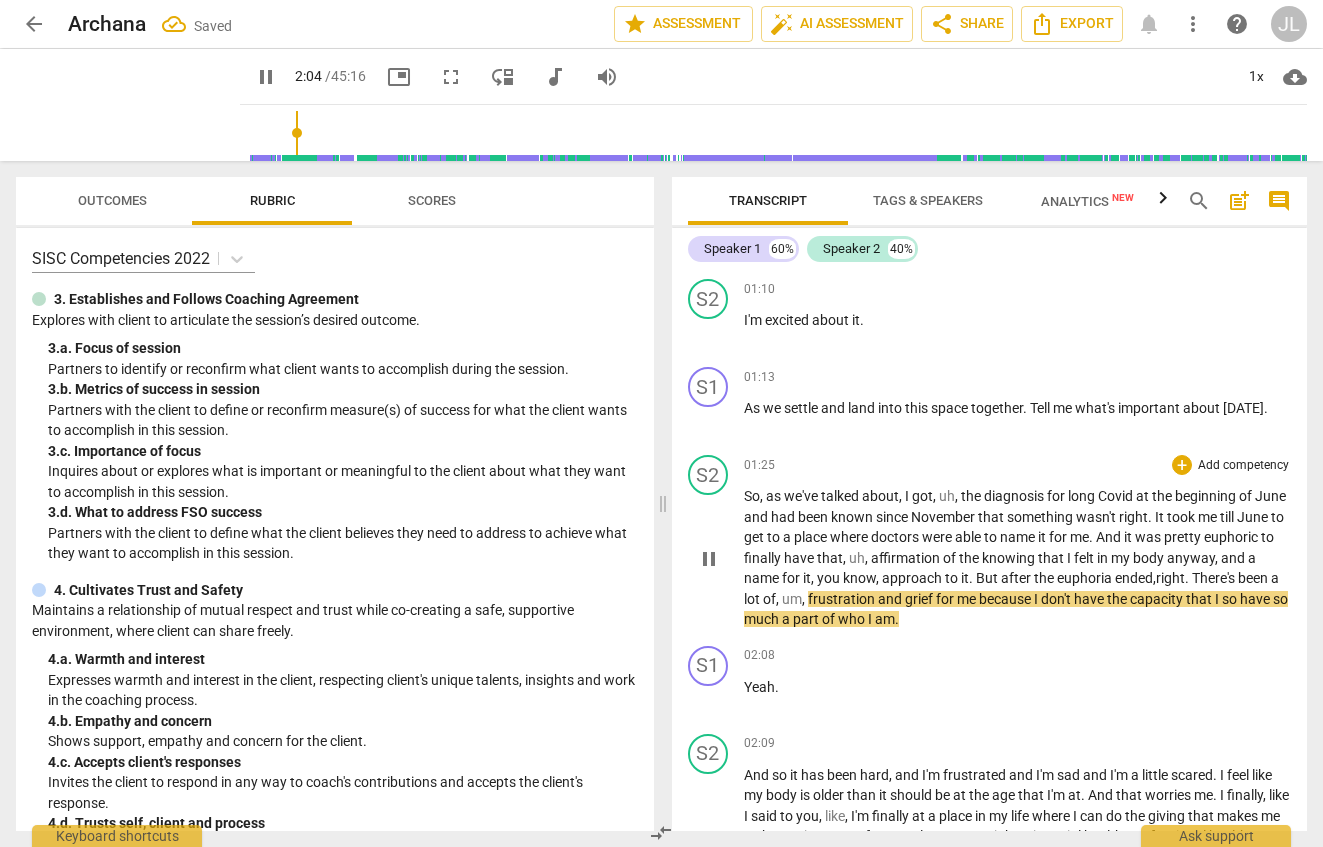 click on "S2 play_arrow pause 01:25 + Add competency keyboard_arrow_right So ,   as   we've   talked   about ,   I   got ,   uh ,   the   diagnosis   for   [MEDICAL_DATA]   at   the   beginning   of   June   and   had   been   known   since   November   that   something   wasn't   right .   It   took   me   till   June   to   get   to   a   place   where   doctors   were   able   to   name   it   for   me .   And   it   was   pretty   euphoric   to   finally   have   that ,   uh ,   affirmation   of   the   knowing   that   I   felt   in   my   body   anyway ,   and   a   name   for   it ,   you   know ,   approach   to   it .   But   after   the   euphoria   ended,  right .   There's   been   a   lot   of ,   um ,   frustration   and   grief   for   me   because   I   don't   have   the   capacity   that   I   so   have   so   much   a   part   of   who   I   am ." at bounding box center [990, 542] 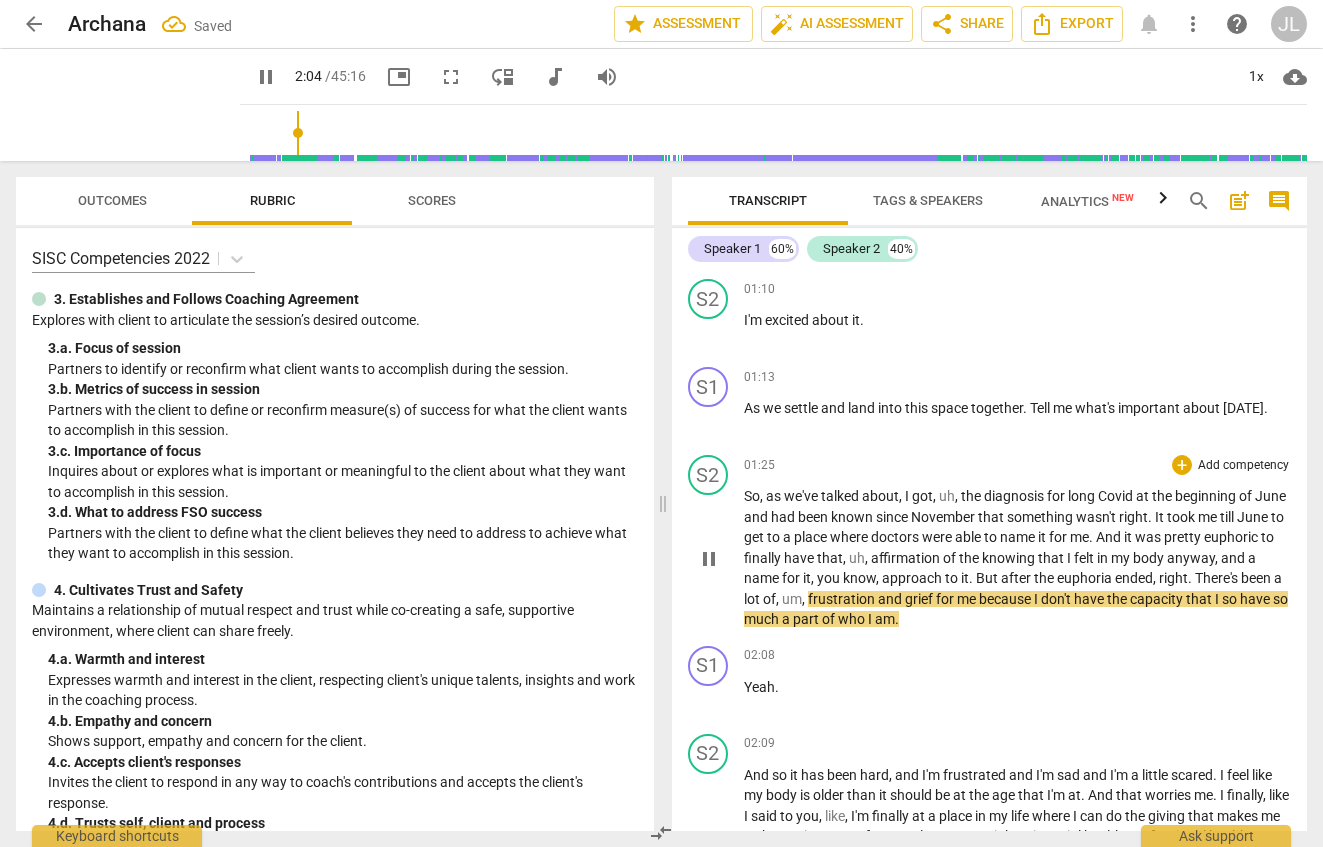 click on "right" at bounding box center (1173, 578) 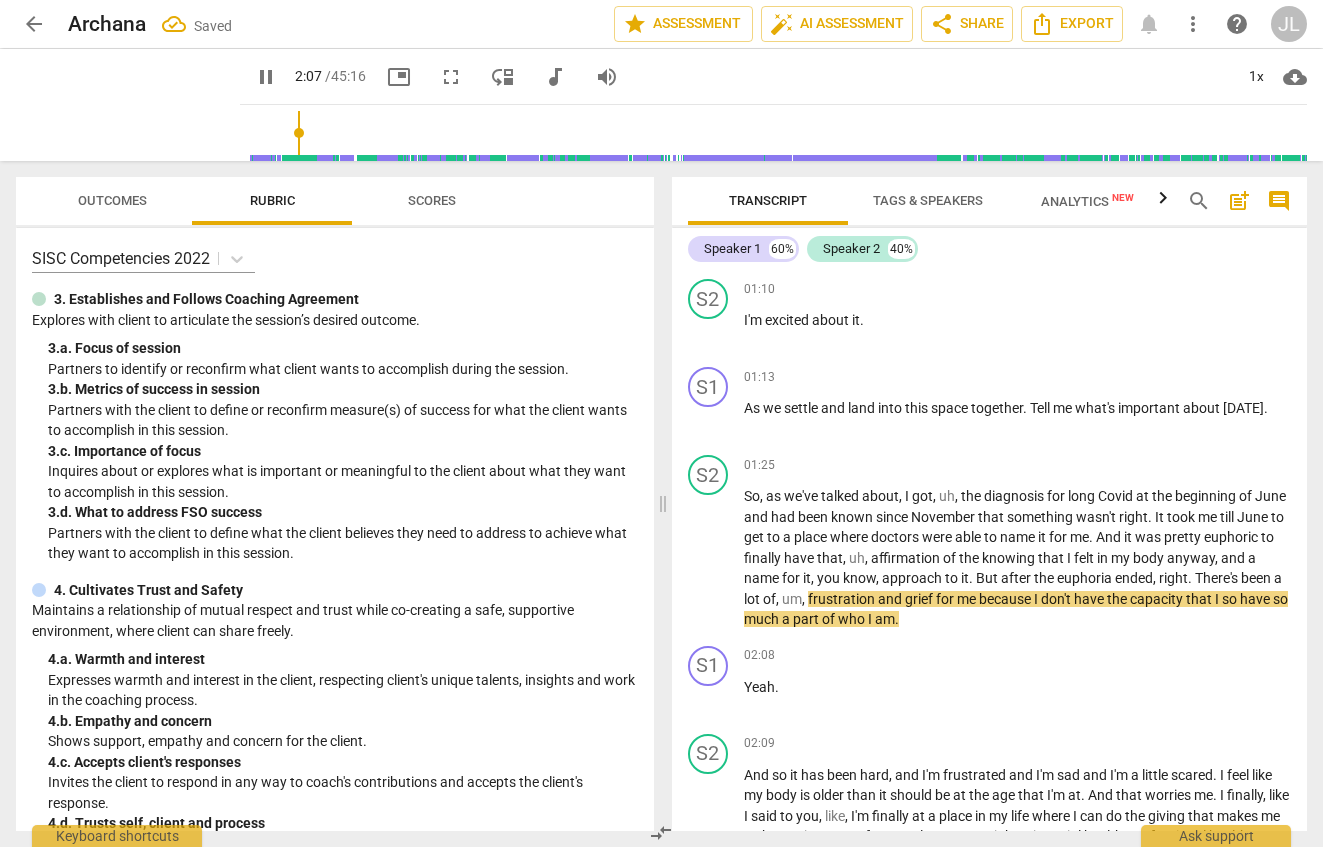 type on "127" 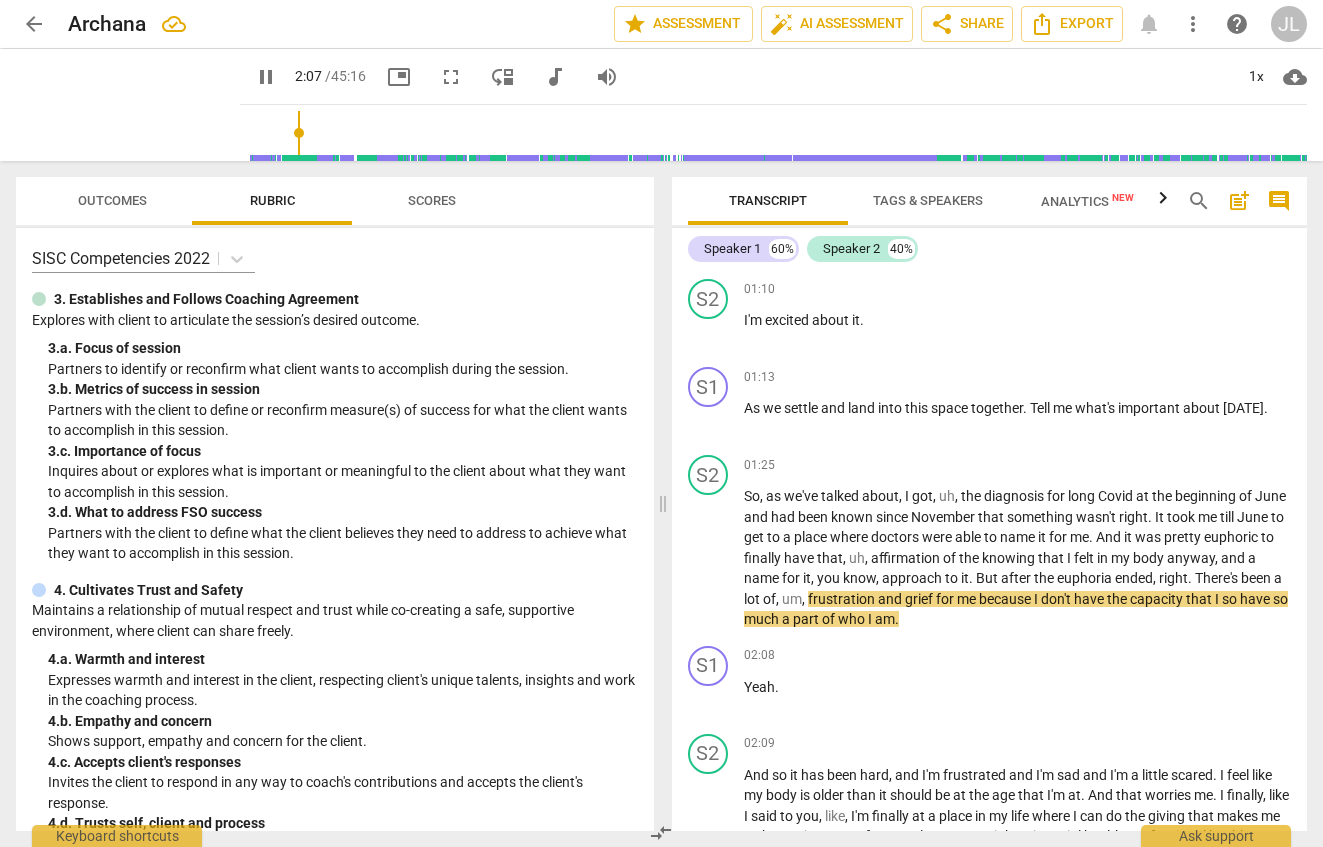 type 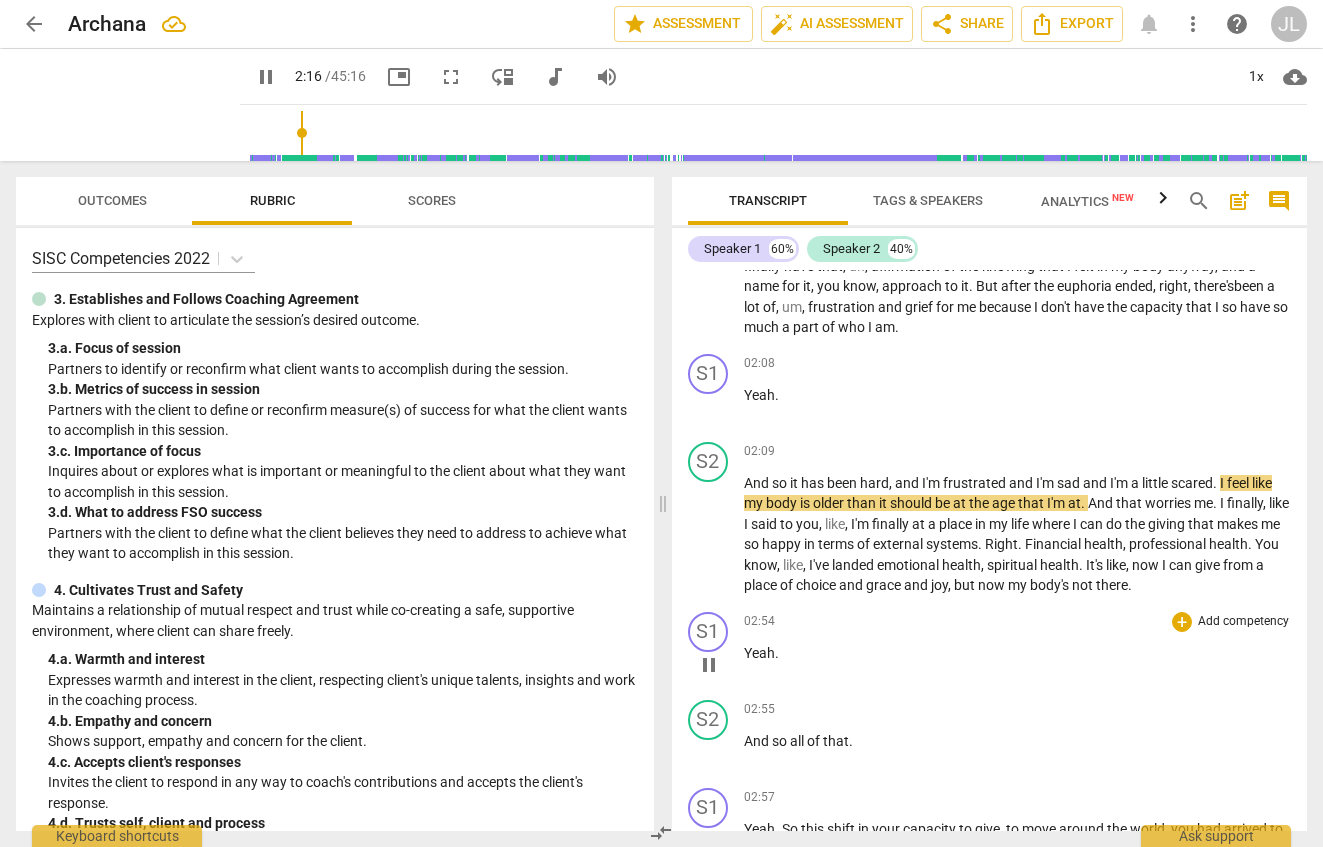 scroll, scrollTop: 1227, scrollLeft: 0, axis: vertical 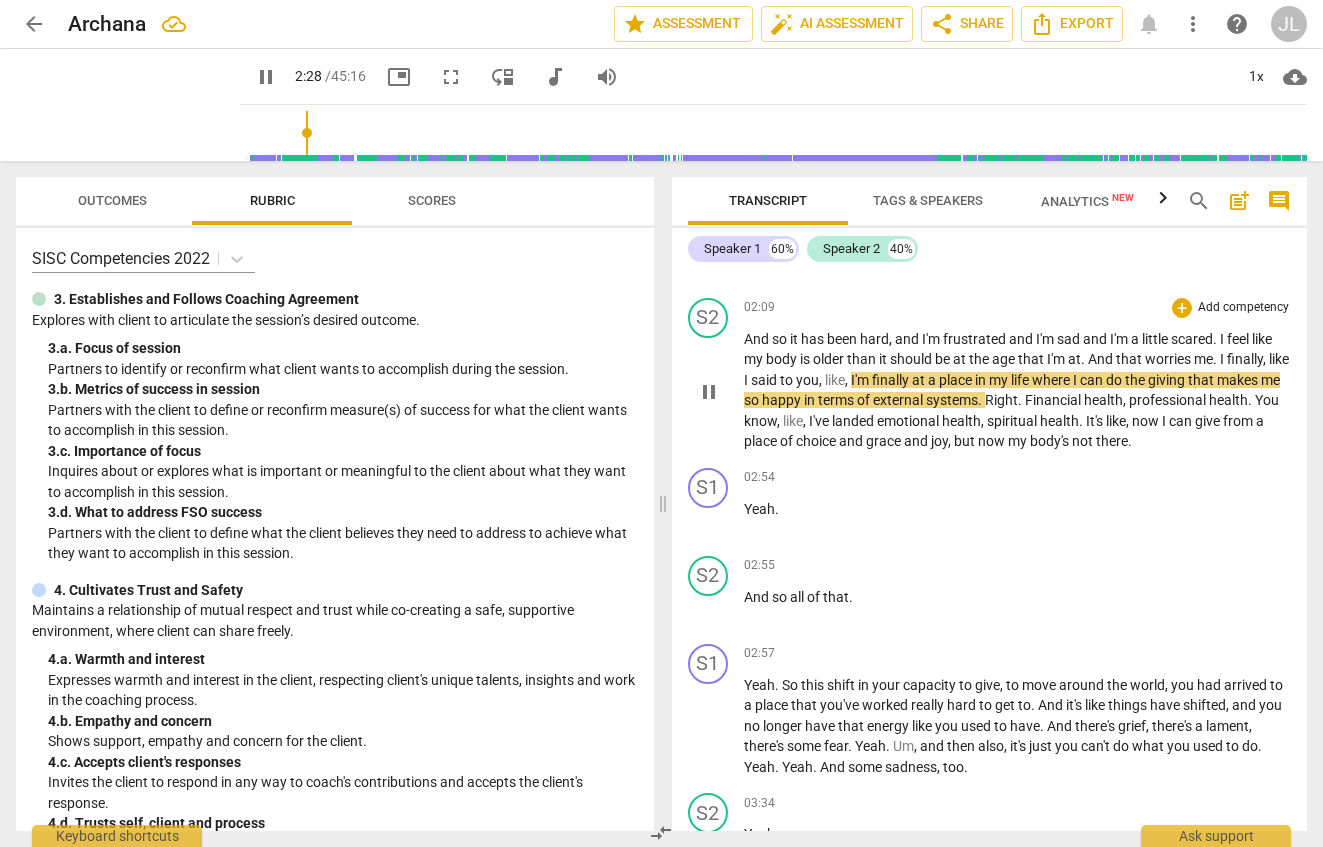 click on "." at bounding box center (1216, 359) 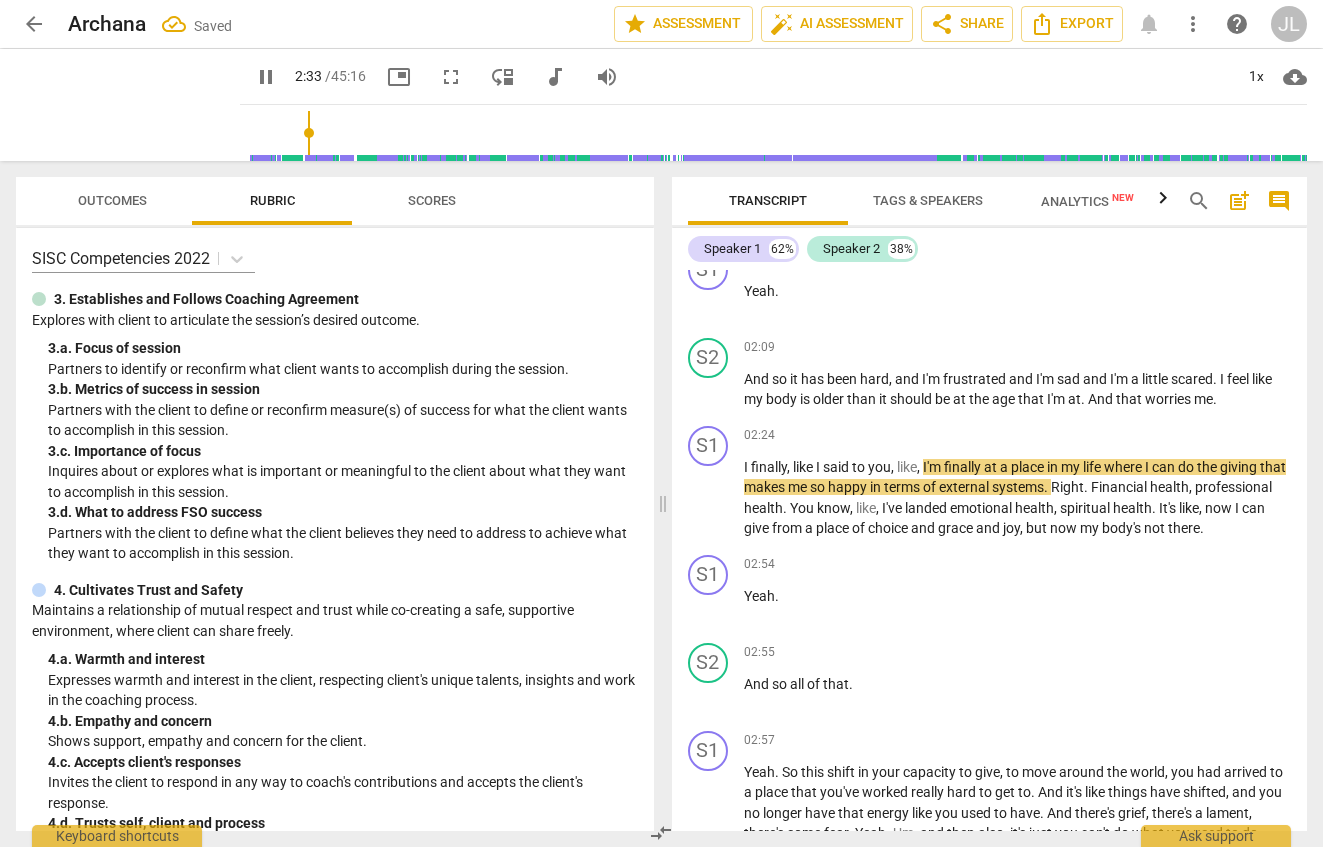 scroll, scrollTop: 1147, scrollLeft: 0, axis: vertical 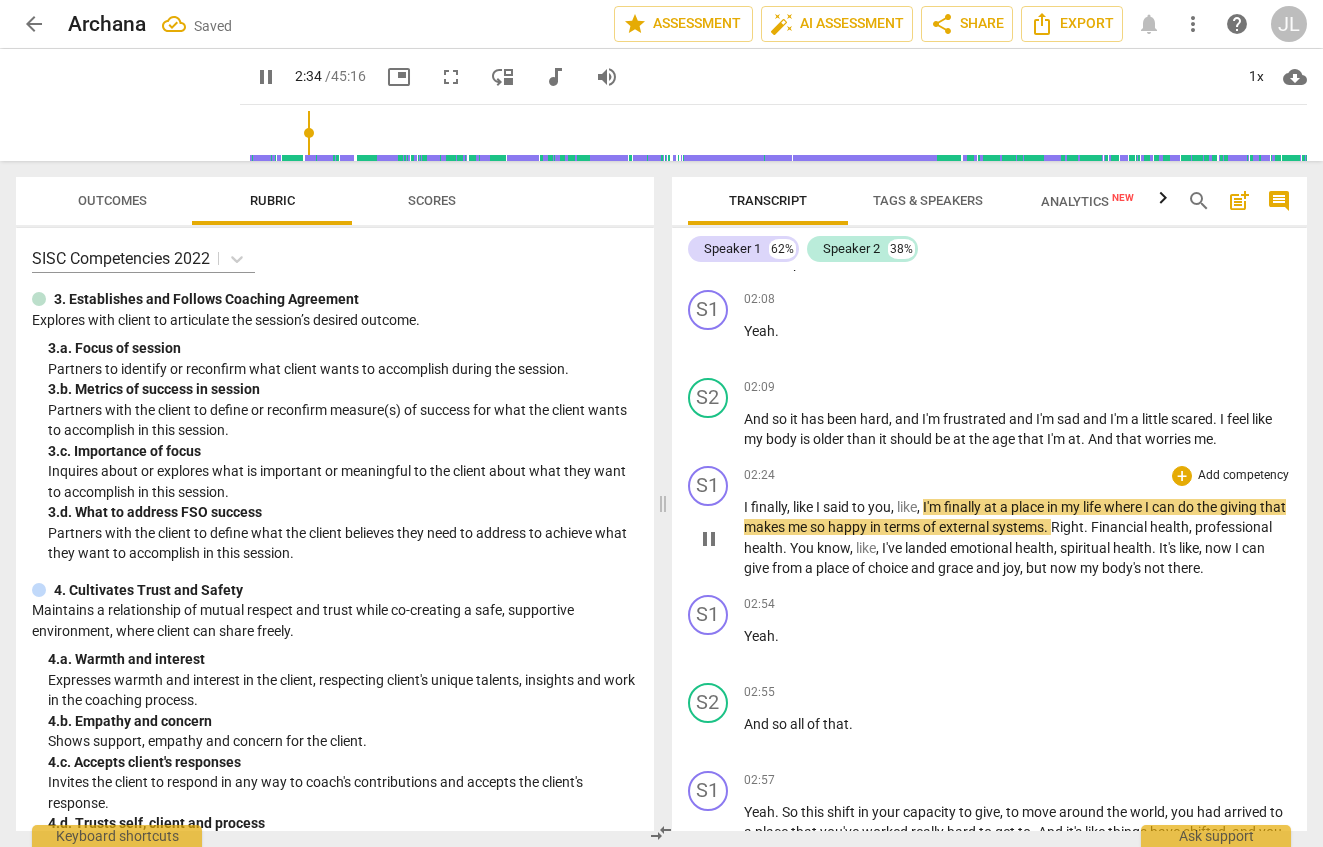 click on "finally" at bounding box center (769, 507) 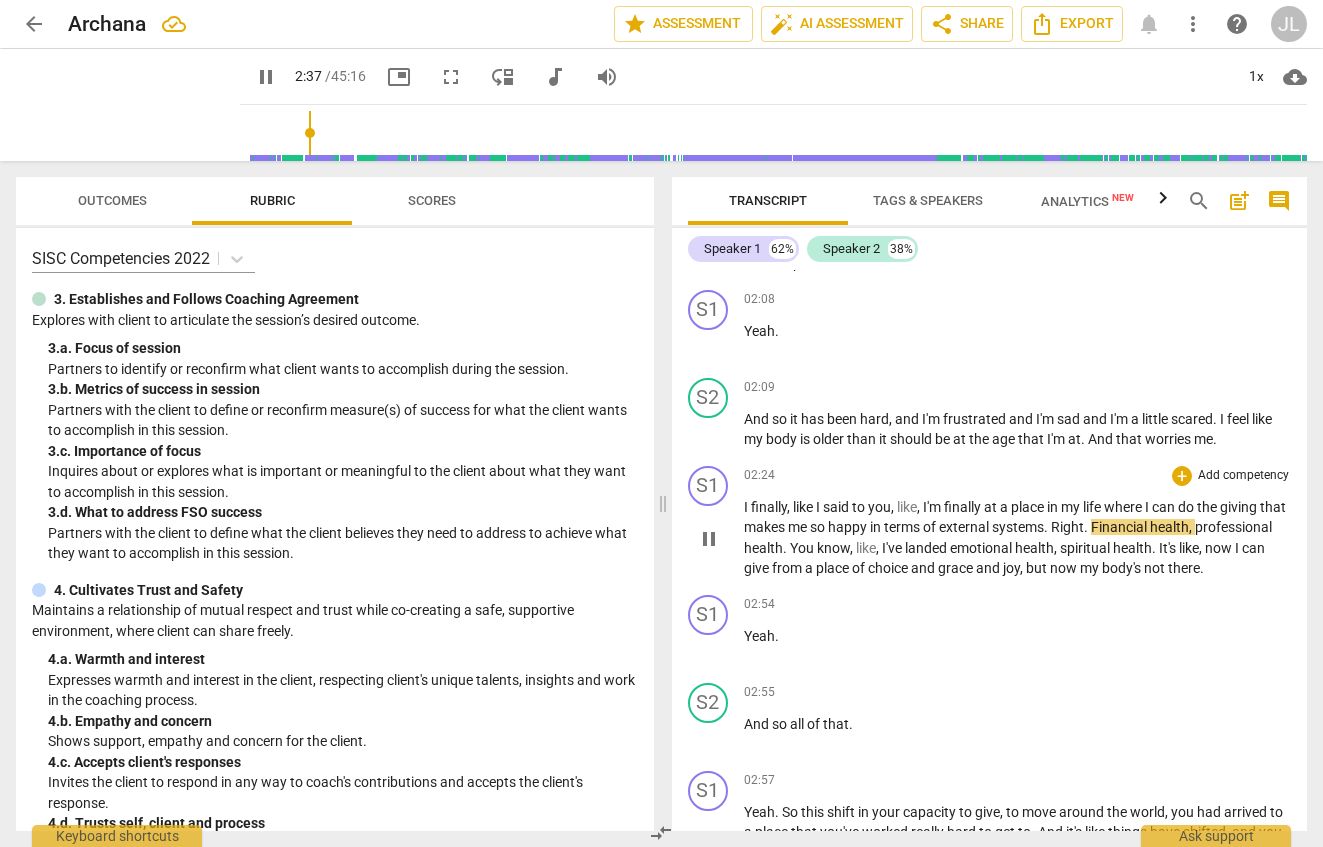 type on "158" 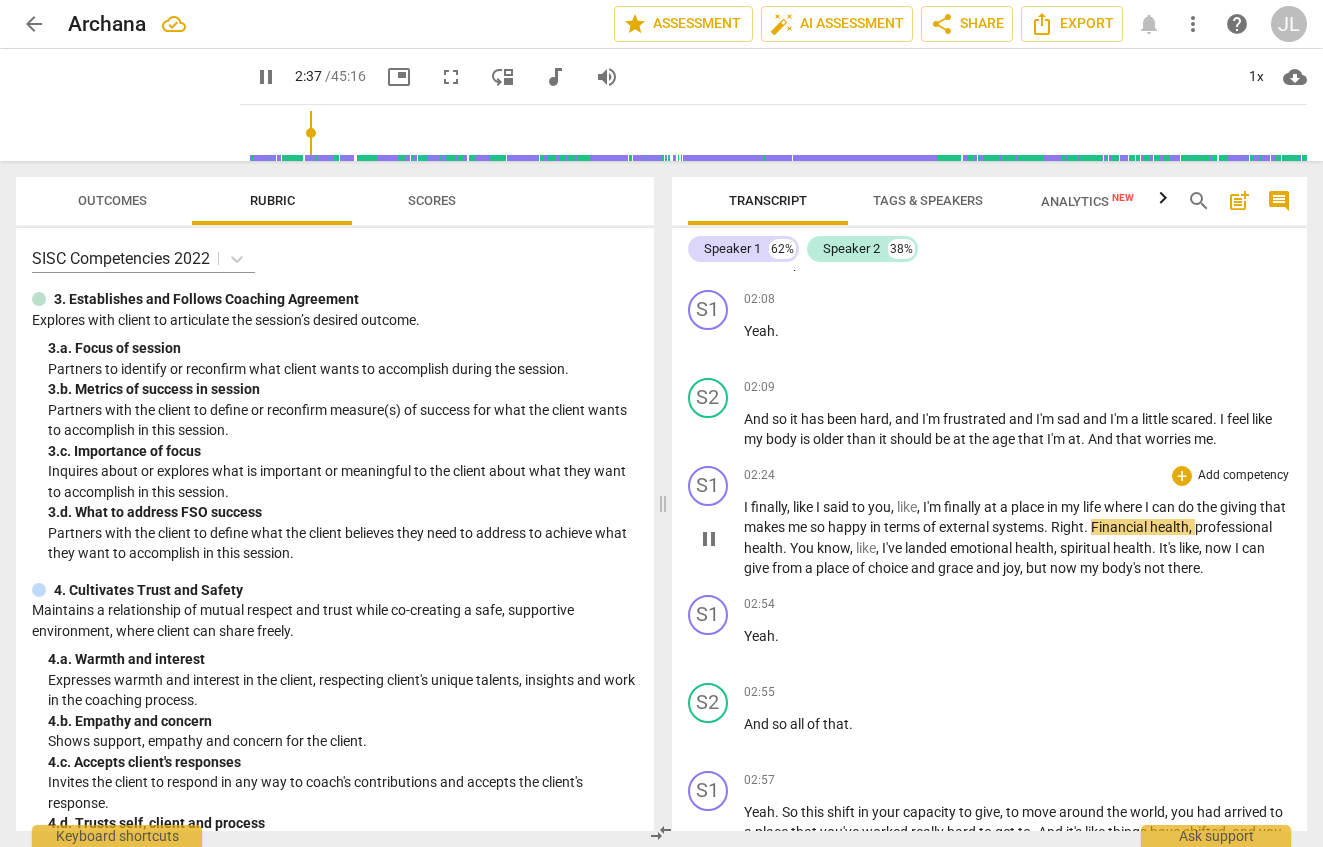 type 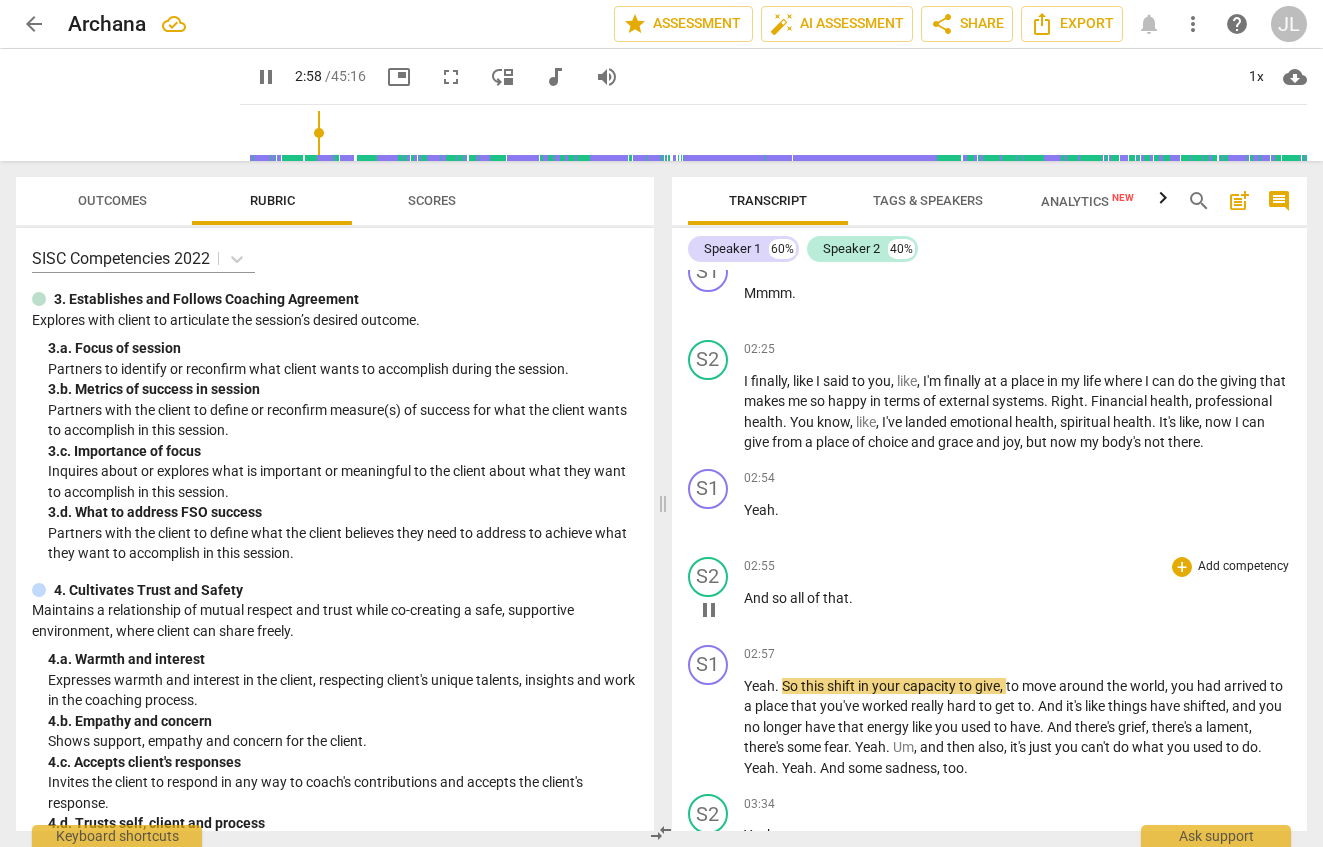 scroll, scrollTop: 1512, scrollLeft: 0, axis: vertical 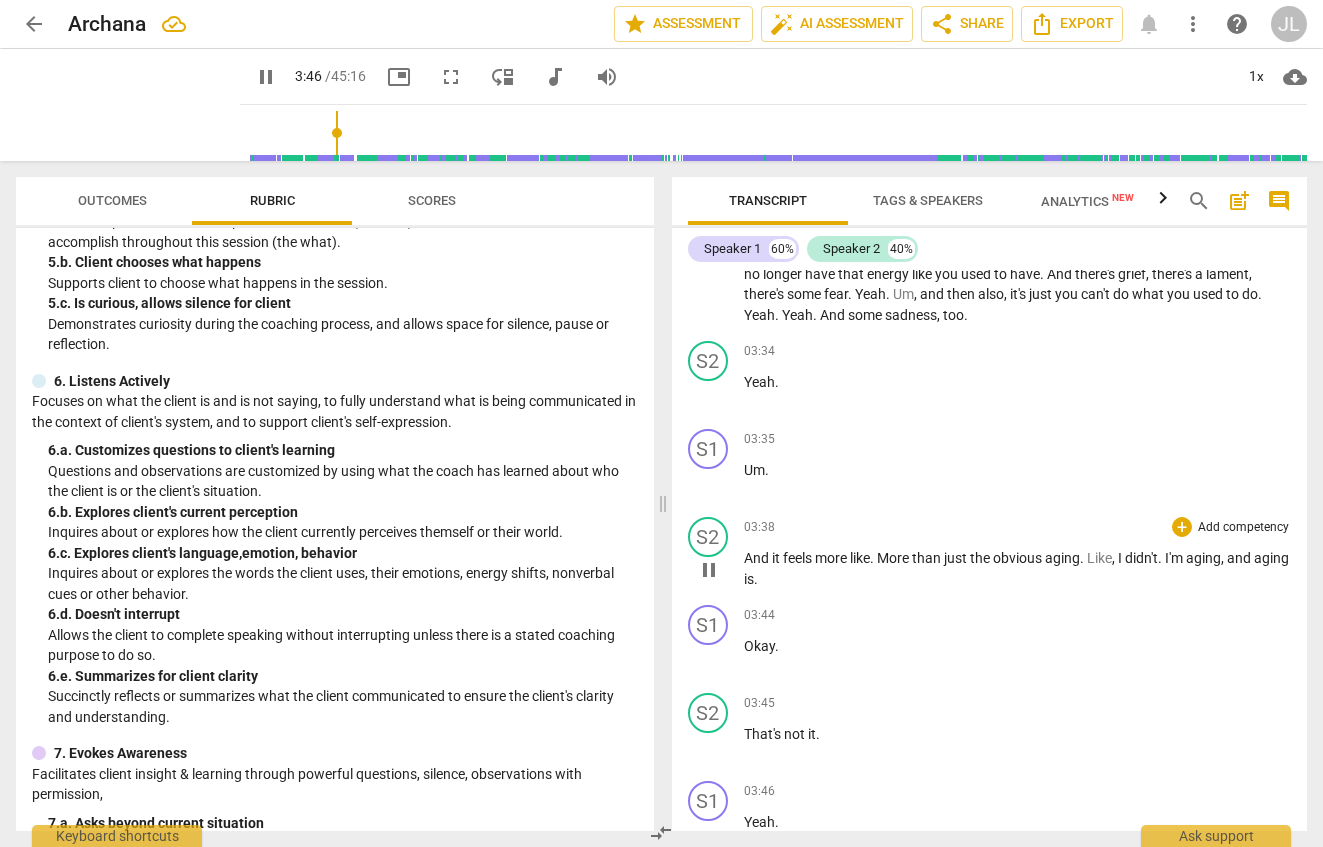 click on "And   it   feels   more   like .   More   than   just   the   obvious   aging .   Like ,   I   didn't .   I'm   aging ,   and   aging   is ." at bounding box center [1018, 568] 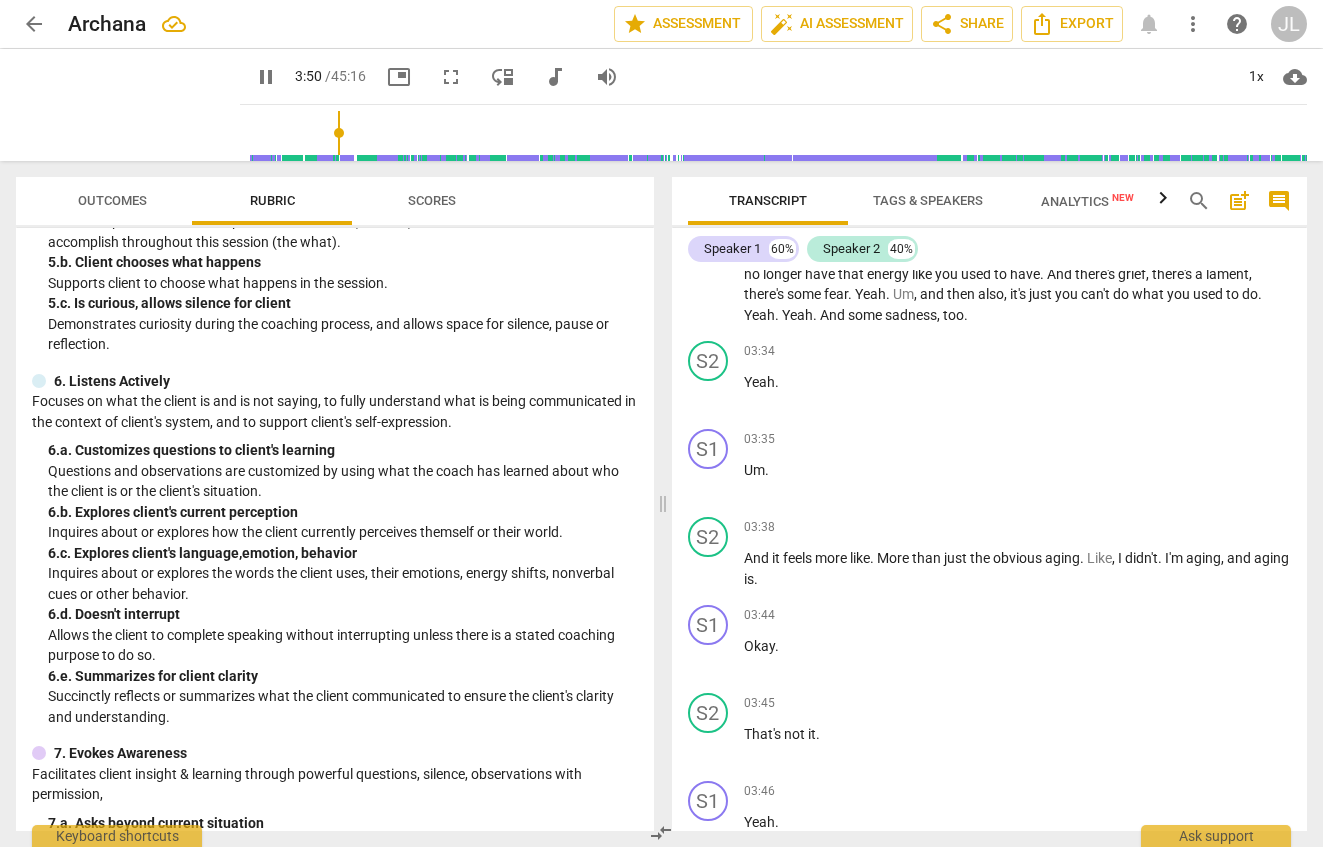 scroll, scrollTop: 2467, scrollLeft: 0, axis: vertical 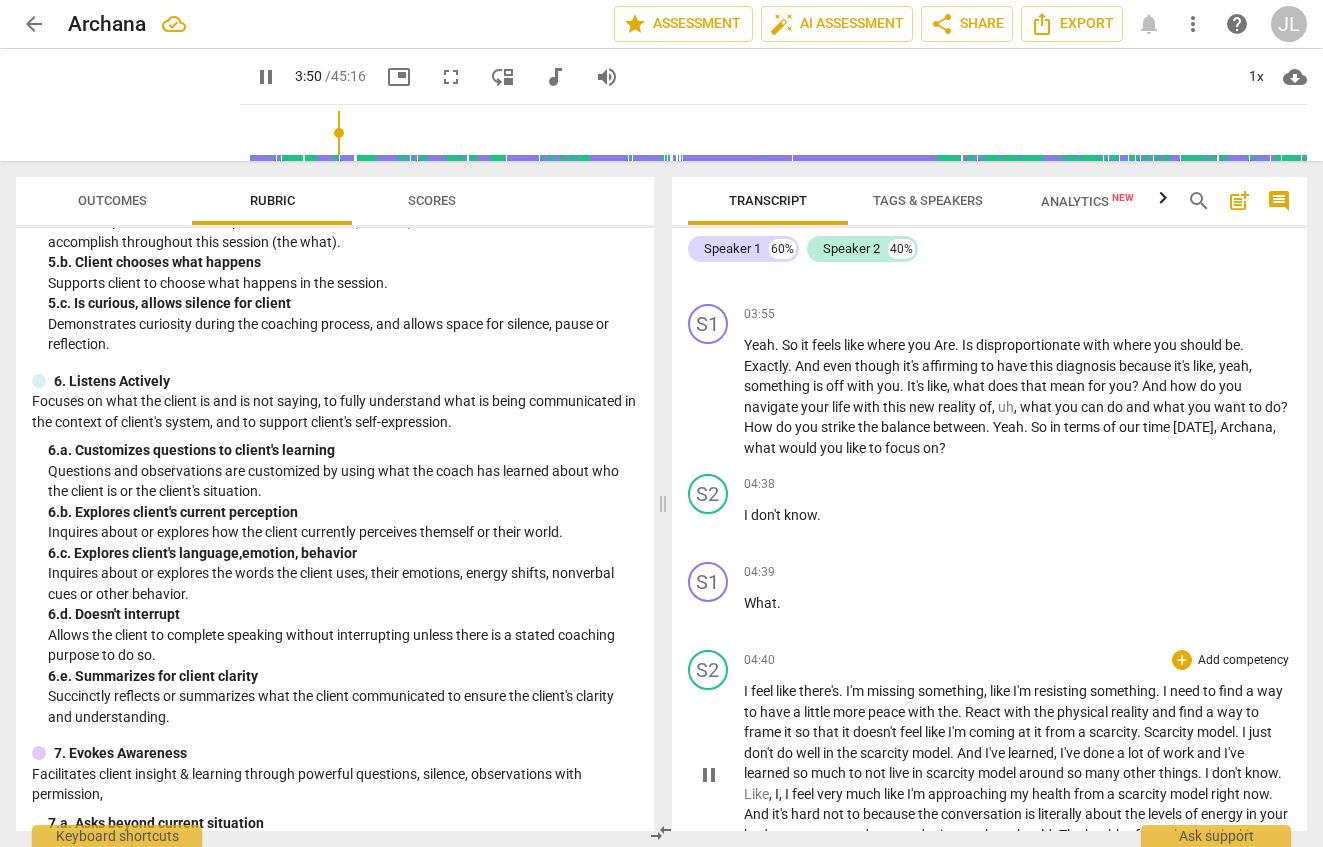 click on "S2 play_arrow pause 04:40 + Add competency keyboard_arrow_right I   feel   like   there's .   I'm   missing   something ,   like   I'm   resisting   something .   I   need   to   find   a   way   to   have   a   little   more   peace   with   the .   React   with   the   physical   reality   and   find   a   way   to   frame   it   so   that   it   doesn't   feel   like   I'm   coming   at   it   from   a   scarcity .   Scarcity   model .   I   just   don't   do   well   in   the   scarcity   model .   And   I've   learned ,   I've   done   a   lot   of   work   and   I've   learned   so   much   to   not   live   in   scarcity   model   around   so   many   other   things .   I   don't   know .   Like ,   I ,   I   feel   very   much   like   I'm   approaching   my   health   from   a   scarcity   model   right   now .   And   it's   hard   not   to   because   the   conversation   is   literally   about   the   levels   of   energy   in   your   body   are   scarce   and   not   producing   as   they   ." at bounding box center [990, 758] 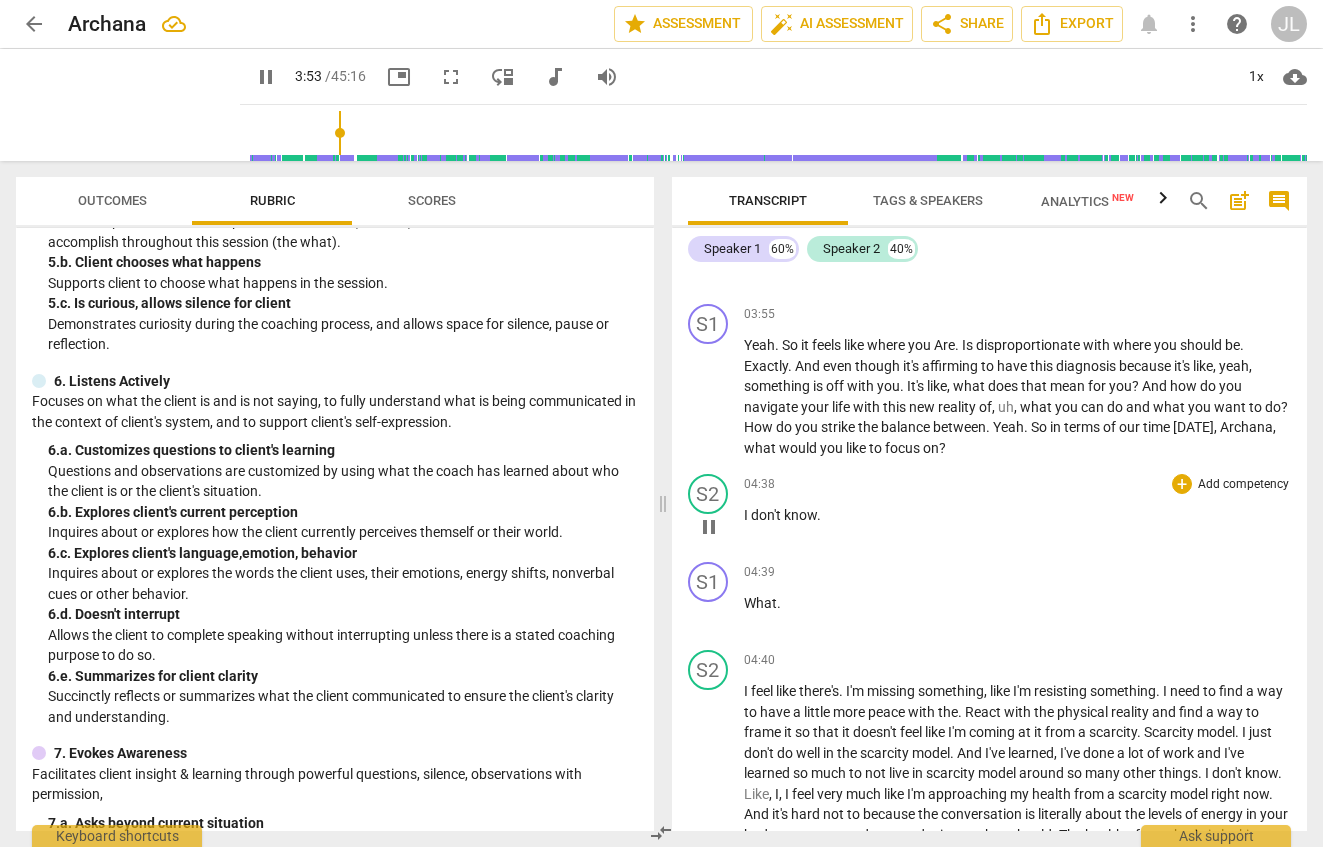 click on "pause" at bounding box center [709, 527] 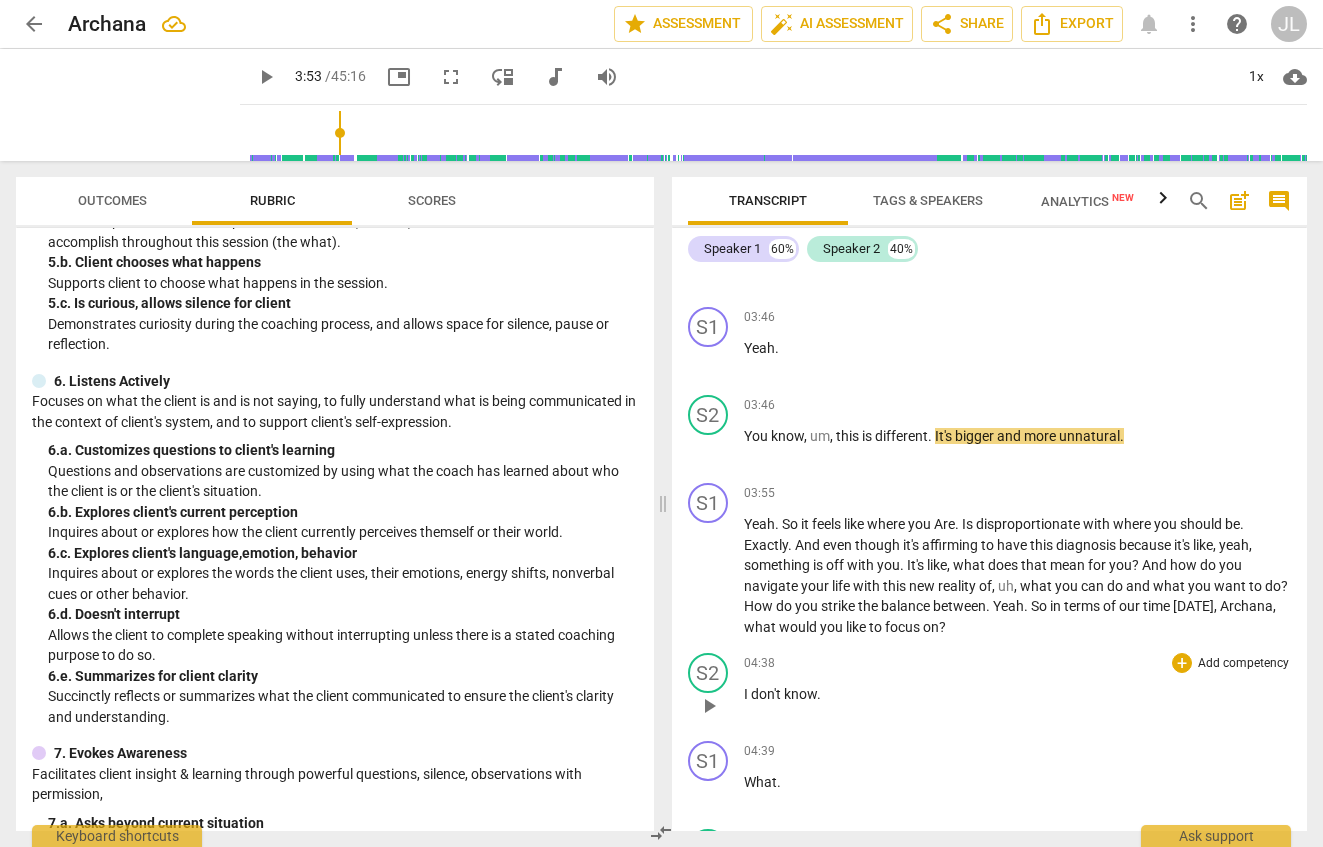 scroll, scrollTop: 2065, scrollLeft: 0, axis: vertical 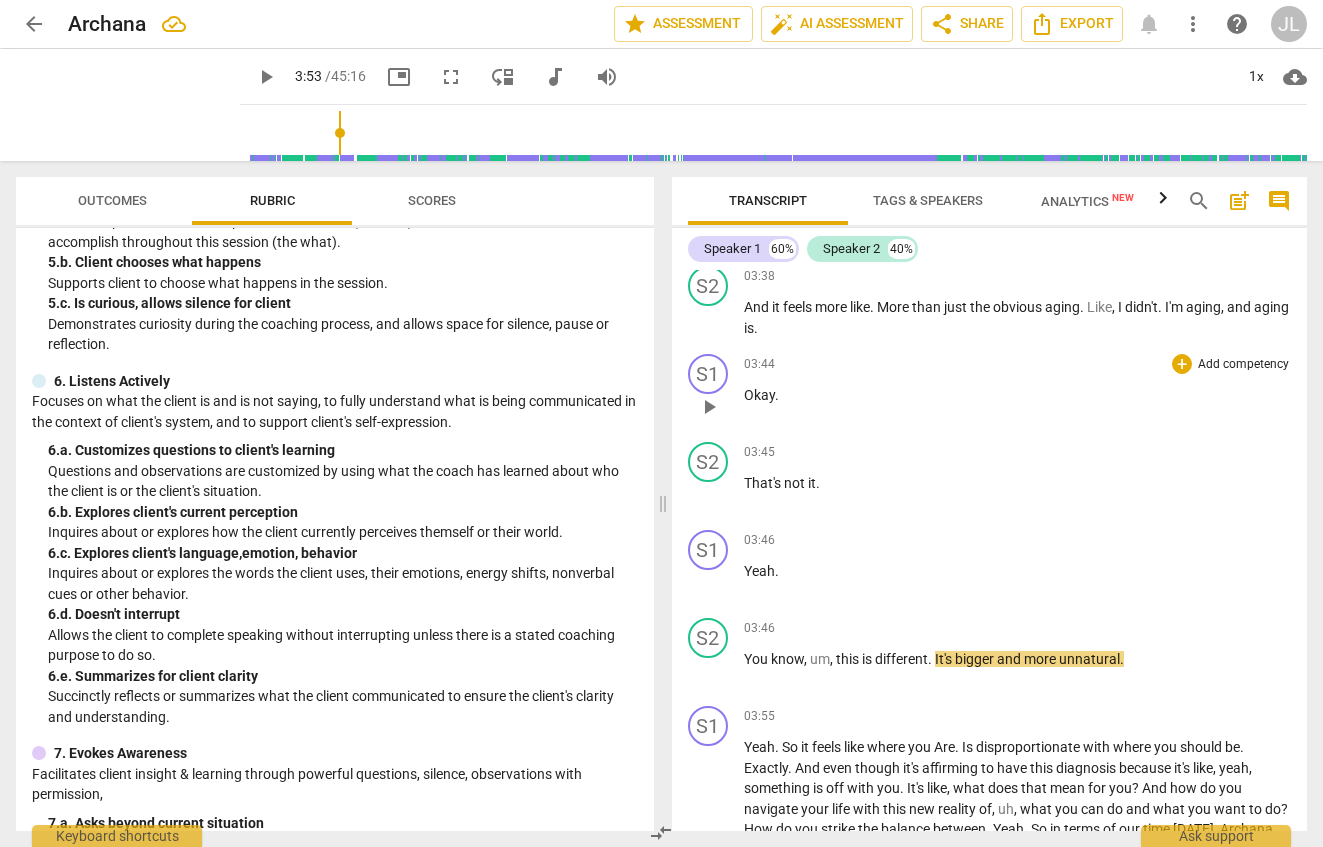 click on "Okay" at bounding box center (759, 395) 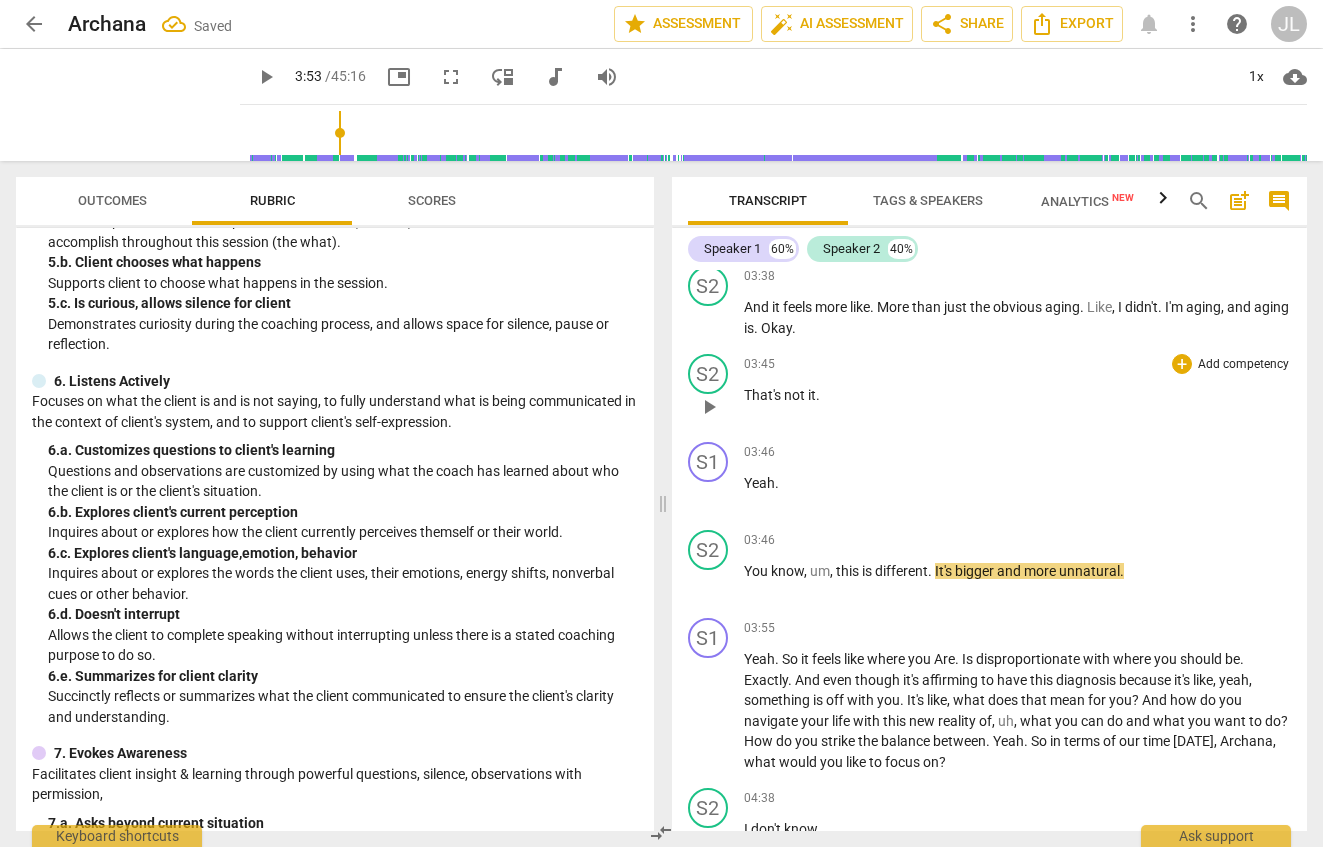 click on "That's" at bounding box center (764, 395) 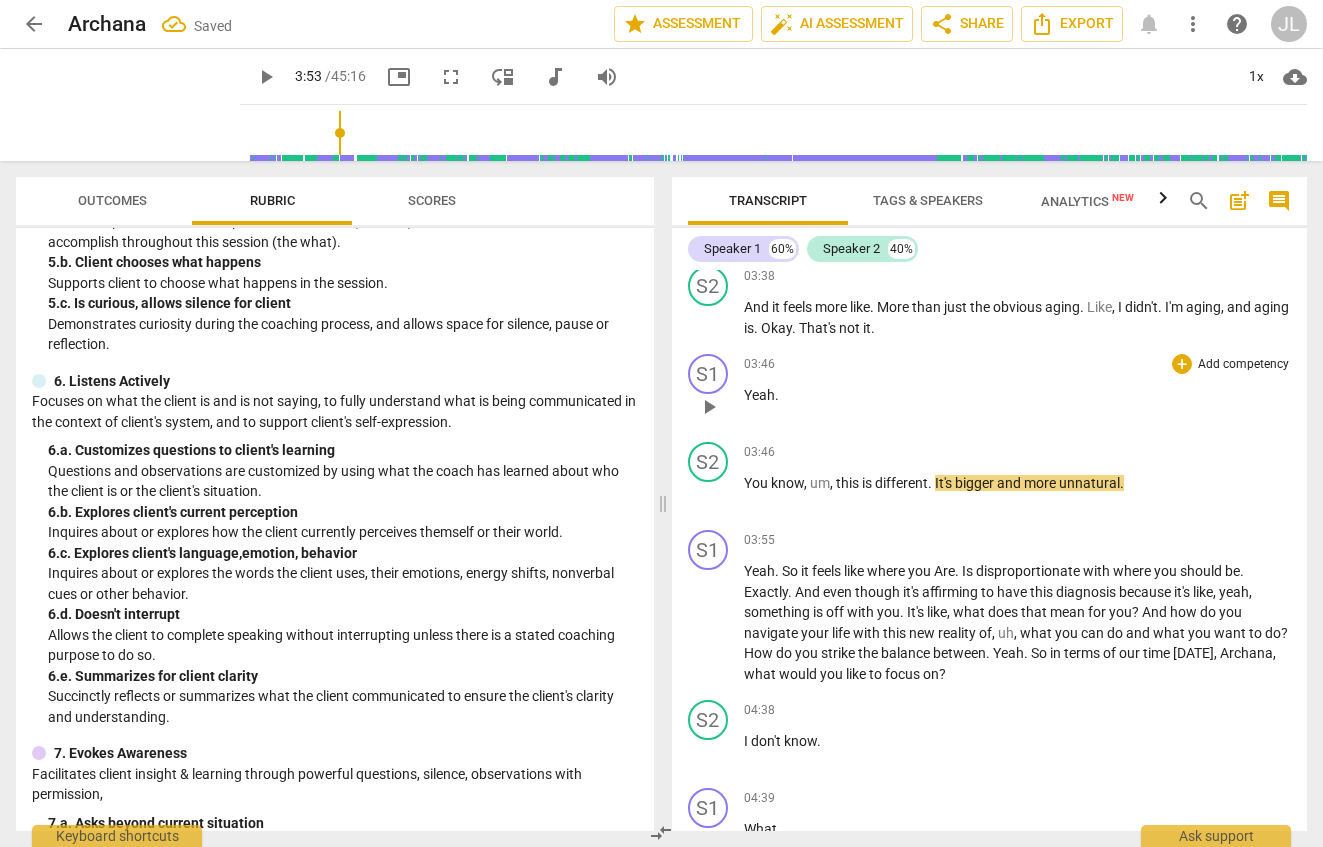 click on "03:46 + Add competency keyboard_arrow_right Yeah ." at bounding box center [1018, 390] 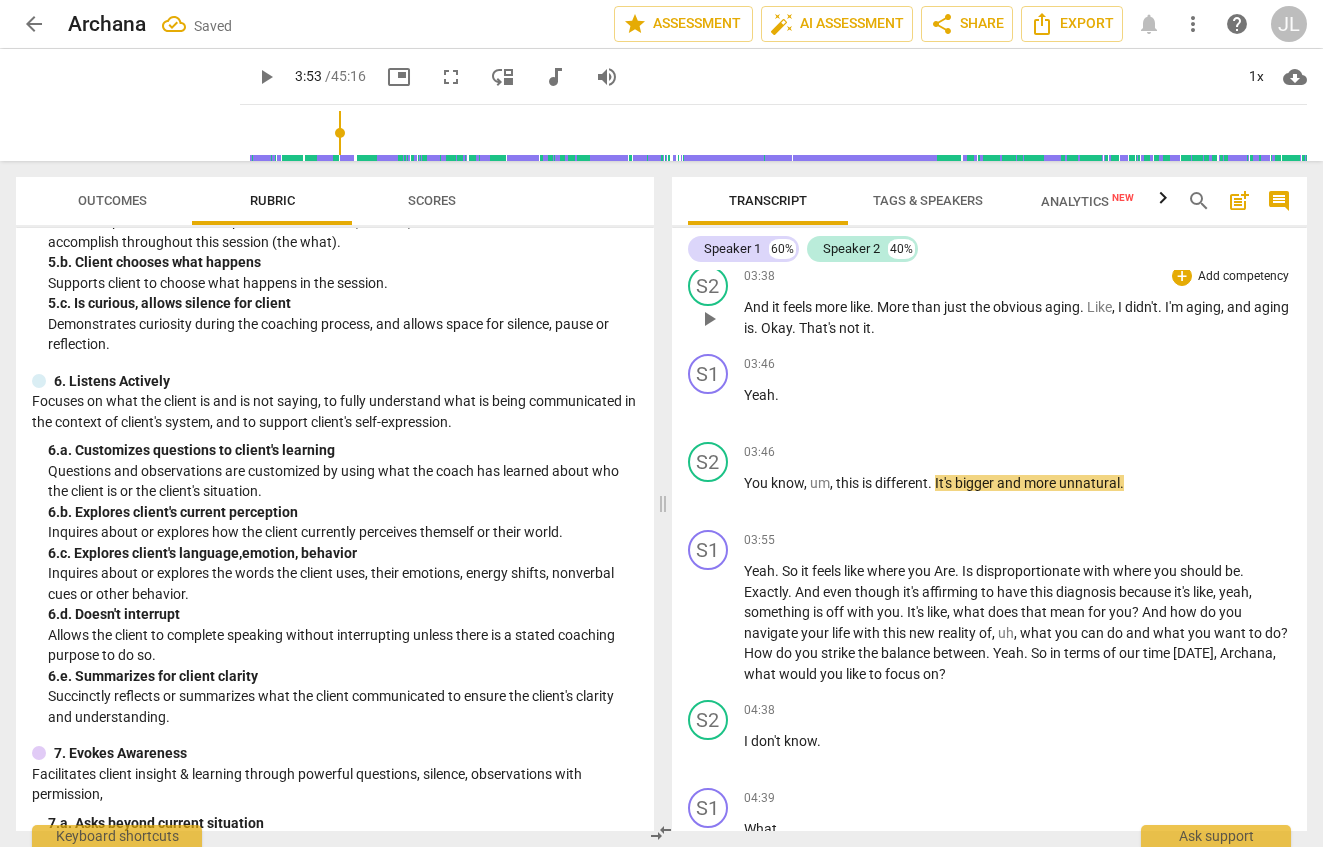 click on "play_arrow" at bounding box center (709, 319) 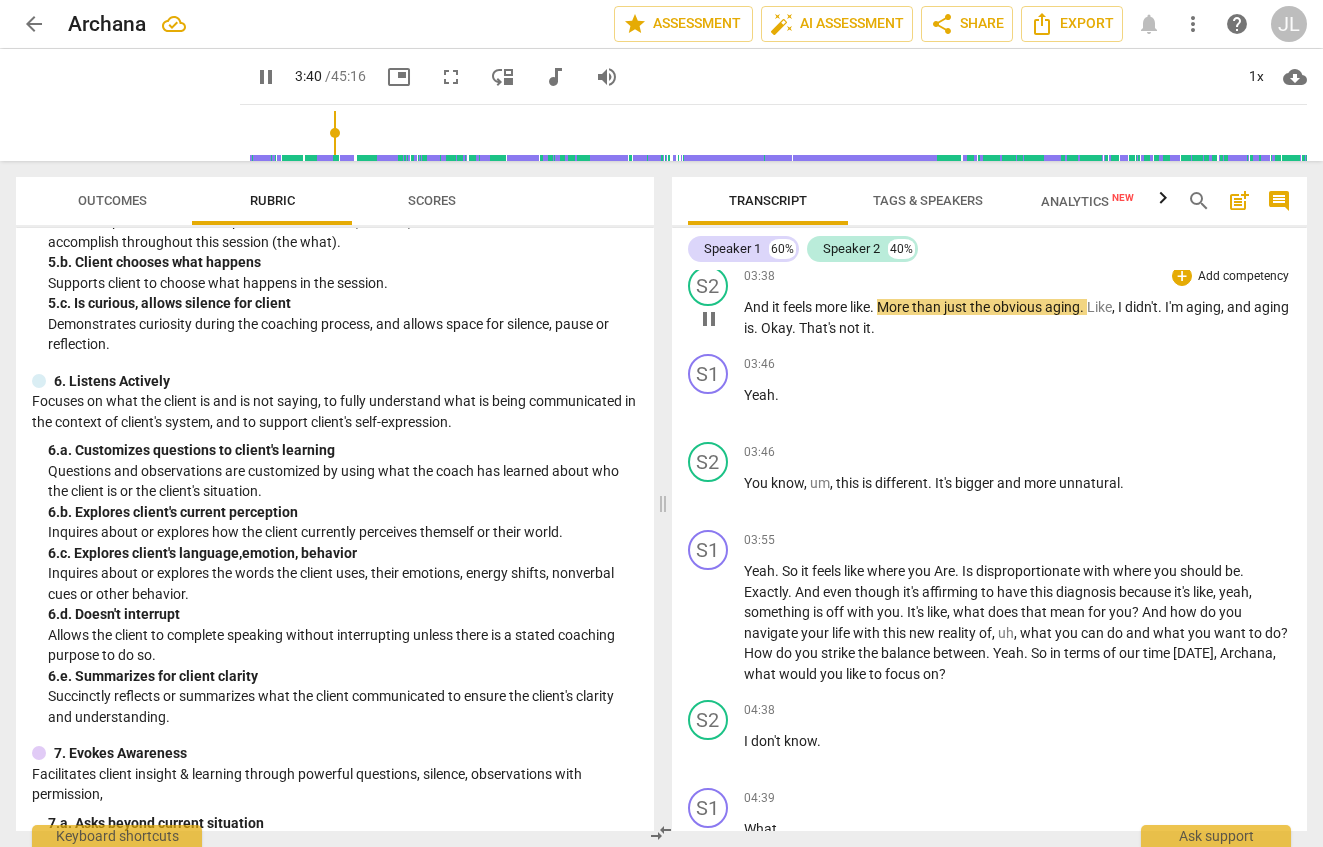 click on "More" at bounding box center [894, 307] 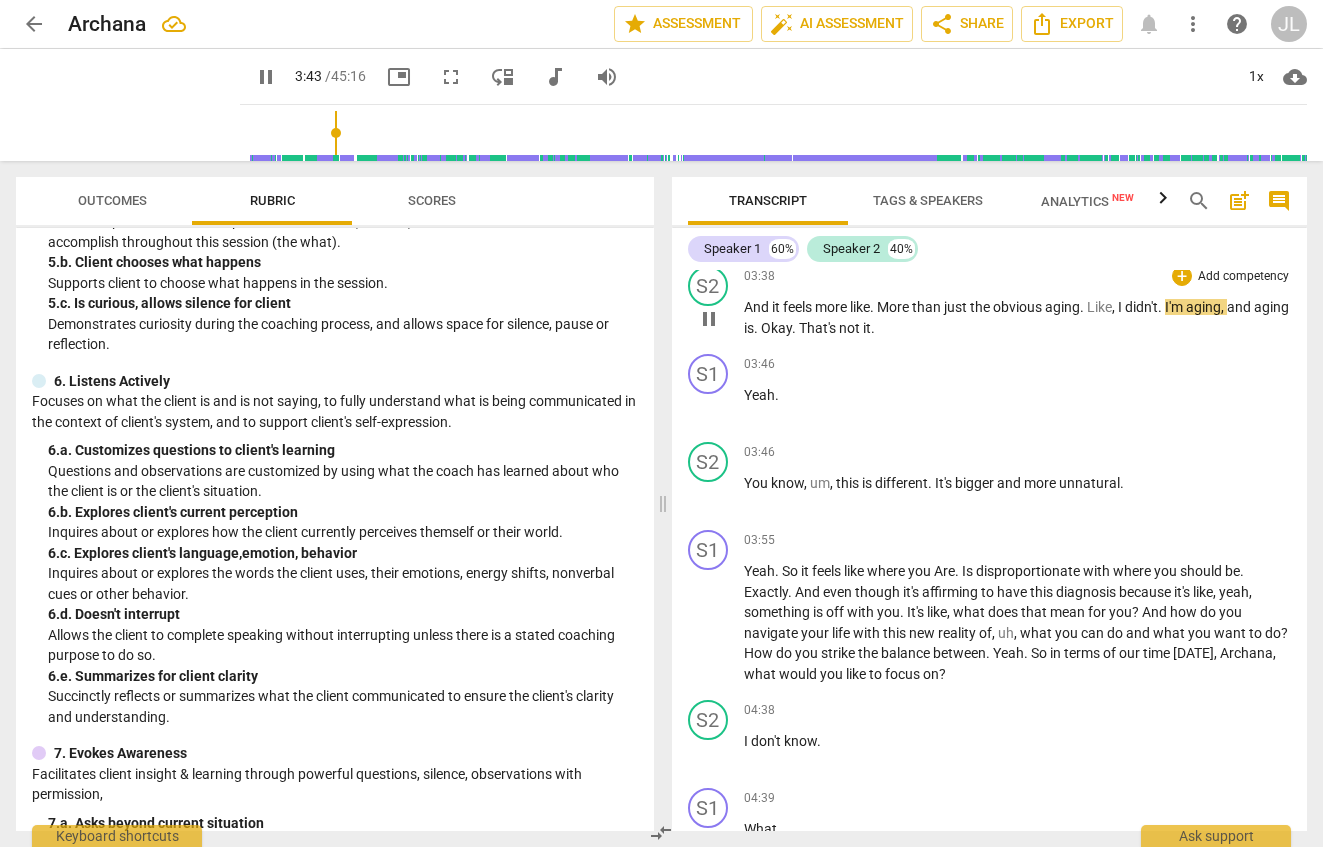 type on "223" 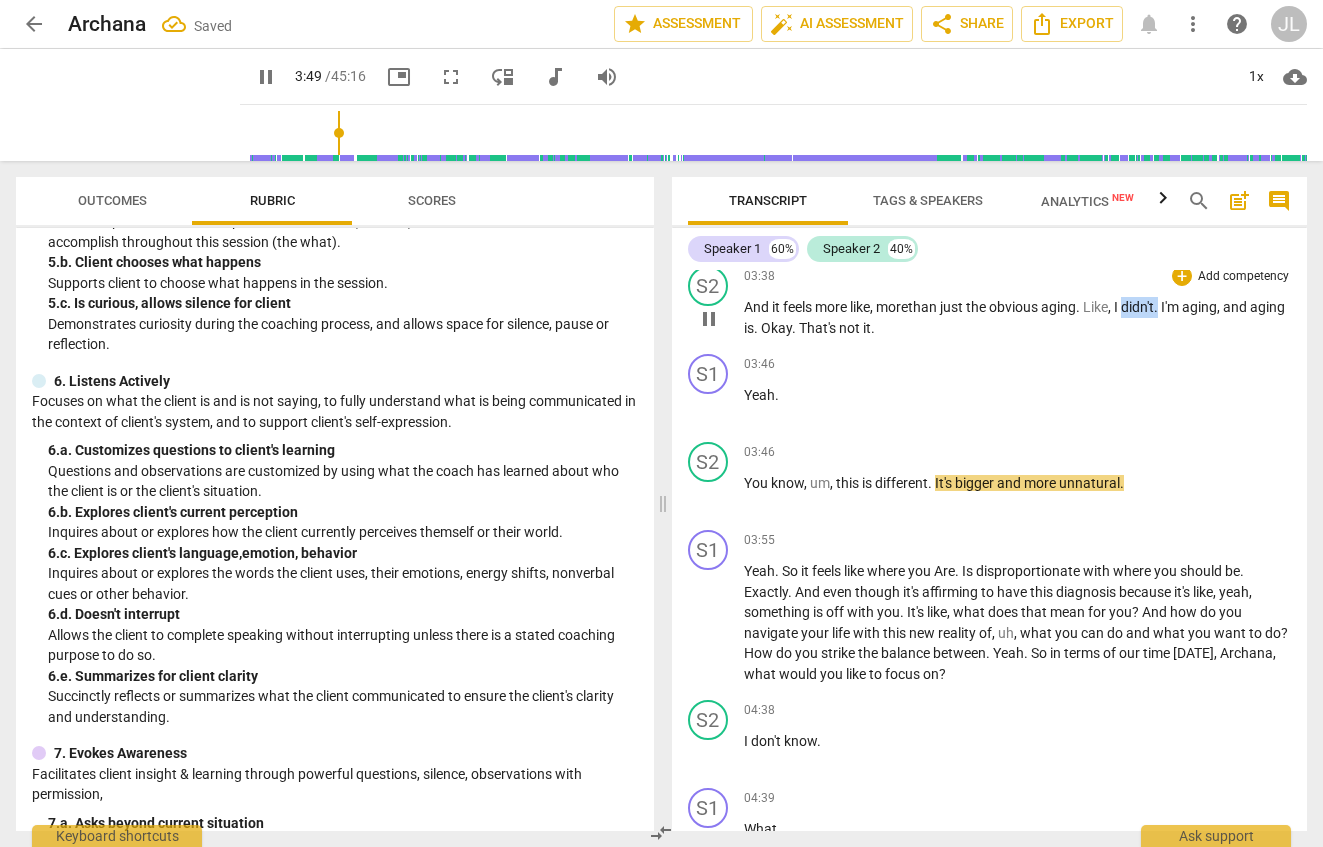 drag, startPoint x: 1130, startPoint y: 330, endPoint x: 1167, endPoint y: 330, distance: 37 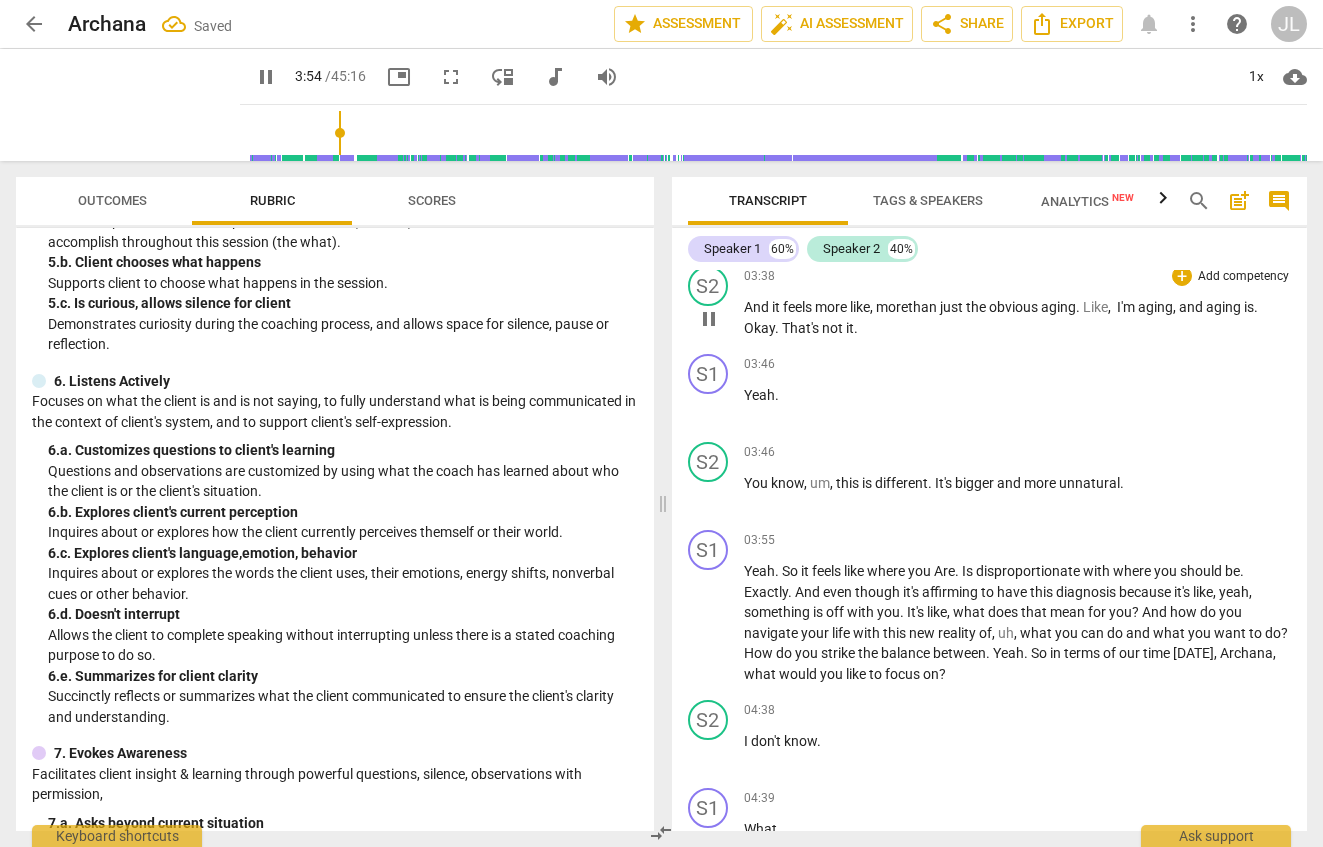 click on "And   it   feels   more   like, m ore  than   just   the   obvious   aging .   Like ,     I'm   aging ,   and   aging   is .   Okay .   That's   not   it ." at bounding box center (1018, 317) 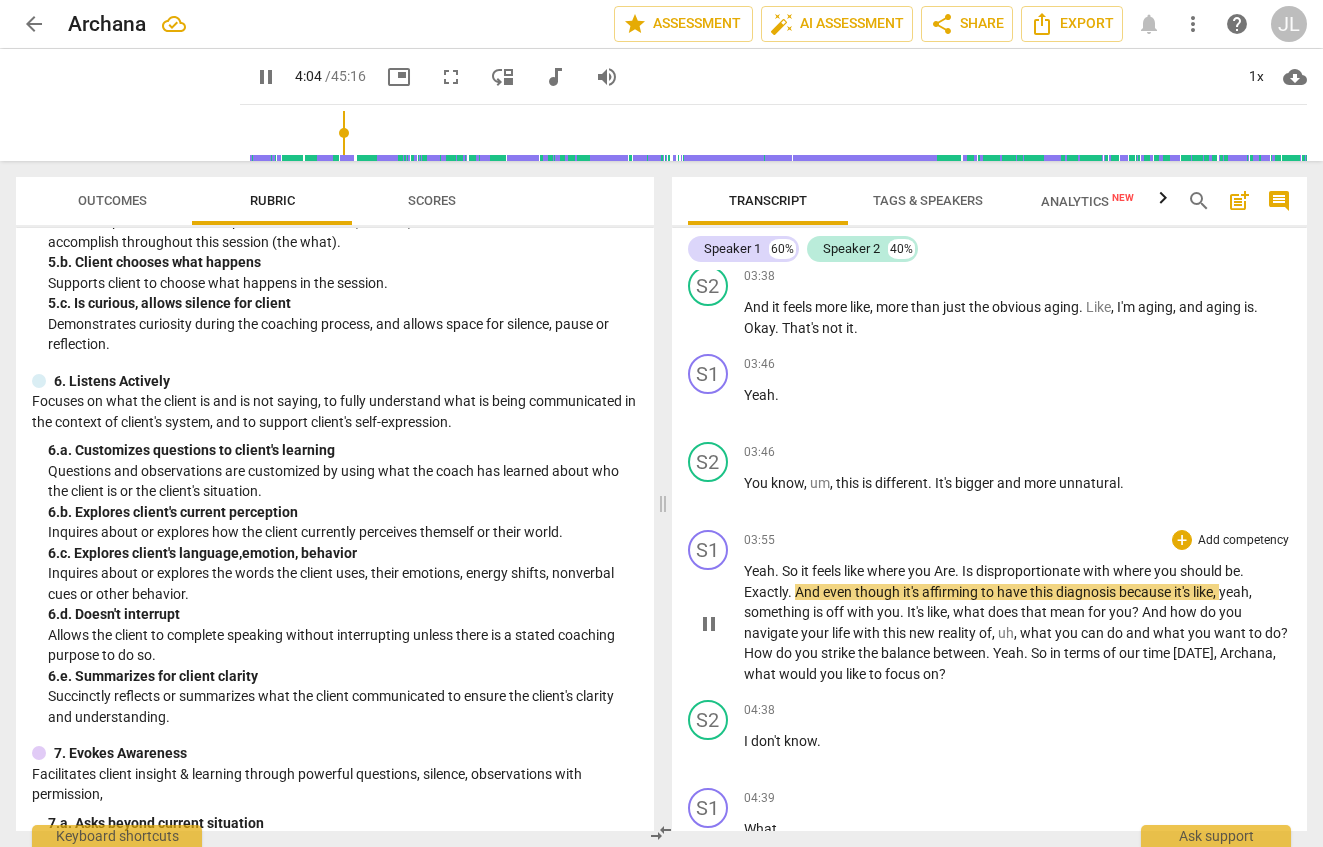 click on "Yeah .   So   it   feels   like   where   you   Are .   Is   disproportionate   with   where   you   should   be .   Exactly .   And   even   though   it's   affirming   to   have   this   diagnosis   because   it's   like ,   yeah ,   something   is   off   with   you .   It's   like ,   what   does   that   mean   for   you ?   And   how   do   you   navigate   your   life   with   this   new   reality   of ,   uh ,   what   you   can   do   and   what   you   want   to   do ?   How   do   you   strike   the   balance   between .   Yeah .   So   in   terms   of   our   time   [DATE] ,   Archana ,   what   would   you   like   to   focus   on ?" at bounding box center [1018, 622] 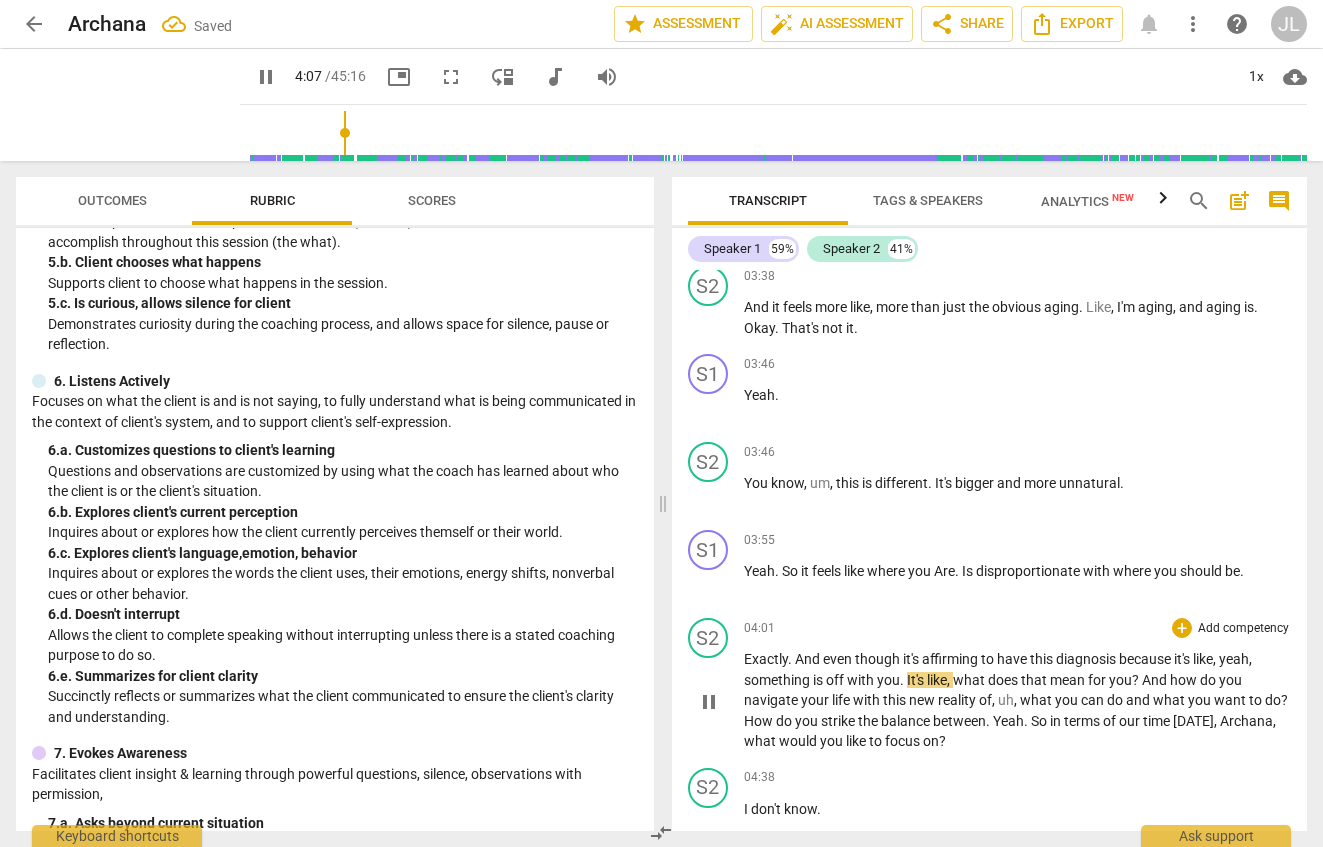 click on "And" at bounding box center [809, 659] 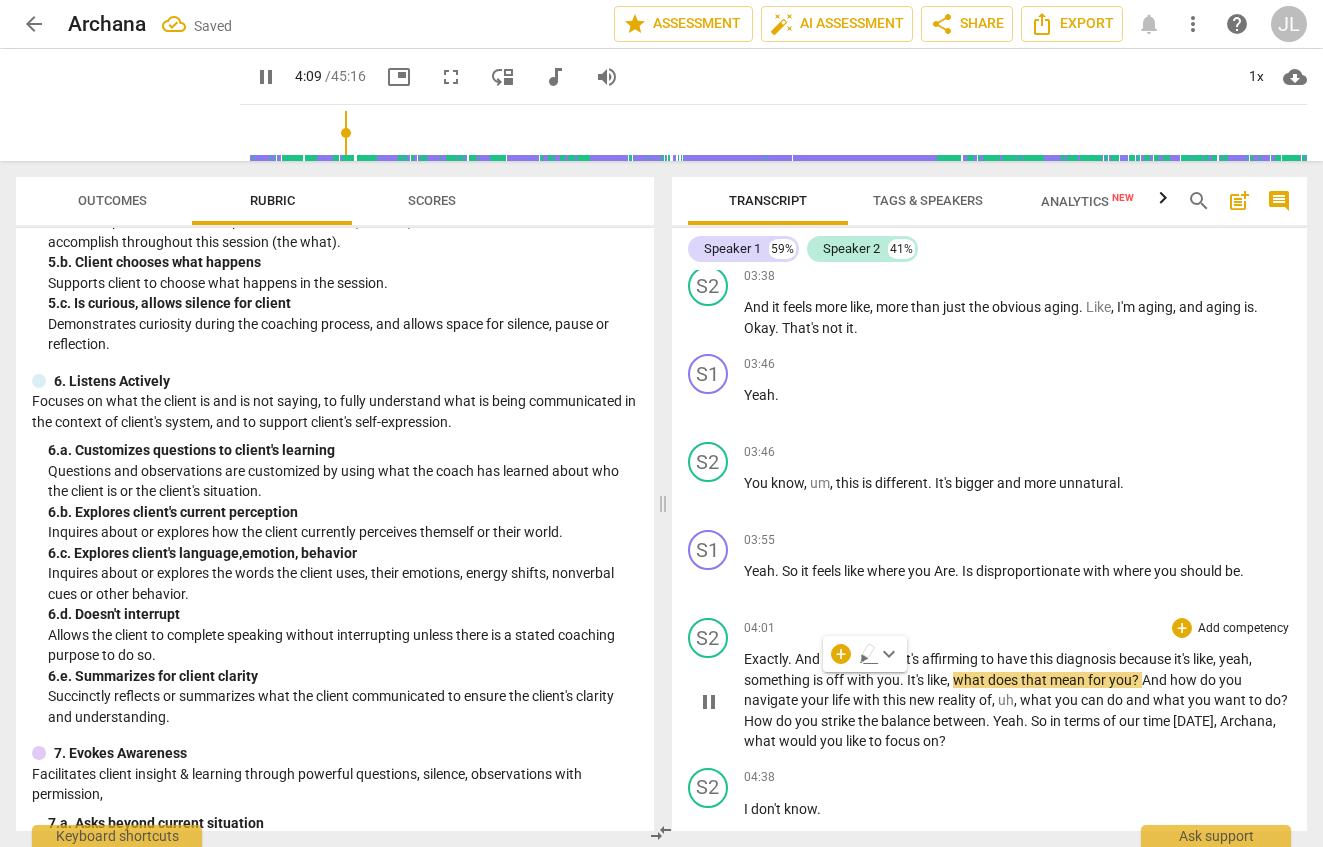 click on "." at bounding box center [791, 659] 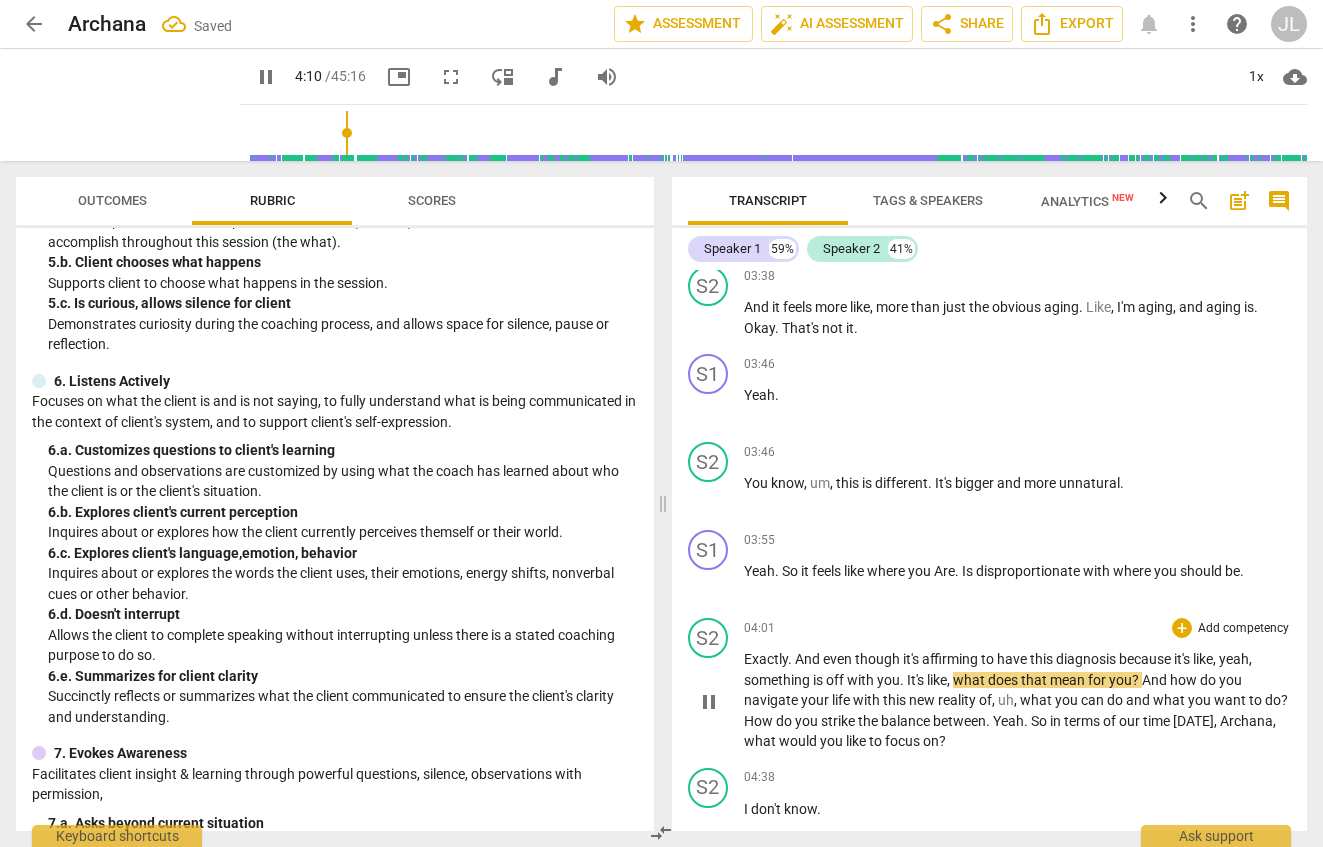click on "And" at bounding box center (809, 659) 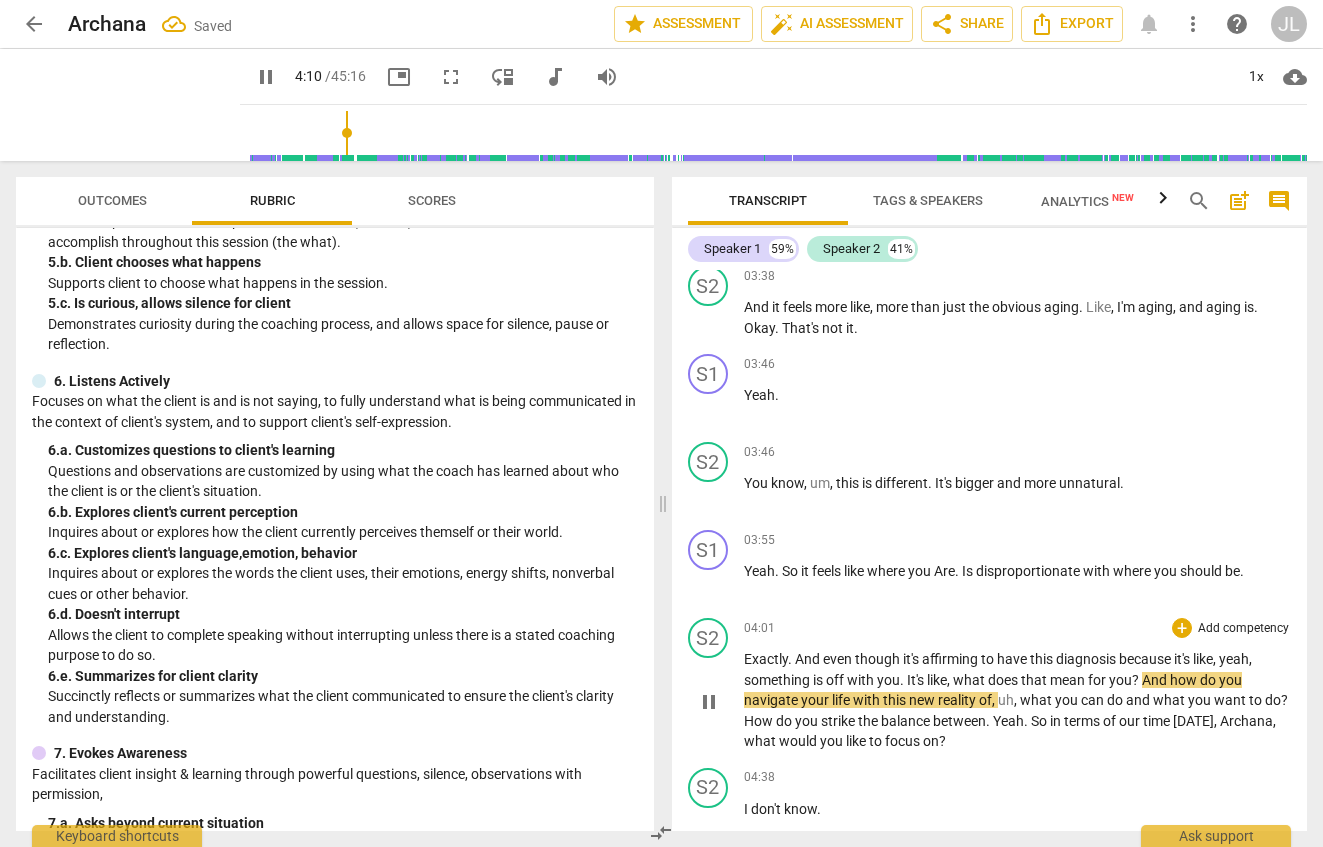 click on "And" at bounding box center [809, 659] 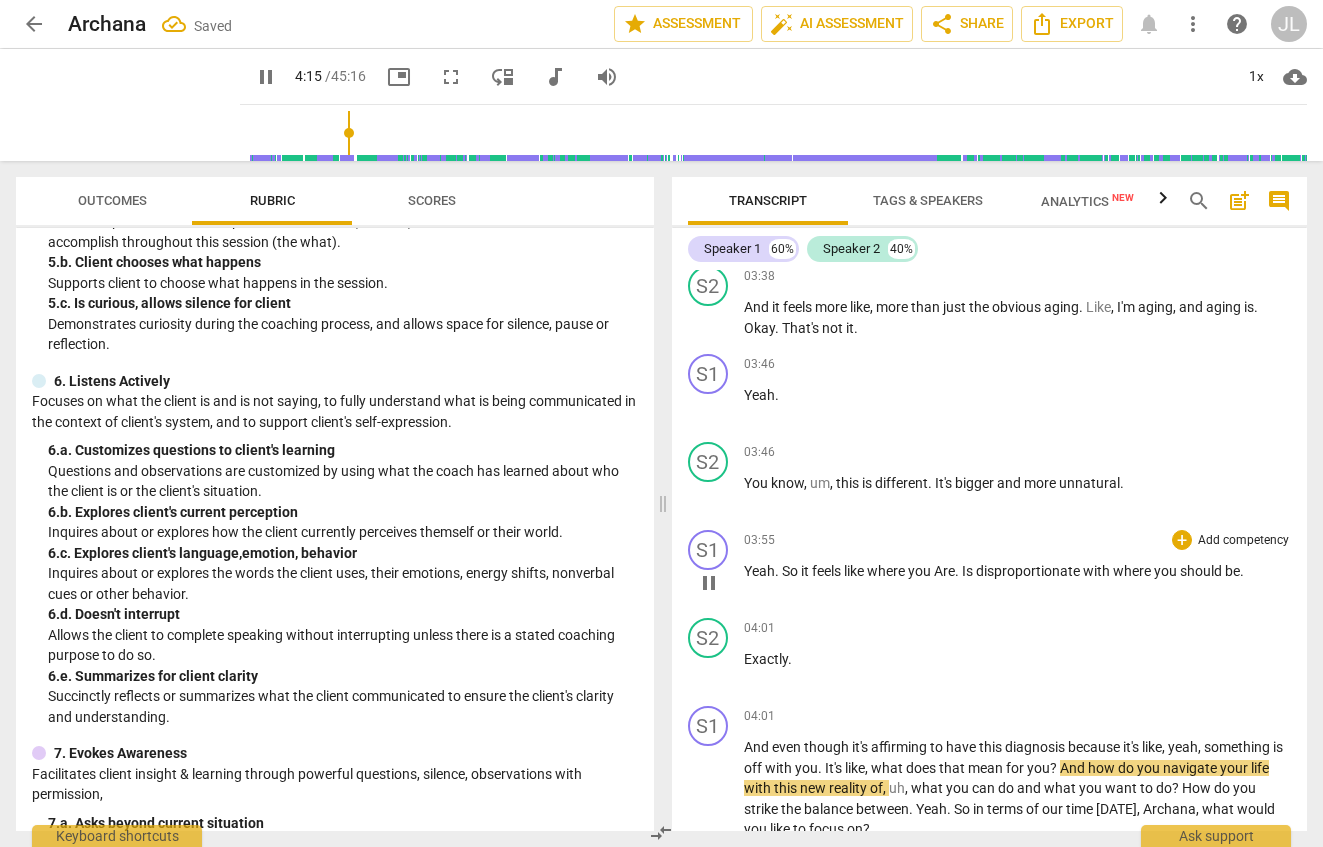 click on "Is" at bounding box center (969, 571) 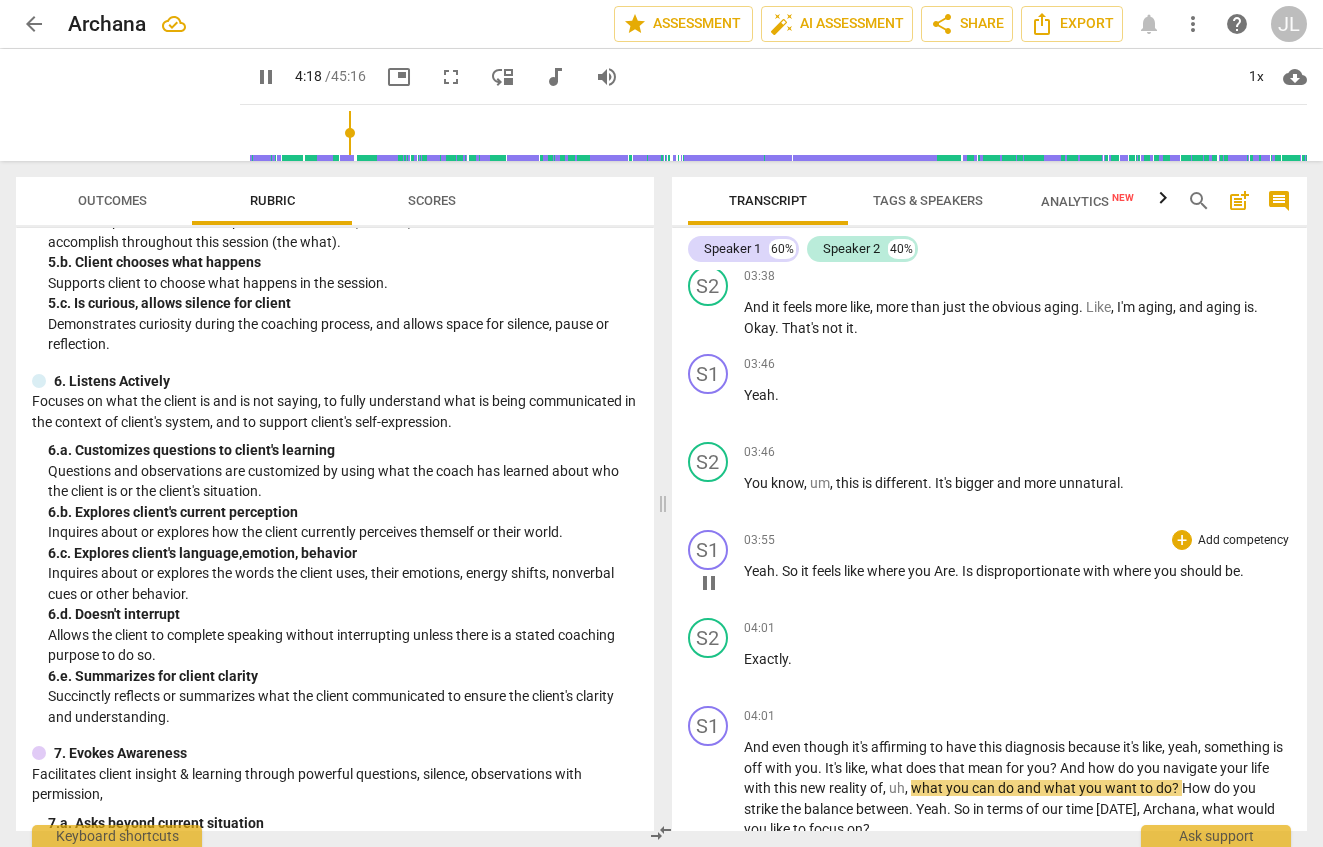 type on "258" 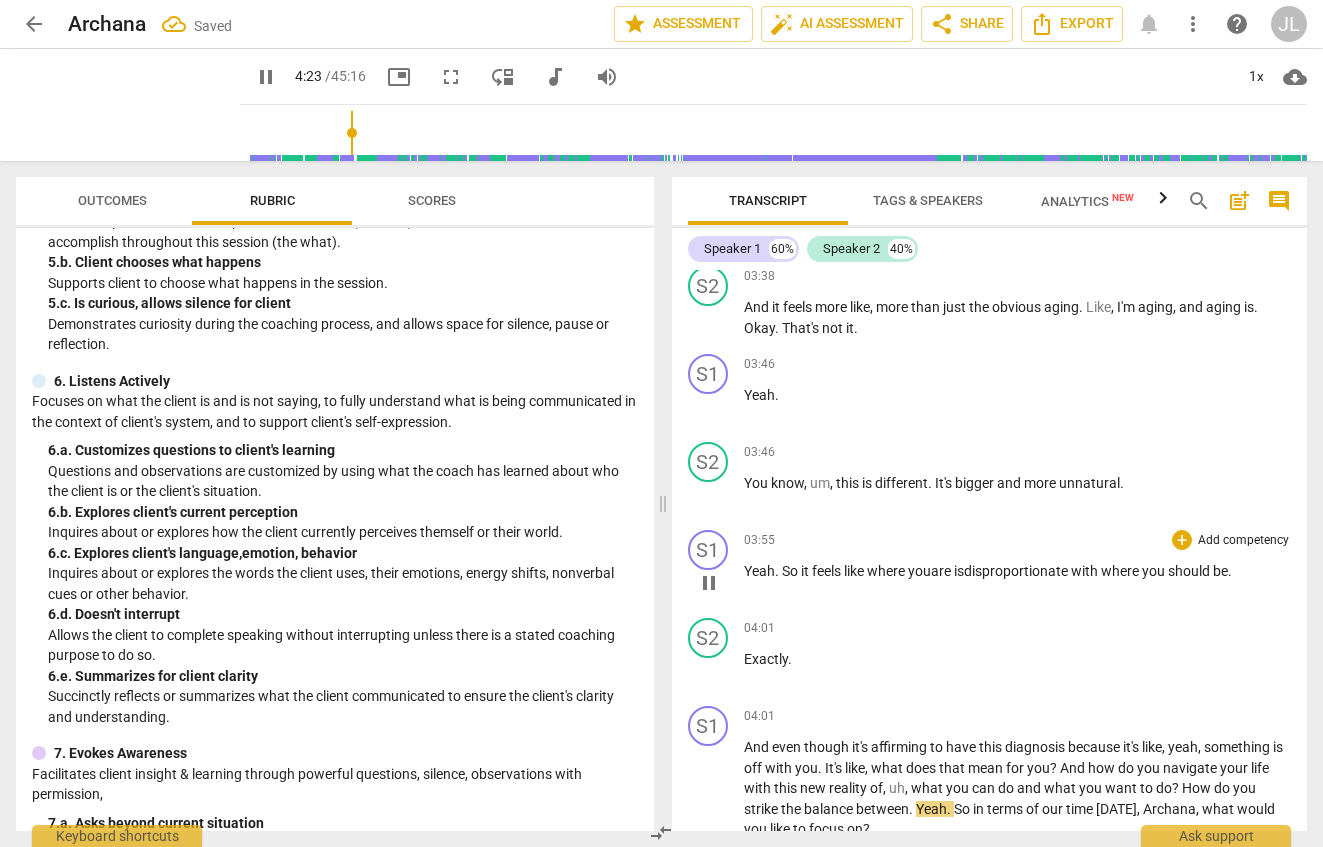 click on "where" at bounding box center [1121, 571] 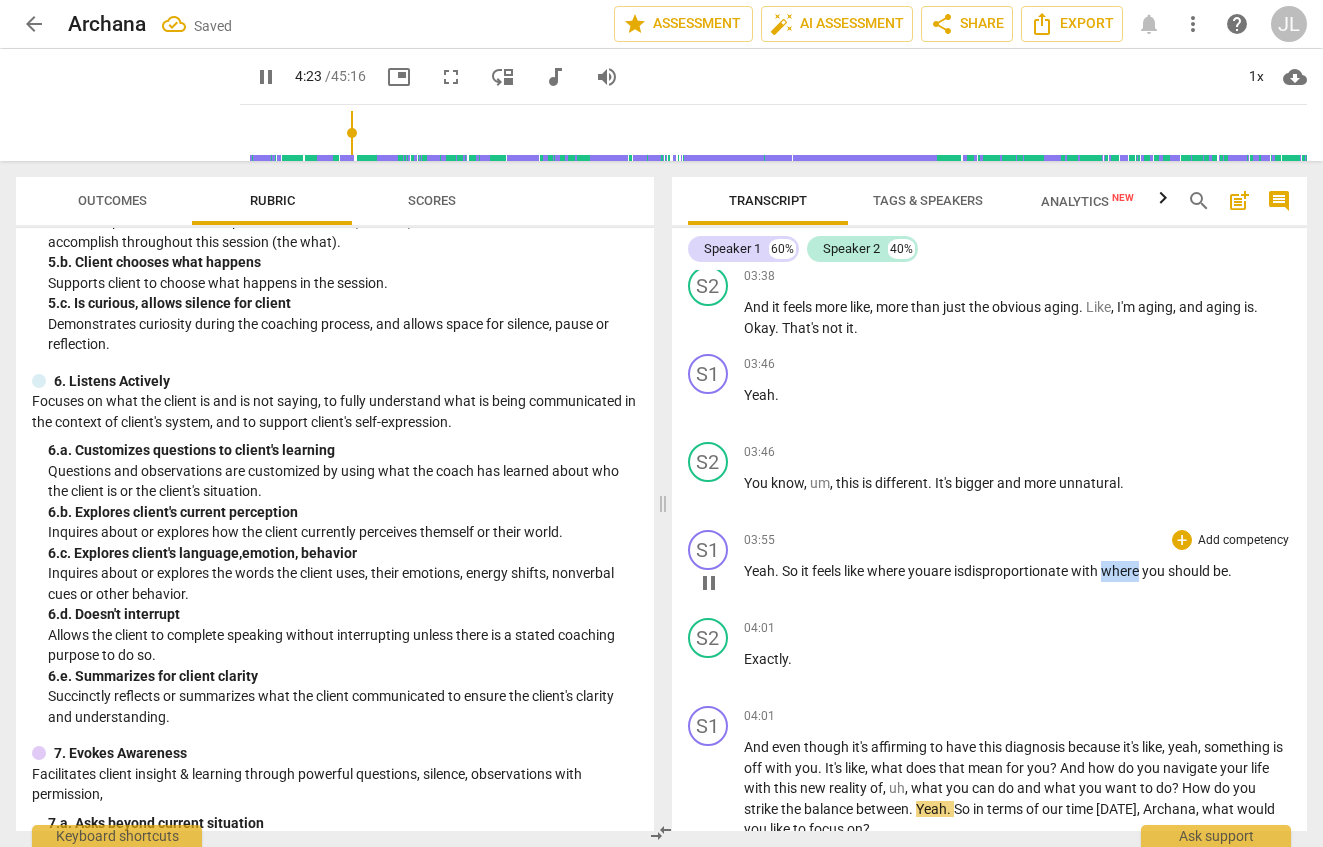 click on "where" at bounding box center [1121, 571] 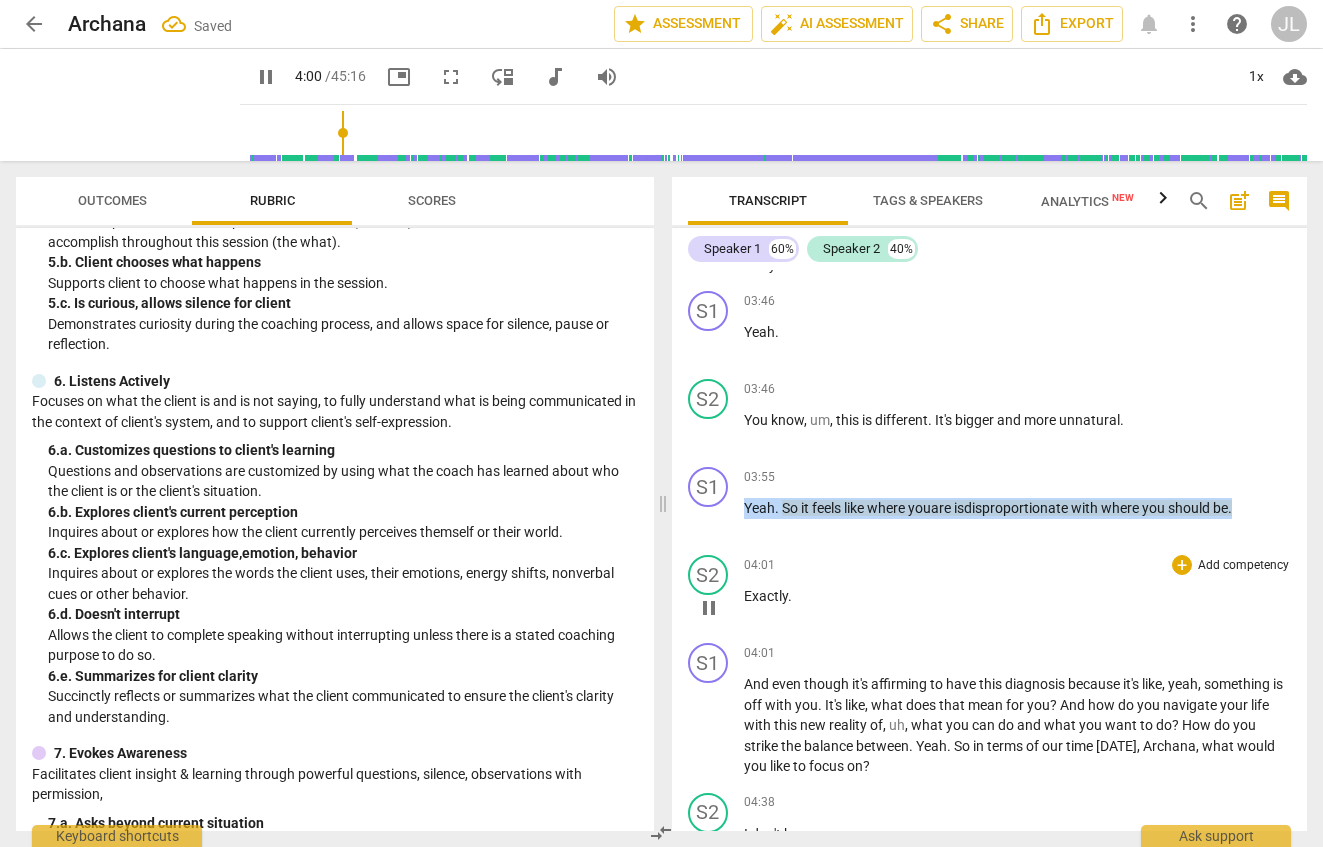 scroll, scrollTop: 2135, scrollLeft: 0, axis: vertical 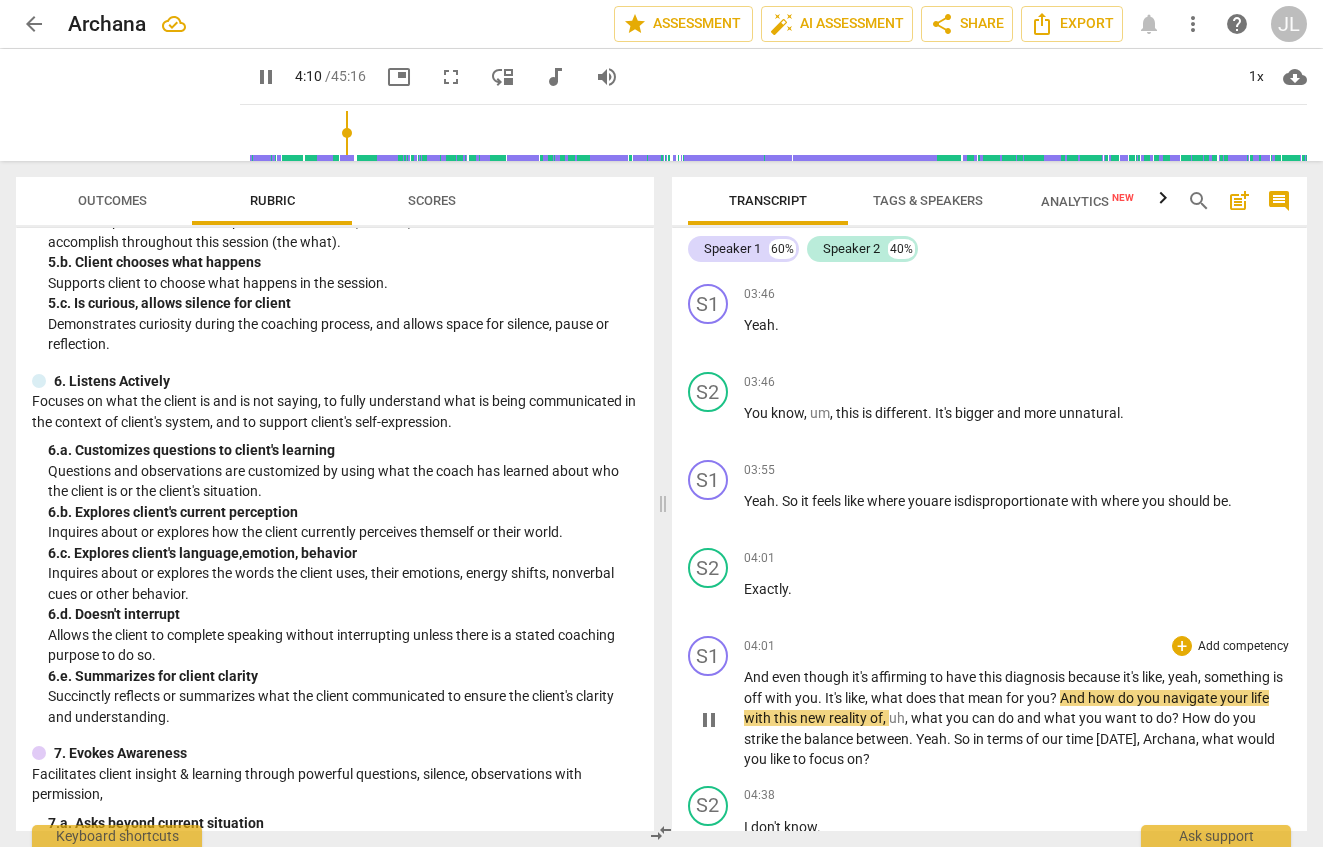 click on "And   even   though   it's   affirming   to   have   this   diagnosis   because   it's   like ,   yeah ,   something   is   off   with   you .   It's   like ,   what   does   that   mean   for   you ?   And   how   do   you   navigate   your   life   with   this   new   reality   of ,   uh ,   what   you   can   do   and   what   you   want   to   do ?   How   do   you   strike   the   balance   between .   Yeah .   So   in   terms   of   our   time   [DATE] ,   Archana ,   what   would   you   like   to   focus   on ?" at bounding box center (1018, 718) 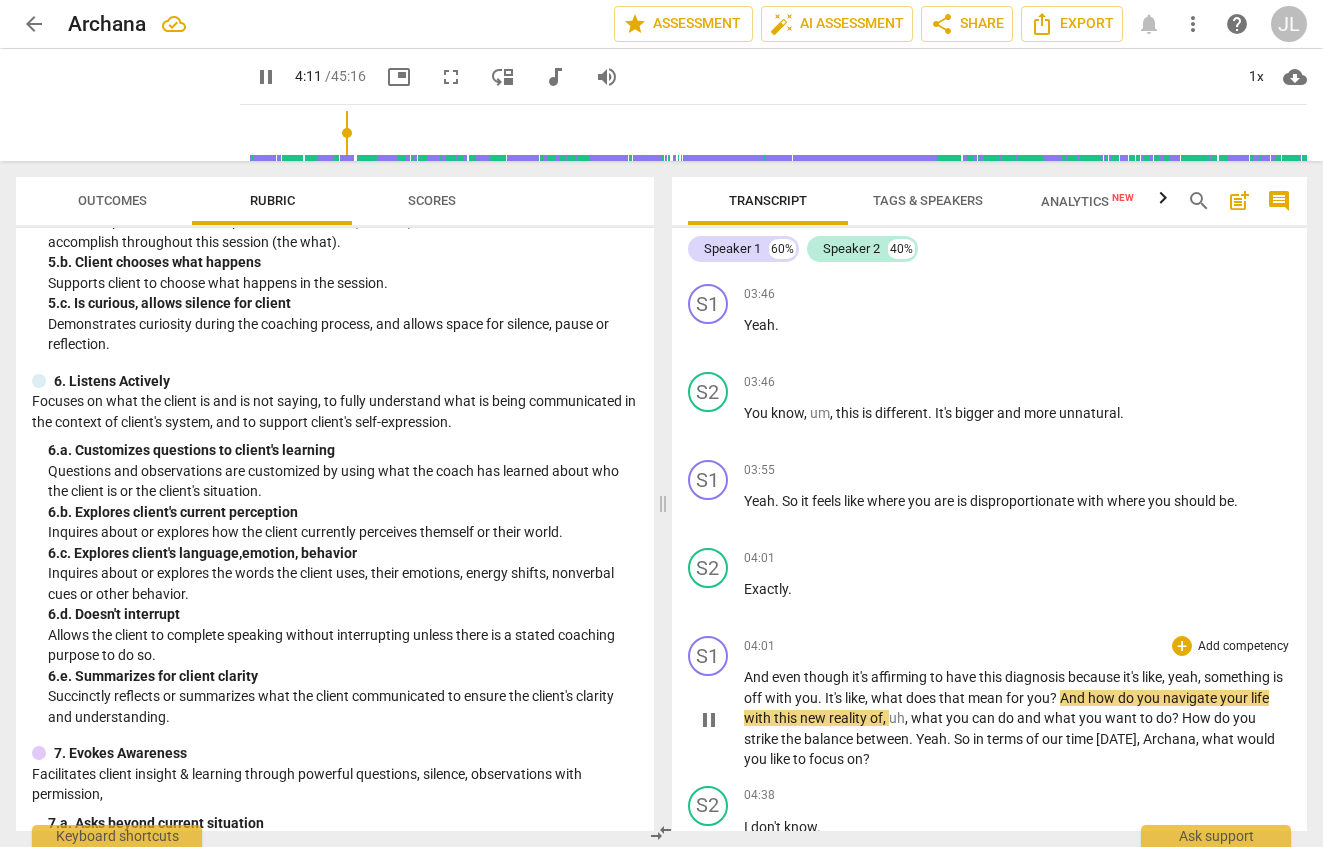click on "mean" at bounding box center [987, 698] 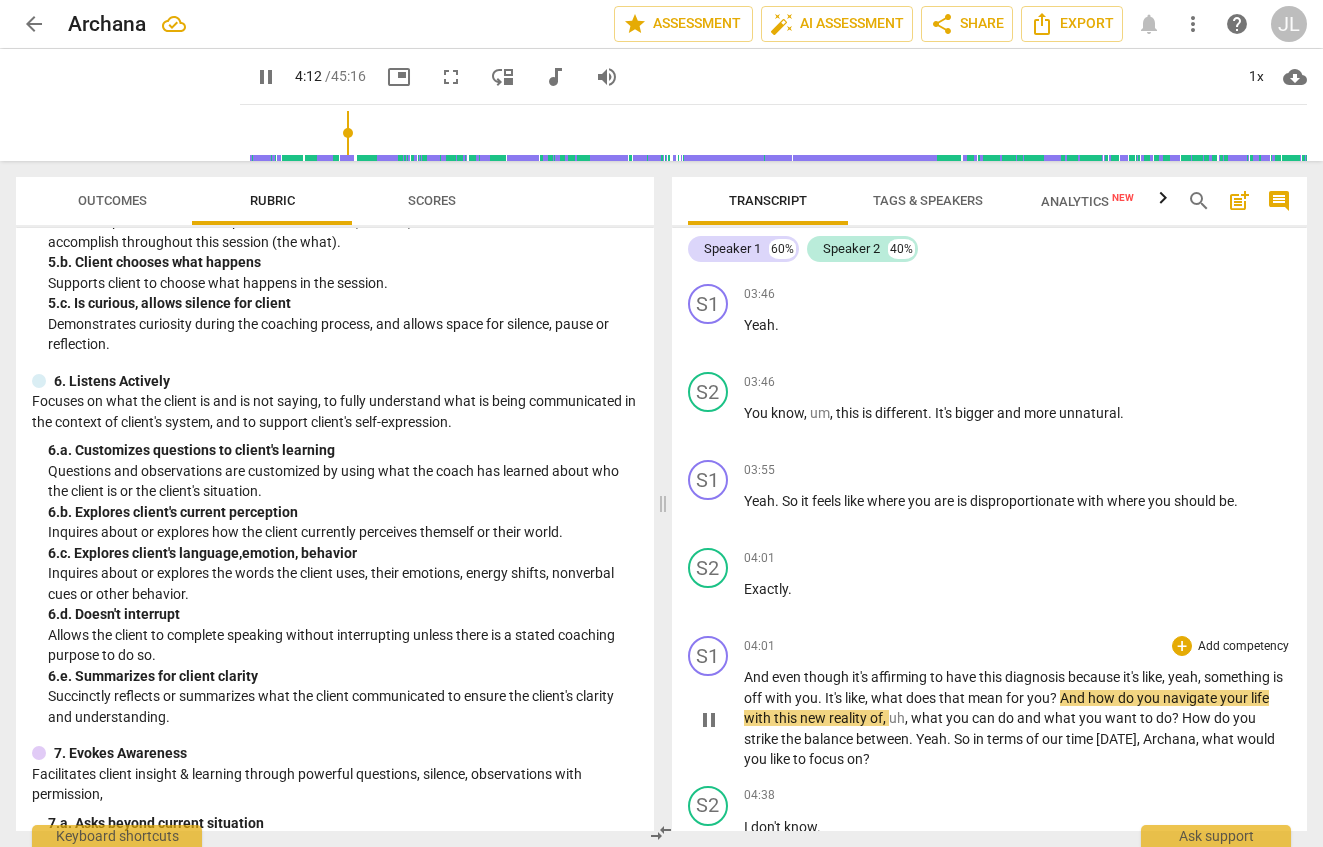 type on "253" 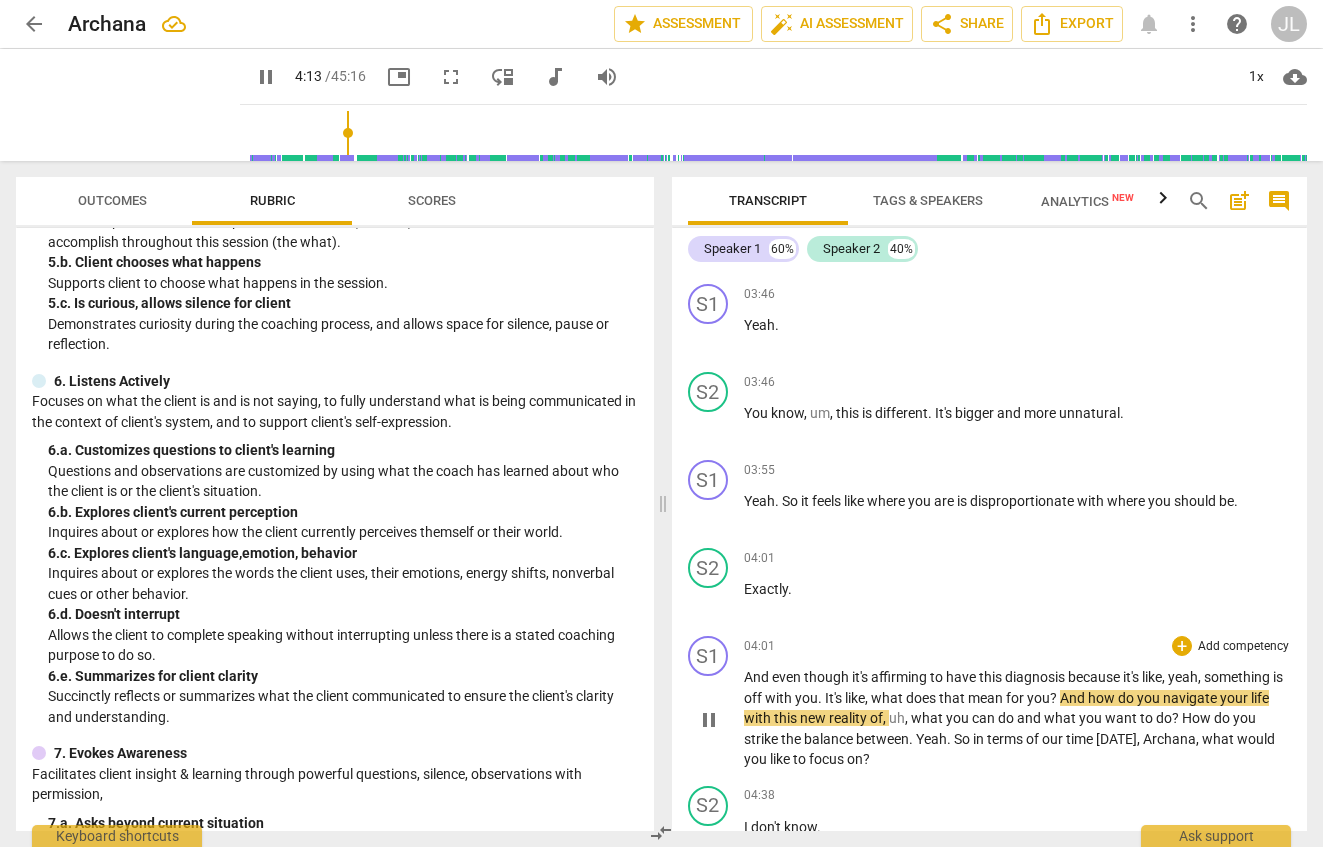 type 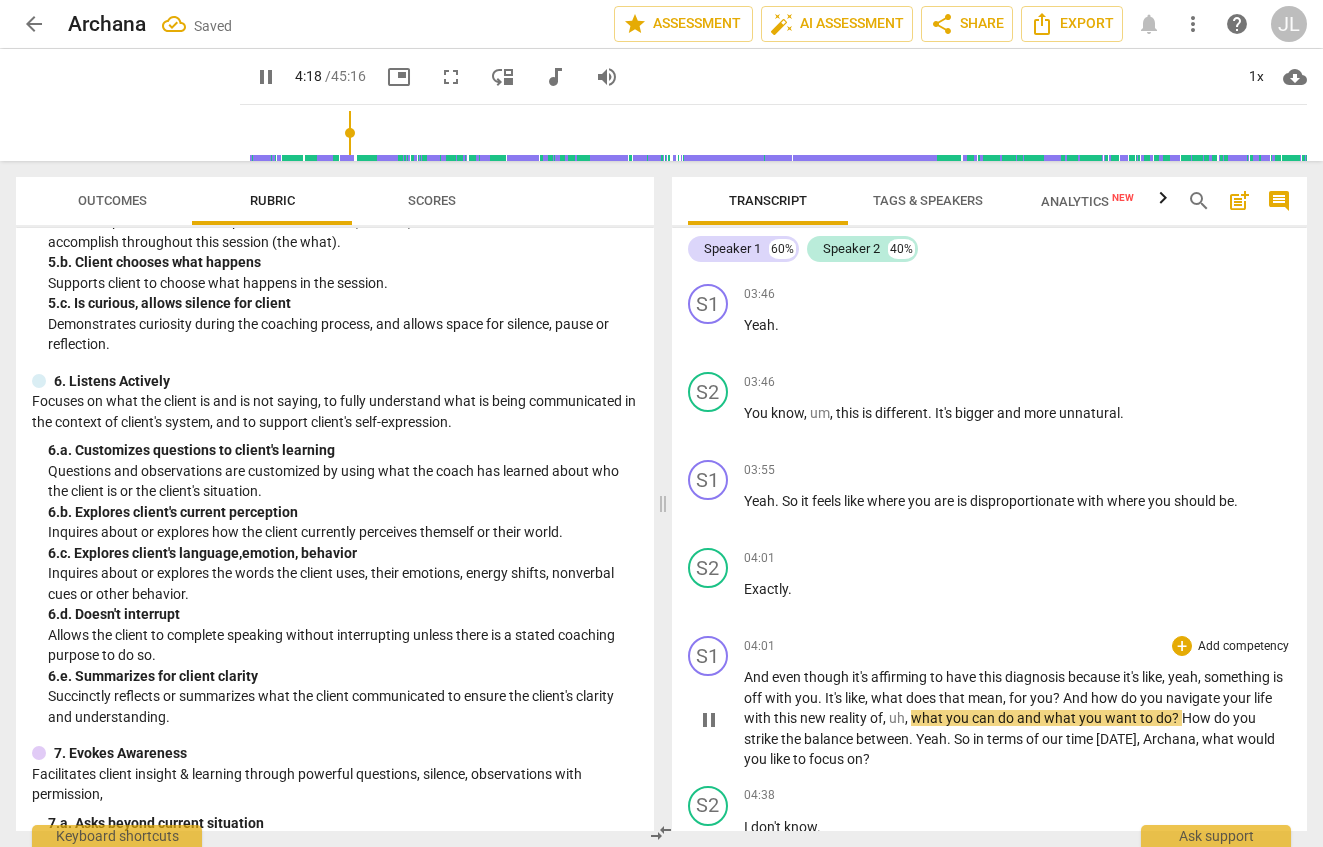 click on "," at bounding box center [908, 718] 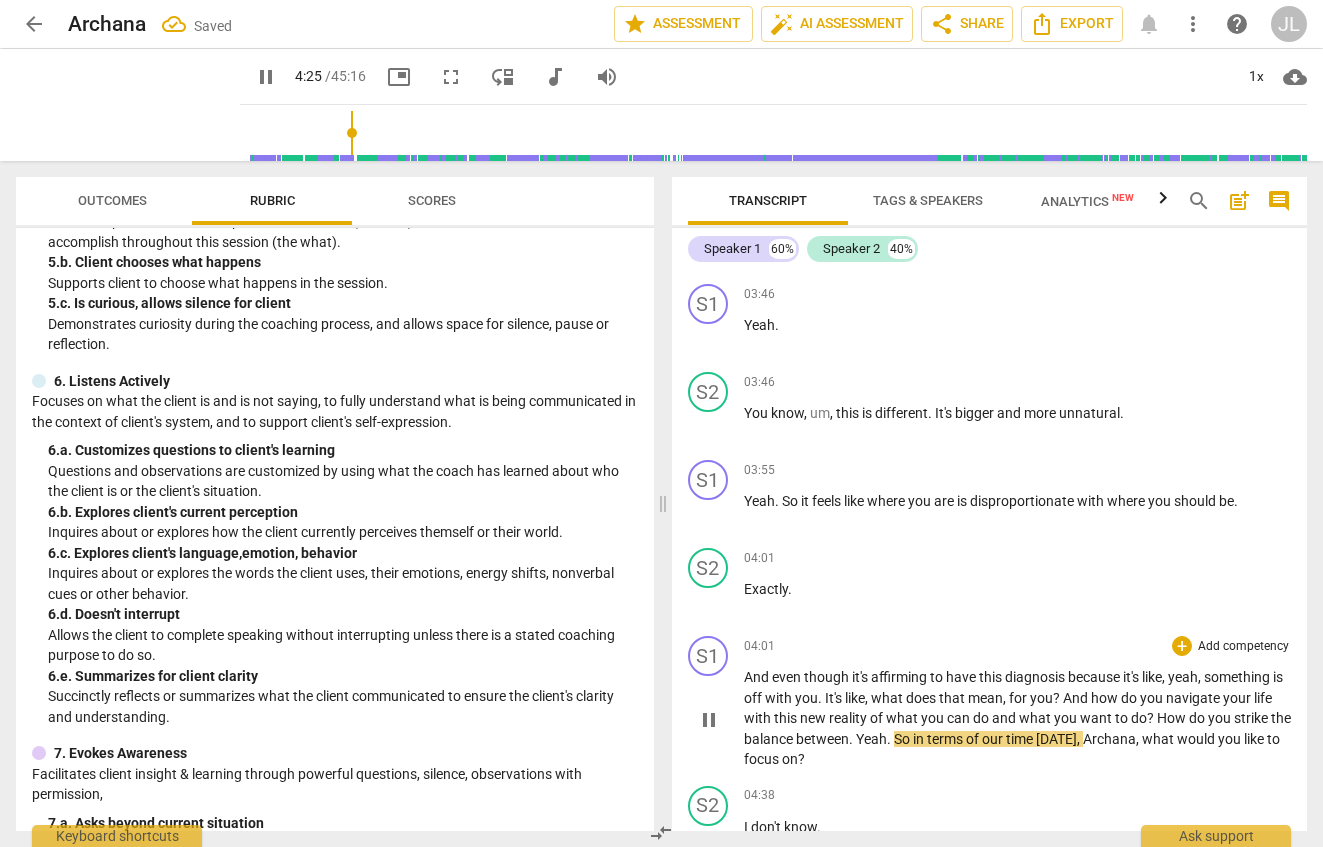 click on "." at bounding box center (852, 739) 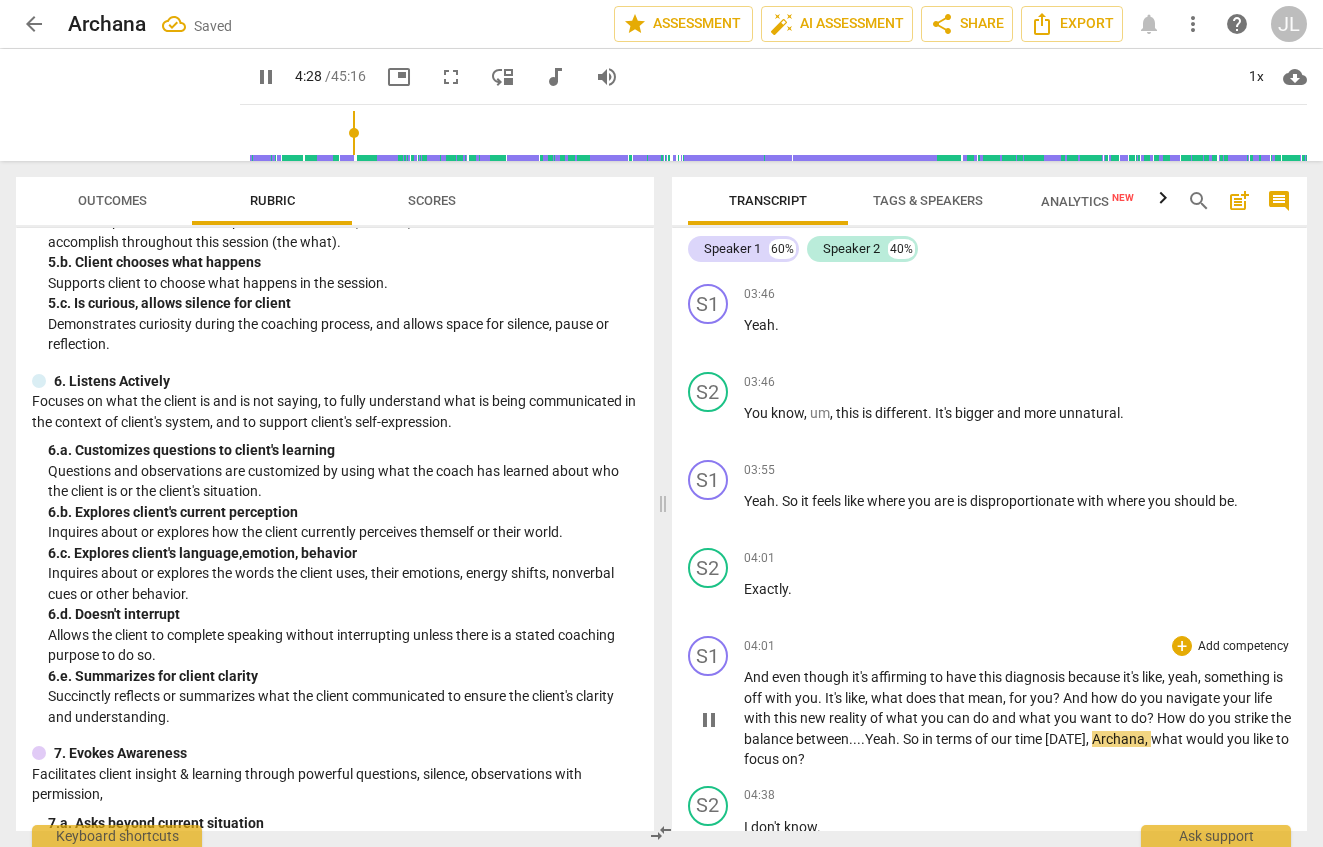 click on "And   even   though   it's   affirming   to   have   this   diagnosis   because   it's   like ,   yeah ,   something   is   off   with   you .   It's   like ,   what   does   that   mean,   for   you ?   And   how   do   you   navigate   your   life   with   this   new   reality   of   what   you   can   do   and   what   you   want   to   do ?   How   do   you   strike   the   balance   between... .  Yeah .   So   in   terms   of   our   time   [DATE] ,   Archana ,   what   would   you   like   to   focus   on ?" at bounding box center [1018, 718] 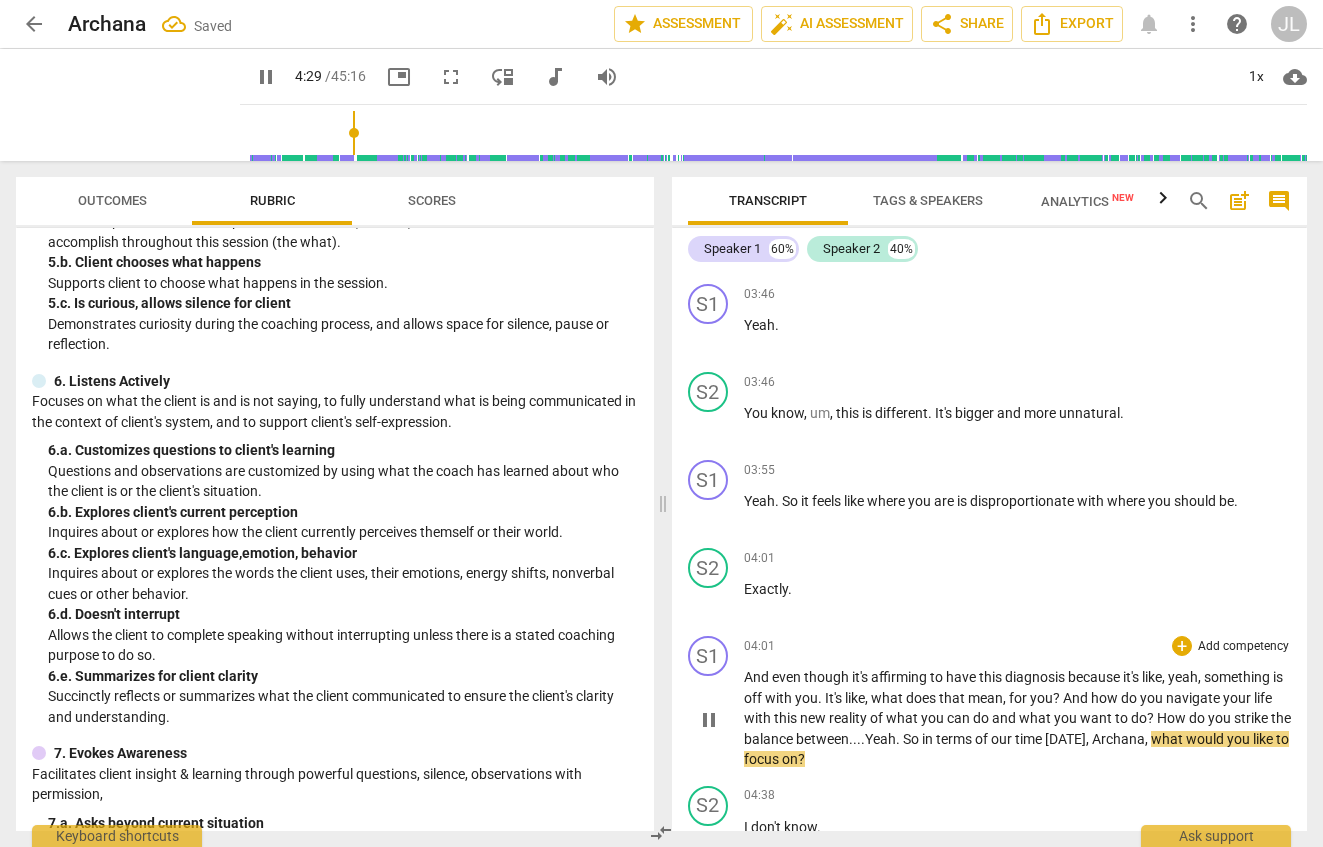 click on "can" at bounding box center (960, 718) 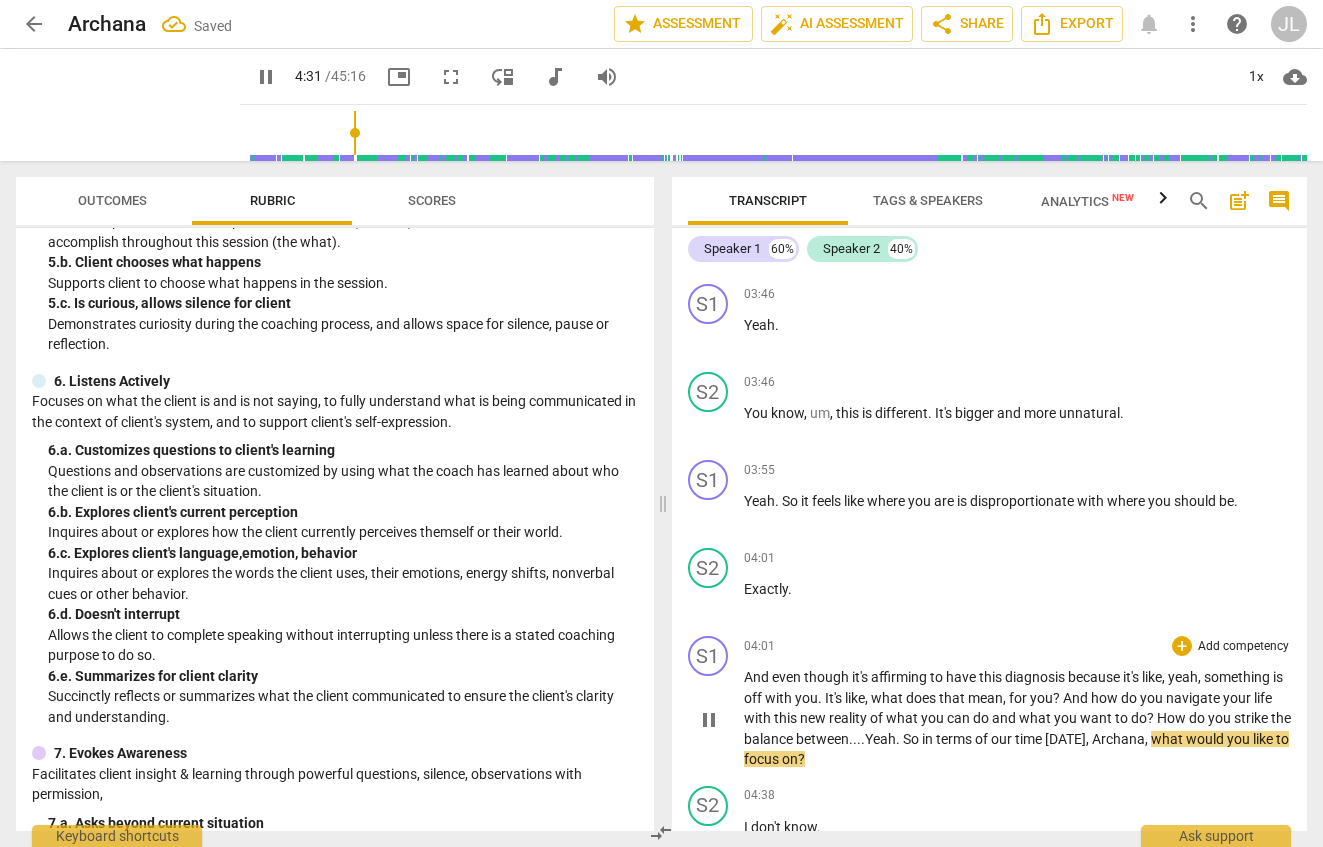 click on "pause" at bounding box center (709, 720) 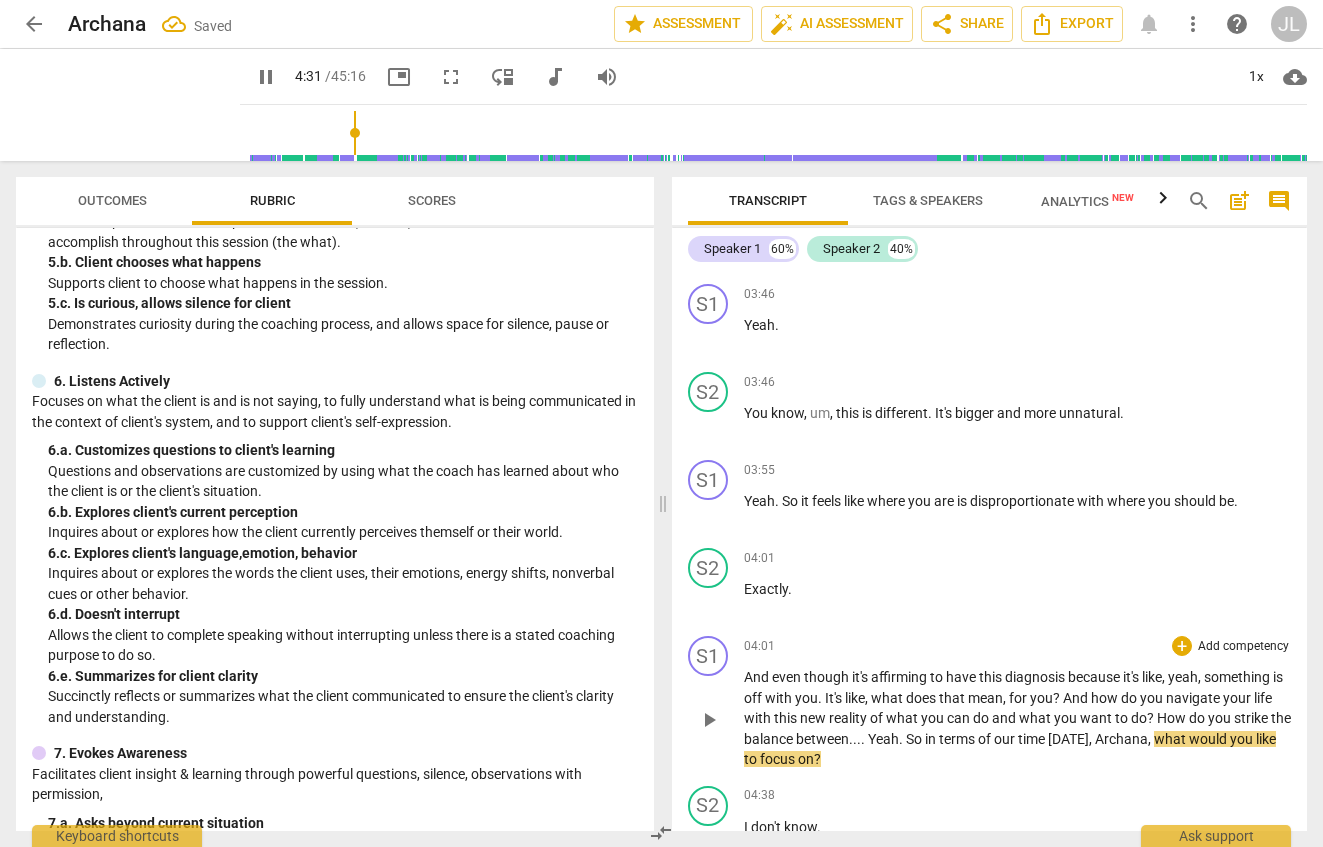 type on "272" 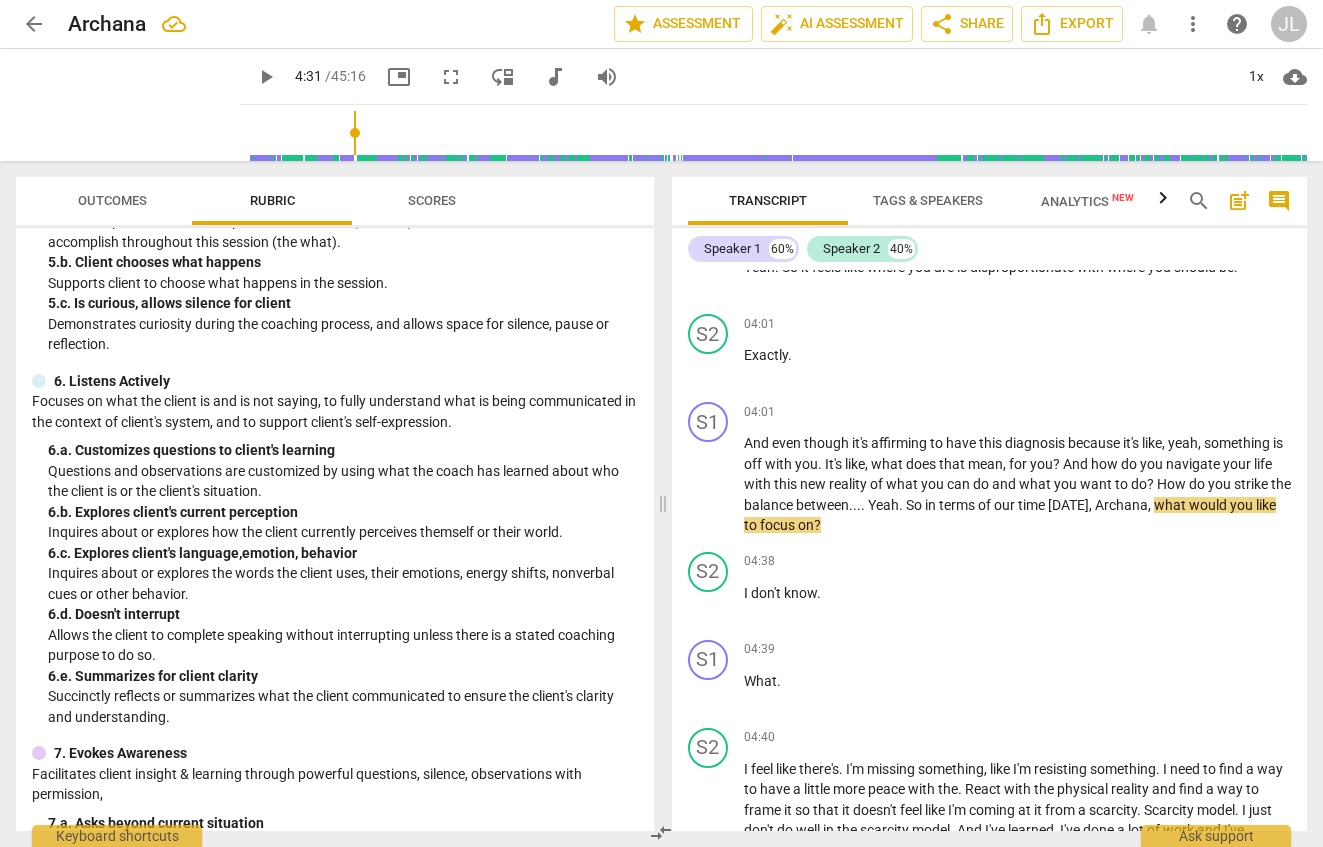 scroll, scrollTop: 2373, scrollLeft: 0, axis: vertical 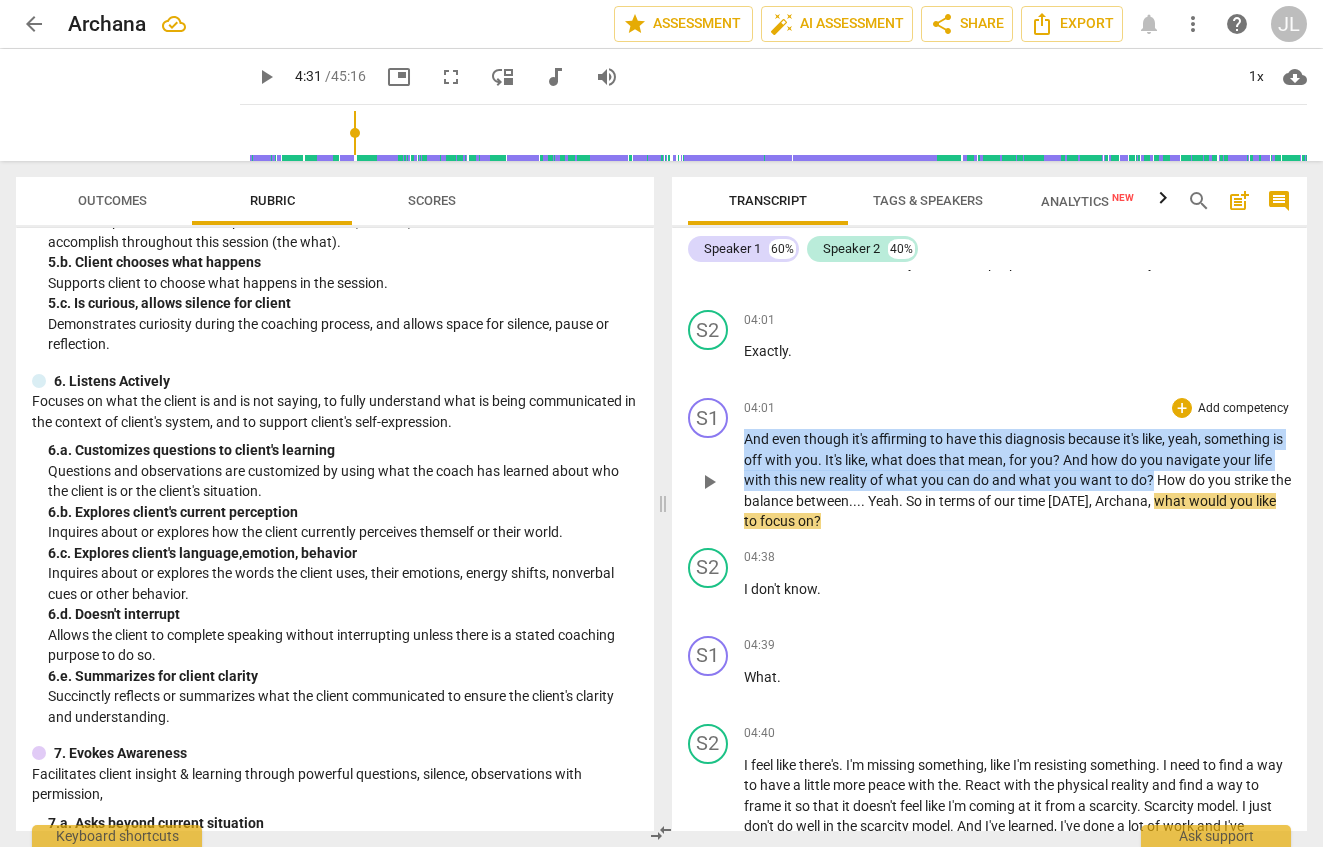 drag, startPoint x: 1172, startPoint y: 501, endPoint x: 729, endPoint y: 460, distance: 444.89325 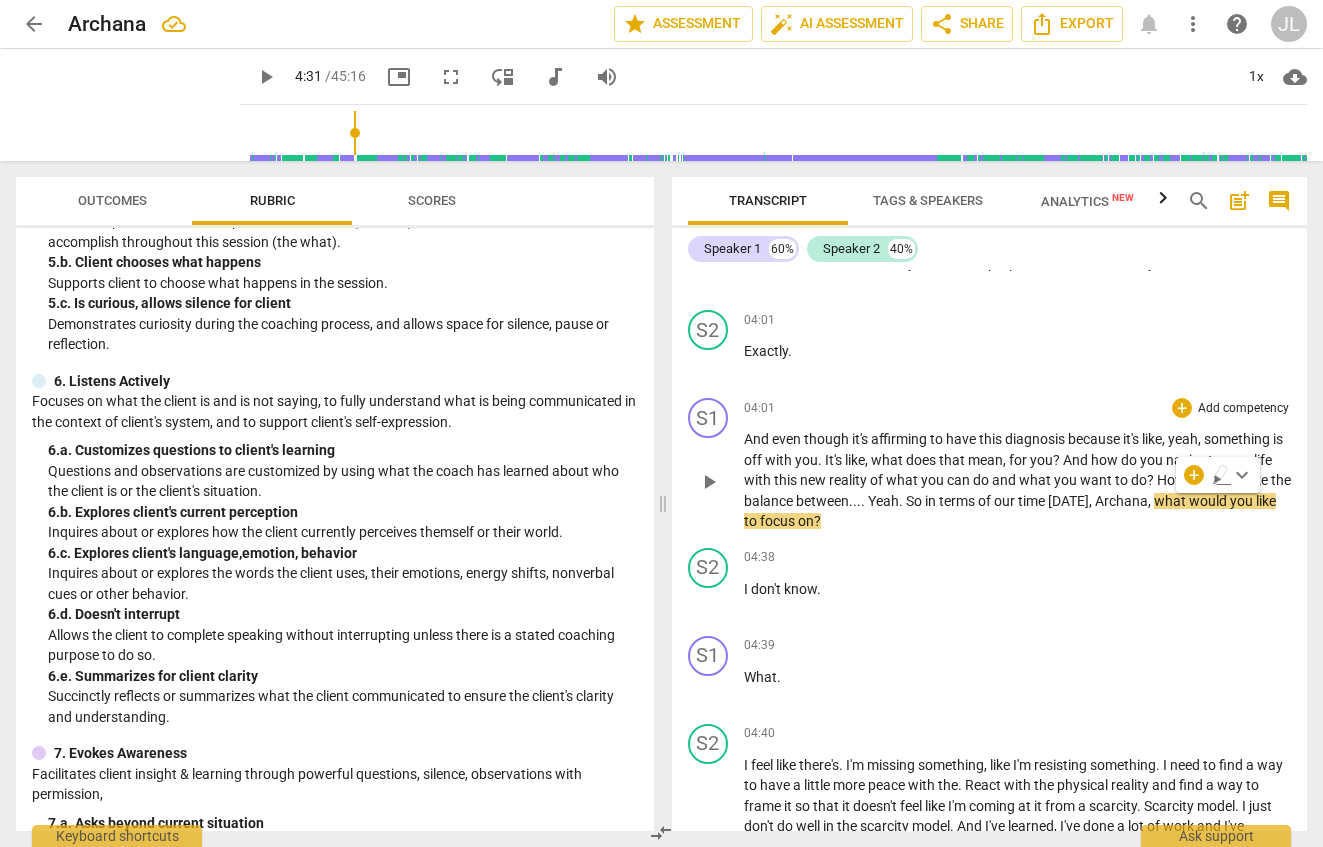 click on "Yeah" at bounding box center [883, 501] 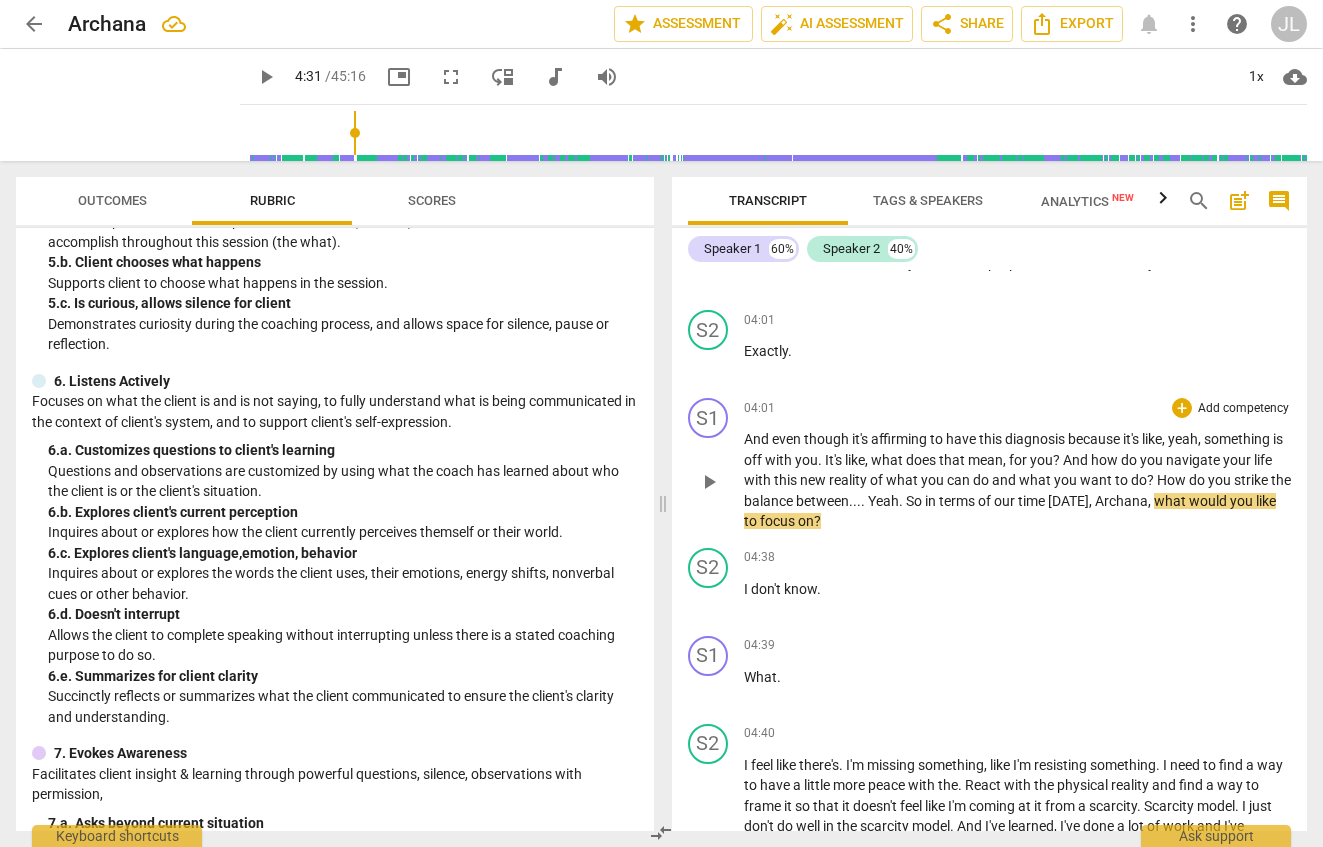 type 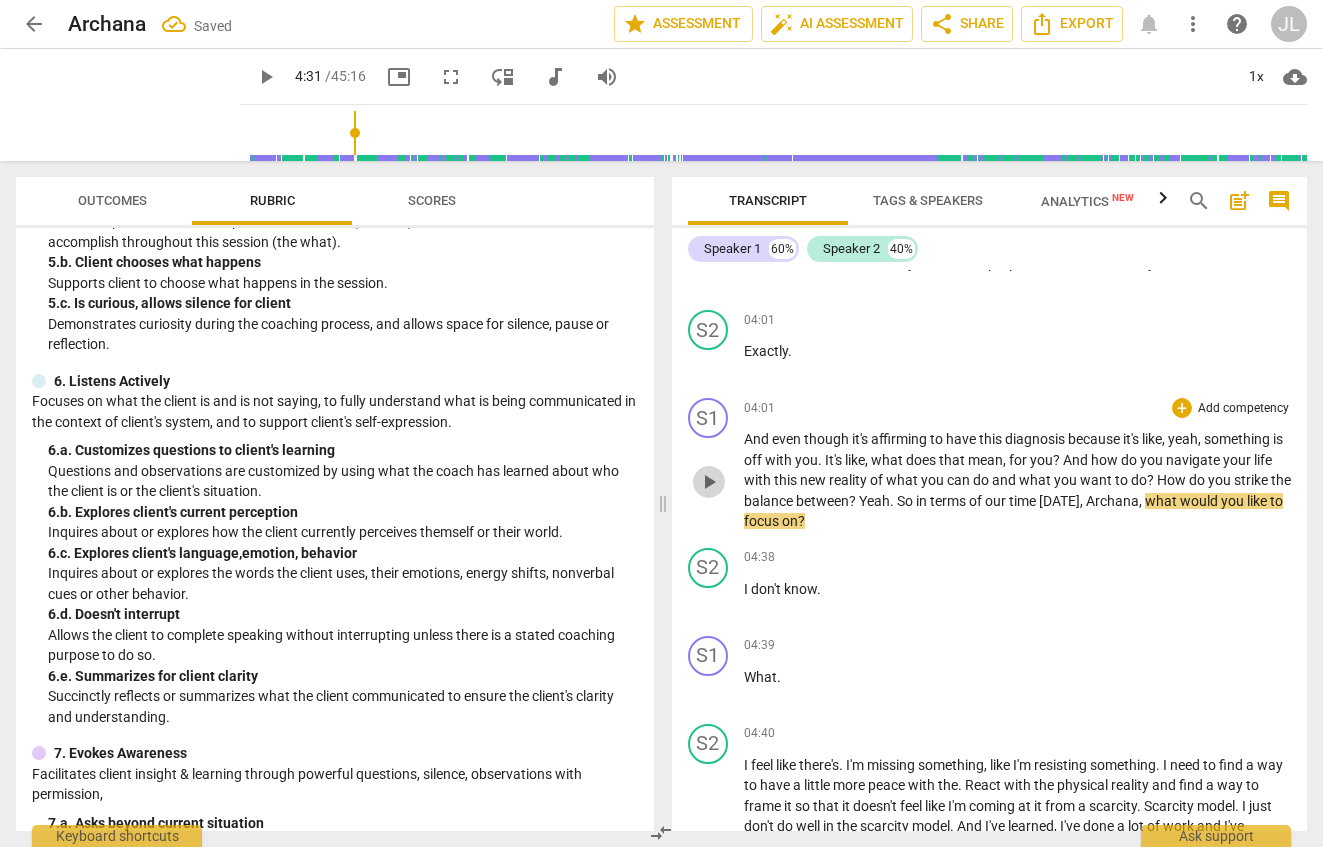 click on "play_arrow" at bounding box center (709, 482) 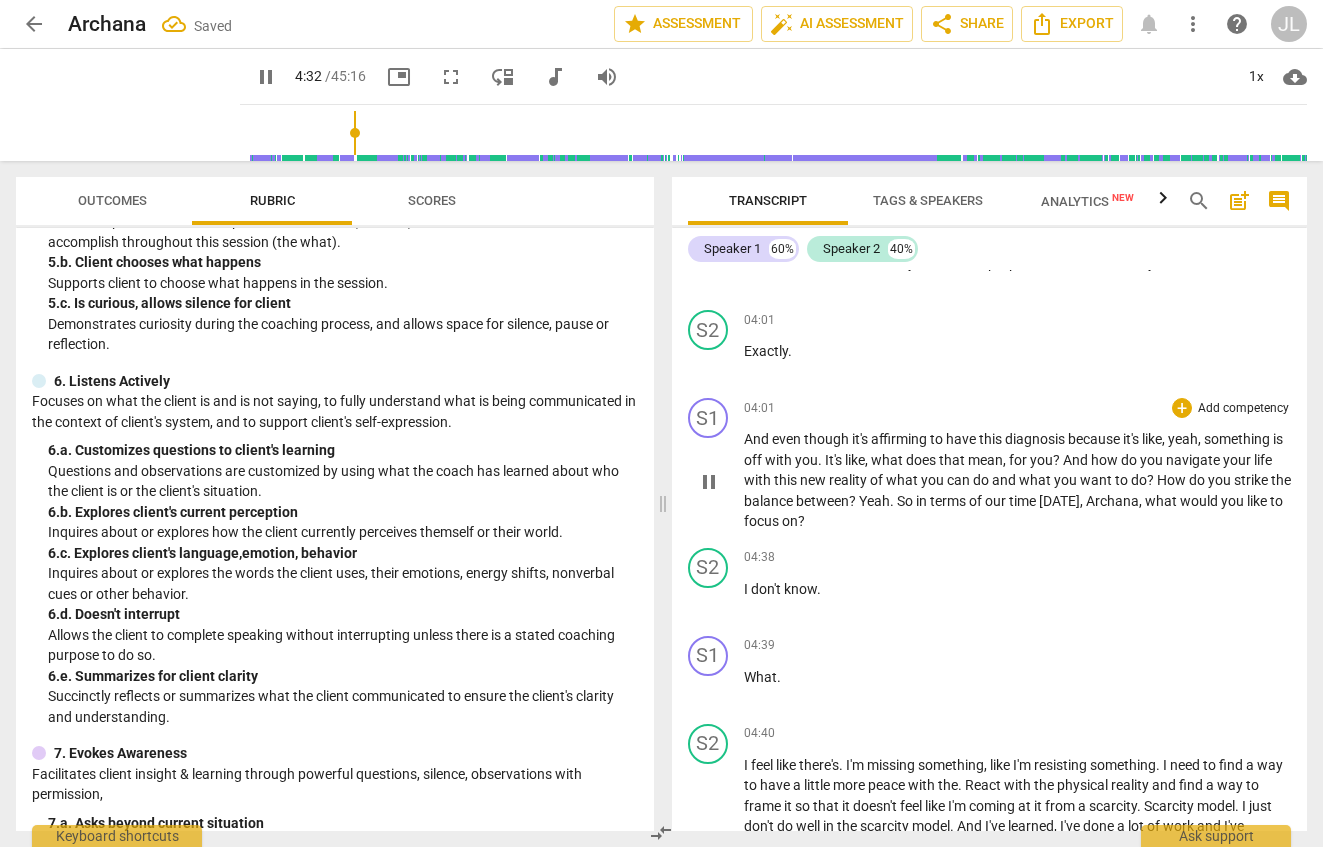 click on "between" at bounding box center [822, 501] 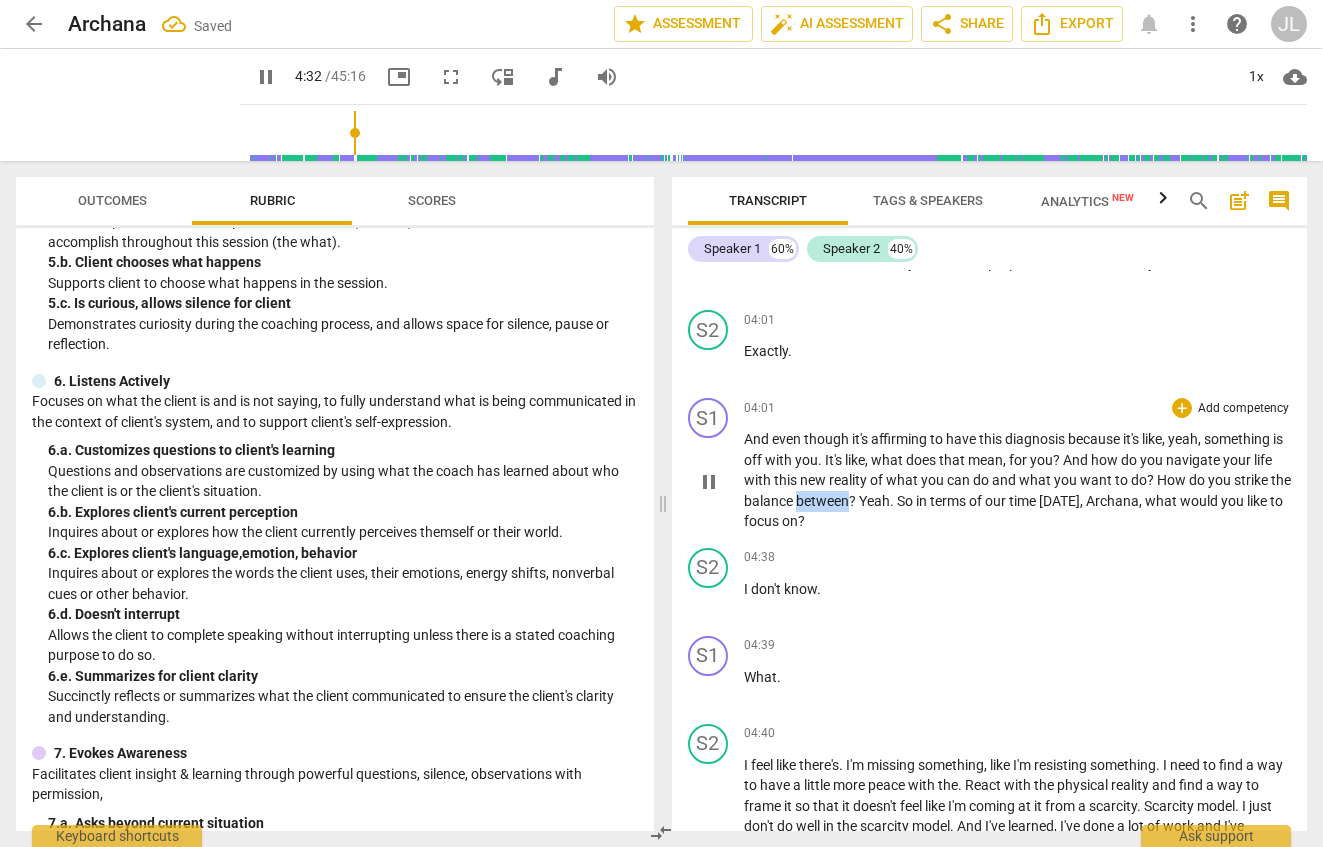 click on "between" at bounding box center [822, 501] 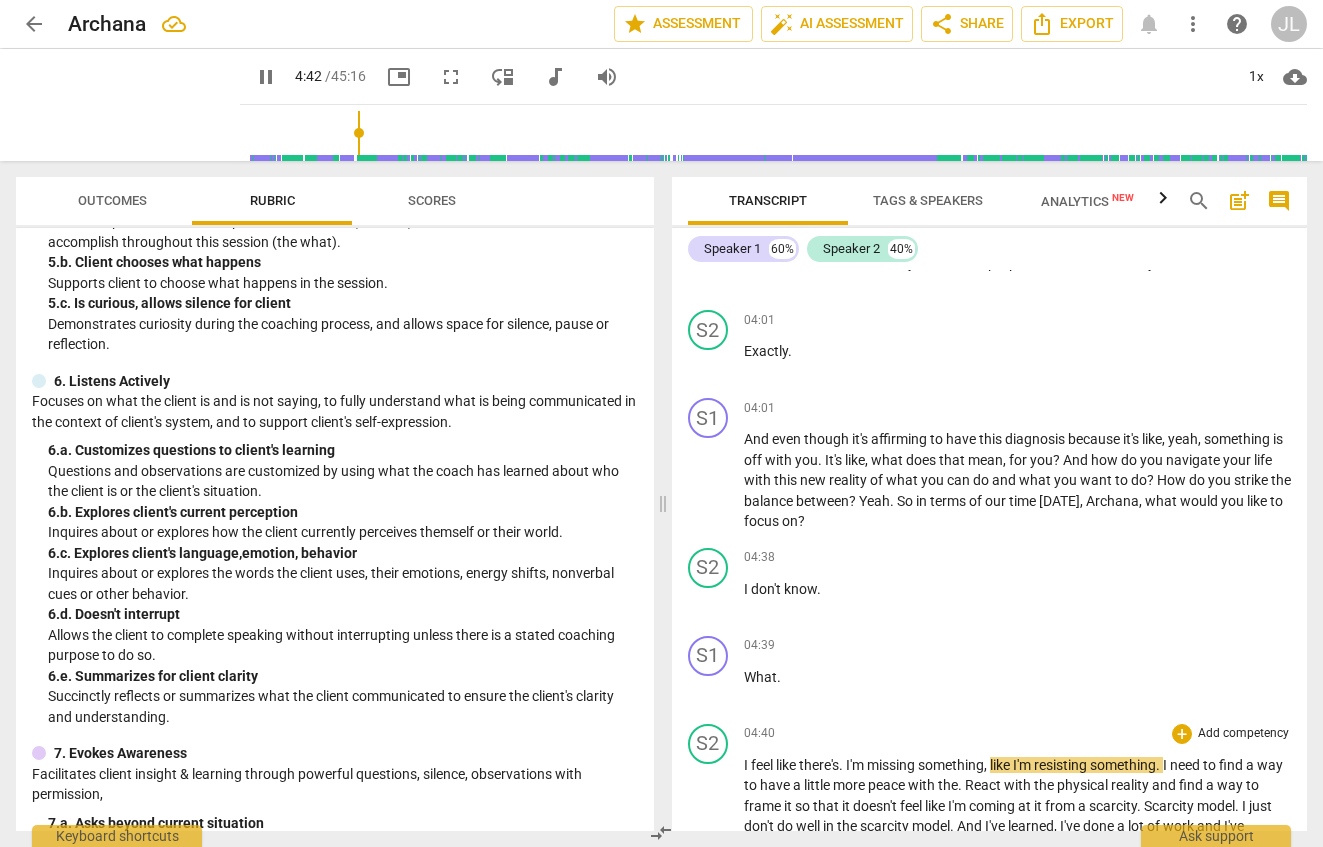 click on "play_arrow pause" at bounding box center [718, 849] 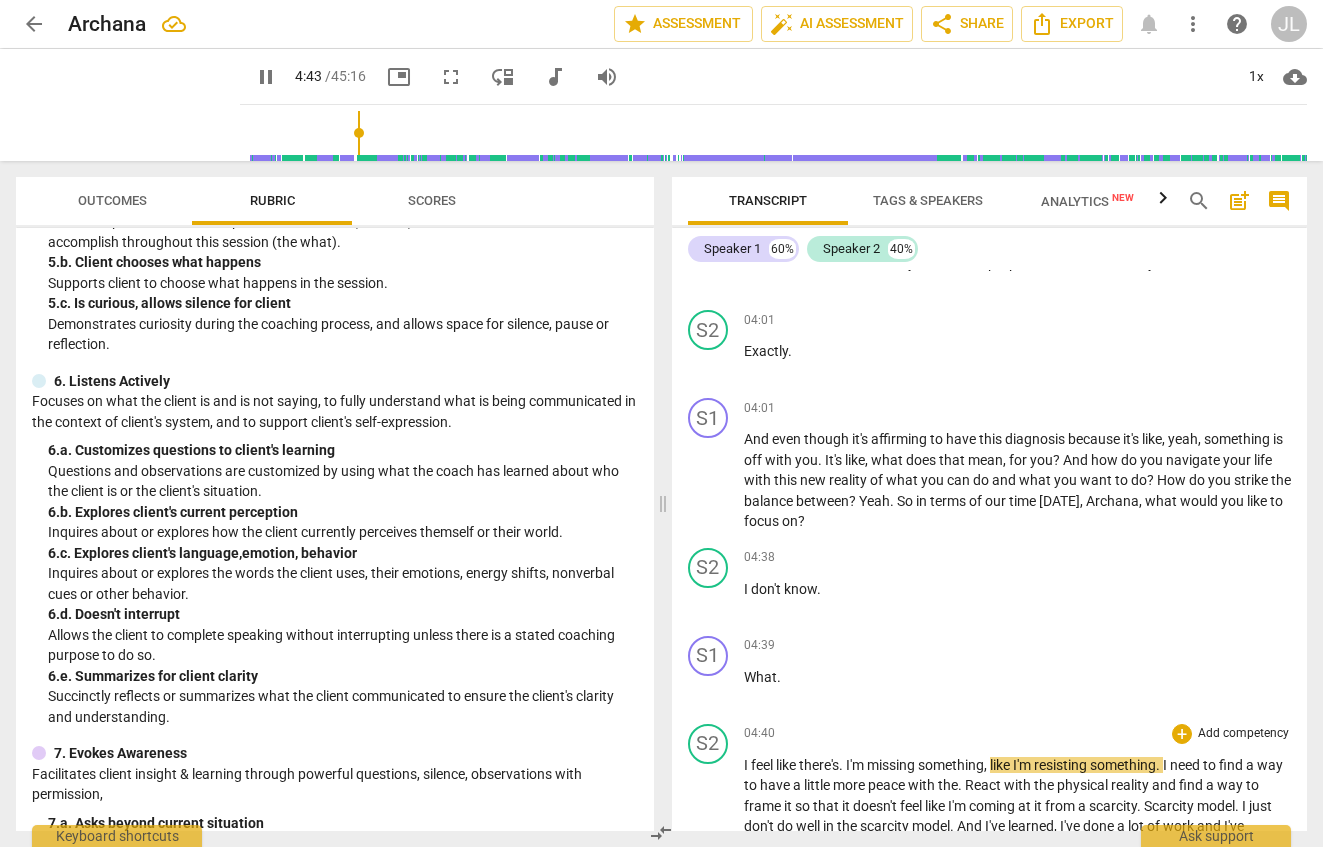 click on "I" at bounding box center (747, 765) 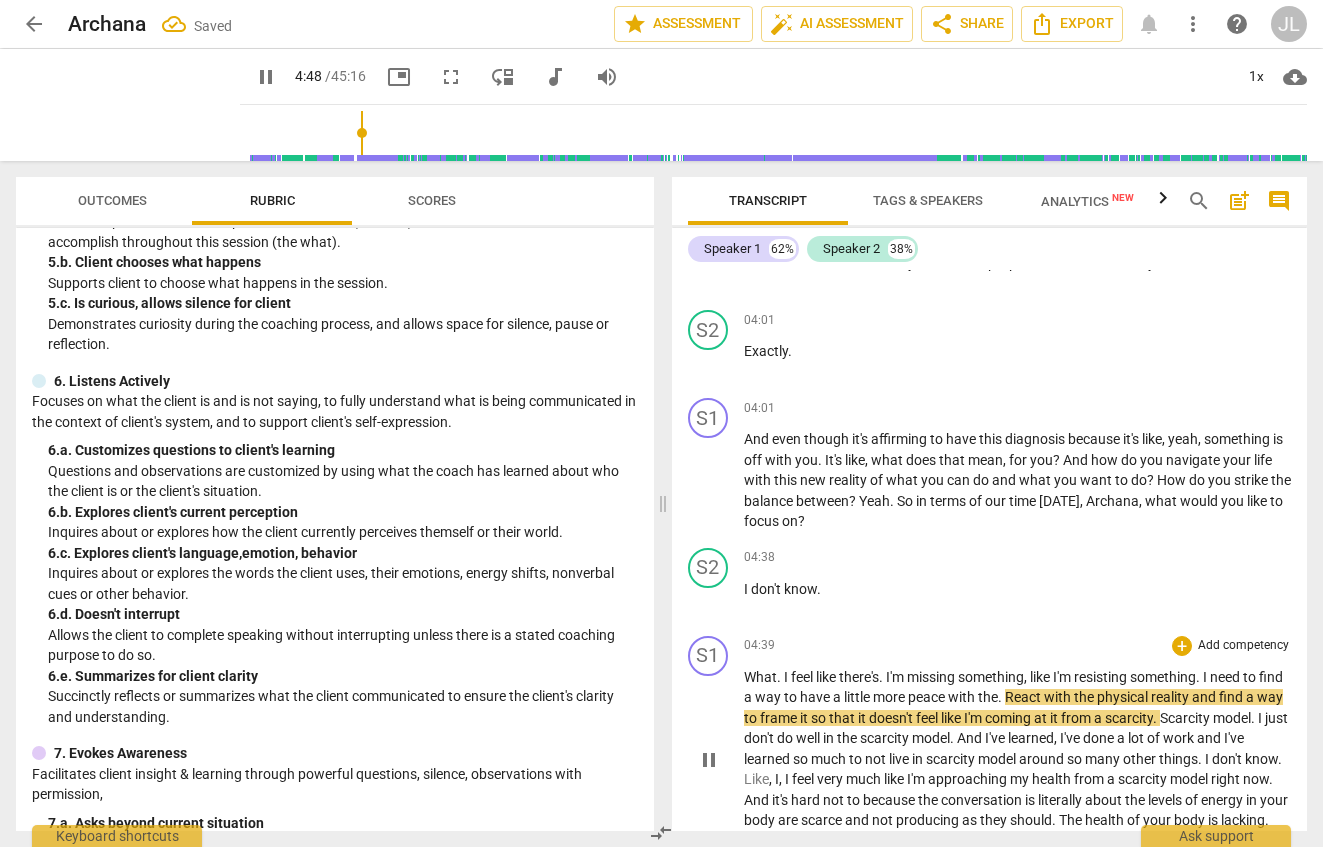 click on "." at bounding box center (780, 677) 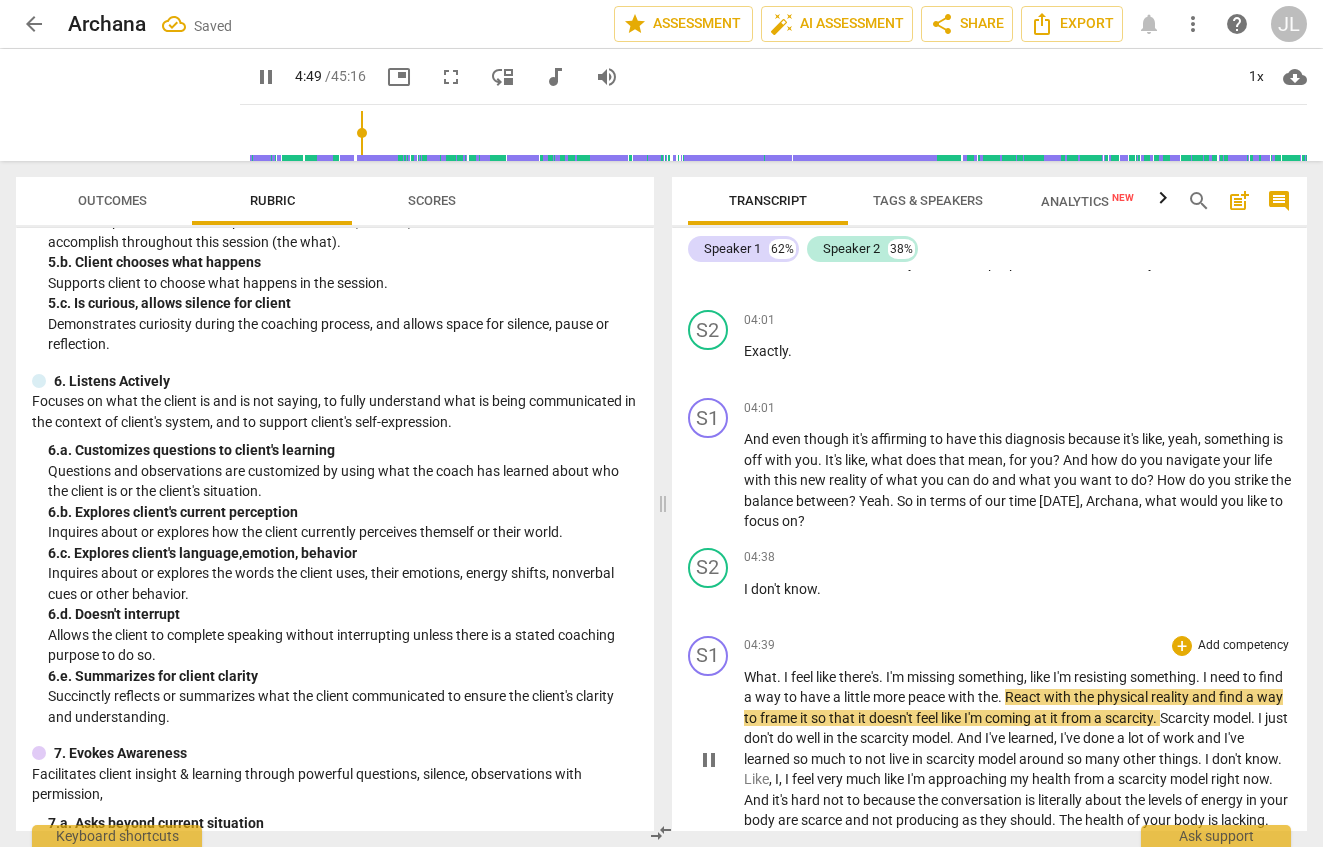 type on "290" 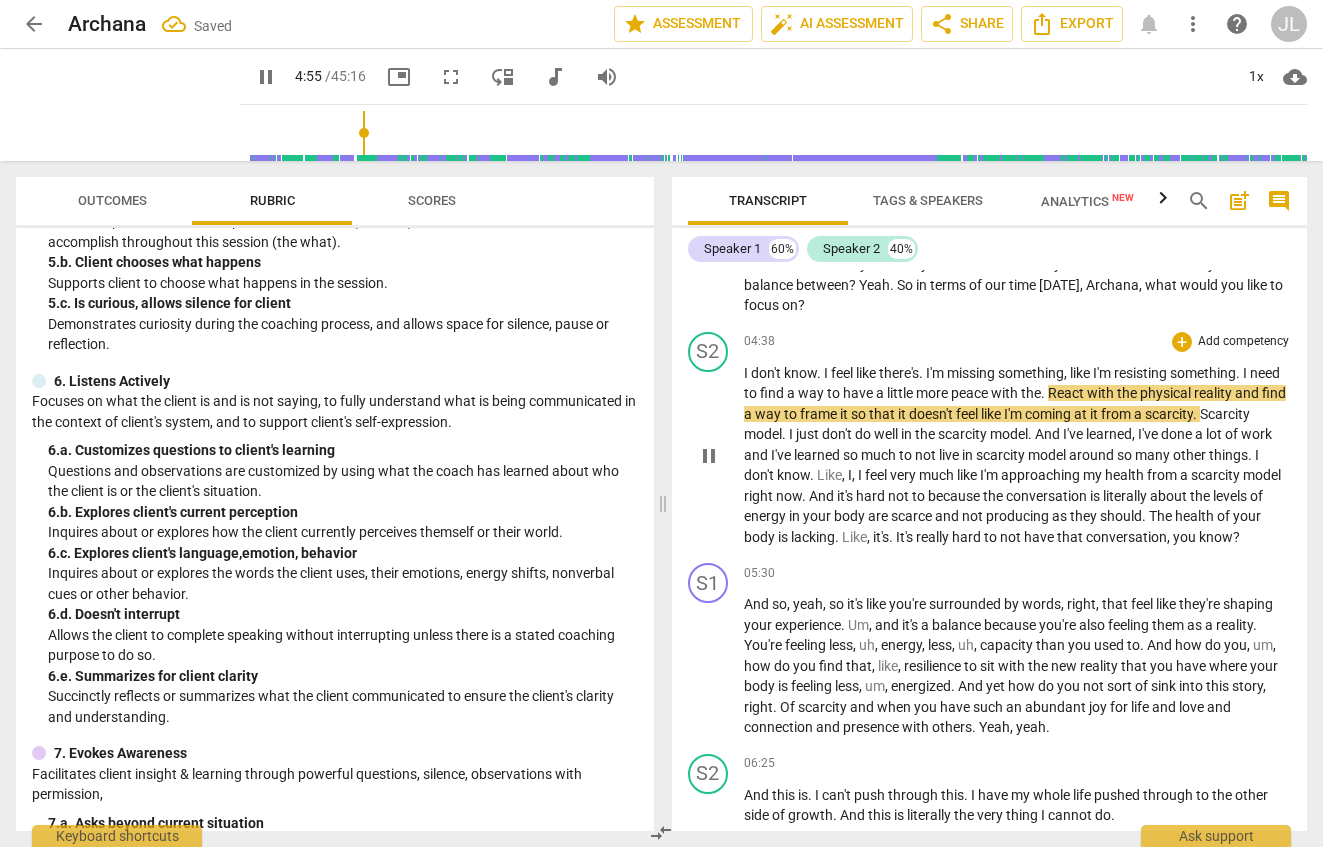 scroll, scrollTop: 2560, scrollLeft: 0, axis: vertical 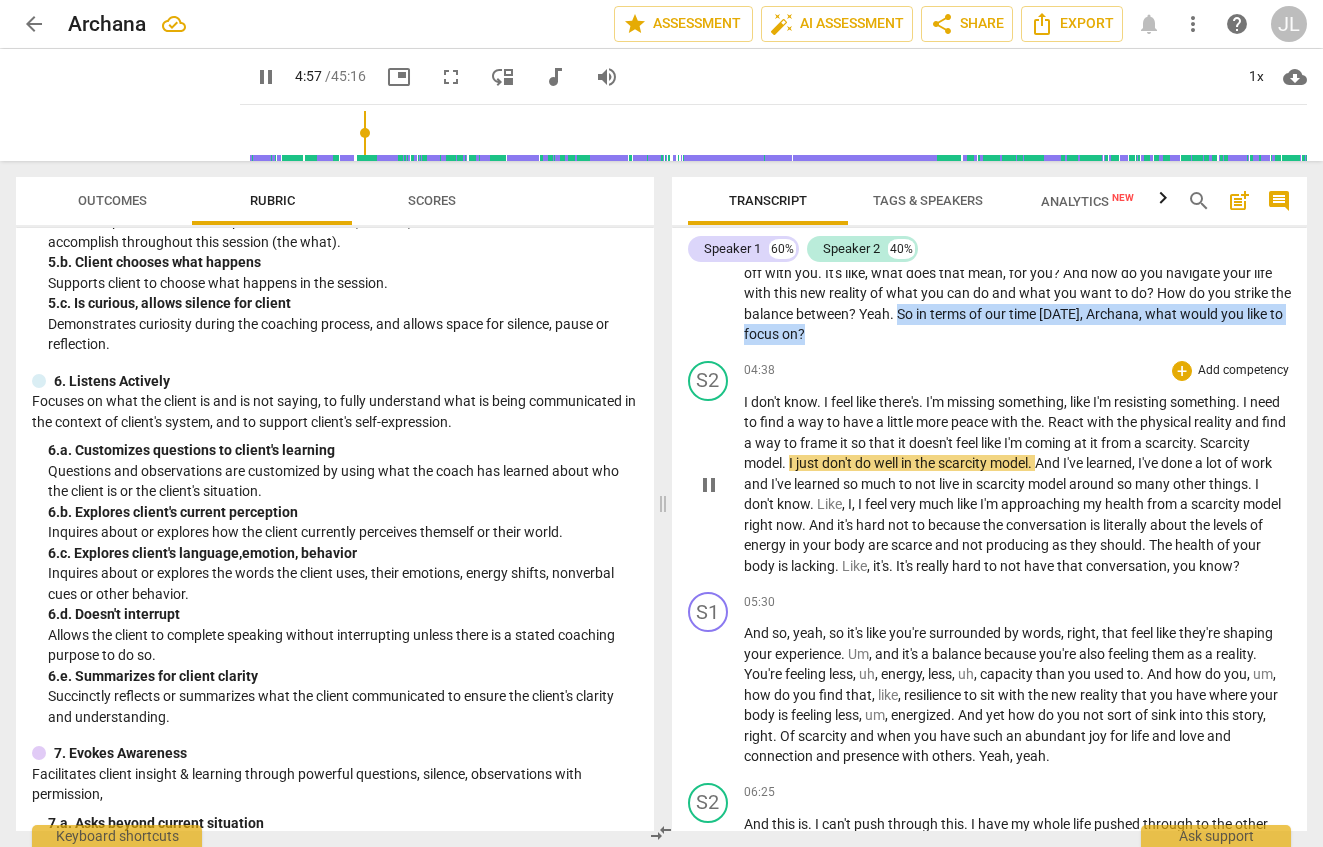 drag, startPoint x: 964, startPoint y: 336, endPoint x: 981, endPoint y: 372, distance: 39.812057 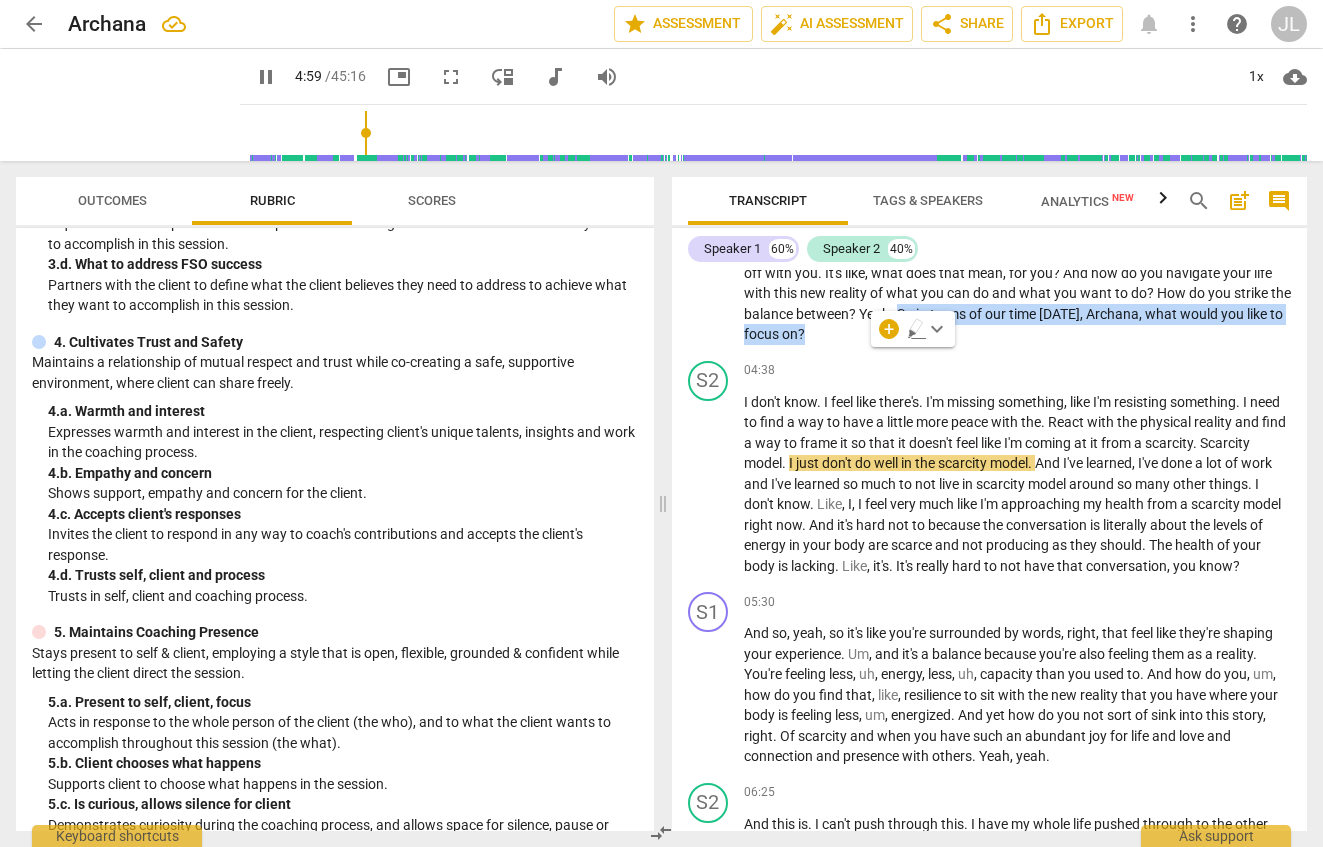 scroll, scrollTop: 0, scrollLeft: 0, axis: both 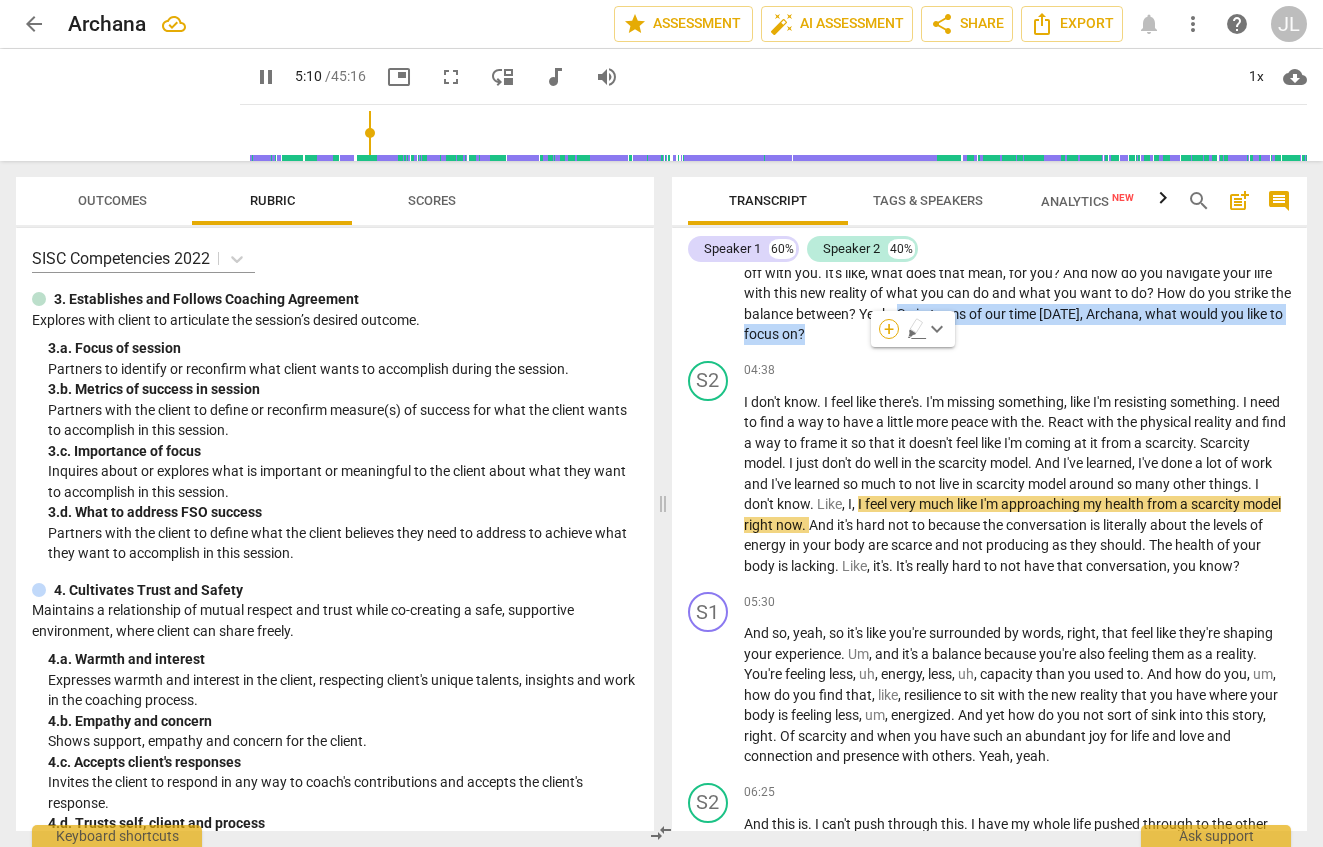 click on "+" at bounding box center (889, 329) 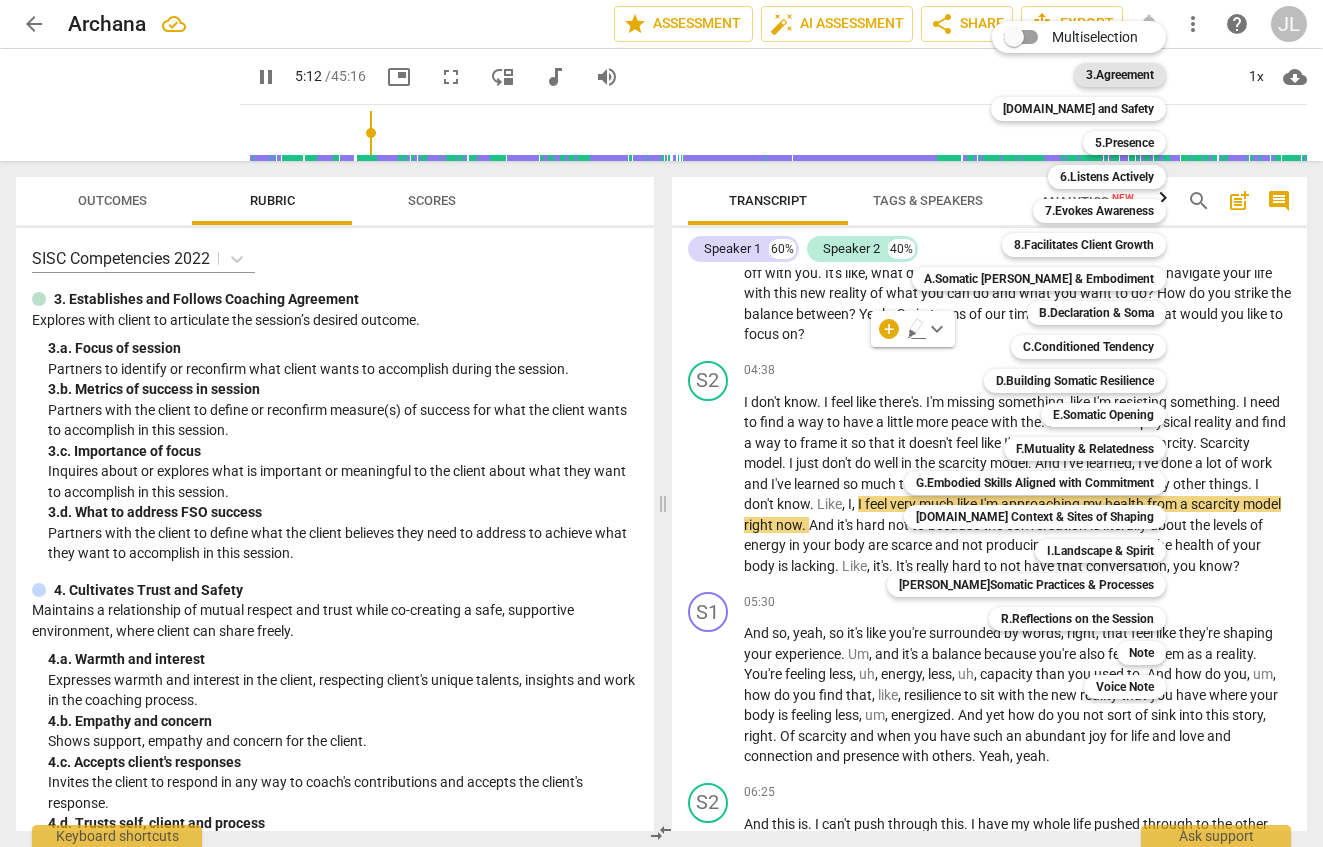 click on "3.Agreement" at bounding box center (1120, 75) 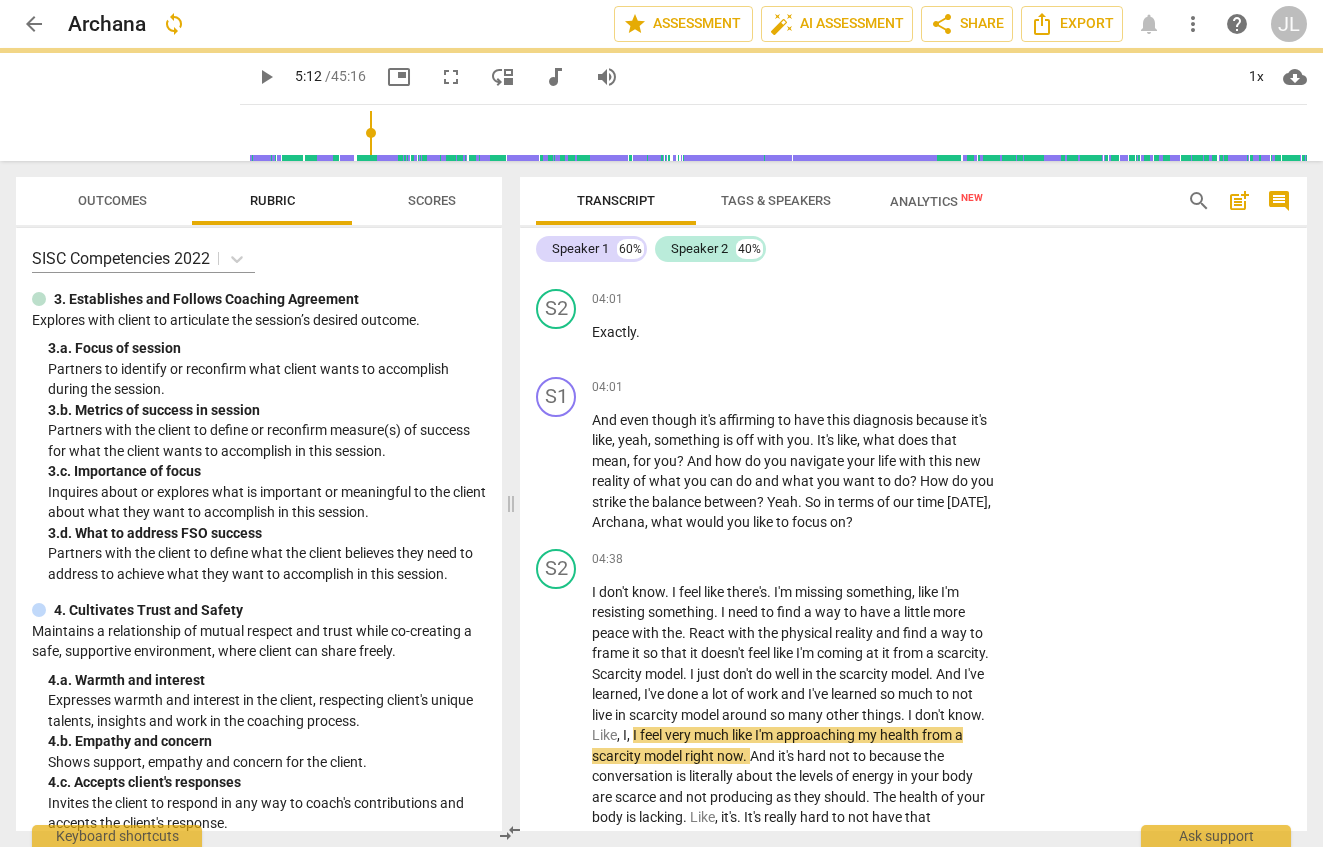 type on "312" 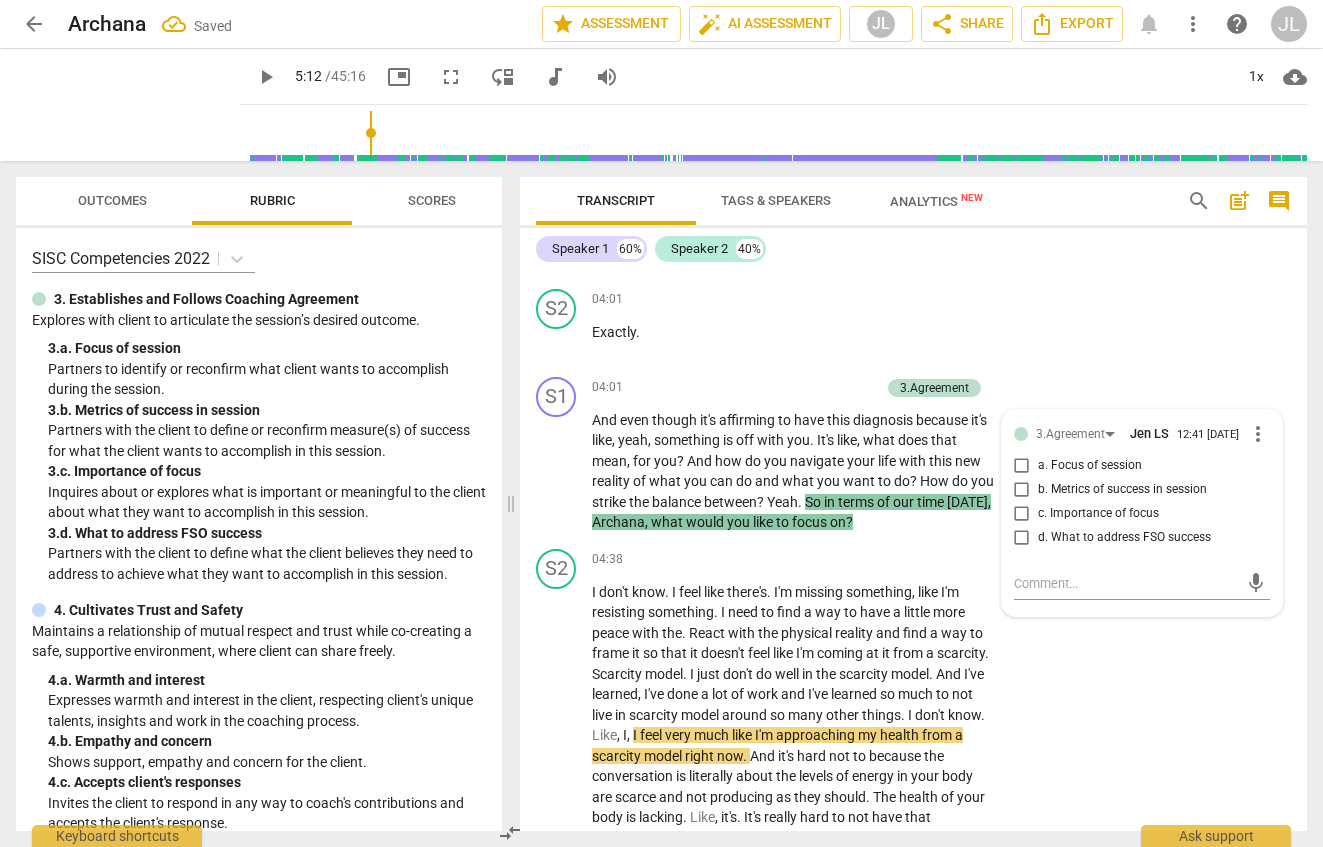 scroll, scrollTop: 2705, scrollLeft: 0, axis: vertical 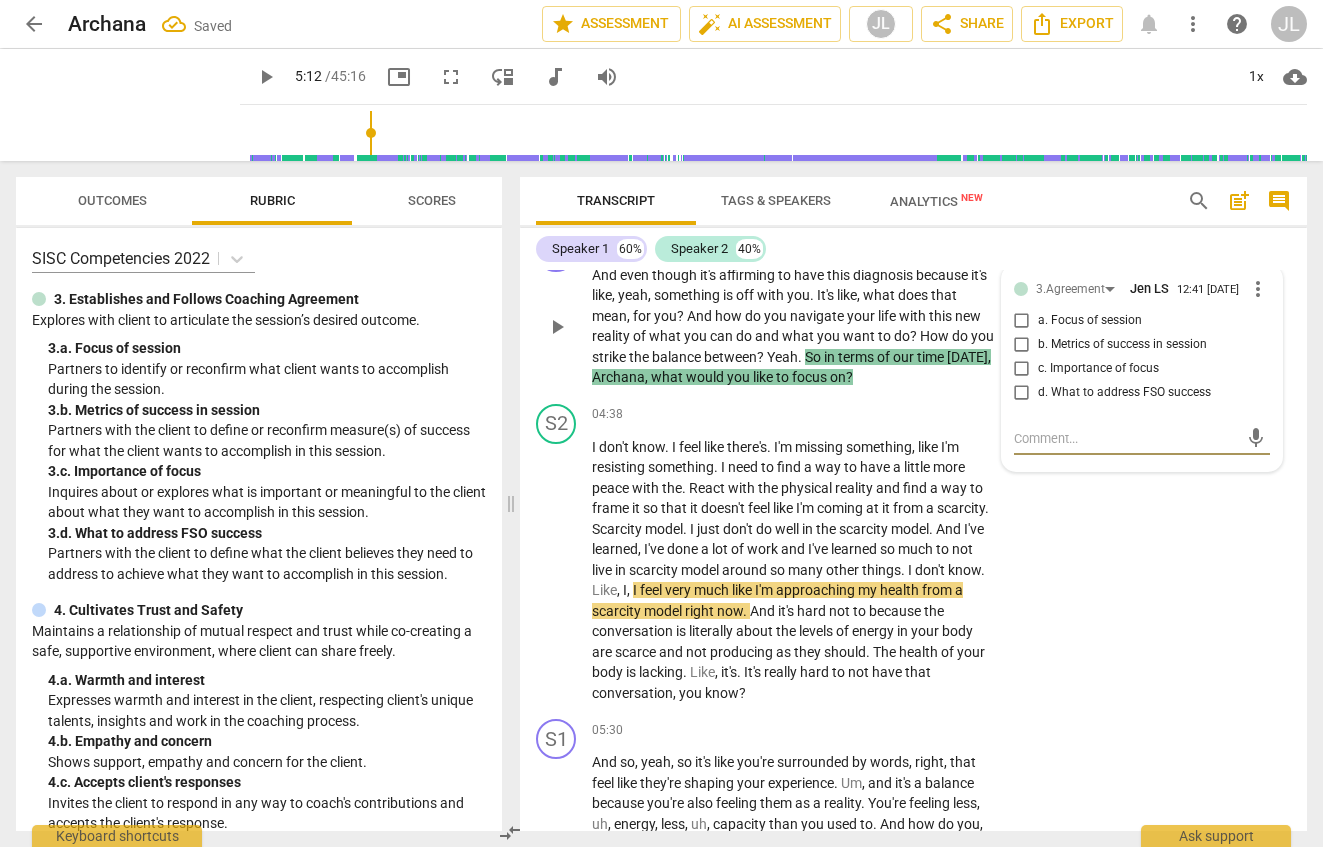 click on "a. Focus of session" at bounding box center [1022, 321] 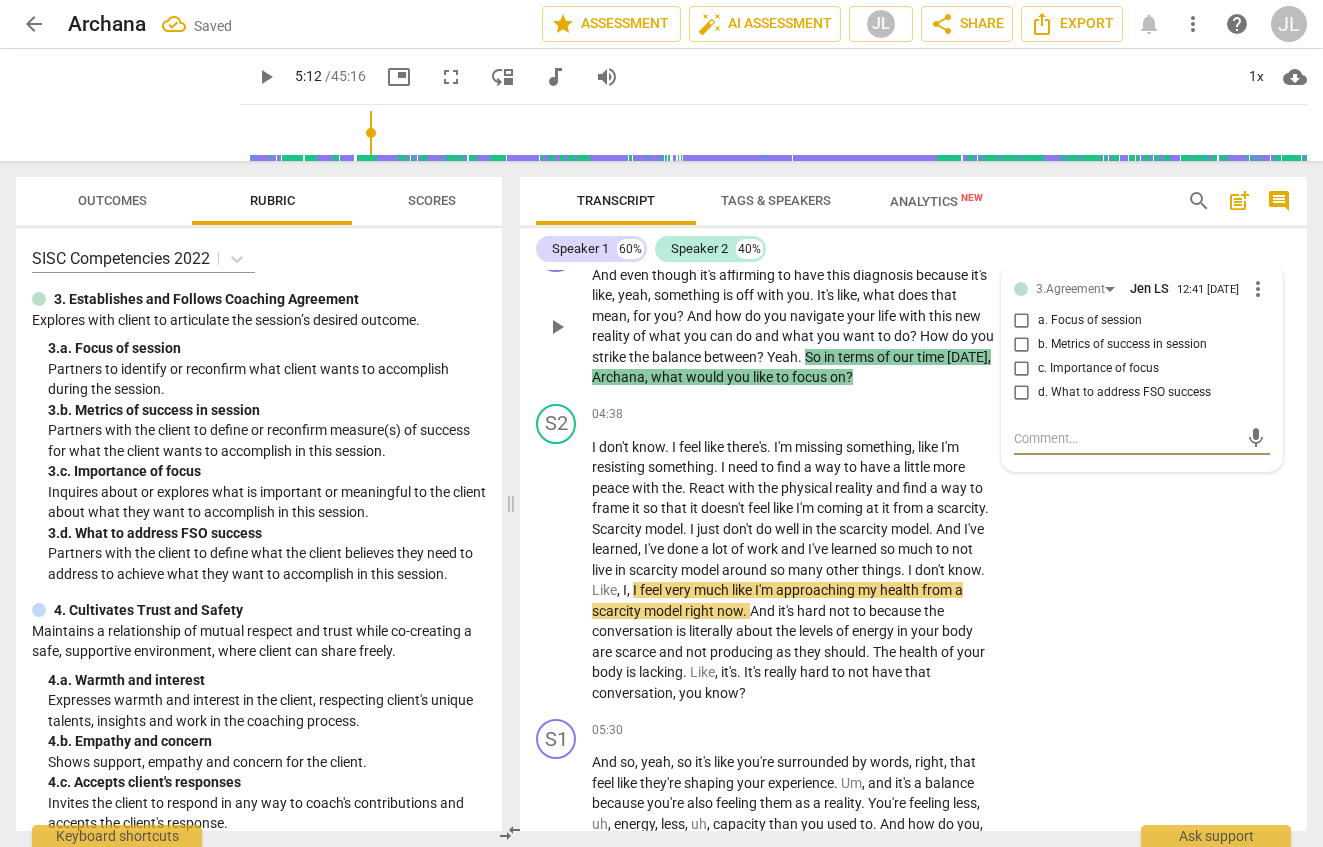 checkbox on "true" 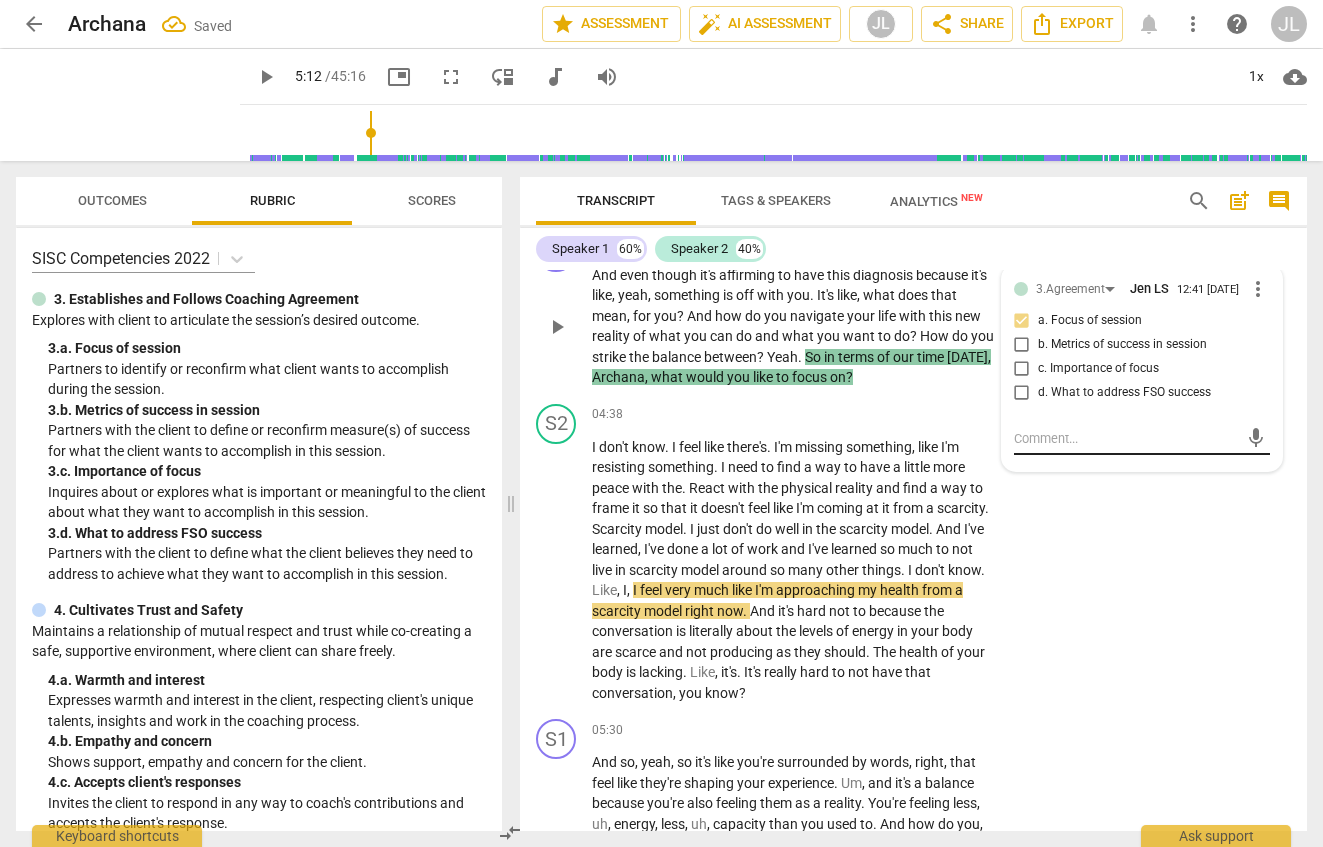click at bounding box center [1126, 438] 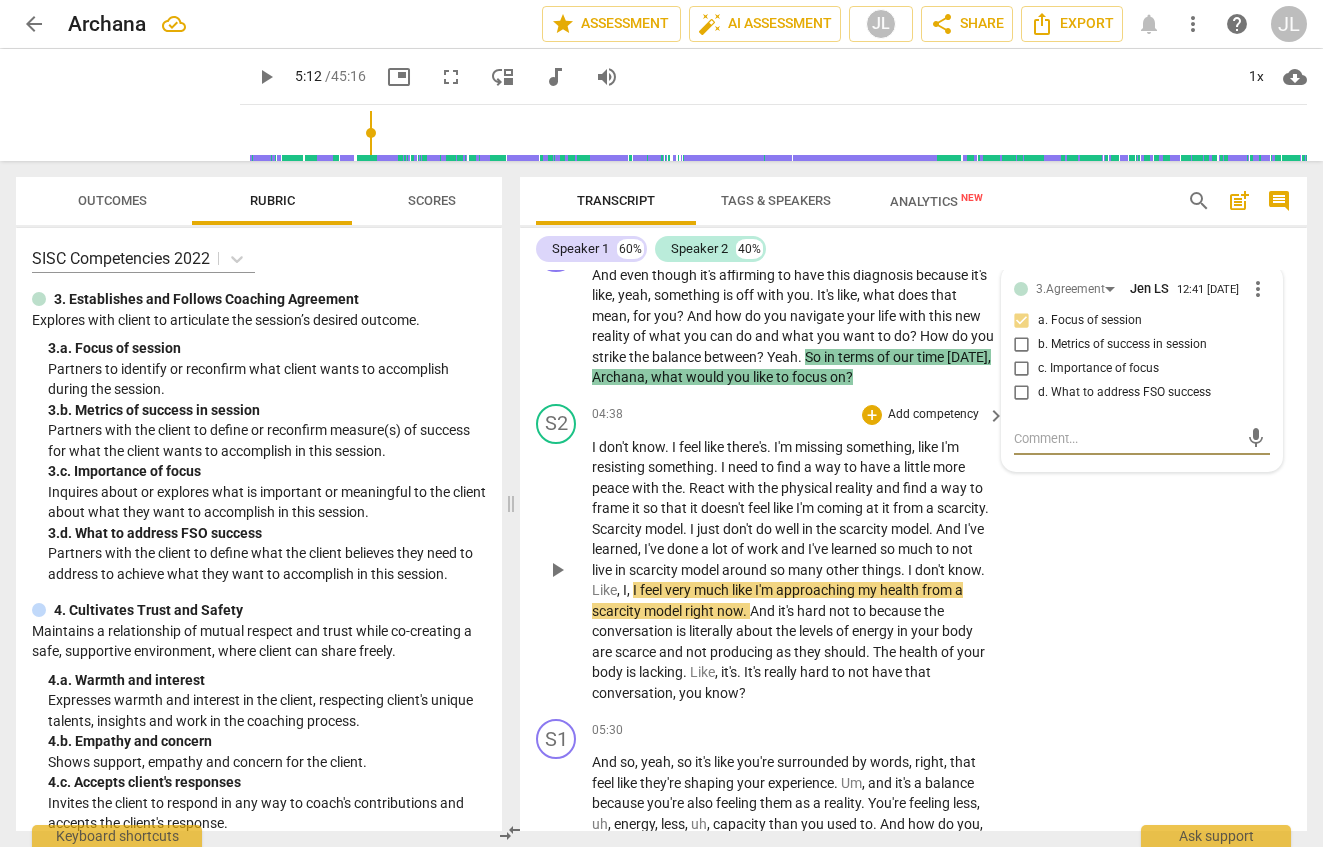 click on "S2 play_arrow pause 04:38 + Add competency keyboard_arrow_right I   don't   know .   I   feel   like   there's .   I'm   missing   something ,   like   I'm   resisting   something .   I   need   to   find   a   way   to   have   a   little   more   peace   with   the .   React   with   the   physical   reality   and   find   a   way   to   frame   it   so   that   it   doesn't   feel   like   I'm   coming   at   it   from   a   scarcity .   Scarcity   model .   I   just   don't   do   well   in   the   scarcity   model .   And   I've   learned ,   I've   done   a   lot   of   work   and   I've   learned   so   much   to   not   live   in   scarcity   model   around   so   many   other   things .   I   don't   know .   Like ,   I ,   I   feel   very   much   like   I'm   approaching   my   health   from   a   scarcity   model   right   now .   And   it's   hard   not   to   because   the   conversation   is   literally   about   the   levels   of   energy   in   your   body   are   scarce   and   not     as" at bounding box center [913, 554] 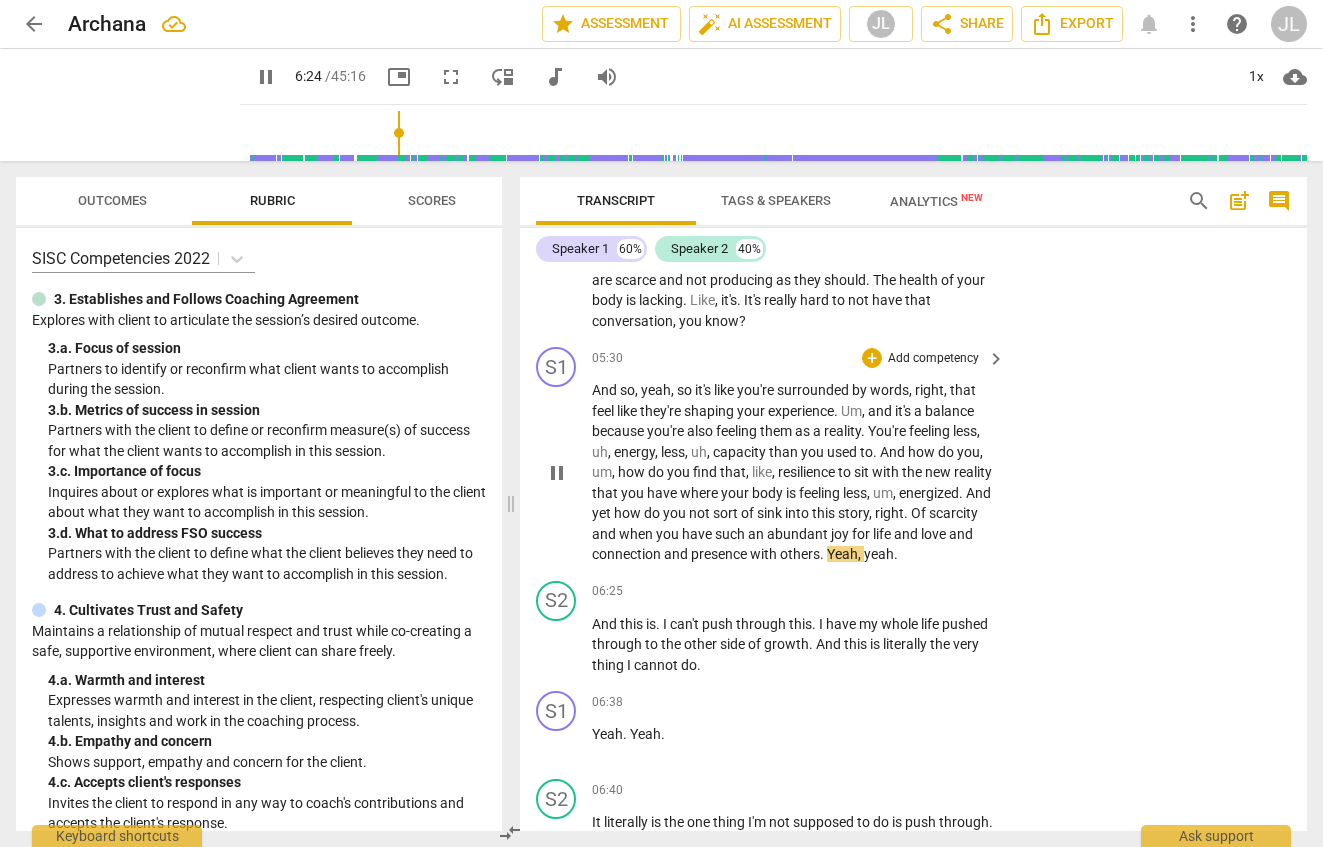 scroll, scrollTop: 3081, scrollLeft: 0, axis: vertical 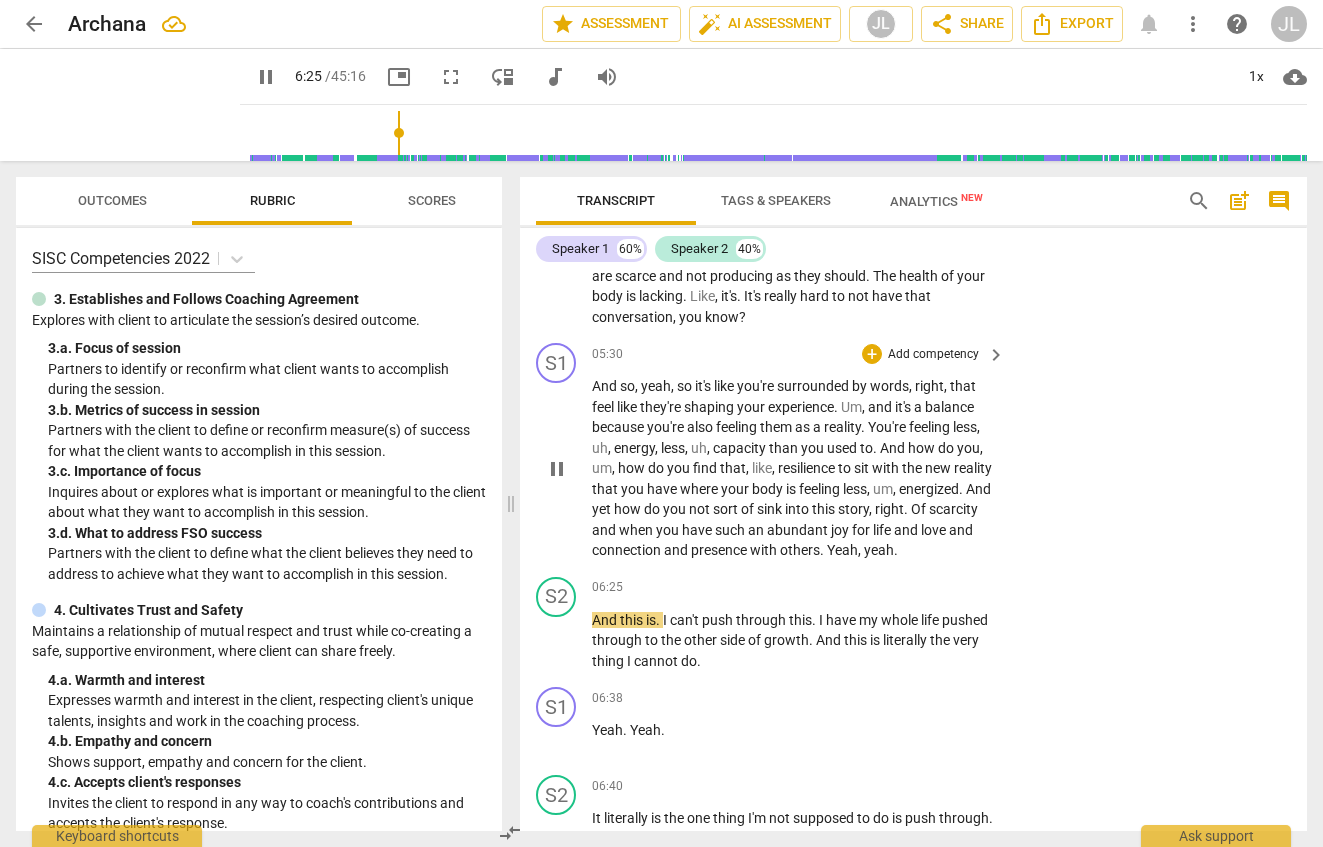 click on "Yeah" at bounding box center [842, 550] 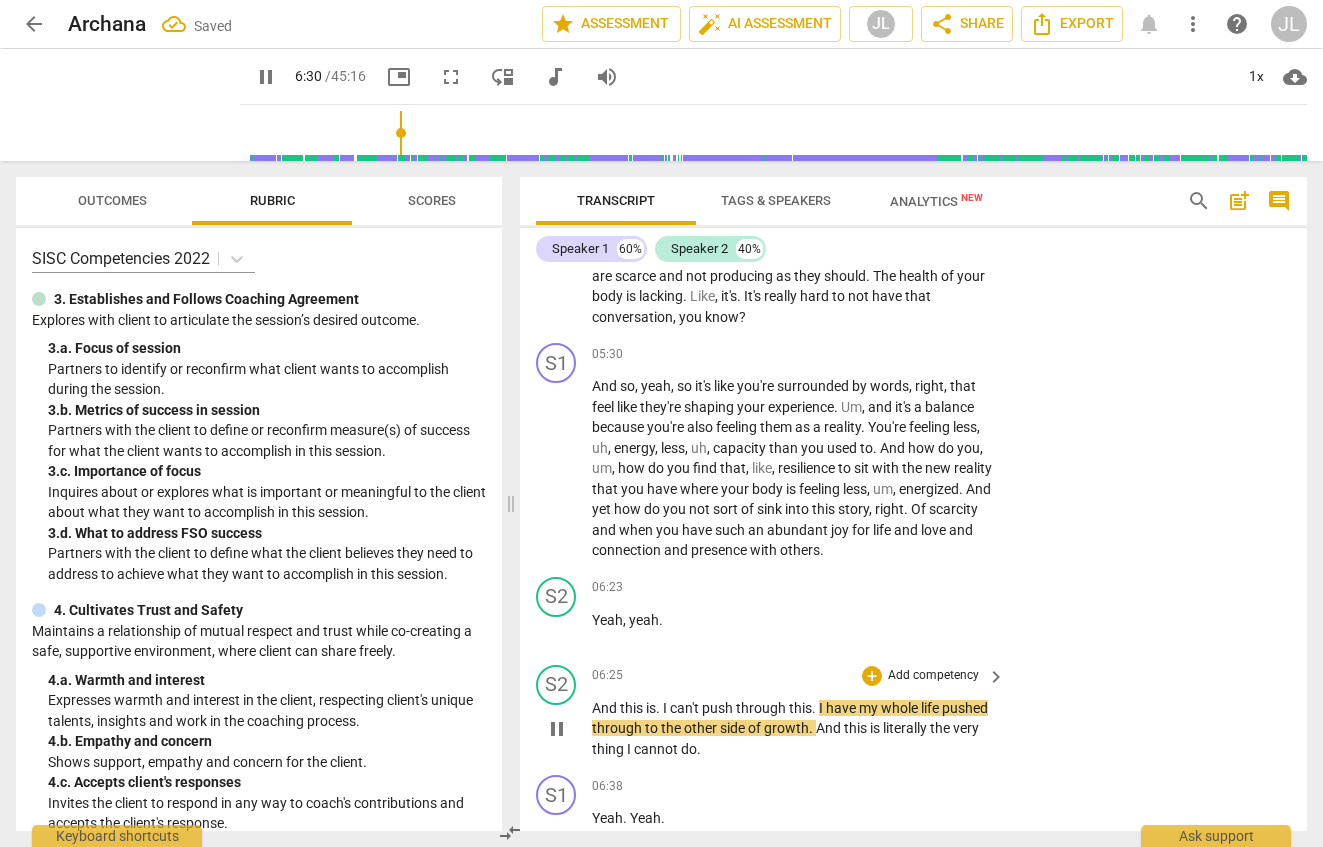 click on "And" at bounding box center [606, 708] 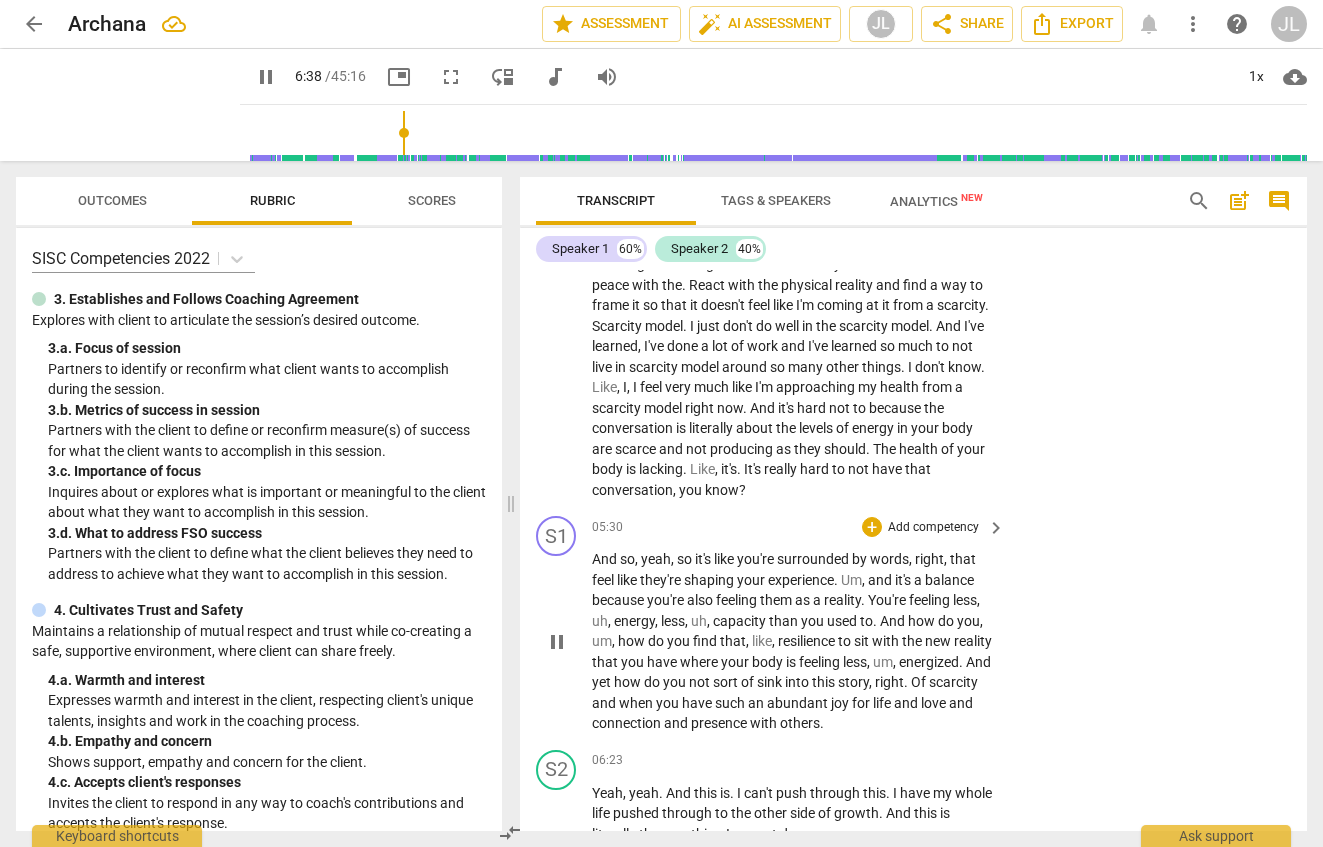 scroll, scrollTop: 2862, scrollLeft: 0, axis: vertical 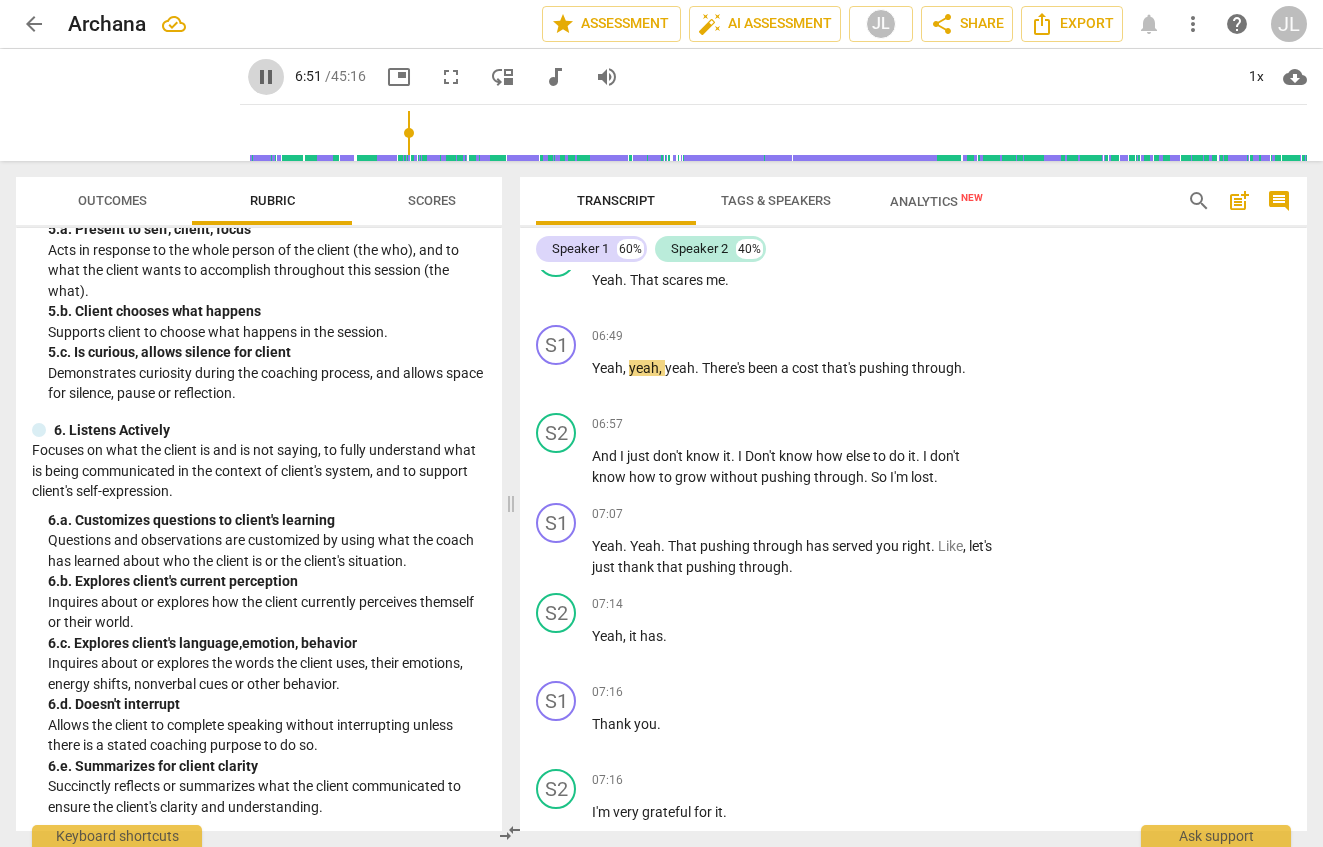 click on "pause" at bounding box center [266, 77] 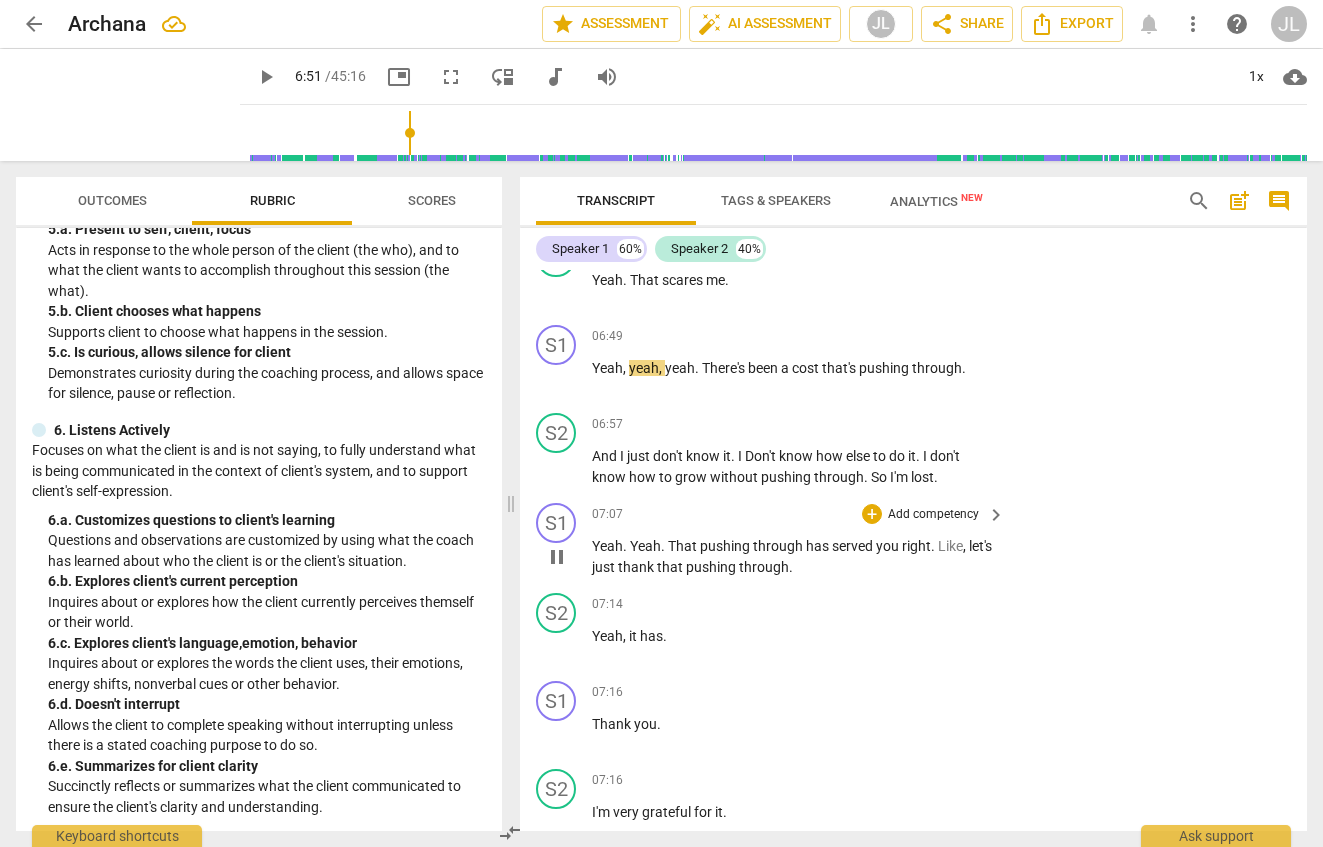 type on "412" 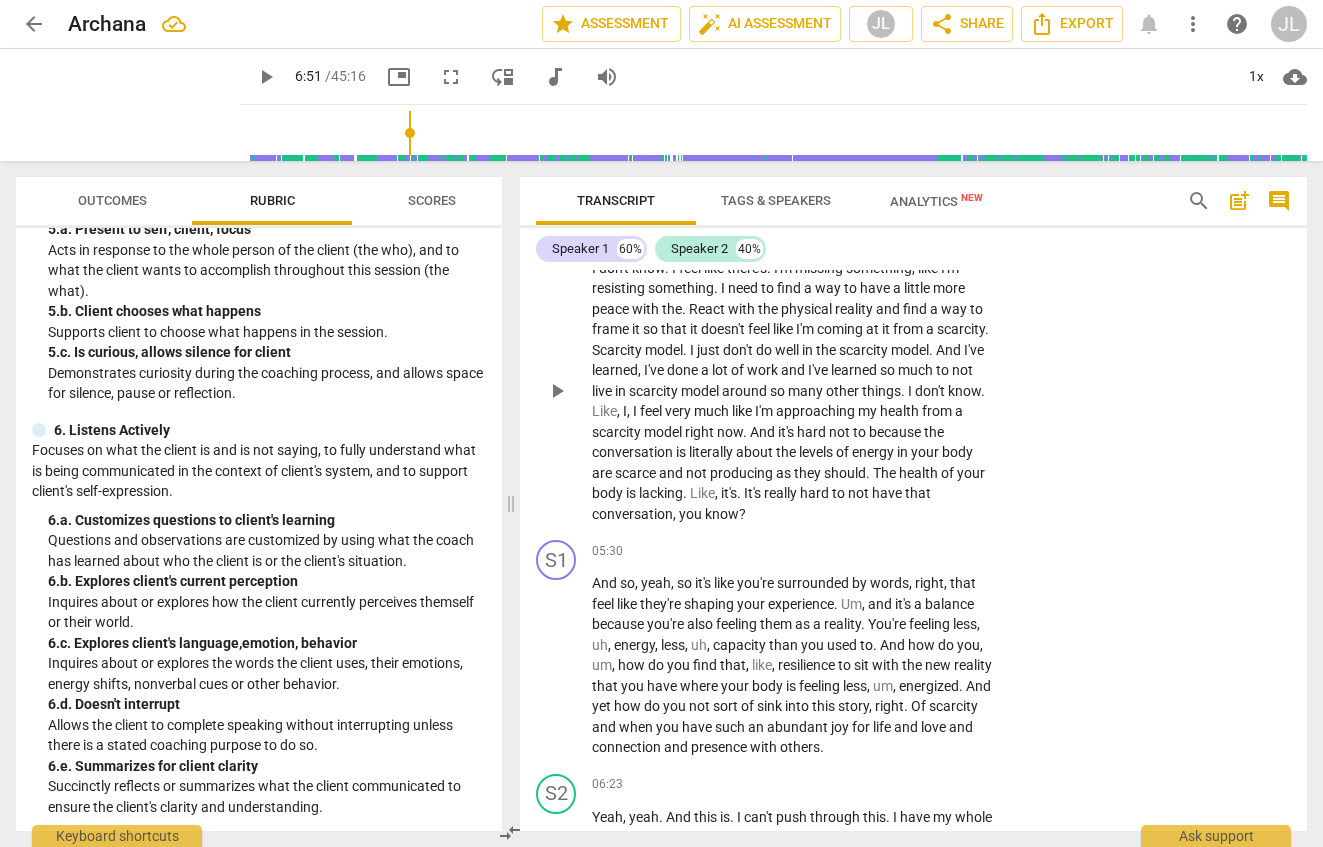 scroll, scrollTop: 2919, scrollLeft: 0, axis: vertical 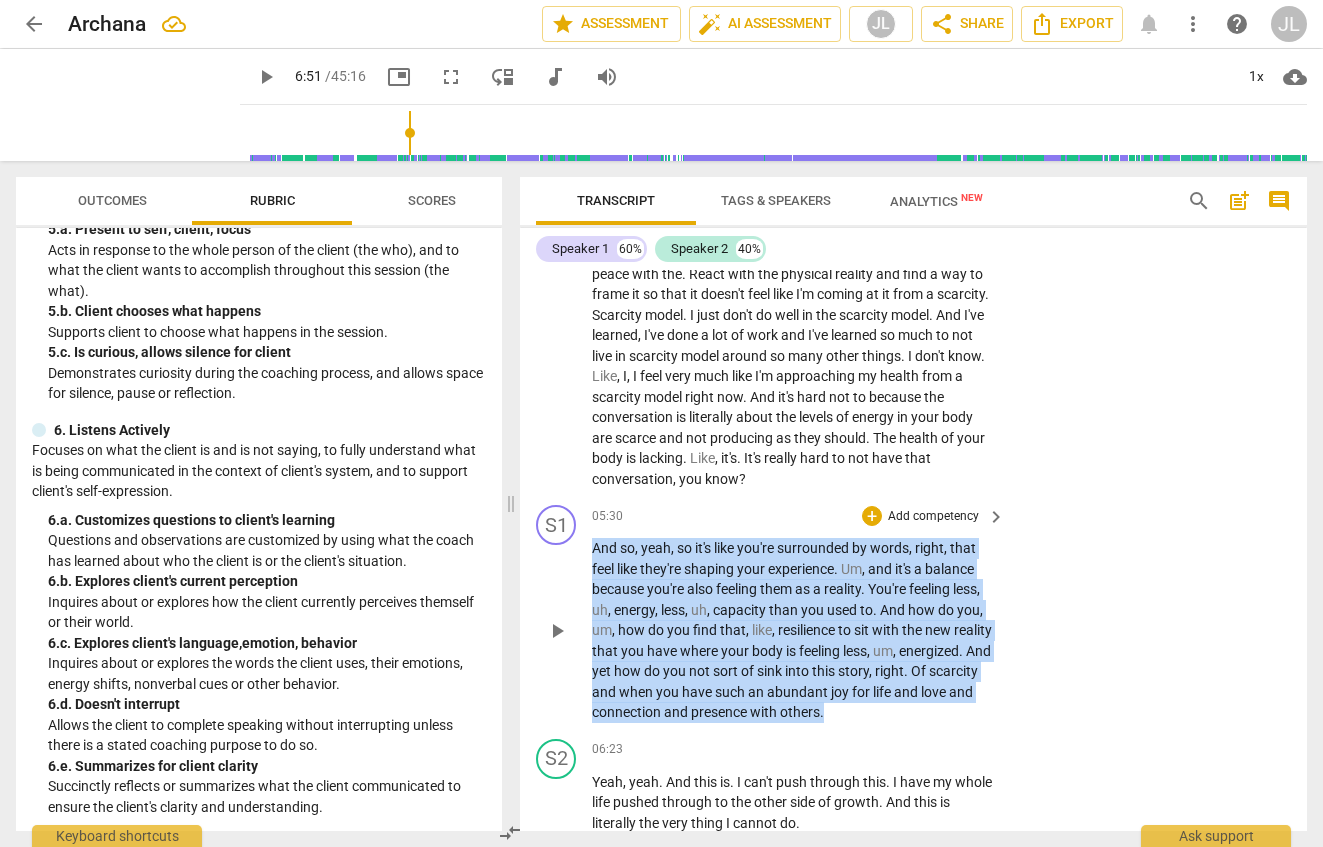 drag, startPoint x: 594, startPoint y: 550, endPoint x: 946, endPoint y: 713, distance: 387.9085 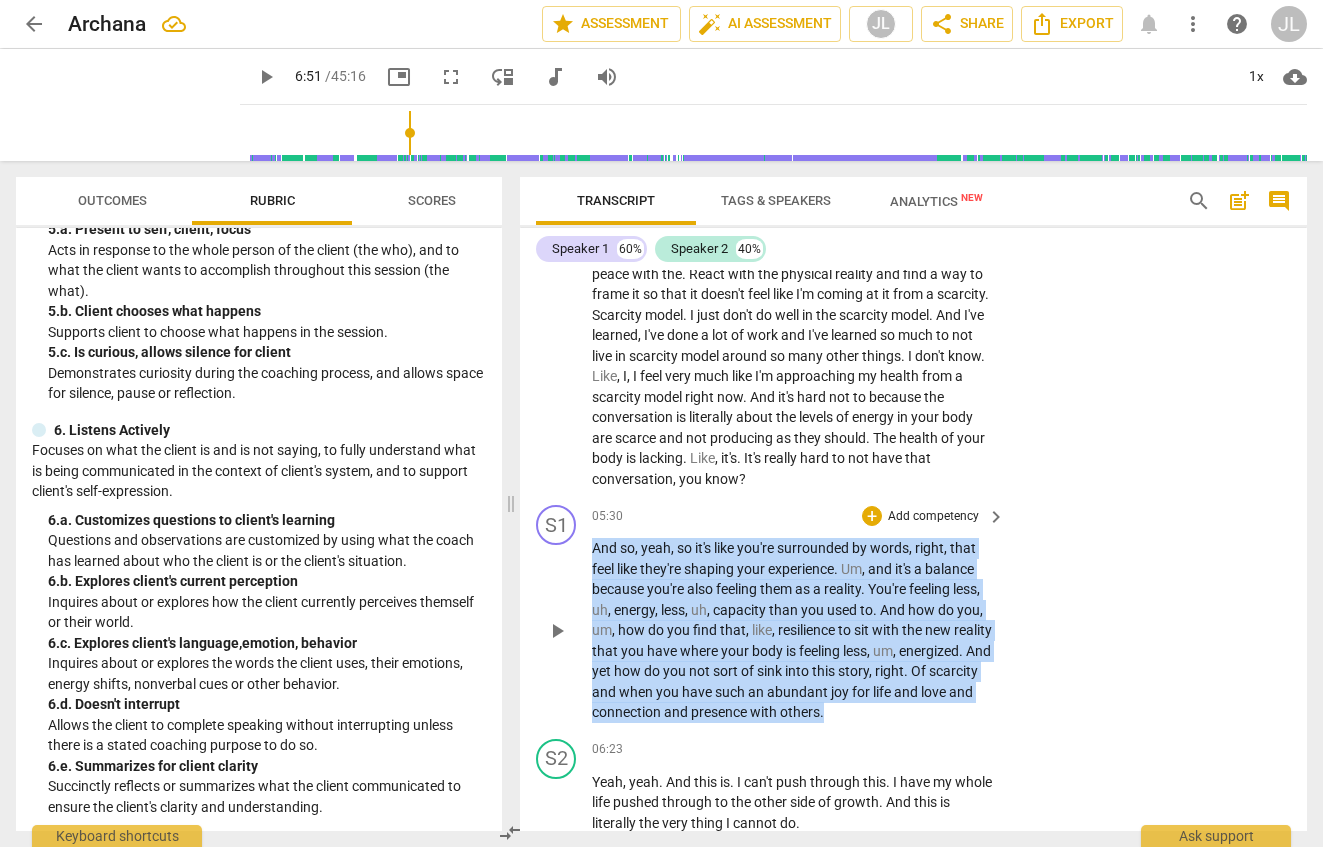 click on "And   so ,   yeah ,   so   it's   like   you're   surrounded   by   words ,   right ,   that   feel   like   they're   shaping   your   experience .   Um ,   and   it's   a   balance   because   you're   also   feeling   them   as   a   reality .   You're   feeling   less ,   uh ,   energy ,   less ,   uh ,   capacity   than   you   used   to .   And   how   do   you ,   um ,   how   do   you   find   that ,   like ,   resilience   to   sit   with   the   new   reality   that   you   have   where   your   body   is   feeling   less ,   um ,   energized .   And   yet   how   do   you   not   sort   of   sink   into   this   story ,   right .   Of   scarcity   and   when   you   have   such   an   abundant   joy   for   life   and   love   and   connection   and   presence   with   others ." at bounding box center (793, 630) 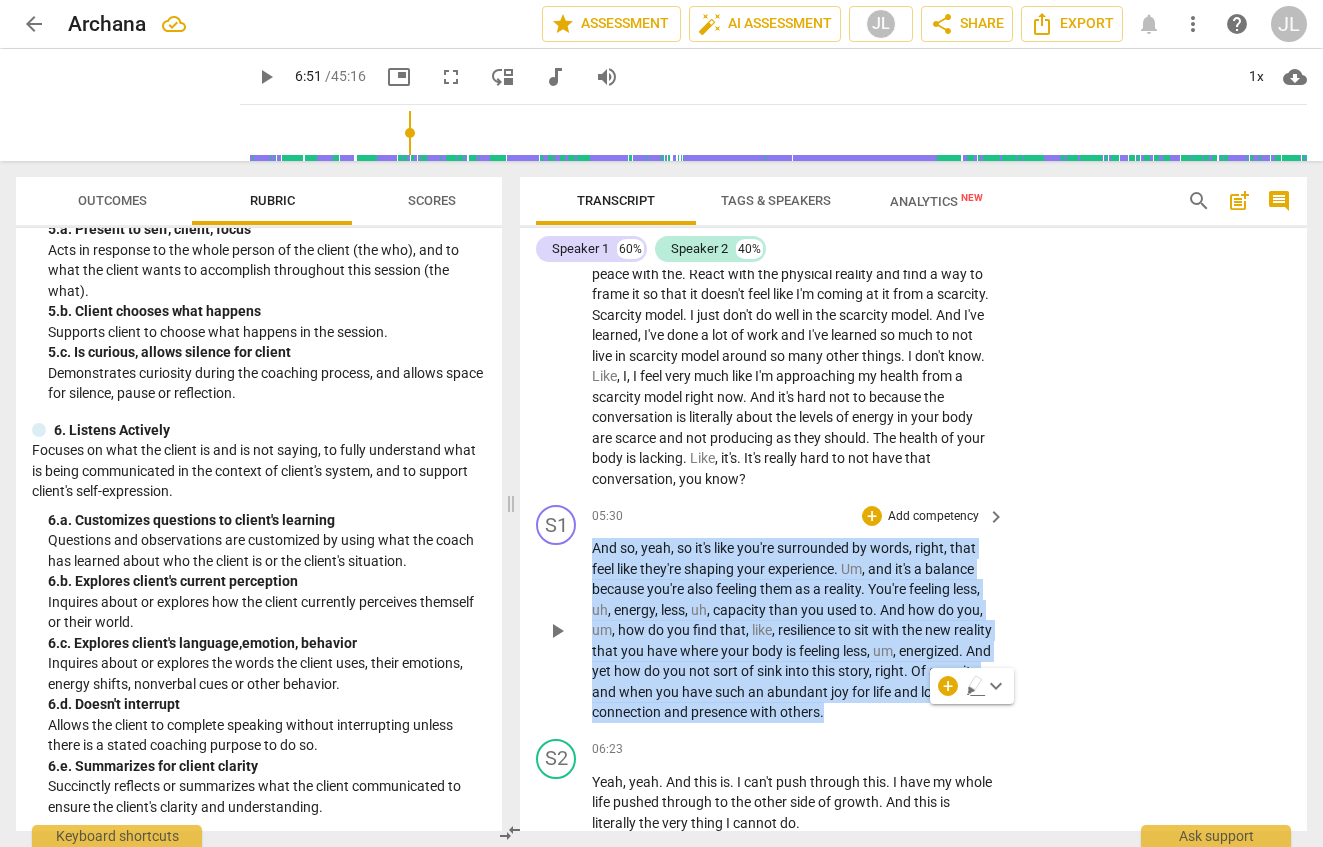 click on "Add competency" at bounding box center (933, 517) 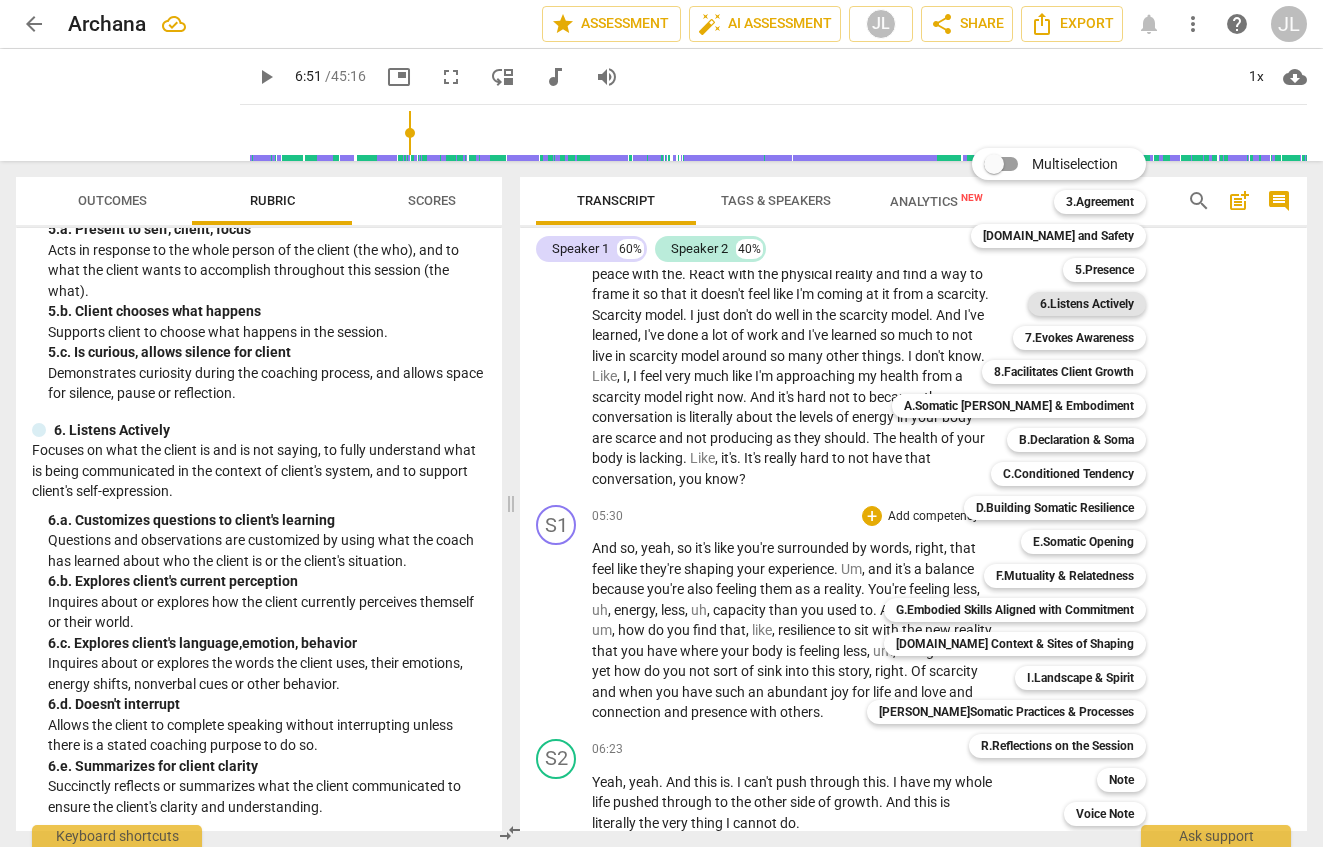 click on "6.Listens Actively" at bounding box center (1087, 304) 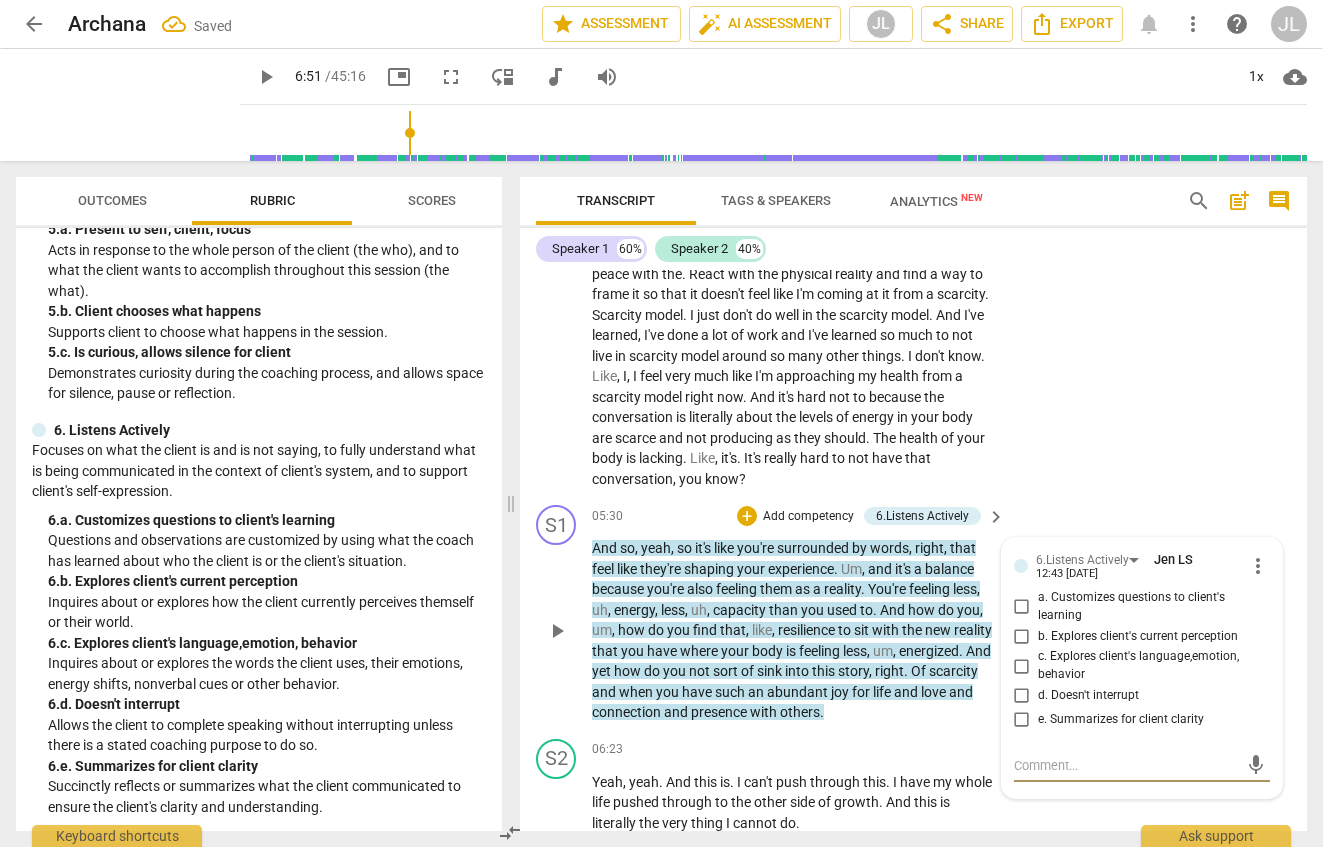 click on "e. Summarizes for client clarity" at bounding box center [1121, 720] 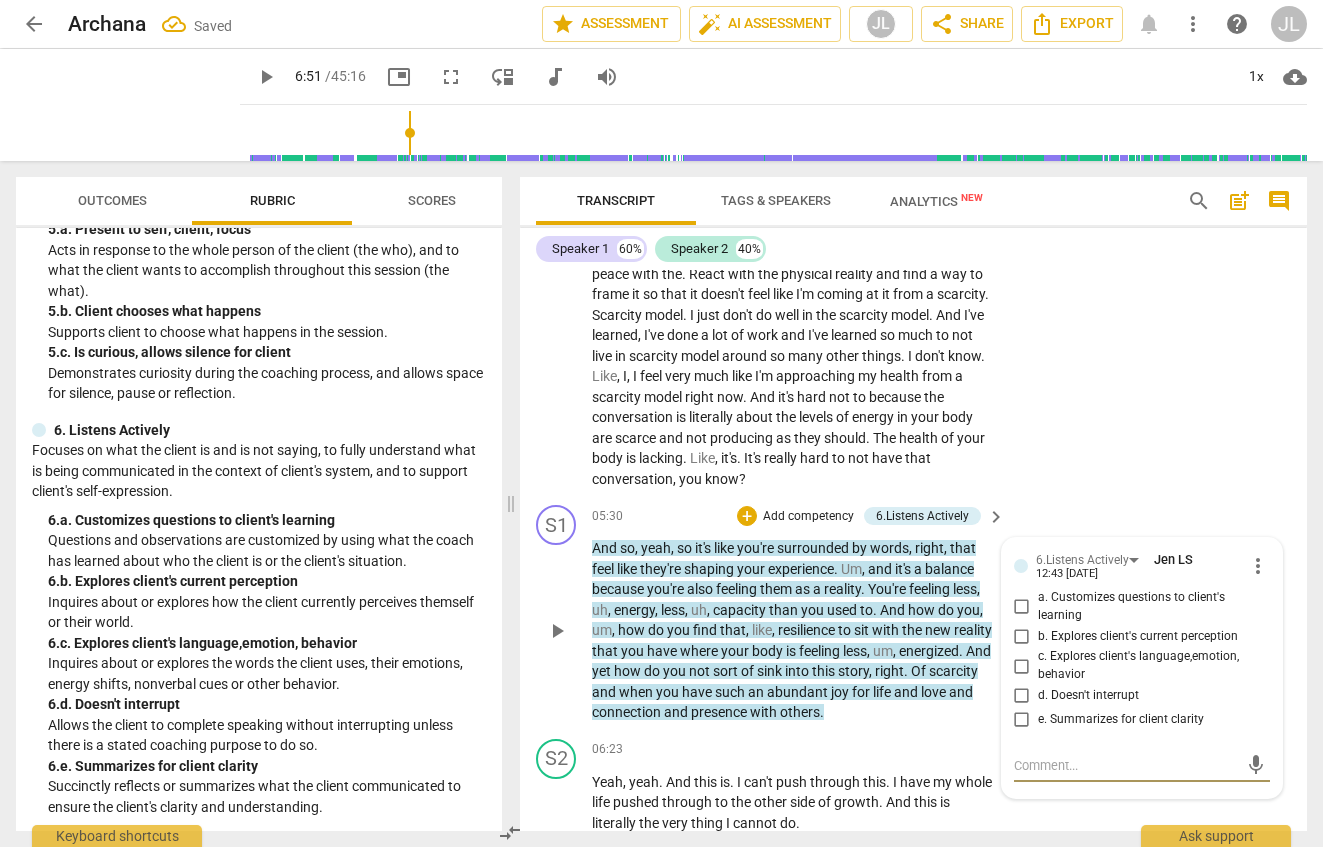 click on "e. Summarizes for client clarity" at bounding box center (1022, 720) 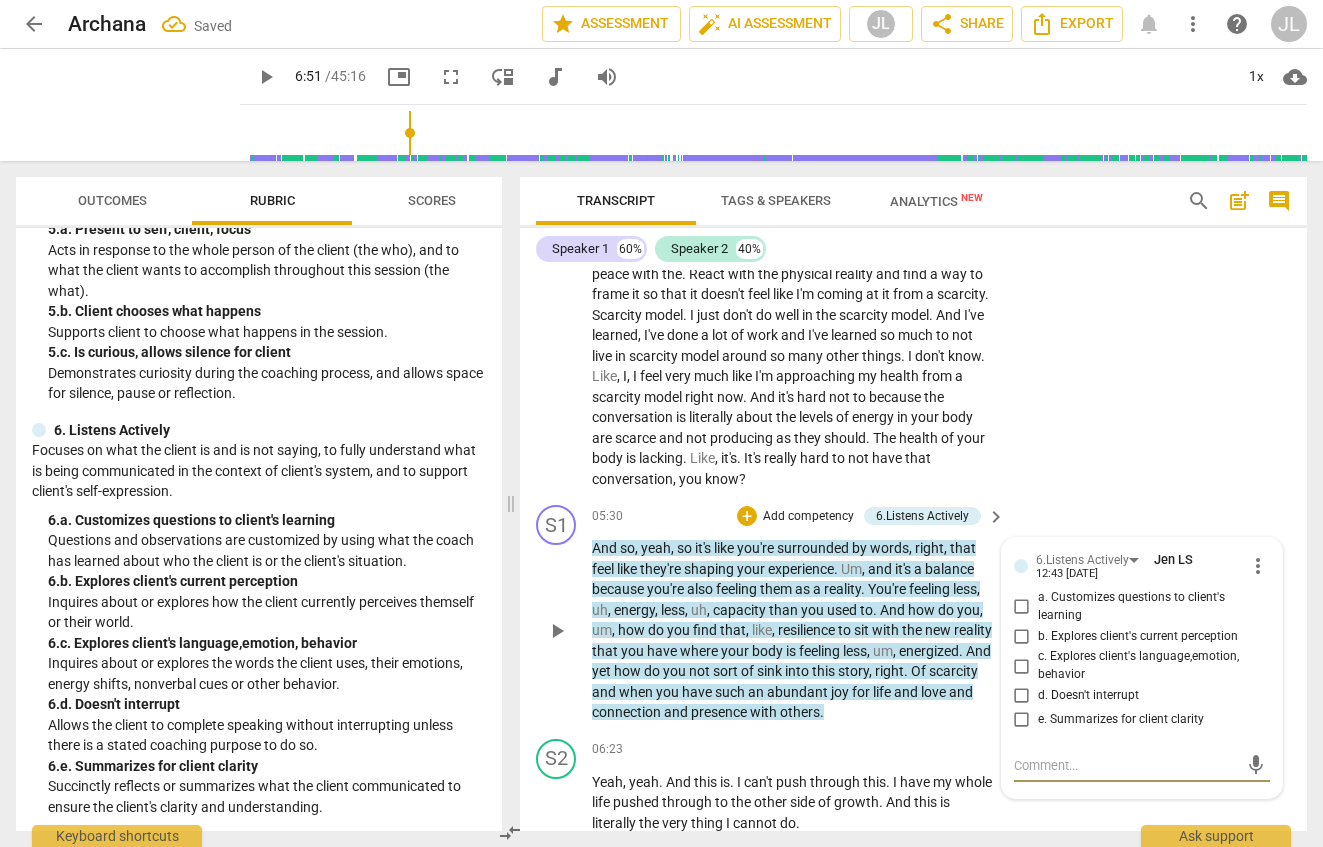 checkbox on "true" 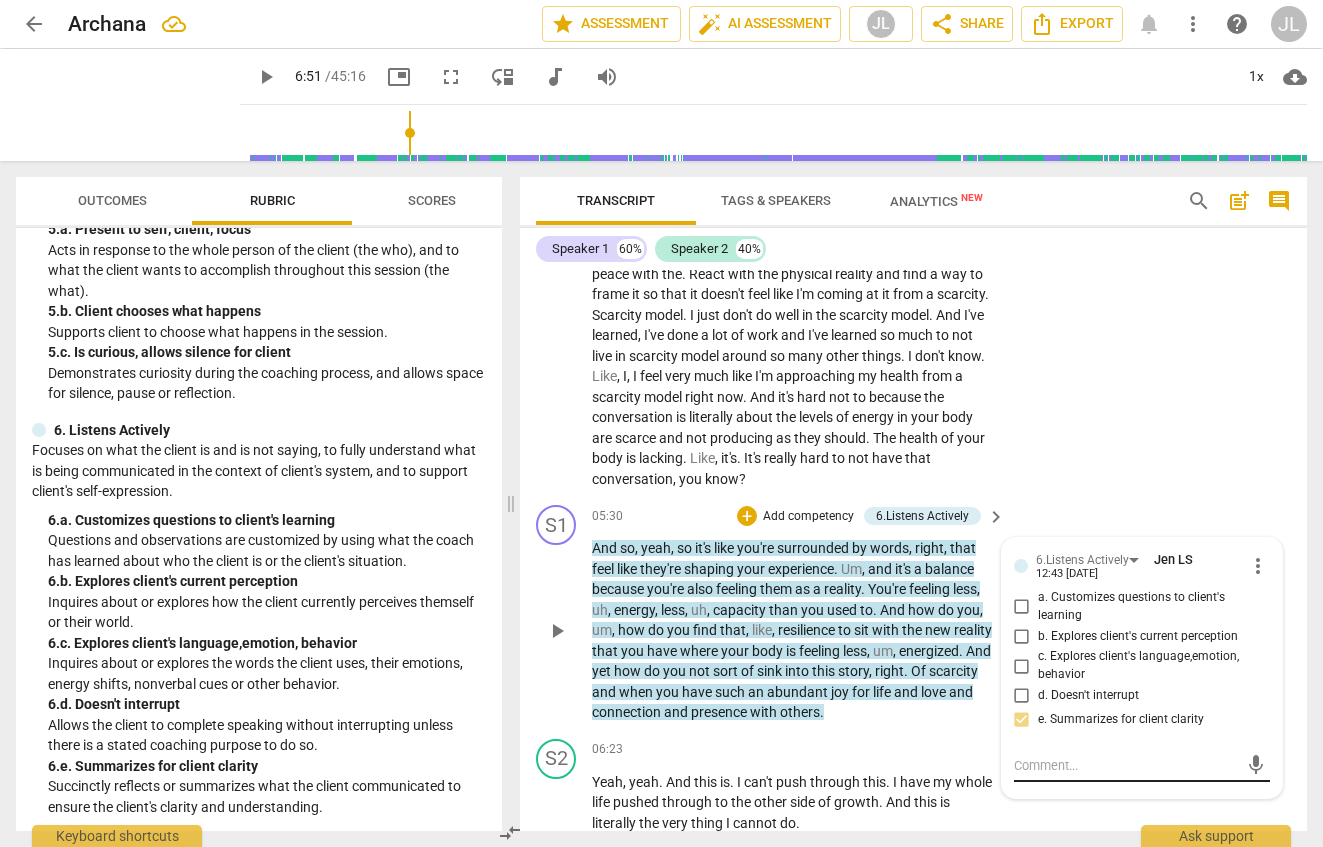 click at bounding box center (1126, 765) 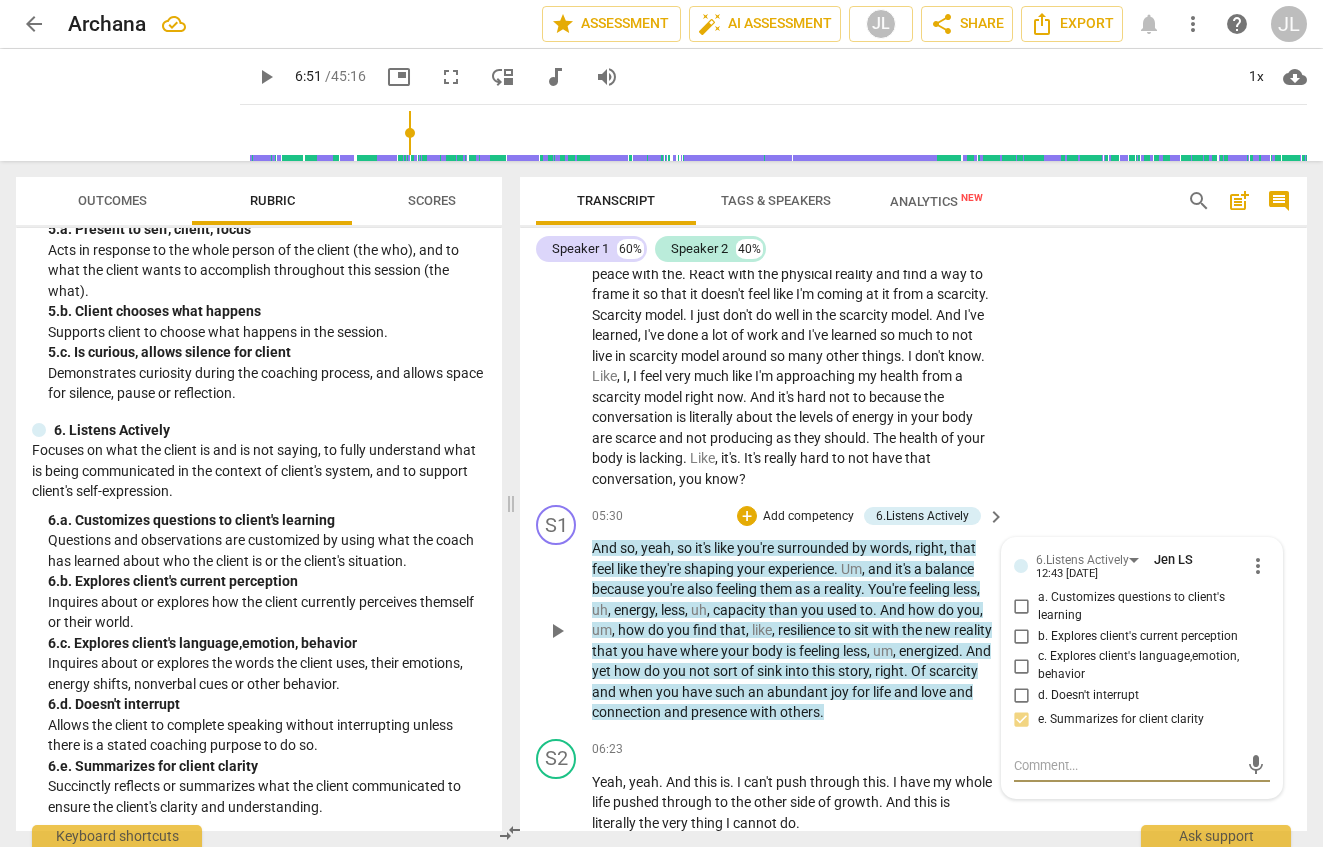 type on "R" 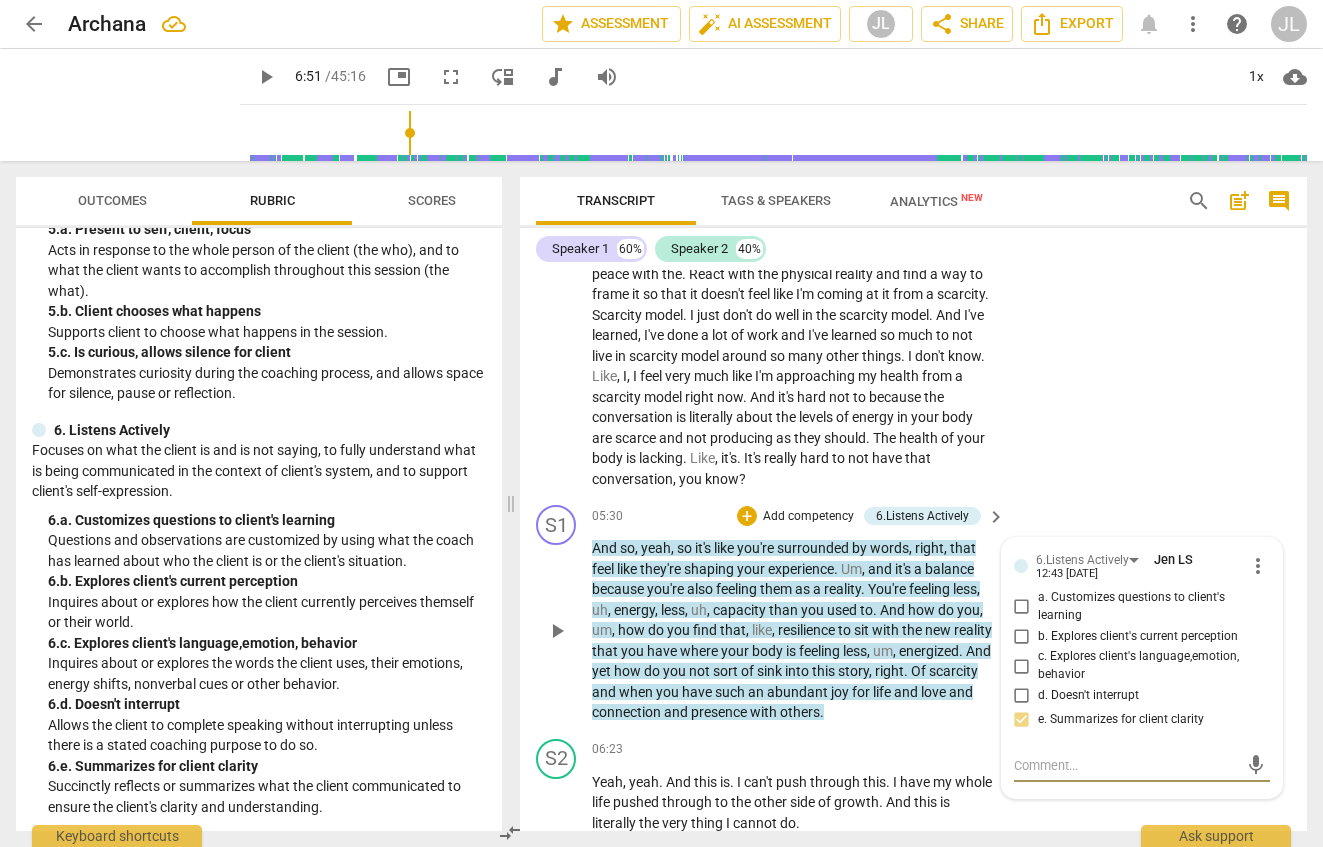 type on "R" 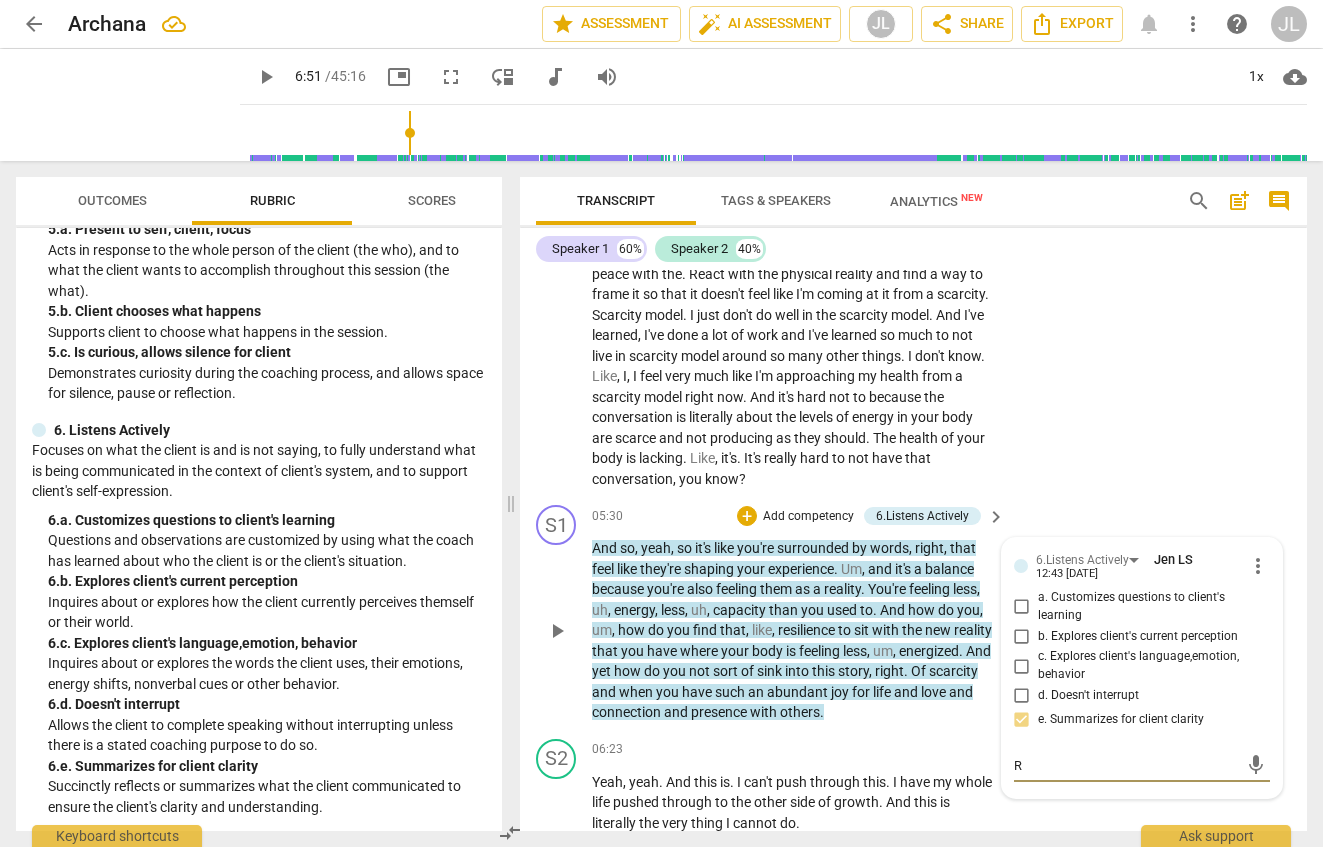 type on "Re" 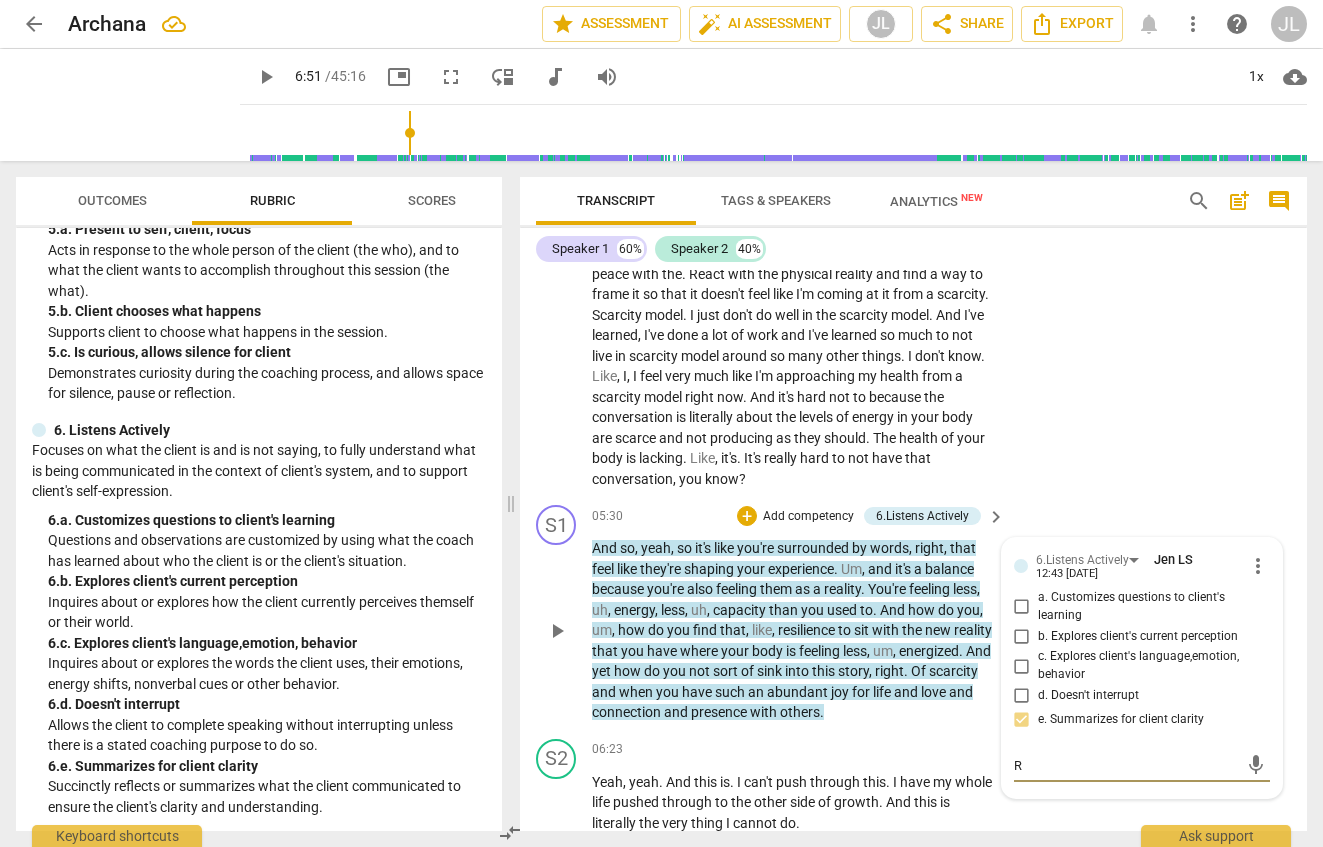 type on "Re" 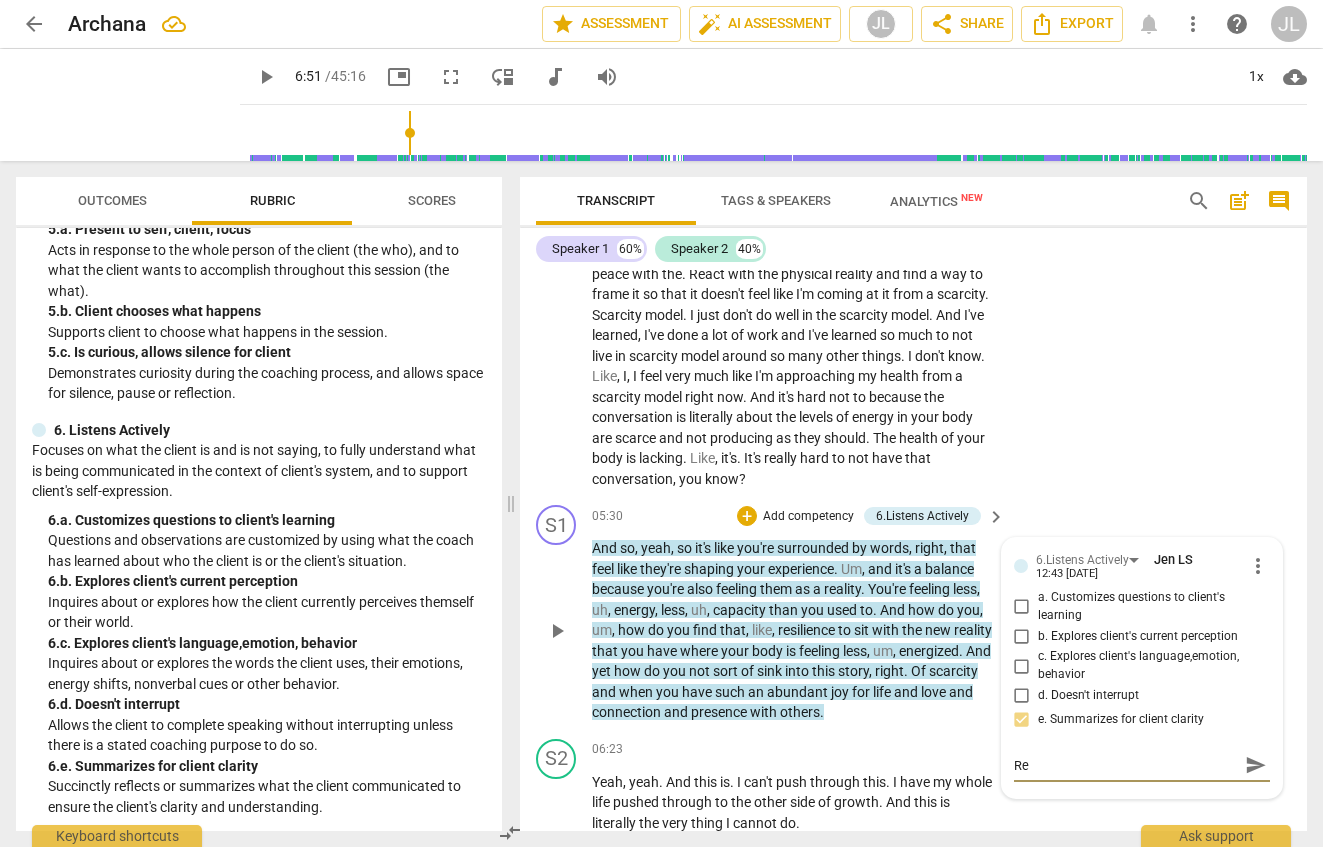 type on "Ref" 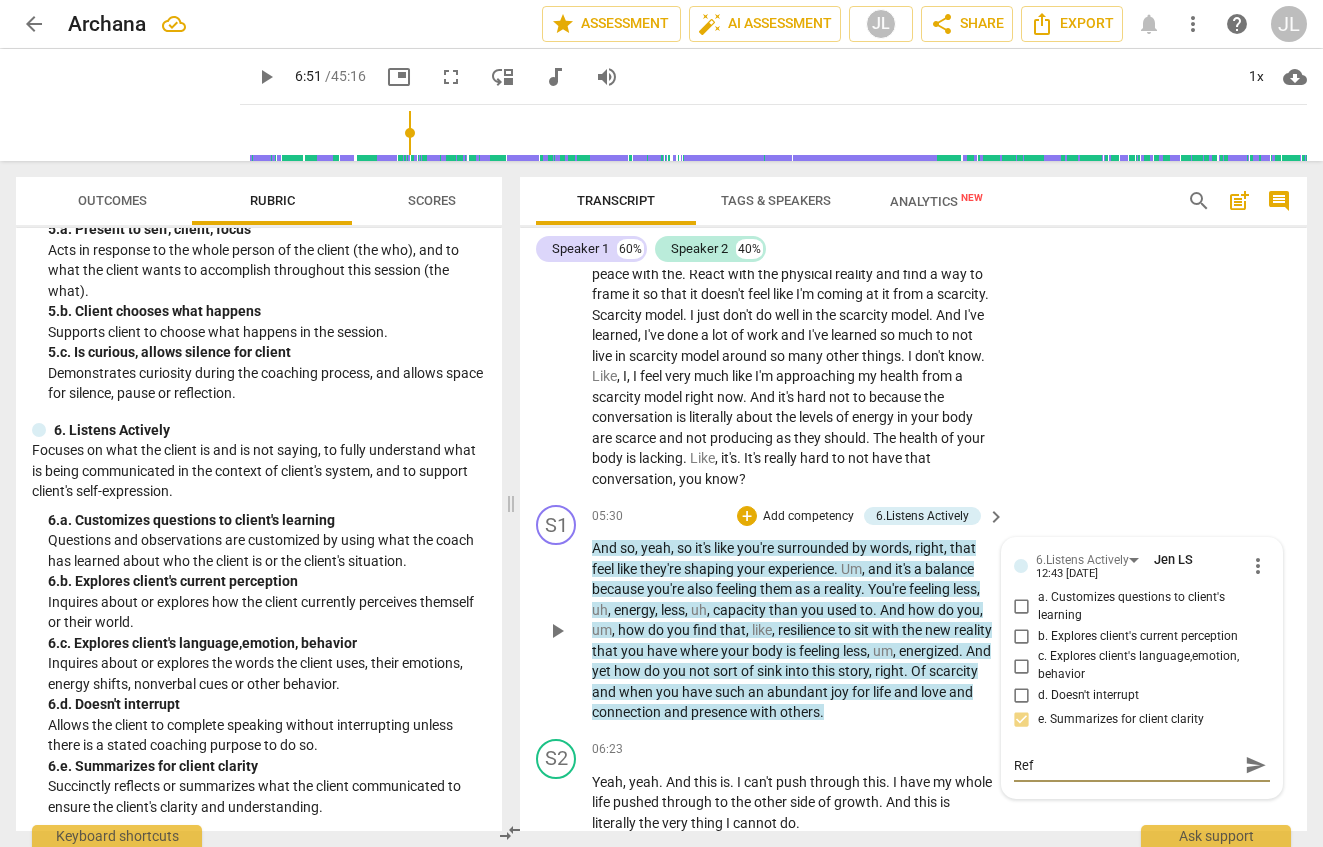 type on "Refl" 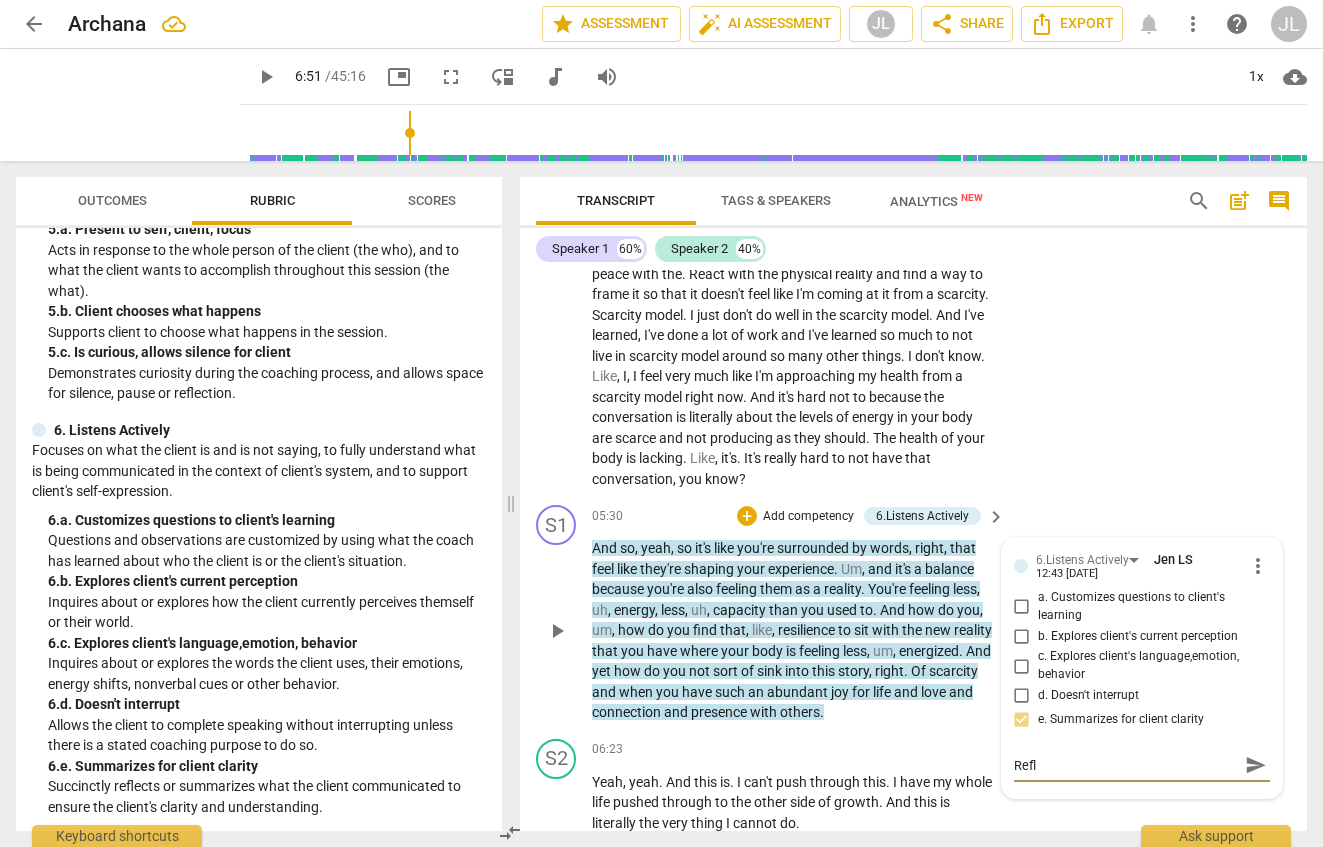 type on "Refle" 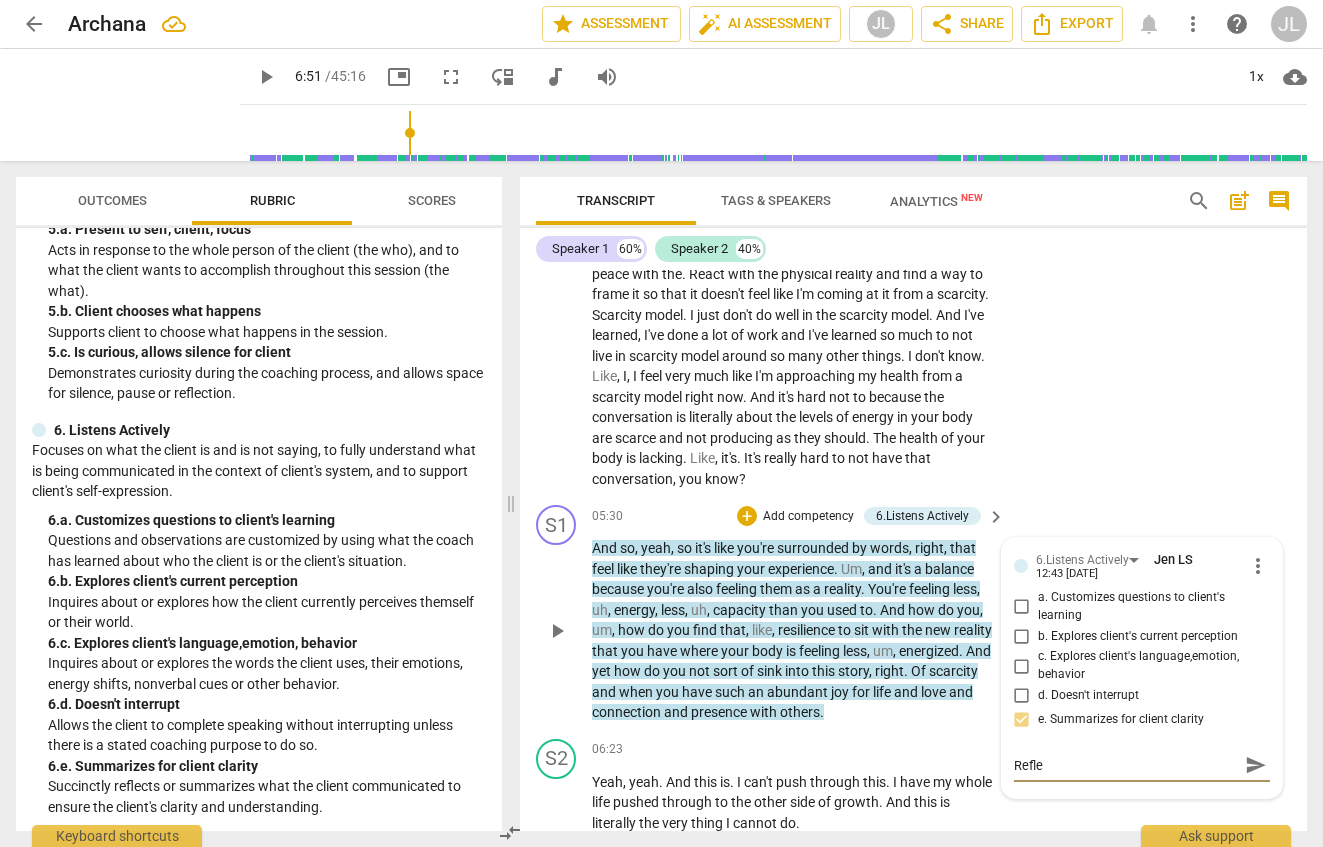 type on "Reflec" 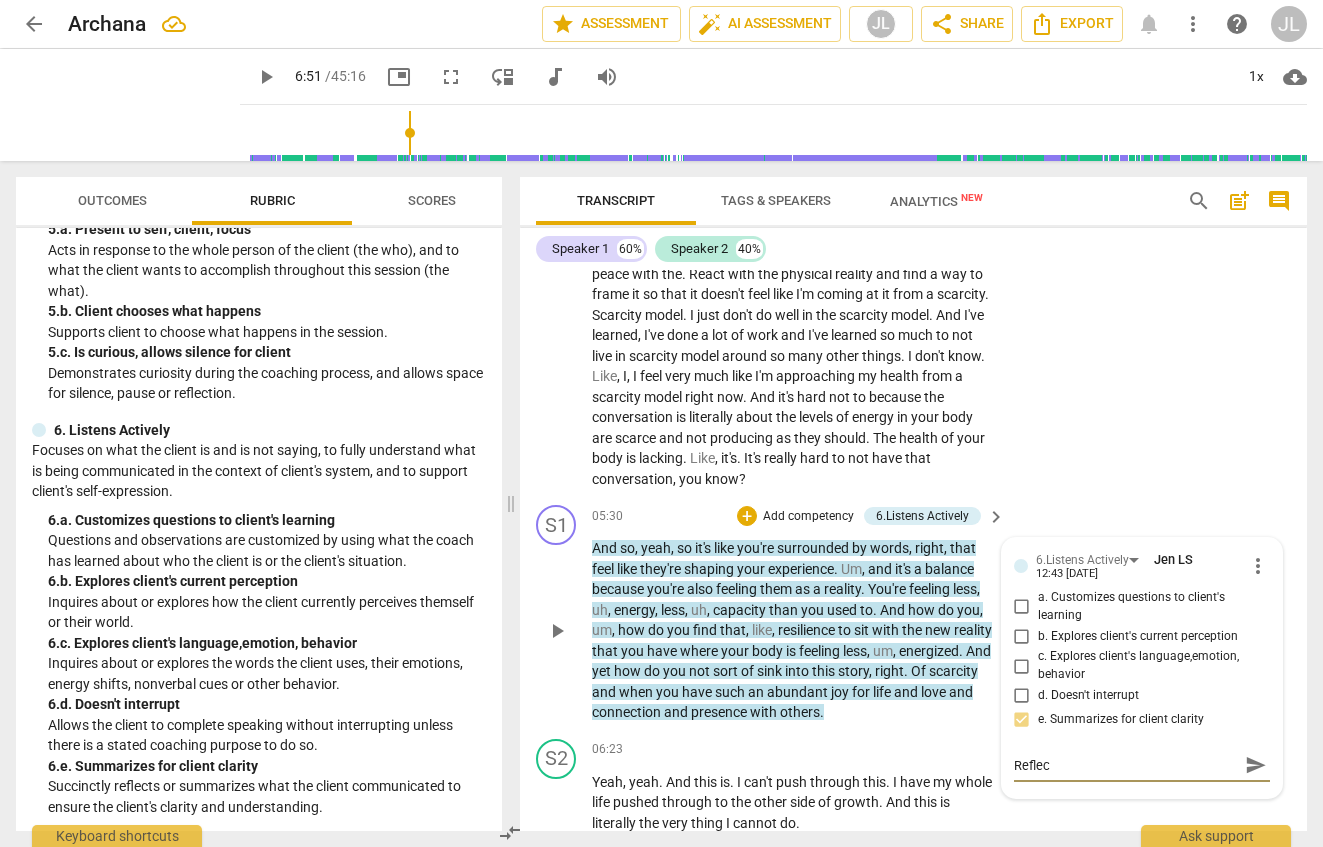 type on "Reflect" 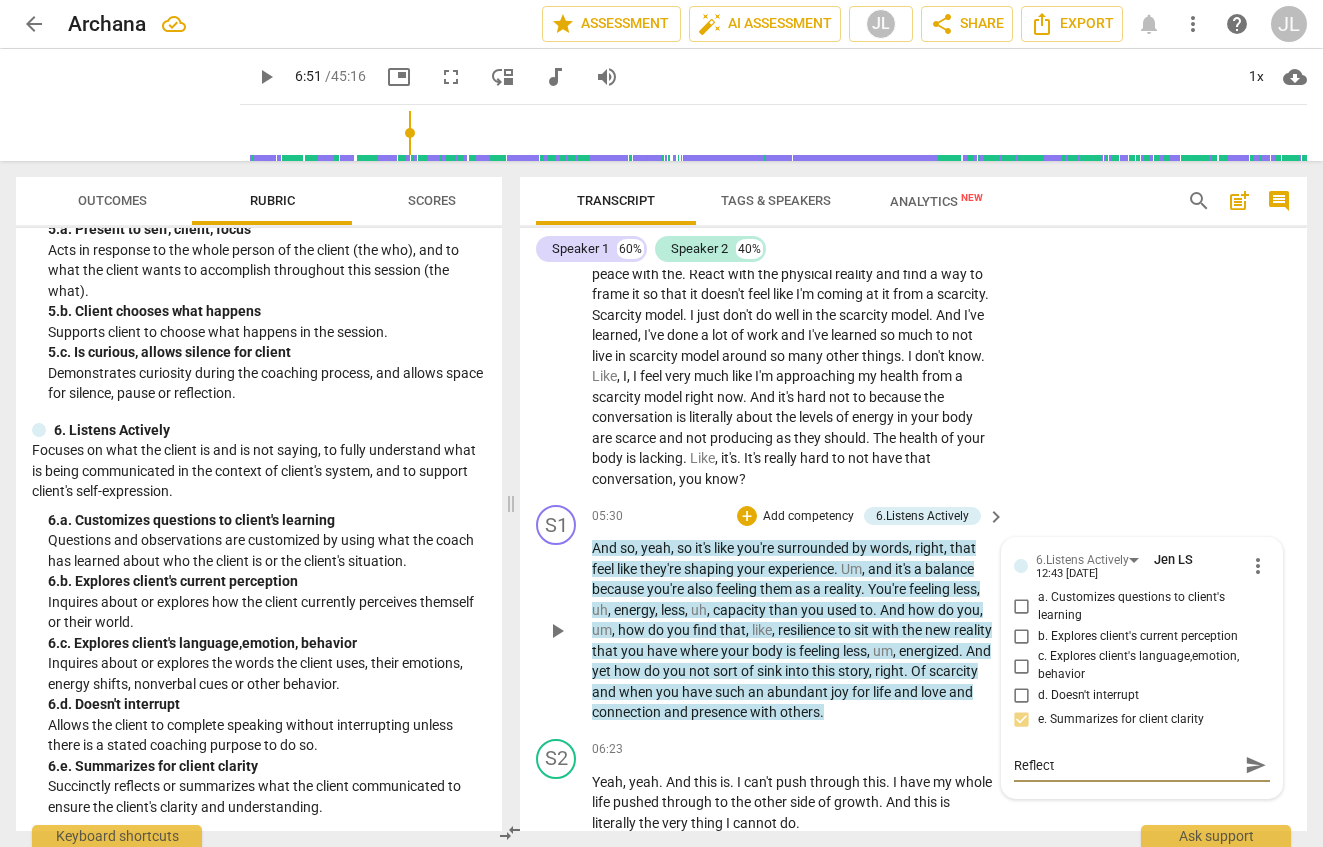 type on "Reflecte" 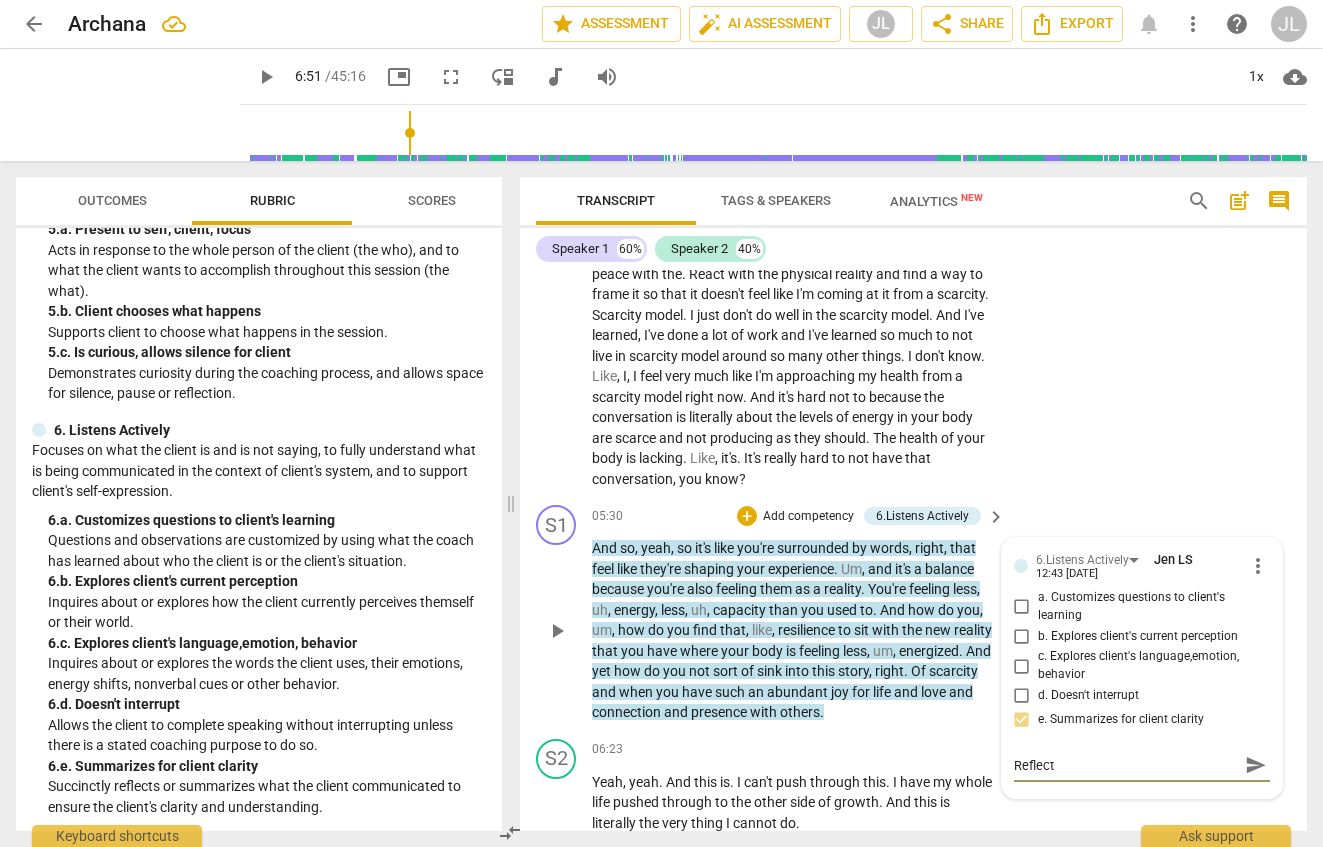 type on "Reflecte" 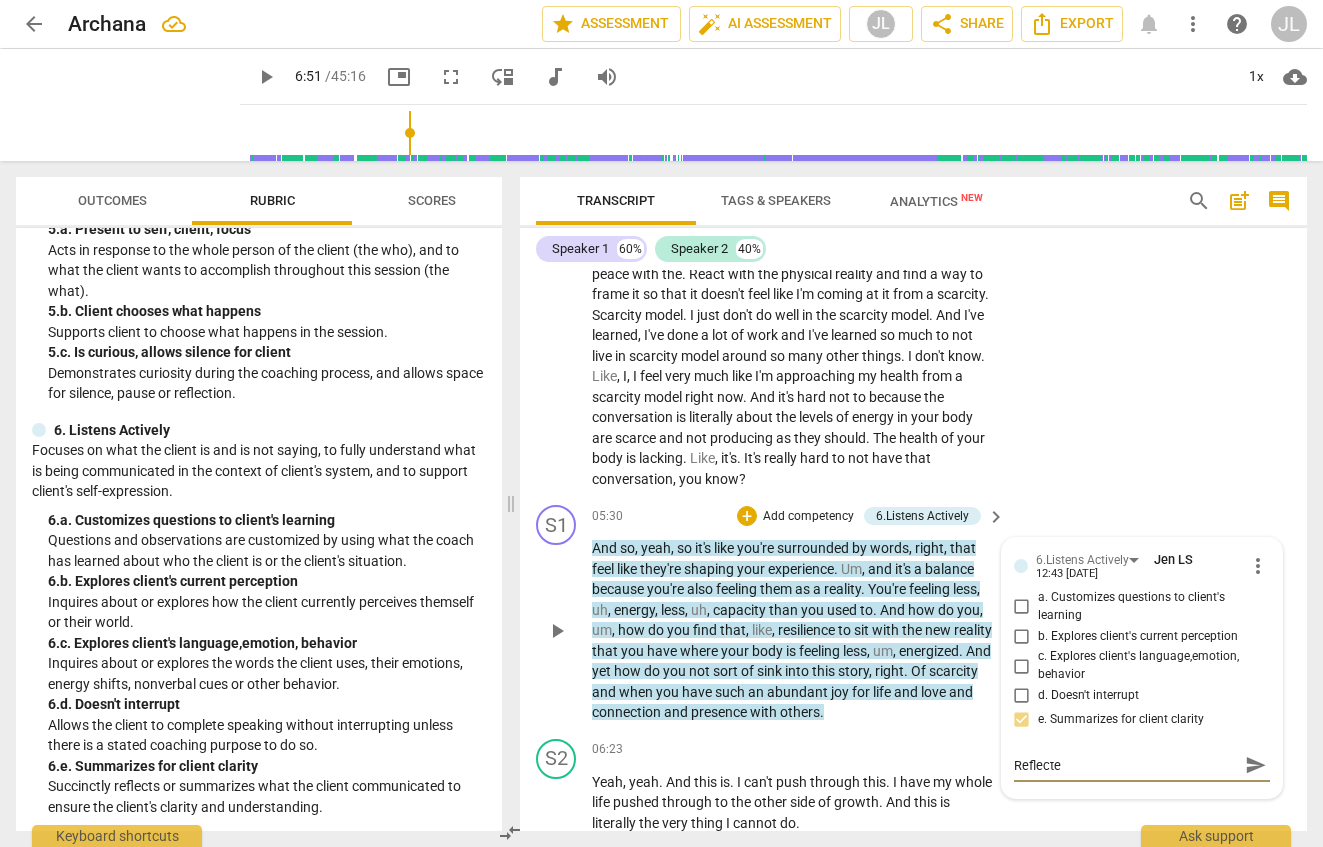 type on "Reflected" 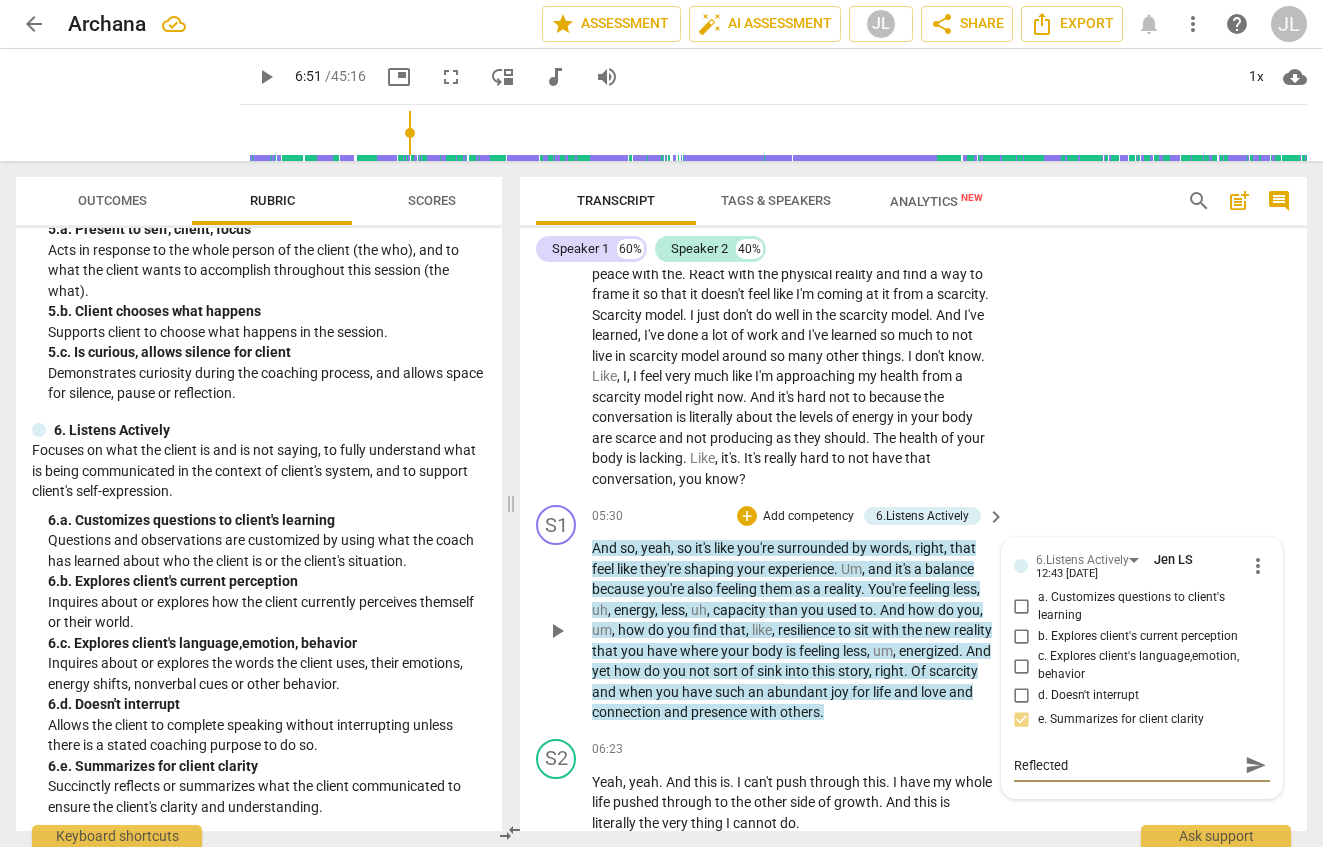 type on "Reflected" 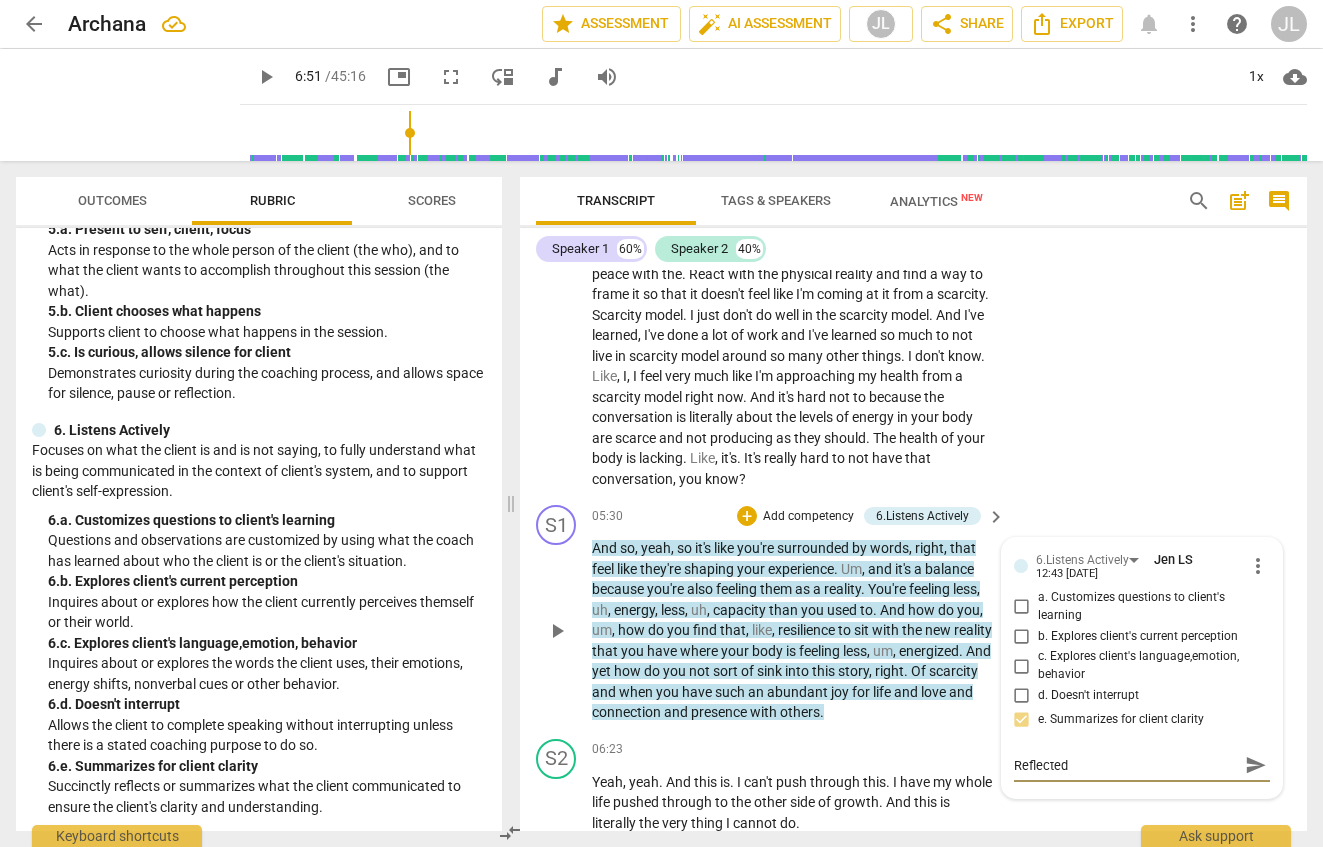 type on "Reflected t" 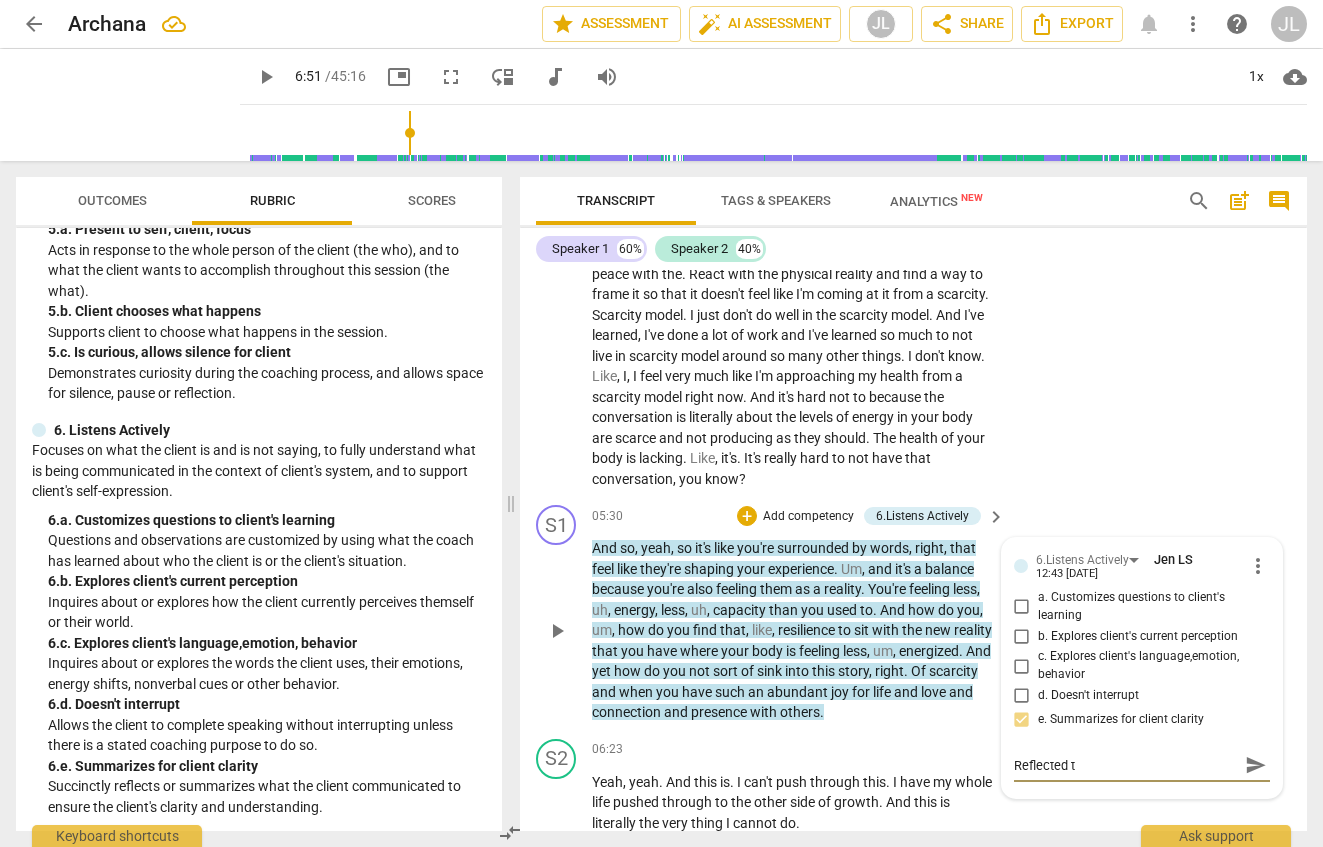 type on "Reflected th" 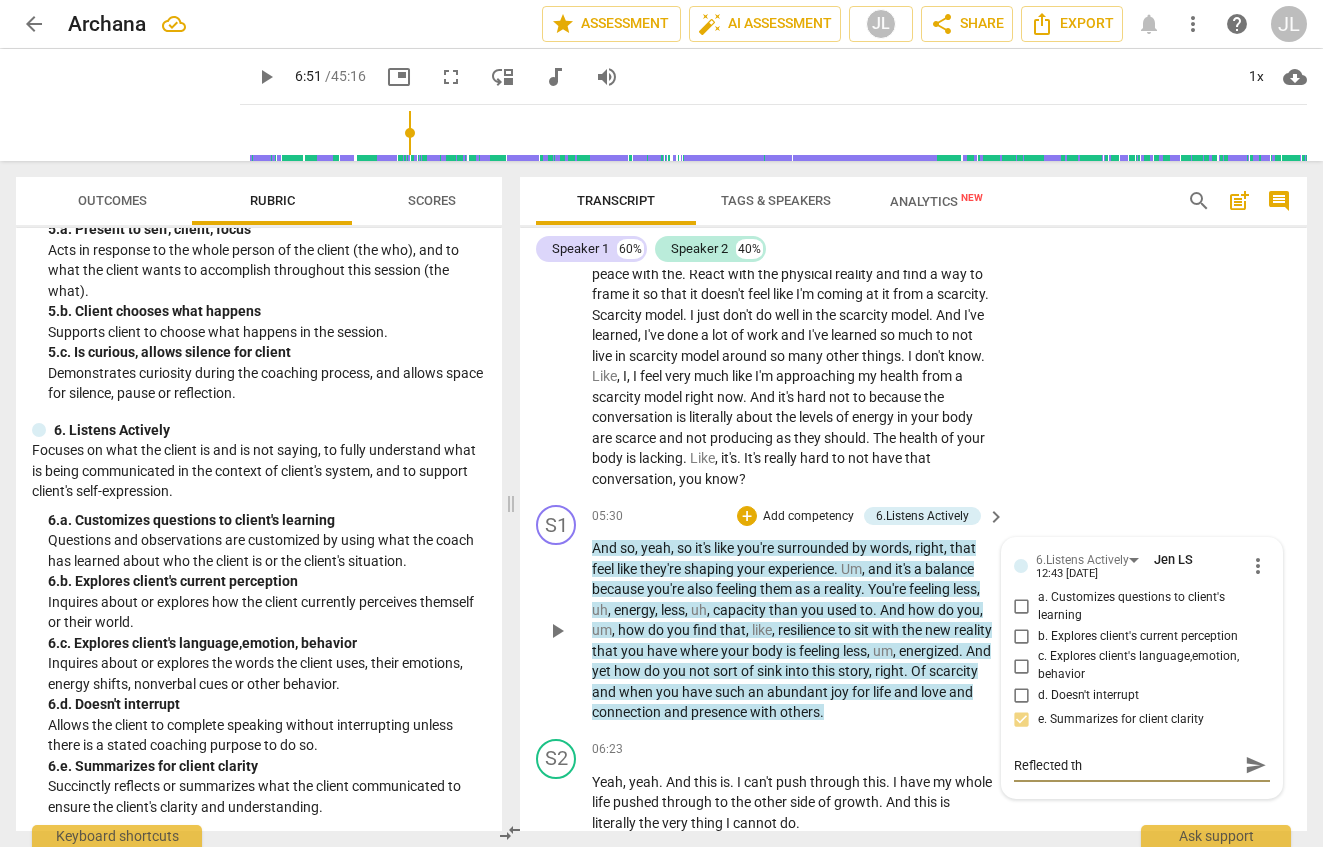 type on "Reflected the" 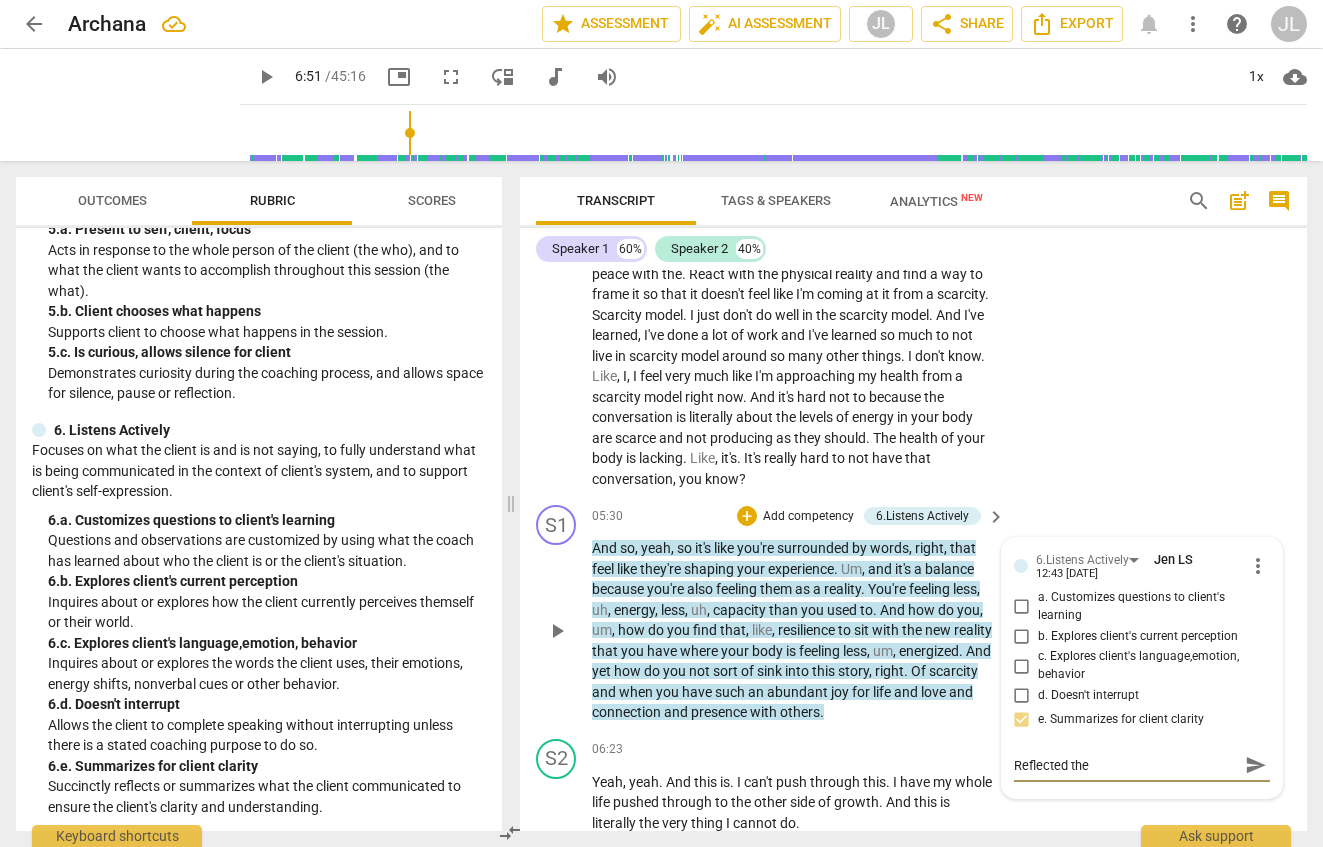 type on "Reflected thec" 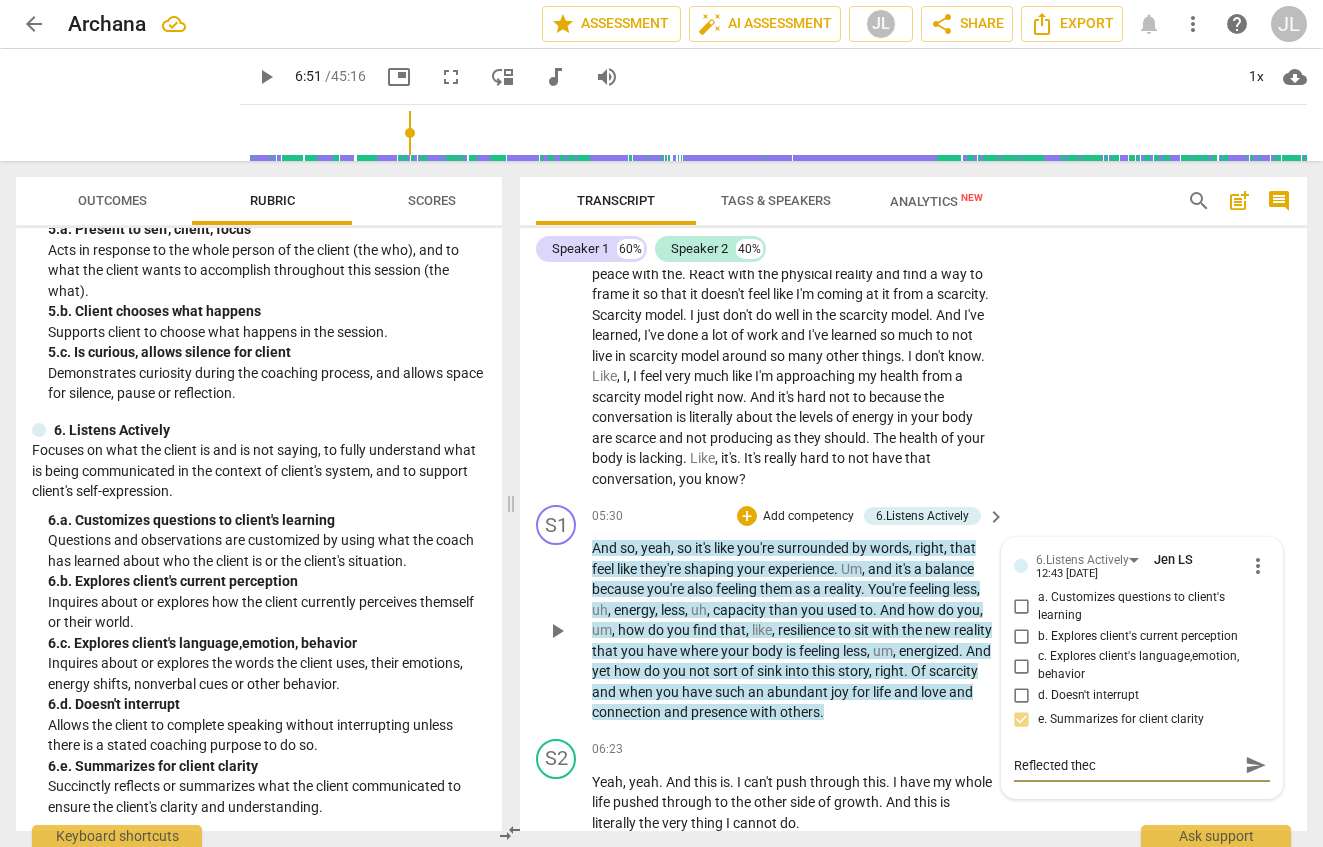 type on "Reflected thec" 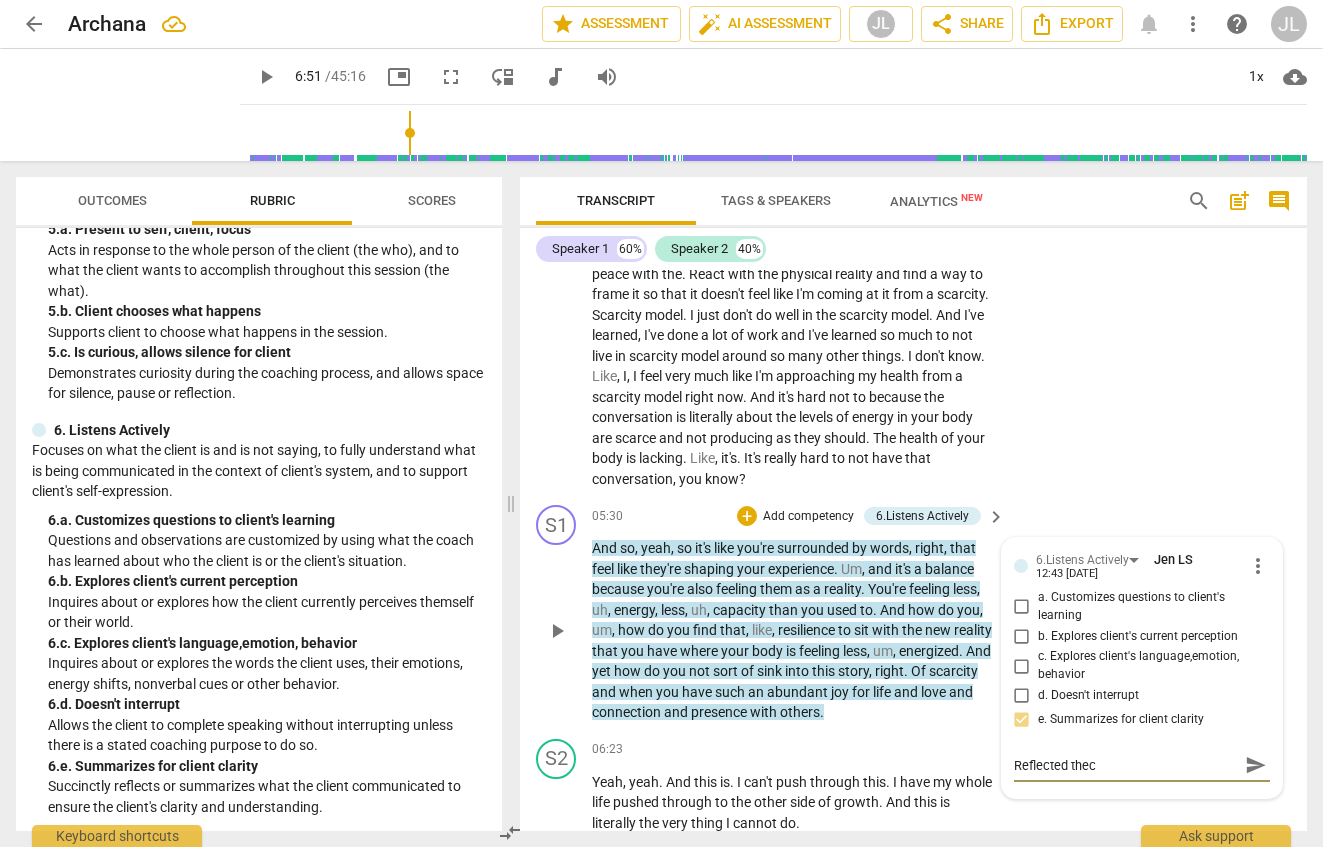 type on "Reflected thec" 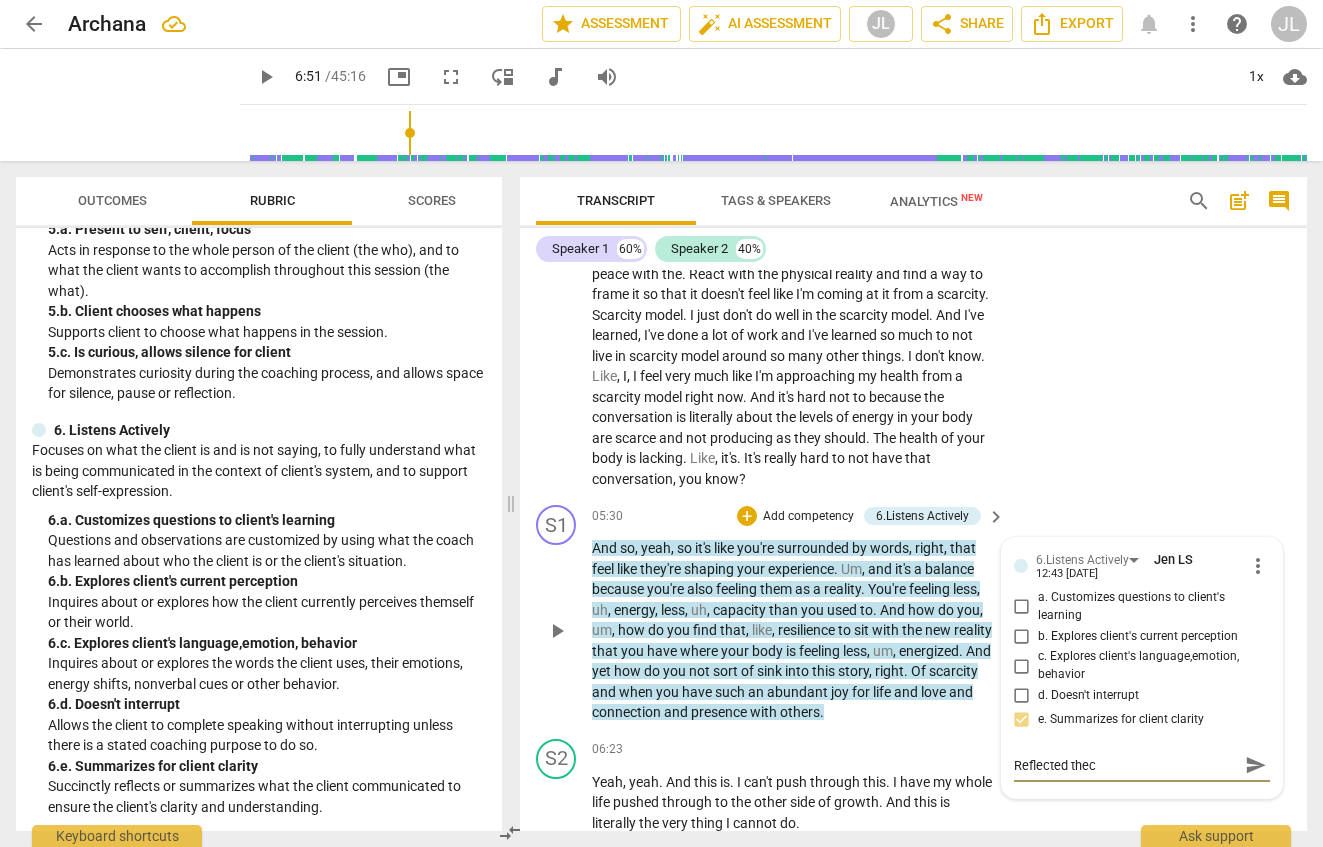 type on "Reflected thec" 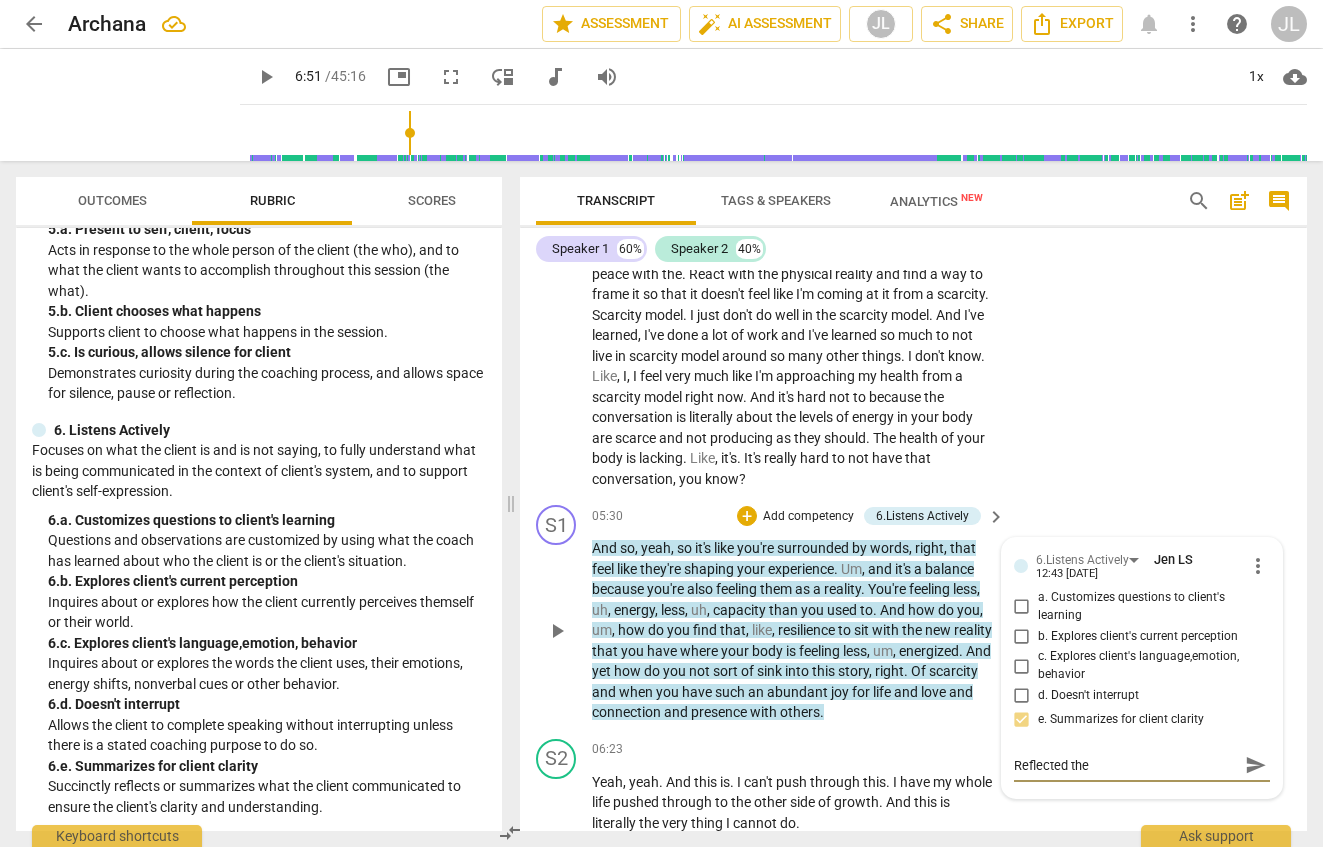type on "Reflected the" 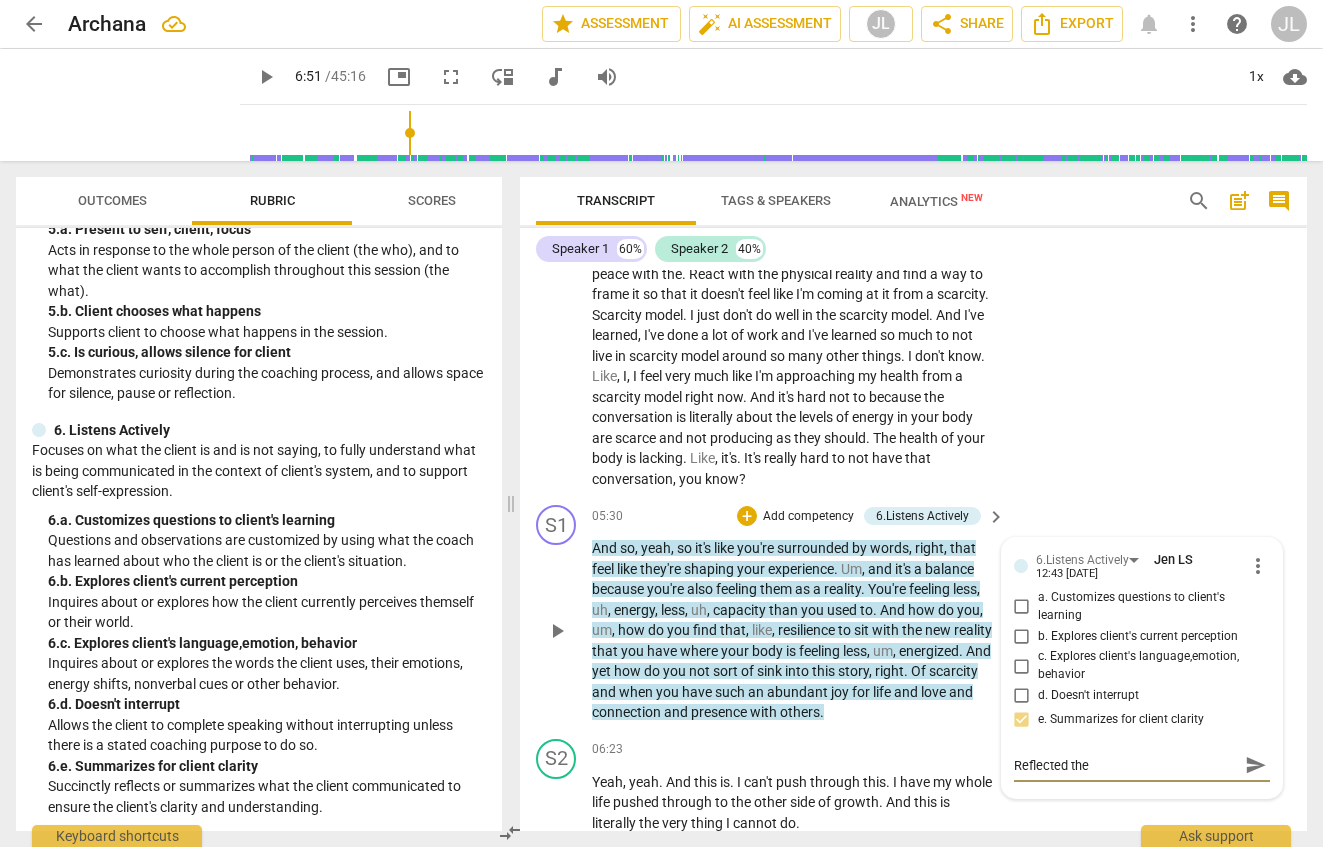 type on "Reflected the" 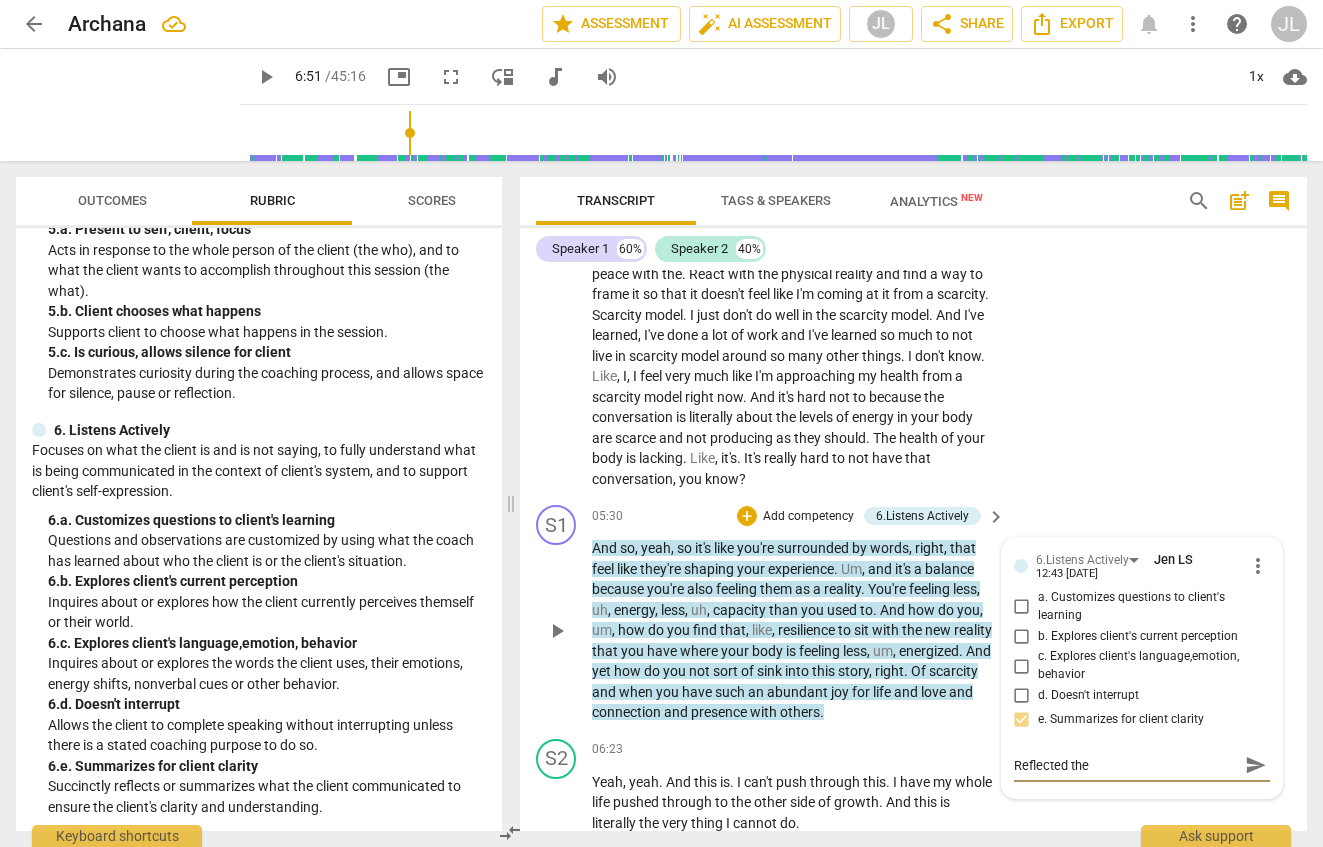 type on "Reflected the c" 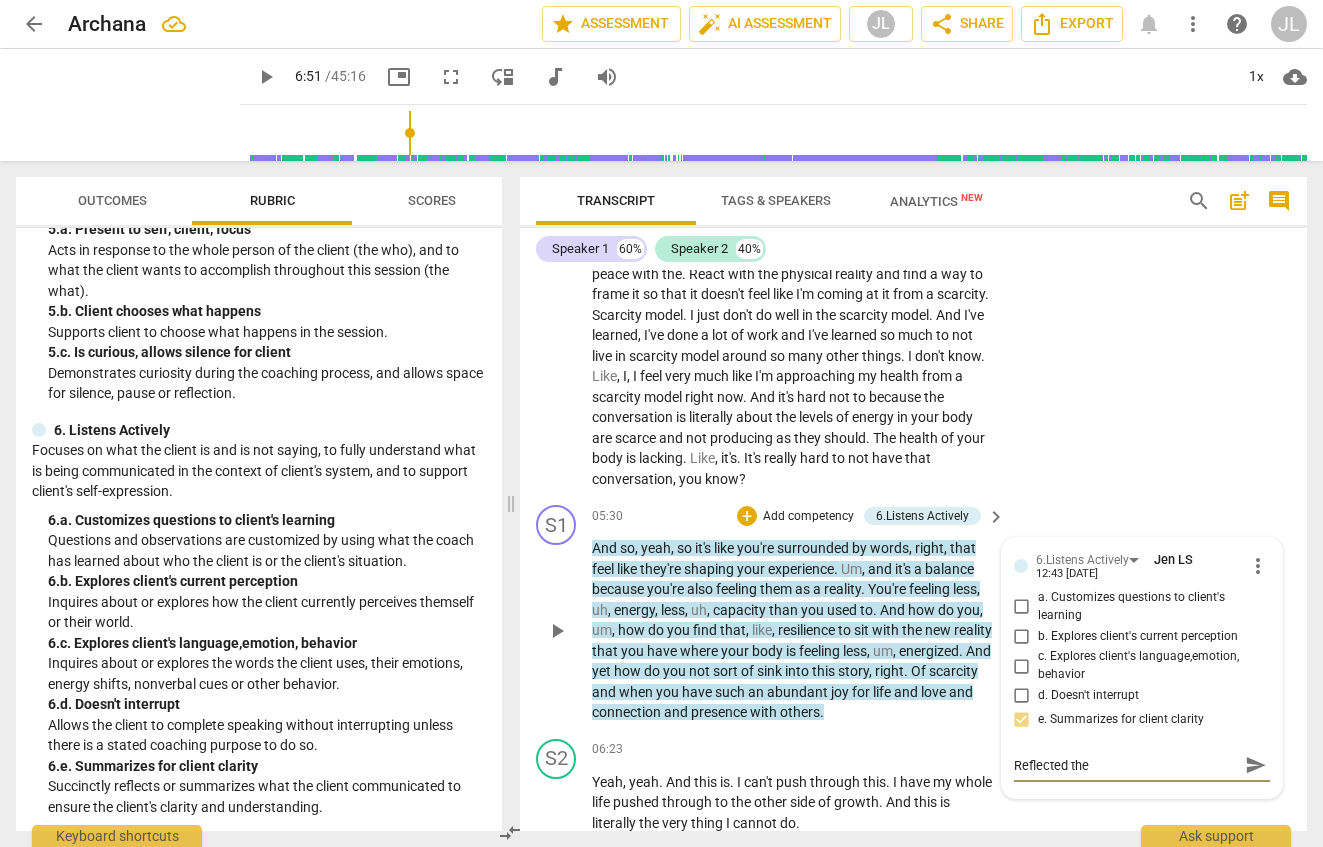 type on "Reflected the c" 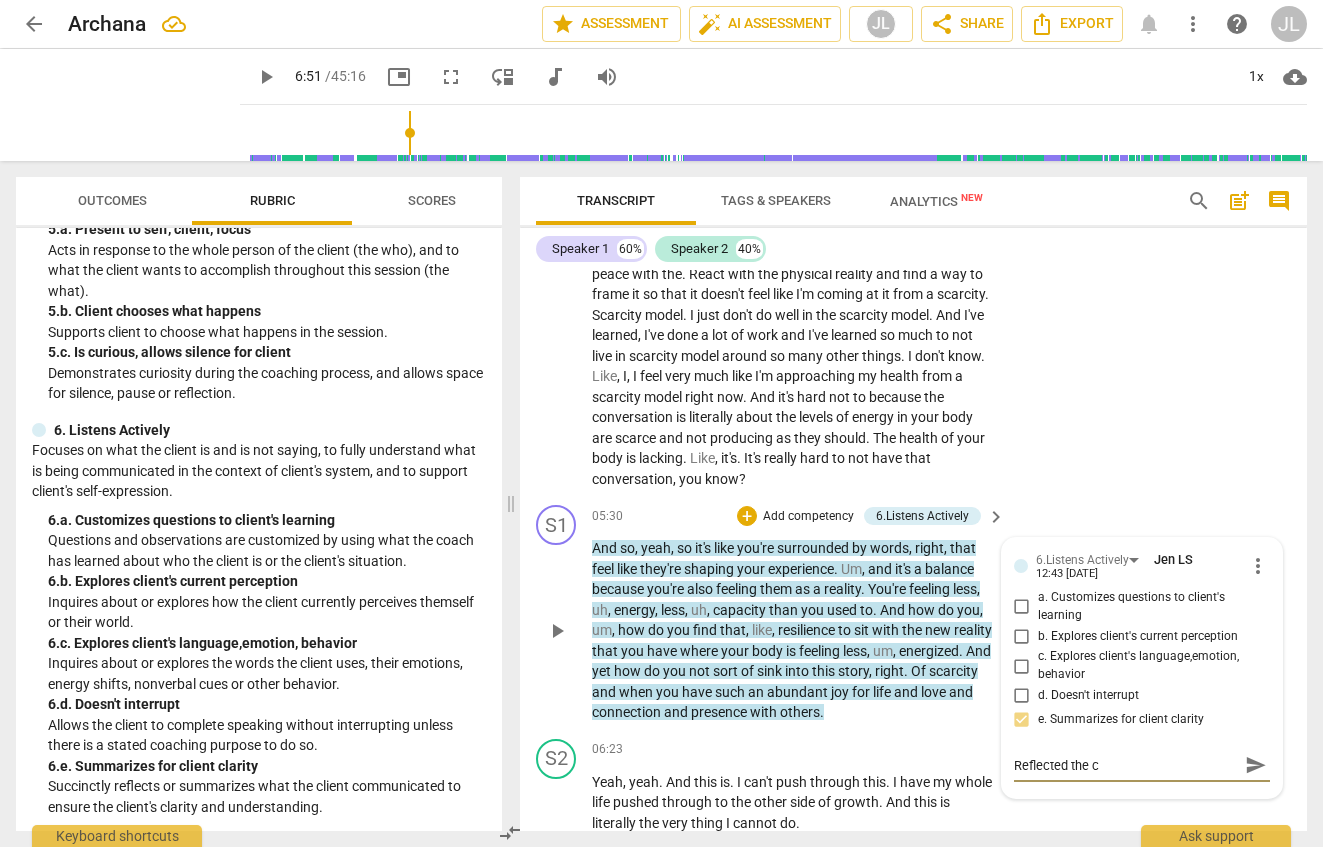 type on "Reflected the cl" 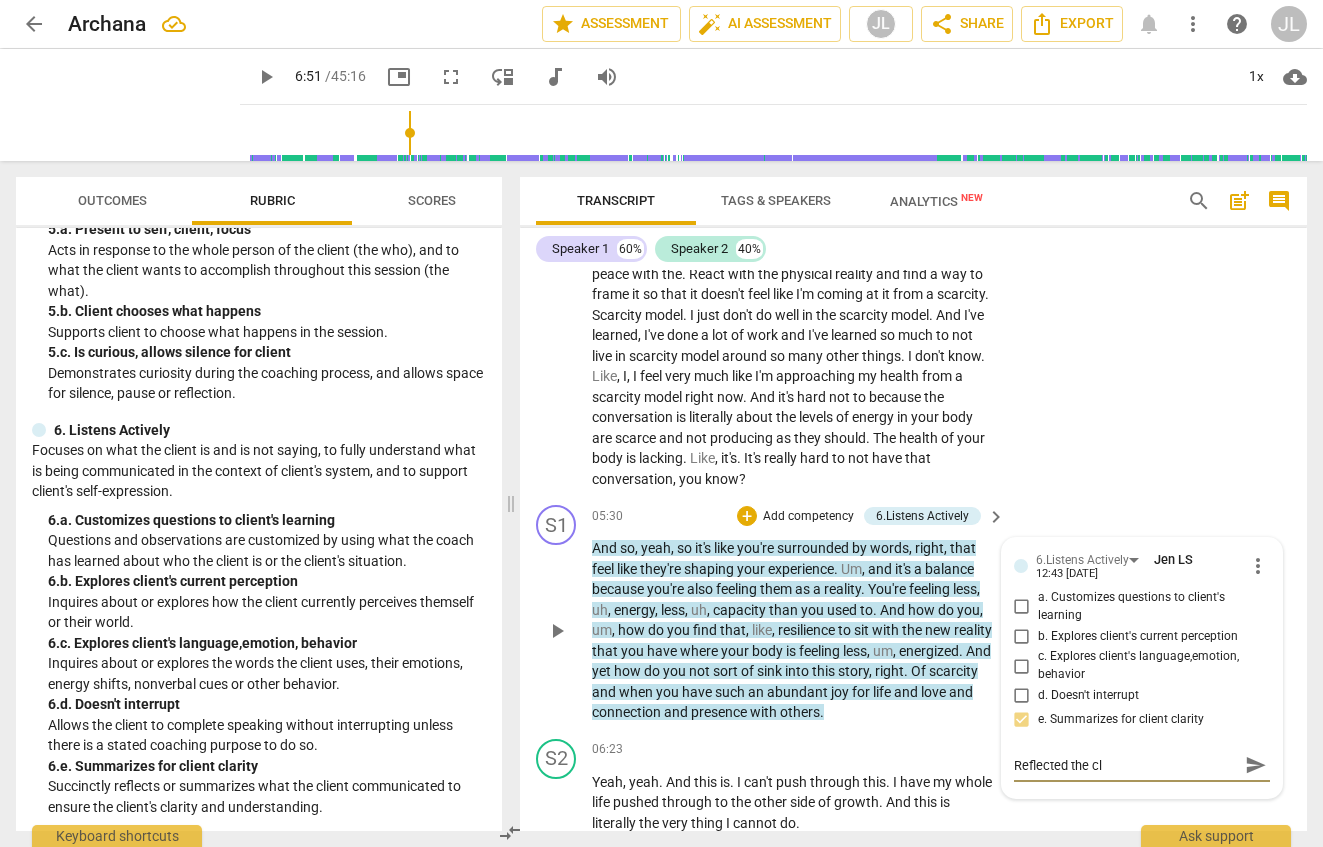 type on "Reflected the cli" 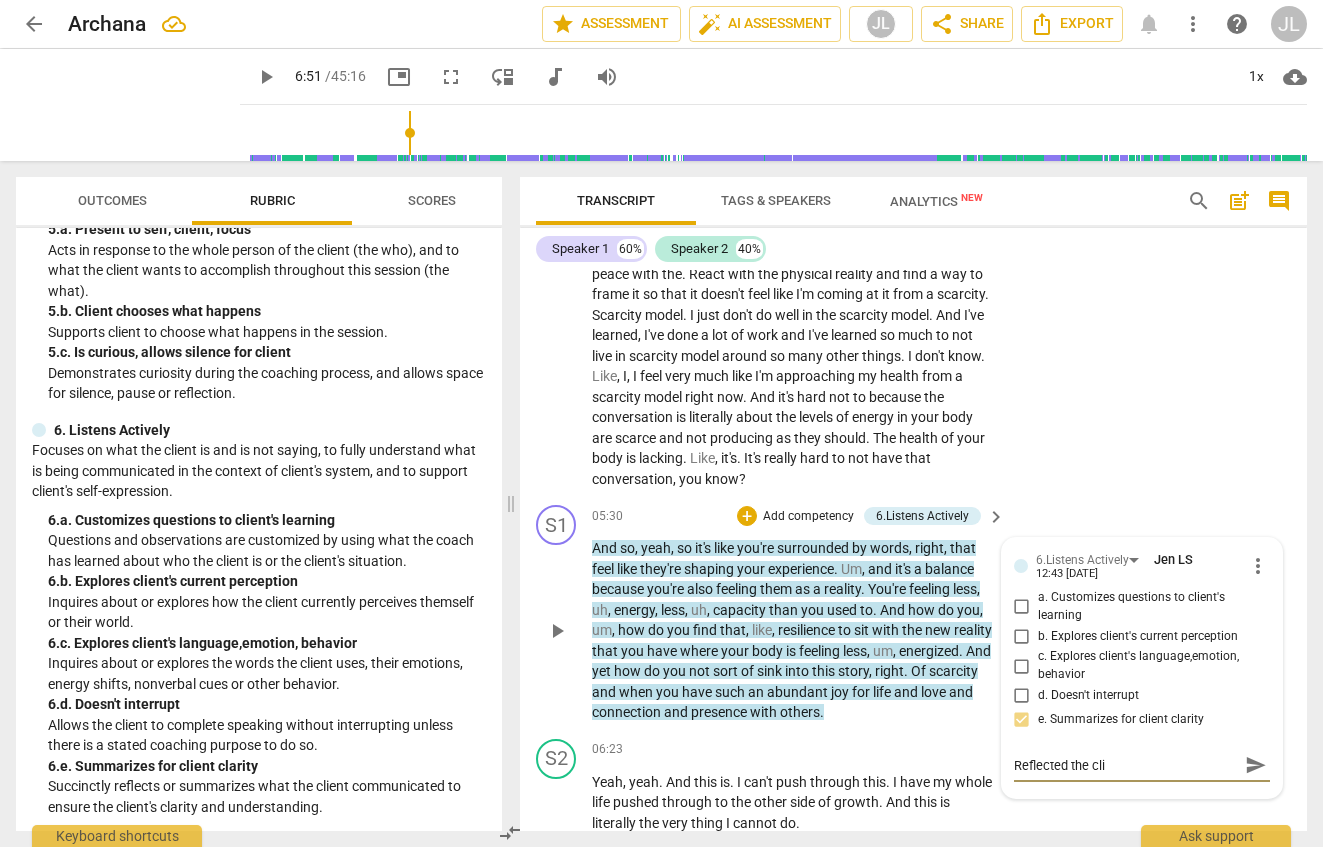 type on "Reflected the clie" 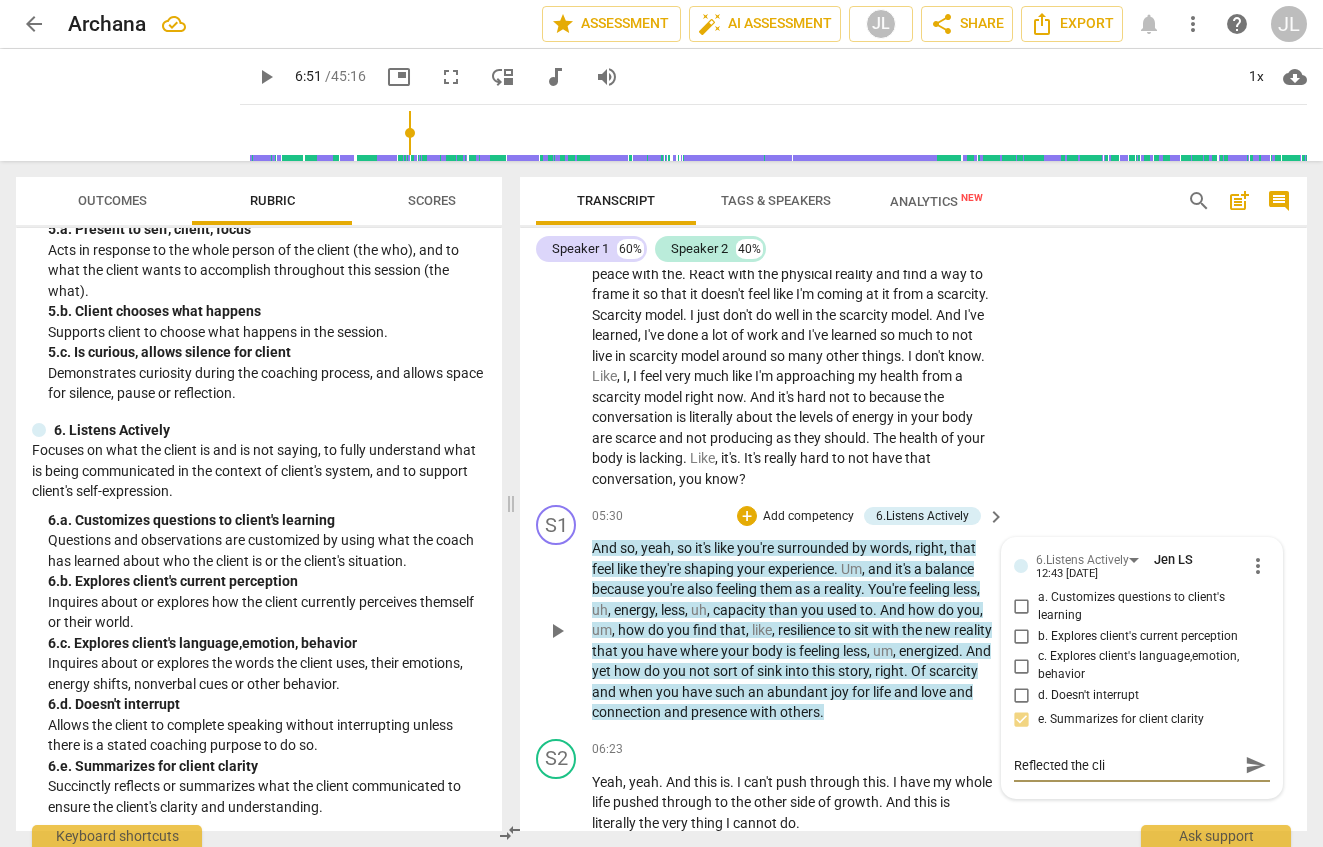 type on "Reflected the clie" 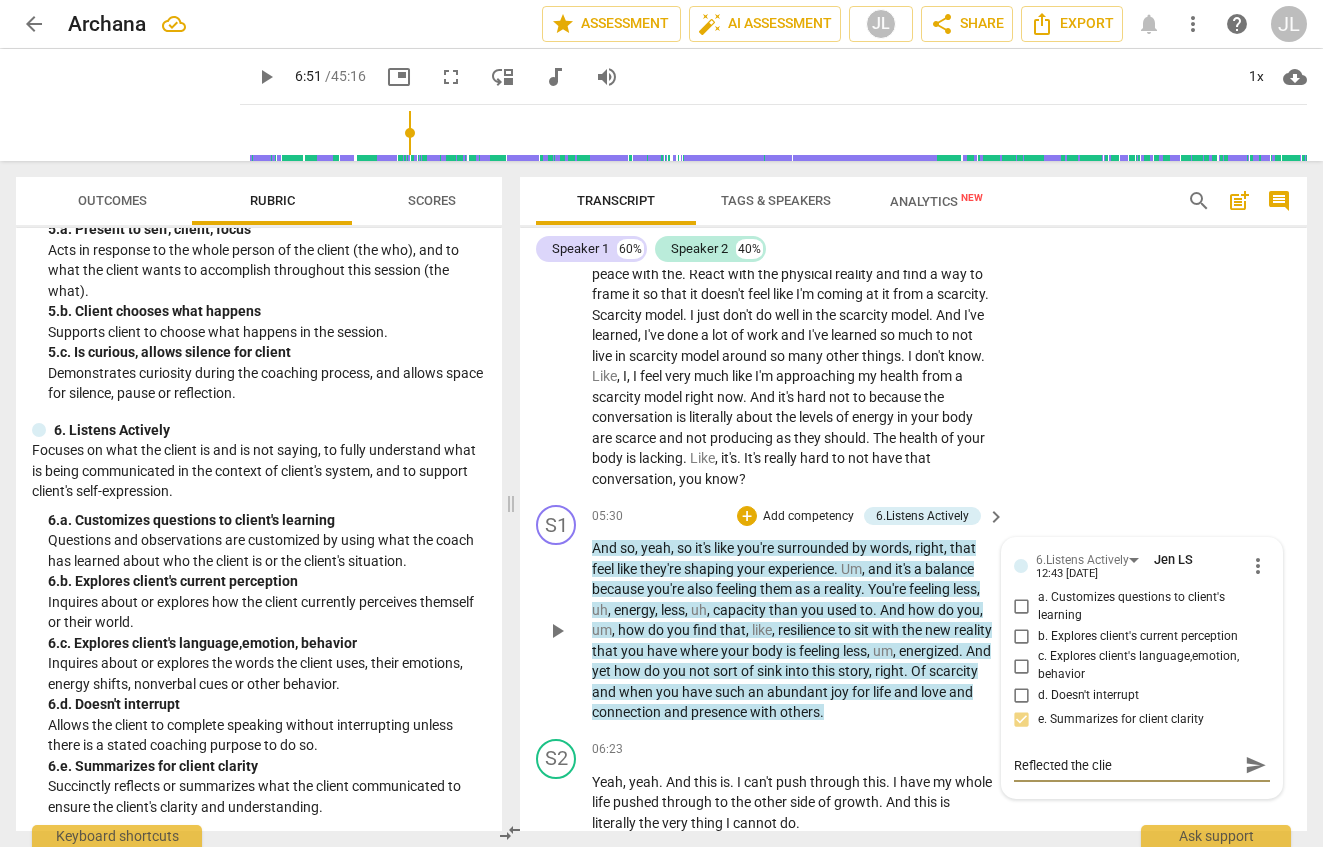 type on "Reflected the clien" 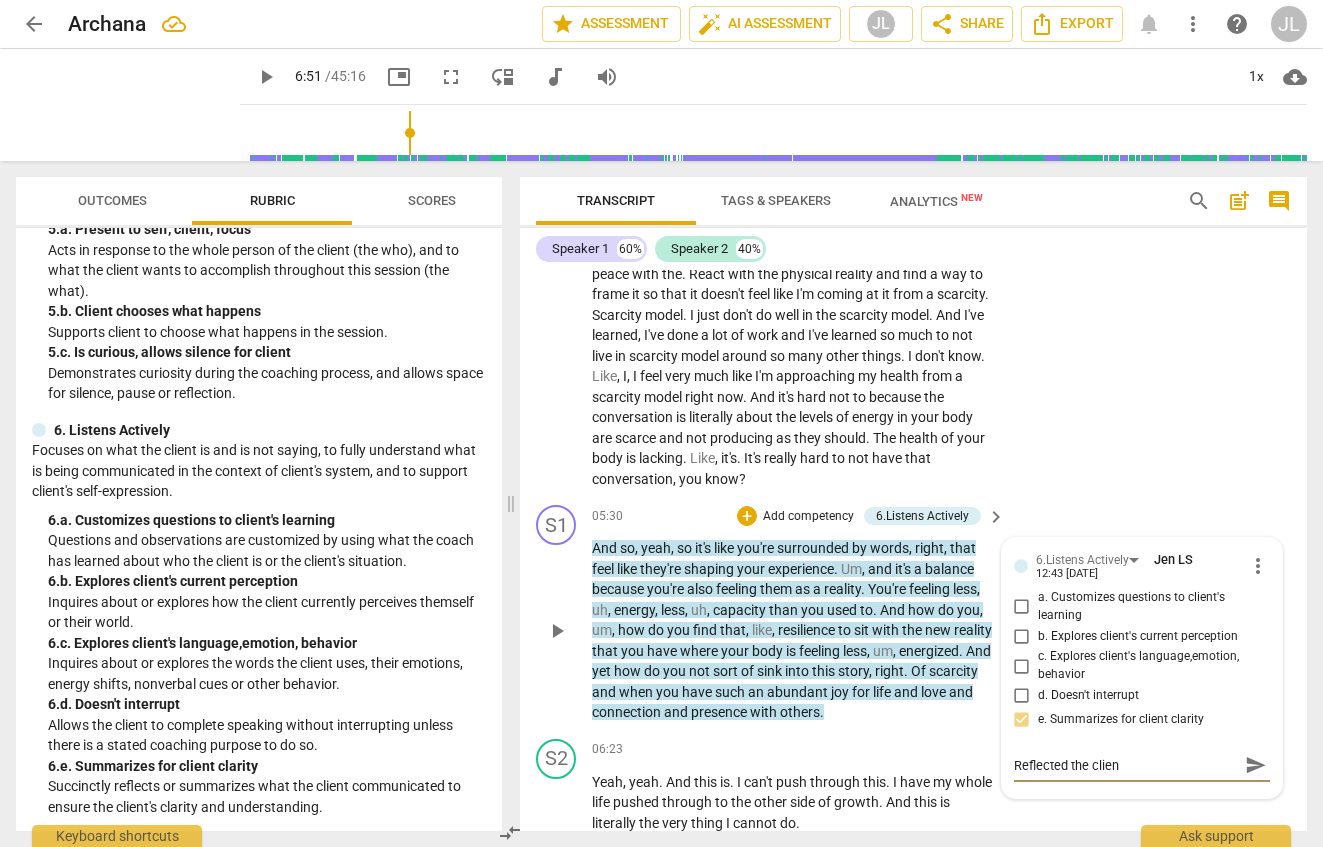 type on "Reflected the client" 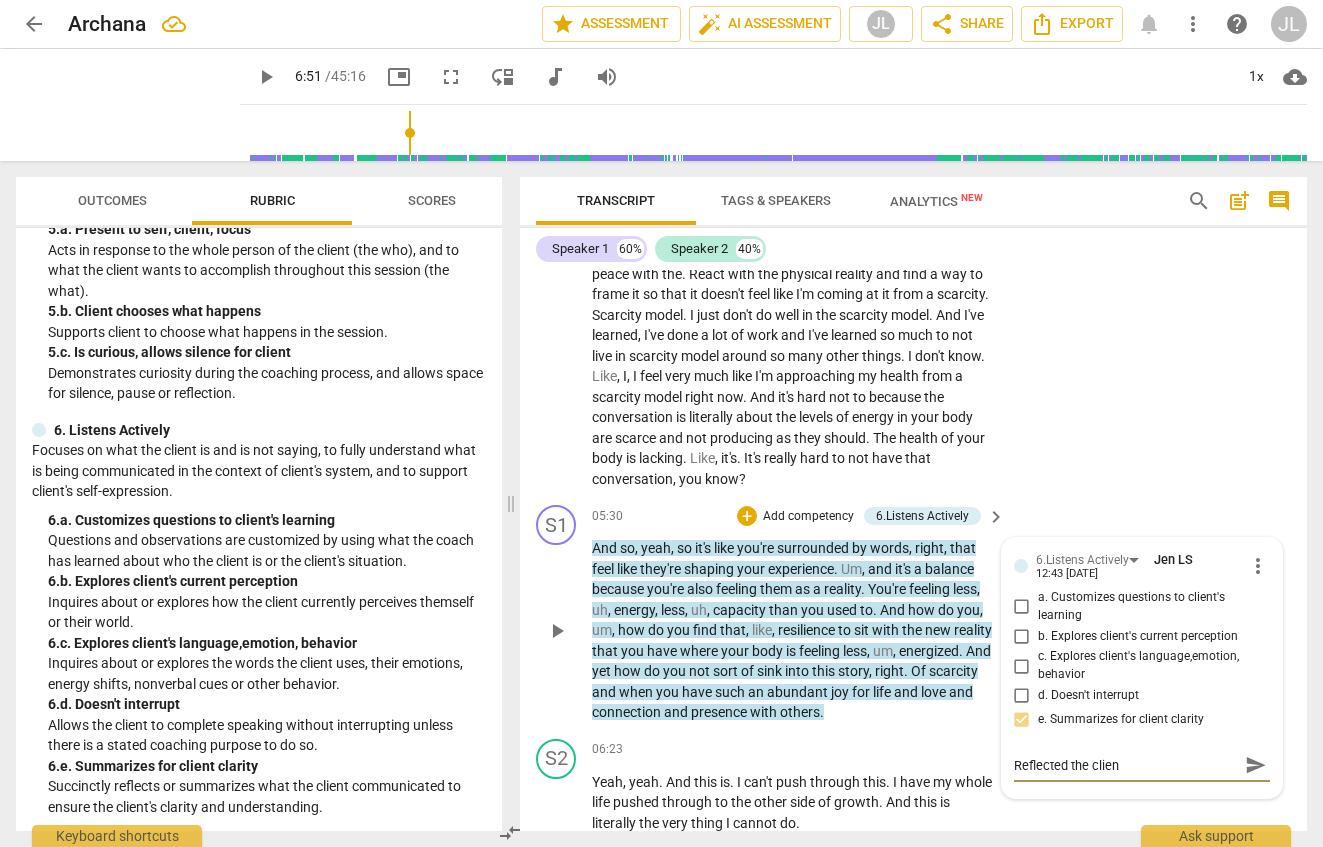 type on "Reflected the client" 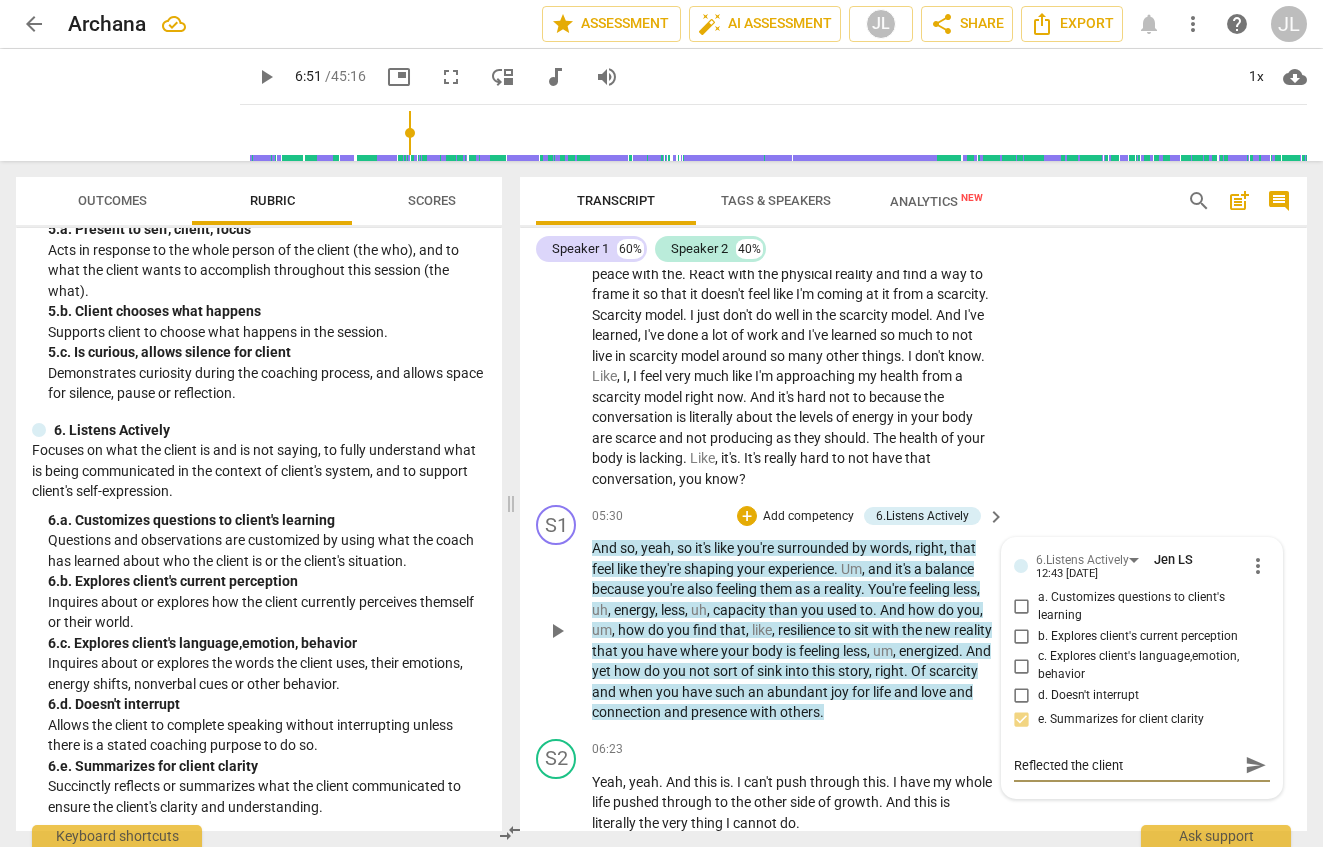 type on "Reflected the client'" 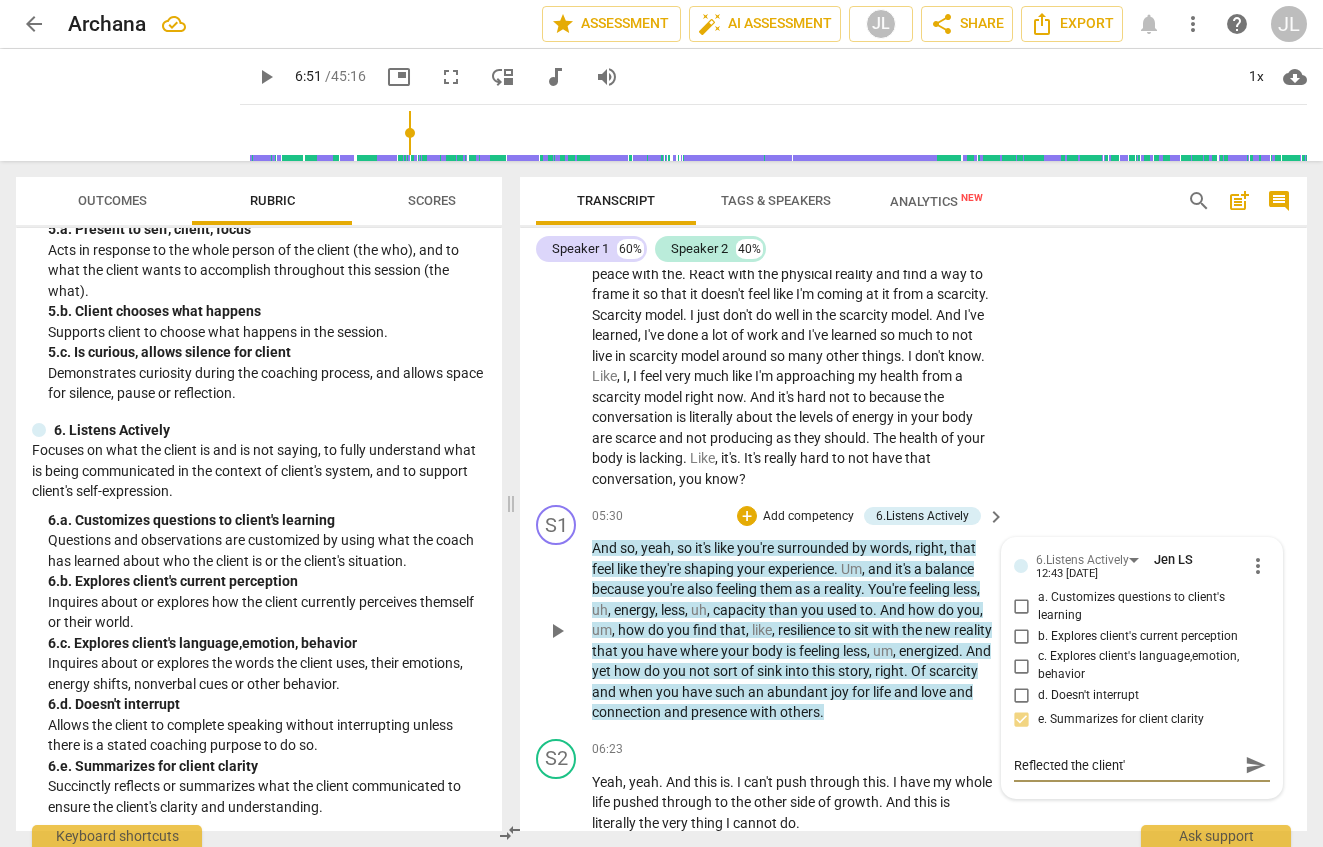 type on "Reflected the client's" 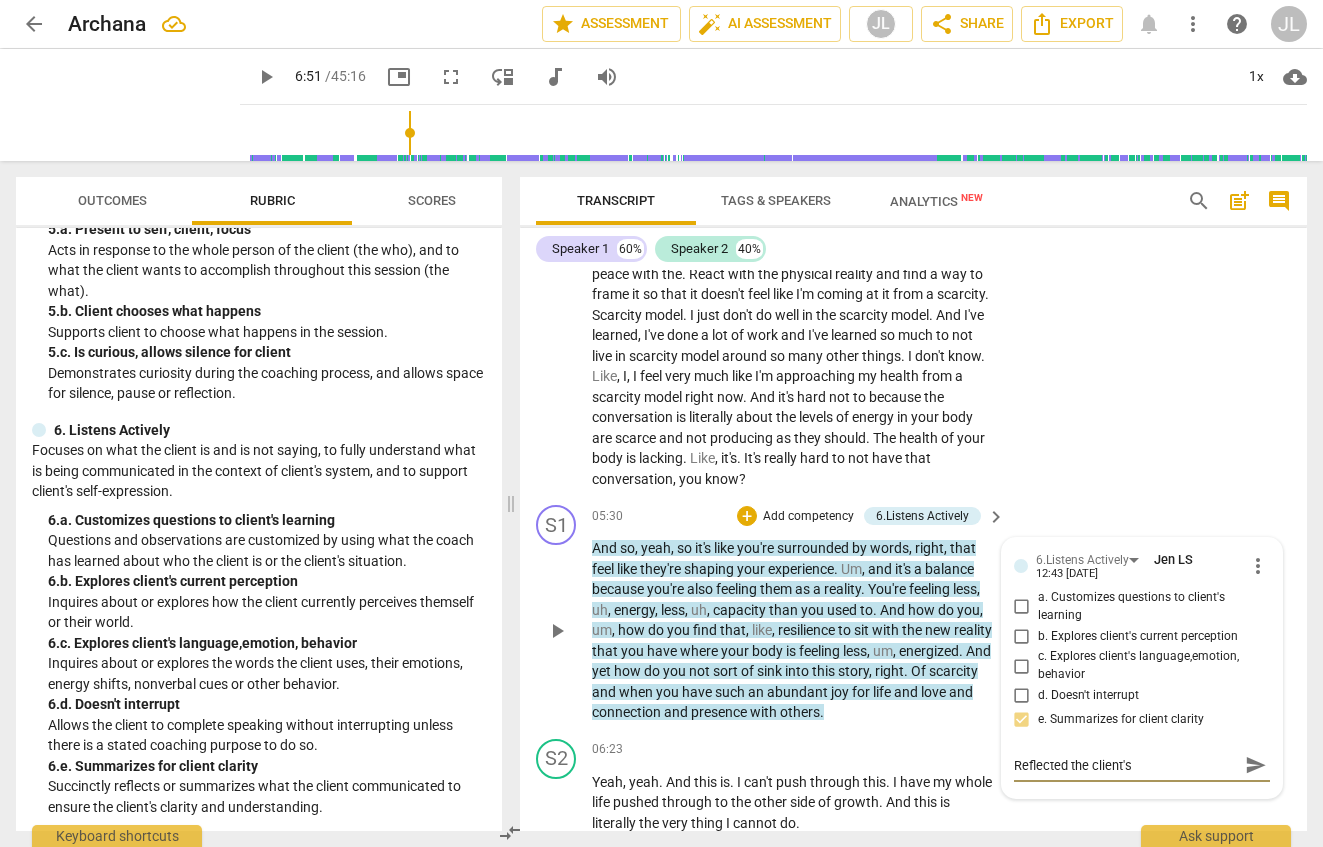 type on "Reflected the client's" 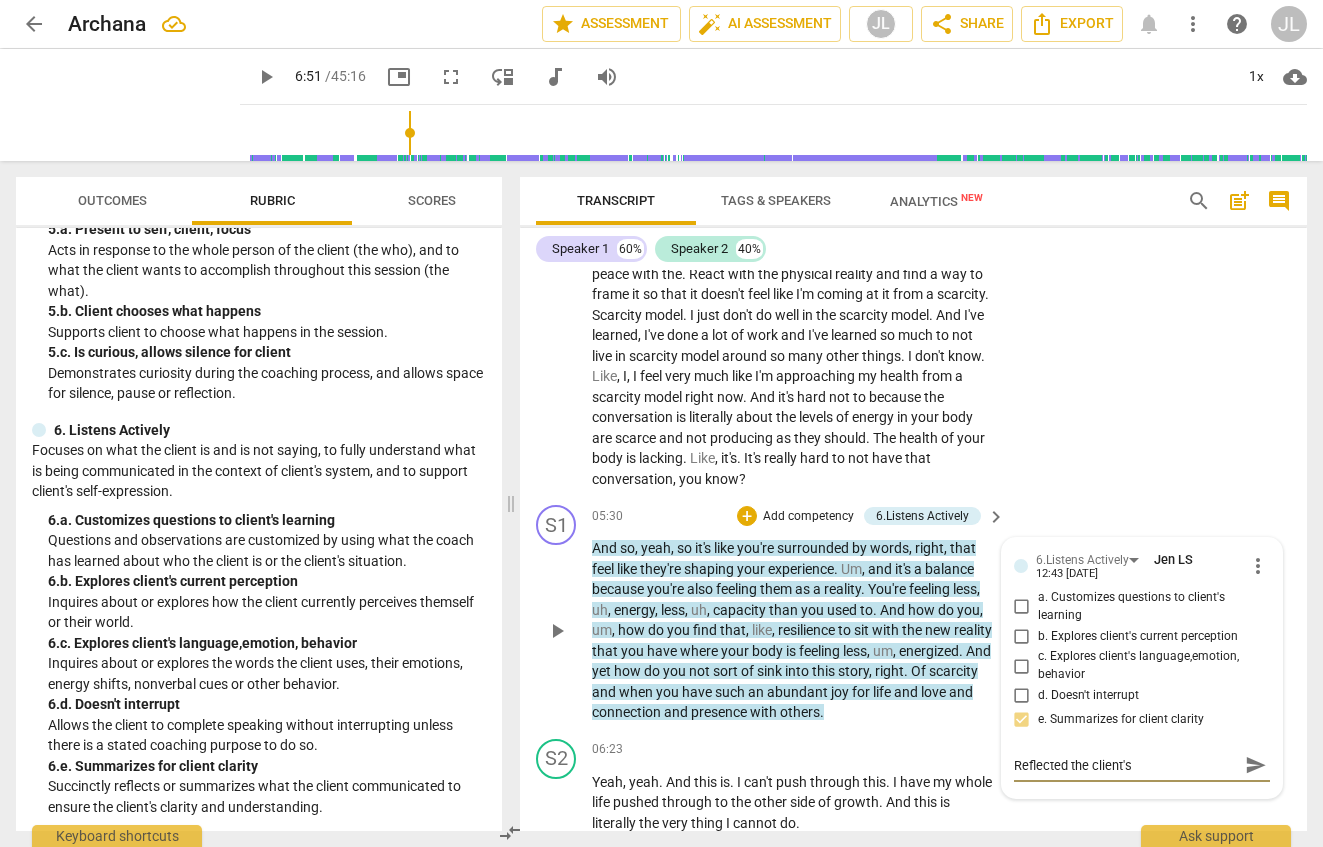 type on "Reflected the client's c" 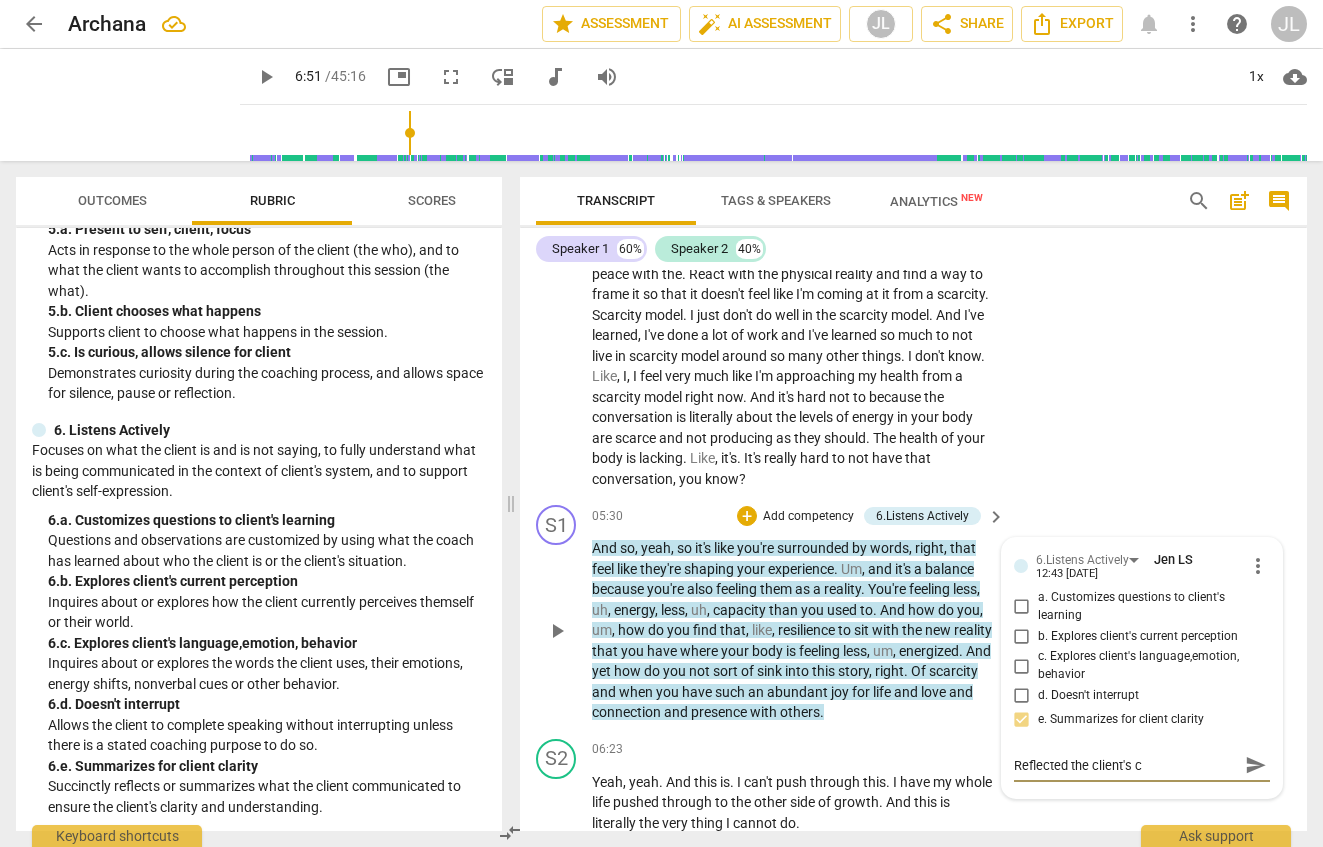 type on "Reflected the client's c" 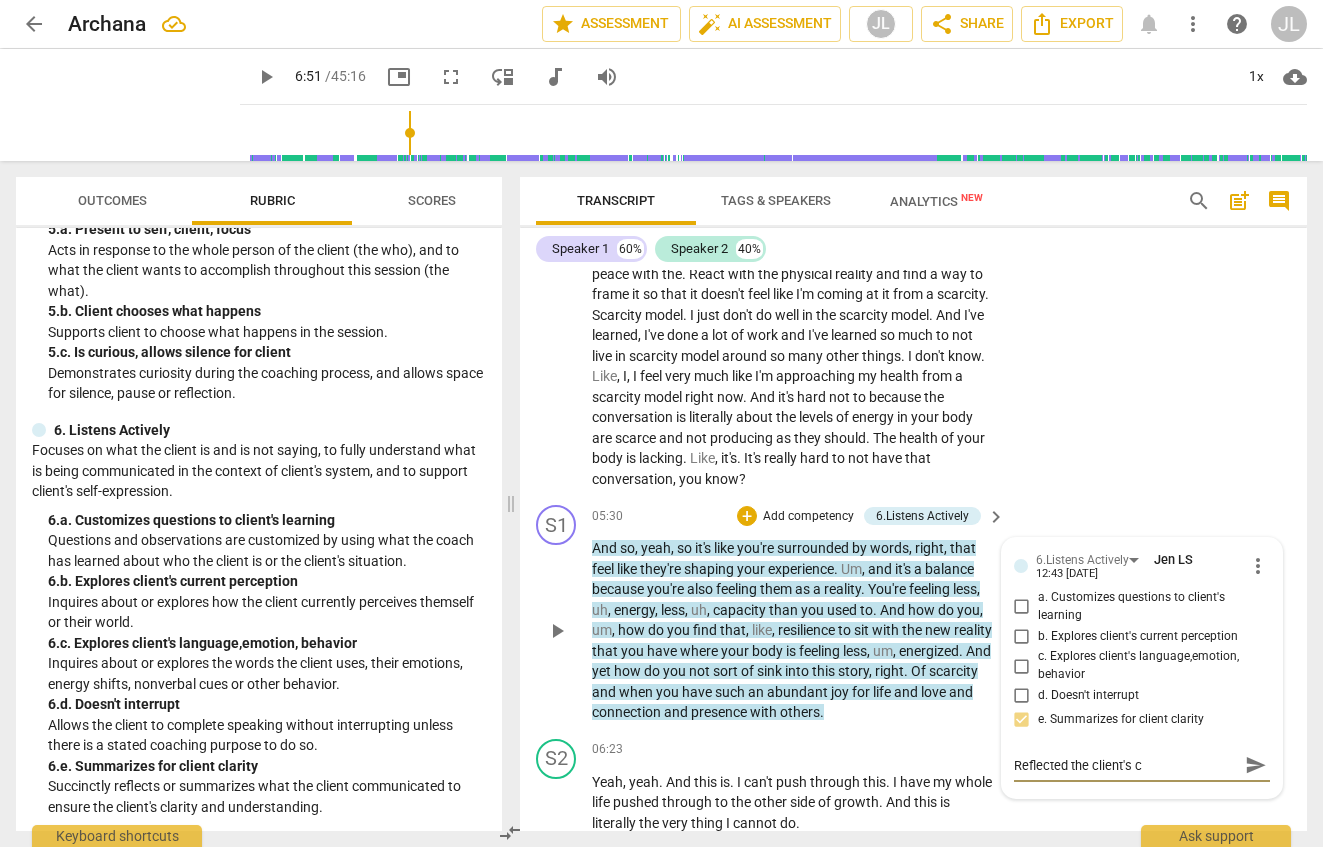 type on "Reflected the client's co" 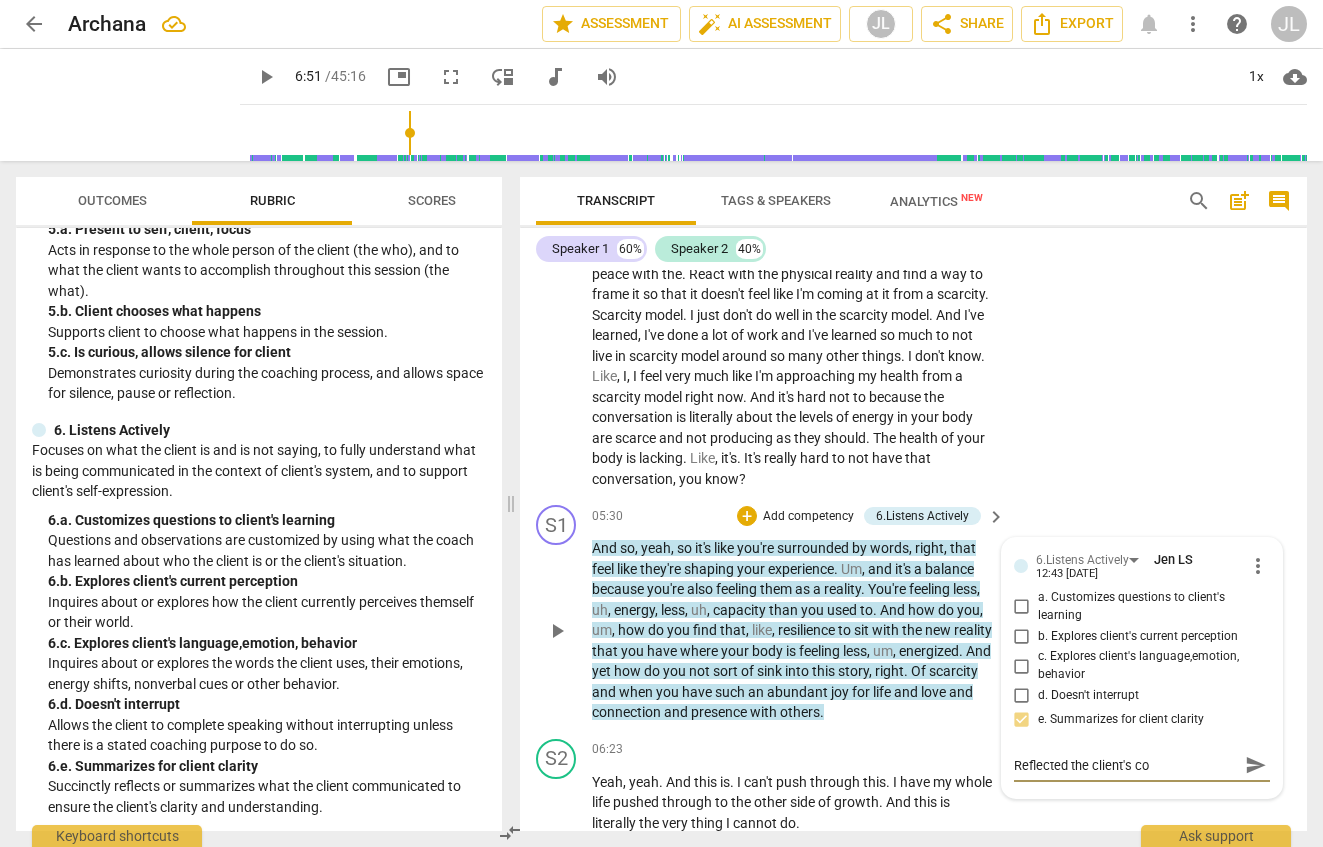 type on "Reflected the client's con" 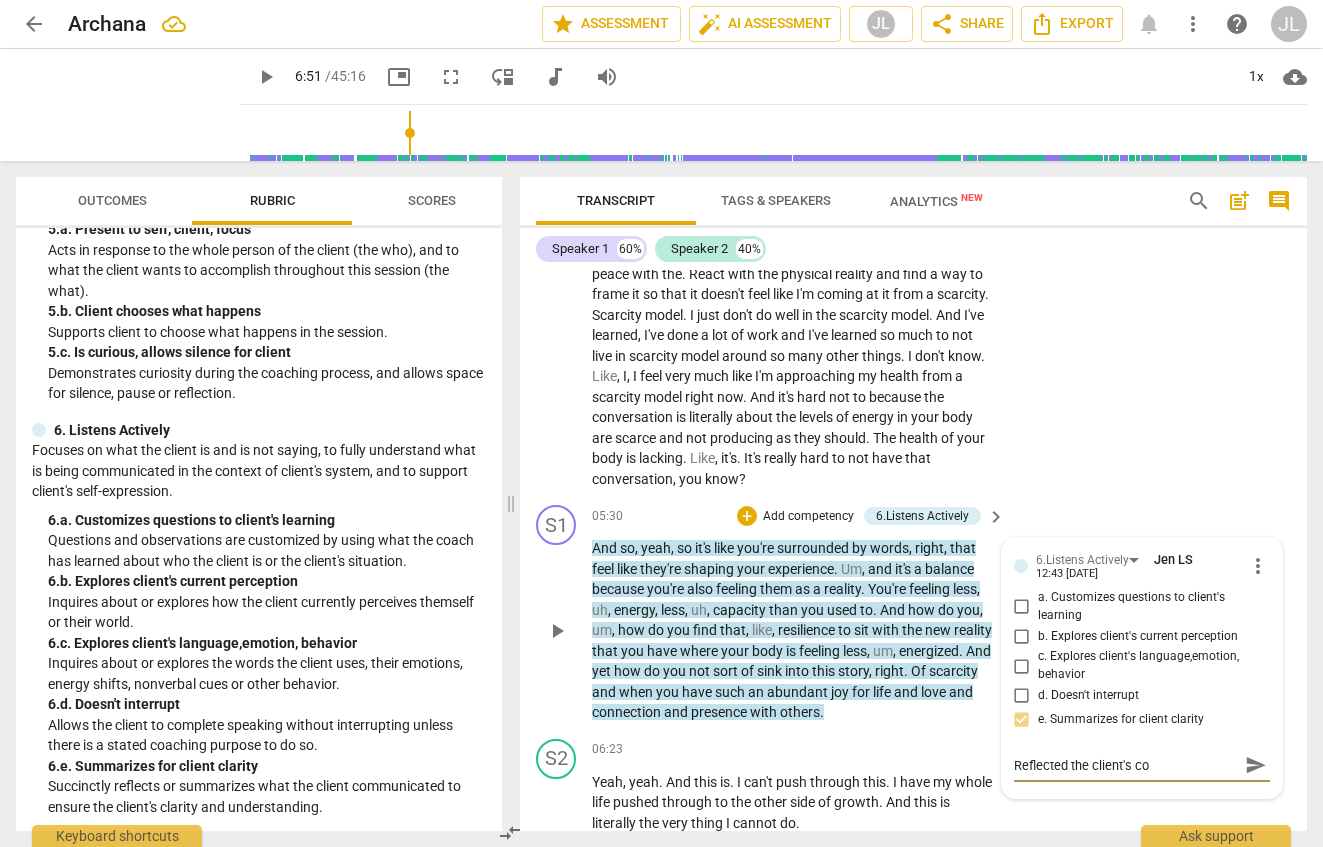type on "Reflected the client's con" 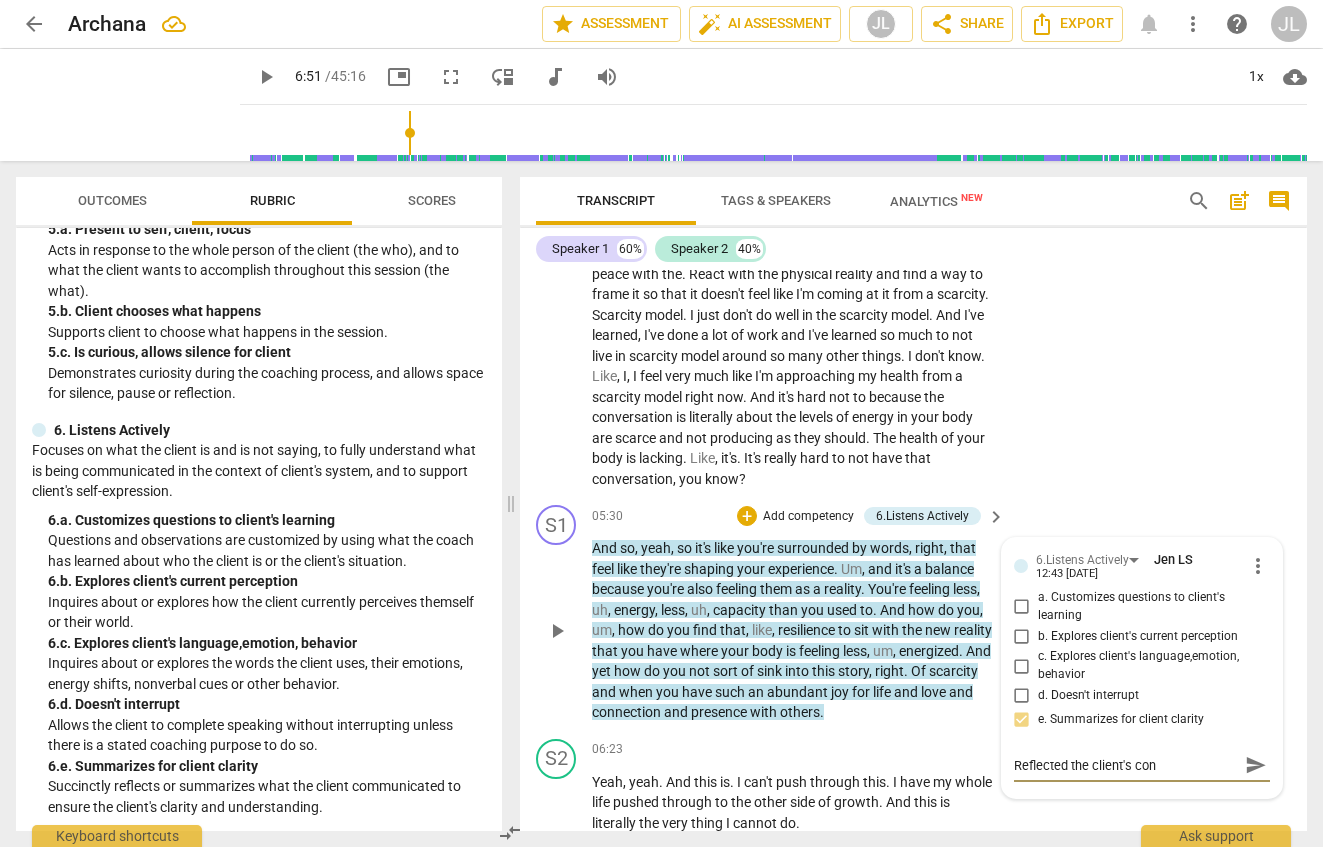 type on "Reflected the client's conc" 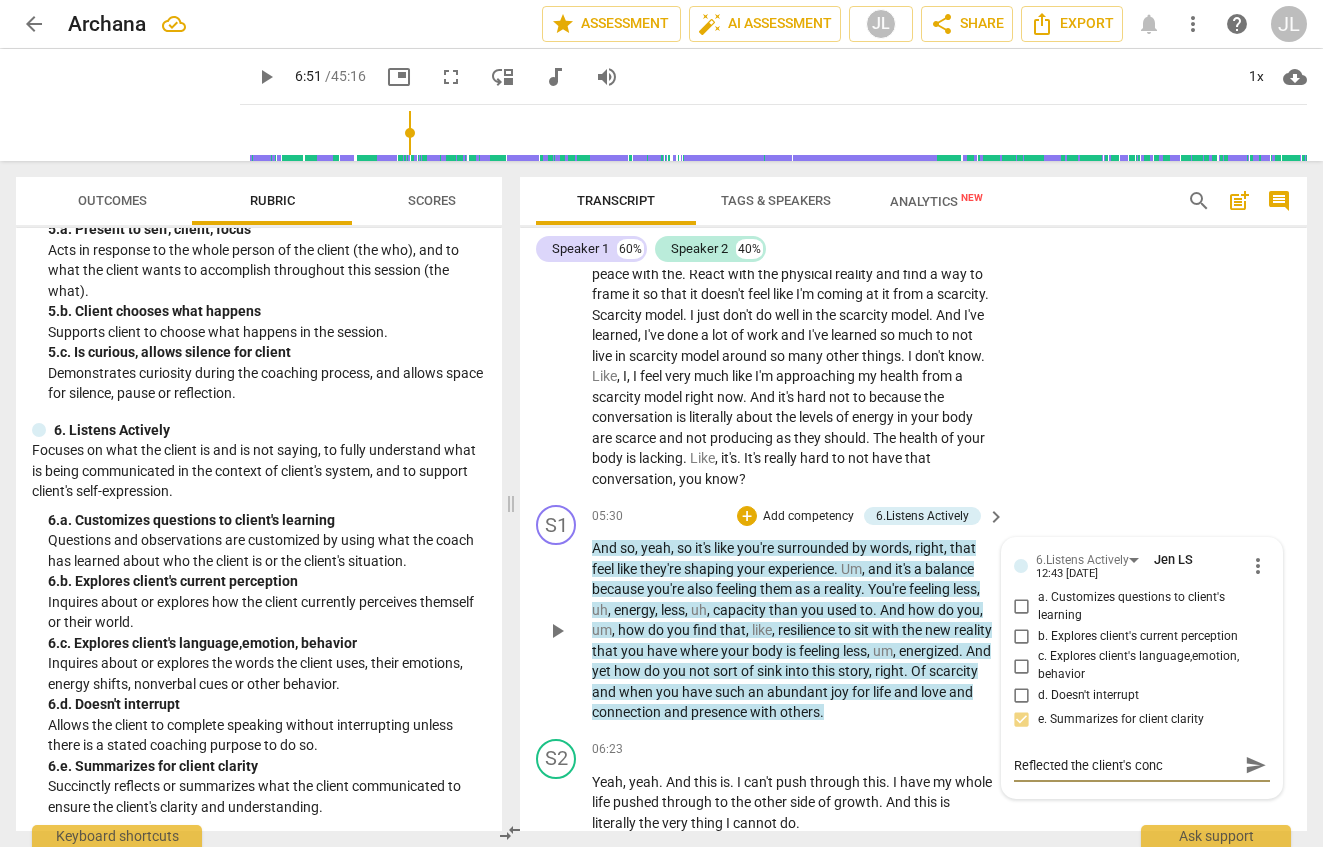 type on "Reflected the client's conce" 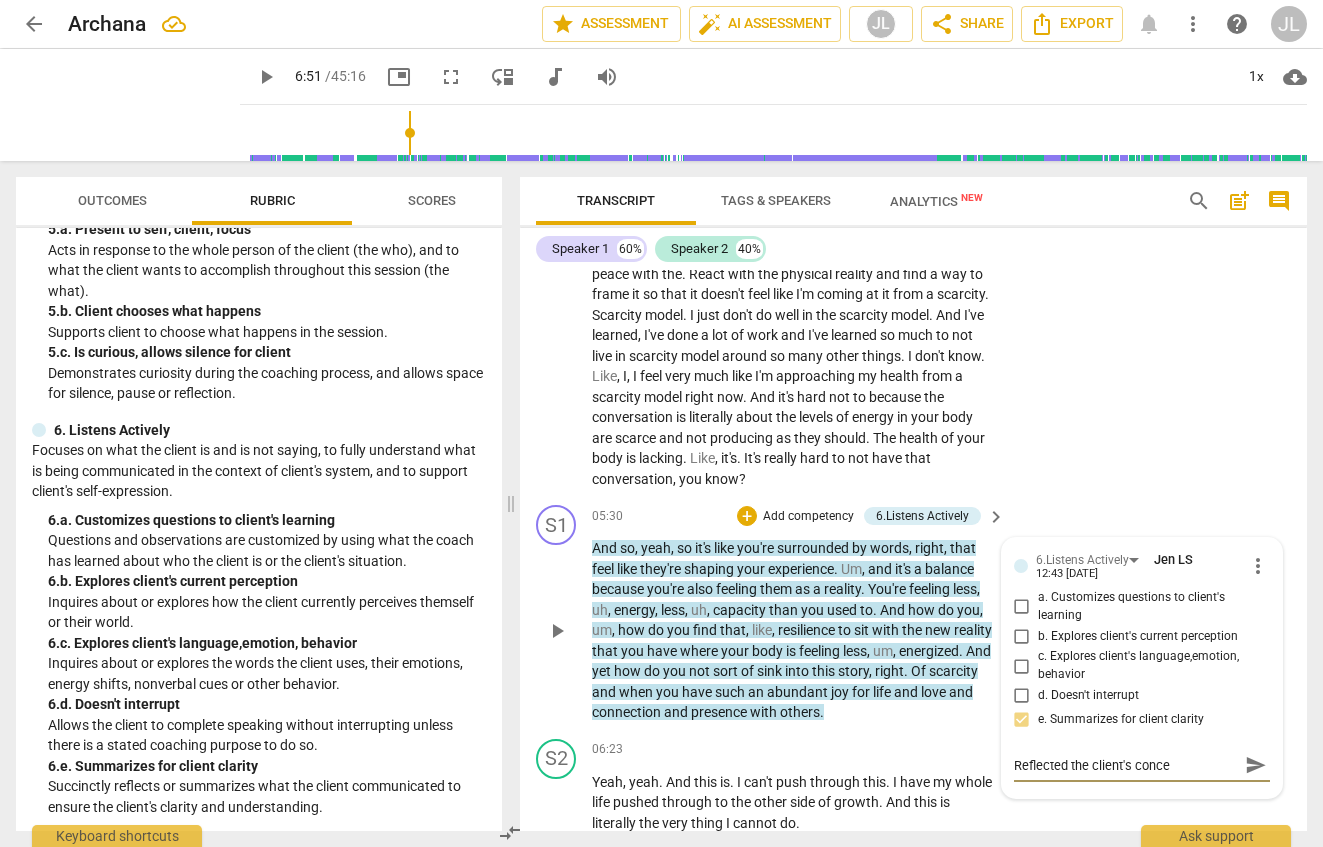 type on "Reflected the client's concer" 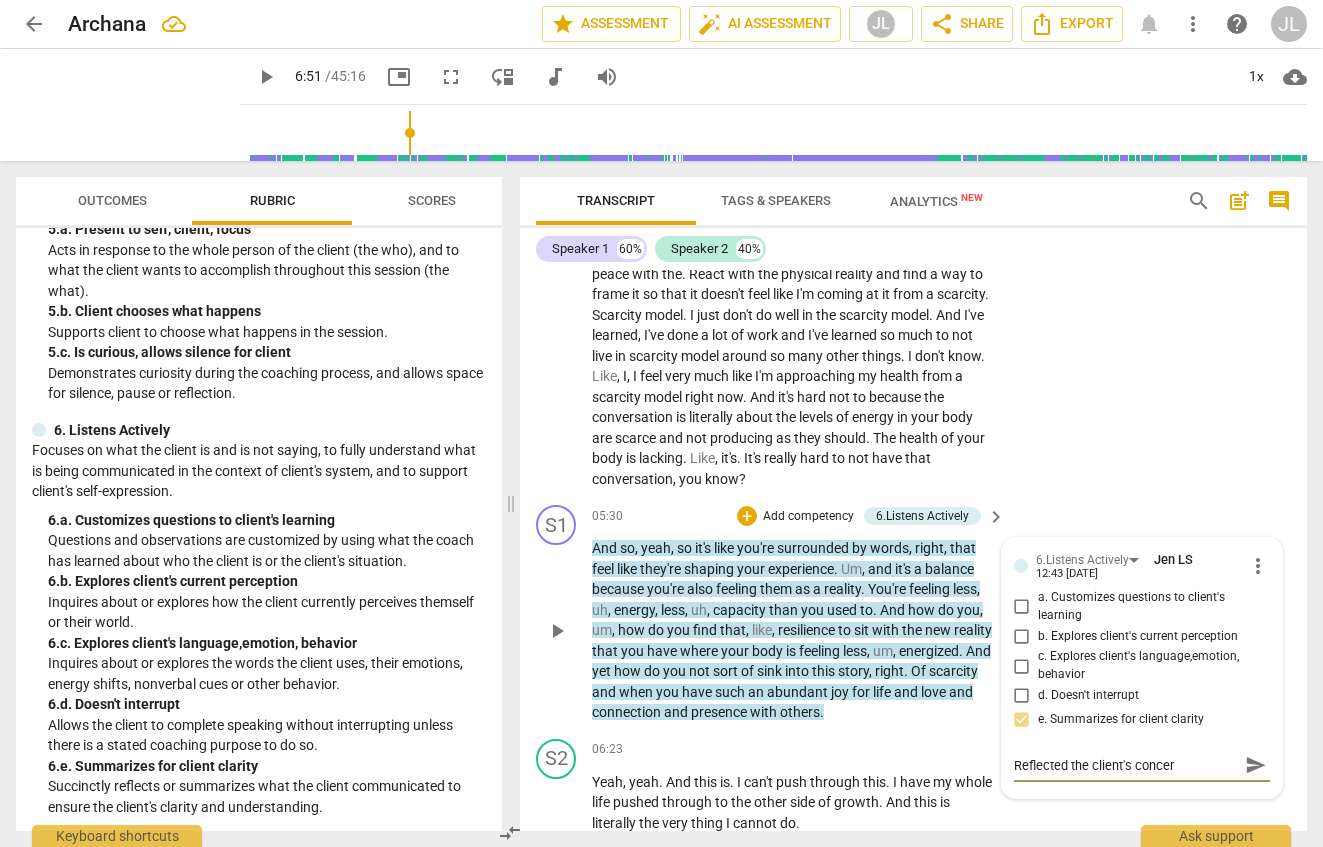 type on "Reflected the client's concern" 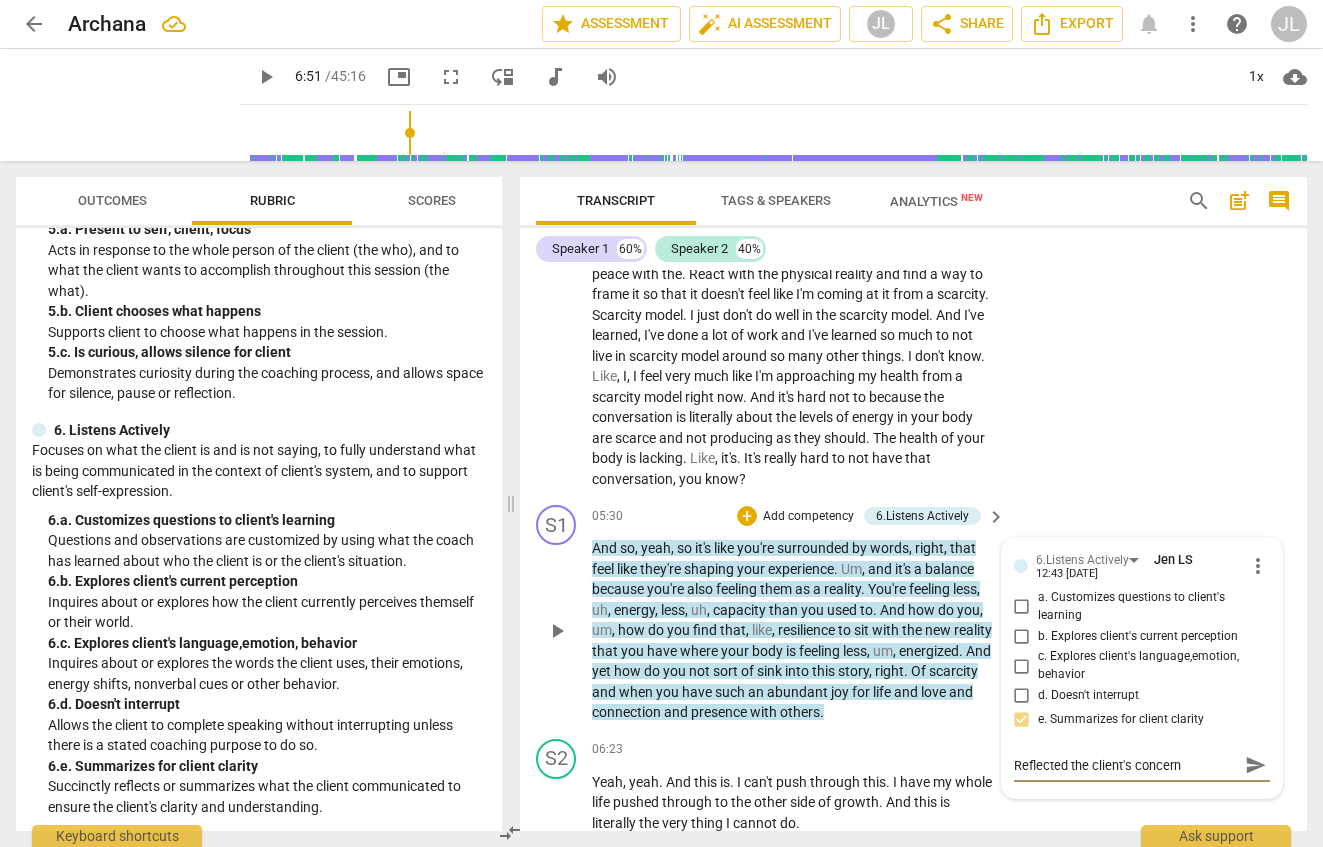 type on "Reflected the client's concerns" 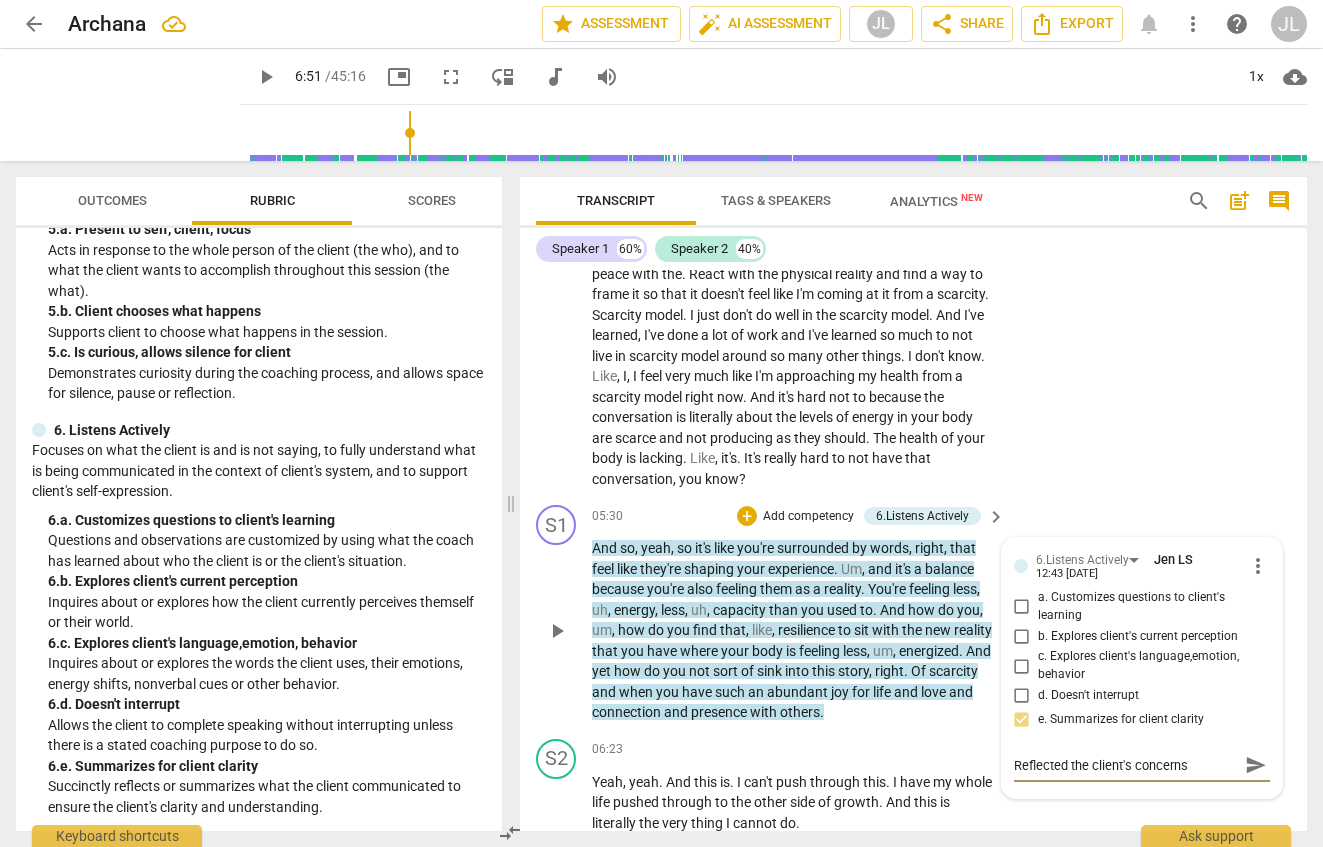 type on "Reflected the client's concerns" 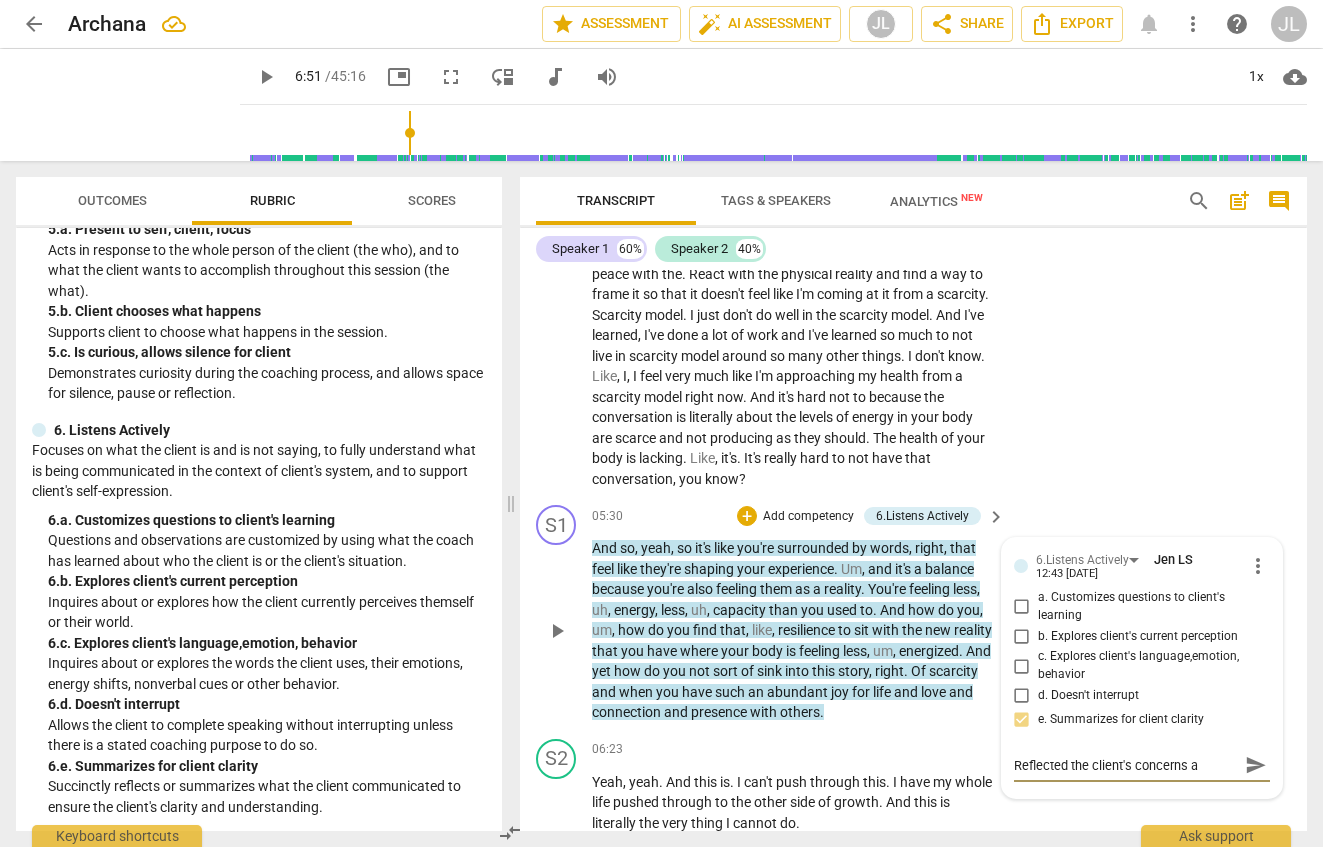 type on "Reflected the client's concerns an" 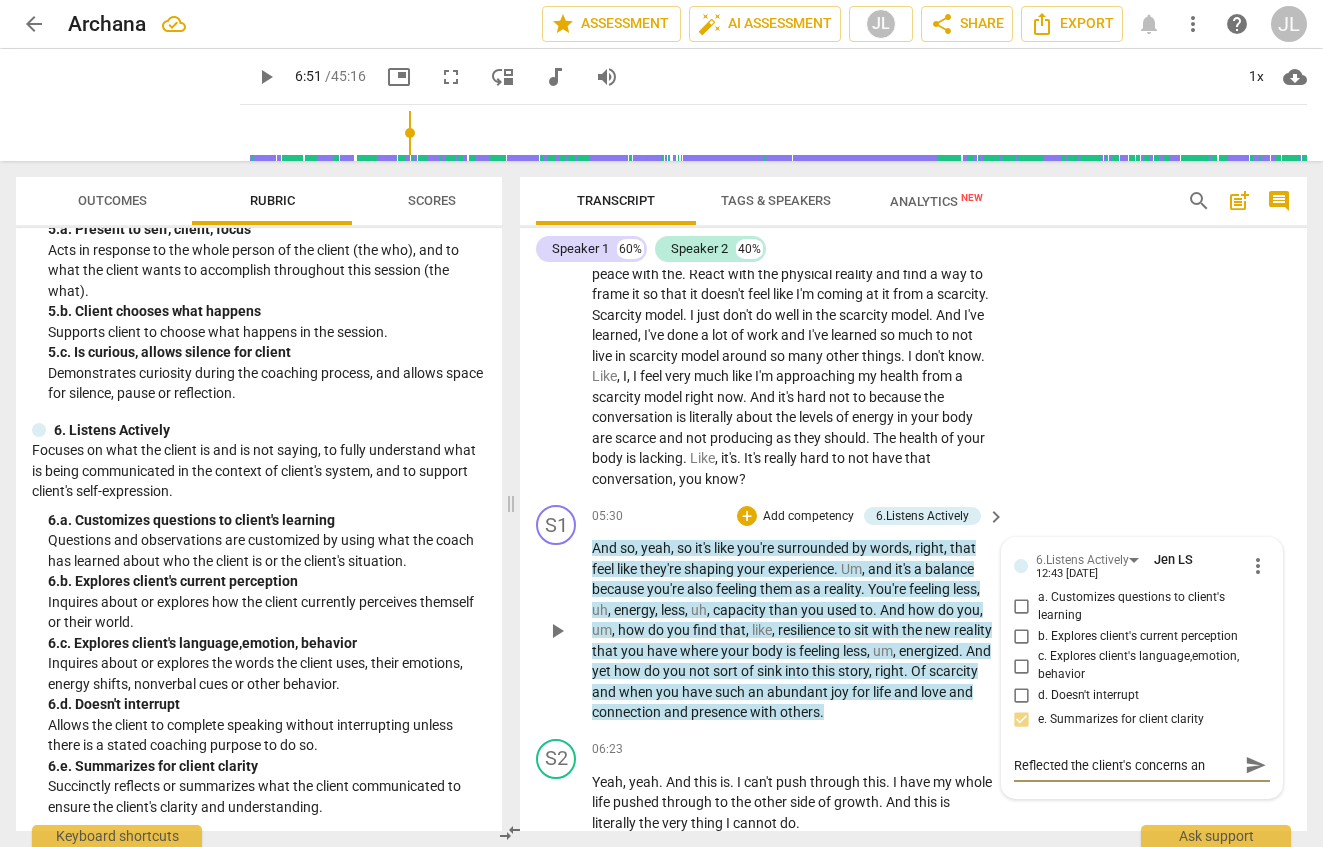 type on "Reflected the client's concerns and" 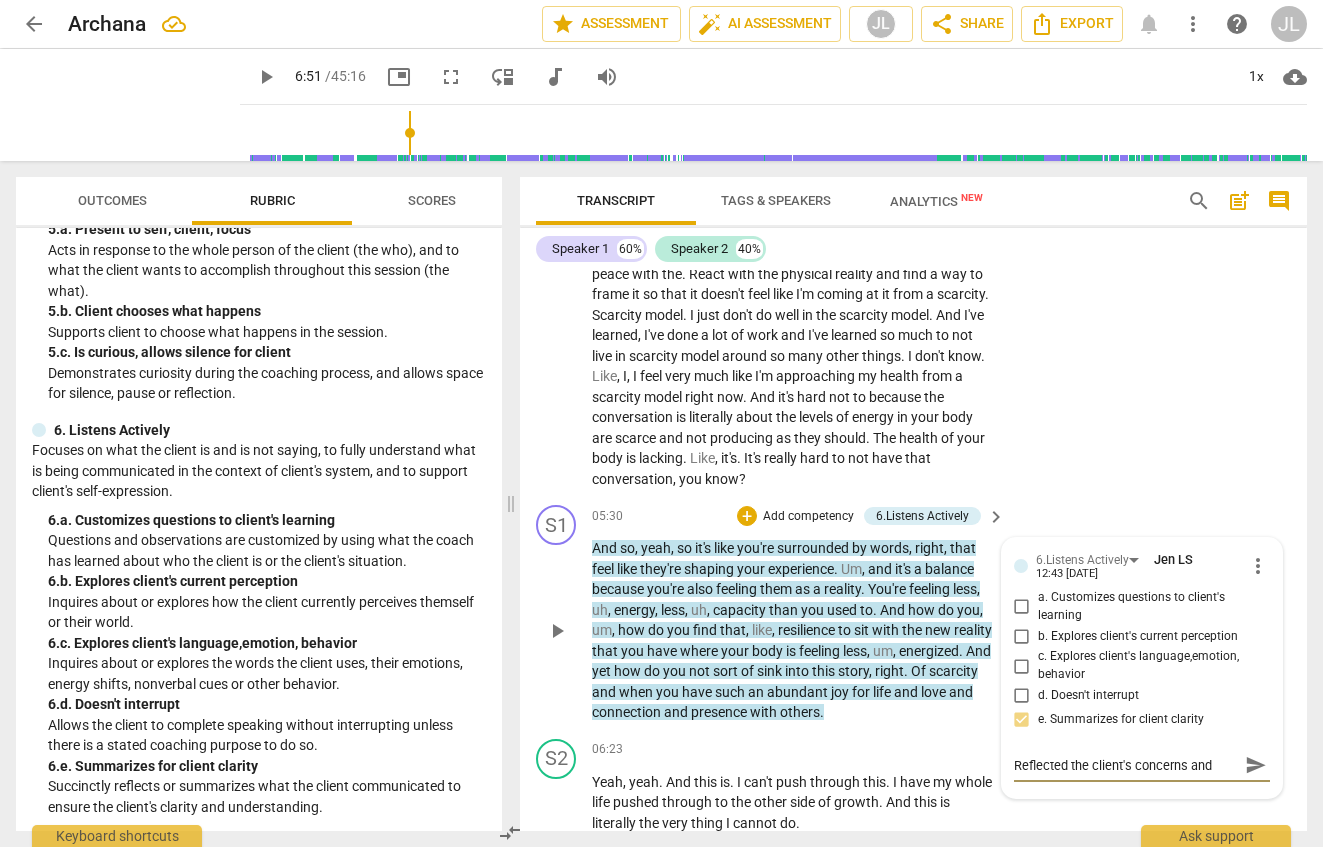 type on "Reflected the client's concerns and" 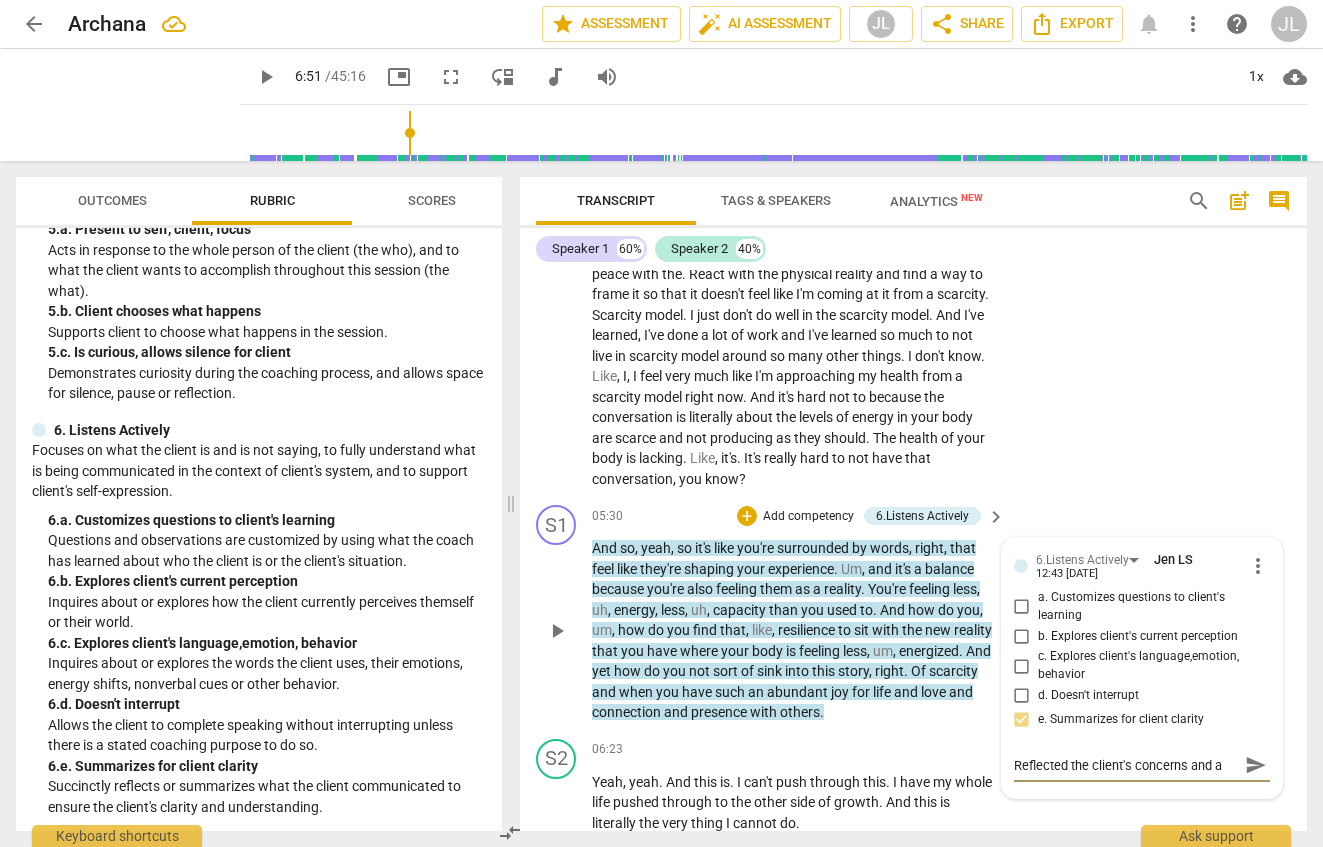 type on "Reflected the client's concerns and al" 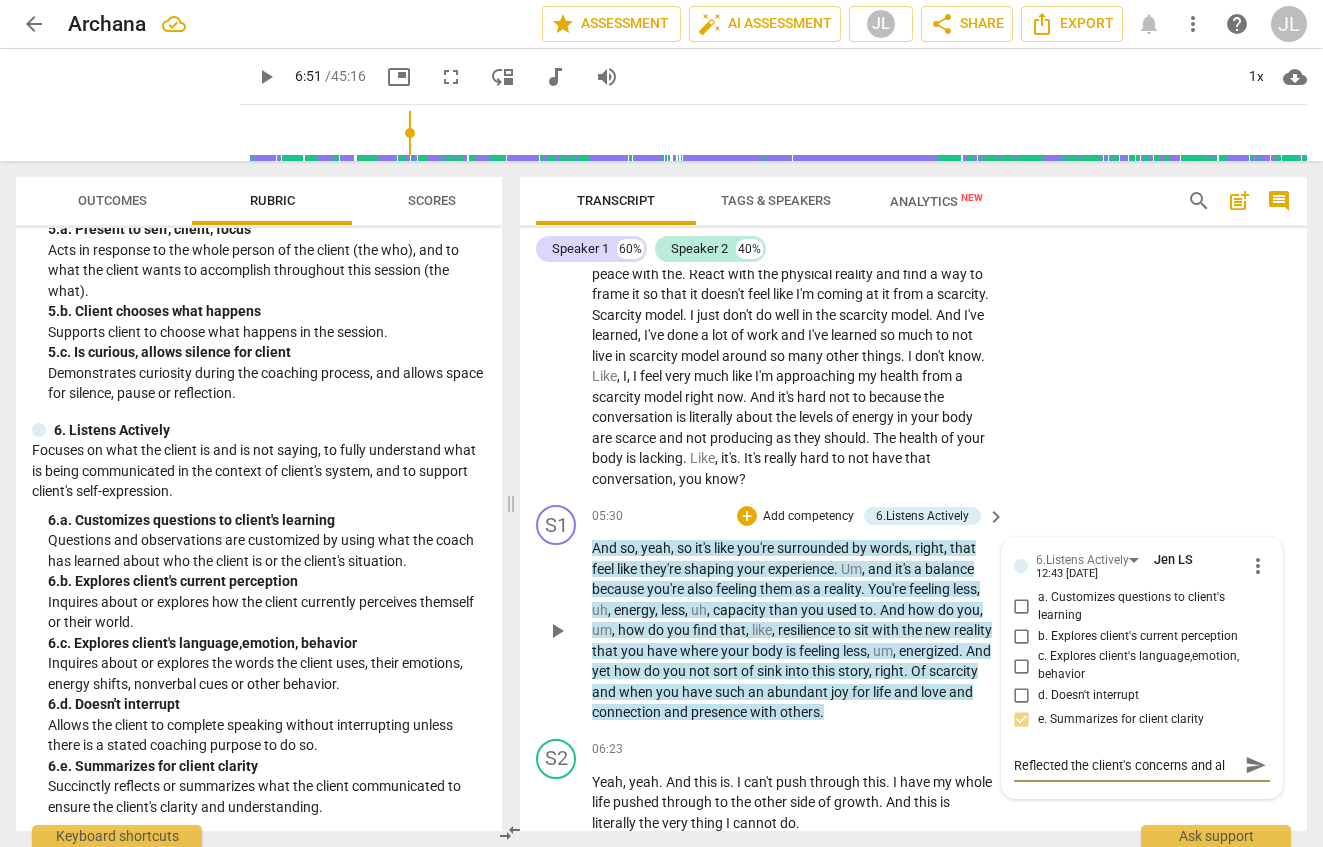 type on "Reflected the client's concerns and als" 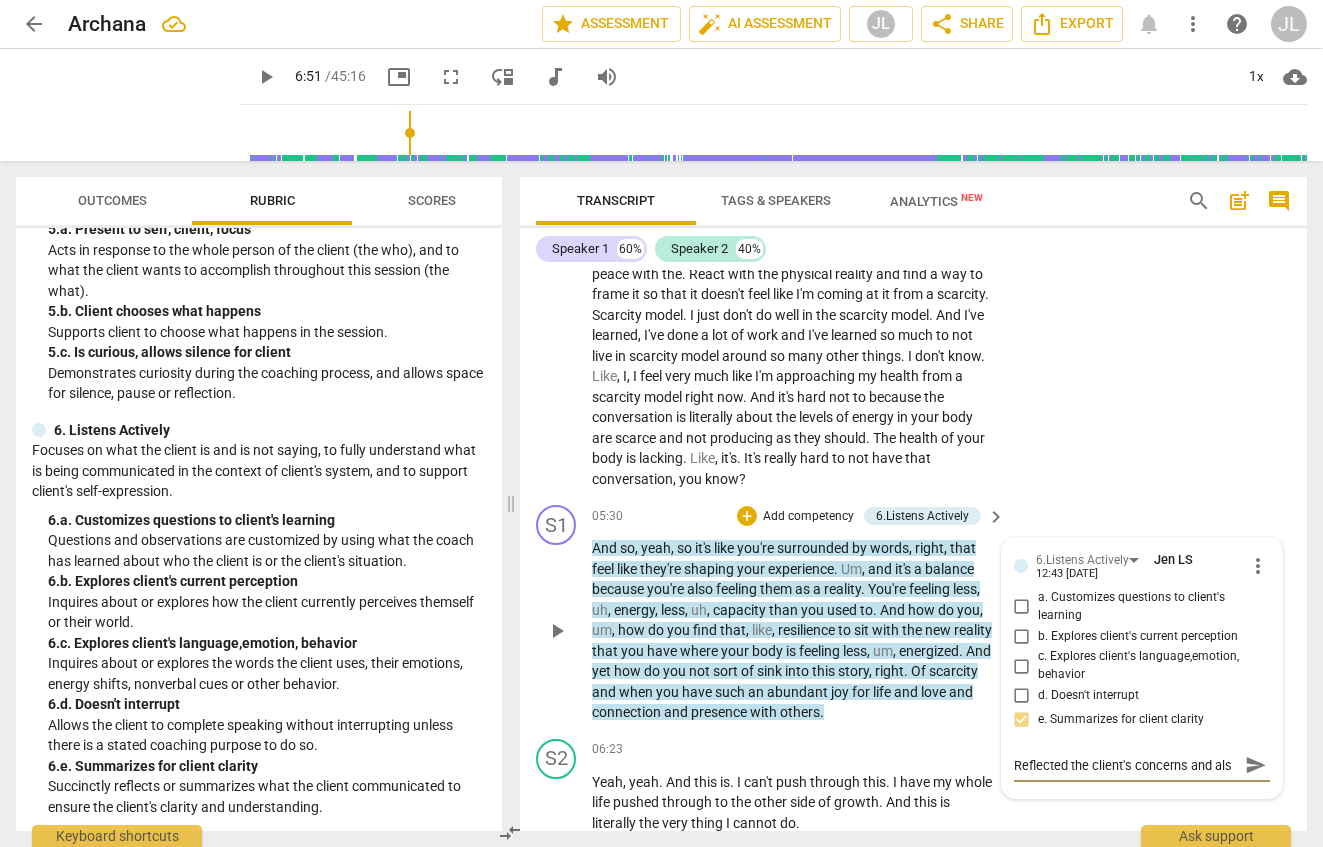 type on "Reflected the client's concerns and also" 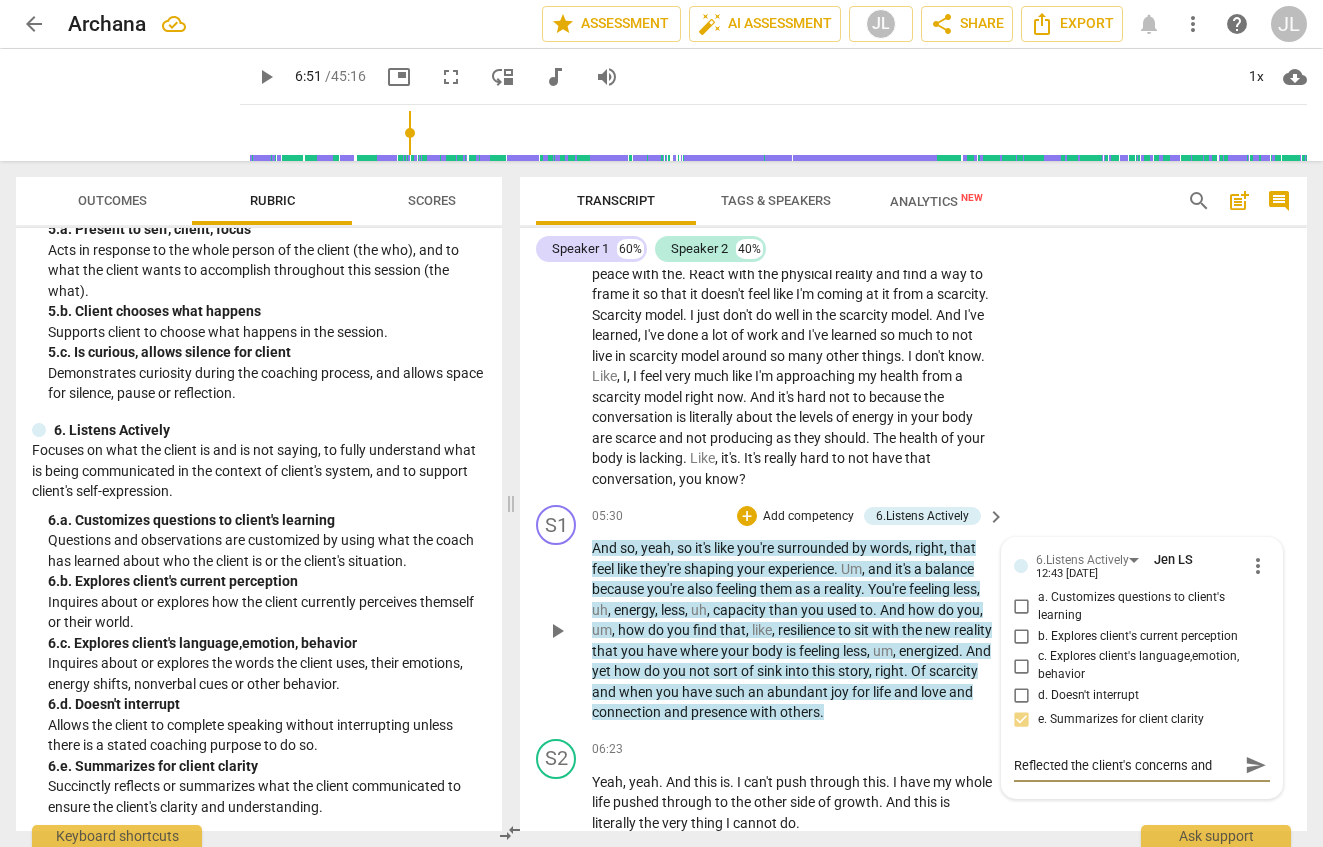 scroll, scrollTop: 17, scrollLeft: 0, axis: vertical 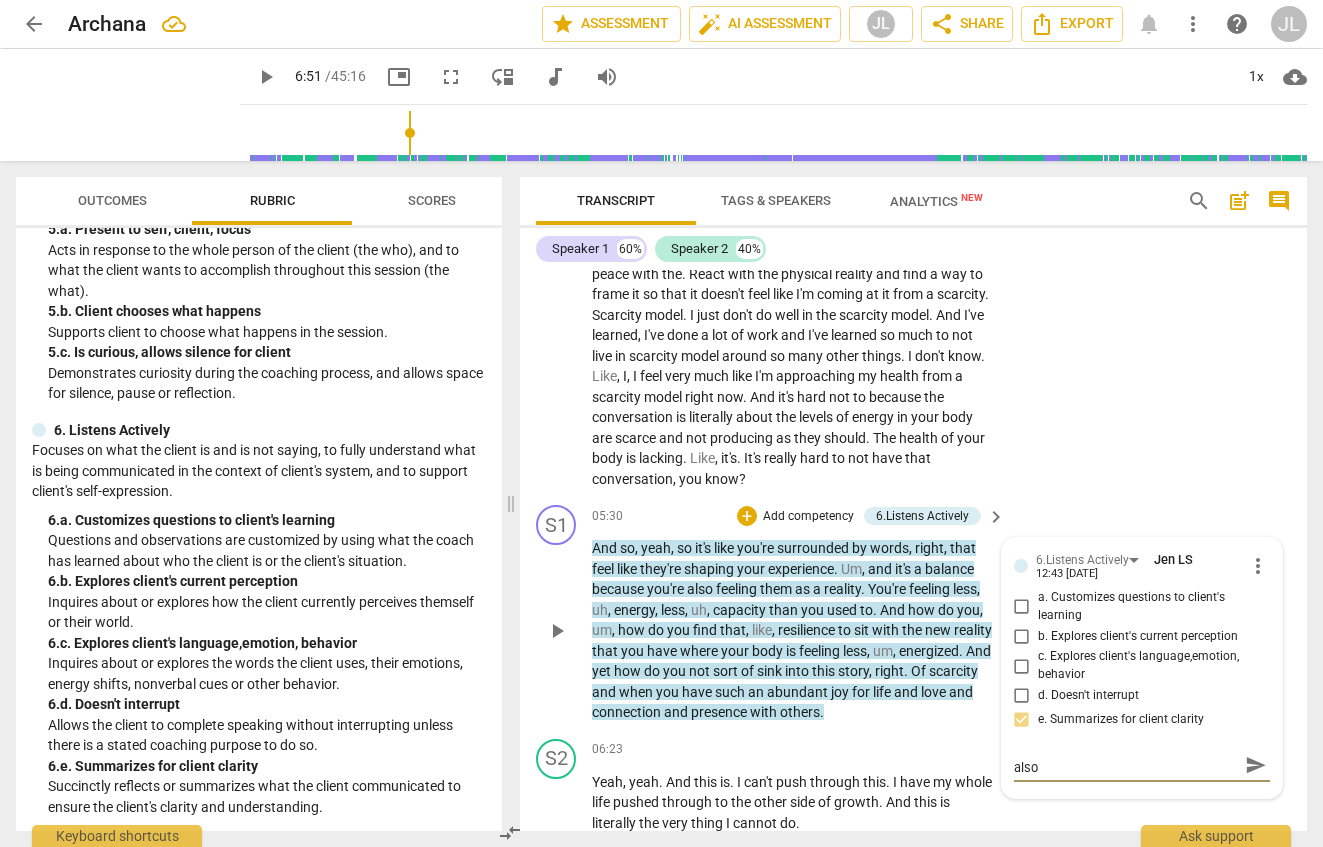 type on "Reflected the client's concerns and also" 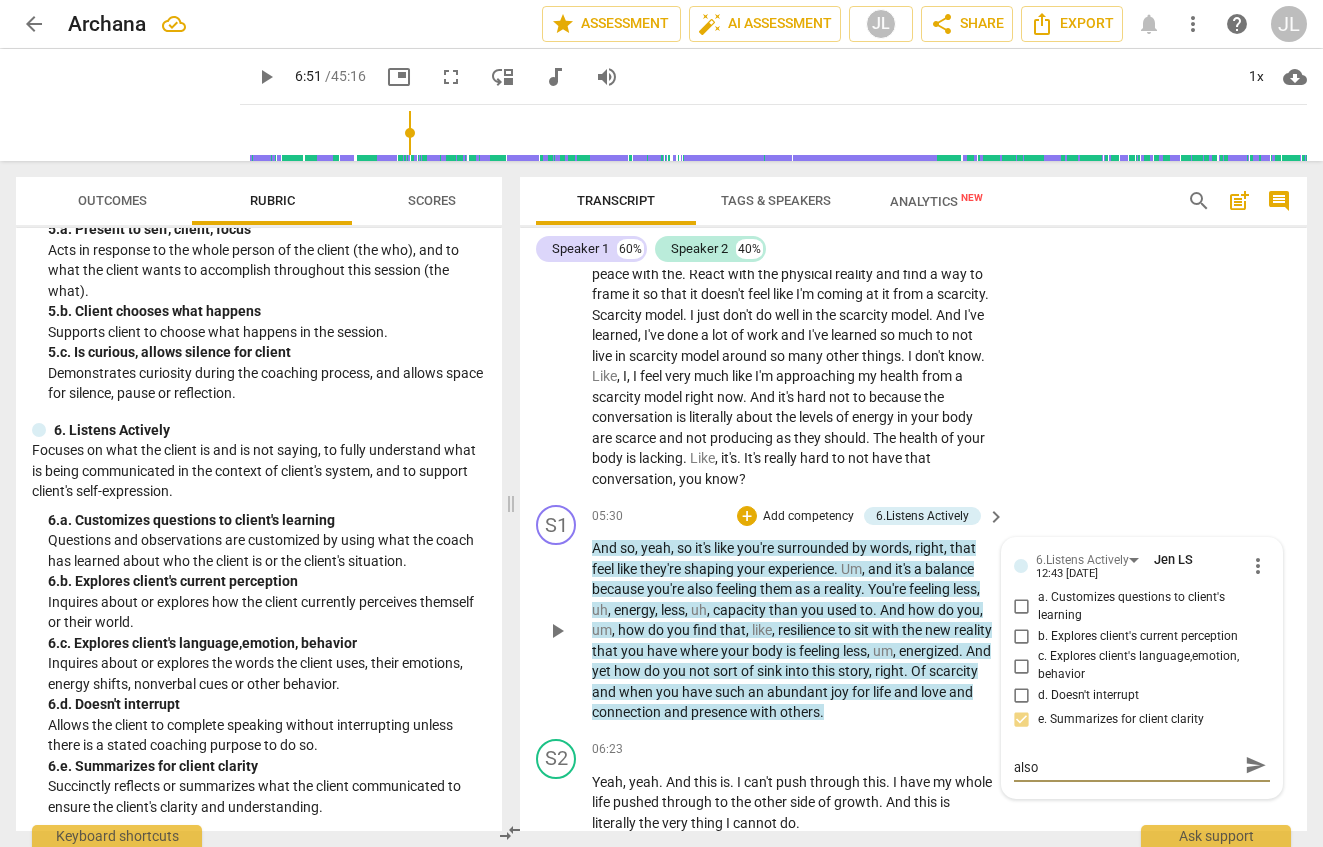 type on "Reflected the client's concerns and also h" 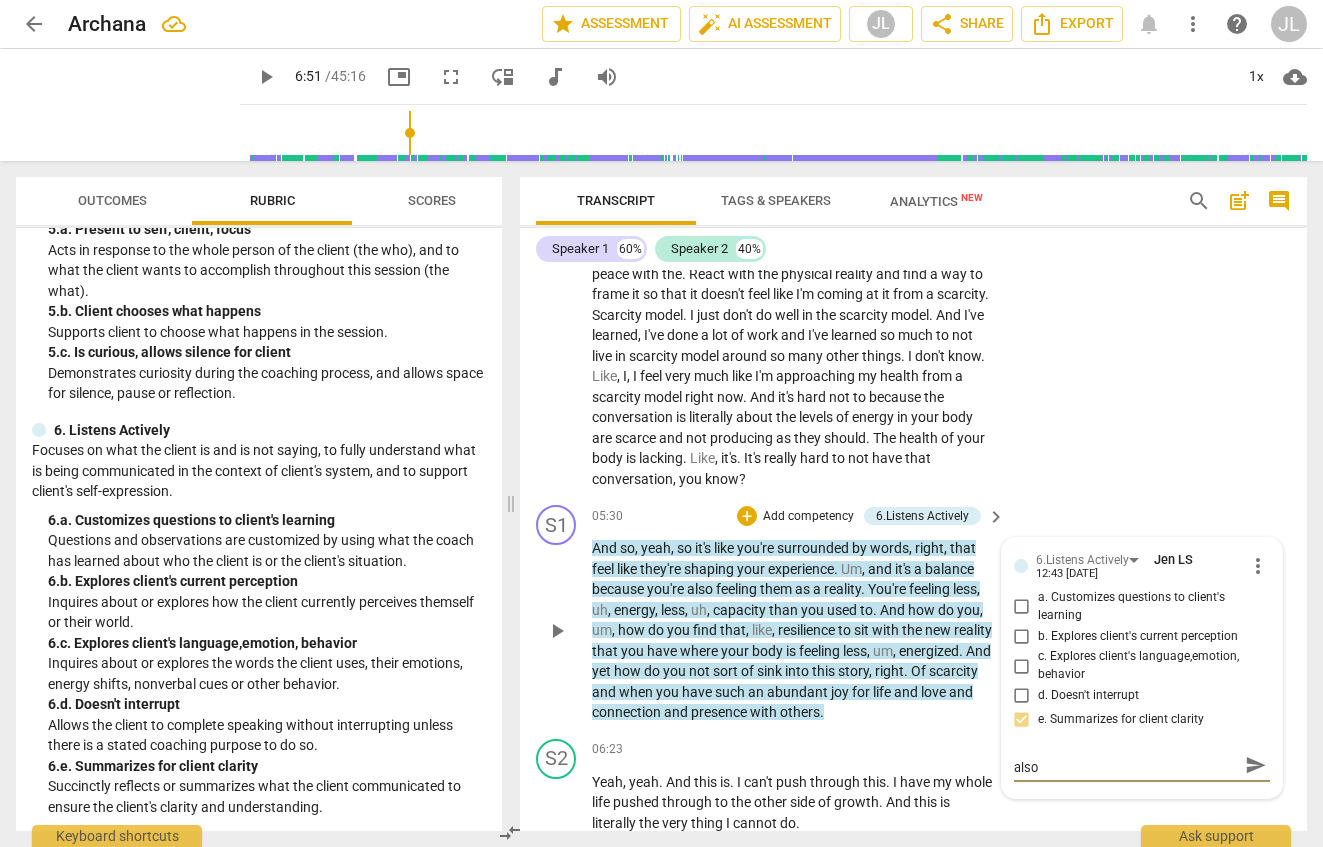 type on "Reflected the client's concerns and also h" 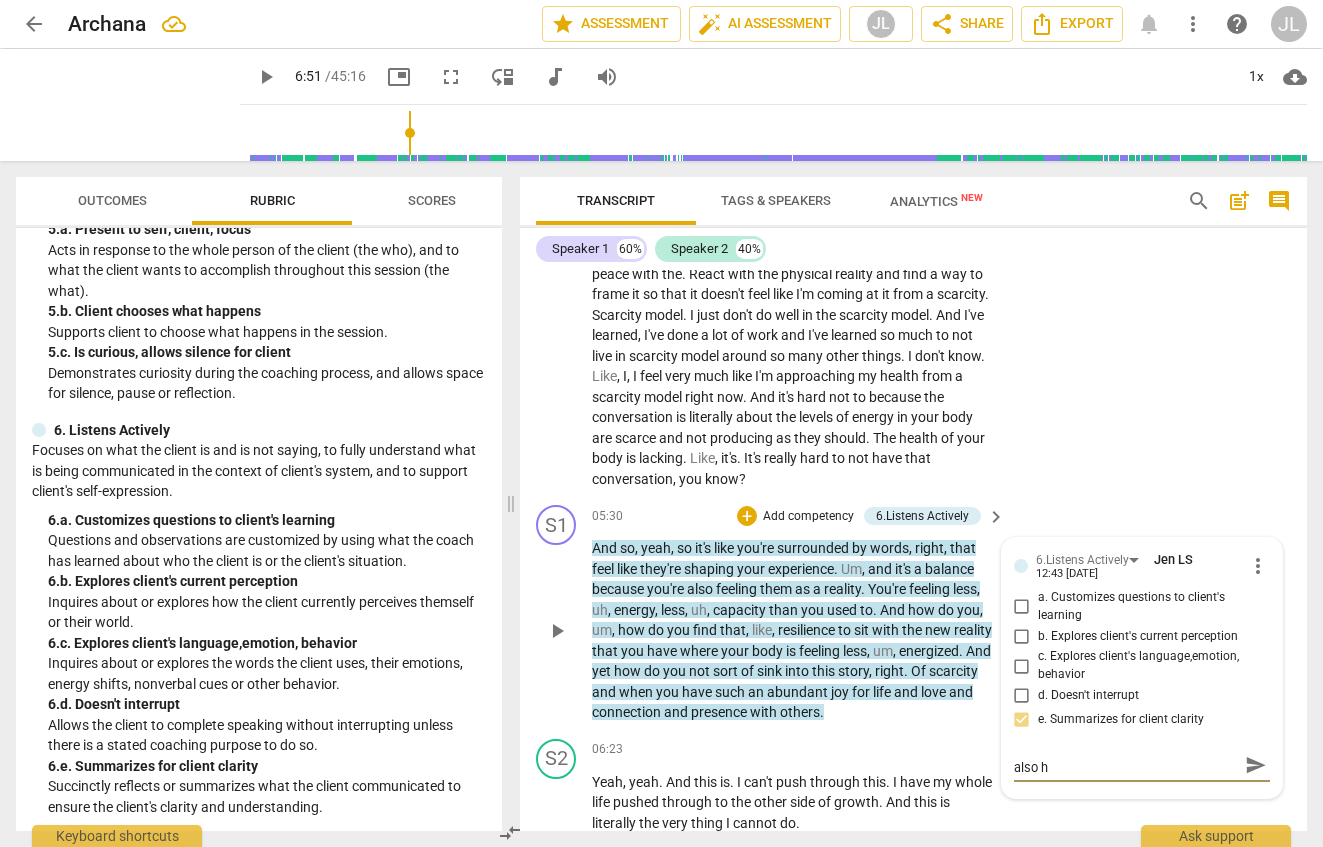 type on "Reflected the client's concerns and also he" 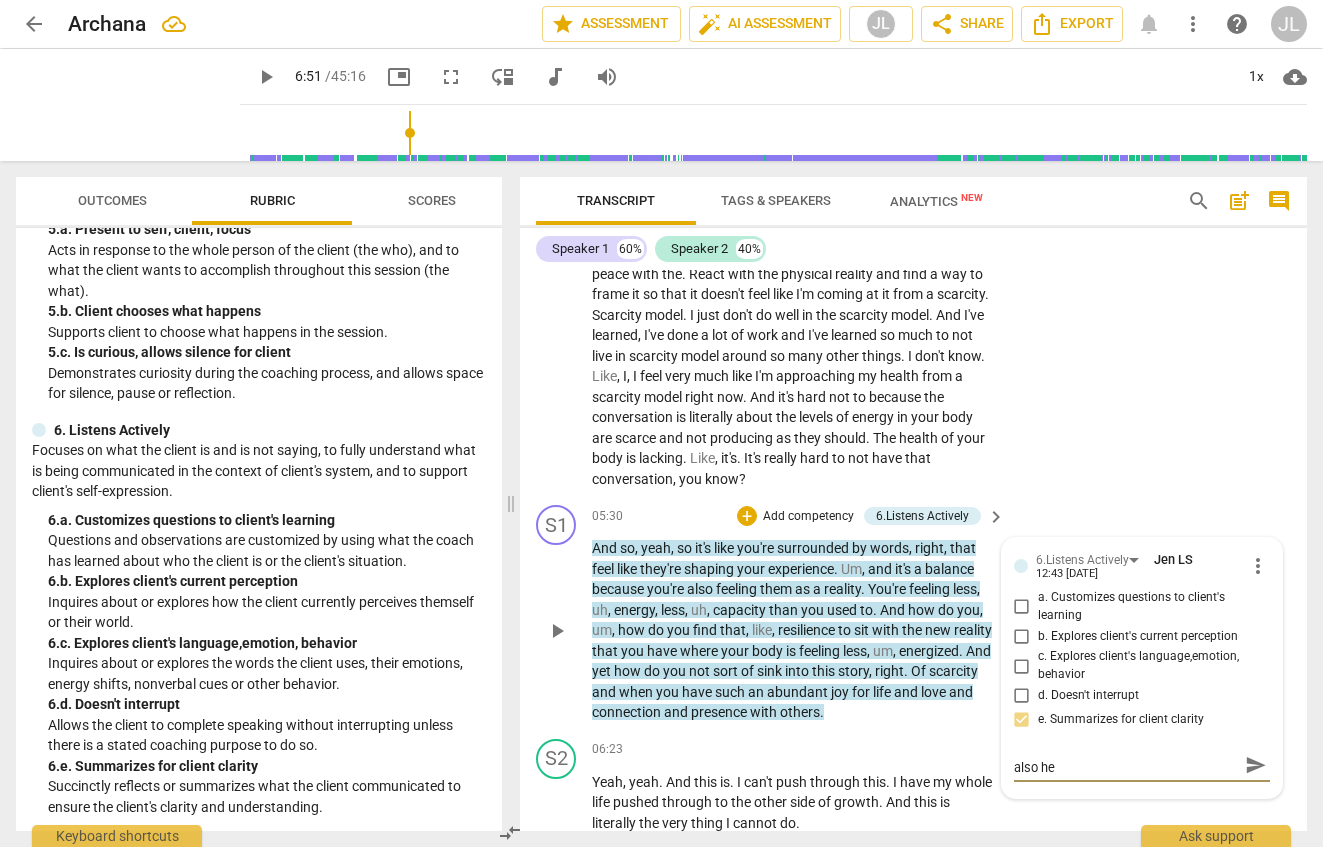 type on "Reflected the client's concerns and also her" 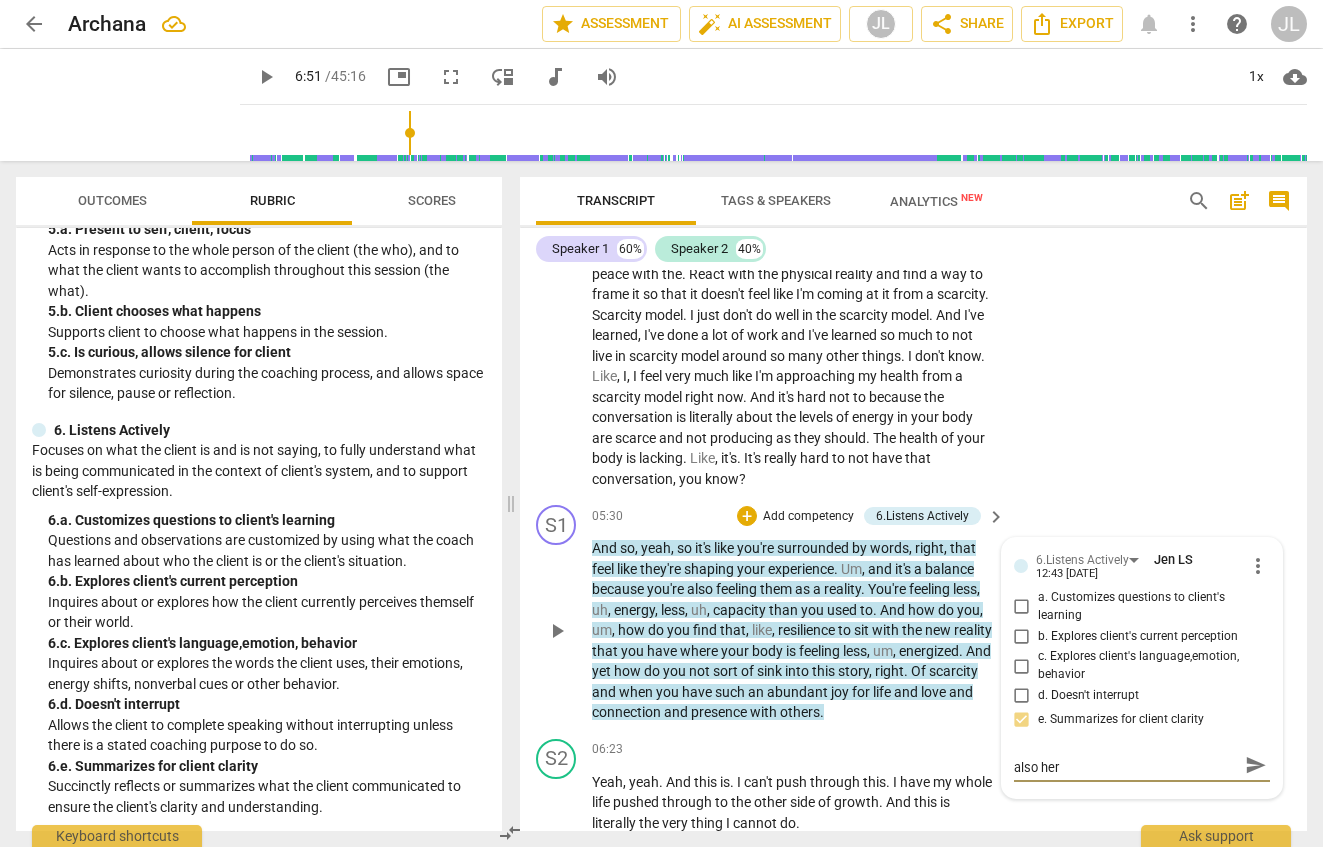 type on "Reflected the client's concerns and also her" 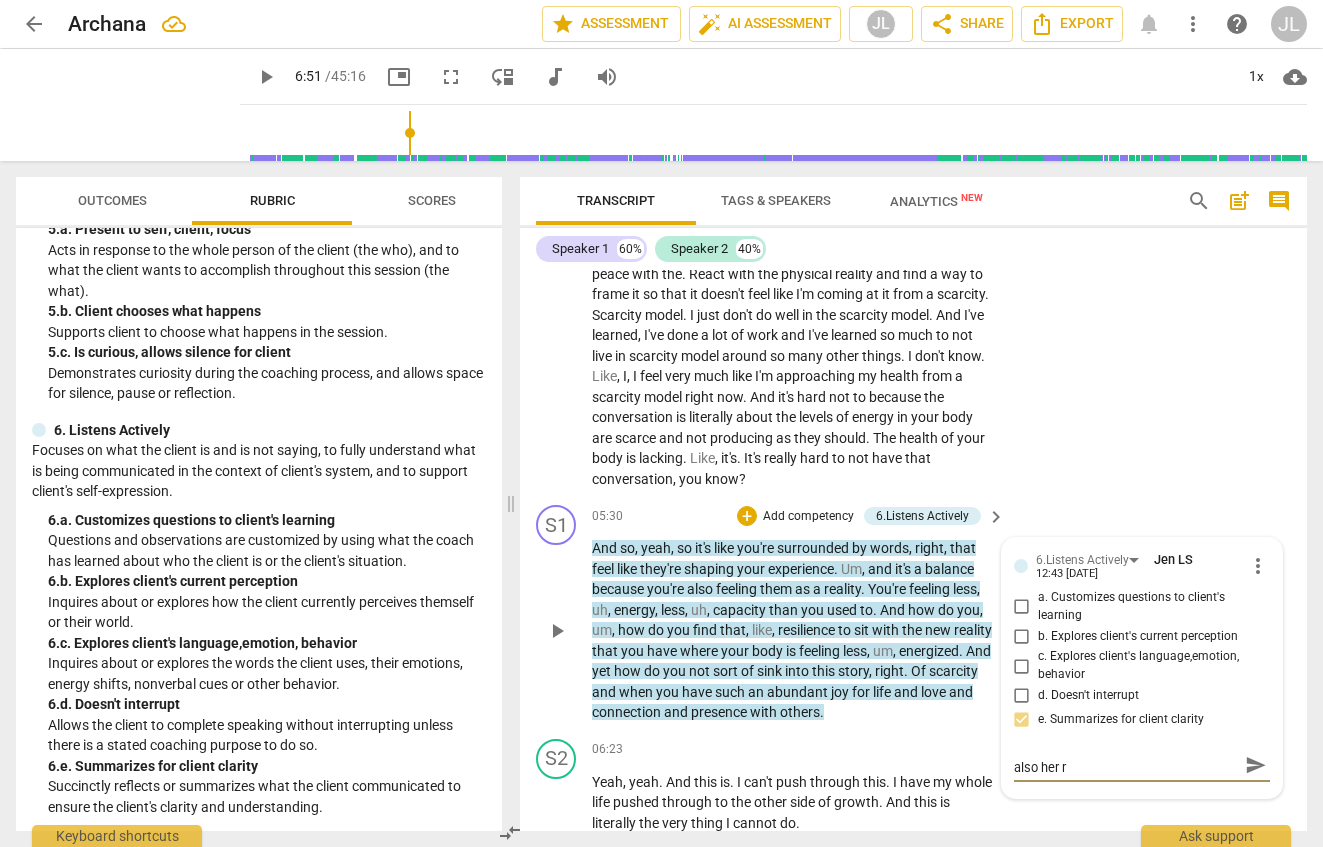 type on "Reflected the client's concerns and also her re" 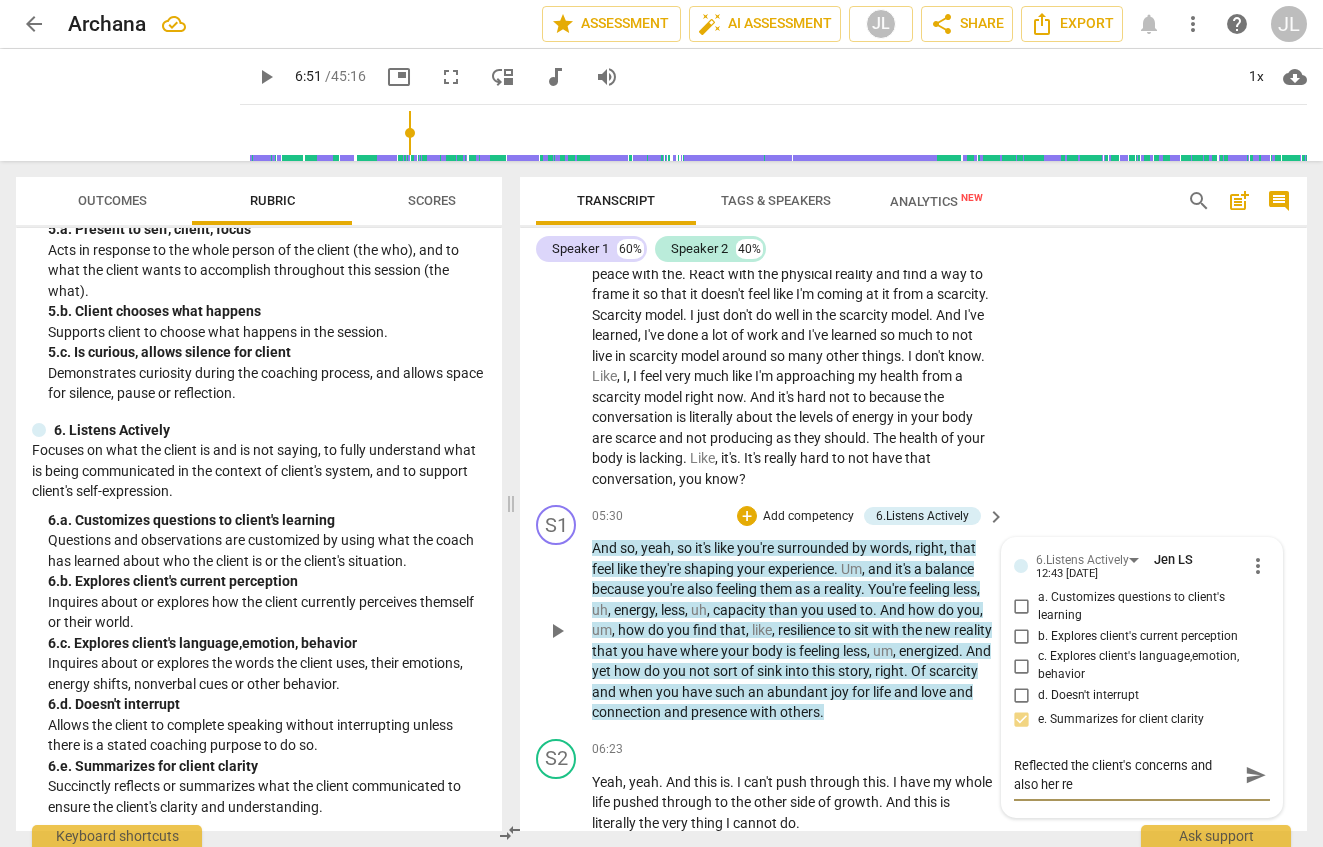 scroll, scrollTop: 0, scrollLeft: 0, axis: both 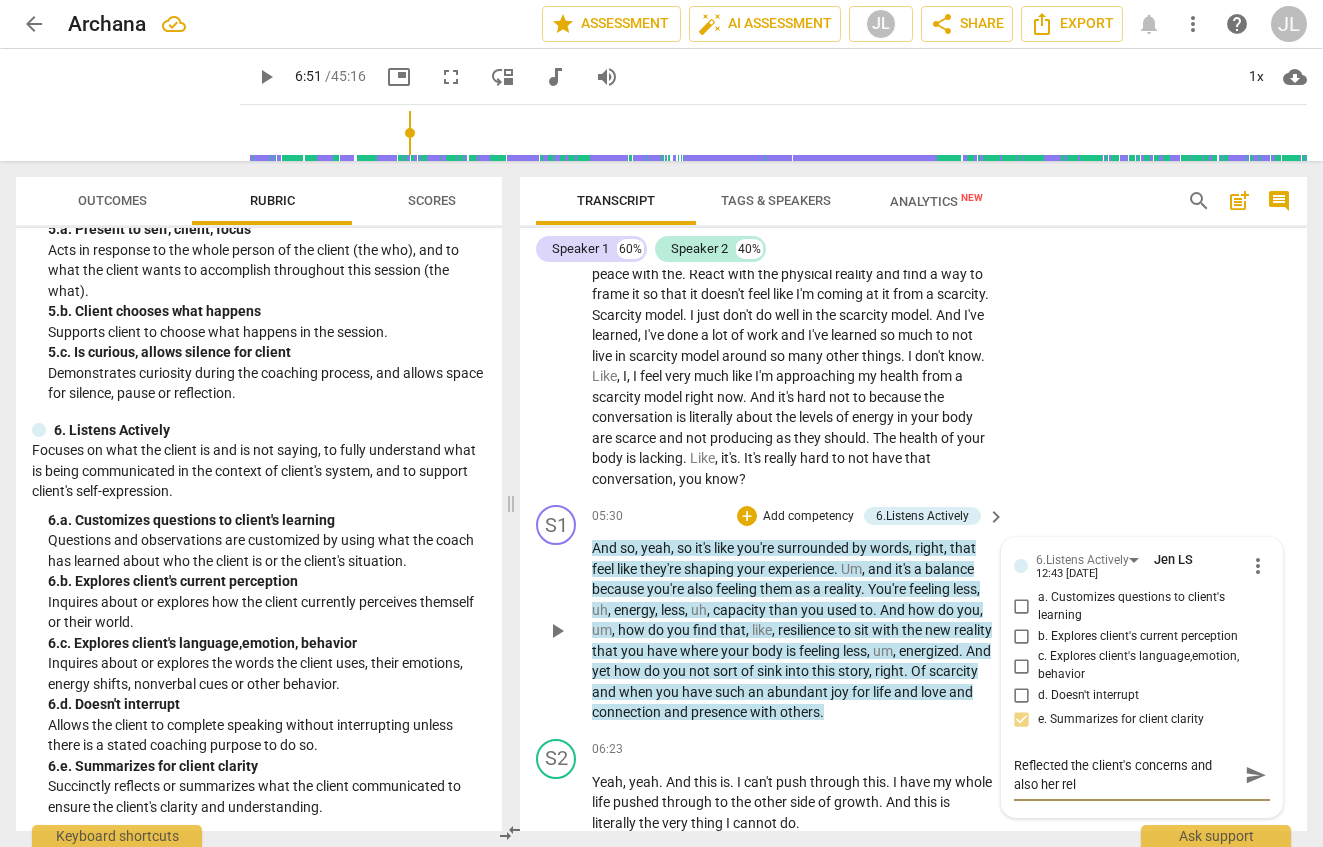 type on "Reflected the client's concerns and also her rel" 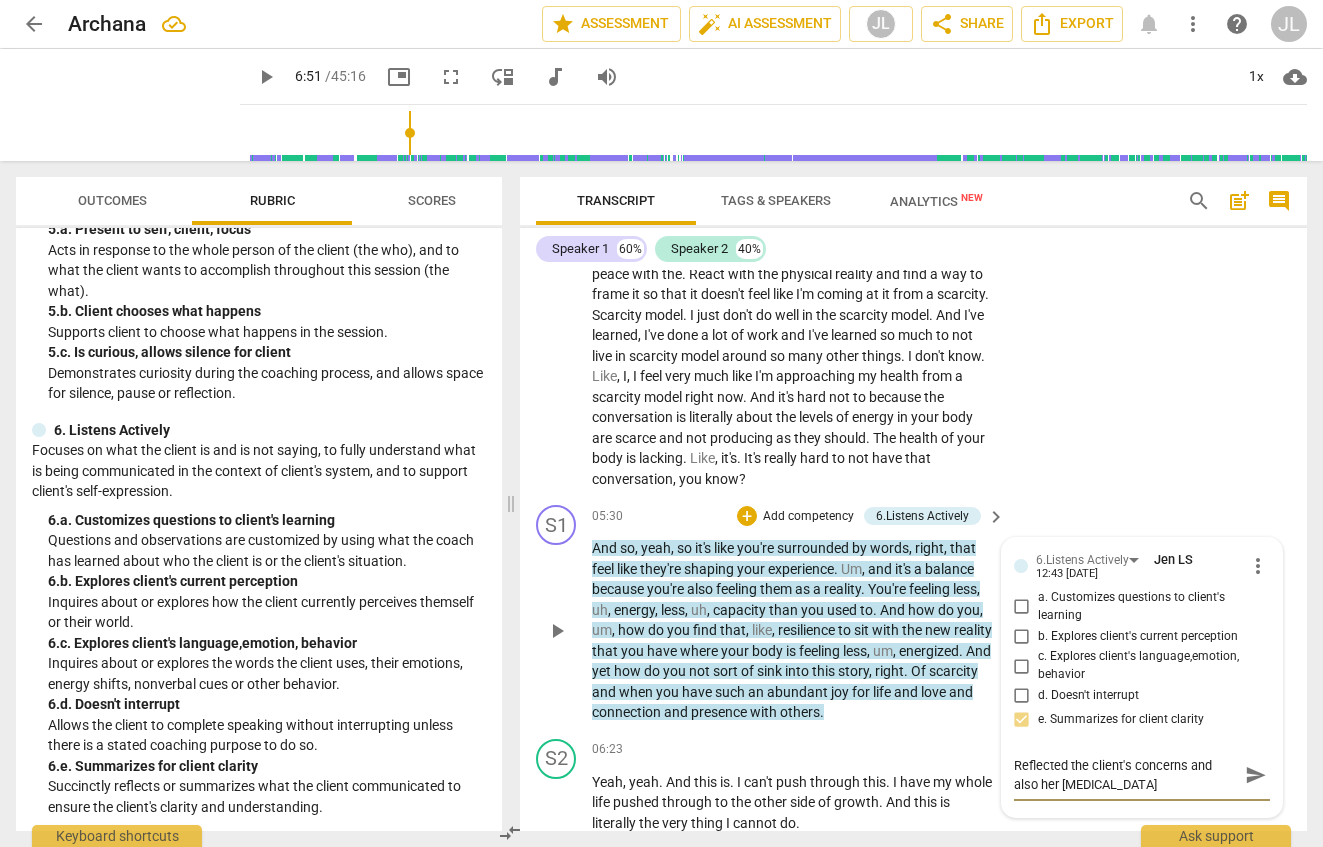 type on "Reflected the client's concerns and also her rel" 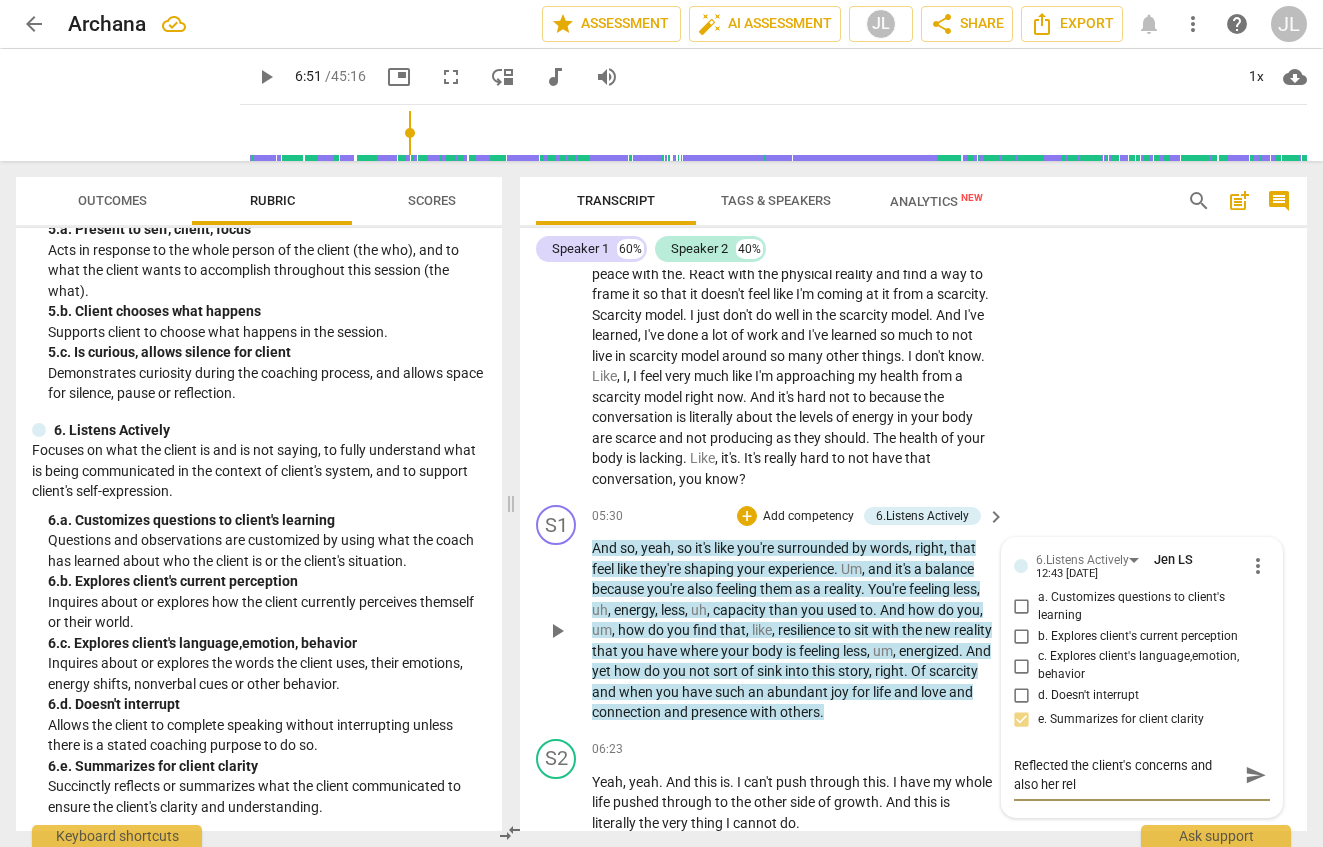 type on "Reflected the client's concerns and also her re" 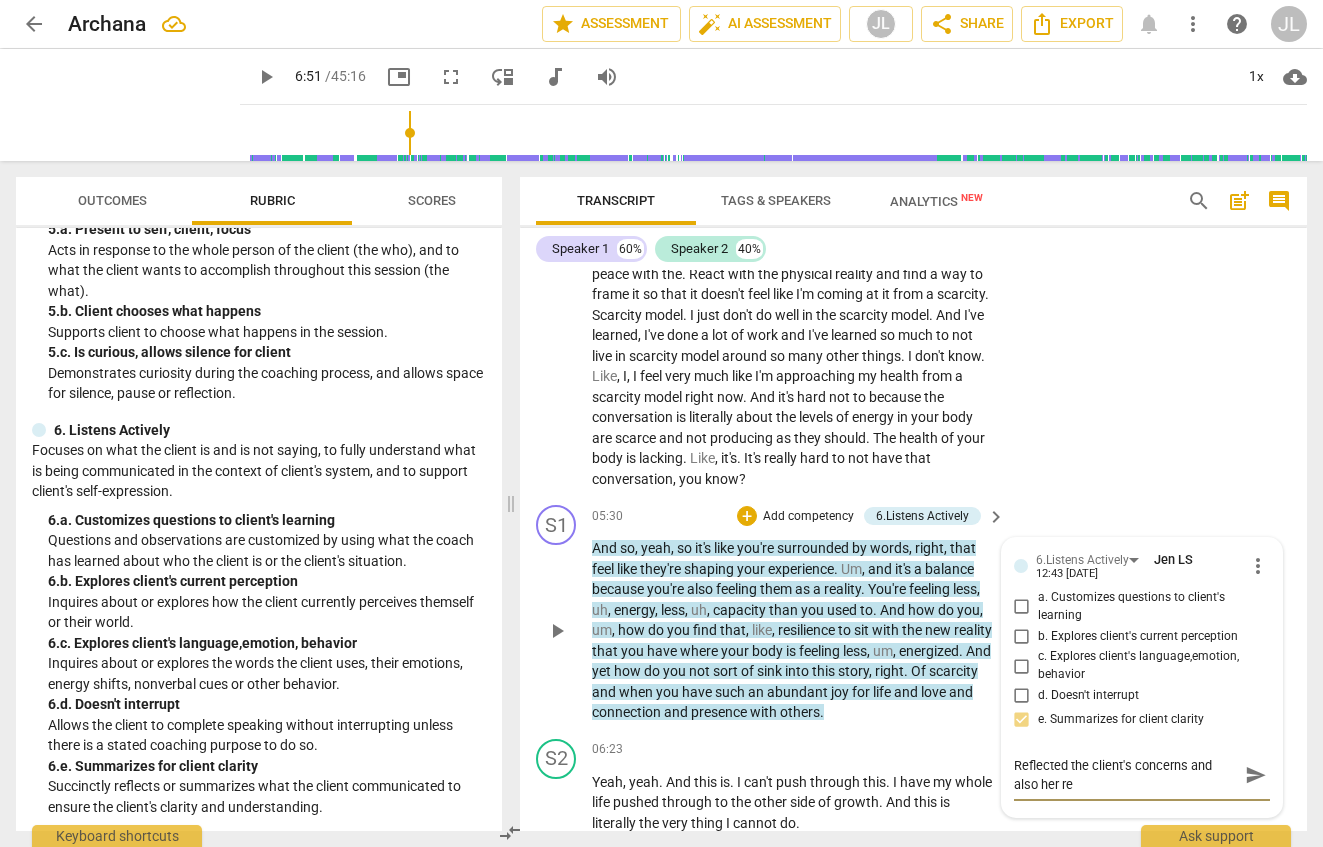 type on "Reflected the client's concerns and also her rea" 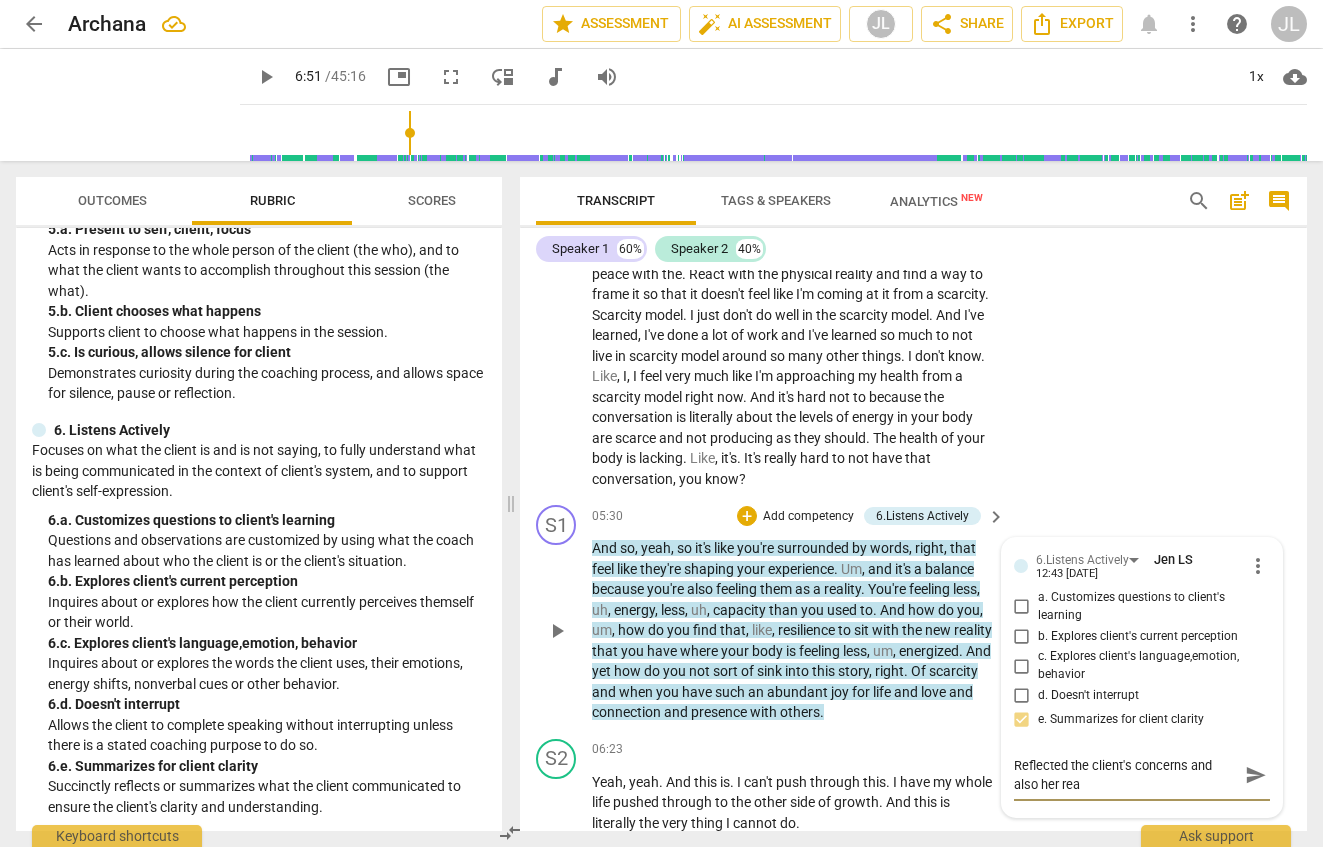 type on "Reflected the client's concerns and also her real" 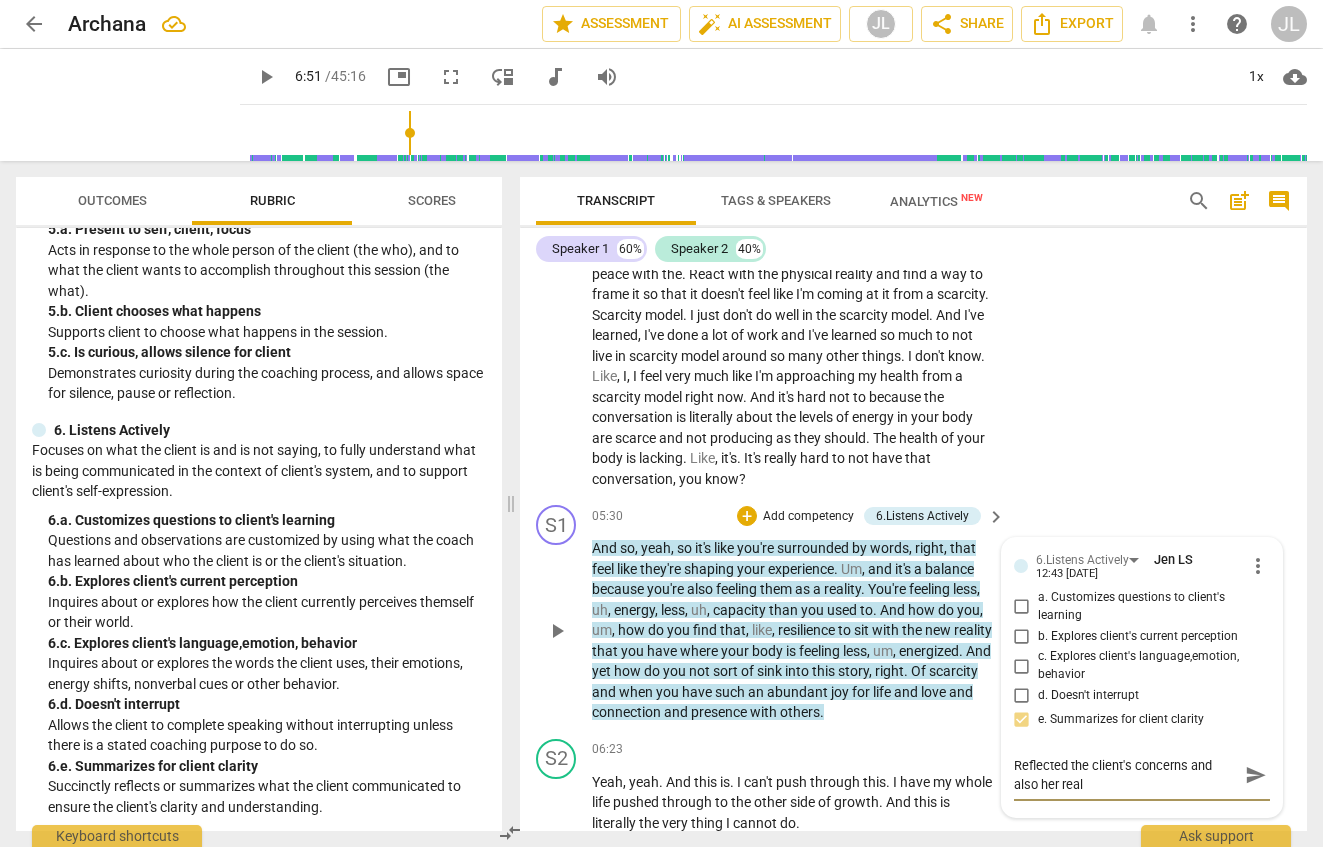 type on "Reflected the client's concerns and also her reali" 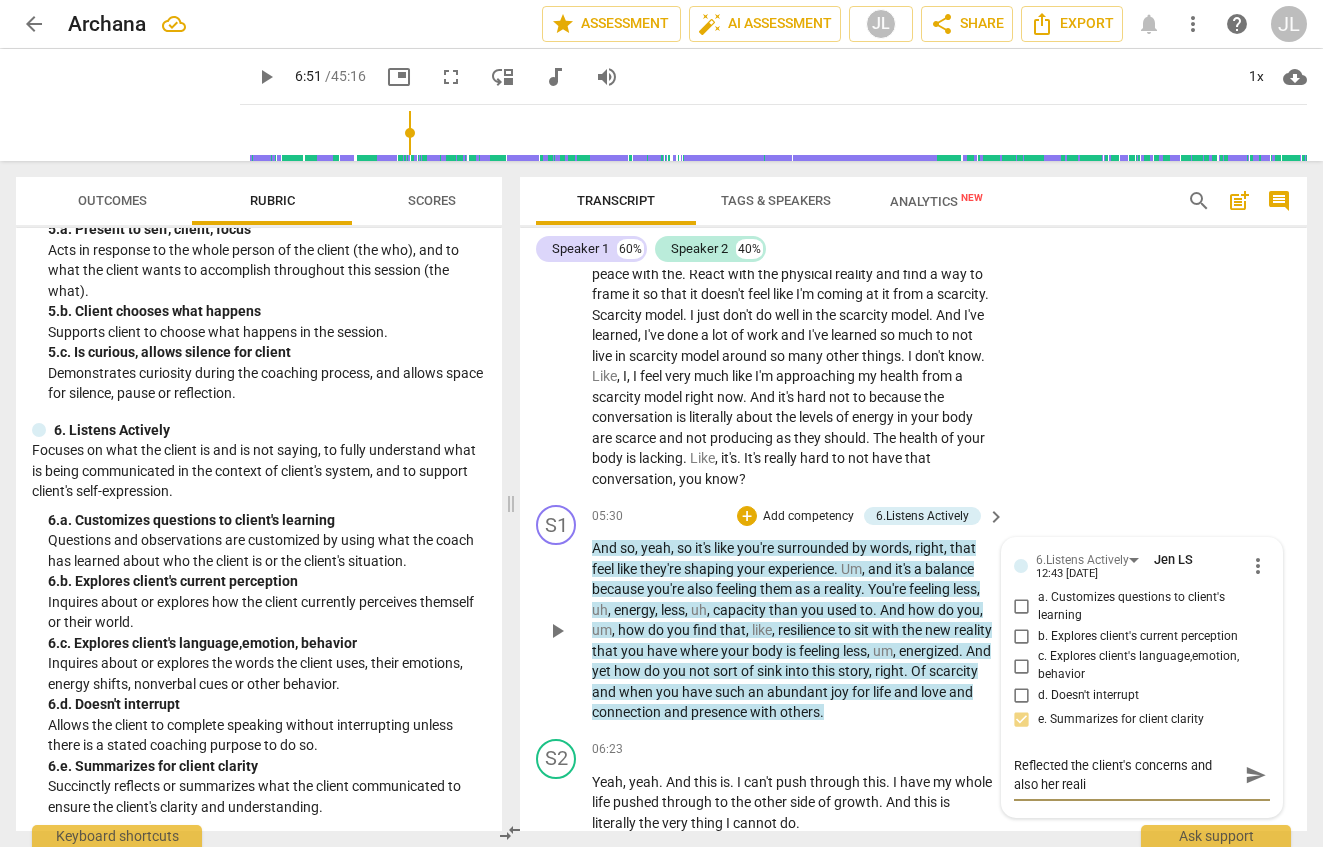 type on "Reflected the client's concerns and also her realit" 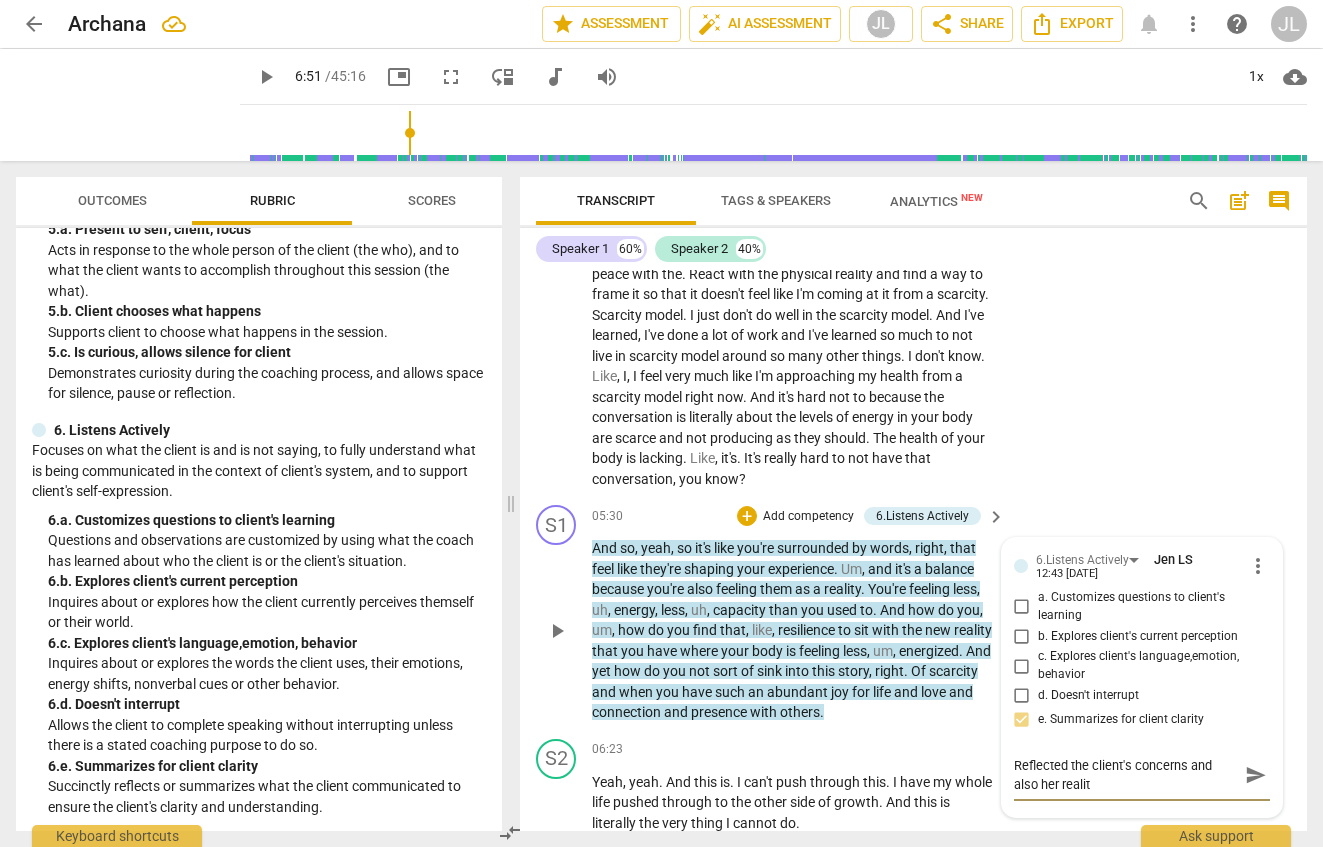 type on "Reflected the client's concerns and also her reality" 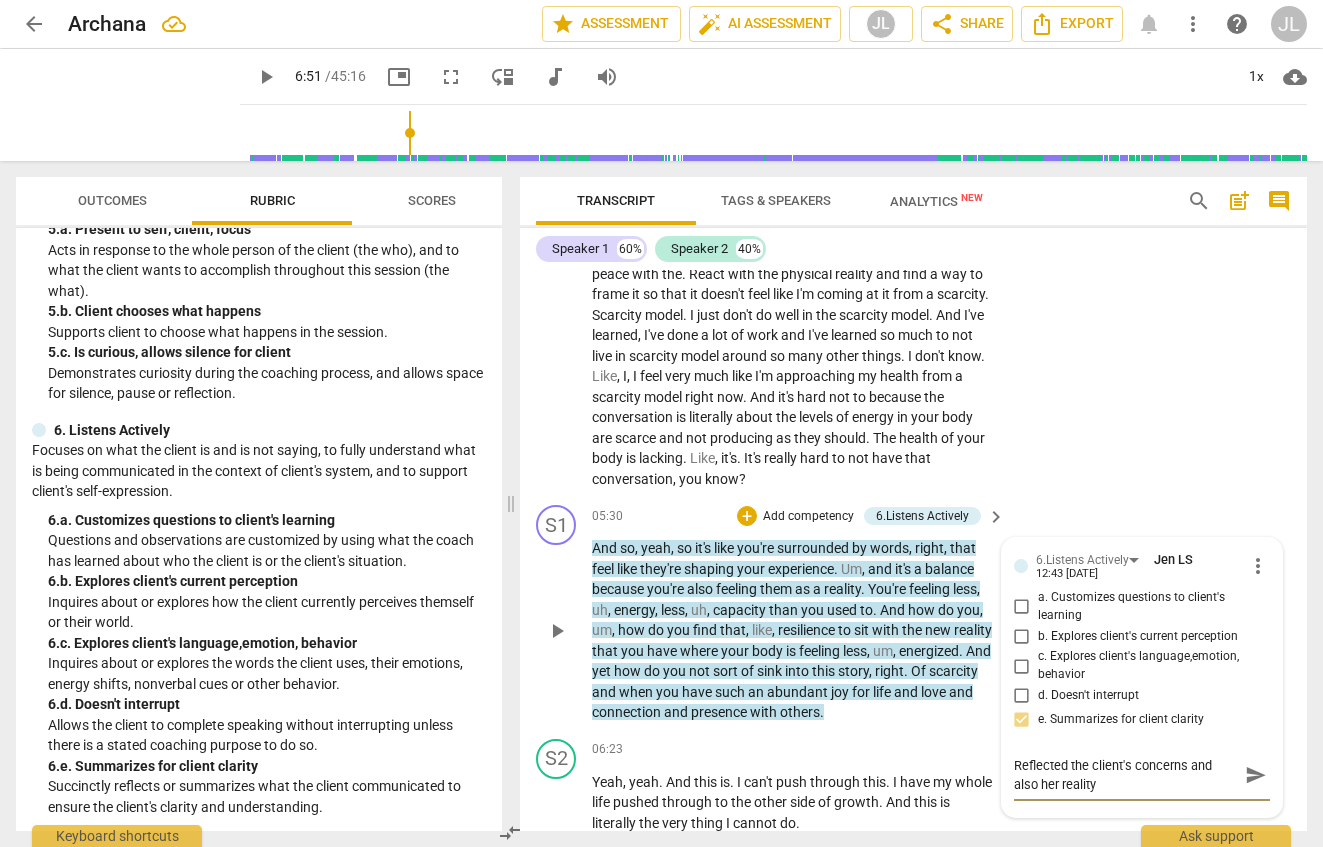 type on "Reflected the client's concerns and also her reality" 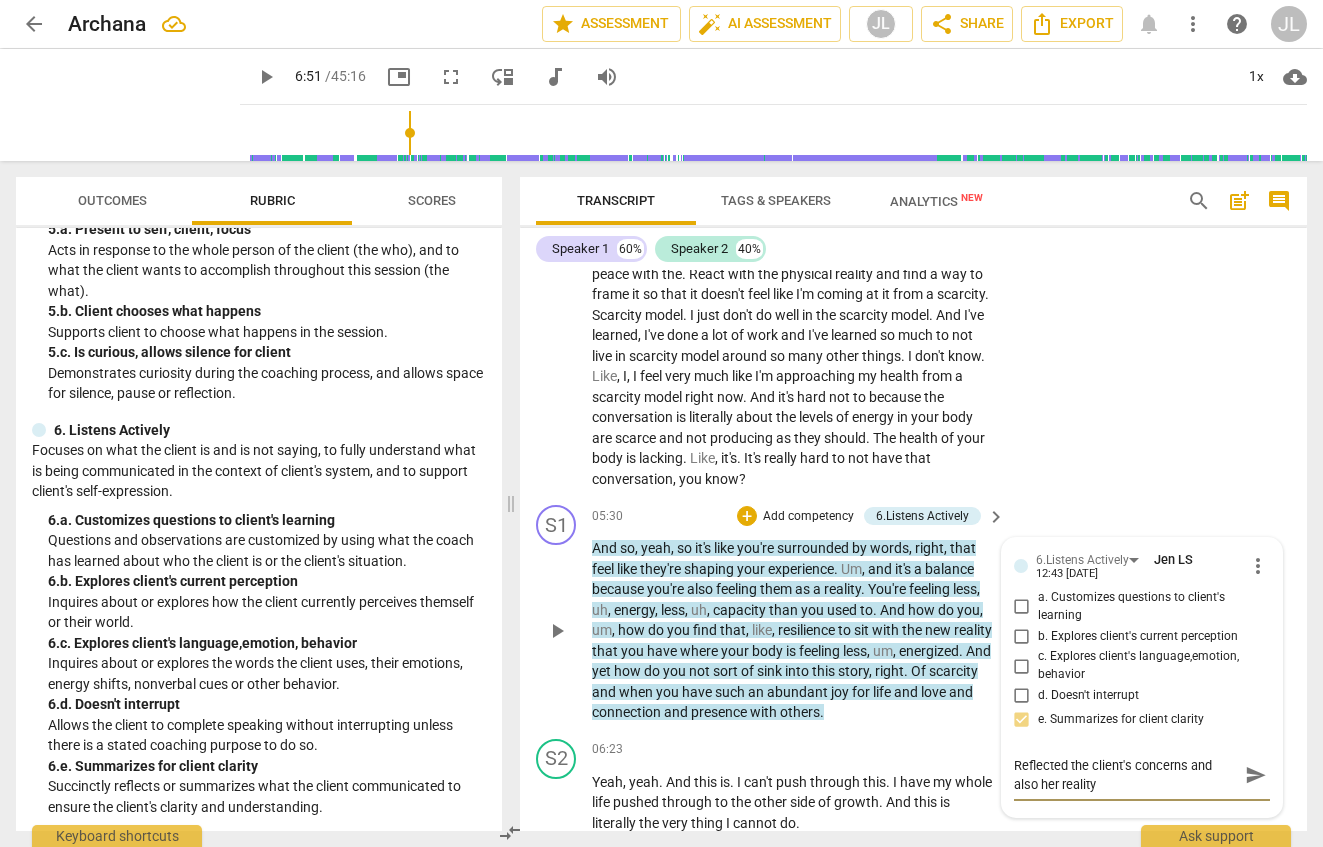 type on "Reflected the client's concerns and also her reality o" 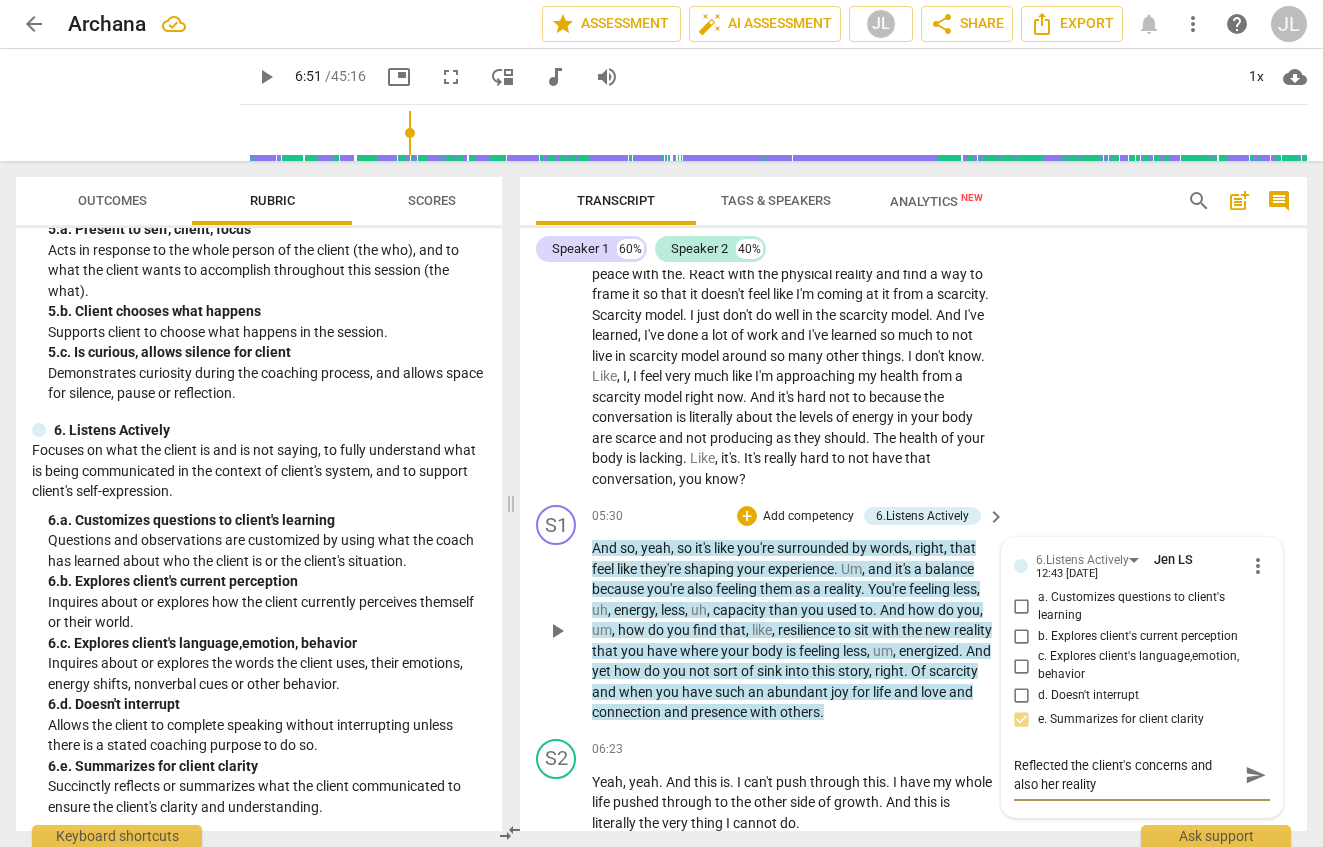 type on "Reflected the client's concerns and also her reality o" 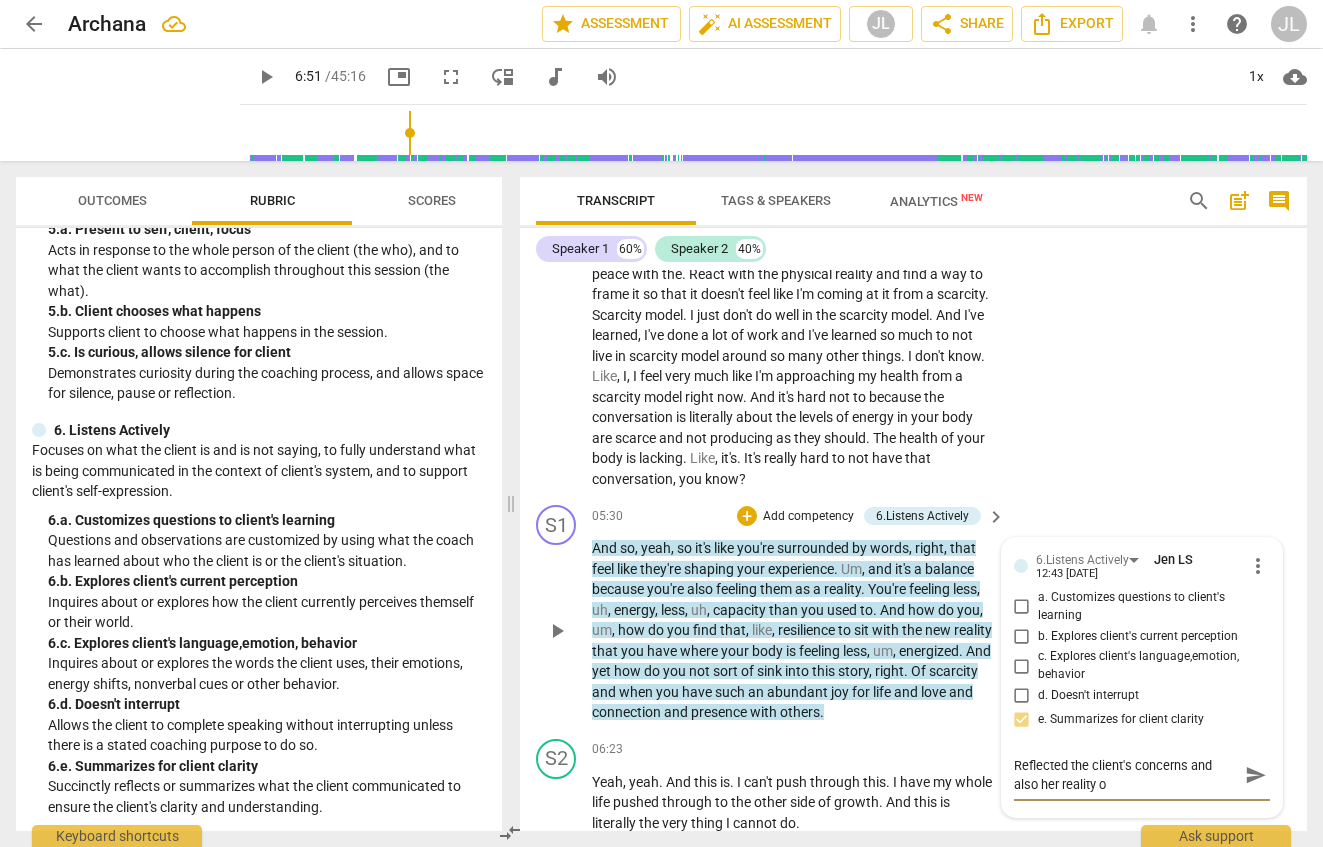 type on "Reflected the client's concerns and also her reality of" 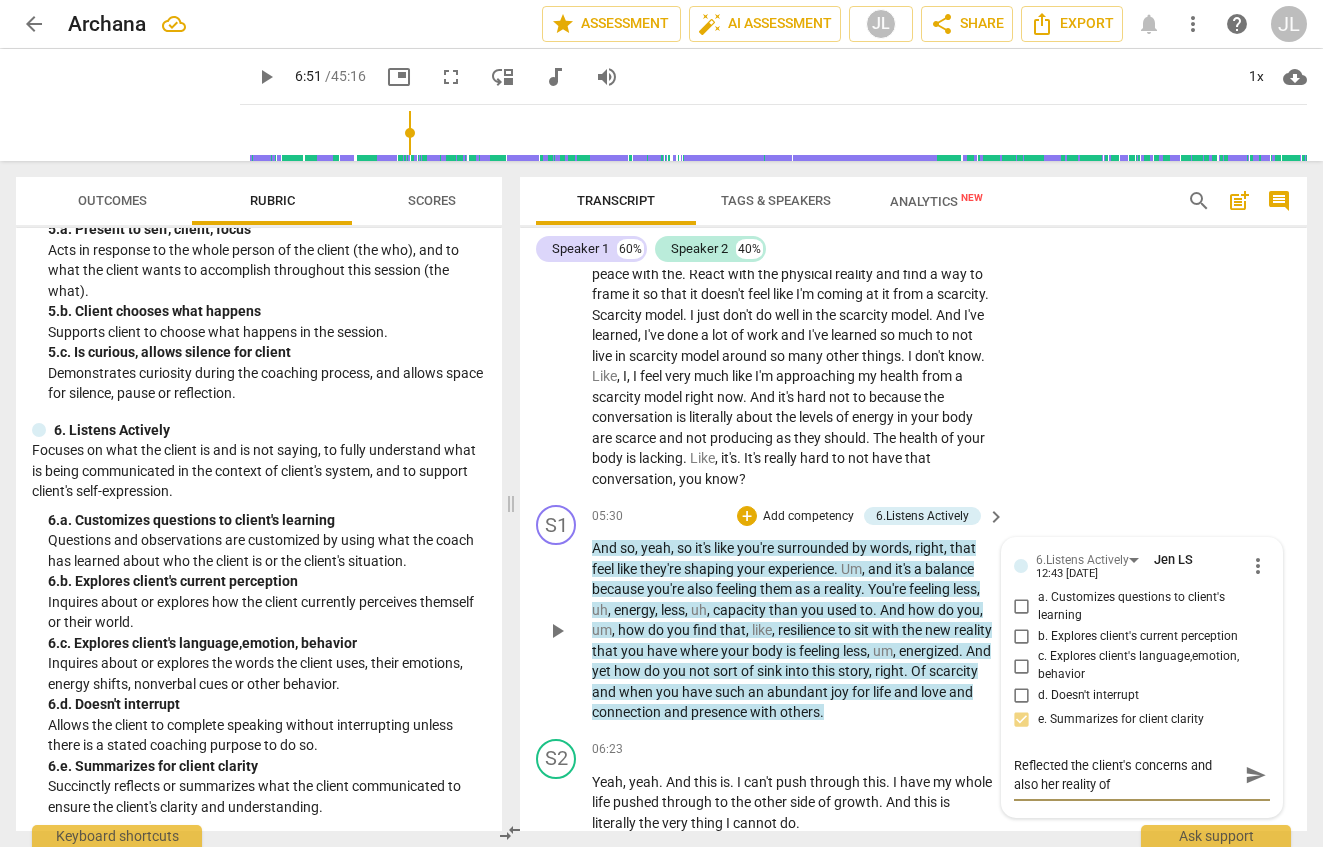 type on "Reflected the client's concerns and also her reality of" 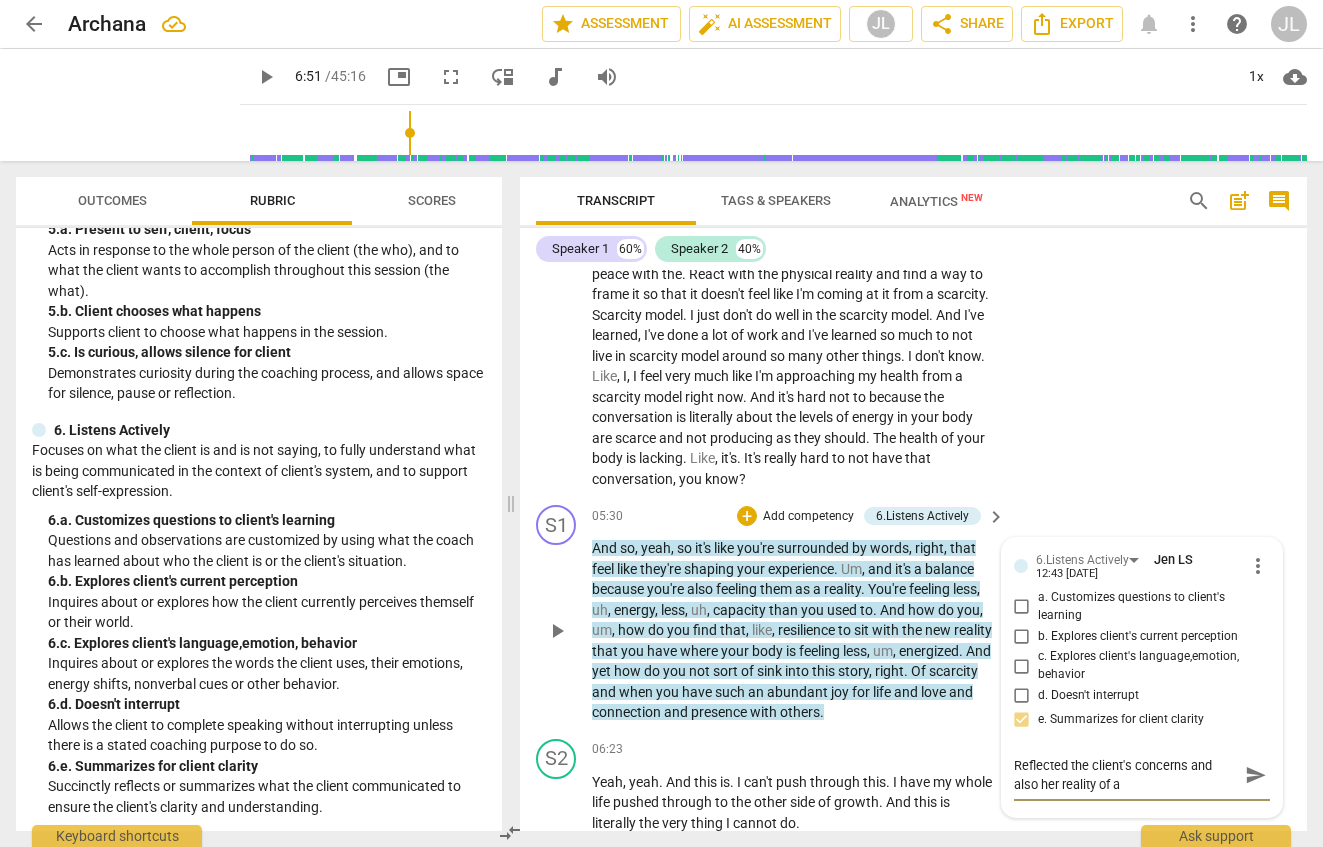 type on "Reflected the client's concerns and also her reality of ab" 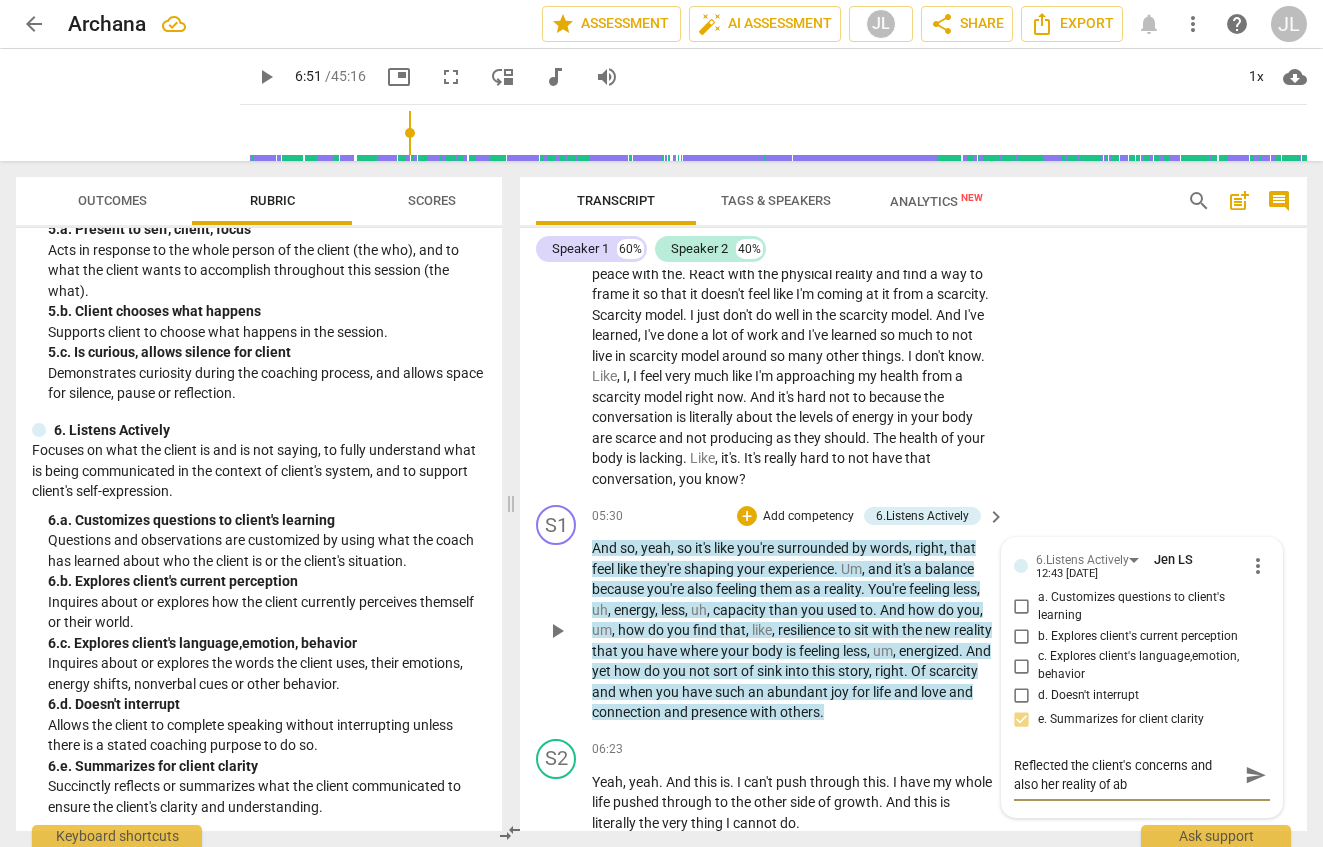 type on "Reflected the client's concerns and also her reality of abj" 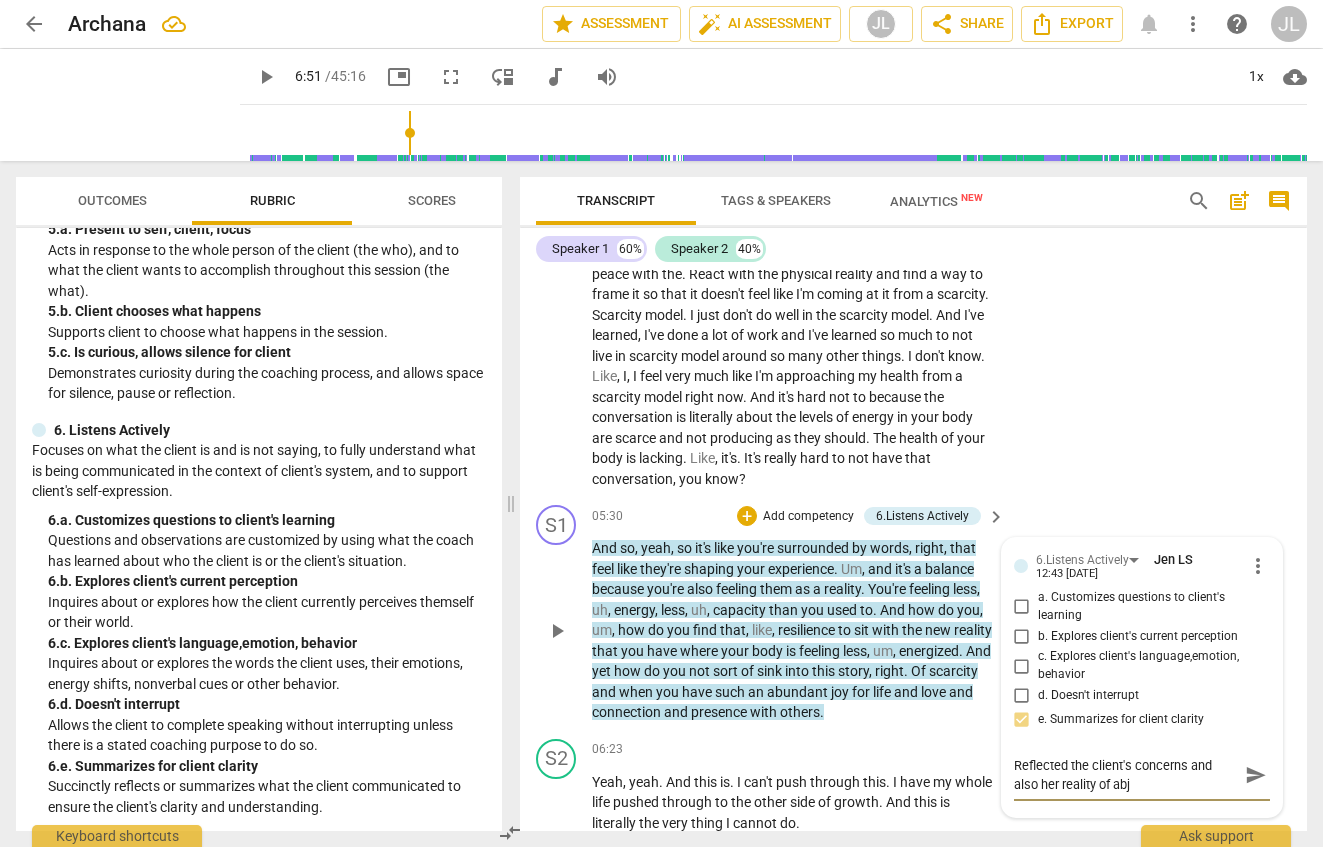 type on "Reflected the client's concerns and also her reality of ab" 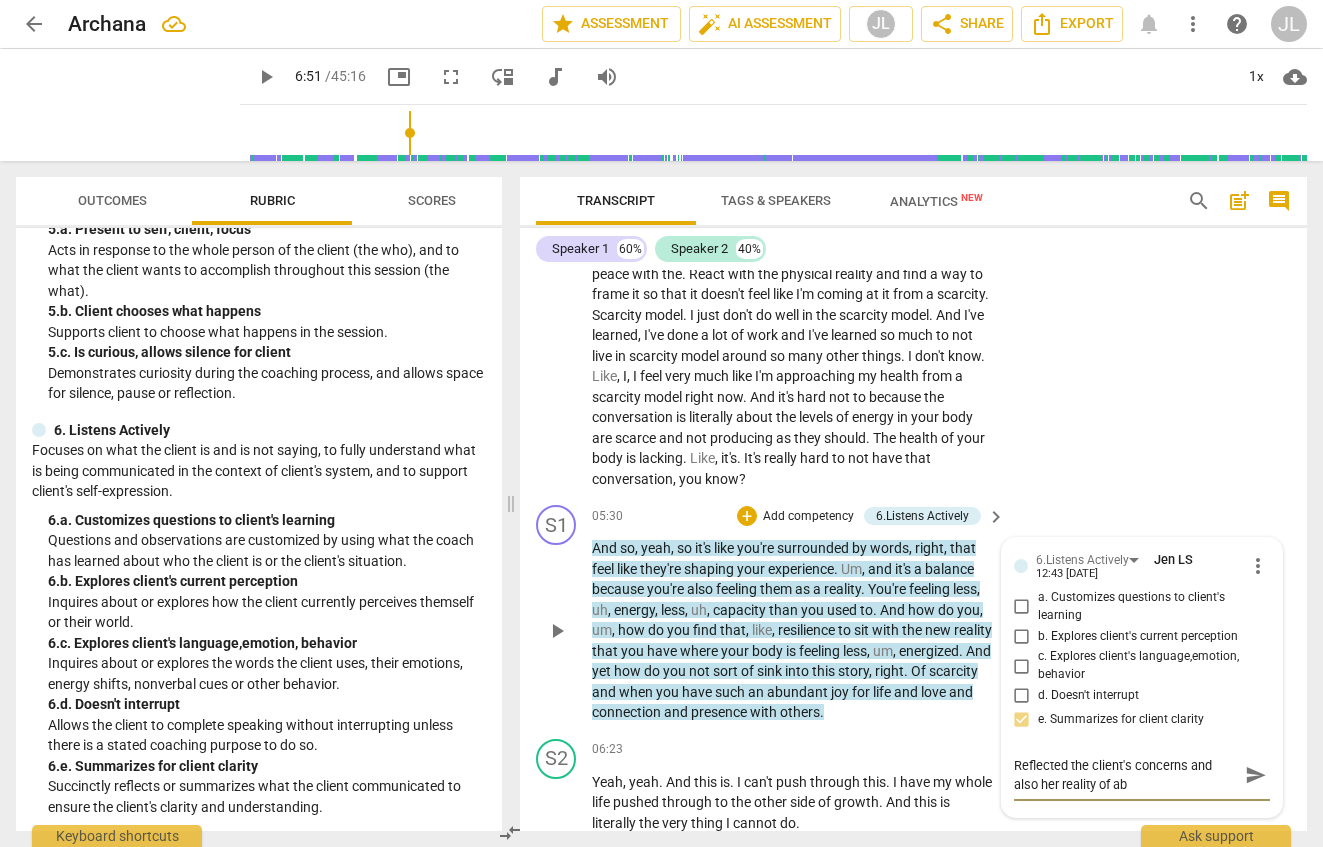type on "Reflected the client's concerns and also her reality of a" 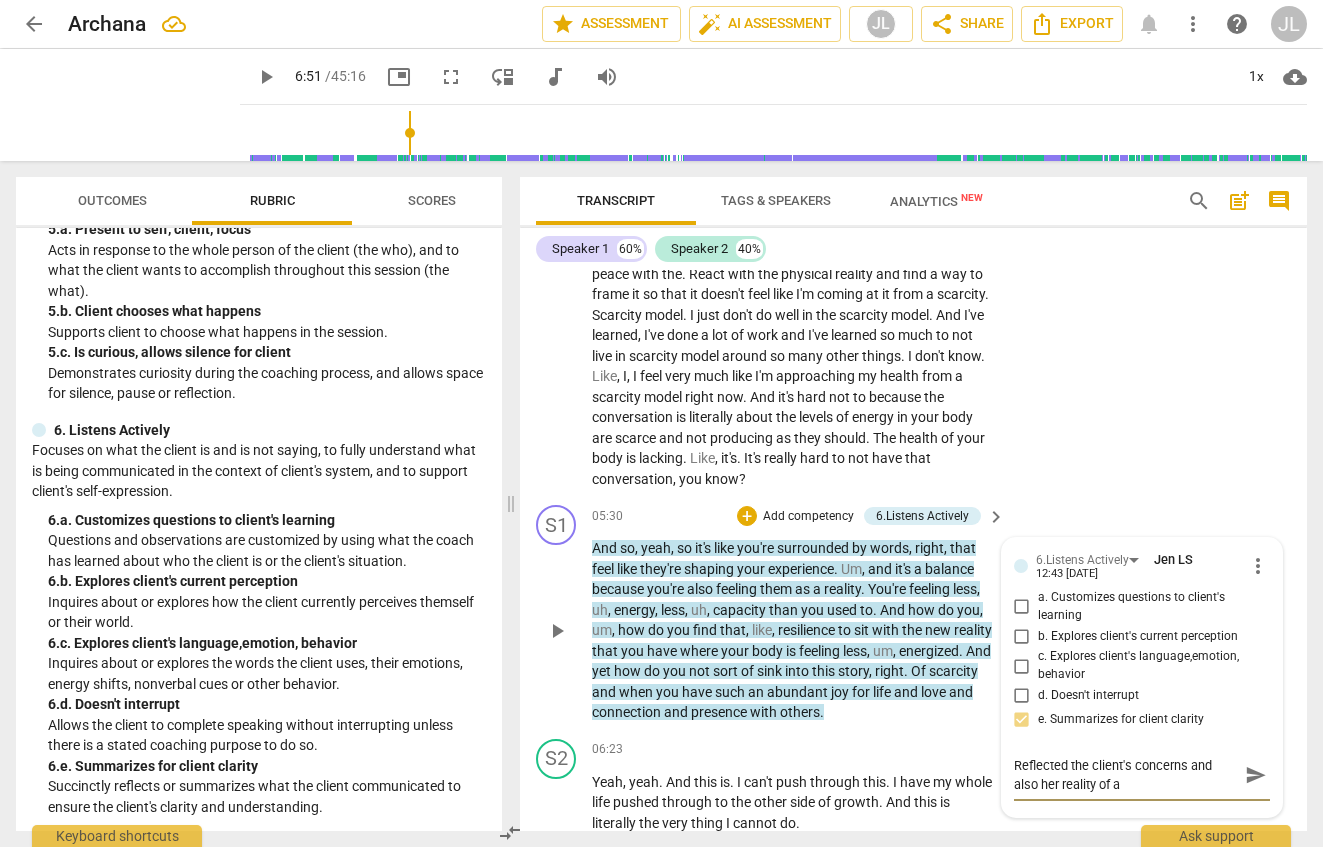 type on "Reflected the client's concerns and also her reality of" 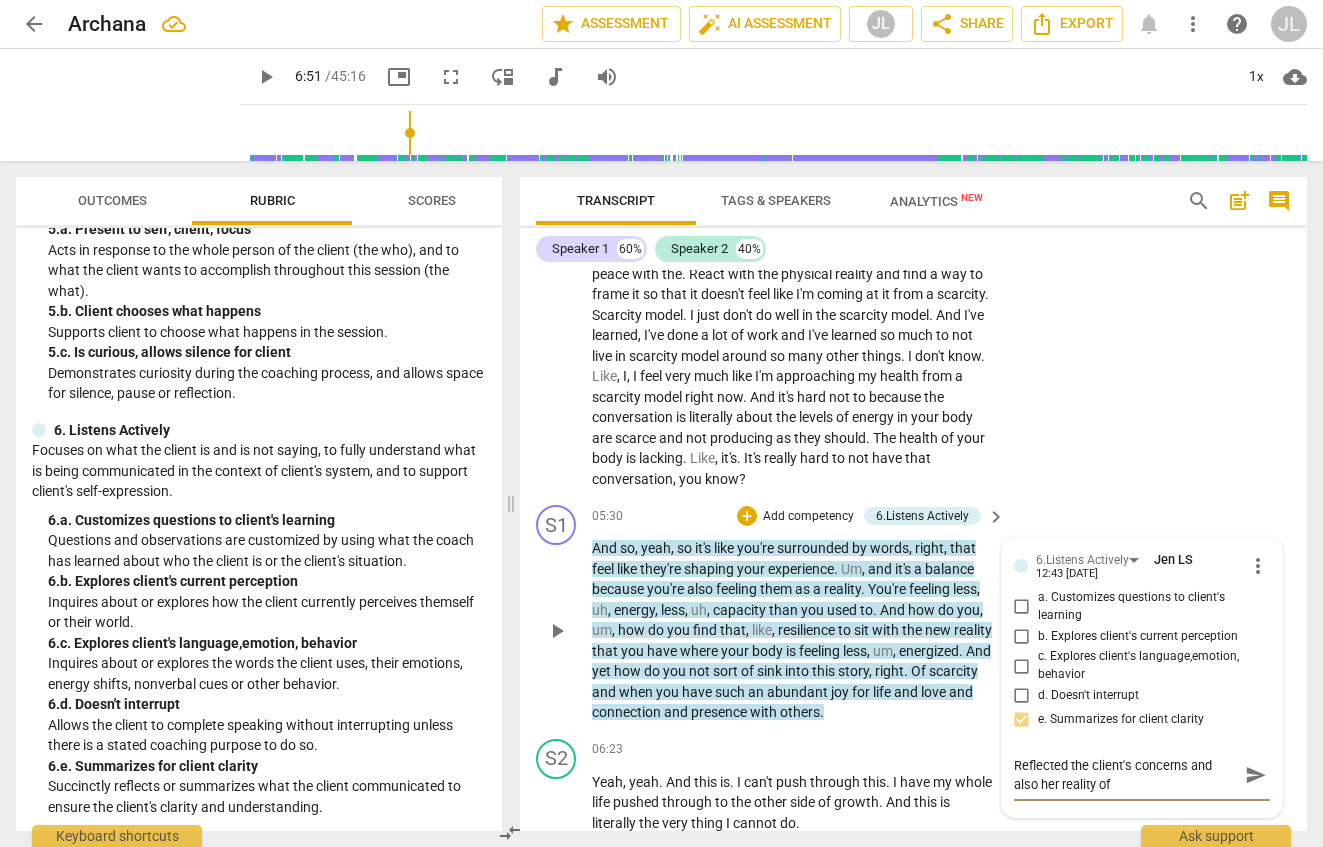 type on "Reflected the client's concerns and also her reality of" 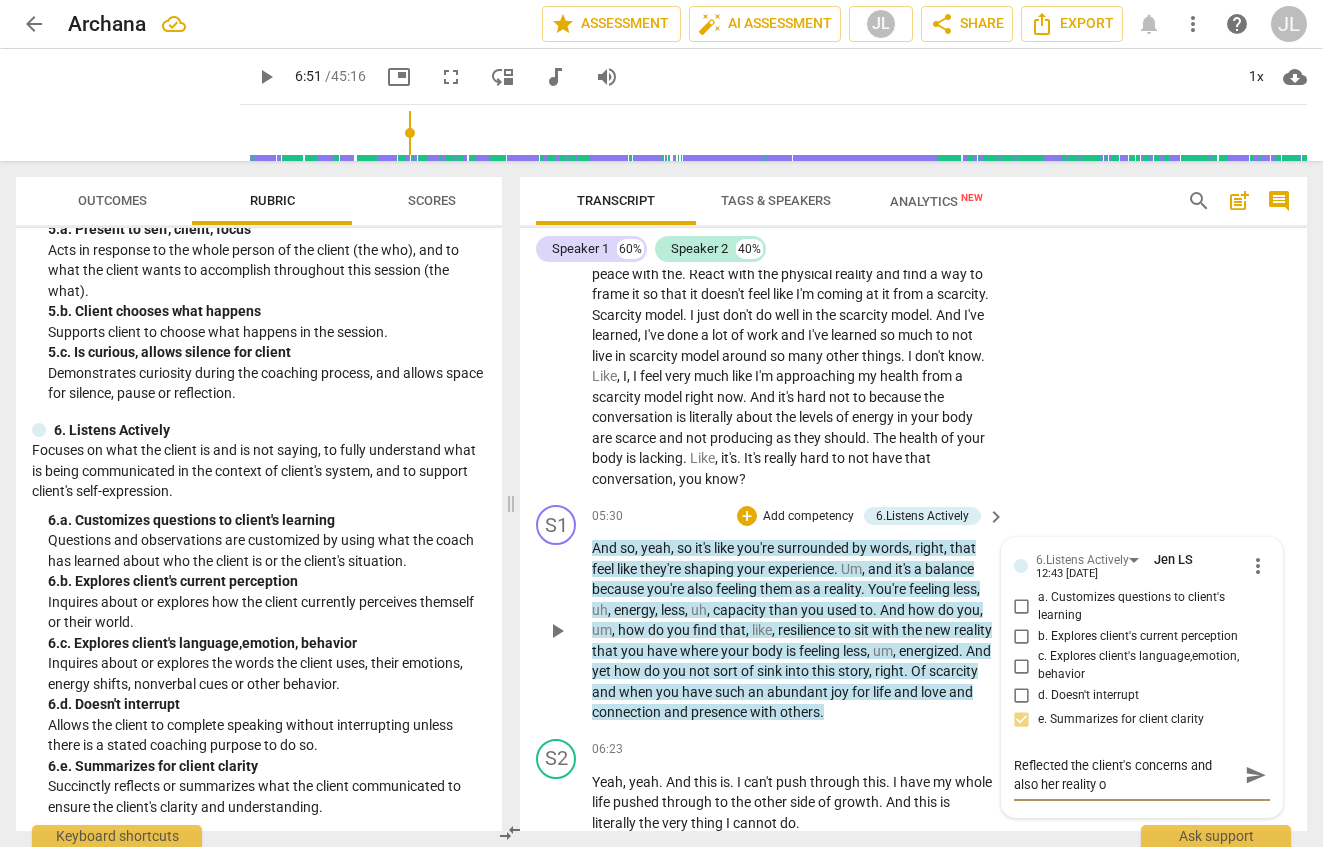 type on "Reflected the client's concerns and also her reality" 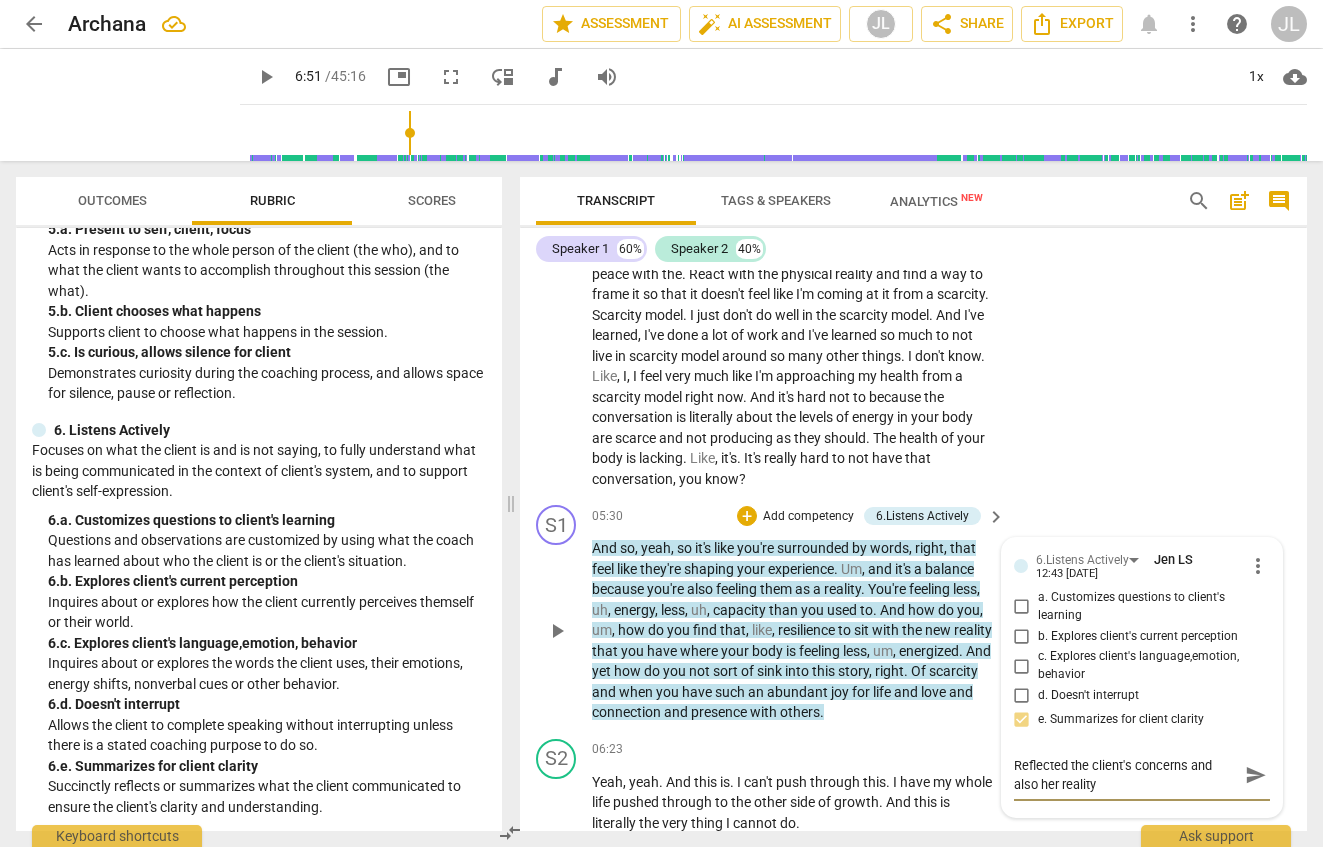 type on "Reflected the client's concerns and also her reality" 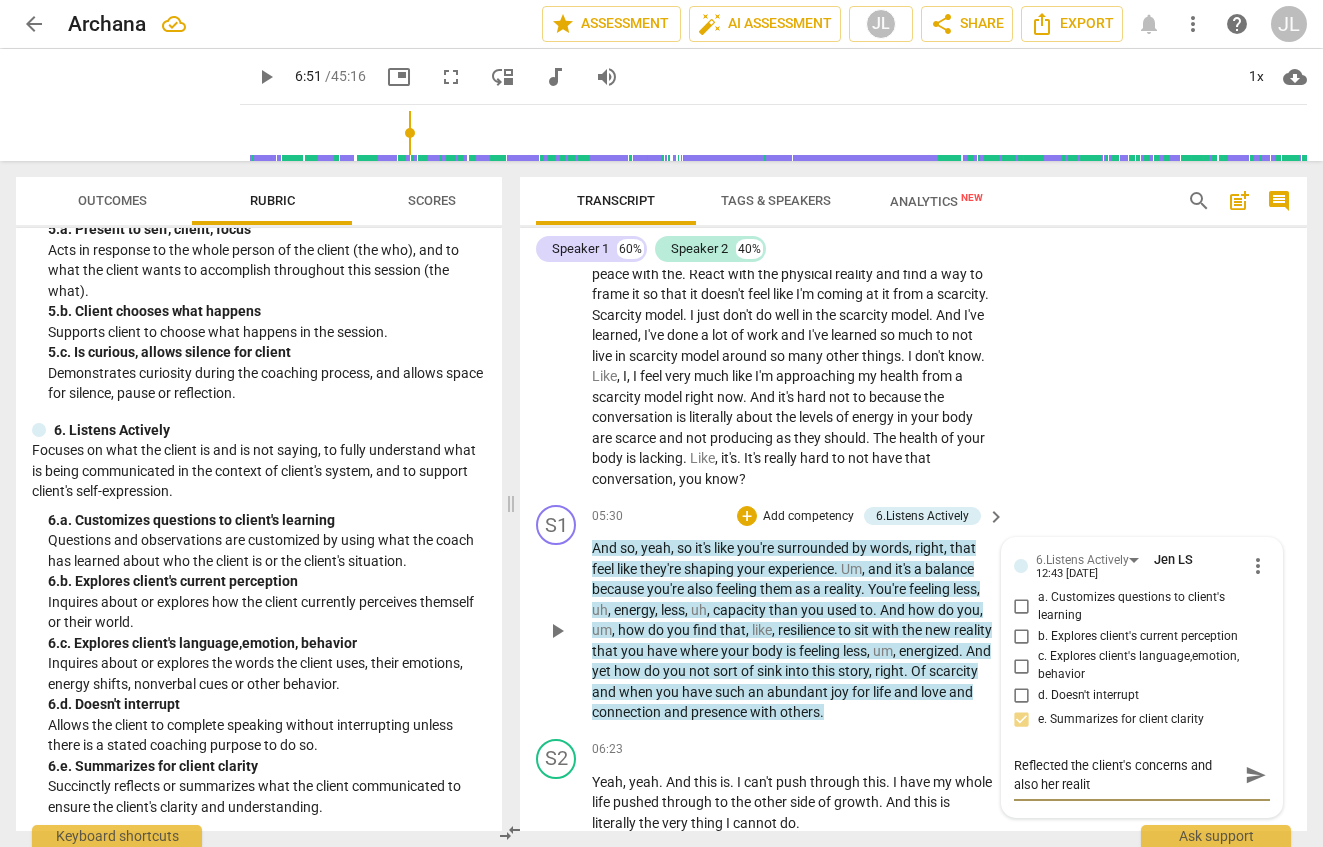 type on "Reflected the client's concerns and also her reali" 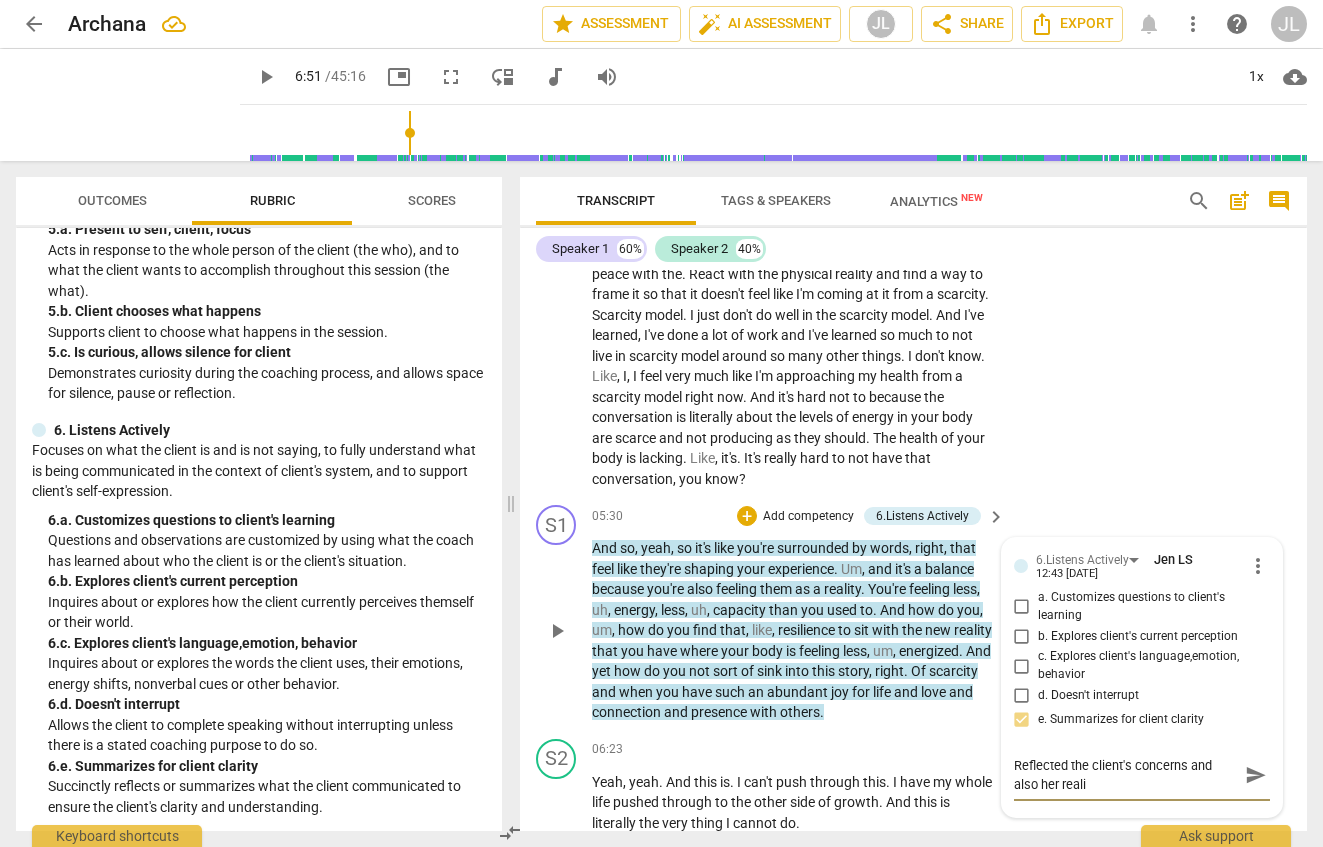 type on "Reflected the client's concerns and also her real" 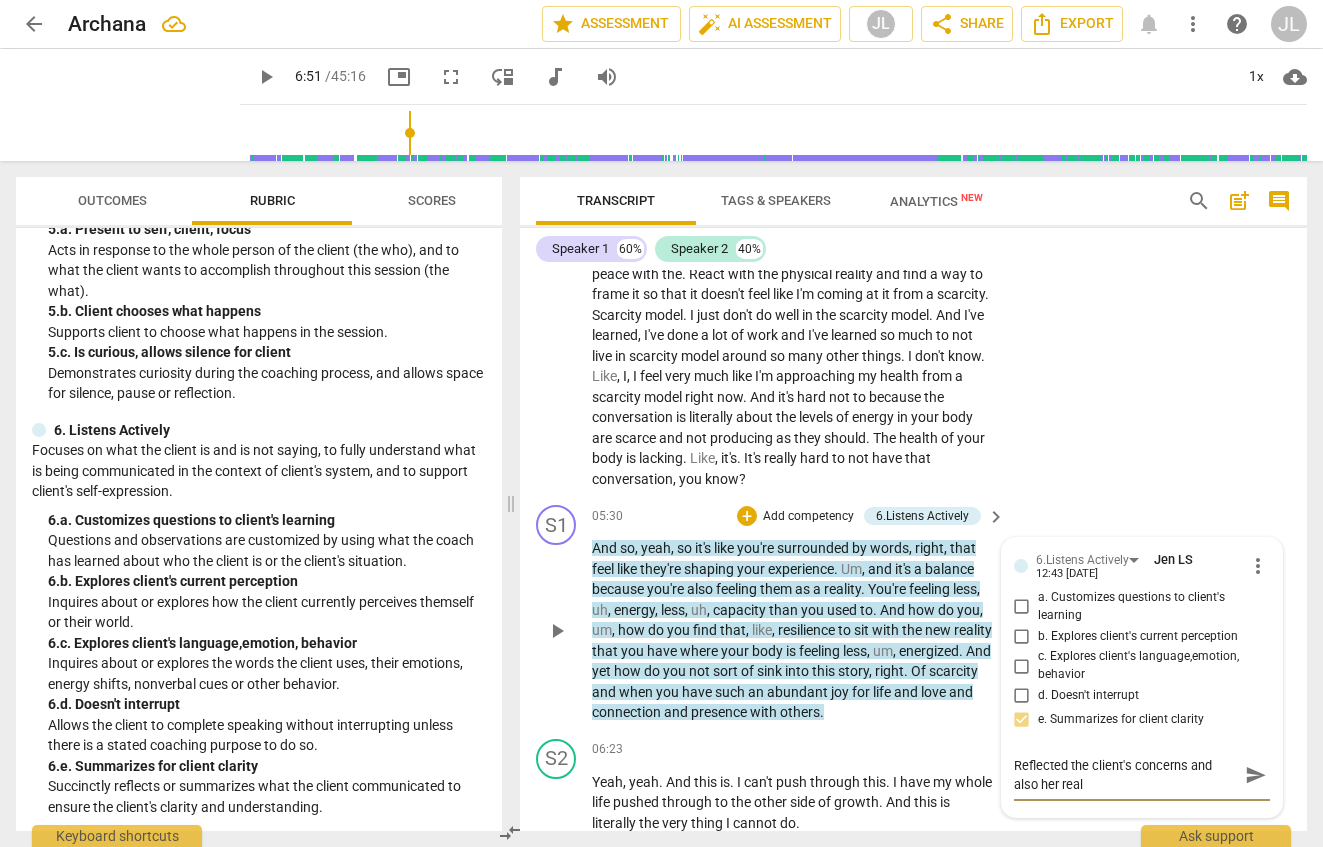 type on "Reflected the client's concerns and also her rea" 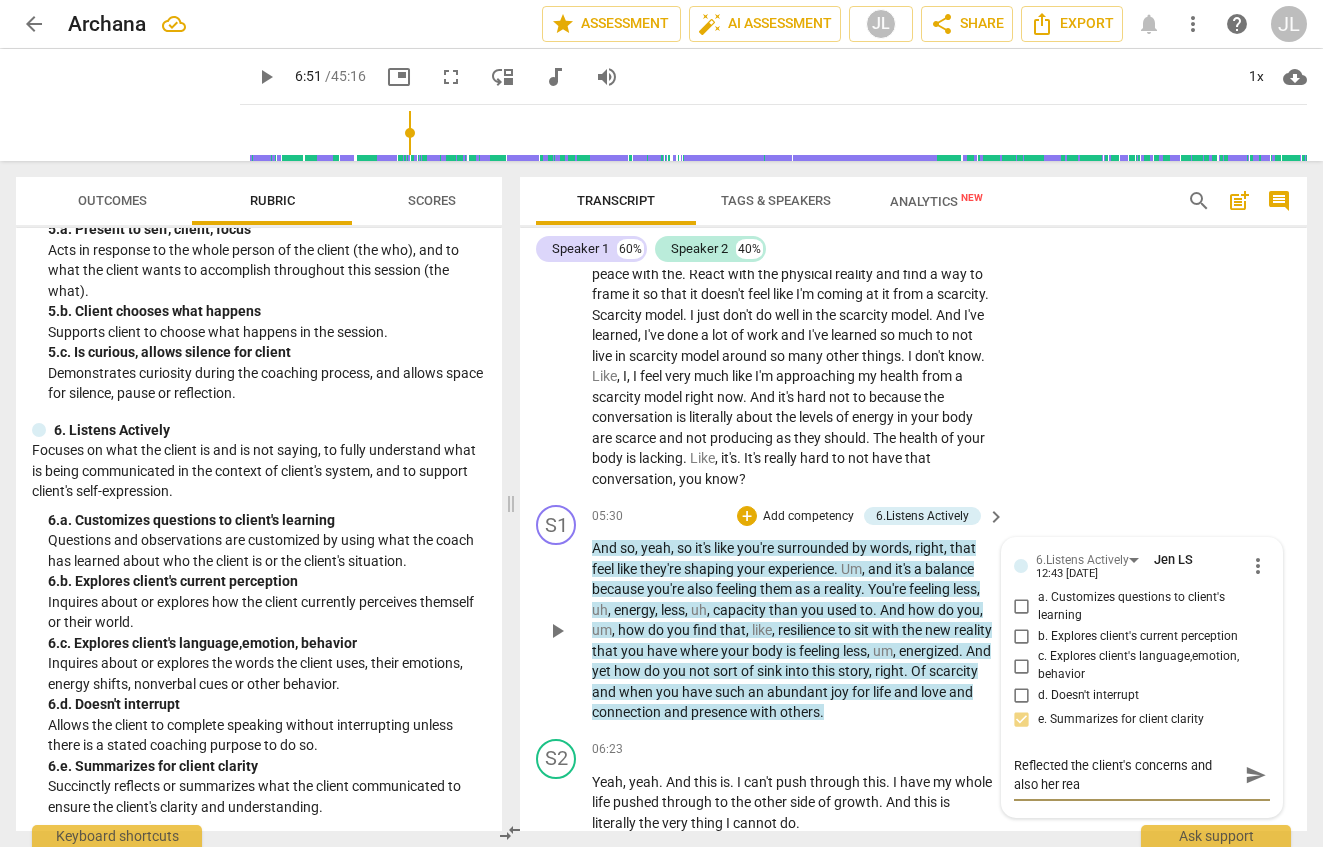 type on "Reflected the client's concerns and also her re" 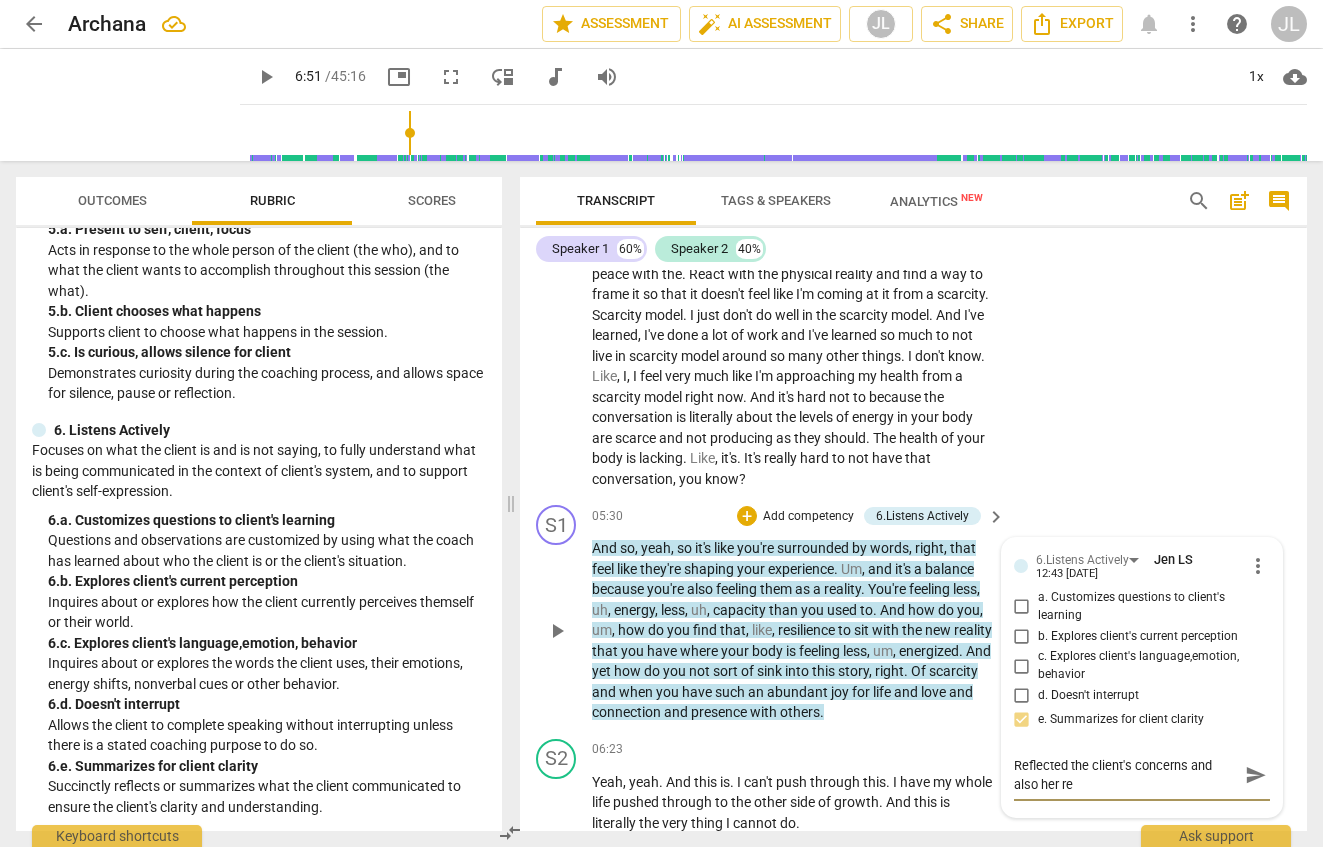 type on "Reflected the client's concerns and also her r" 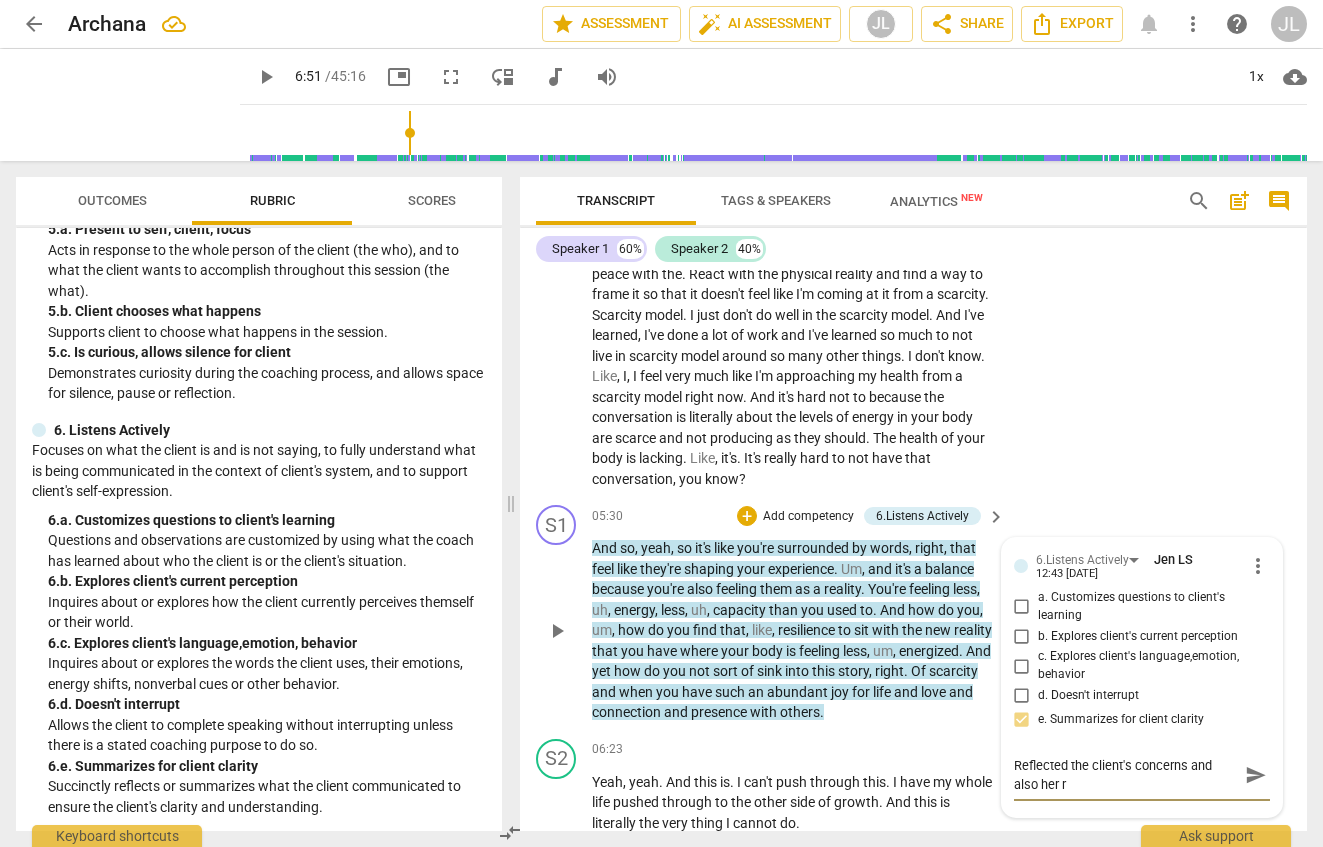 type on "Reflected the client's concerns and also her" 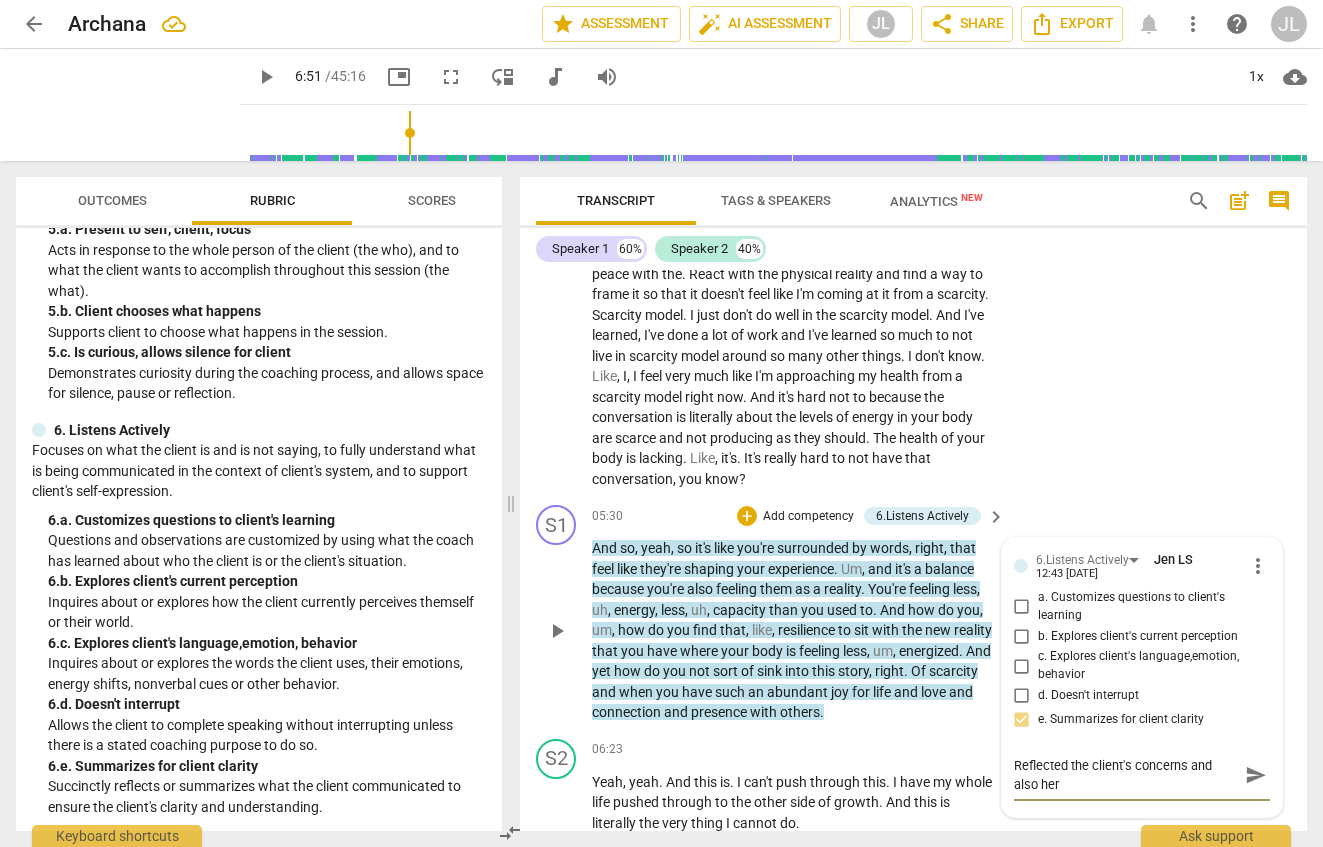 scroll, scrollTop: 17, scrollLeft: 0, axis: vertical 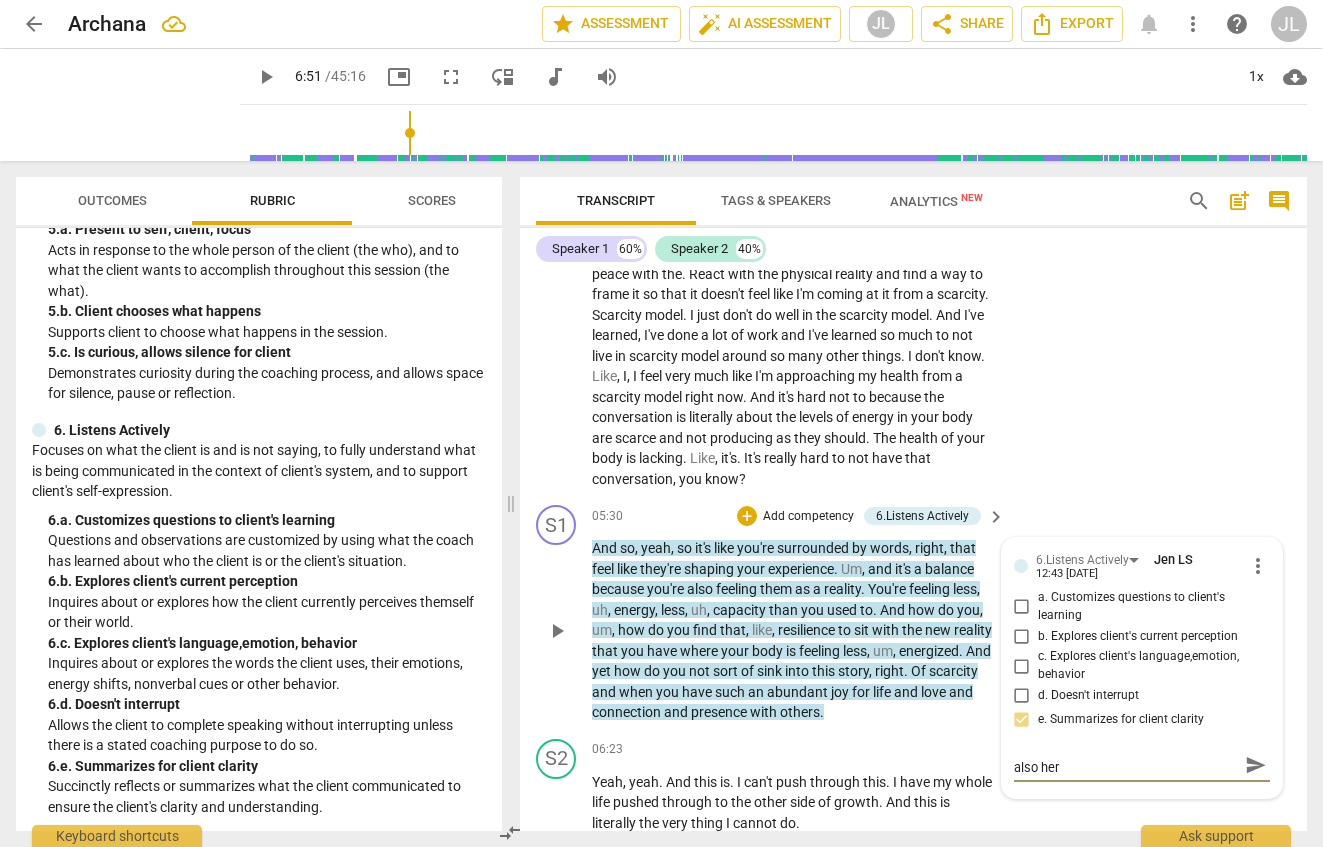 type on "Reflected the client's concerns and also her" 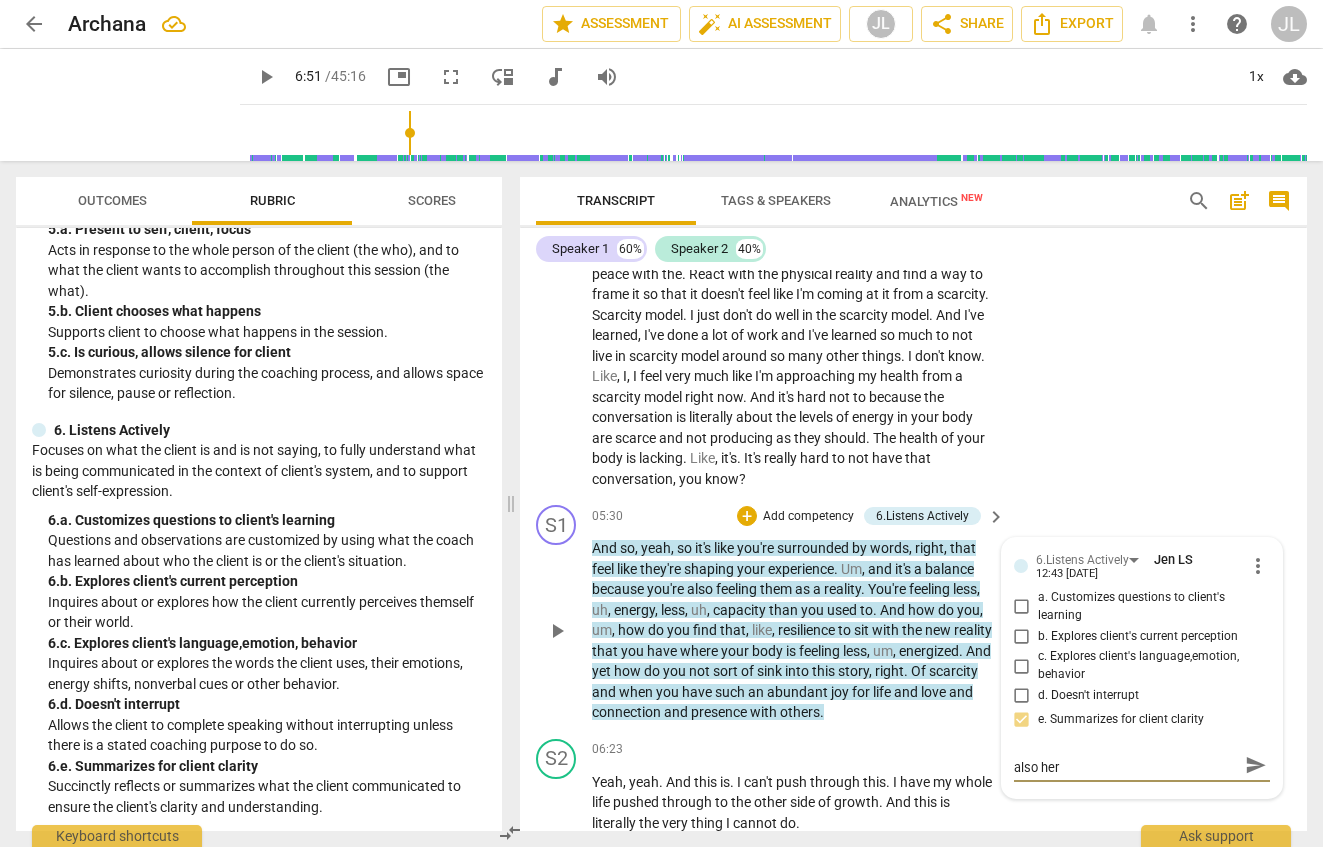 type on "Reflected the client's concerns and also her" 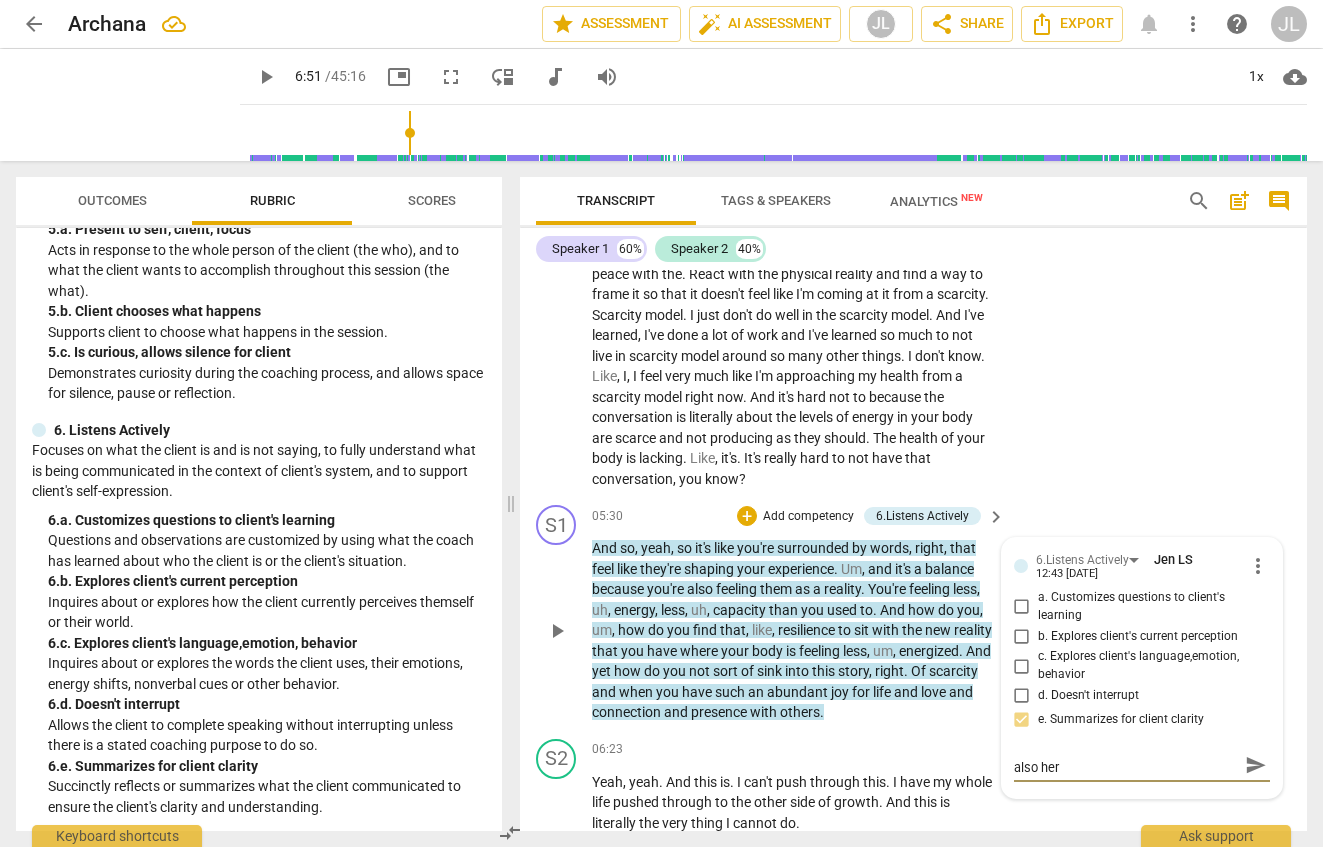 type on "Reflected the client's concerns and also her" 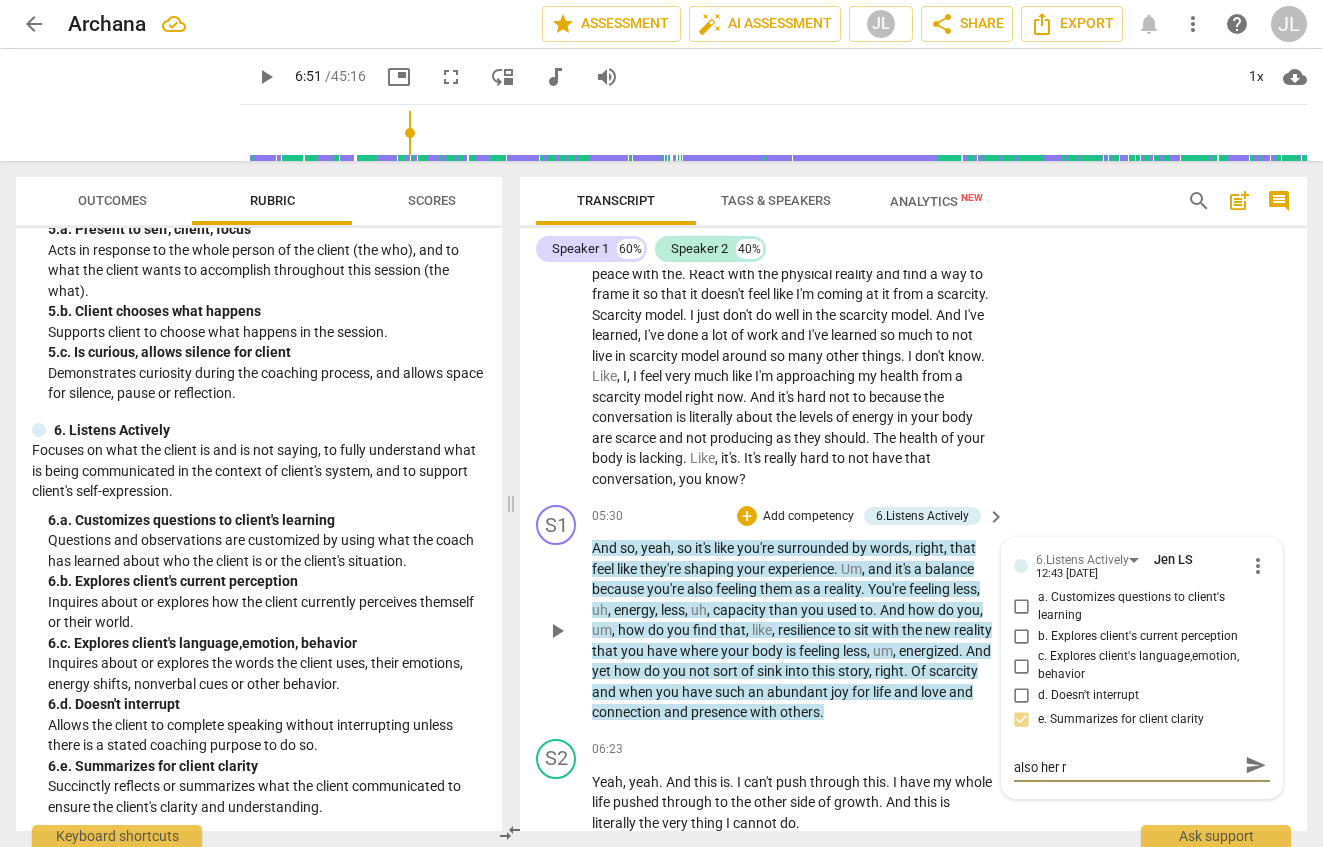 type on "Reflected the client's concerns and also her re" 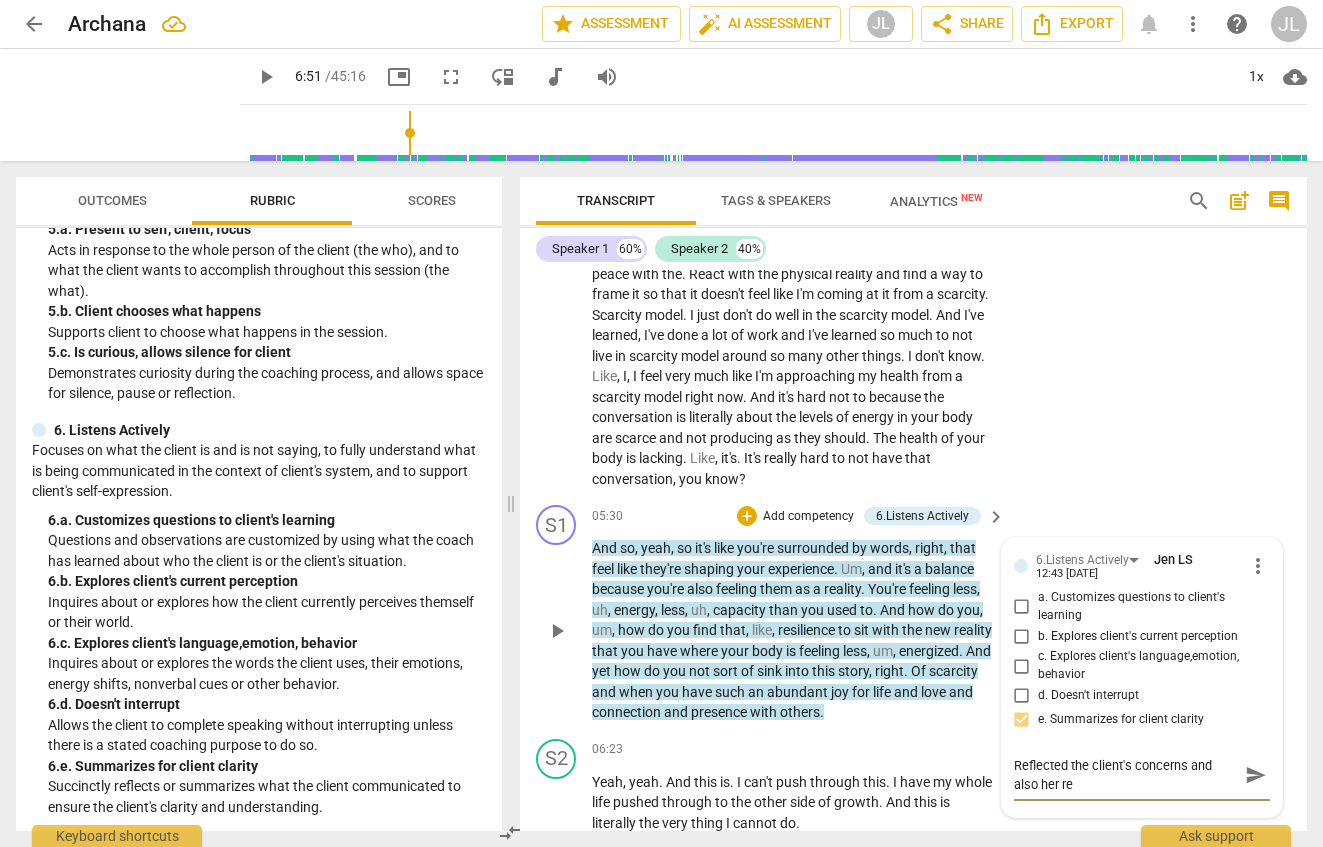 type on "Reflected the client's concerns and also her res" 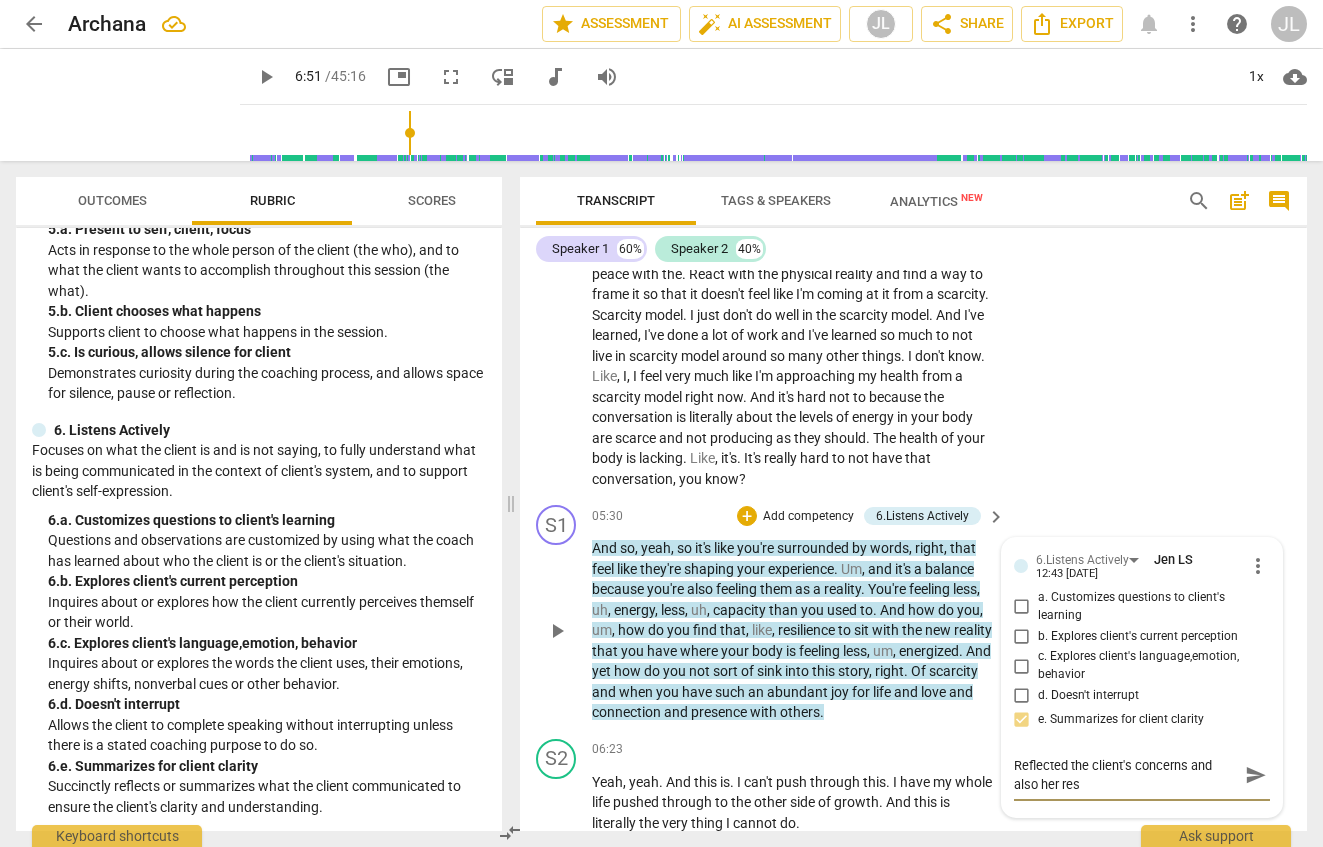 type on "Reflected the client's concerns and also her resi" 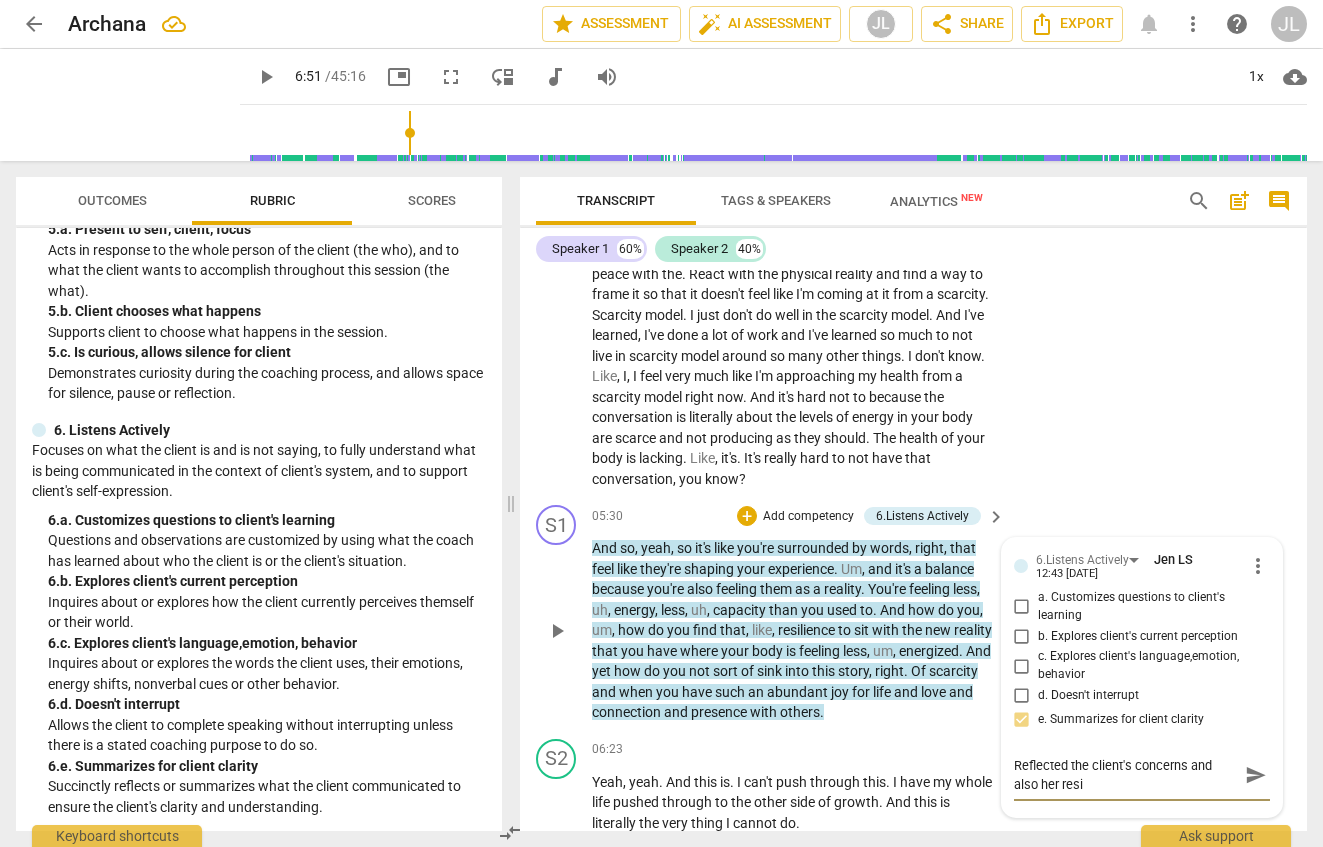 type on "Reflected the client's concerns and also her resil" 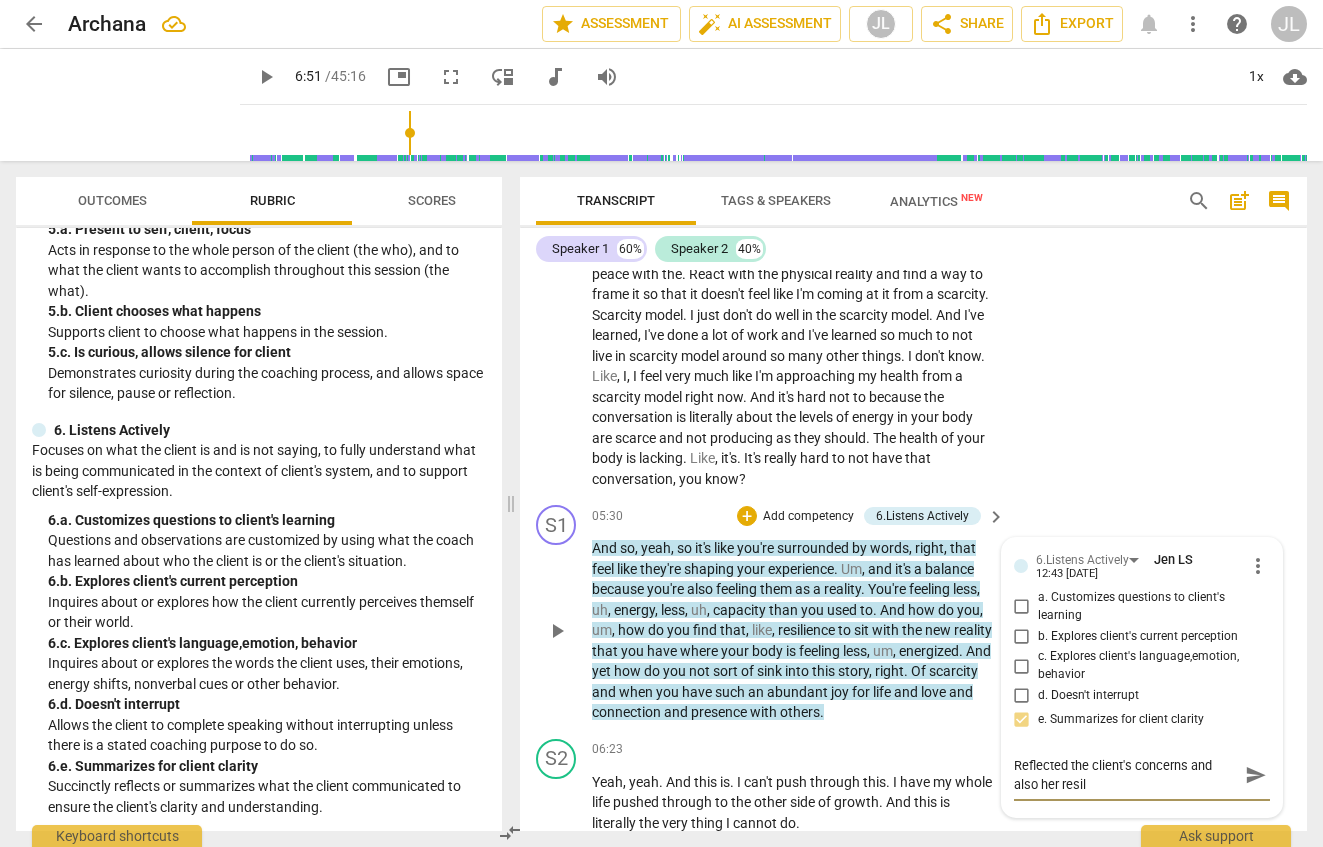 type on "Reflected the client's concerns and also her resili" 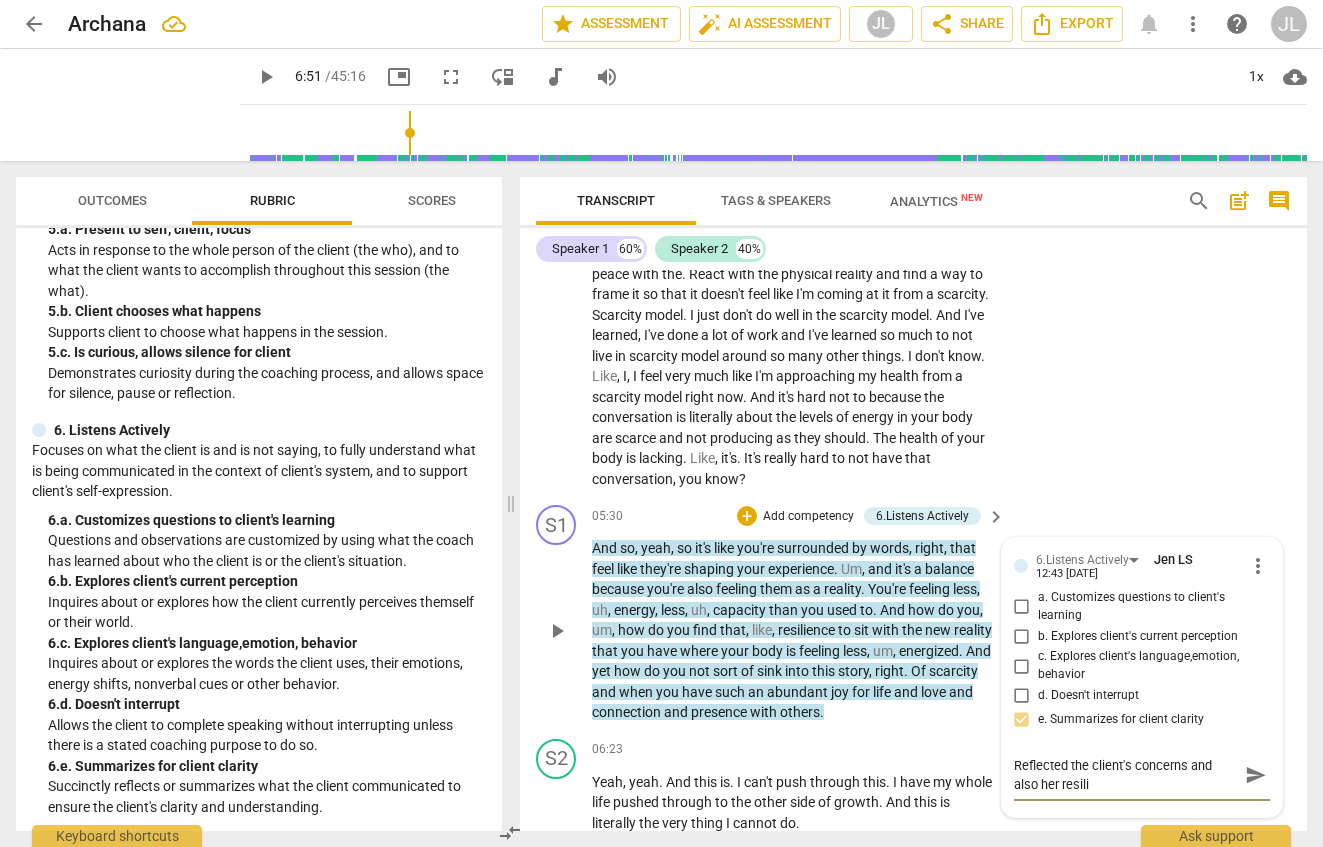 type on "Reflected the client's concerns and also her resilie" 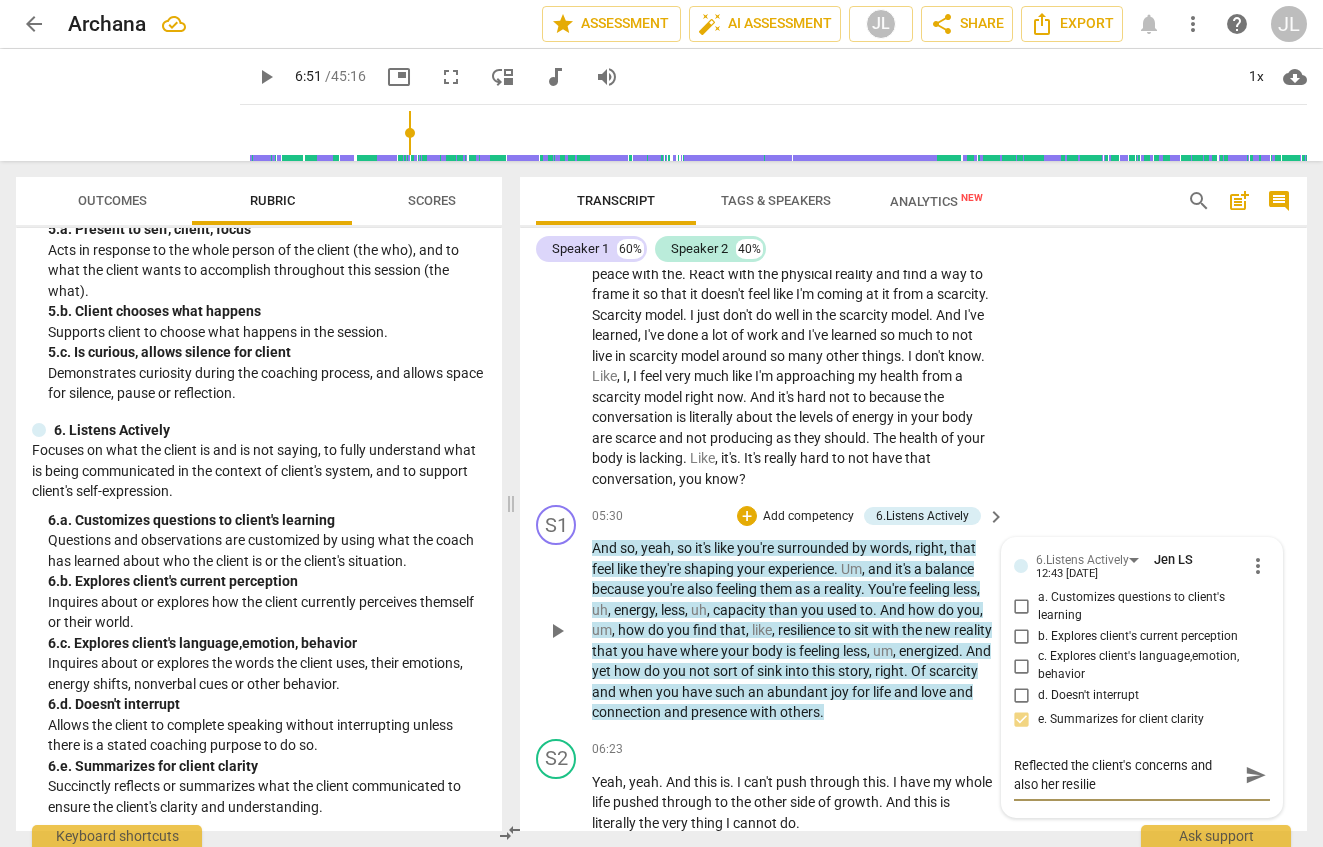 type on "Reflected the client's concerns and also her resilien" 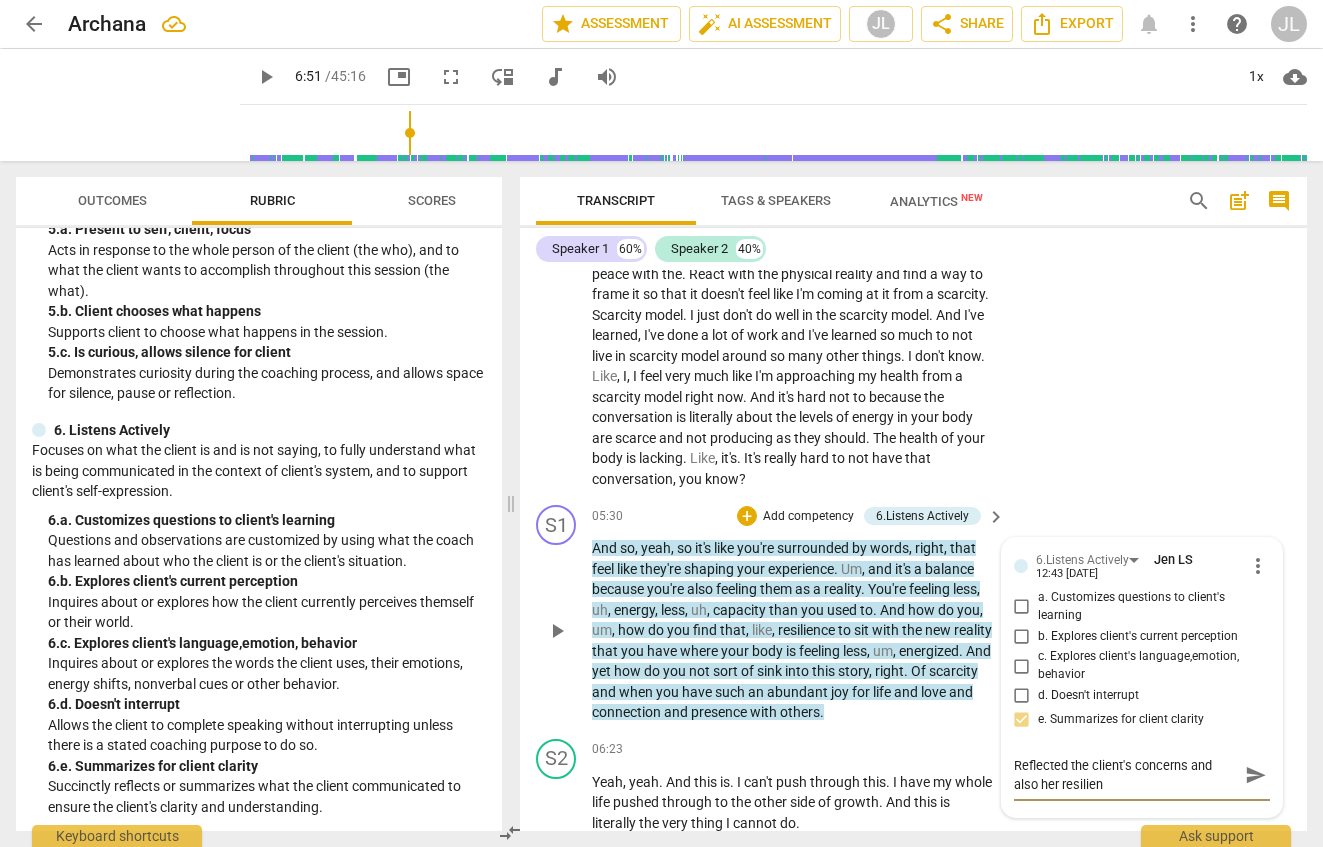 type on "Reflected the client's concerns and also her resilienc" 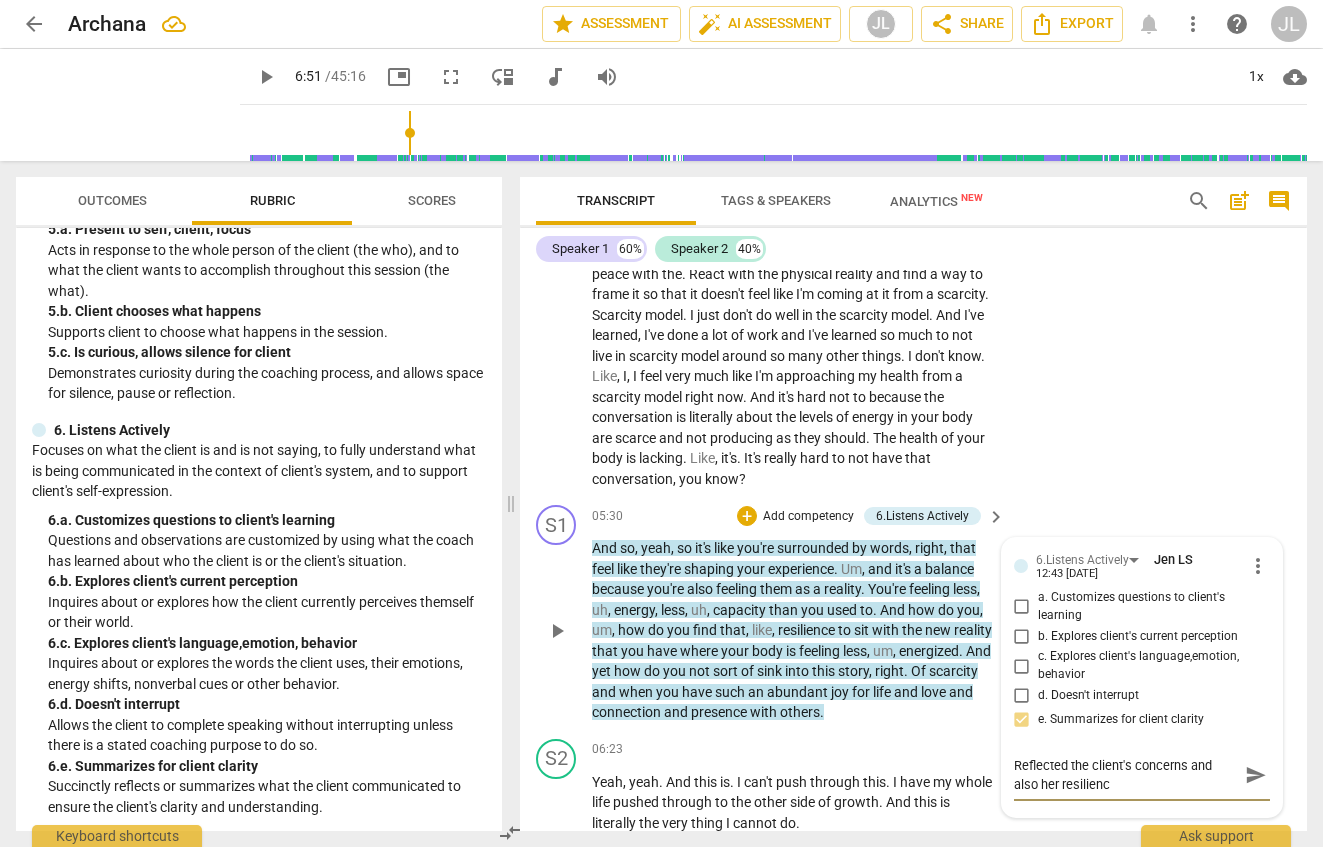 type on "Reflected the client's concerns and also her resilience" 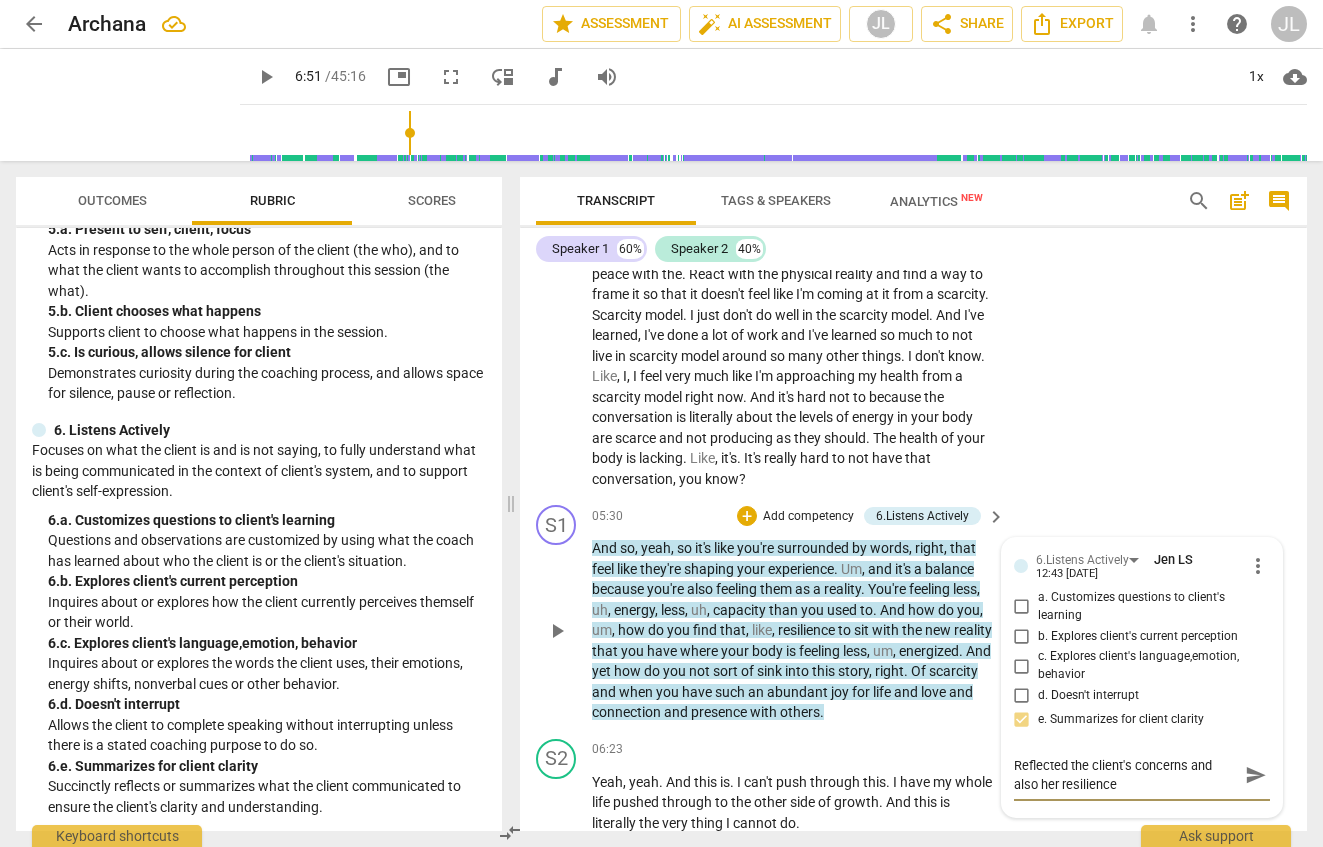 type 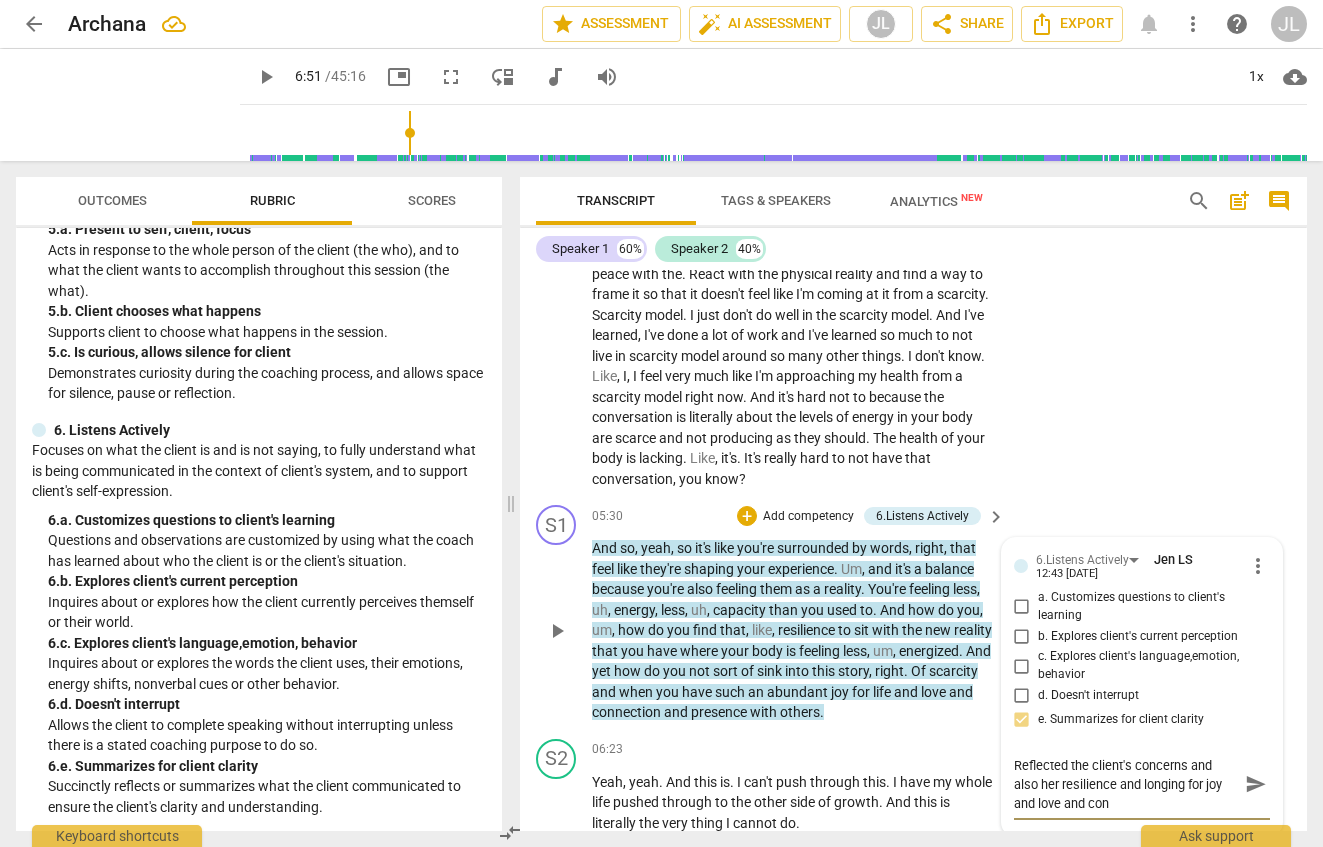 scroll, scrollTop: 0, scrollLeft: 0, axis: both 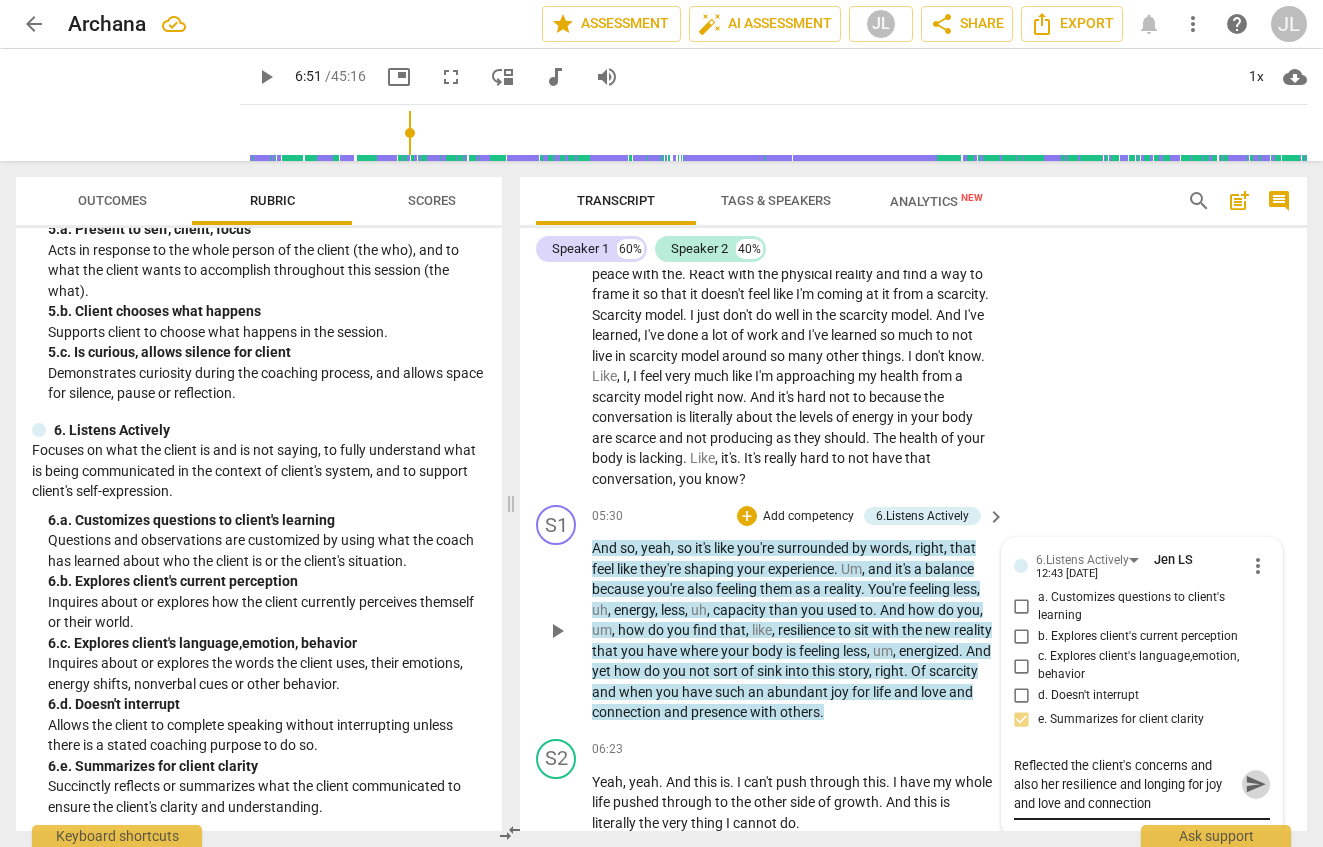 click on "send" at bounding box center (1256, 784) 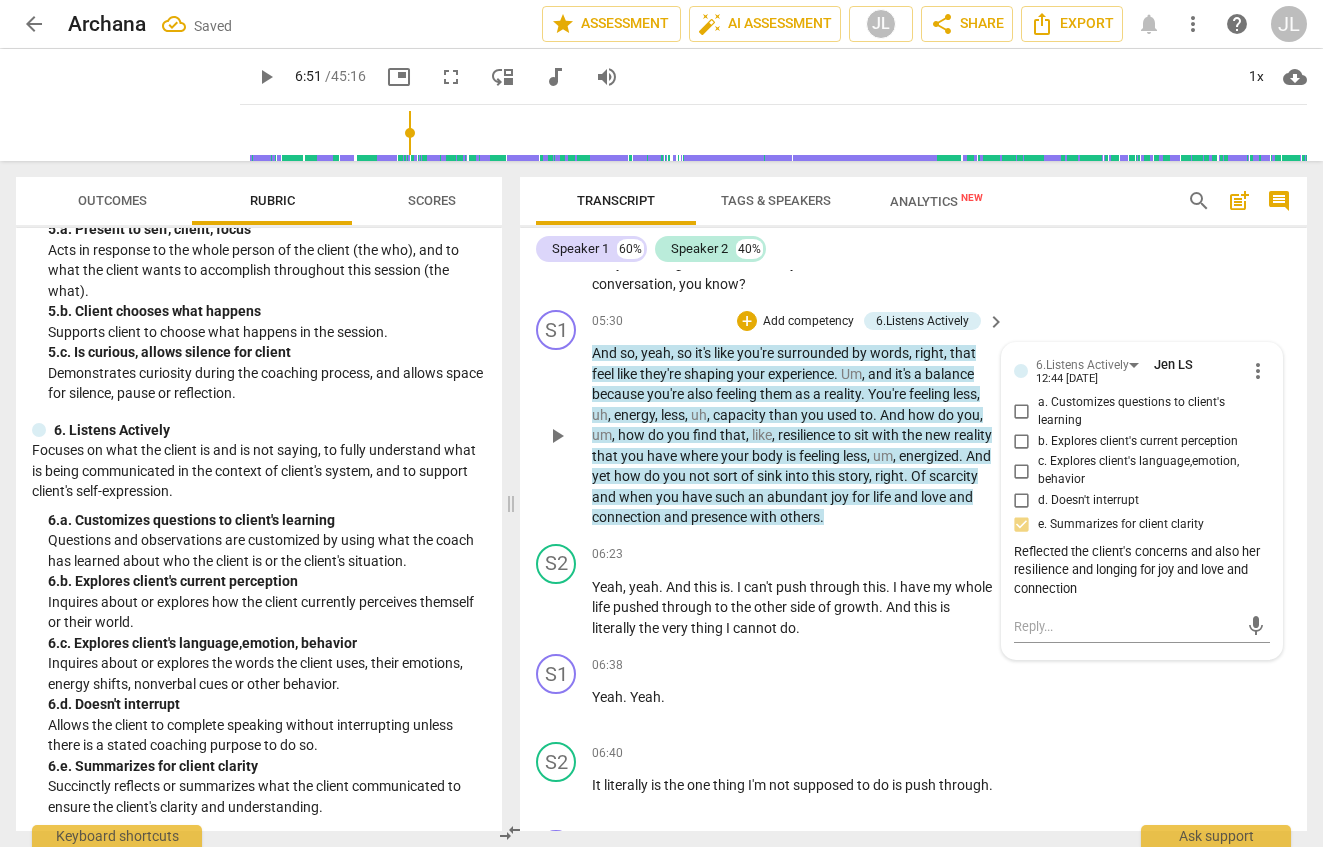 scroll, scrollTop: 3186, scrollLeft: 0, axis: vertical 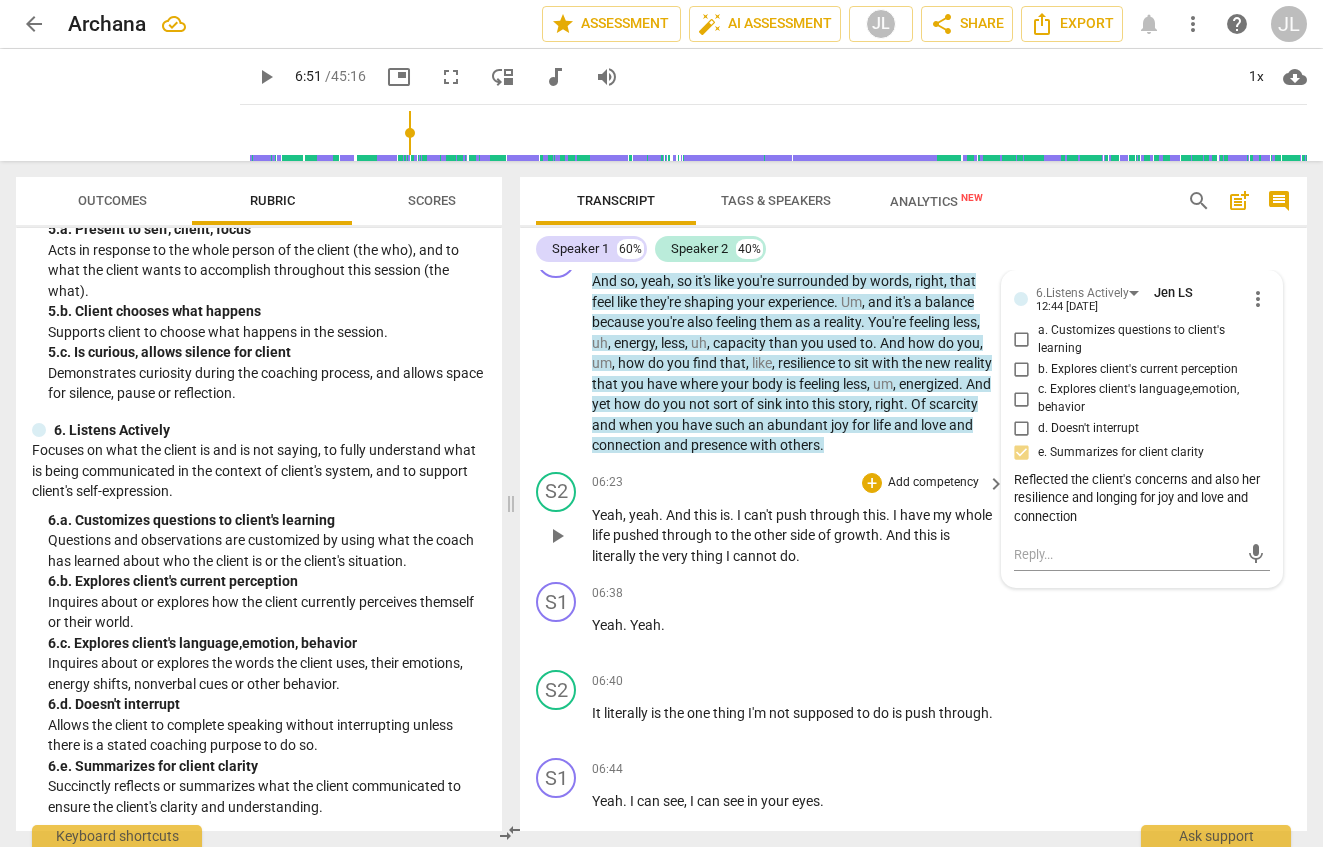 click on "Yeah ,   yeah .   And   this   is .   I   can't   push   through   this .   I   have   my   whole   life   pushed   through   to   the   other   side   of   growth .   And   this   is   literally   the   very   thing   I   cannot   do ." at bounding box center [793, 536] 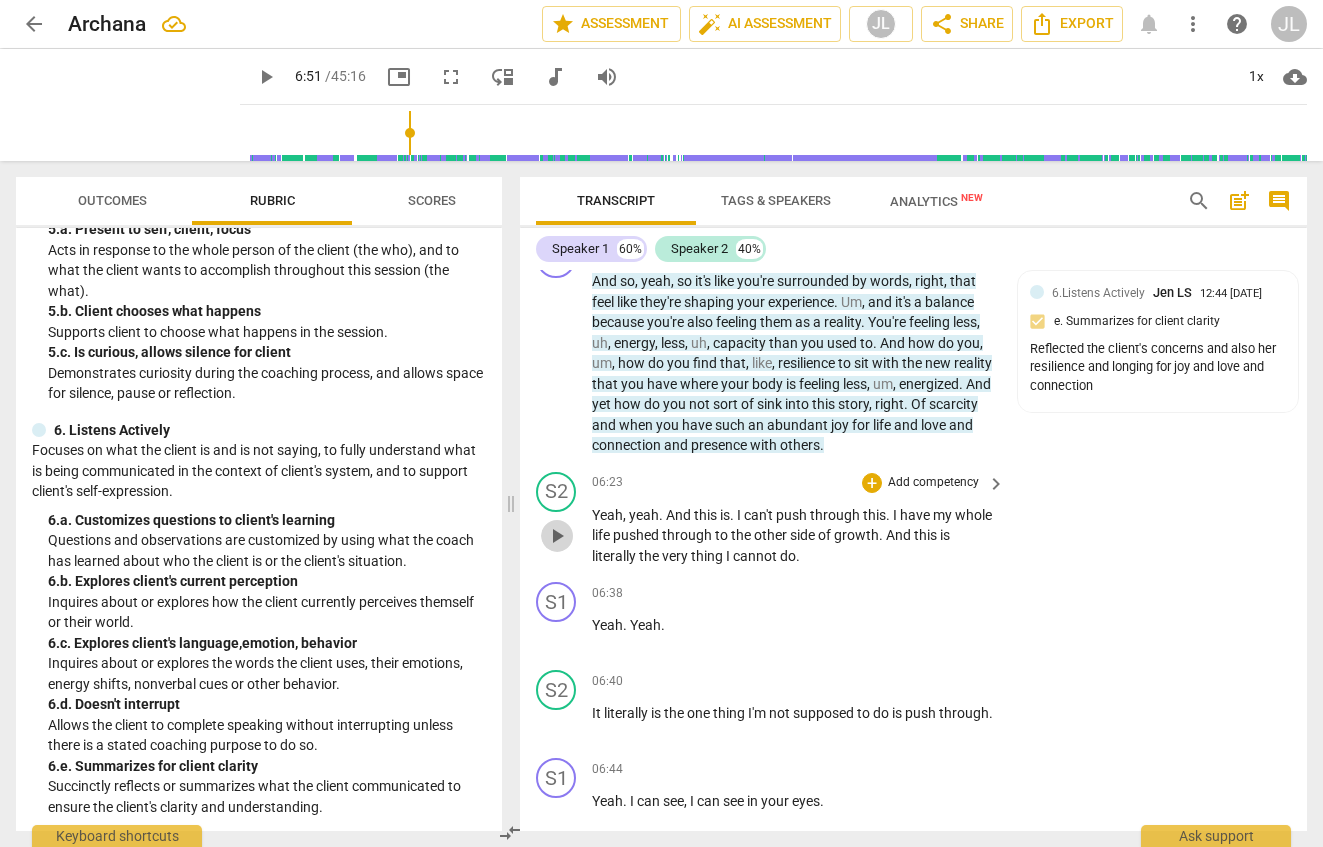 click on "play_arrow" at bounding box center (557, 536) 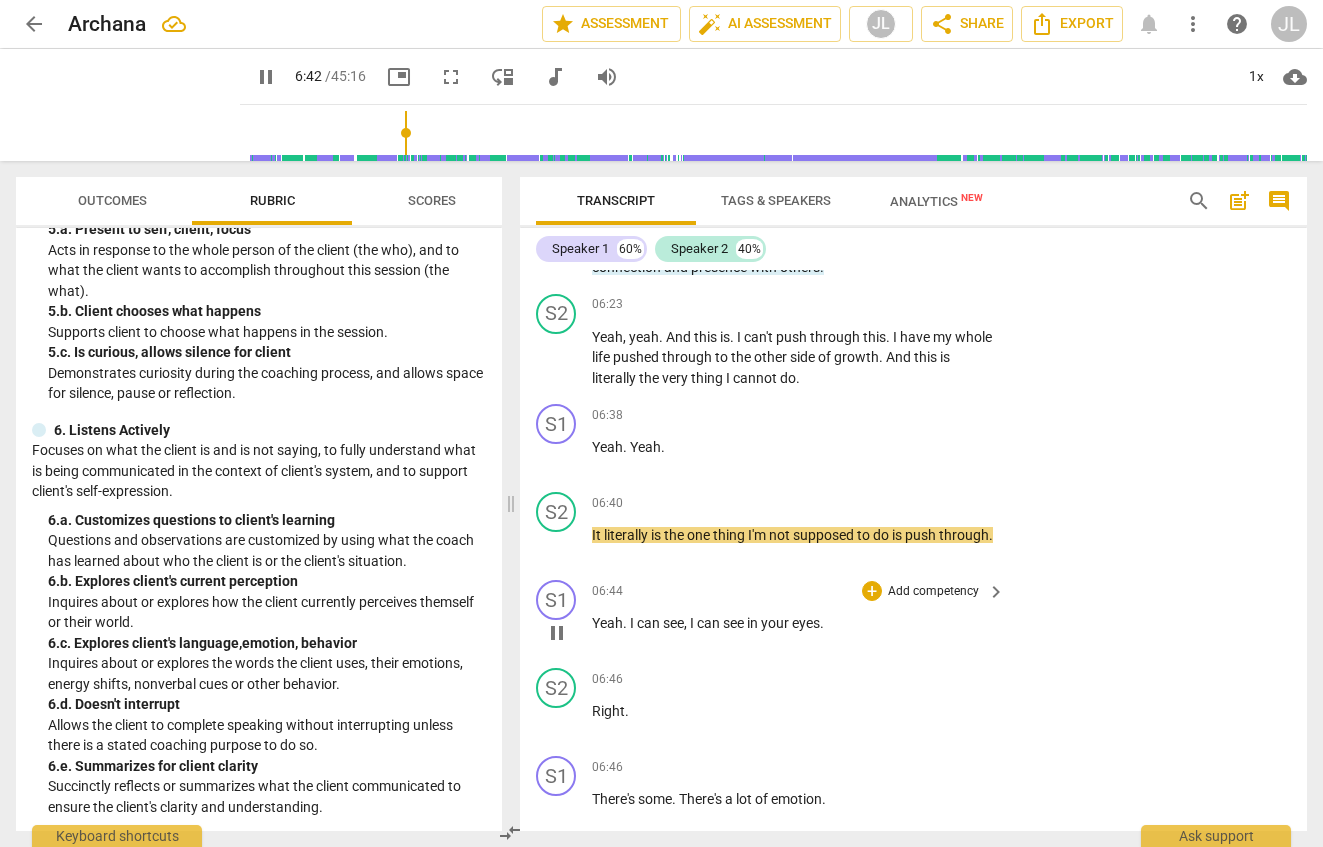 scroll, scrollTop: 3401, scrollLeft: 0, axis: vertical 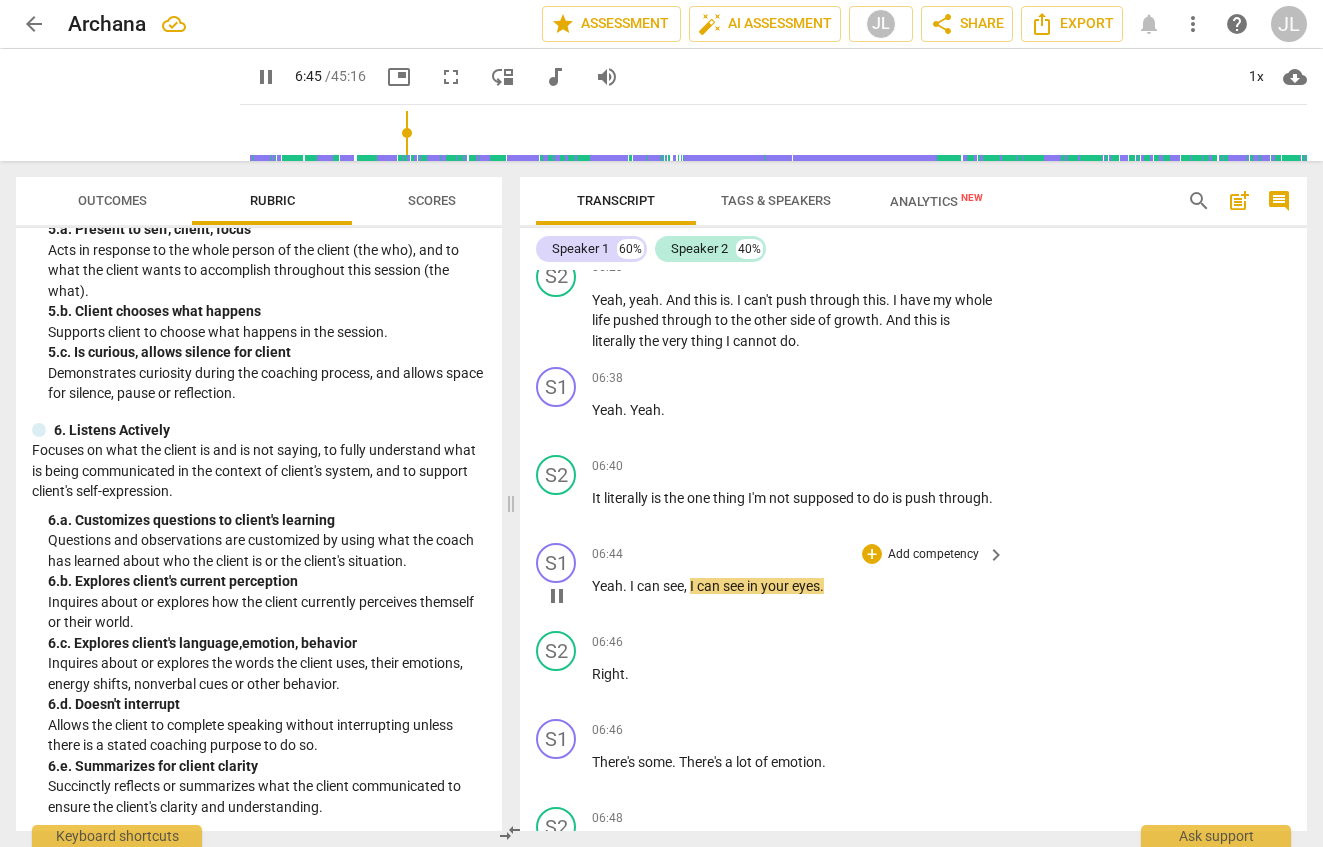 click on "," at bounding box center [687, 586] 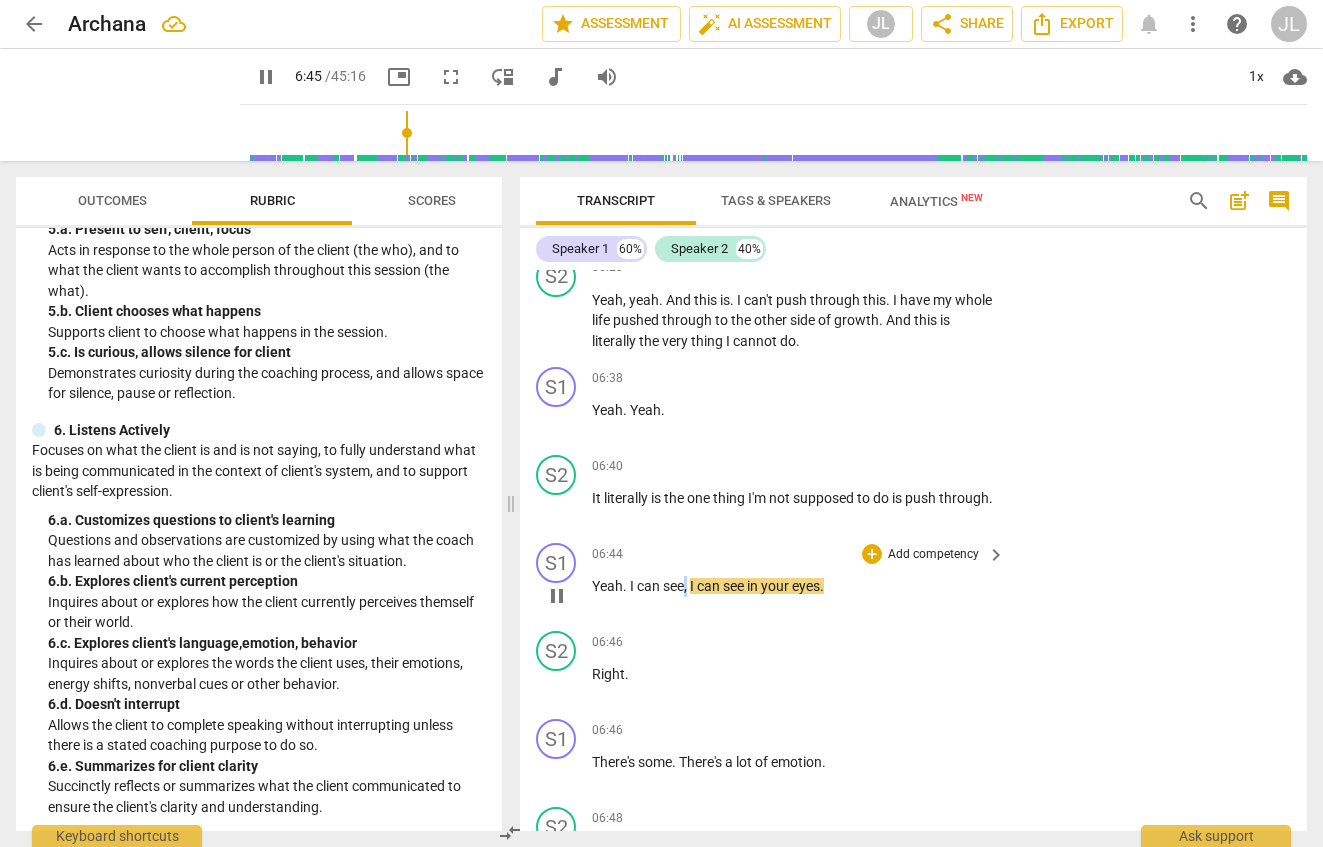 click on "," at bounding box center [687, 586] 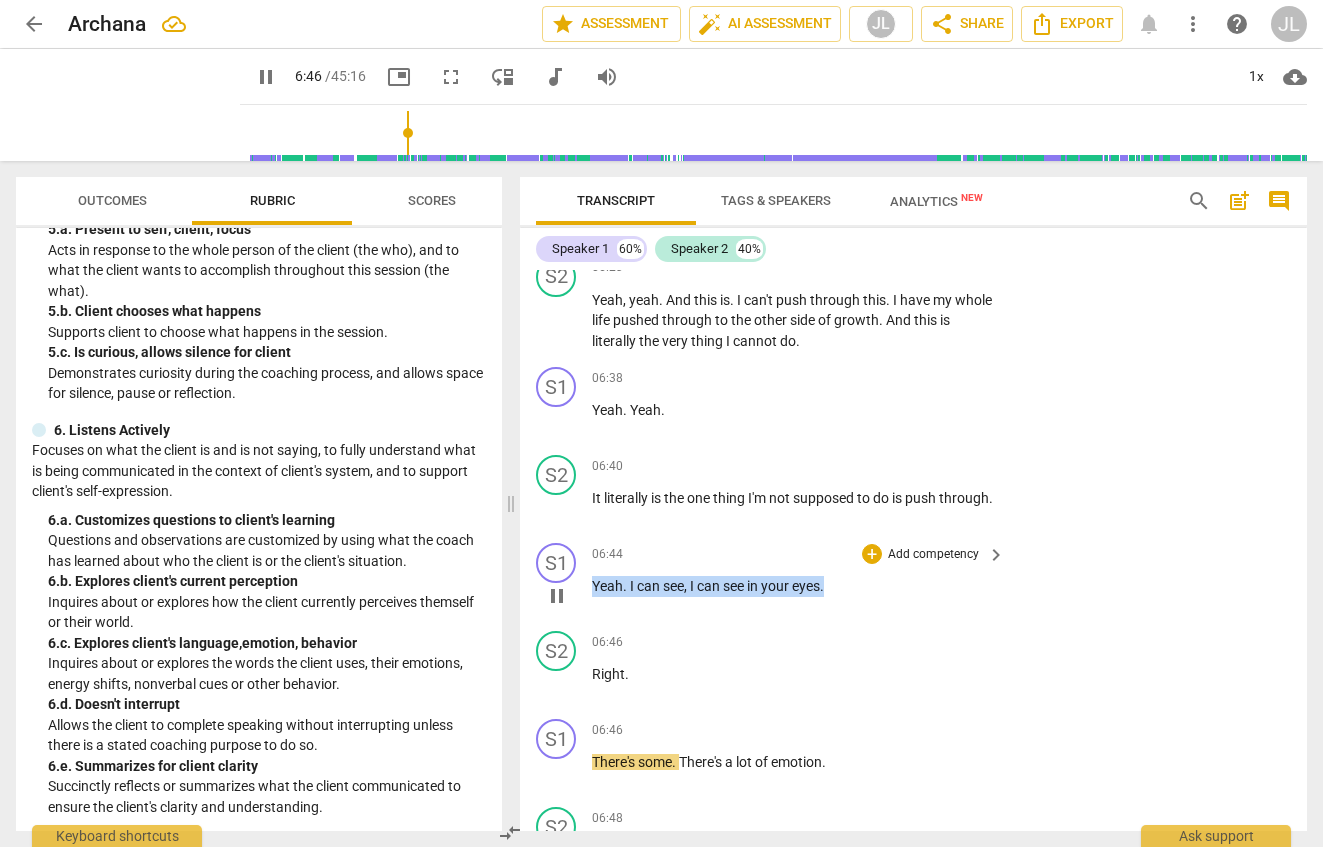click on "pause" at bounding box center (557, 596) 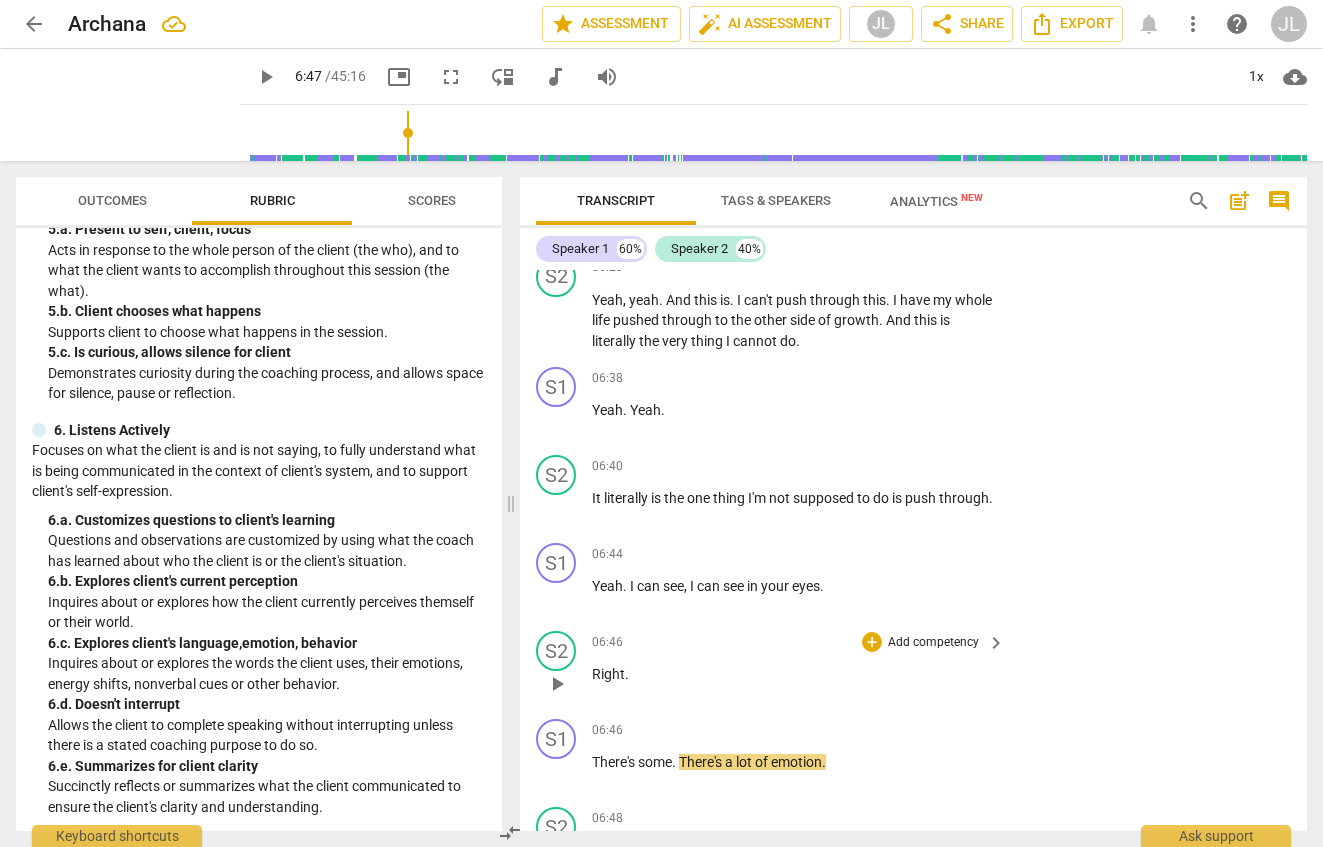 click on "Right" at bounding box center [608, 674] 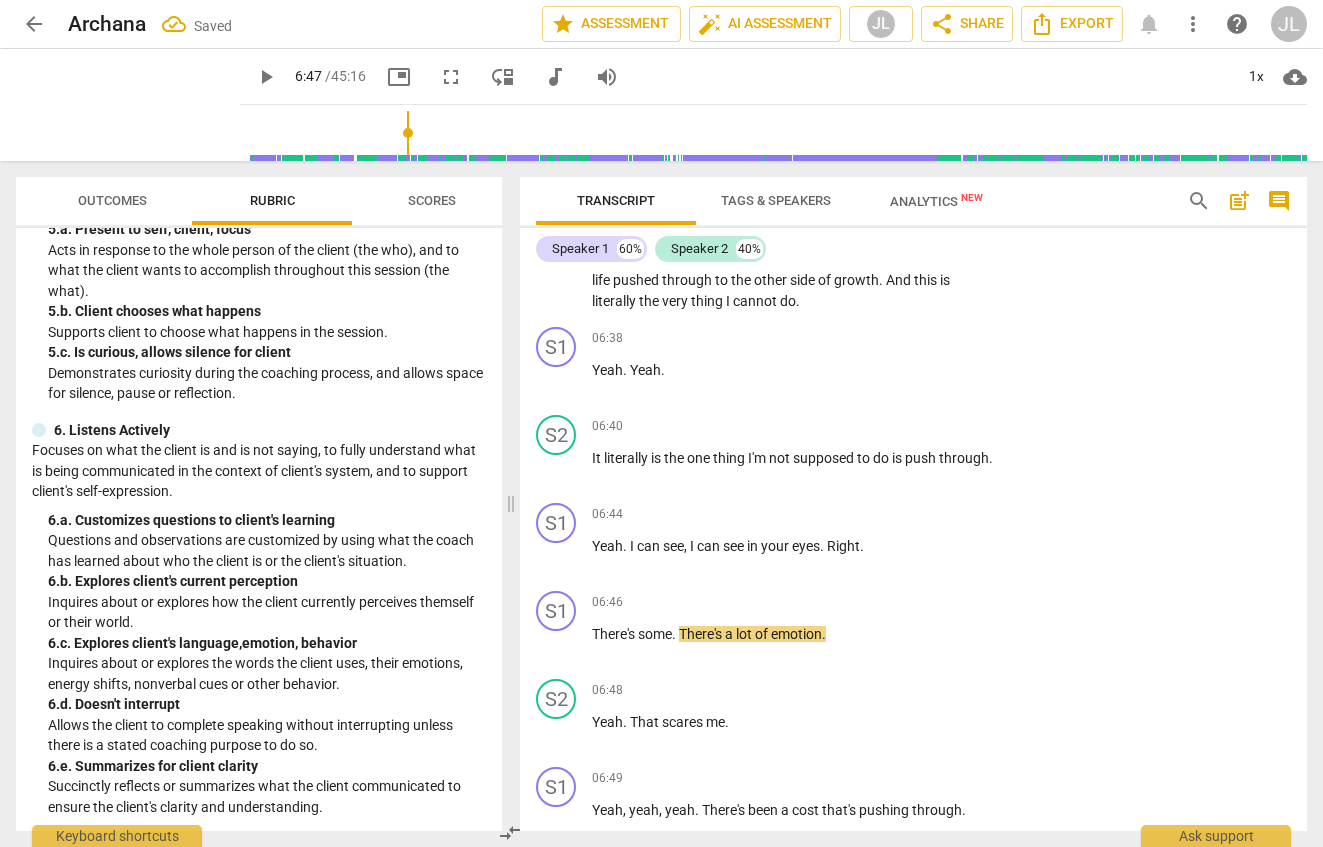 scroll, scrollTop: 3481, scrollLeft: 0, axis: vertical 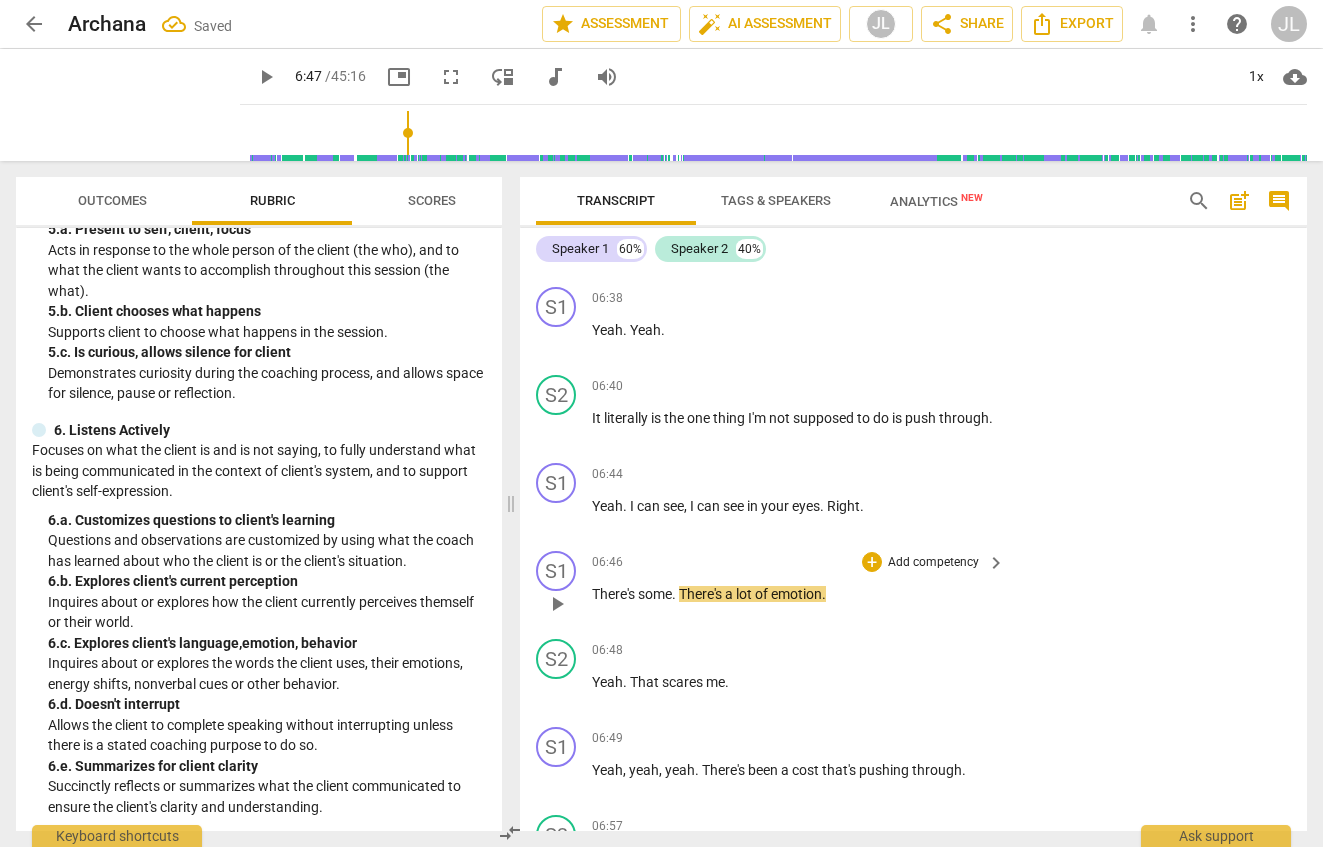 click on "There's" at bounding box center [615, 594] 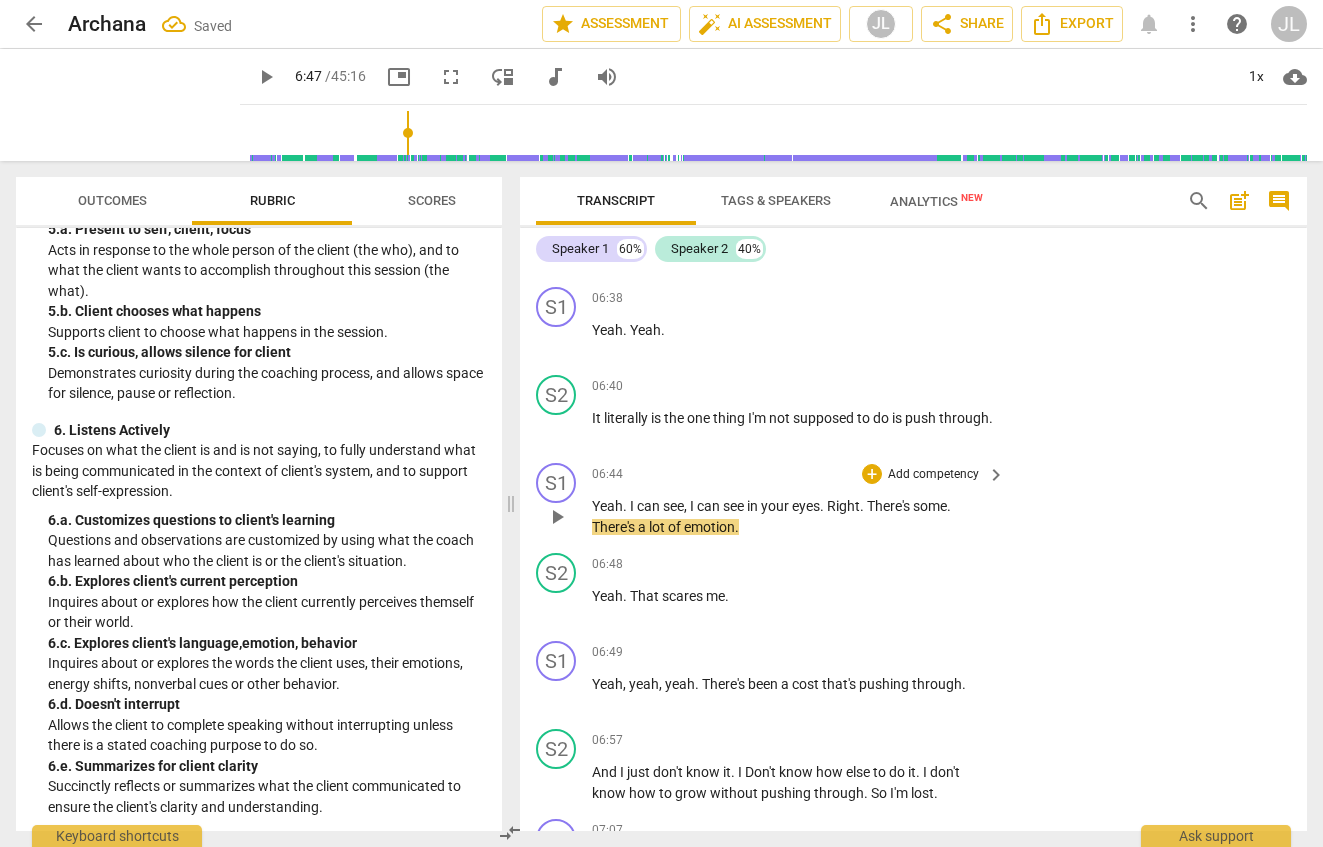 click on "." at bounding box center [863, 506] 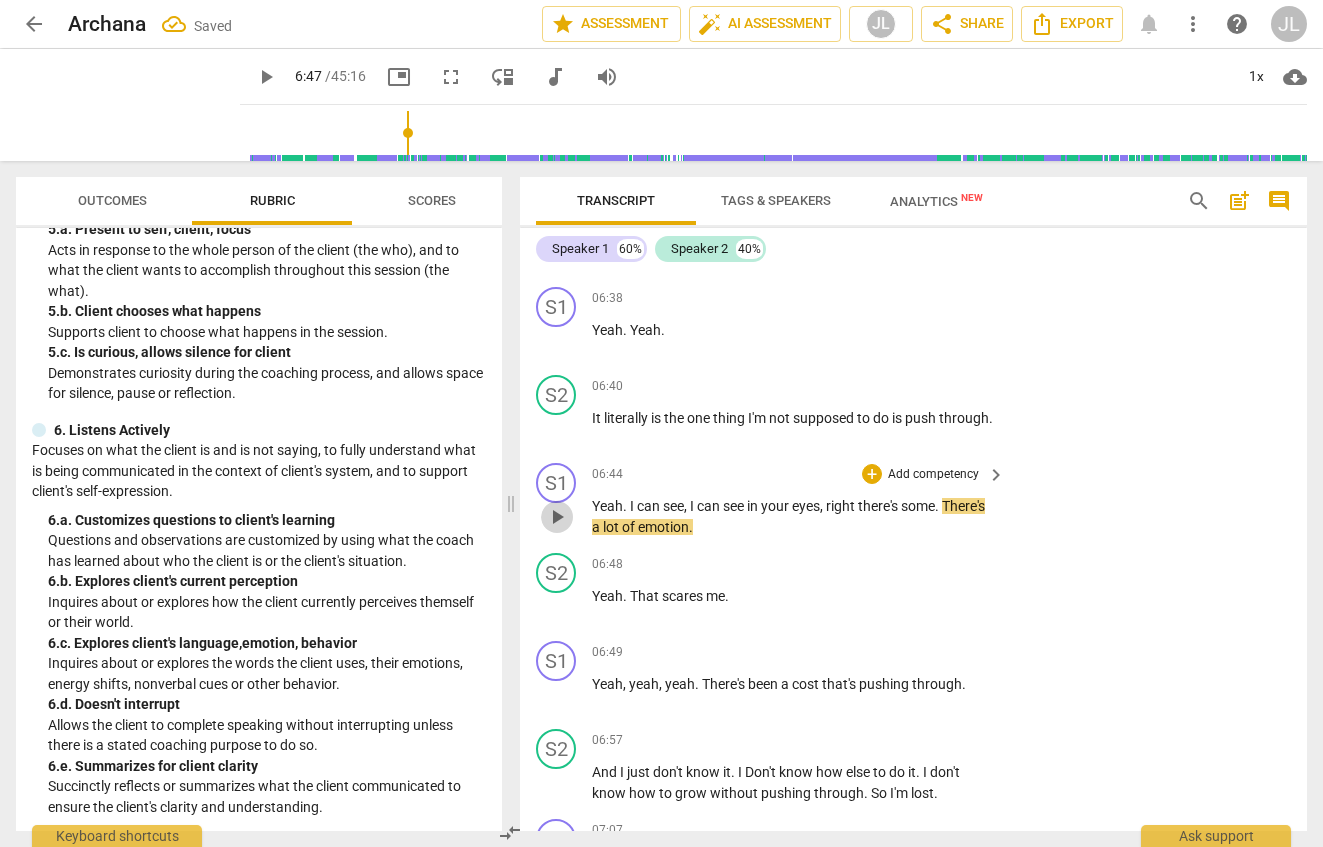 click on "play_arrow" at bounding box center (557, 517) 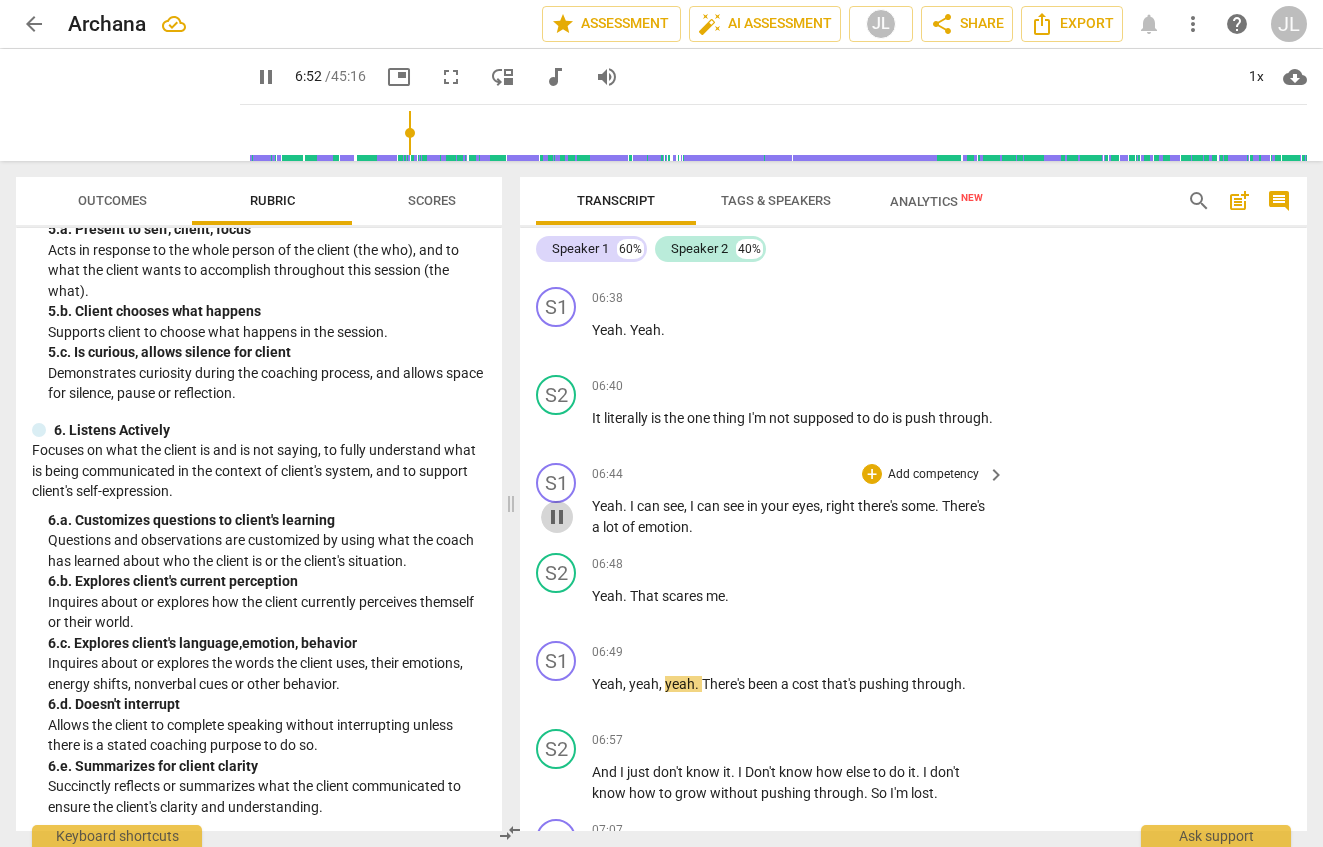 click on "pause" at bounding box center (557, 517) 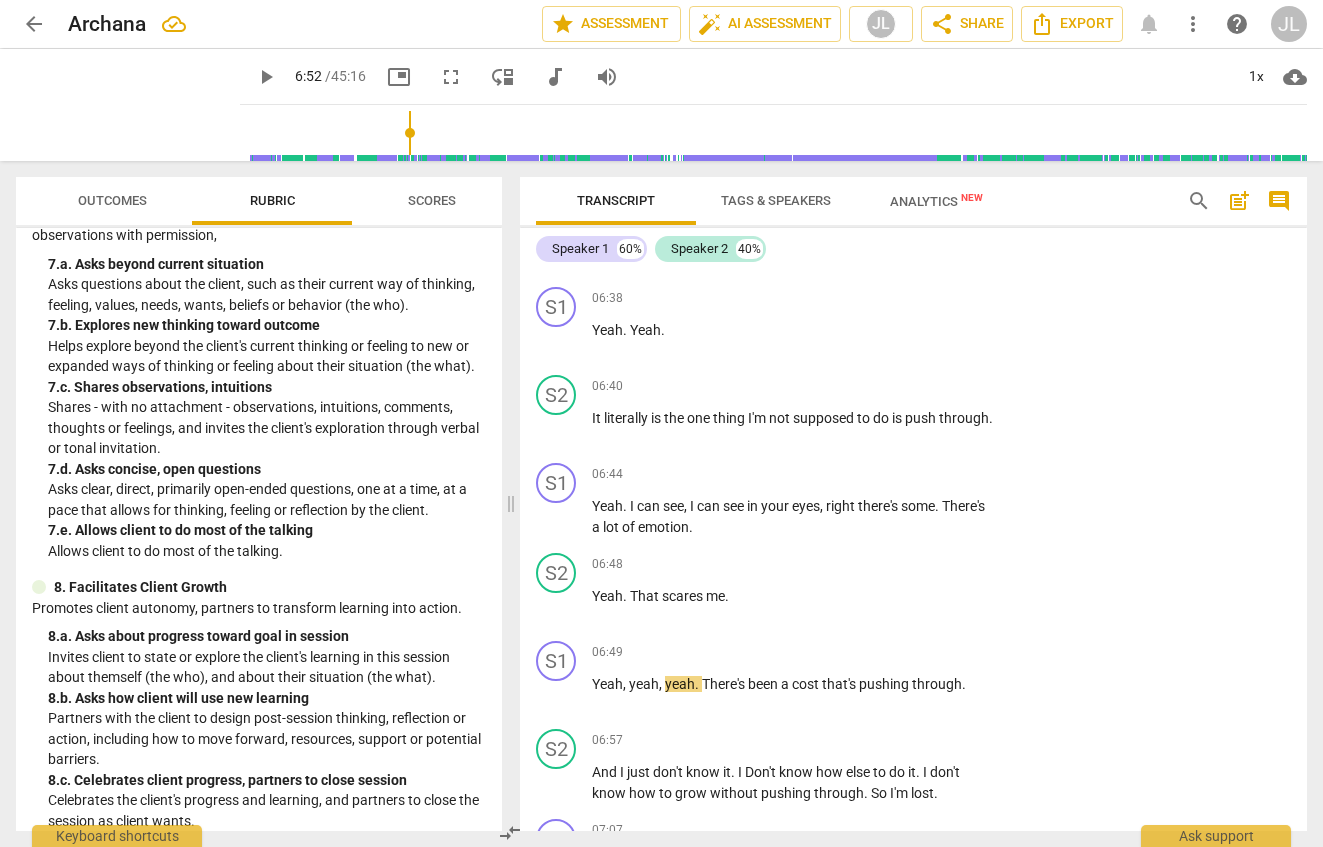 scroll, scrollTop: 1386, scrollLeft: 0, axis: vertical 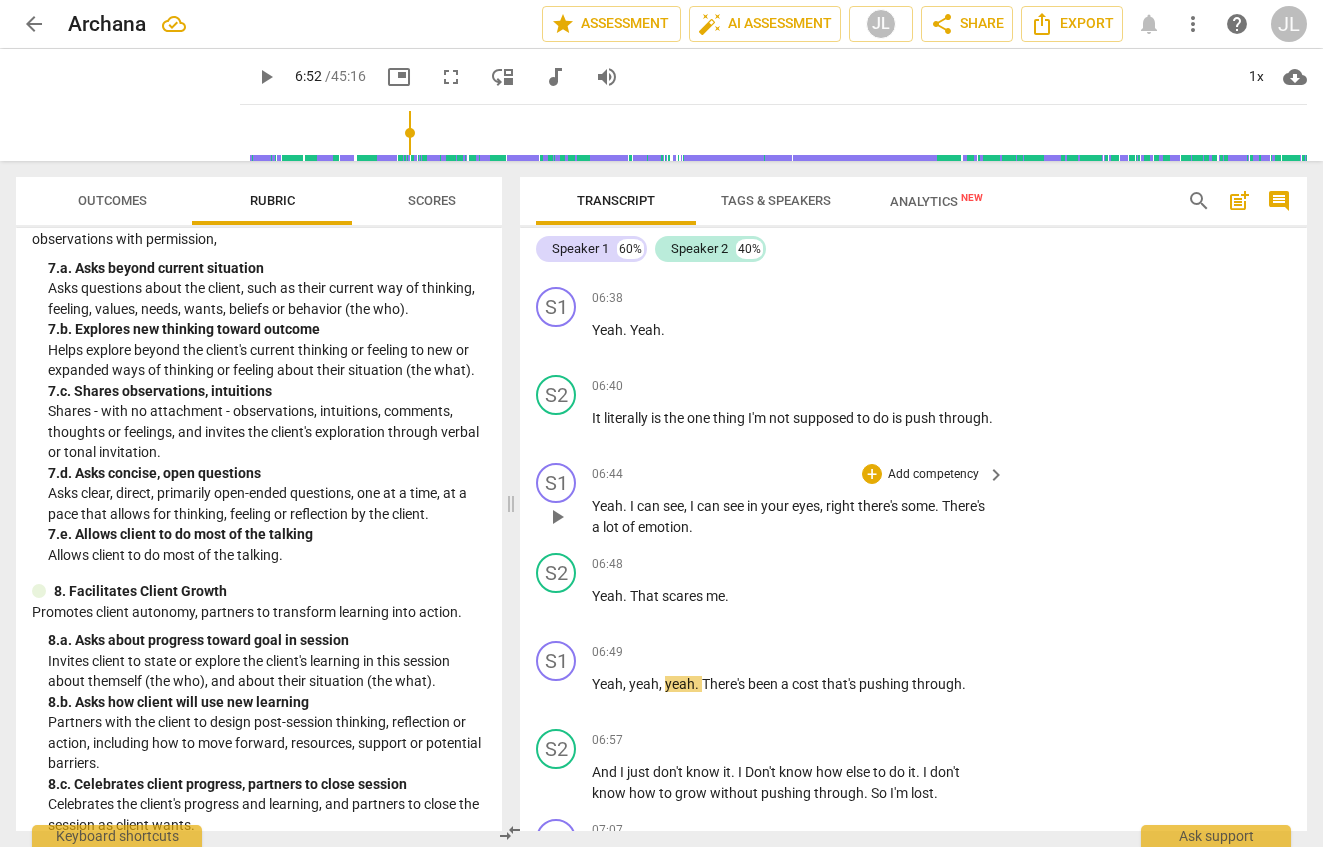 click on "see" at bounding box center (673, 506) 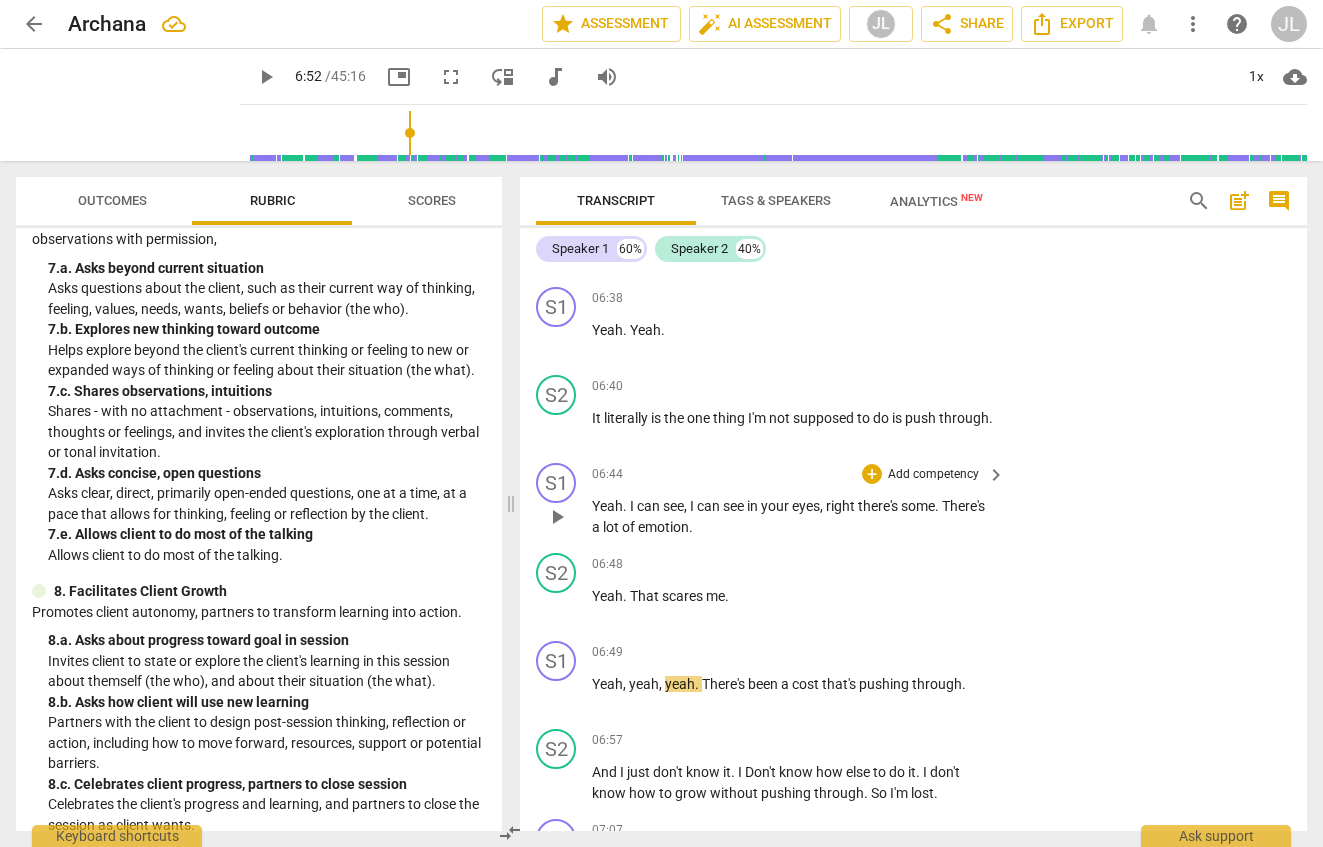 click on "see" at bounding box center (673, 506) 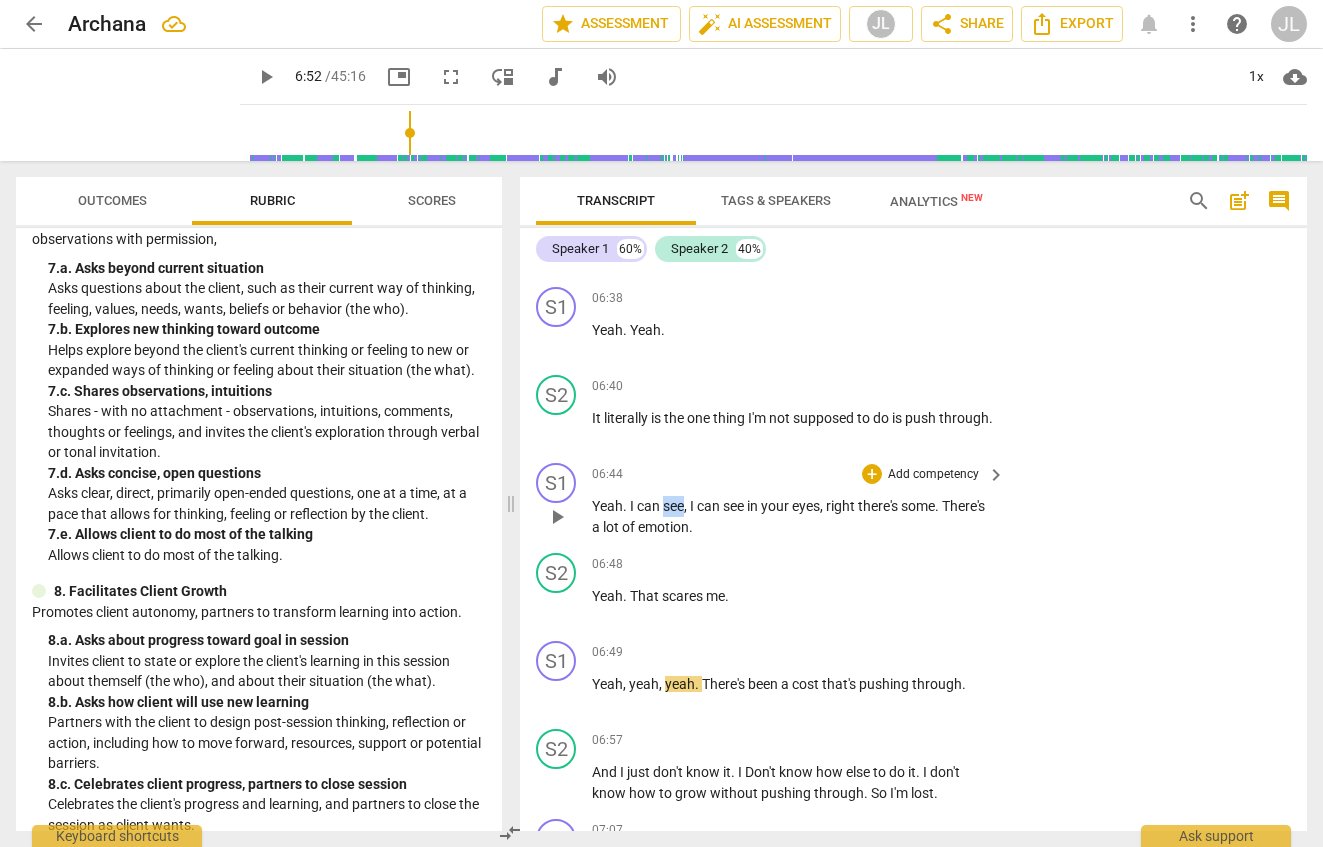 click on "see" at bounding box center [673, 506] 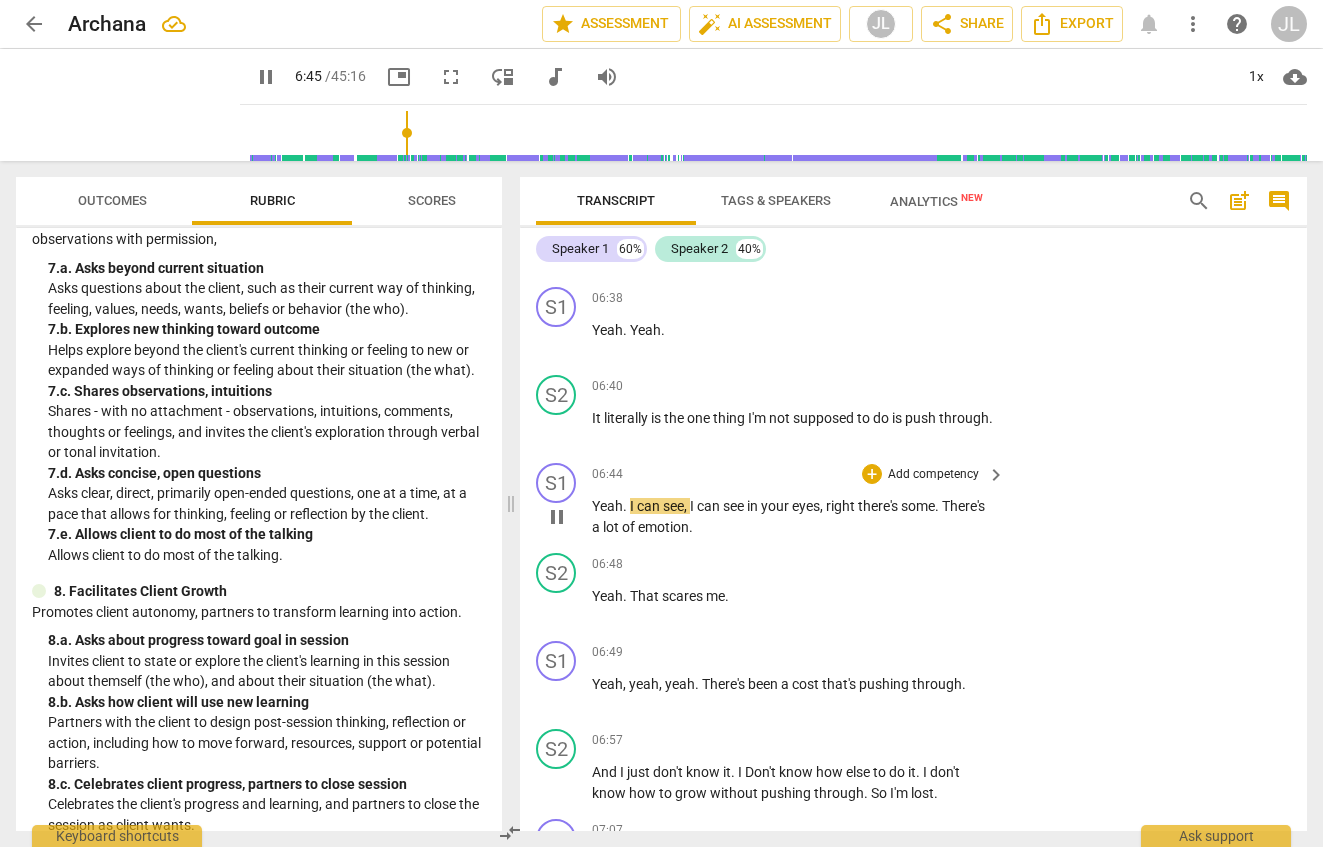 click on "see" at bounding box center (673, 506) 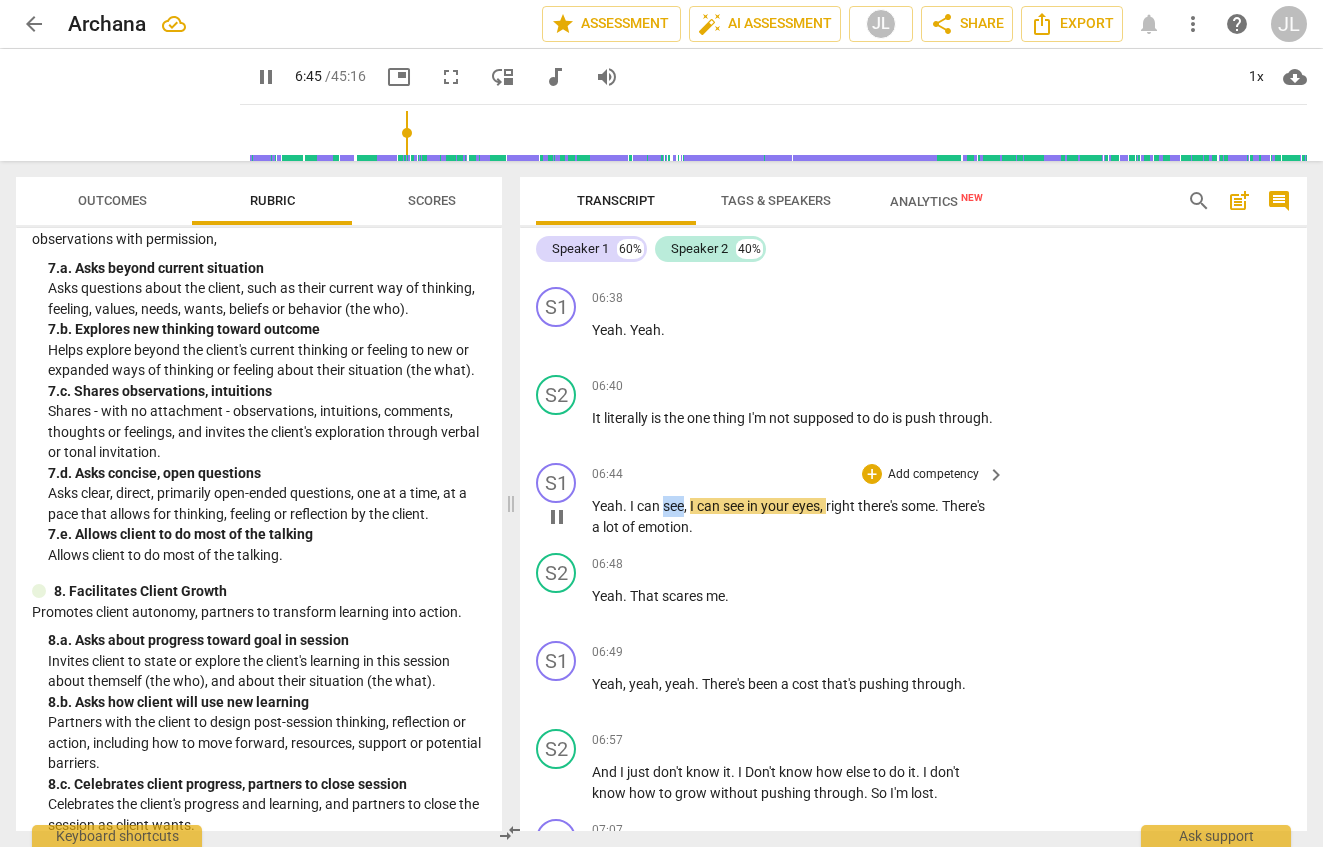 click on "see" at bounding box center [673, 506] 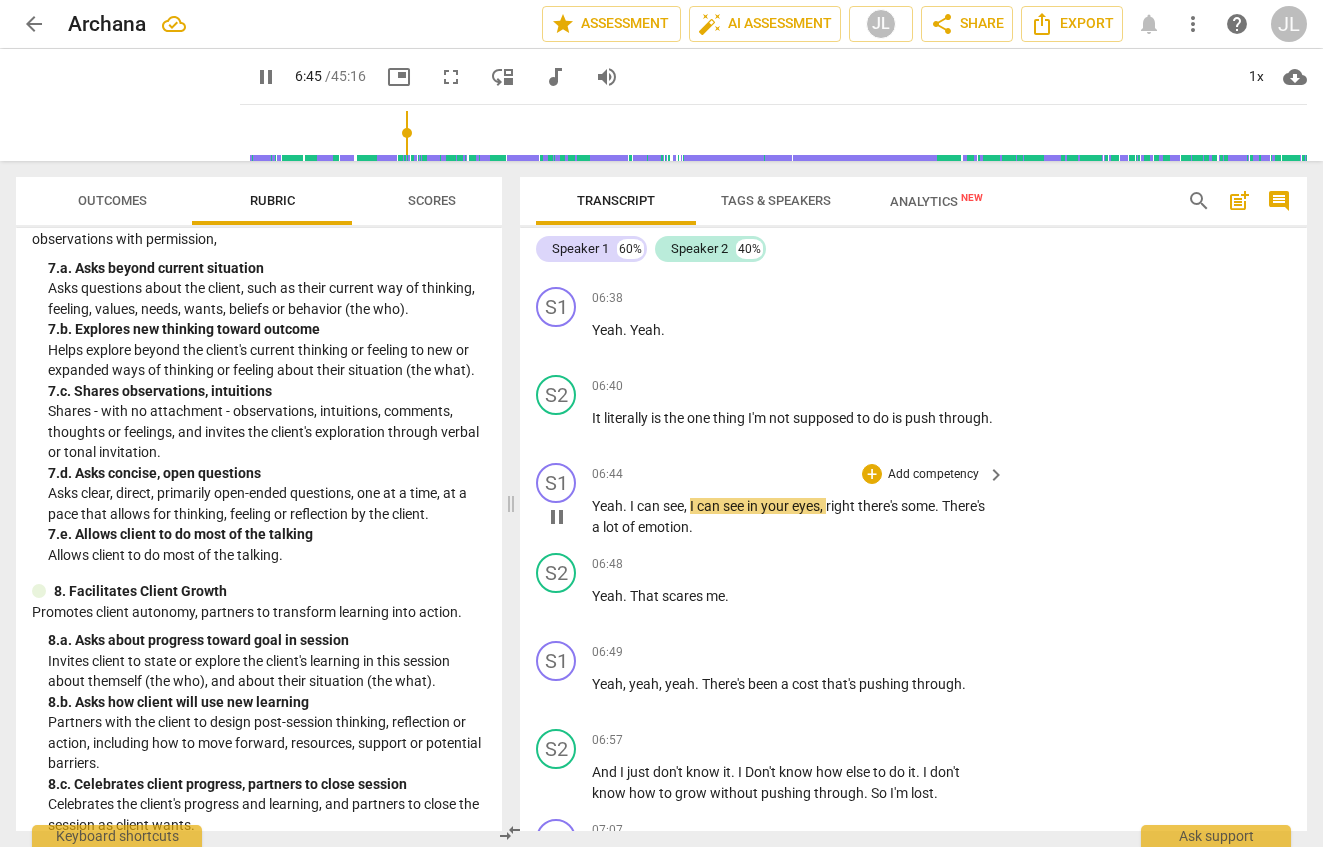 drag, startPoint x: 588, startPoint y: 505, endPoint x: 840, endPoint y: 529, distance: 253.14027 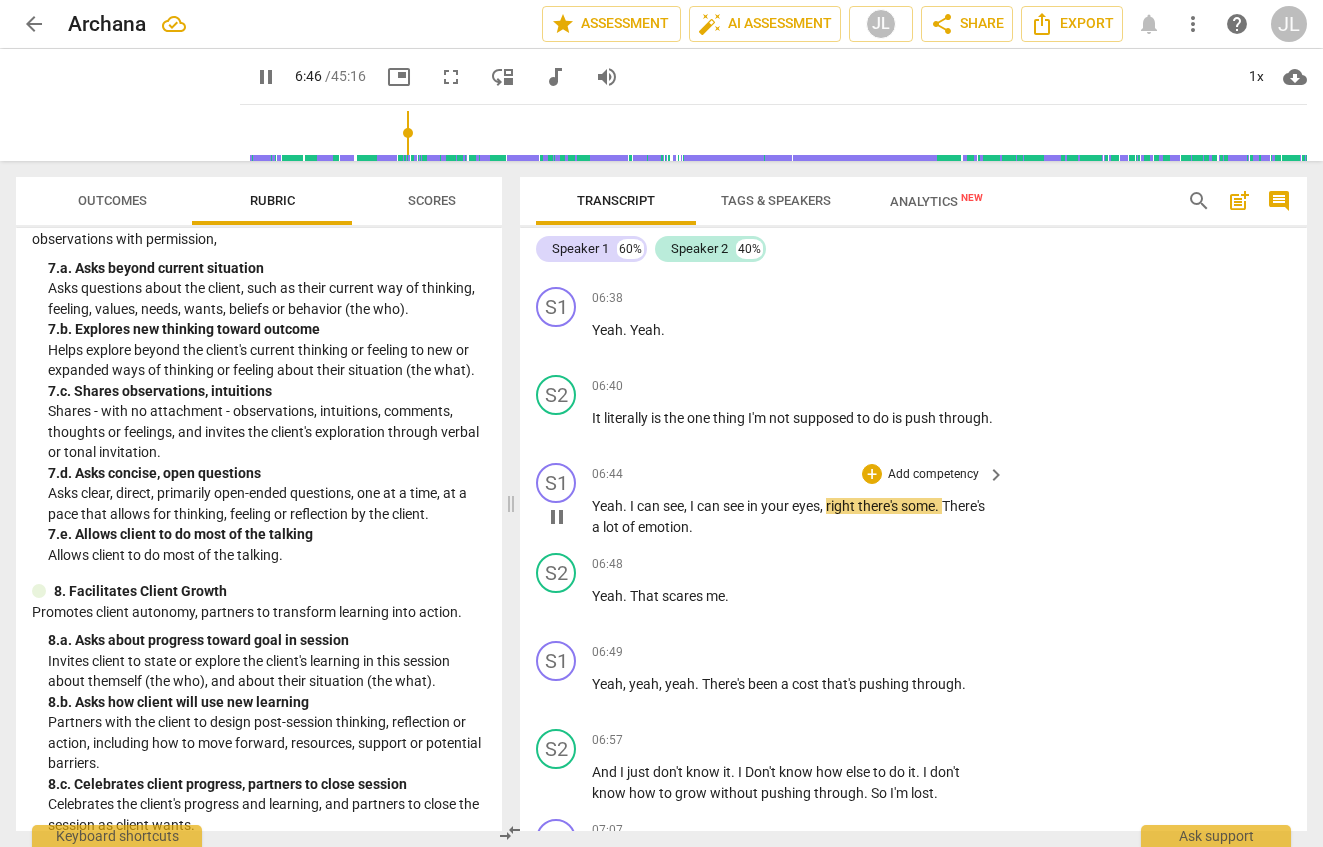 click on "Yeah .   I   can   see ,   I   can   see   in   your   eyes ,   right   there's   some .   There's   a   lot   of   emotion ." at bounding box center [793, 516] 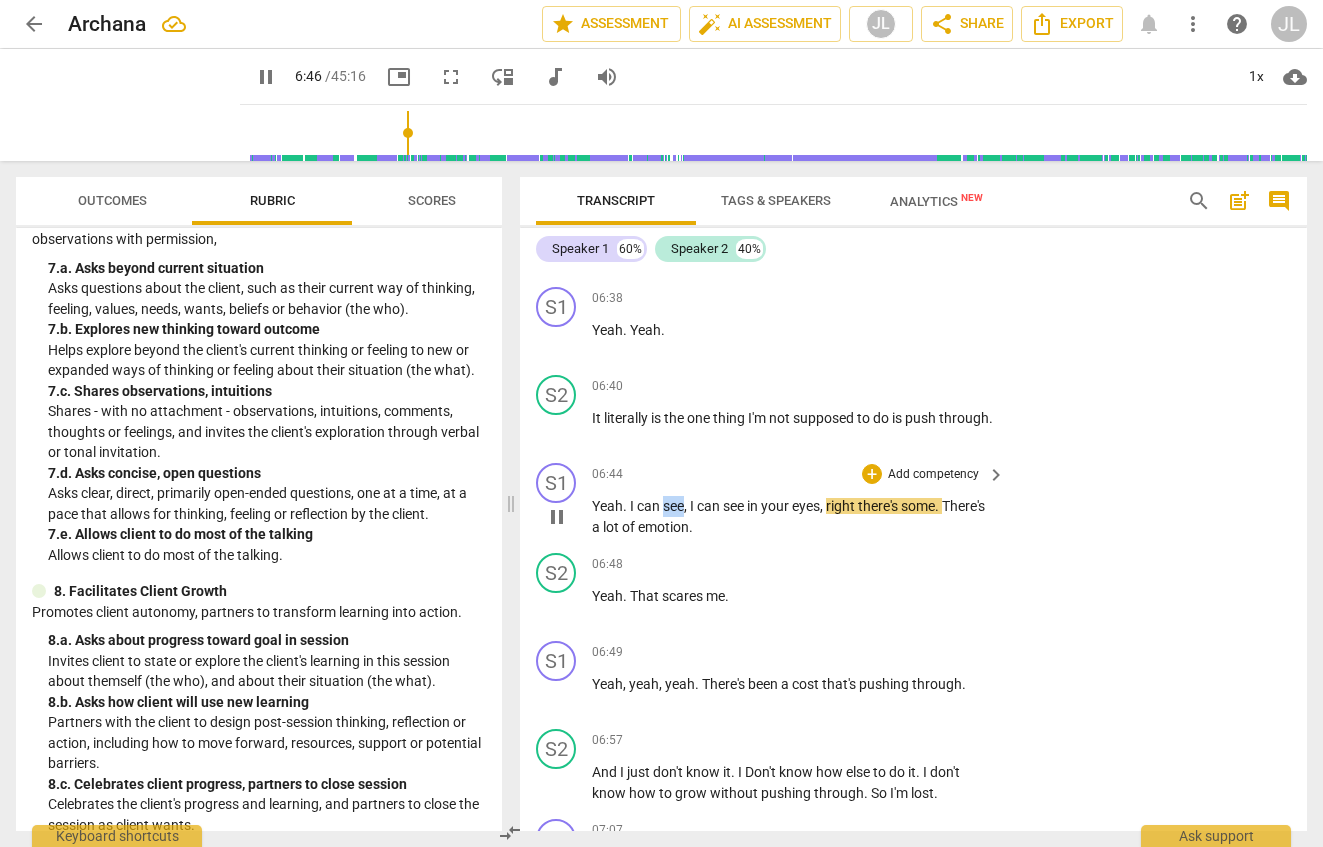 click on "Yeah .   I   can   see ,   I   can   see   in   your   eyes ,   right   there's   some .   There's   a   lot   of   emotion ." at bounding box center [793, 516] 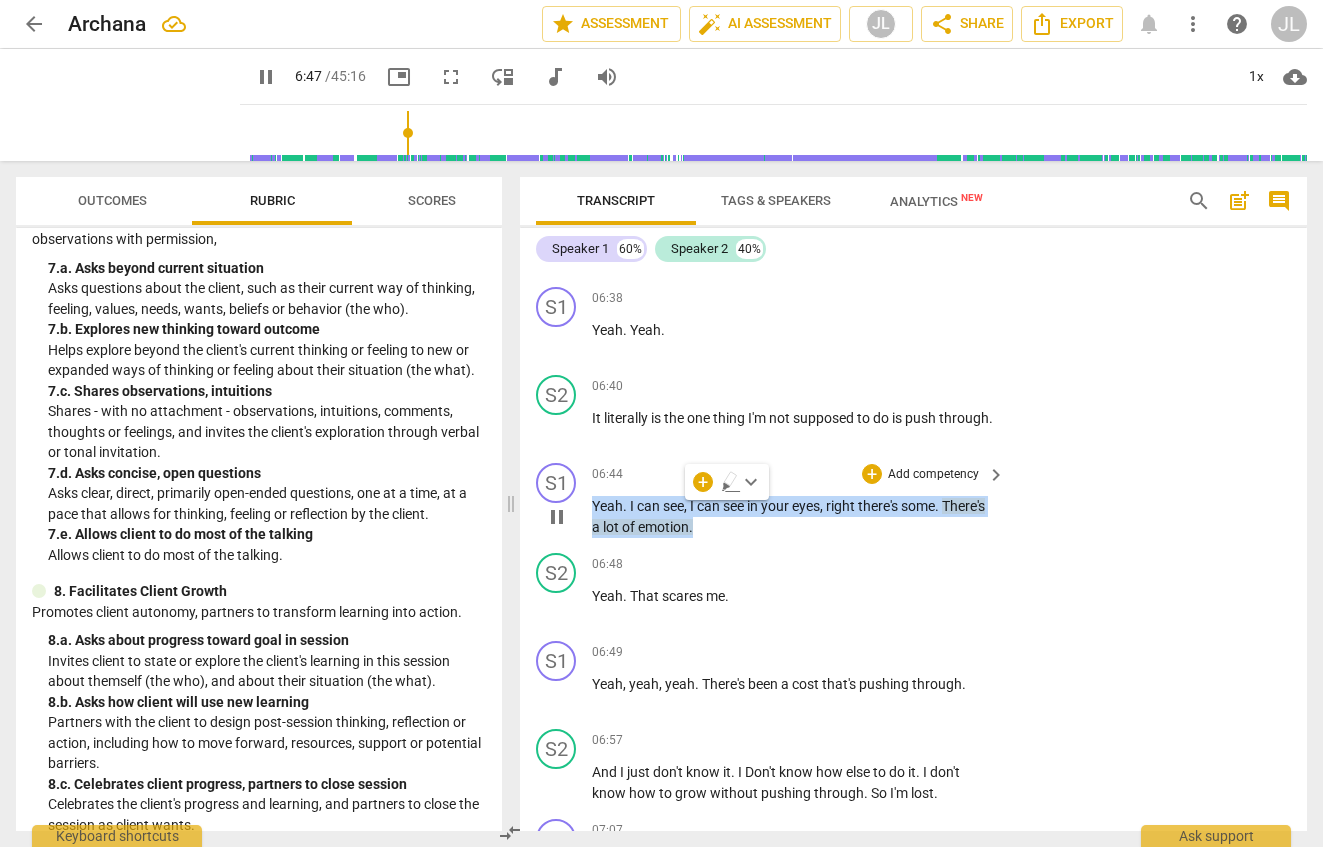 click on "Yeah .   I   can   see ,   I   can   see   in   your   eyes ,   right   there's   some .   There's   a   lot   of   emotion ." at bounding box center (793, 516) 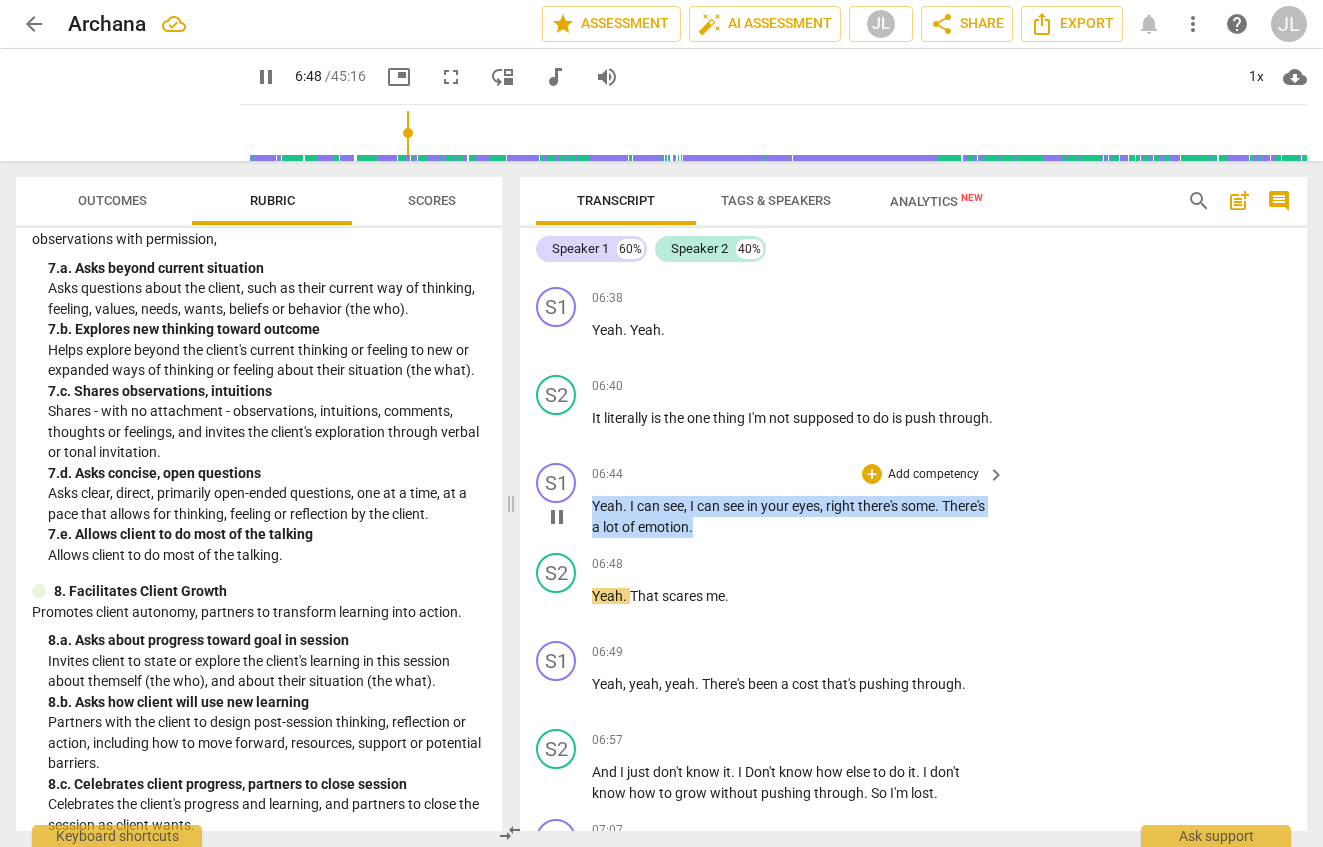 click on "Add competency" at bounding box center [933, 475] 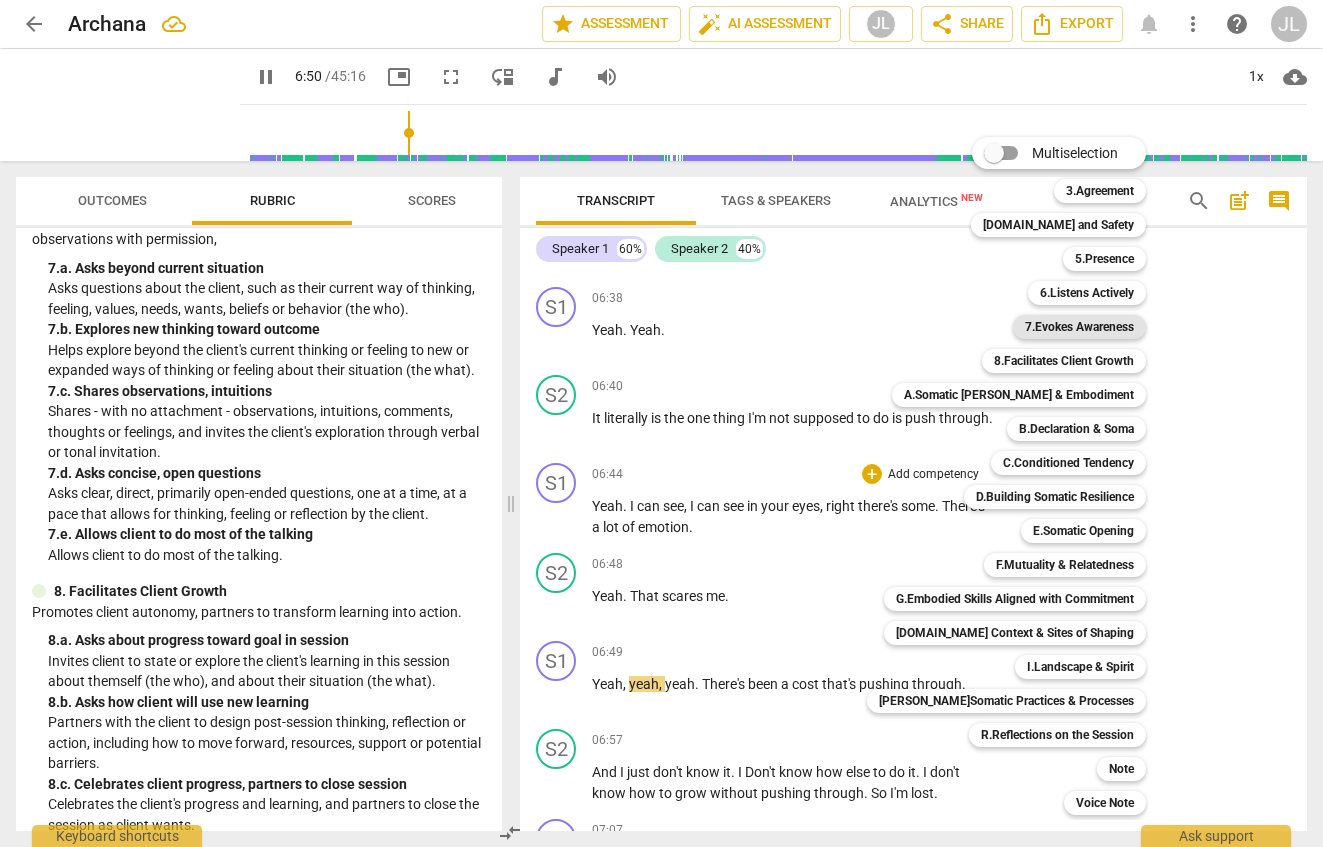click on "7.Evokes Awareness" at bounding box center (1079, 327) 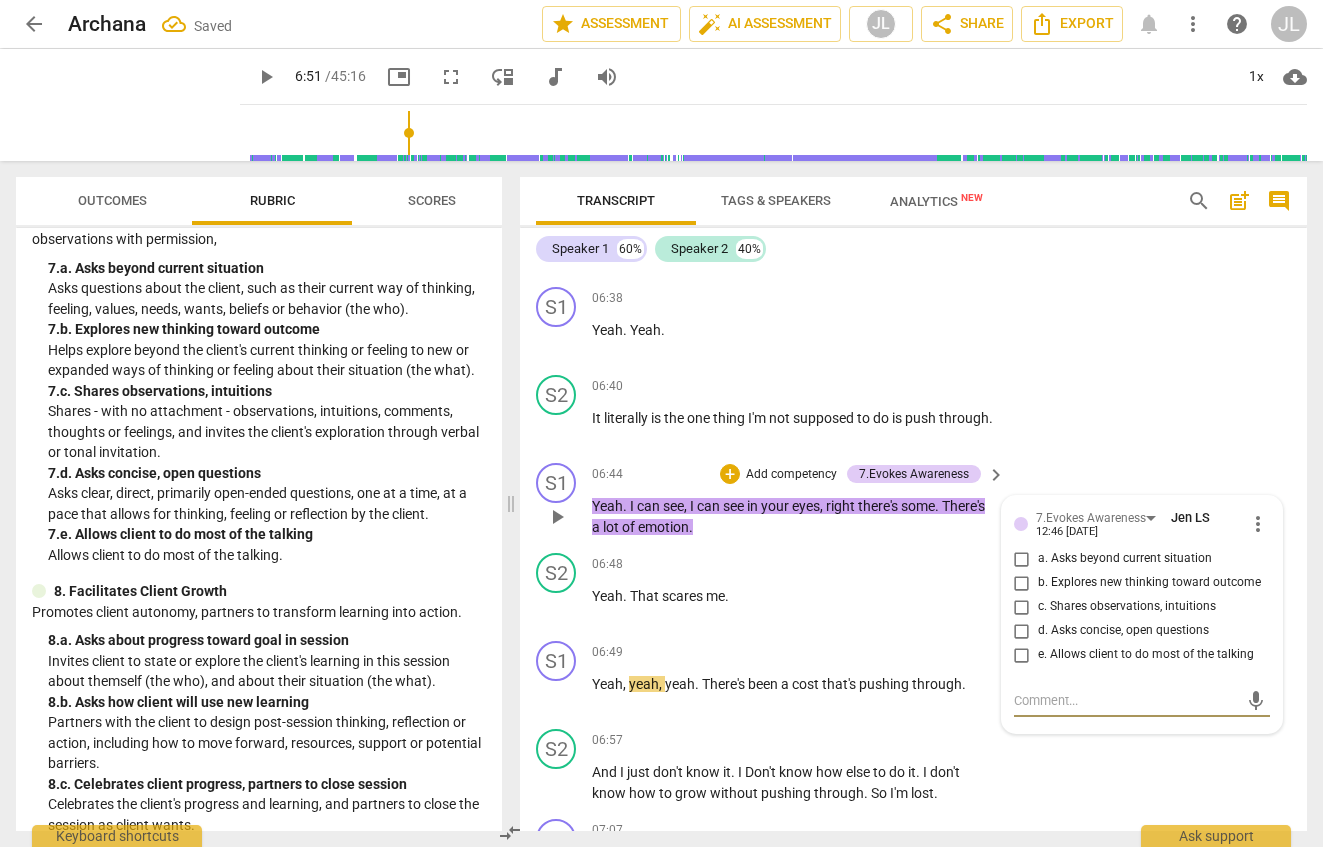 click on "c. Shares observations, intuitions" at bounding box center [1127, 607] 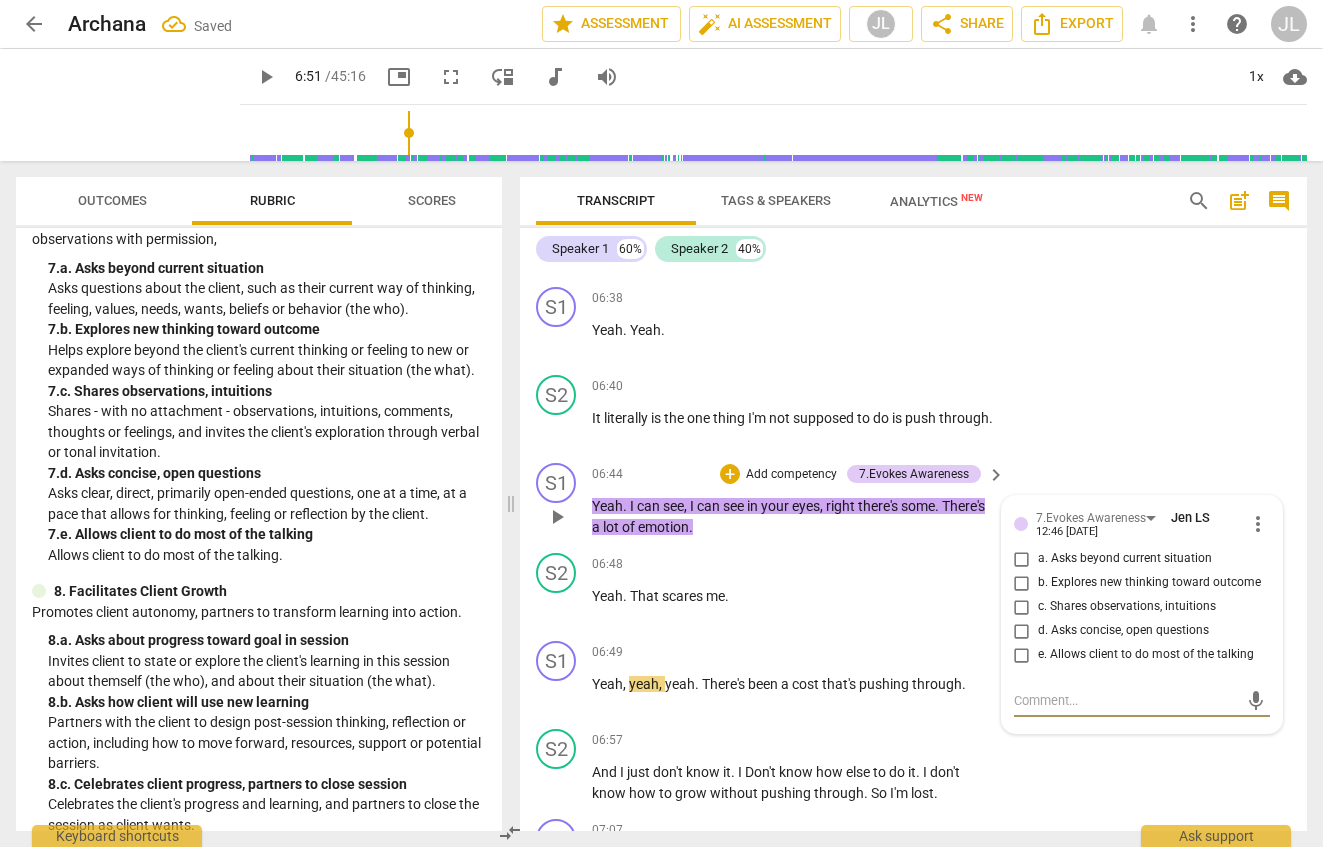 click on "c. Shares observations, intuitions" at bounding box center (1022, 607) 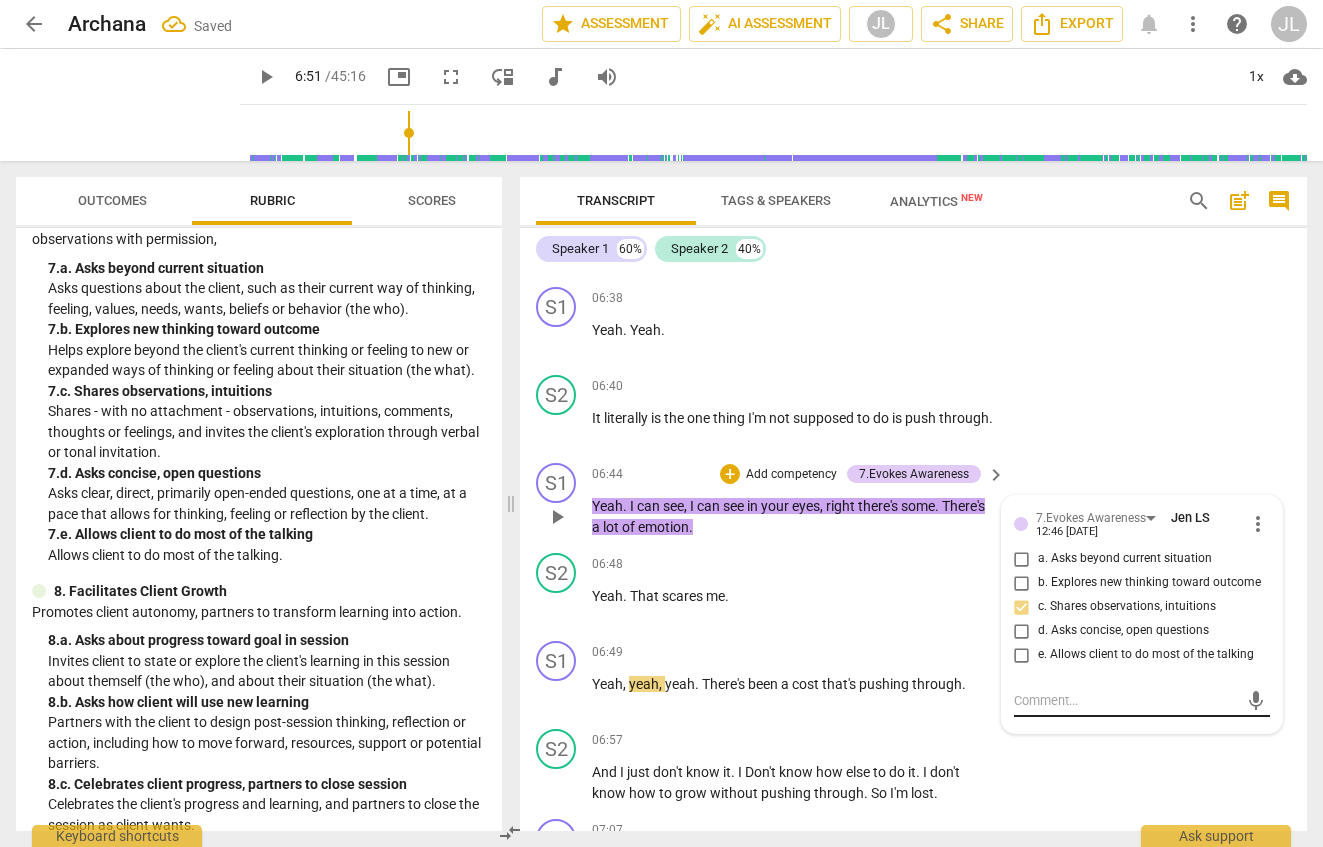 click at bounding box center (1126, 700) 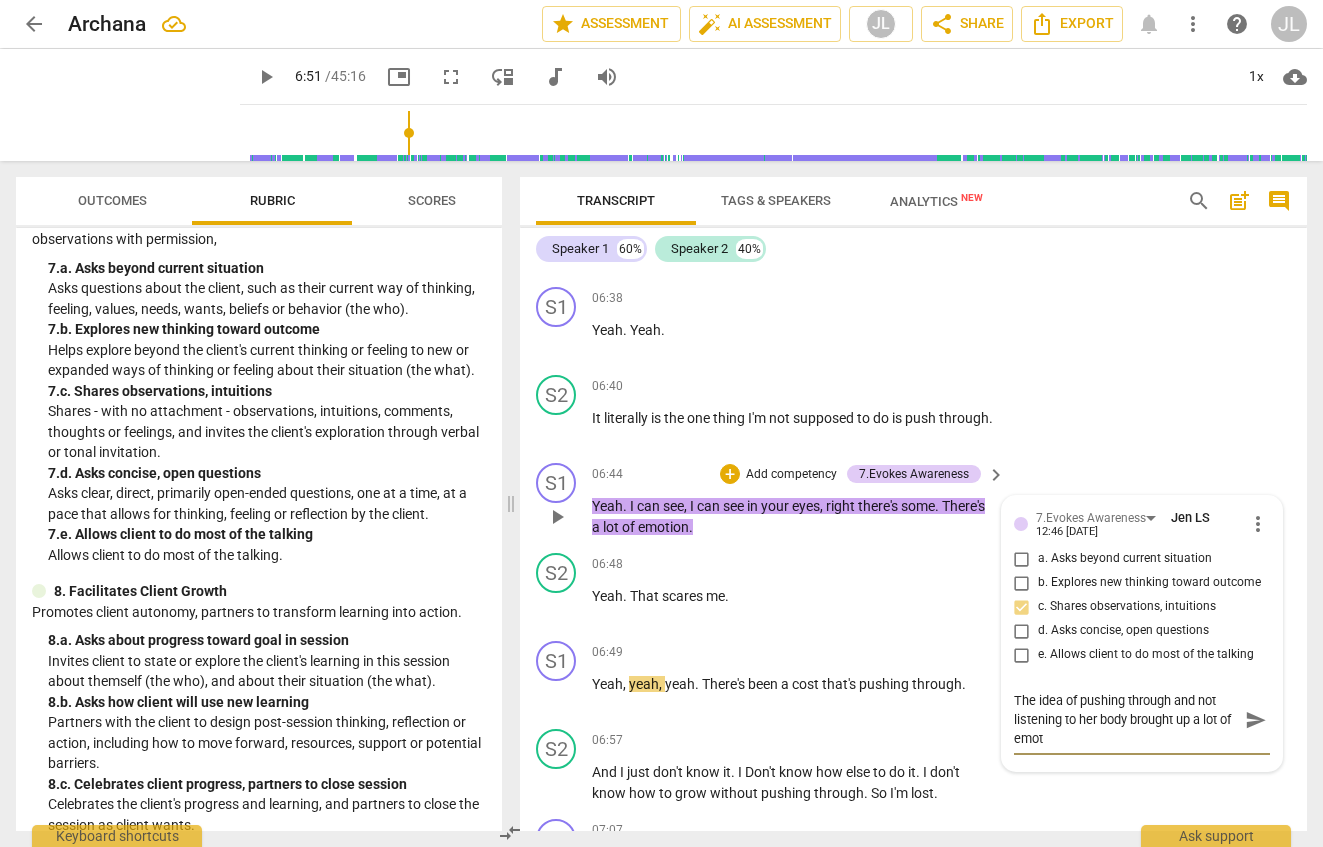 scroll, scrollTop: 0, scrollLeft: 0, axis: both 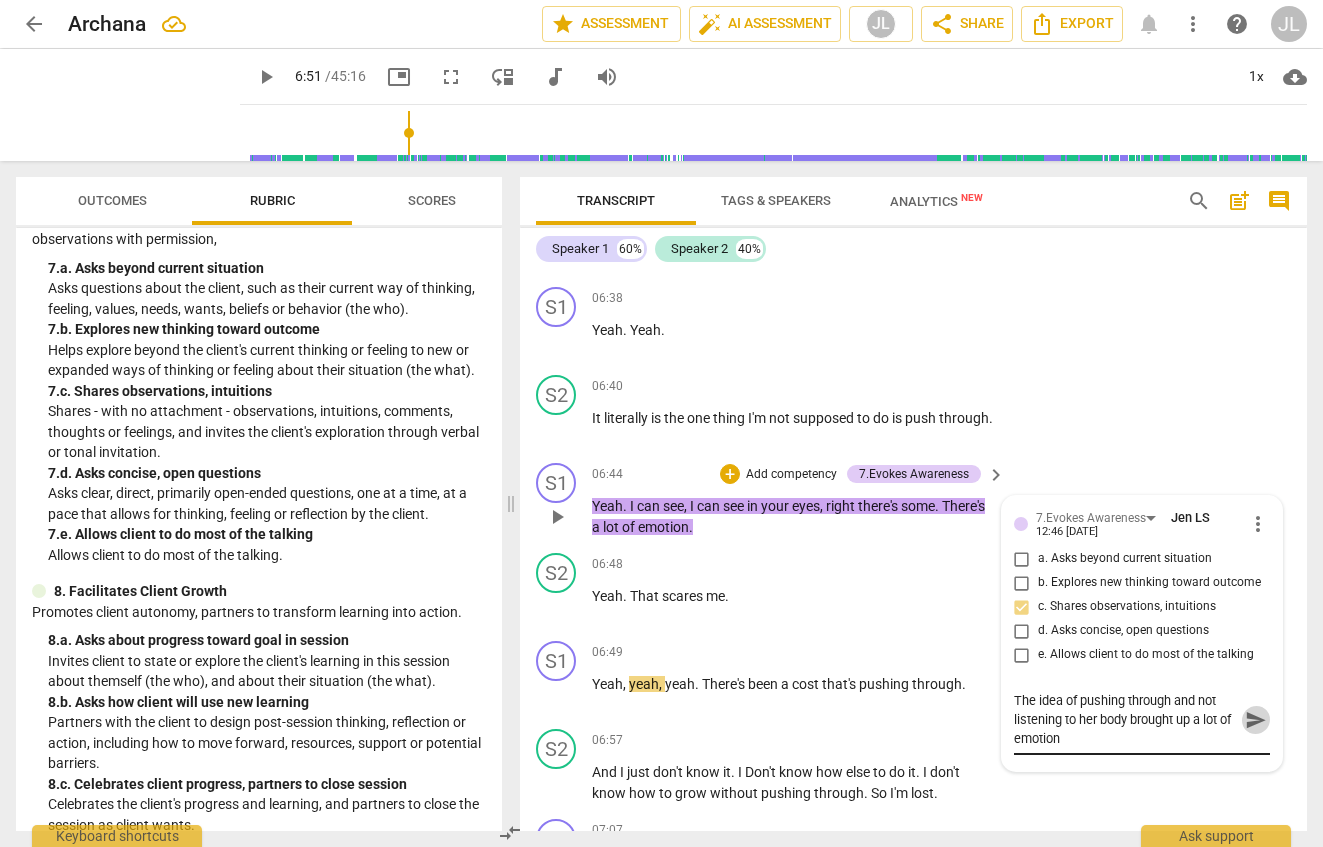 click on "send" at bounding box center (1256, 720) 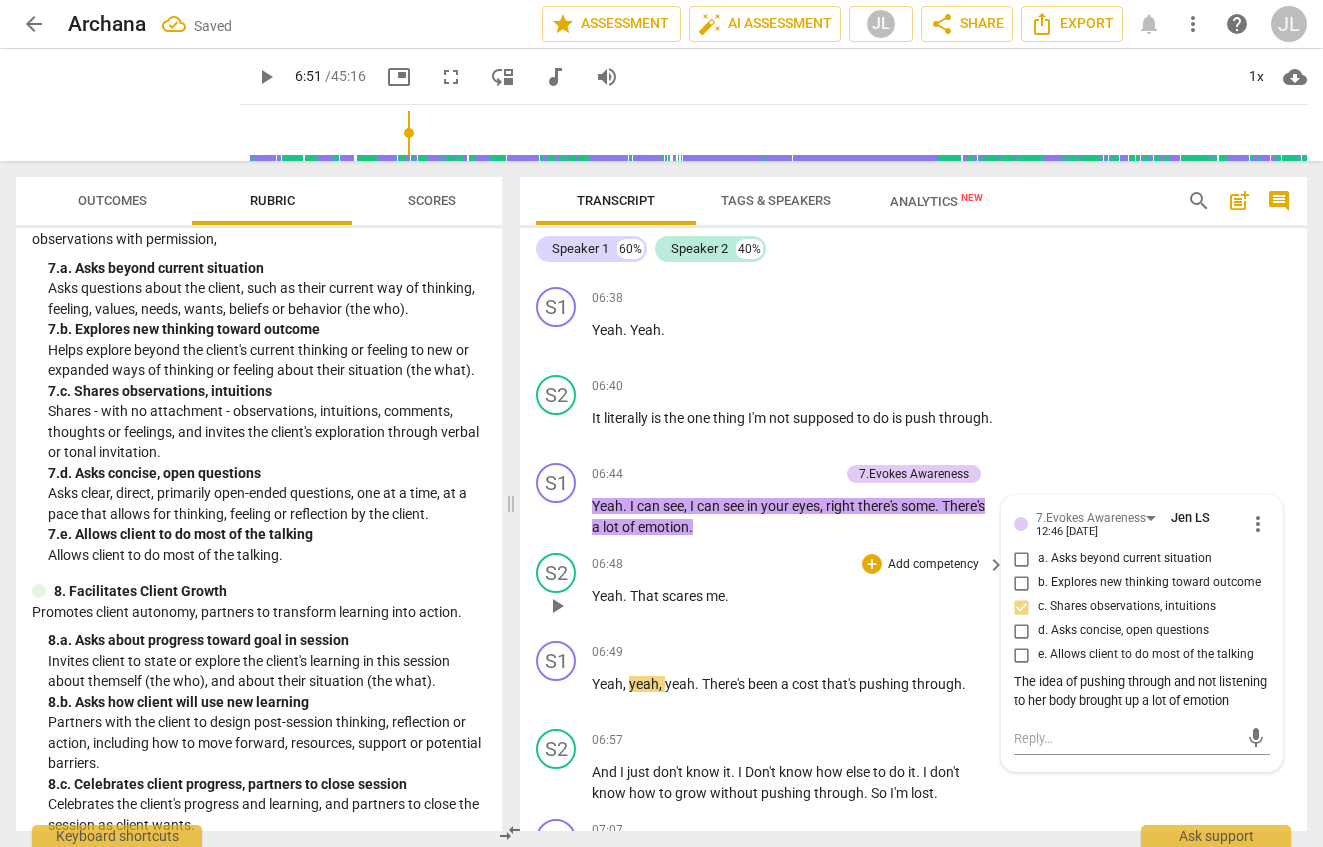 click on "06:48 + Add competency keyboard_arrow_right Yeah .   That   scares   me ." at bounding box center [799, 589] 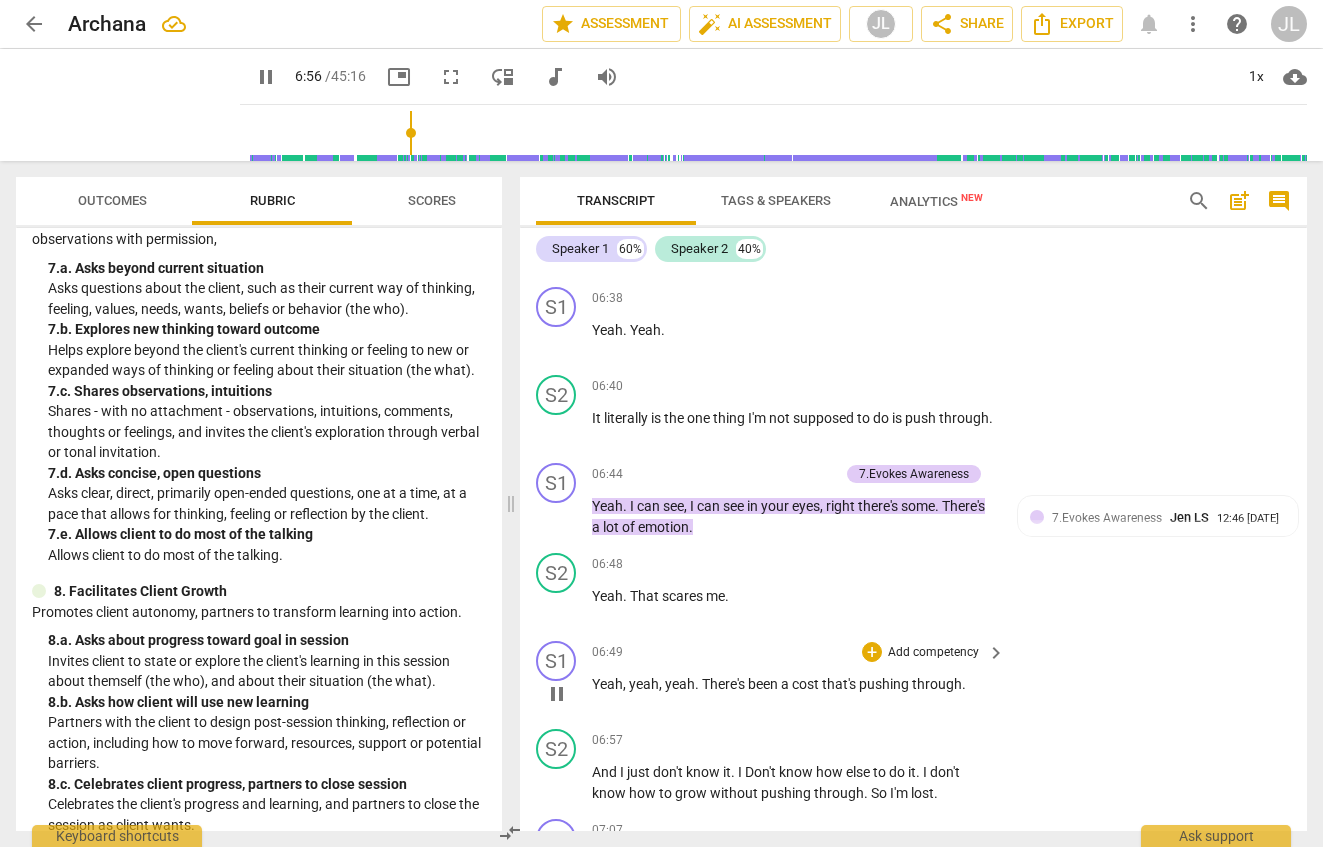 click on "that's" at bounding box center (840, 684) 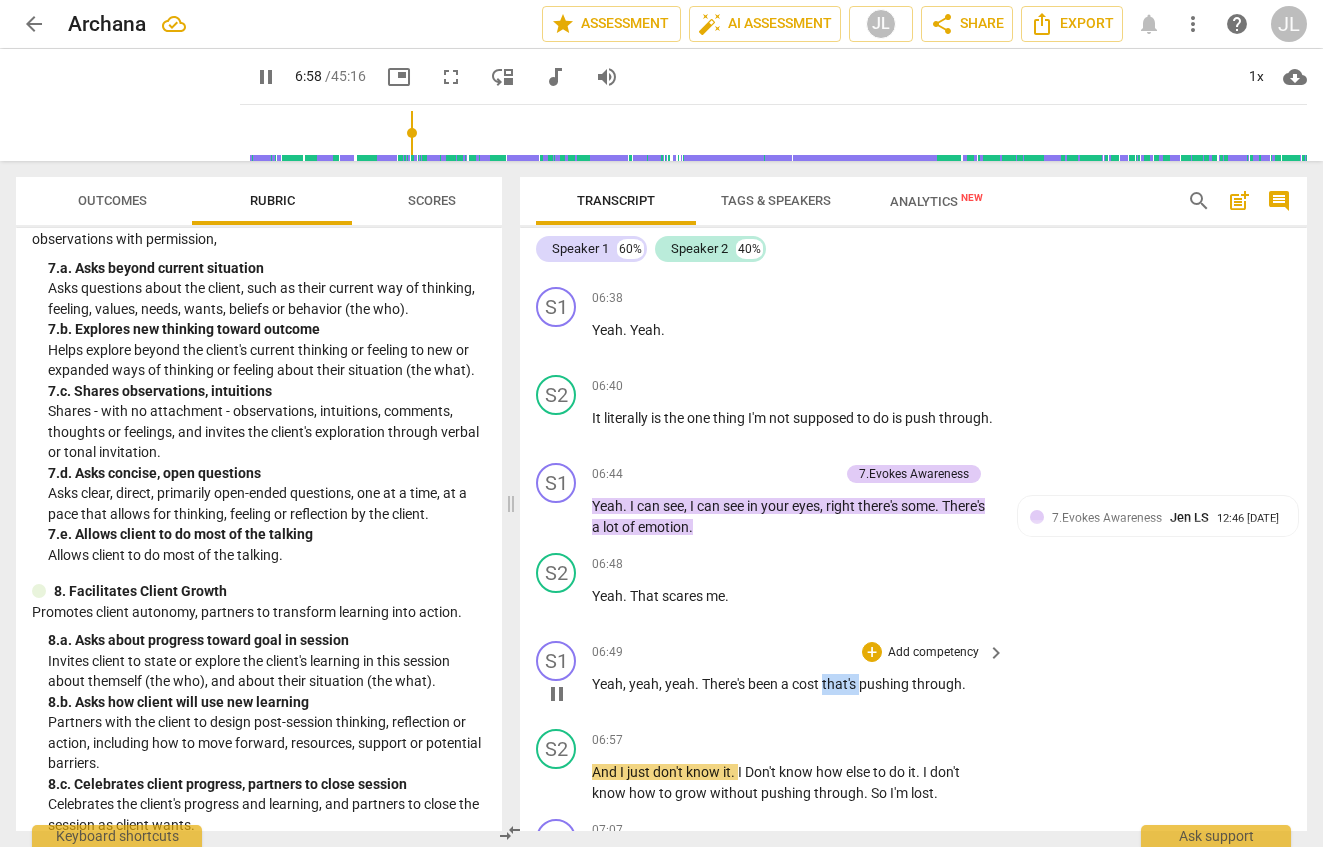 drag, startPoint x: 861, startPoint y: 684, endPoint x: 826, endPoint y: 684, distance: 35 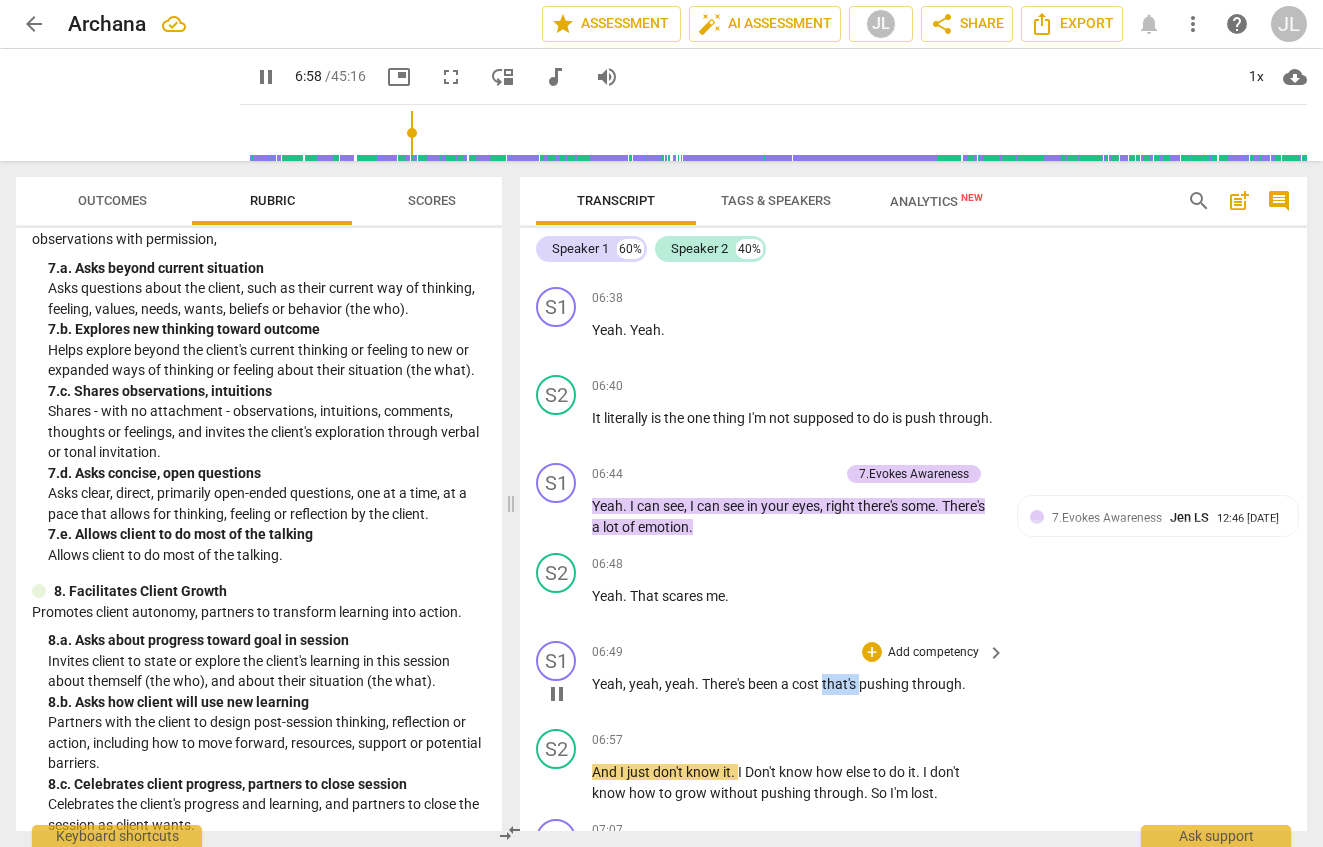 click on "Yeah ,   yeah ,   yeah .   There's   been   a   cost   that's   pushing   through ." at bounding box center (793, 684) 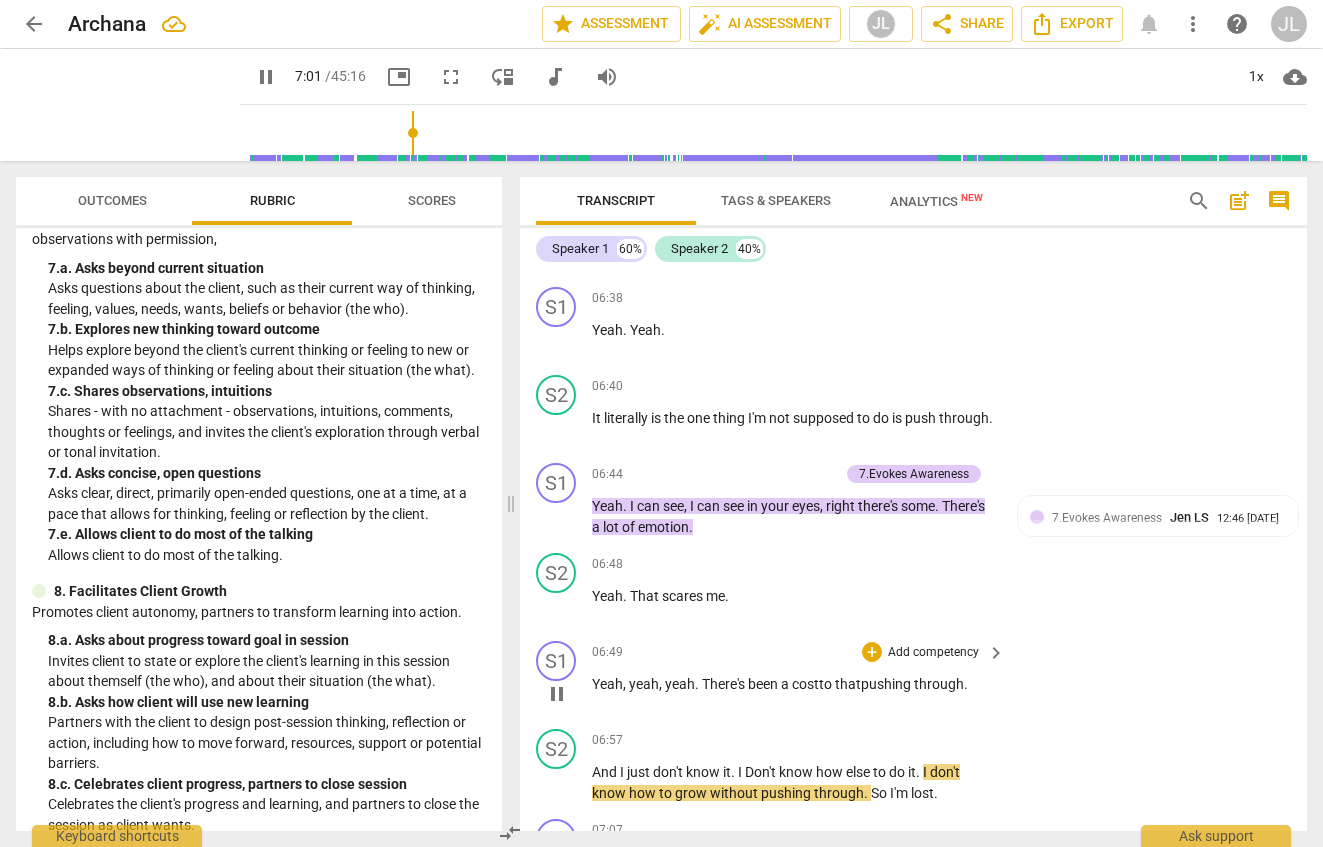 click on "cost  to that" at bounding box center (826, 684) 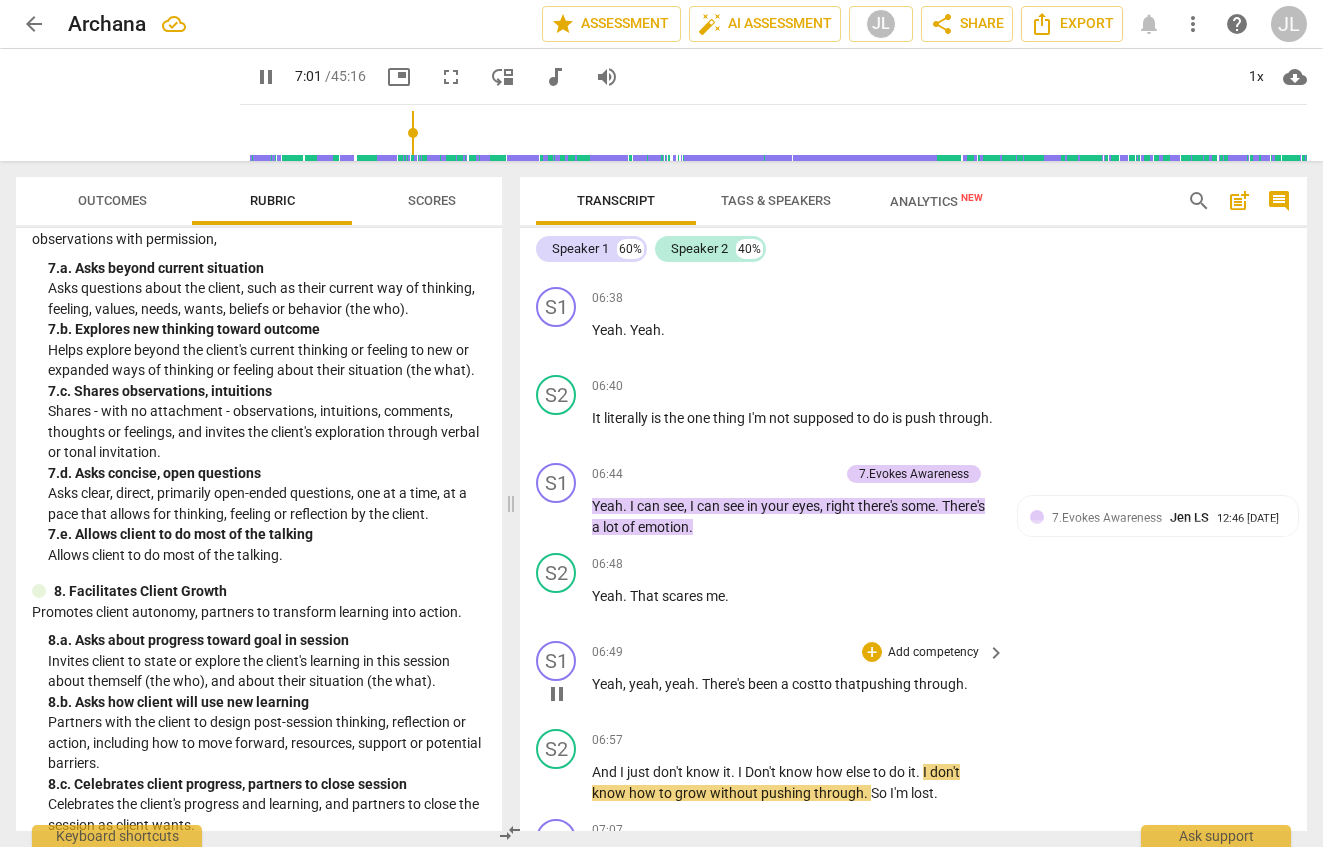 click on "cost  to that" at bounding box center (826, 684) 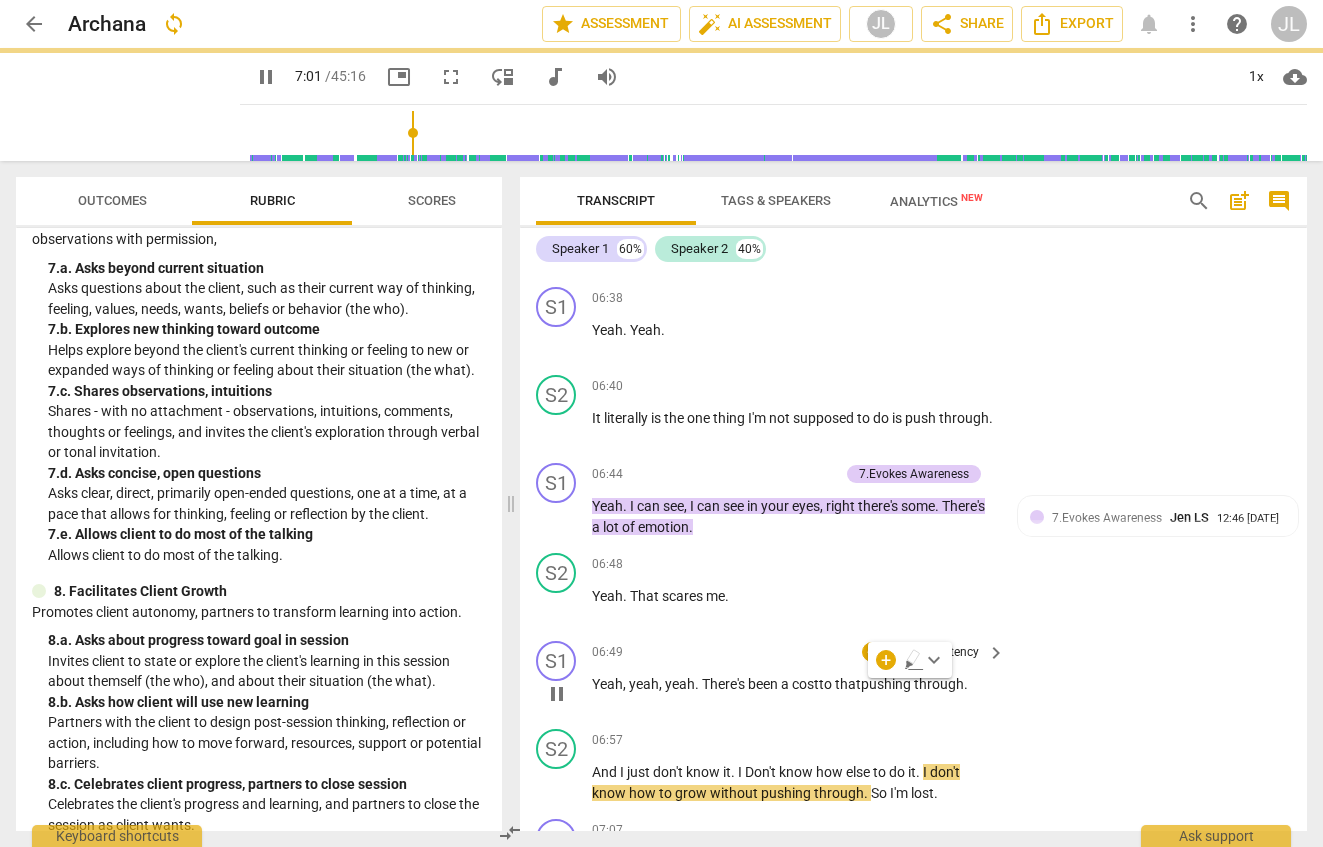 click on "cost  to that" at bounding box center [826, 684] 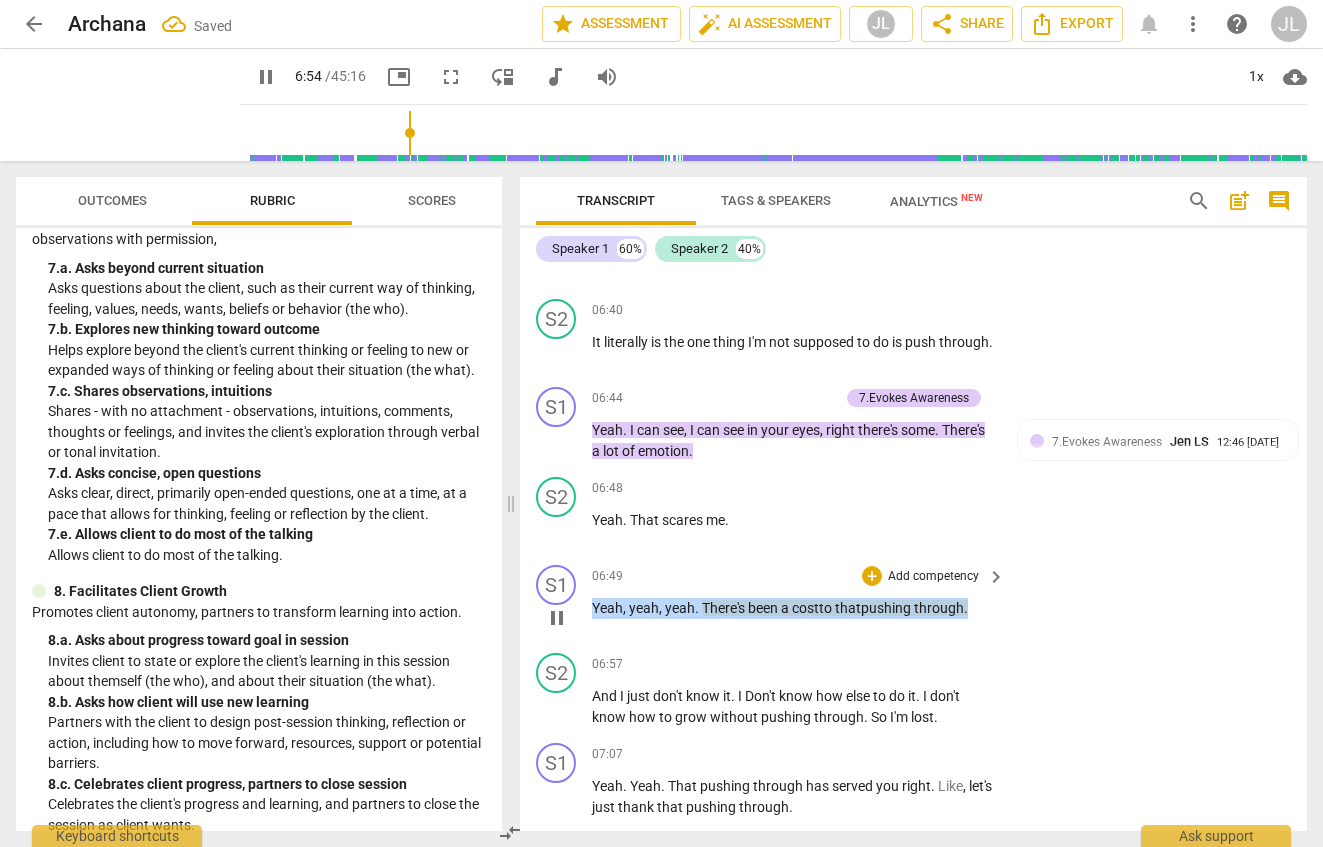scroll, scrollTop: 3620, scrollLeft: 0, axis: vertical 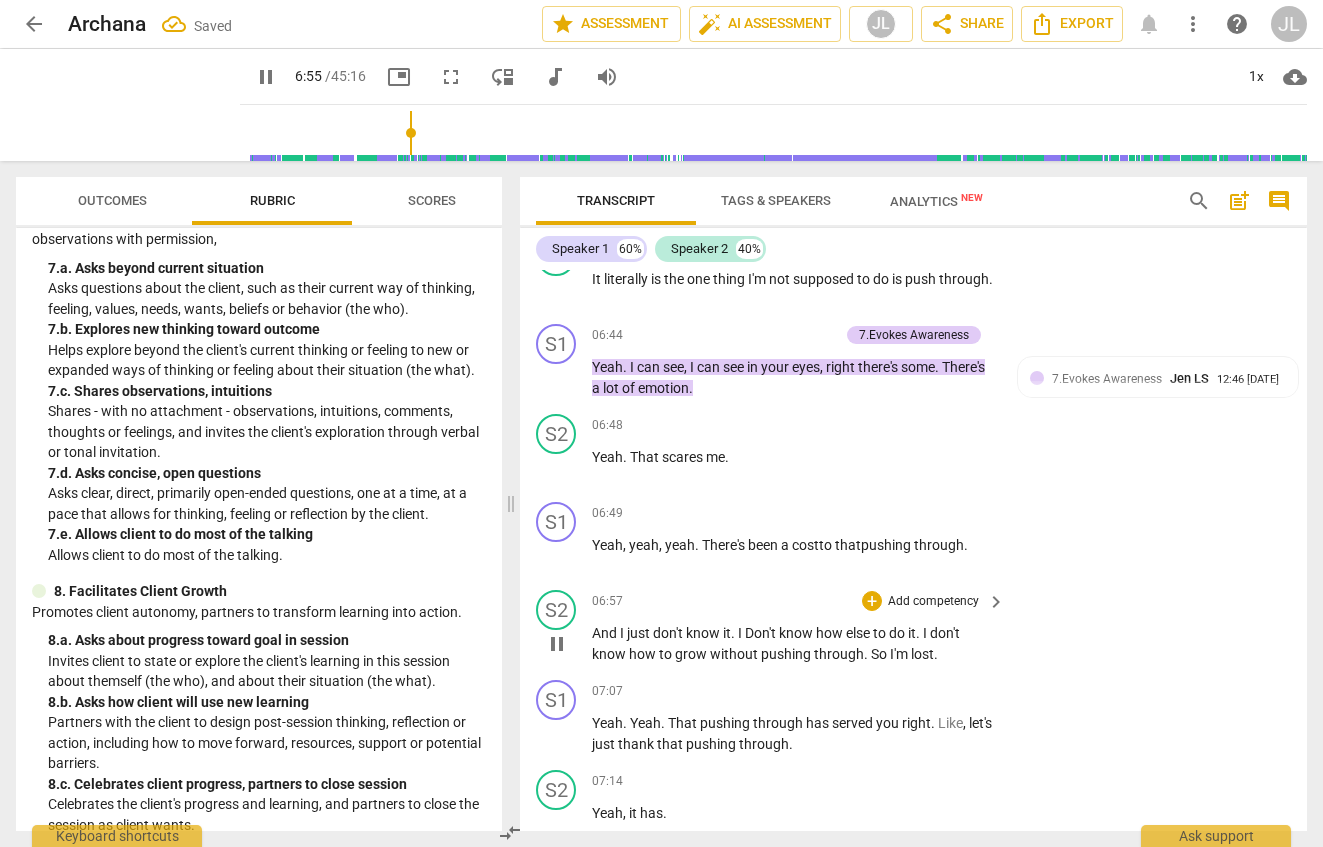 click on "pushing" at bounding box center [787, 654] 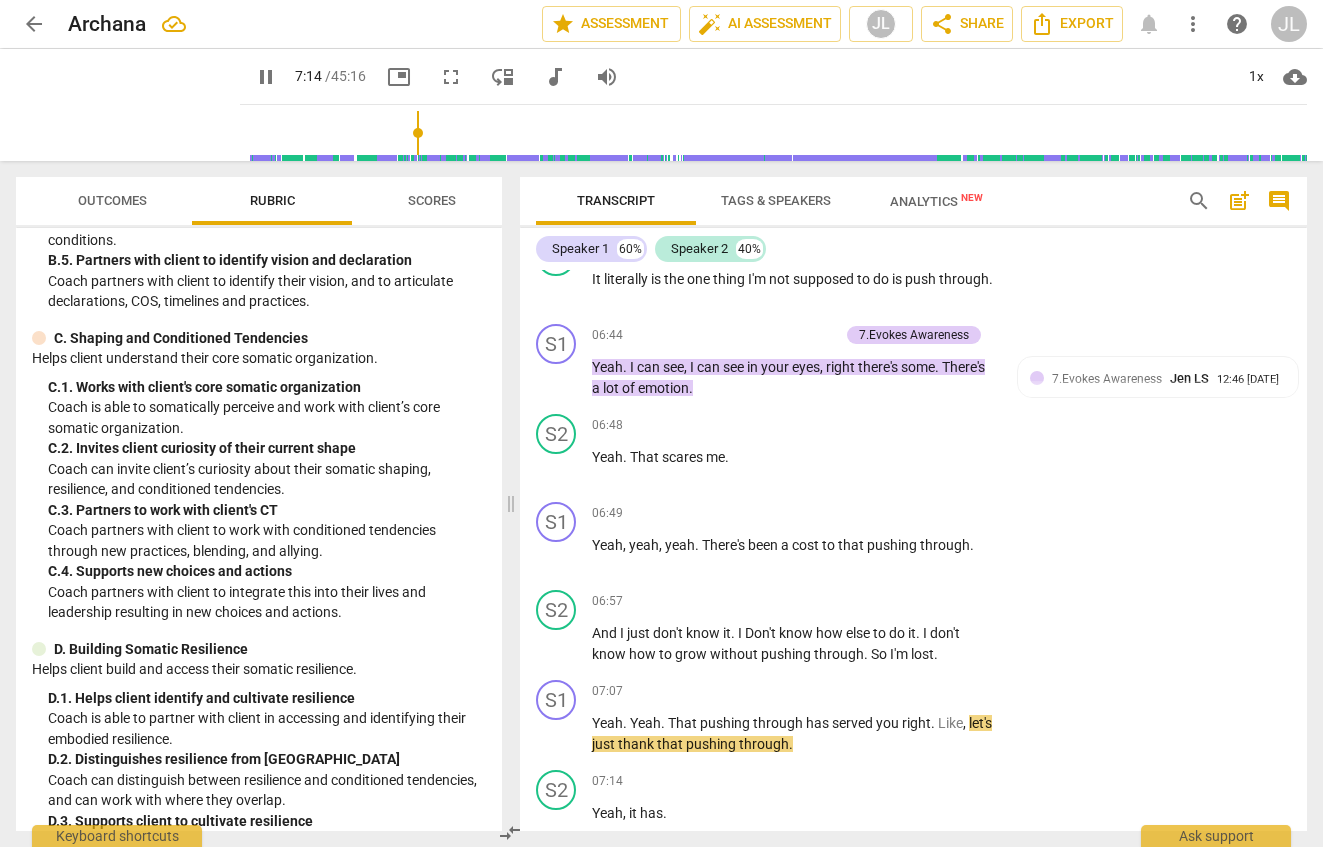 scroll, scrollTop: 2553, scrollLeft: 0, axis: vertical 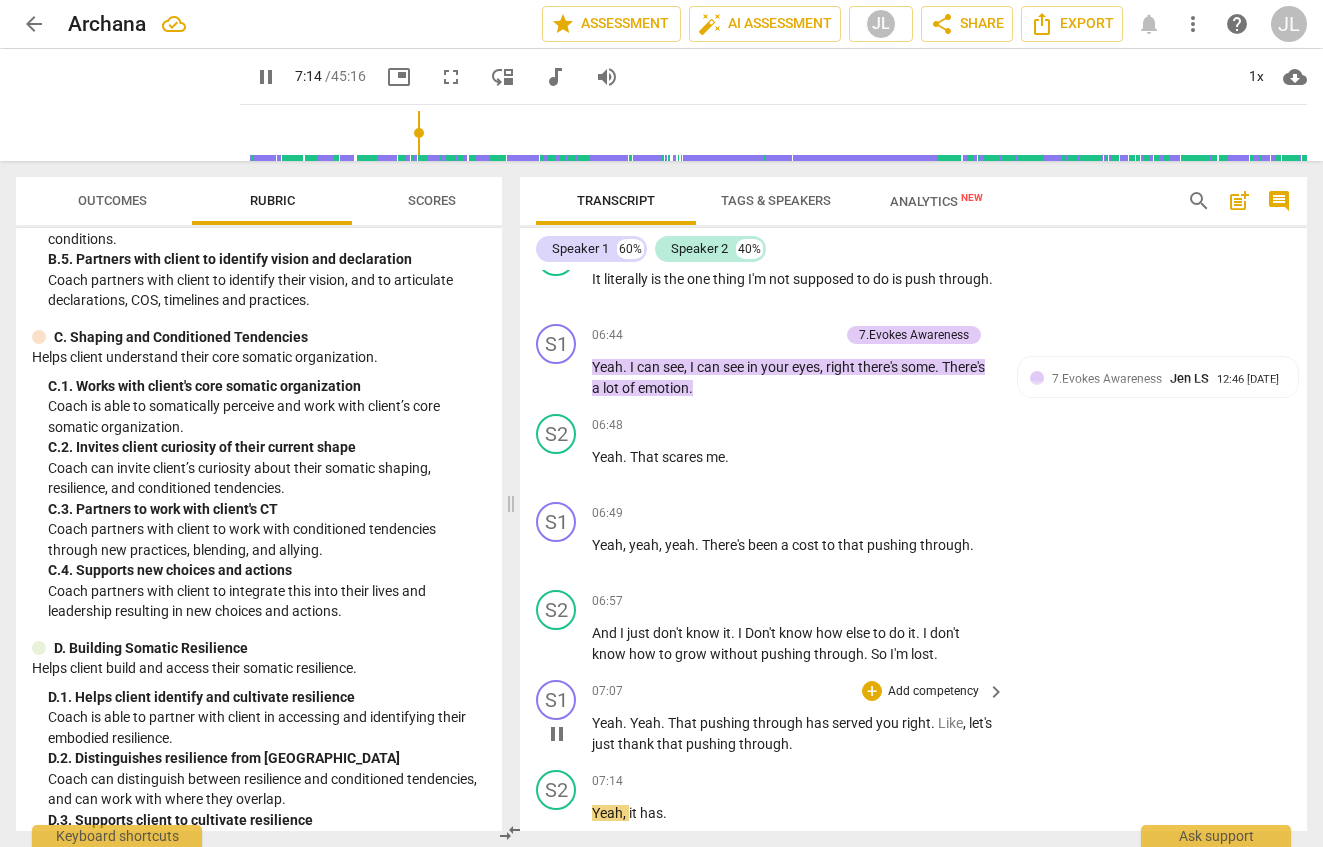 click on "Yeah .   Yeah .   That   pushing   through   has   served   you   right .   Like ,   let's   just   thank   that   pushing   through ." at bounding box center (793, 733) 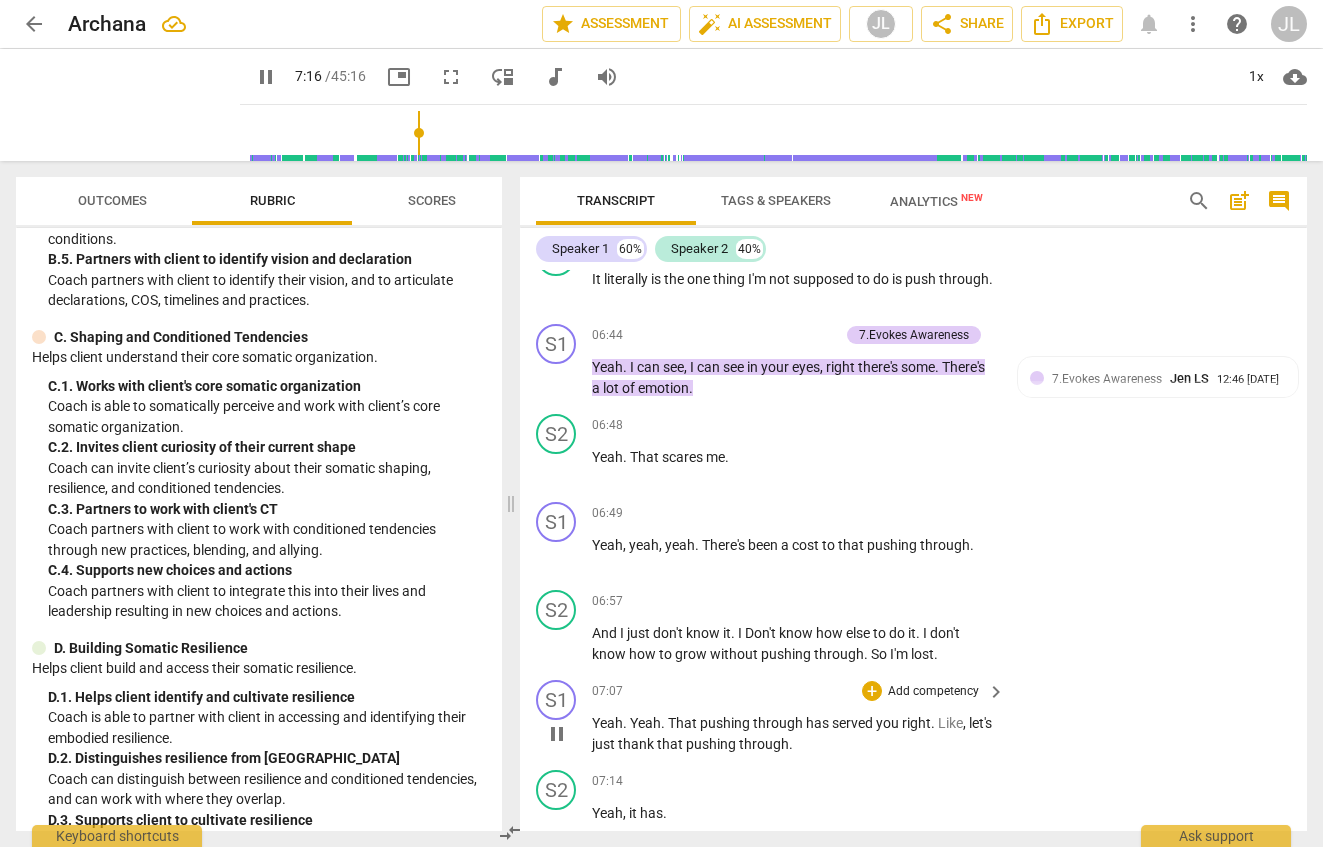 scroll, scrollTop: 4245, scrollLeft: 0, axis: vertical 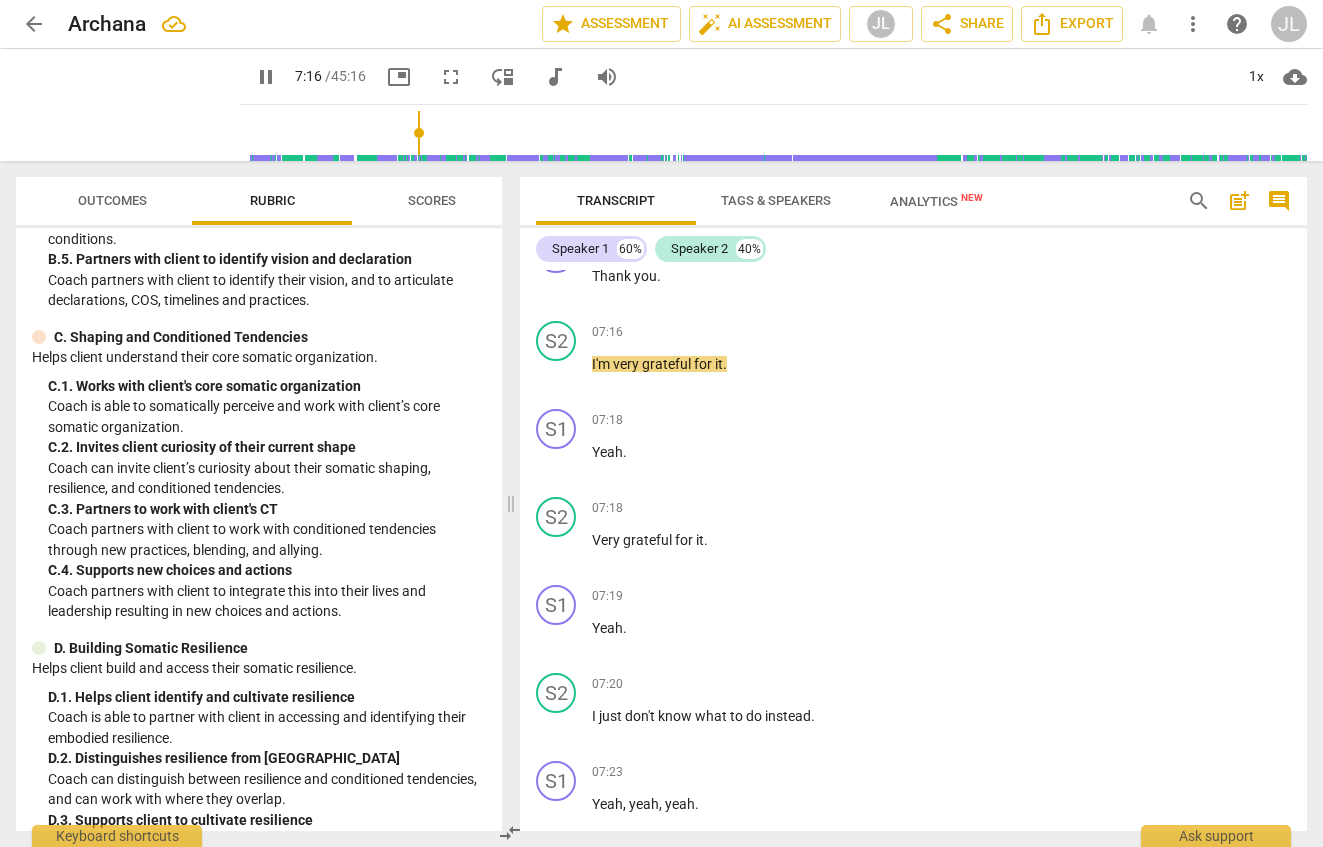 click on "I   just   don't   know   what   to   do   instead ." at bounding box center (793, 716) 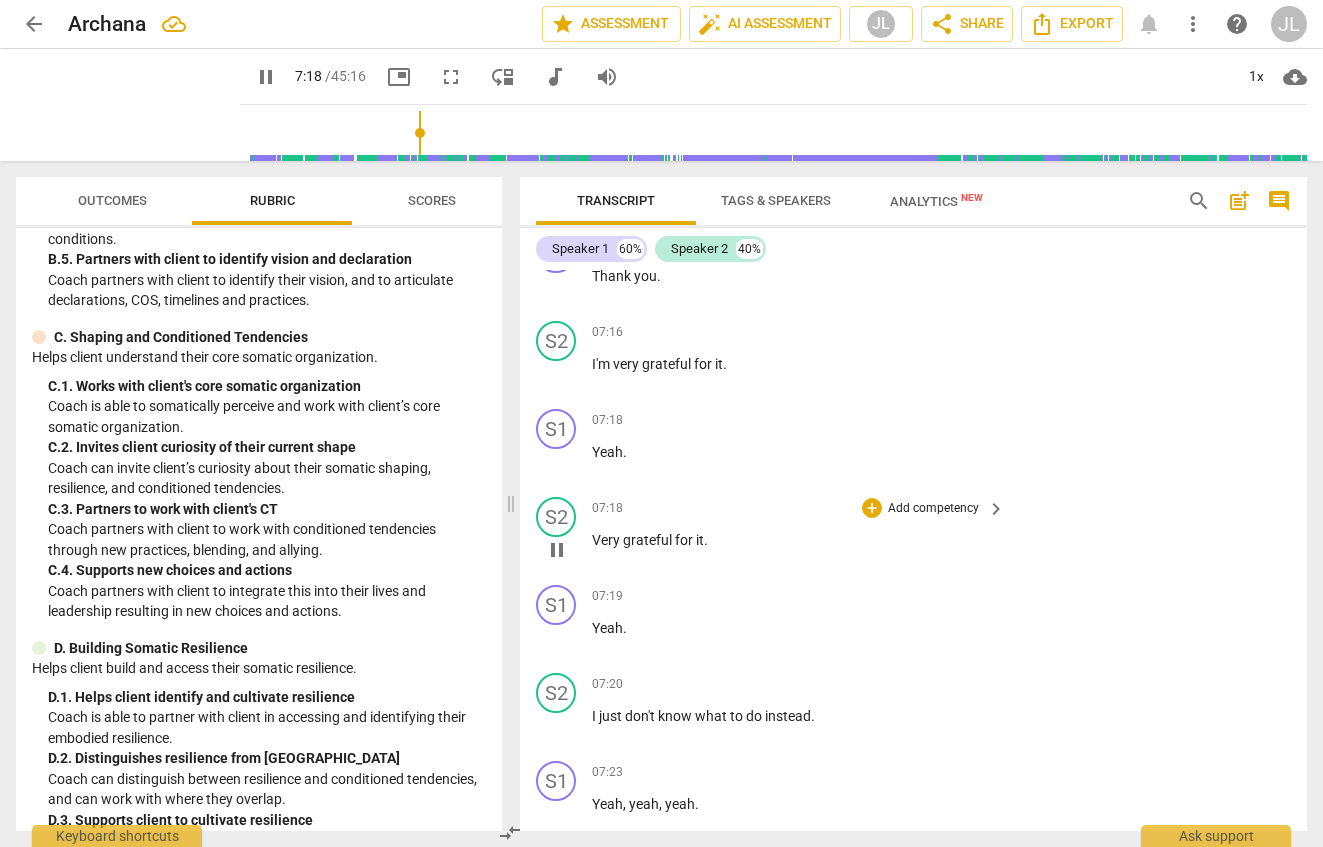click on "pause" at bounding box center [557, 550] 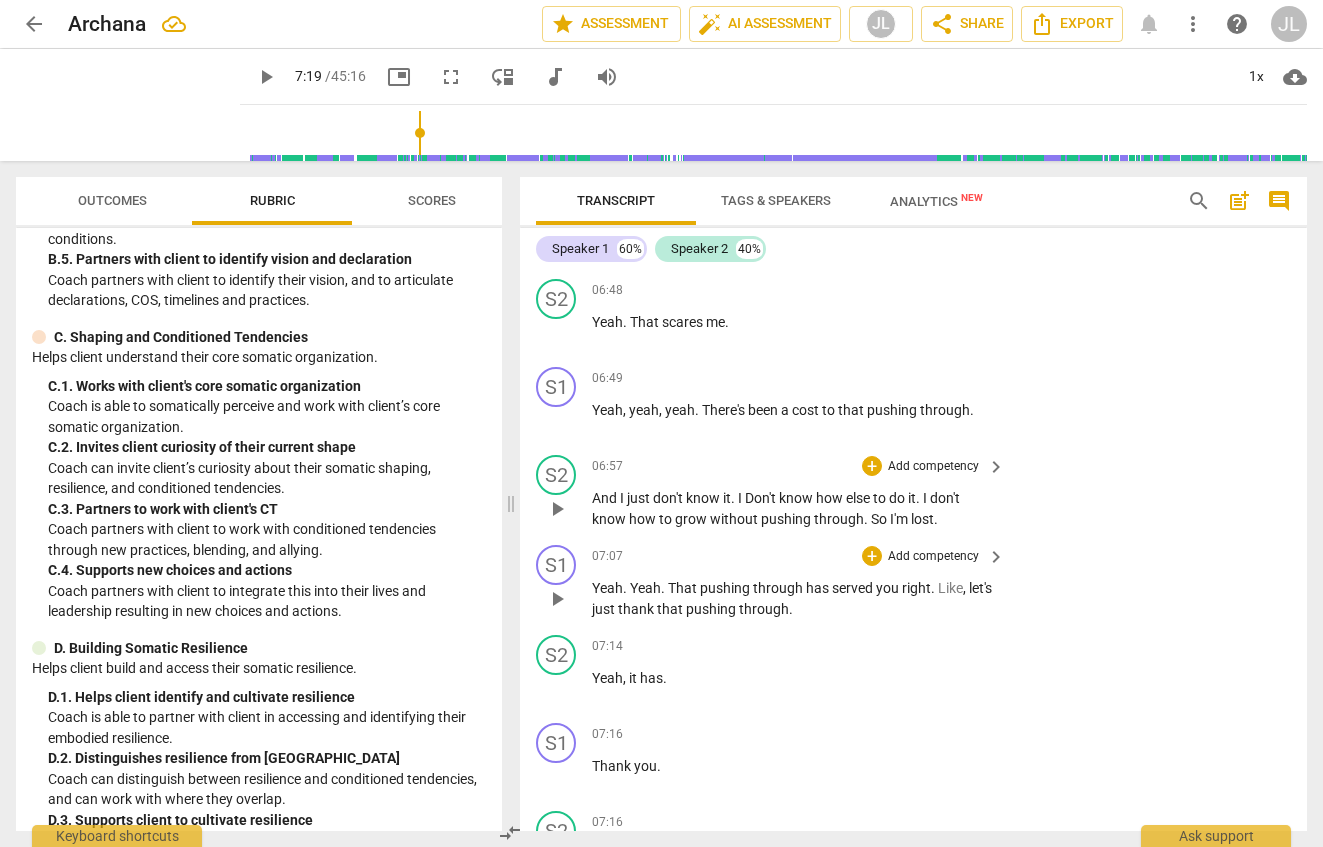 scroll, scrollTop: 3762, scrollLeft: 0, axis: vertical 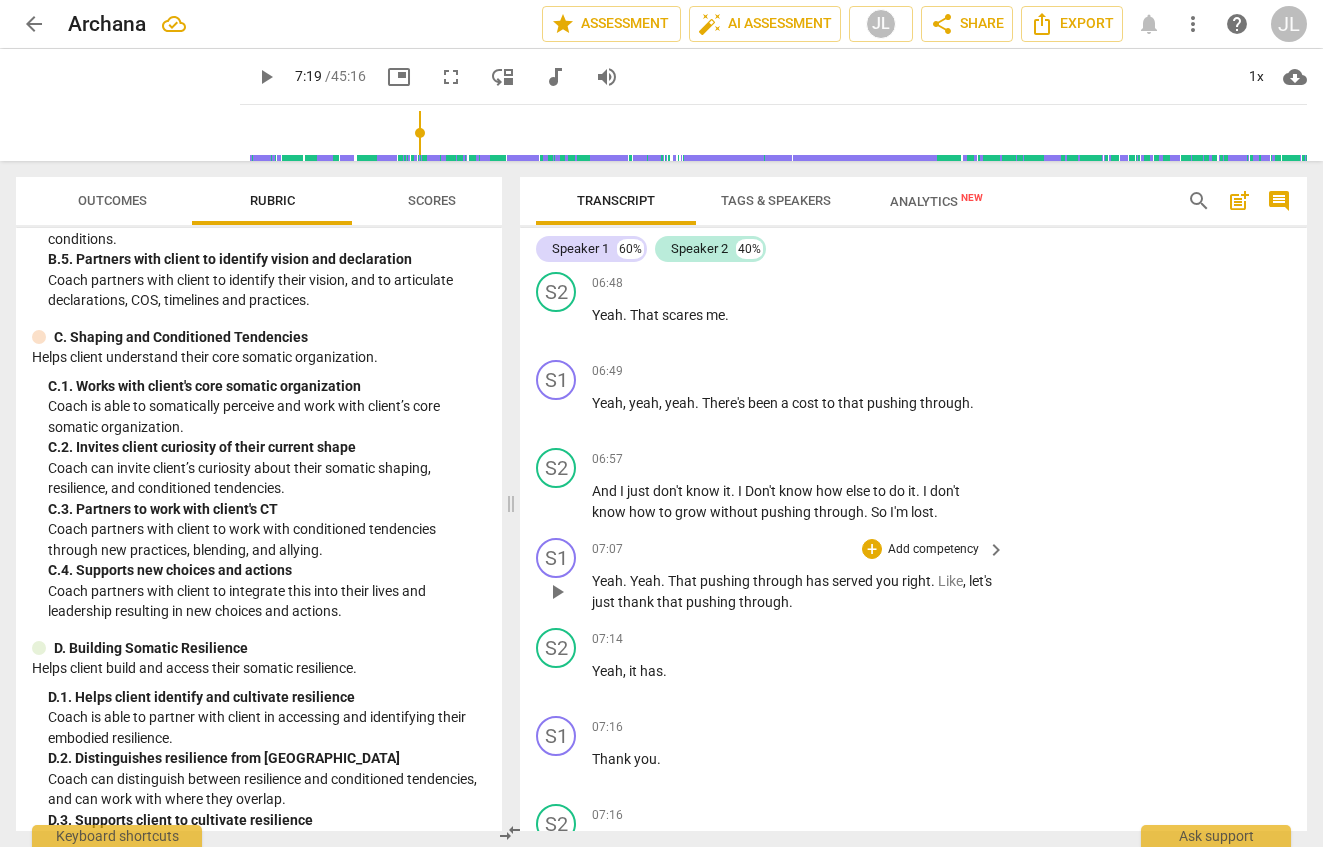 click on "yeah" at bounding box center (680, 403) 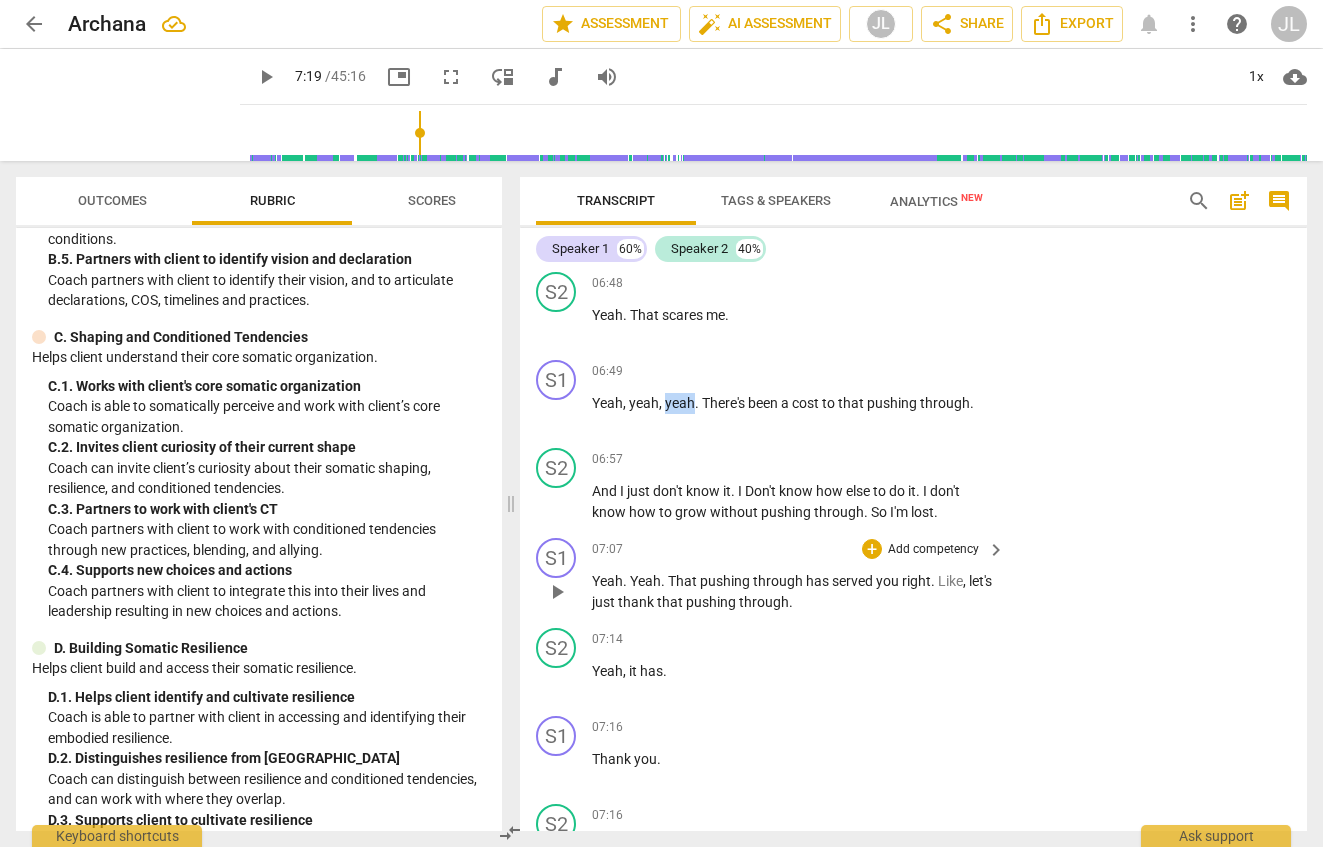 click on "yeah" at bounding box center (680, 403) 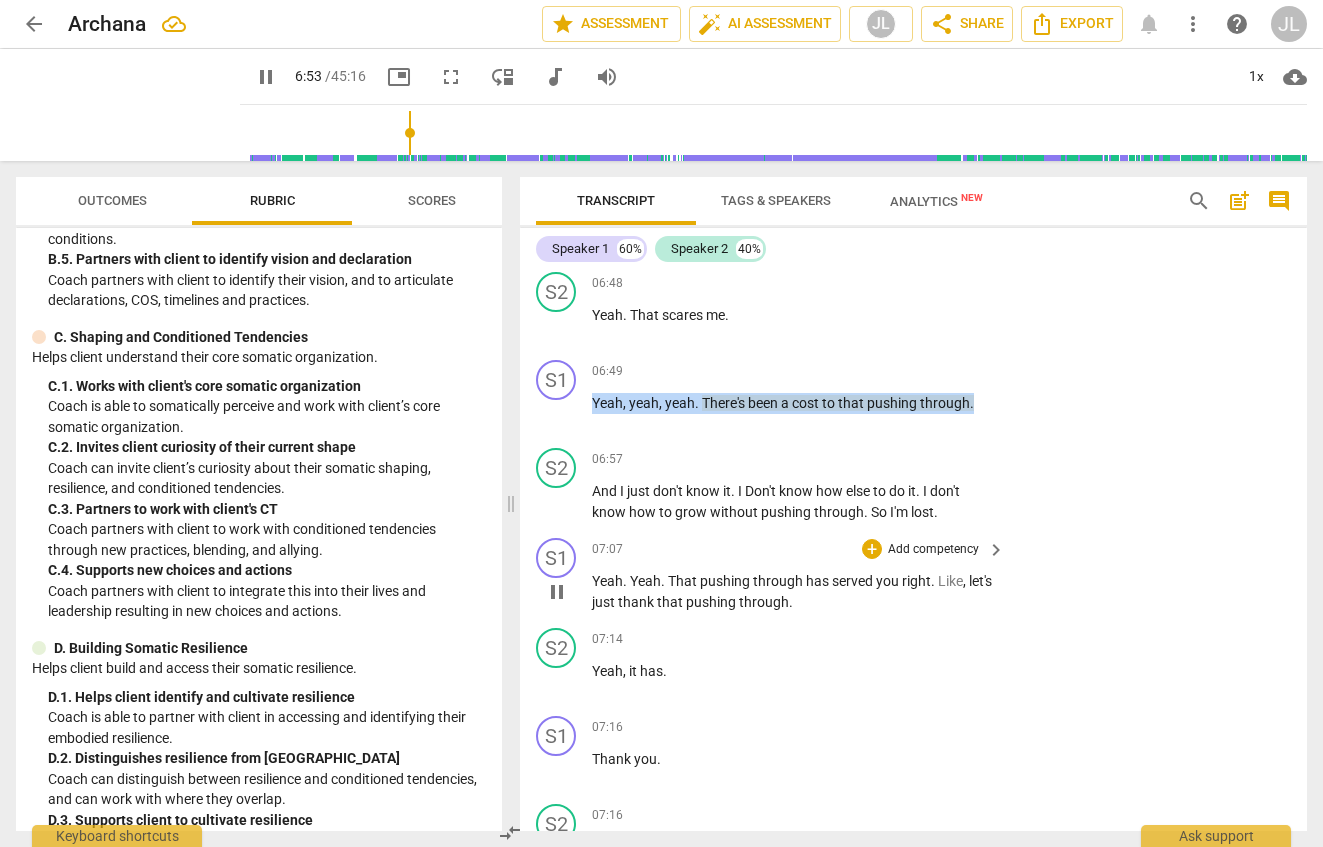 click on "Add competency" at bounding box center (933, 372) 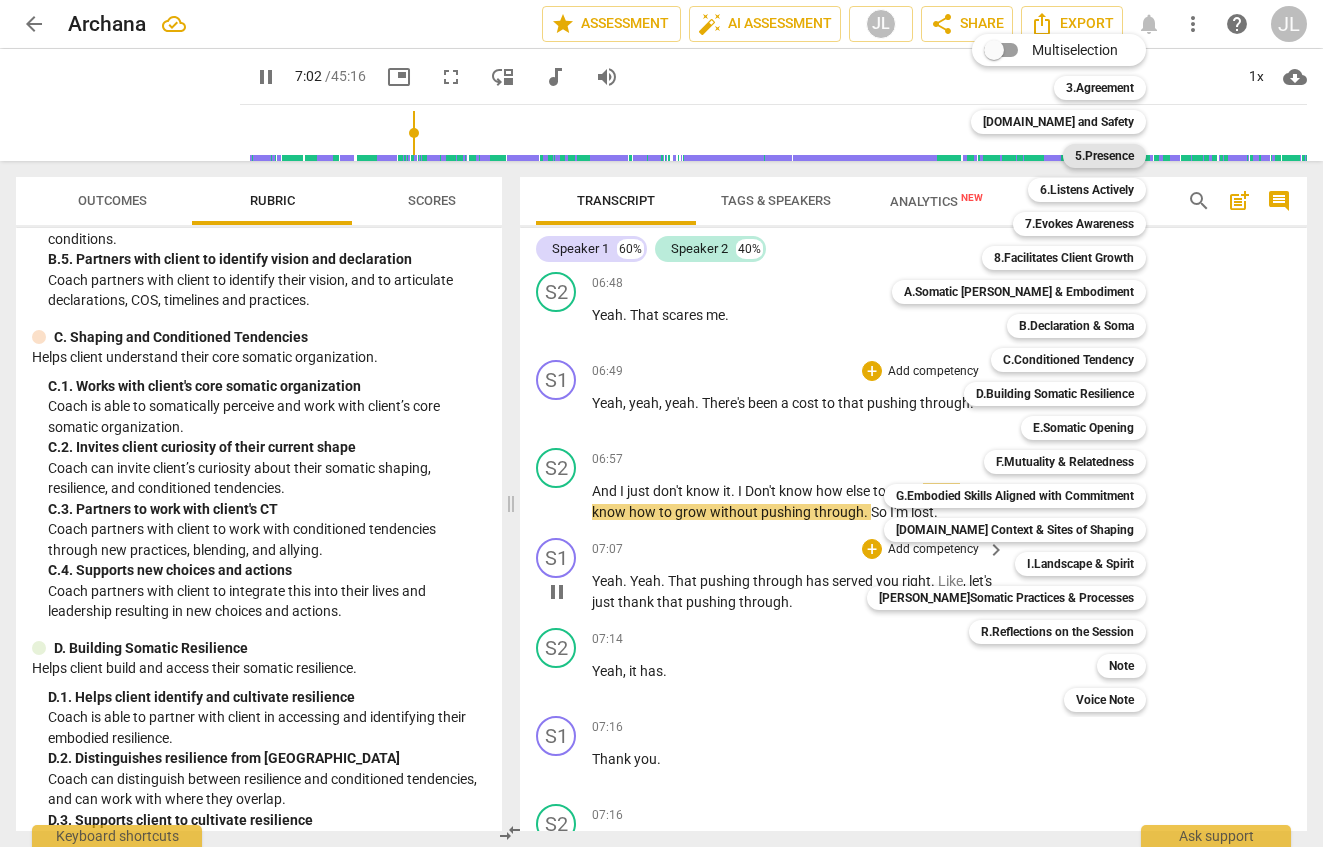 click on "5.Presence" at bounding box center [1104, 156] 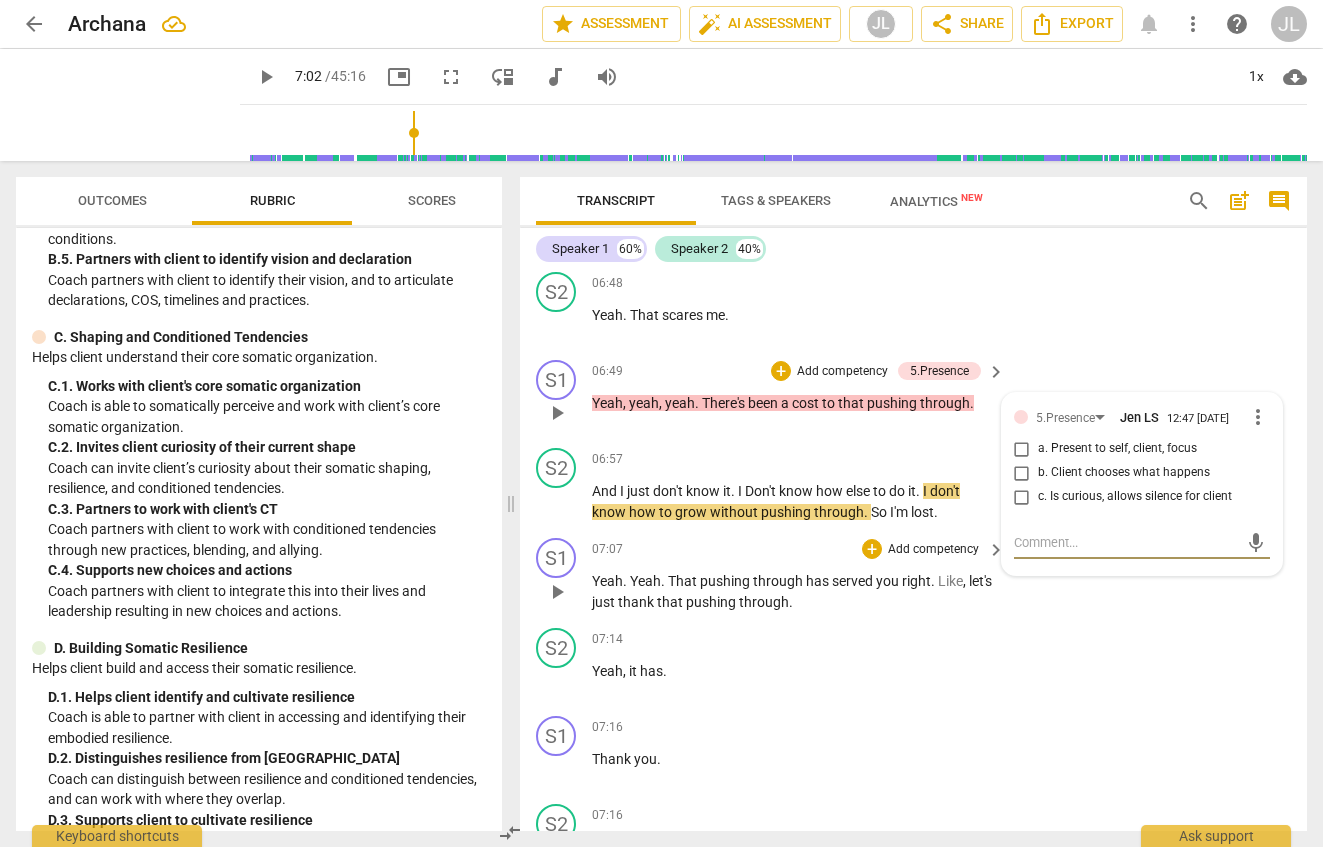 click on "more_vert" at bounding box center (1258, 417) 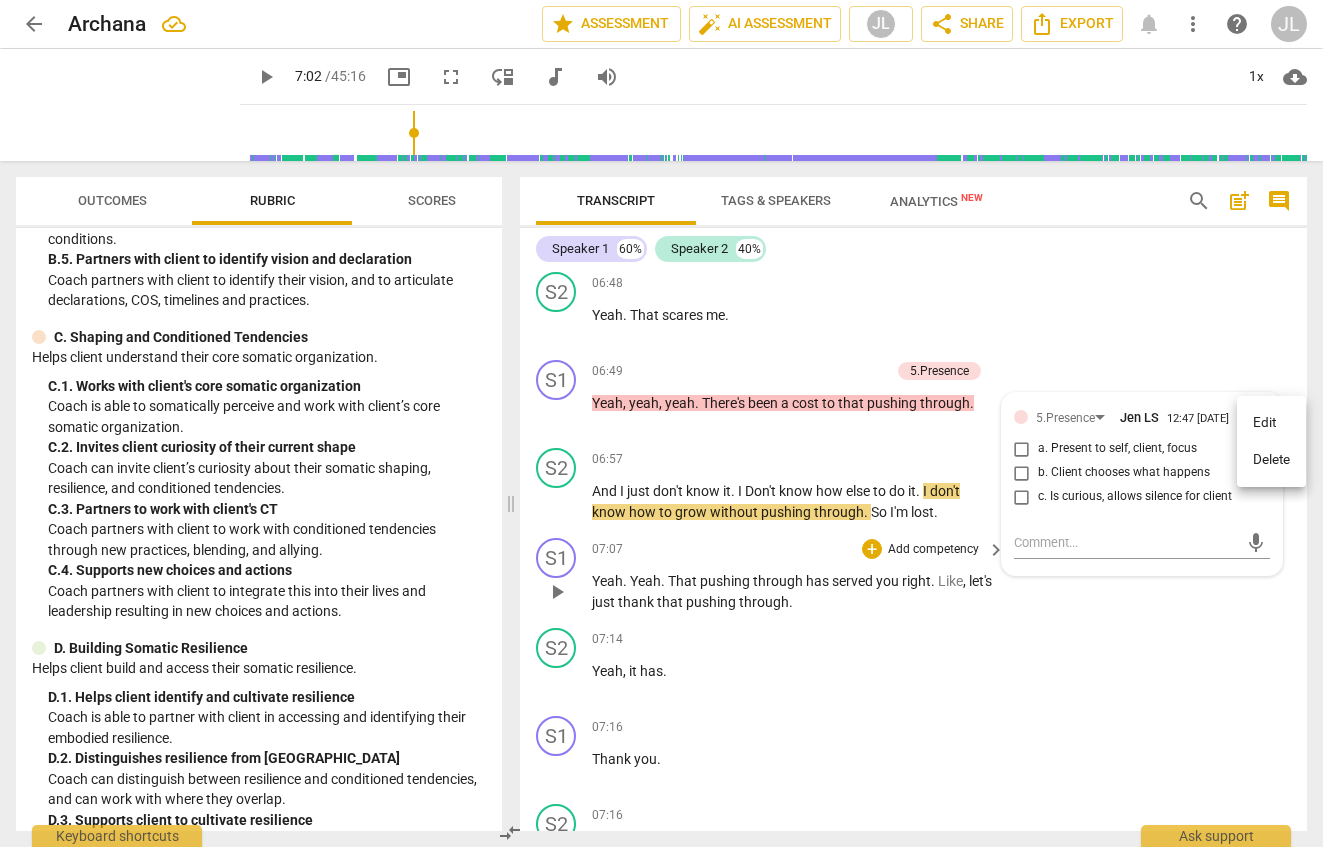 click on "Delete" at bounding box center (1271, 460) 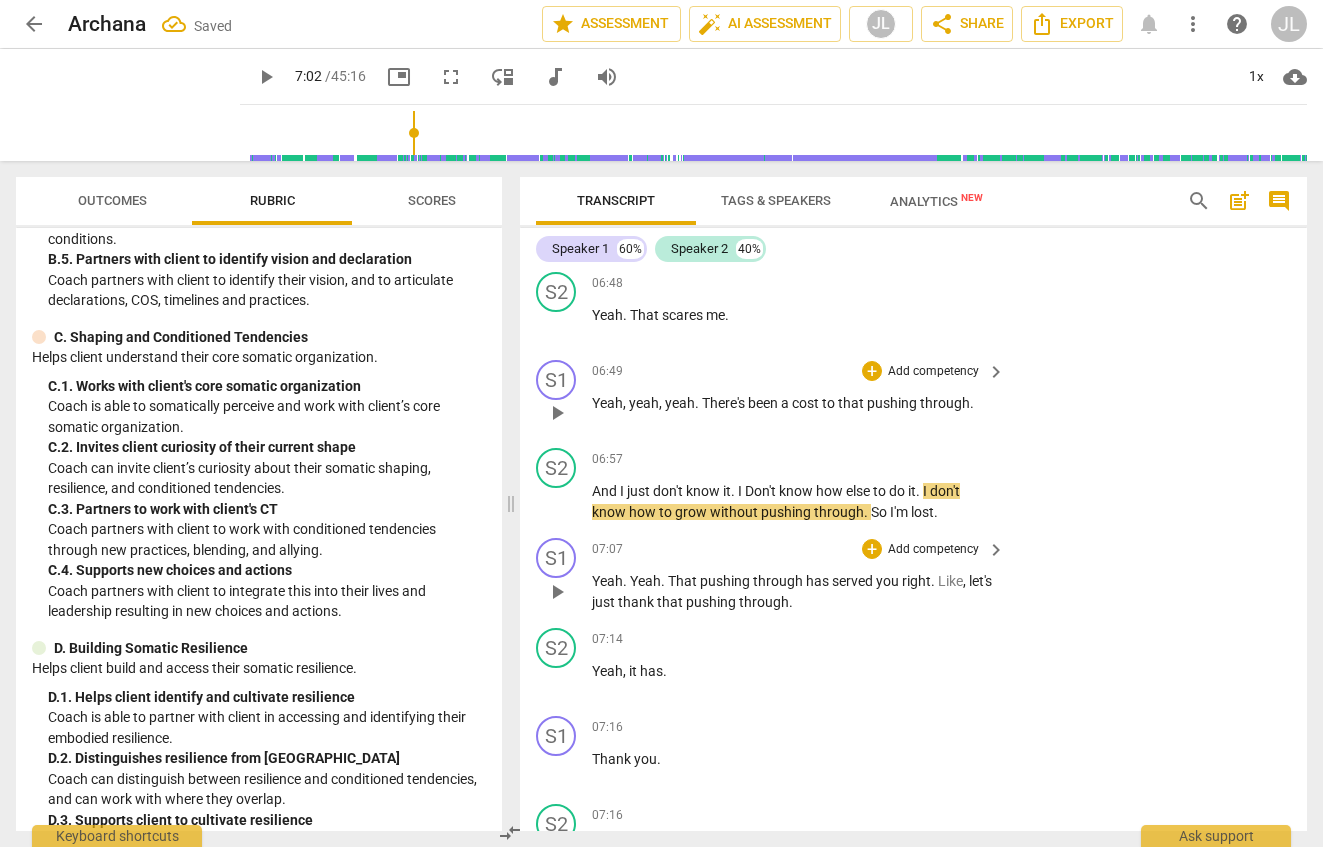 click on "a" at bounding box center (786, 403) 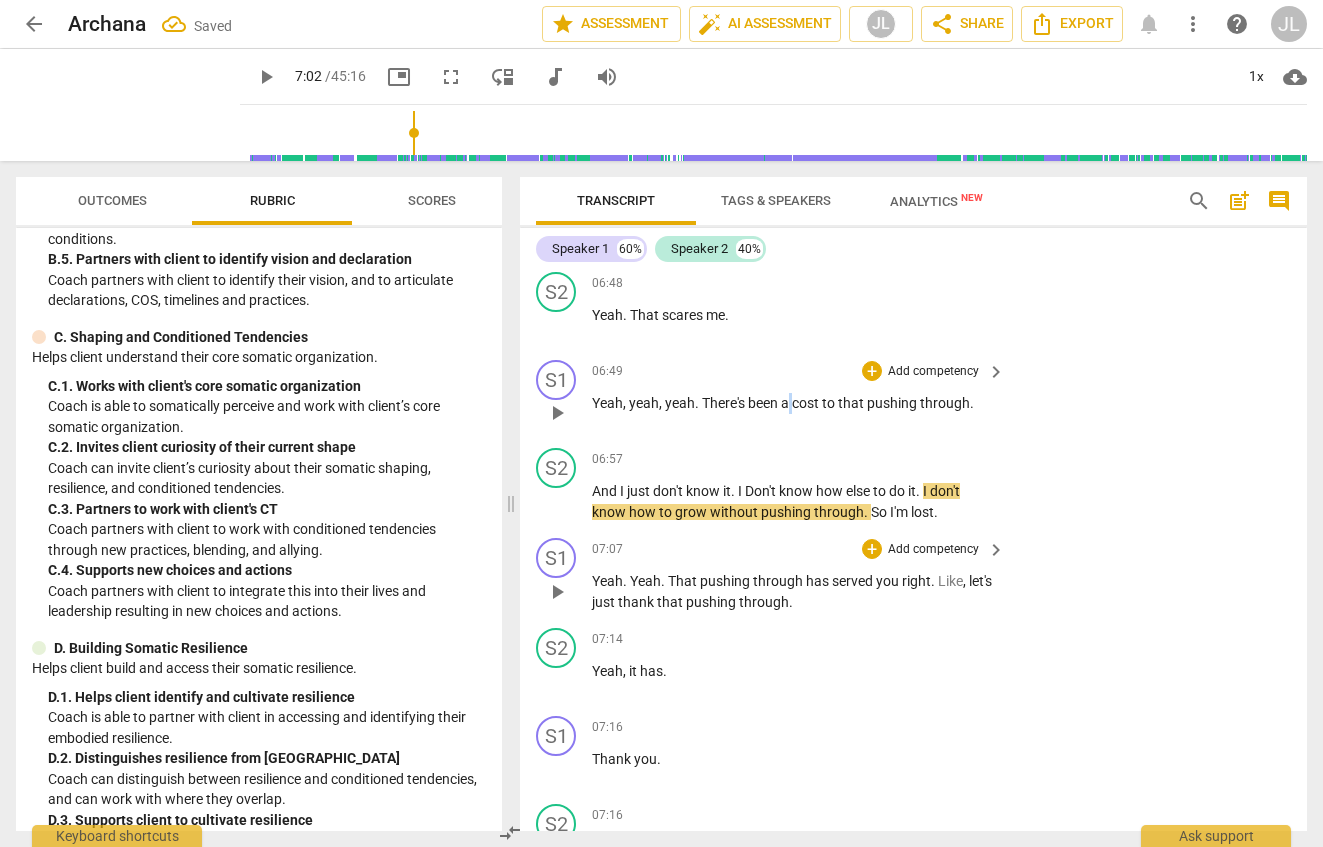 click on "a" at bounding box center (786, 403) 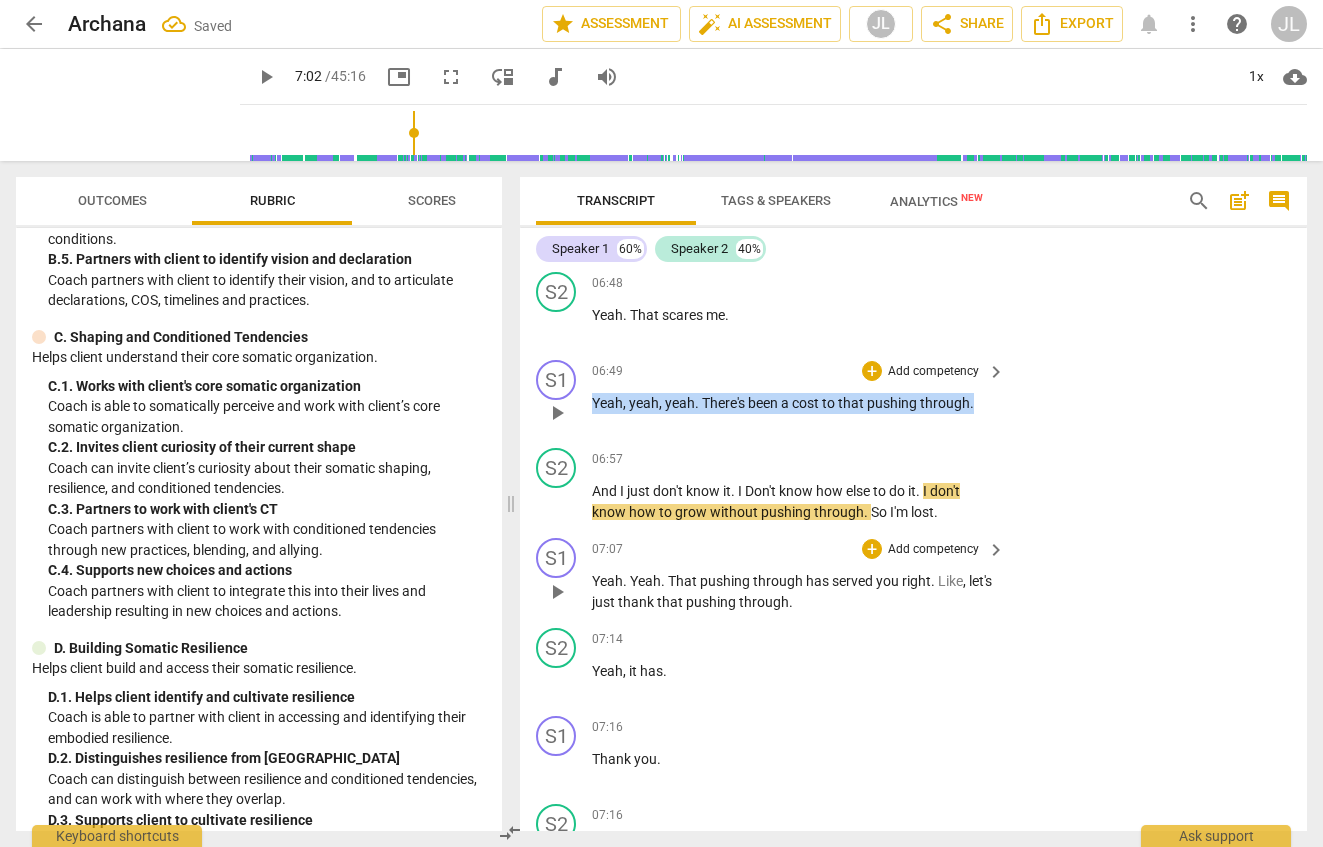 click on "a" at bounding box center (786, 403) 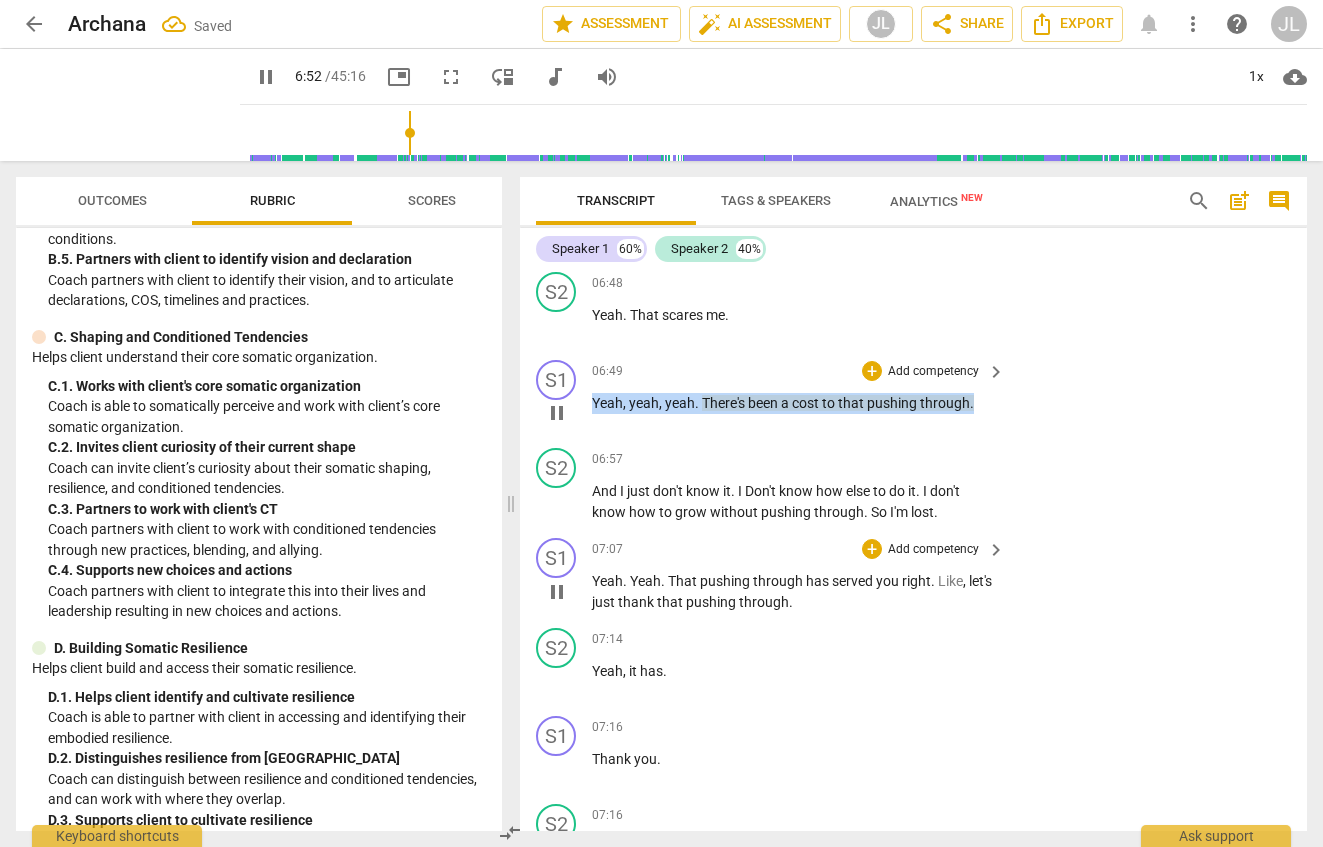click on "Add competency" at bounding box center (933, 372) 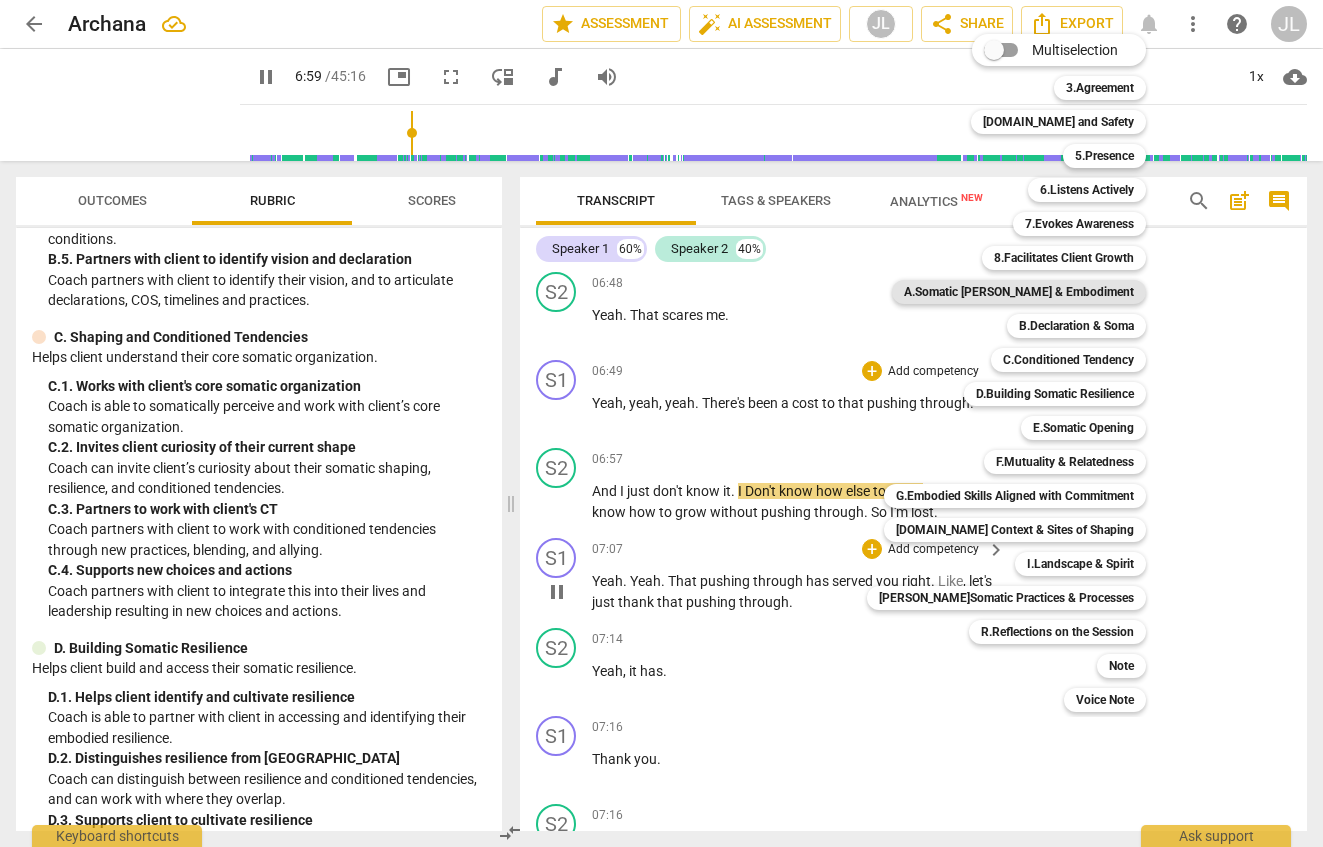 click on "A.Somatic [PERSON_NAME] & Embodiment" at bounding box center (1019, 292) 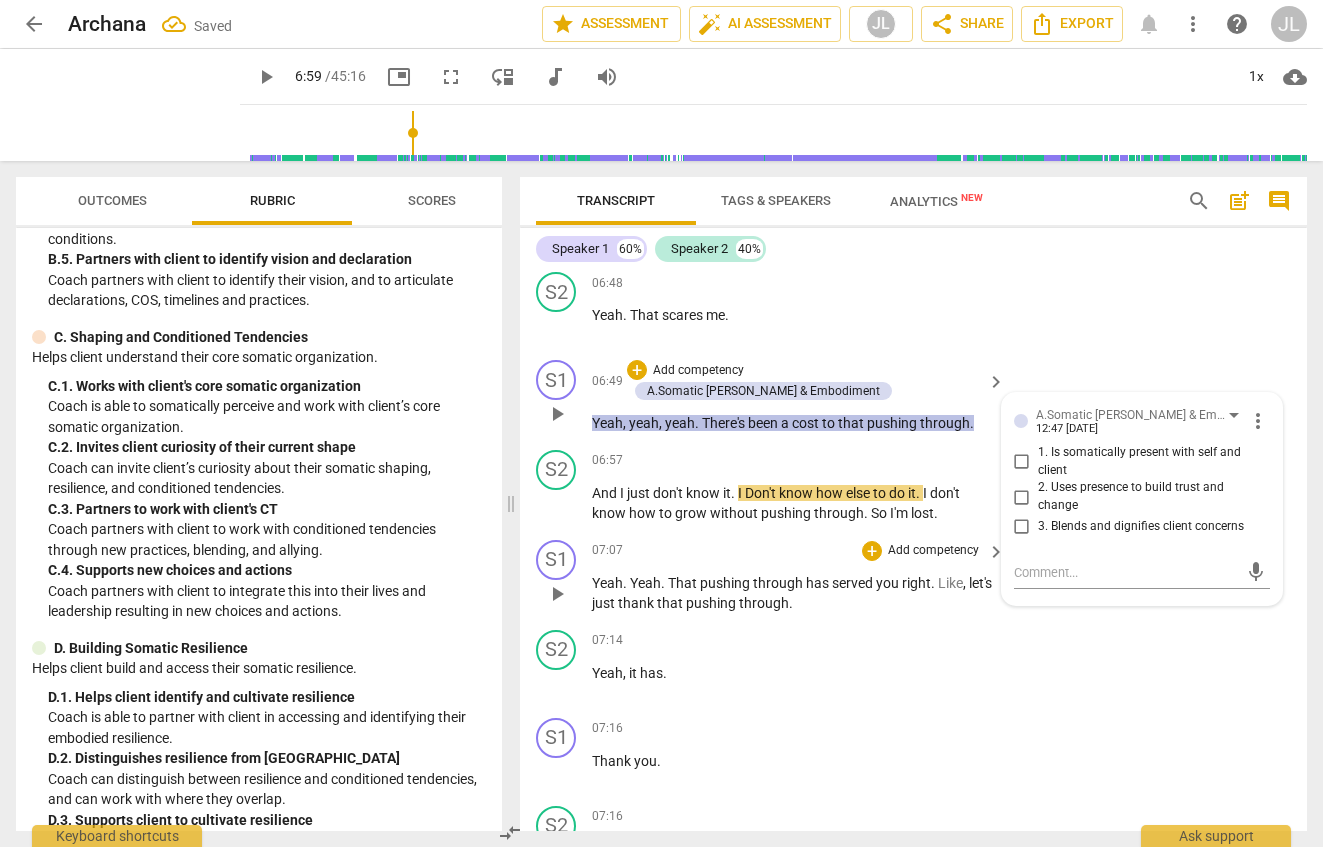 click on "1. Is somatically present with self and client" at bounding box center [1150, 461] 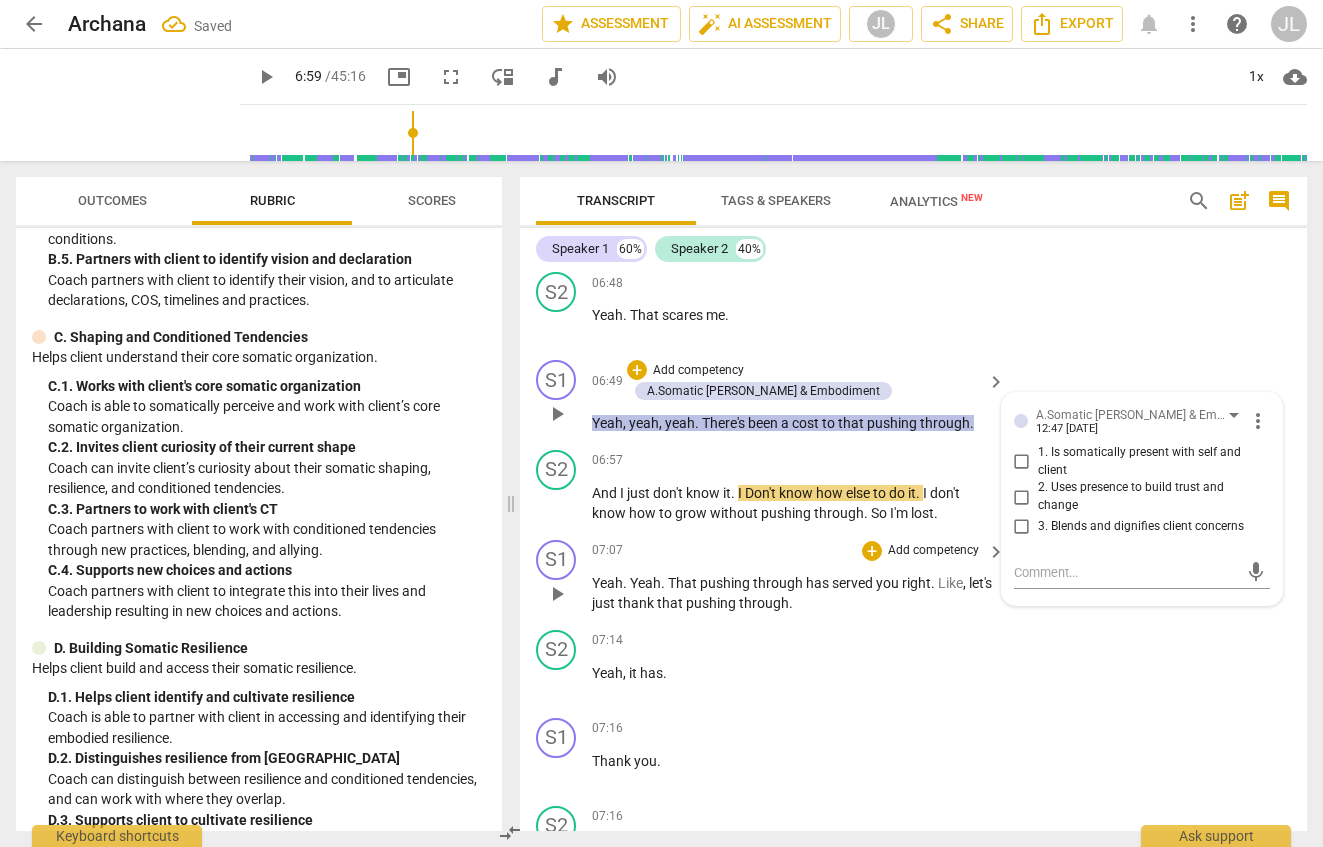 click on "1. Is somatically present with self and client" at bounding box center (1022, 462) 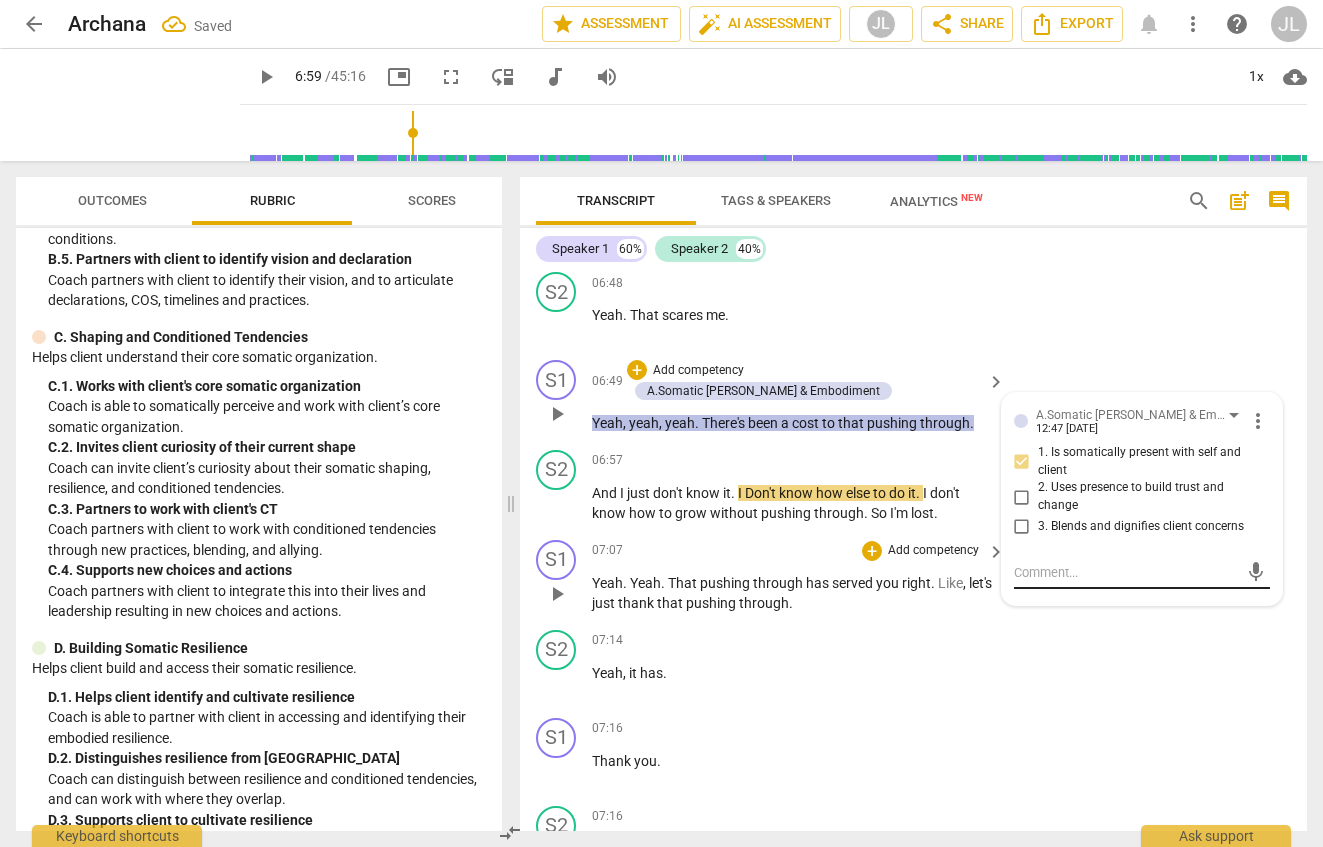 click at bounding box center [1126, 572] 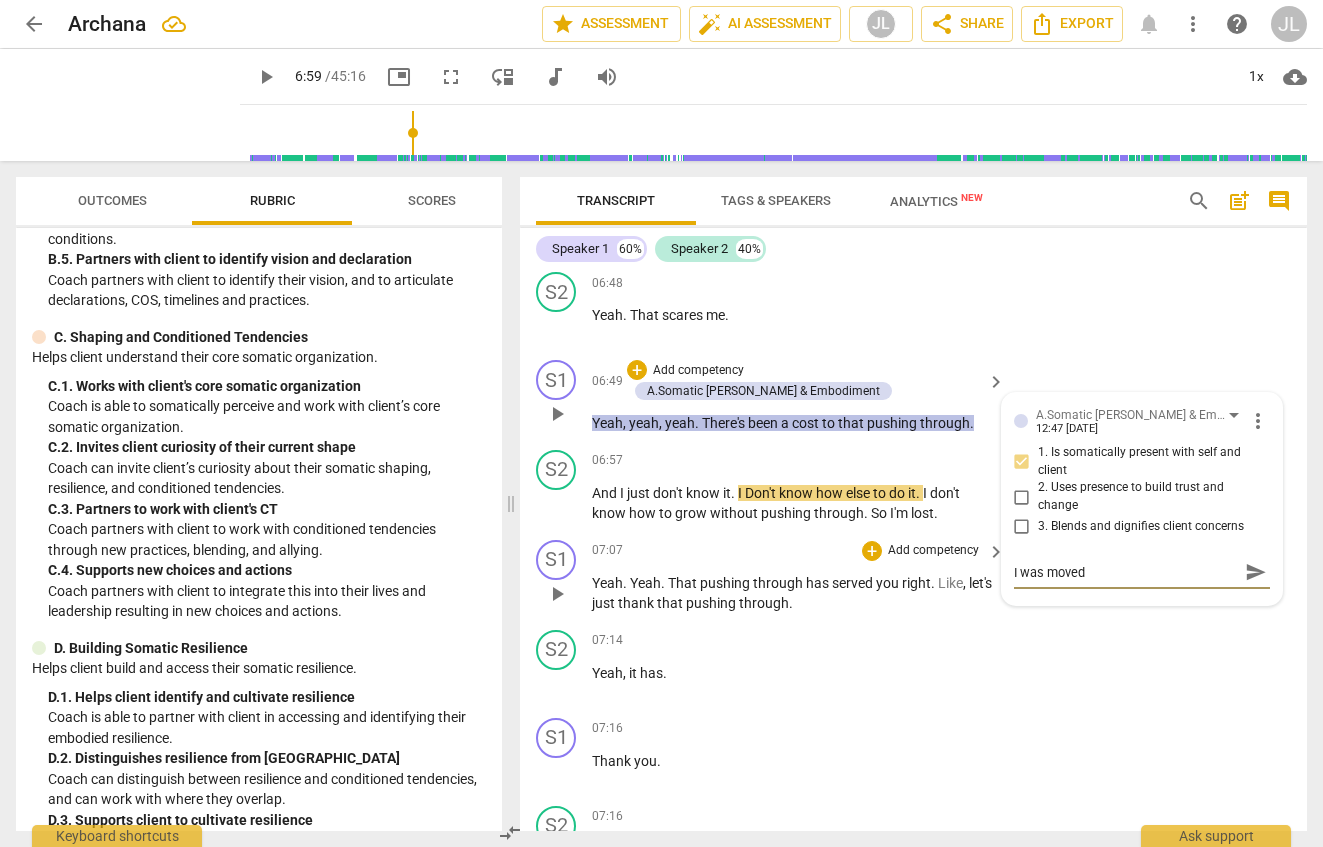 click on "1. Is somatically present with self and client" at bounding box center [1022, 462] 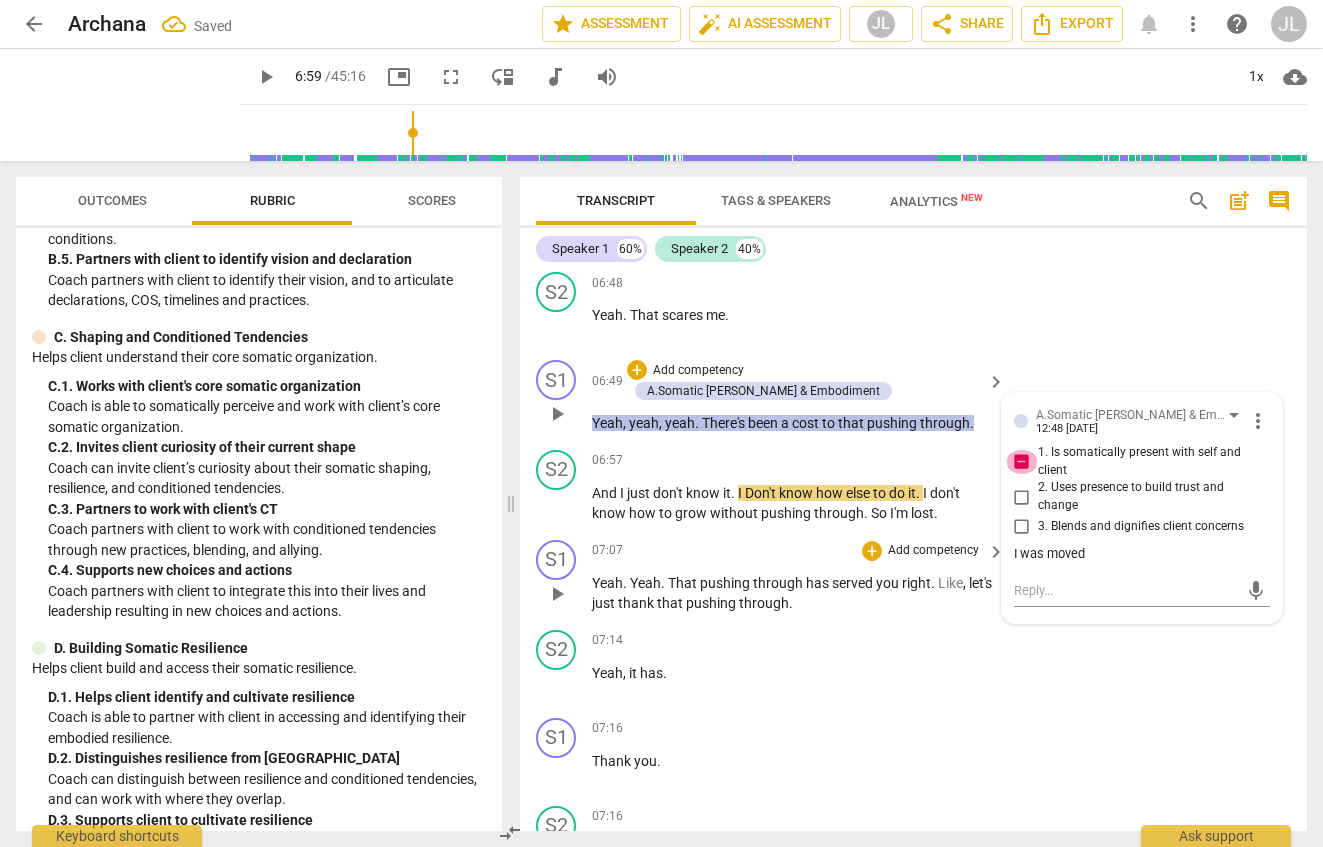 click on "1. Is somatically present with self and client" at bounding box center (1022, 462) 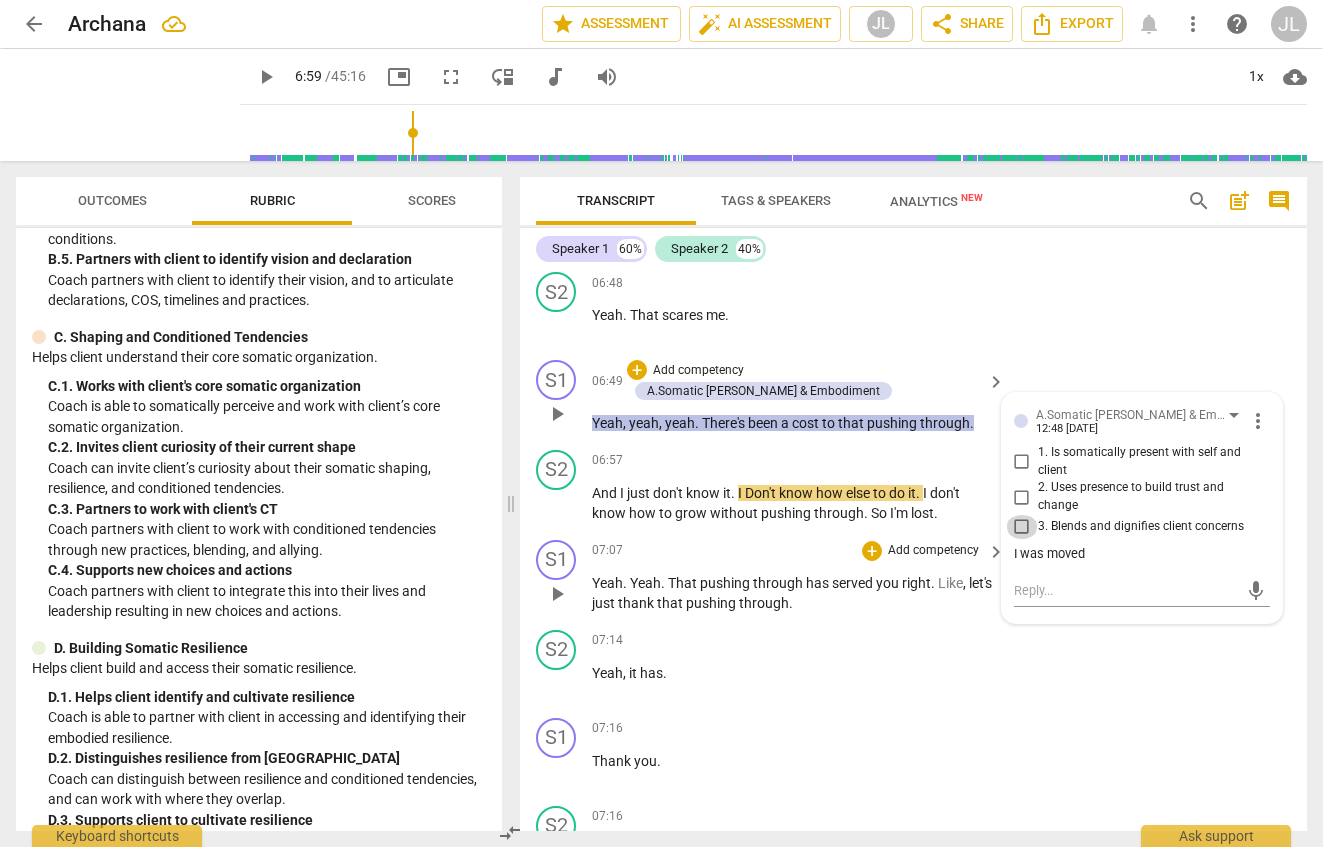 click on "3. Blends and dignifies client concerns" at bounding box center (1022, 527) 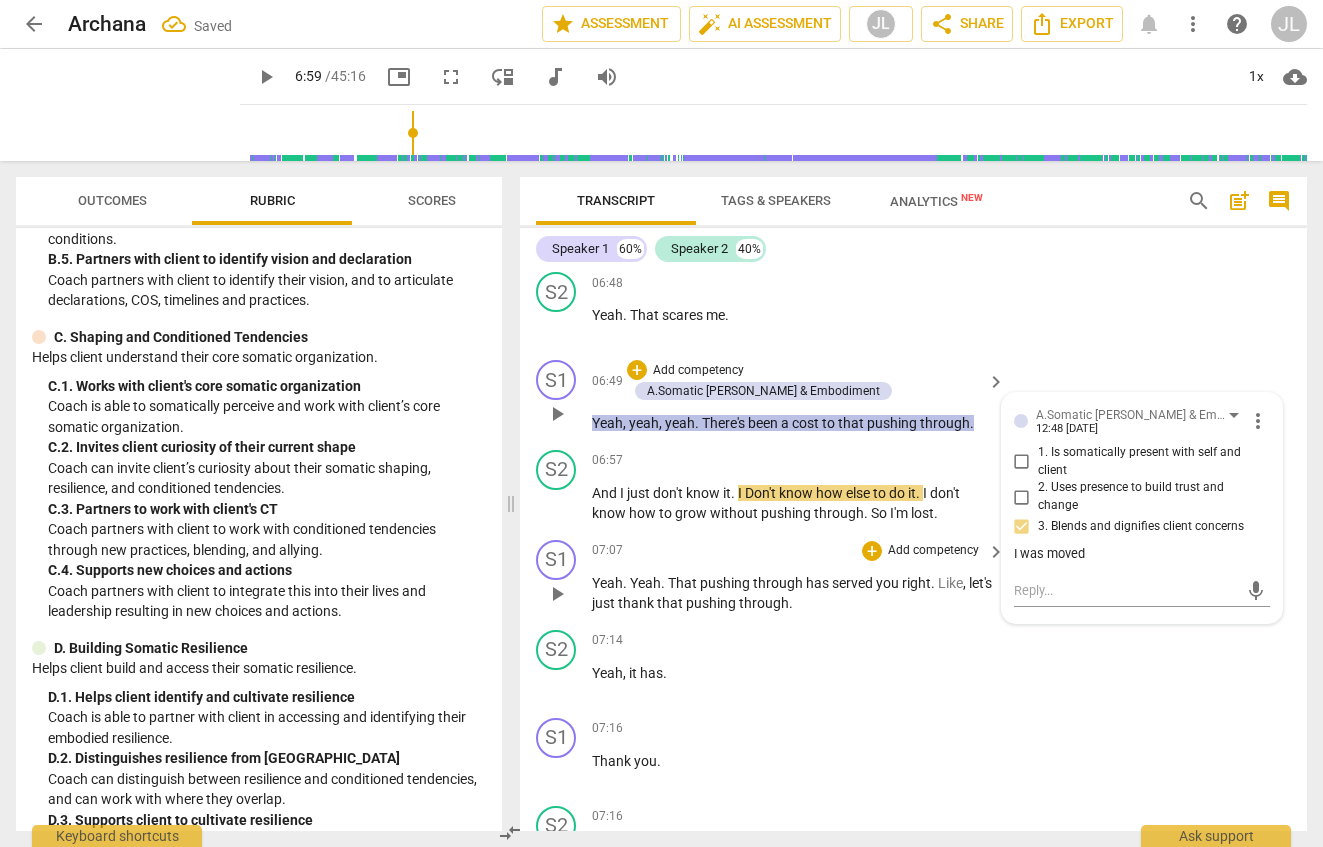 click on "A.Somatic [PERSON_NAME] & Embodiment Jen LS 12:48 [DATE] more_vert 1. Is somatically present with self and client 2. Uses presence to build trust and change 3. Blends and dignifies client concerns I was moved" at bounding box center (1142, 486) 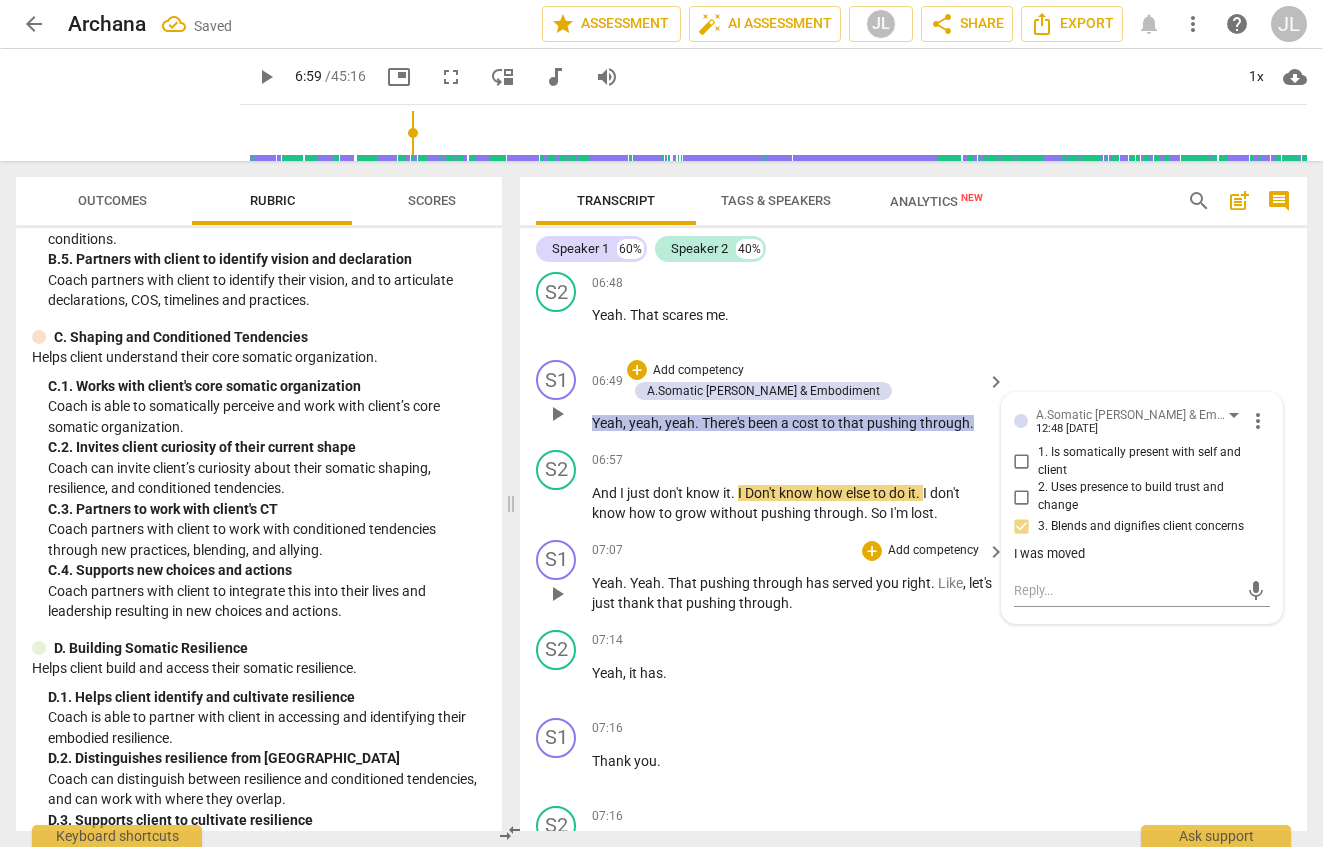 click on "I was moved" at bounding box center (1142, 554) 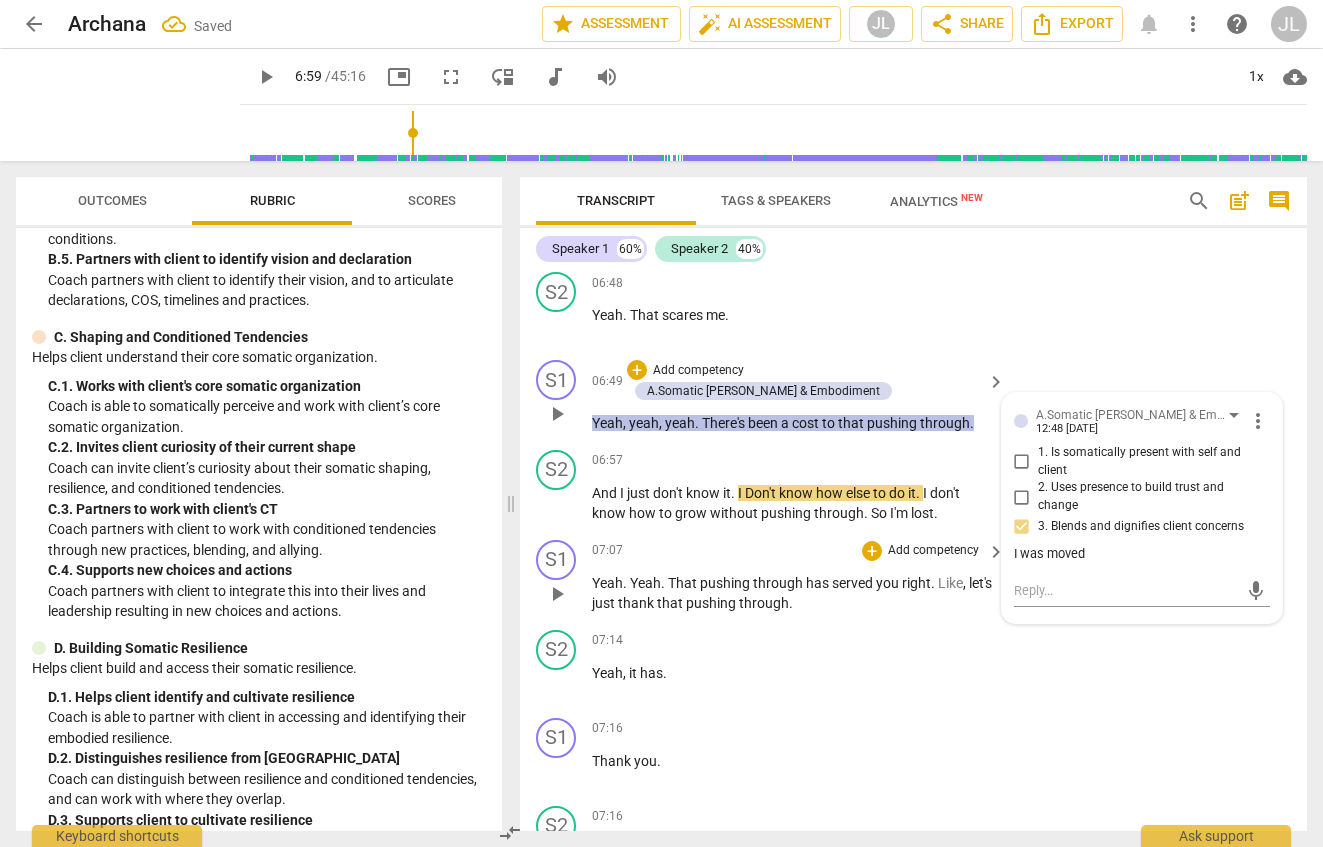 click on "I was moved" at bounding box center [1142, 554] 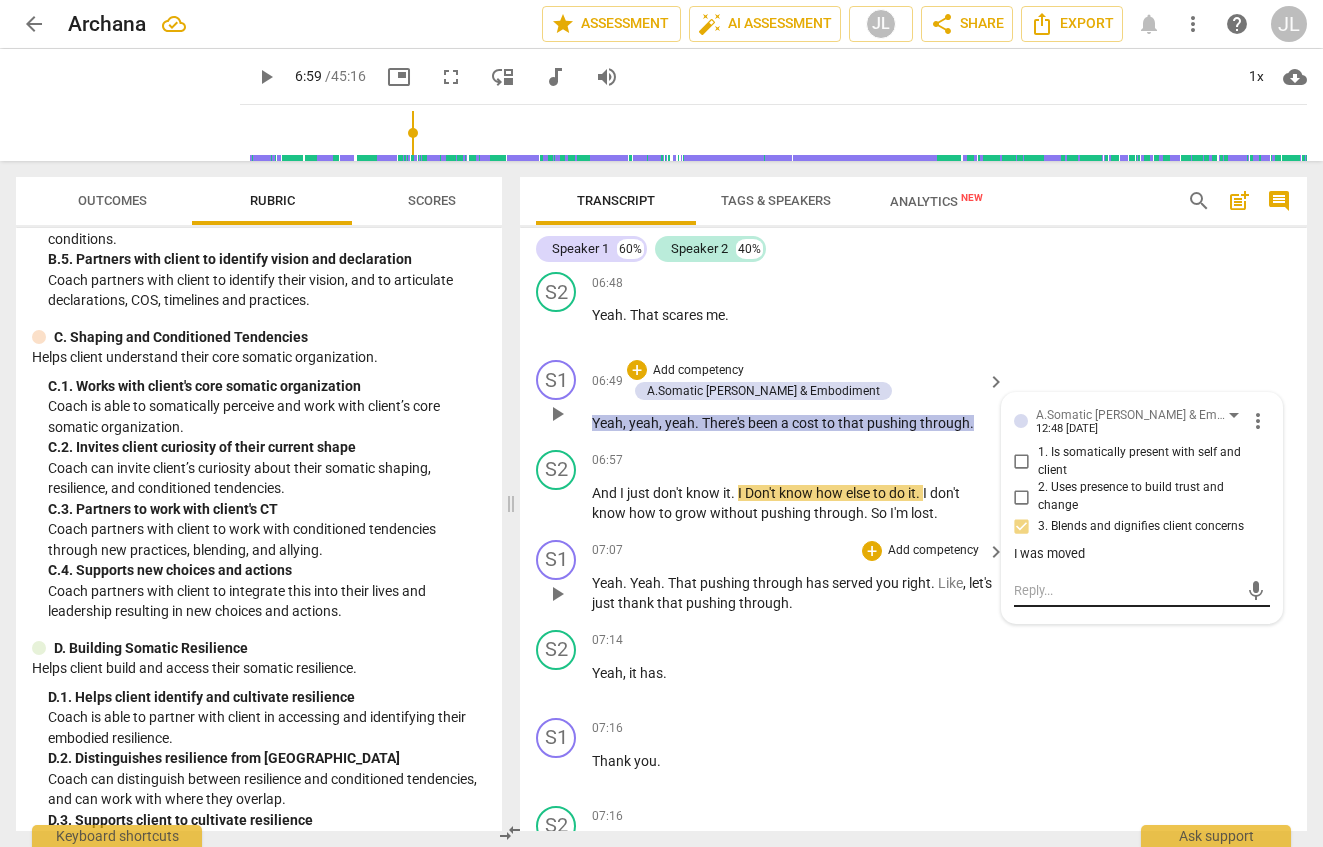 click at bounding box center [1126, 590] 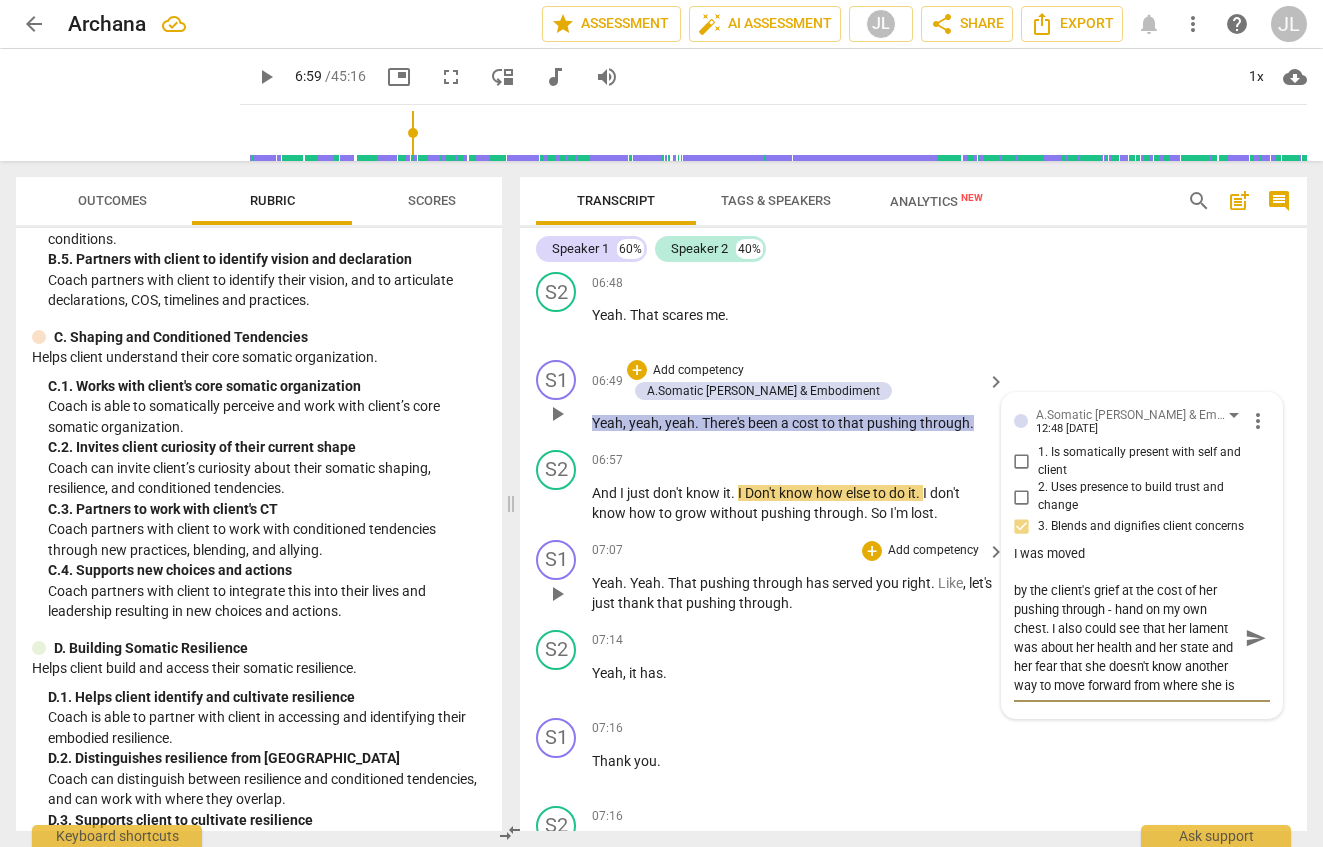 scroll, scrollTop: 18, scrollLeft: 0, axis: vertical 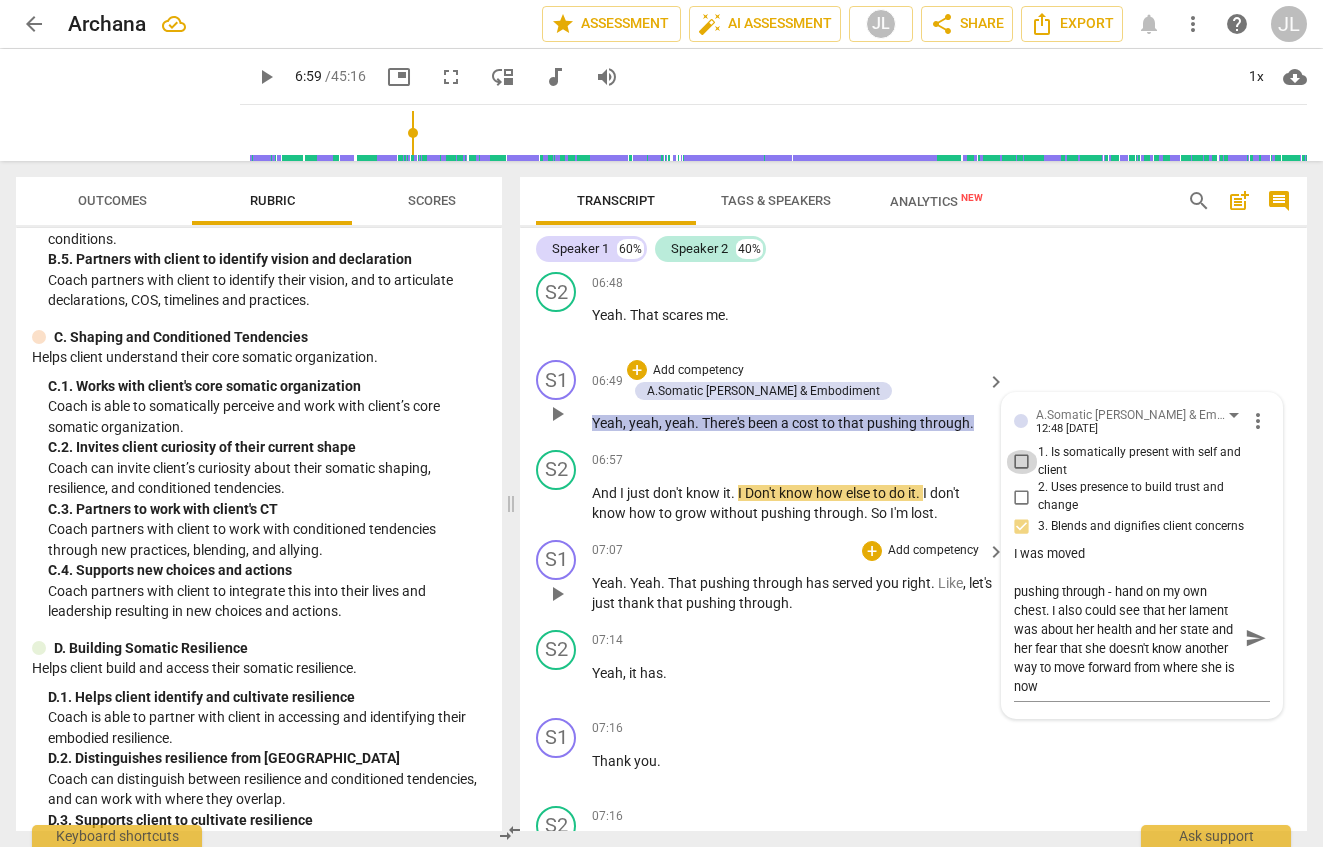 click on "1. Is somatically present with self and client" at bounding box center [1022, 462] 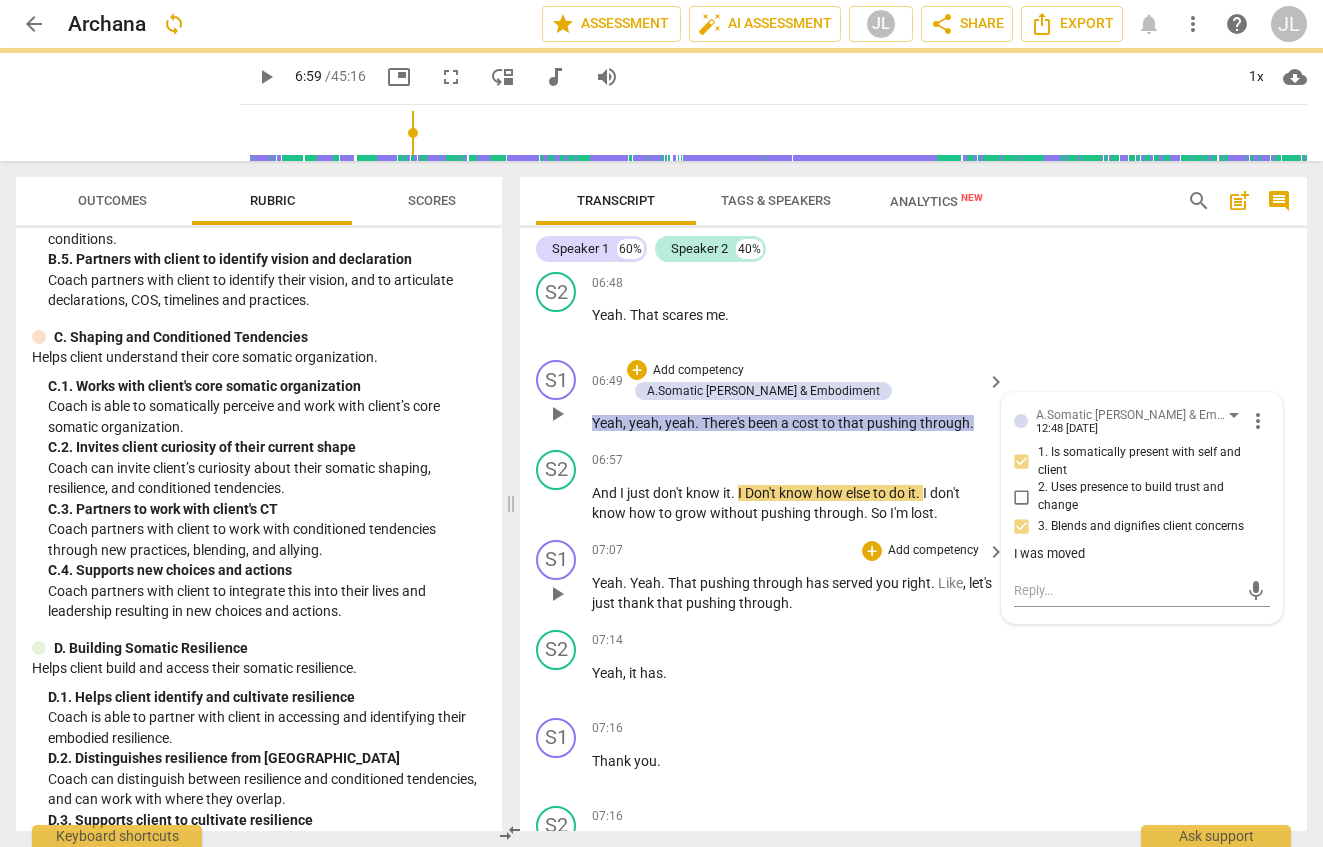 scroll, scrollTop: 0, scrollLeft: 0, axis: both 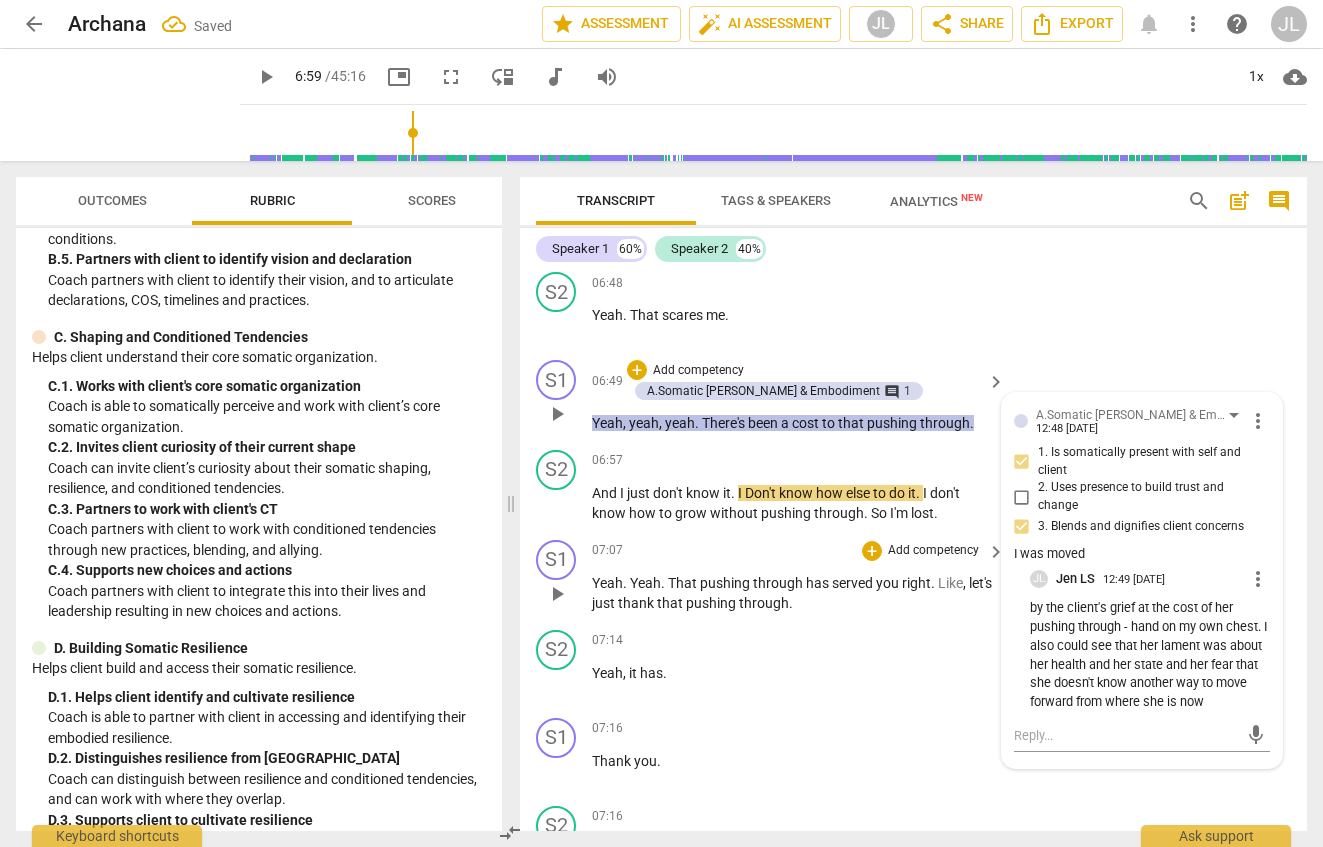 click on "by the client's grief at the cost of her pushing through - hand on my own chest. I also could see that her lament was about her health and her state and her fear that she doesn't know another way to move forward from where she is now" at bounding box center (1150, 655) 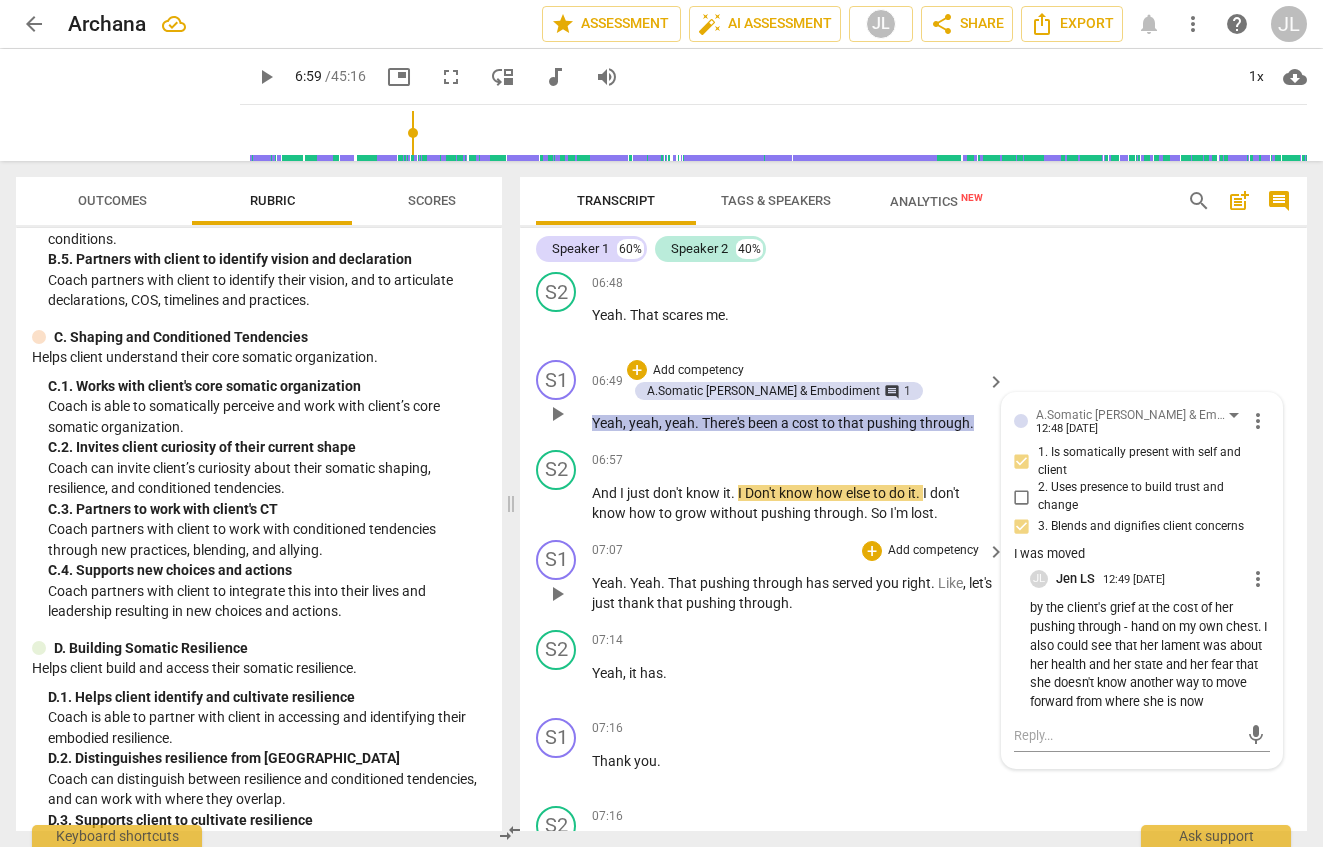 click on "2. Uses presence to build trust and change" at bounding box center (1022, 497) 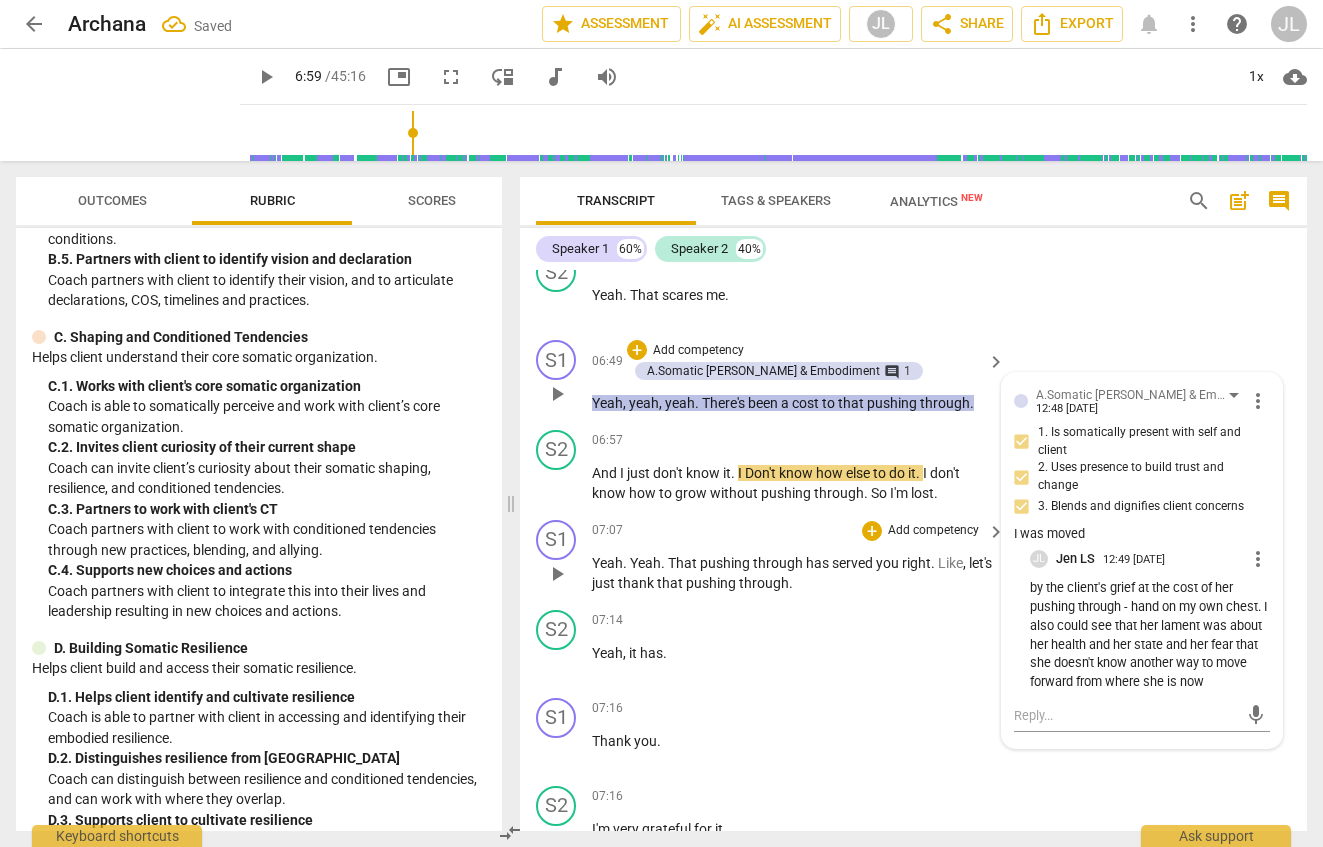scroll, scrollTop: 3818, scrollLeft: 0, axis: vertical 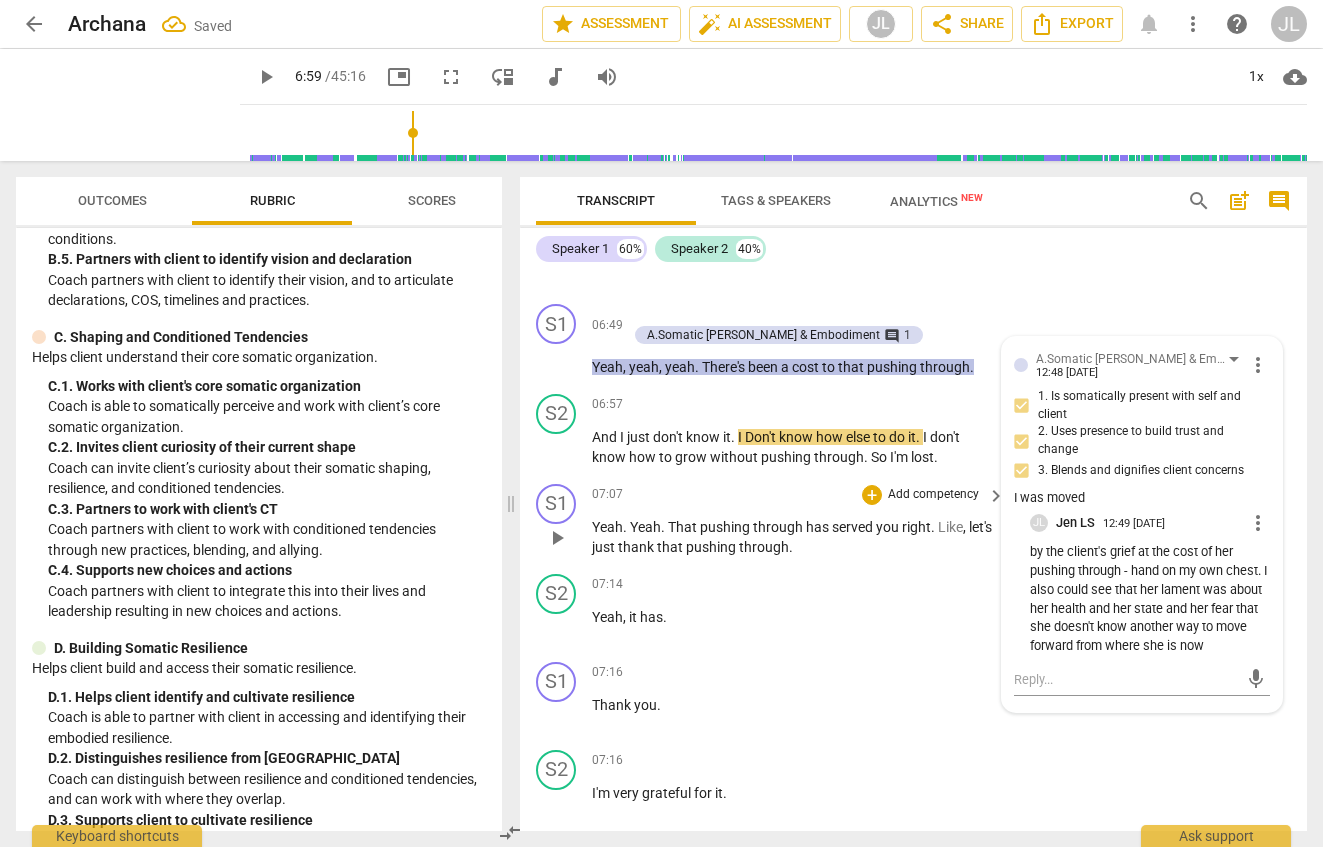 click on "Yeah .   Yeah .   That   pushing   through   has   served   you   right .   Like ,   let's   just   thank   that   pushing   through ." at bounding box center (793, 537) 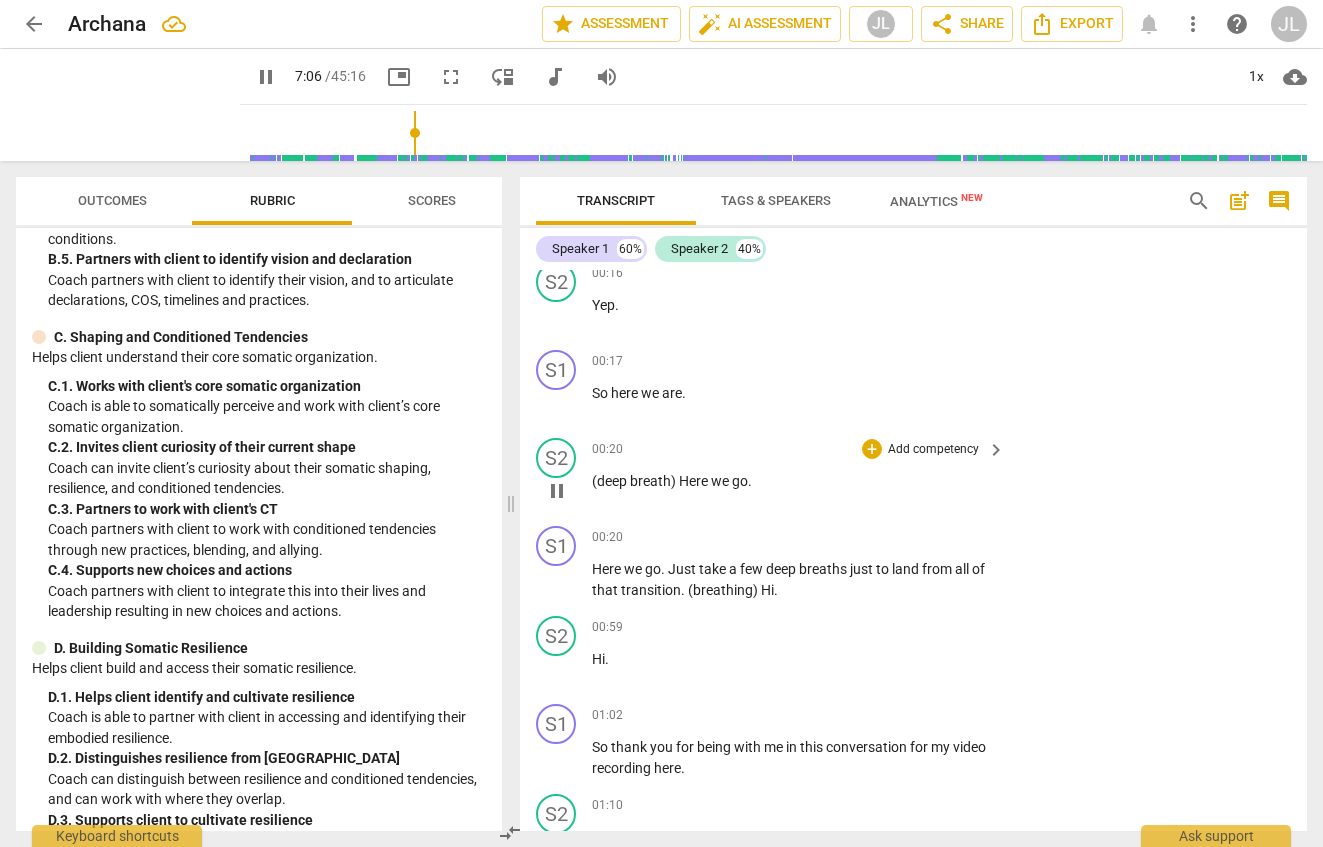 scroll, scrollTop: 286, scrollLeft: 0, axis: vertical 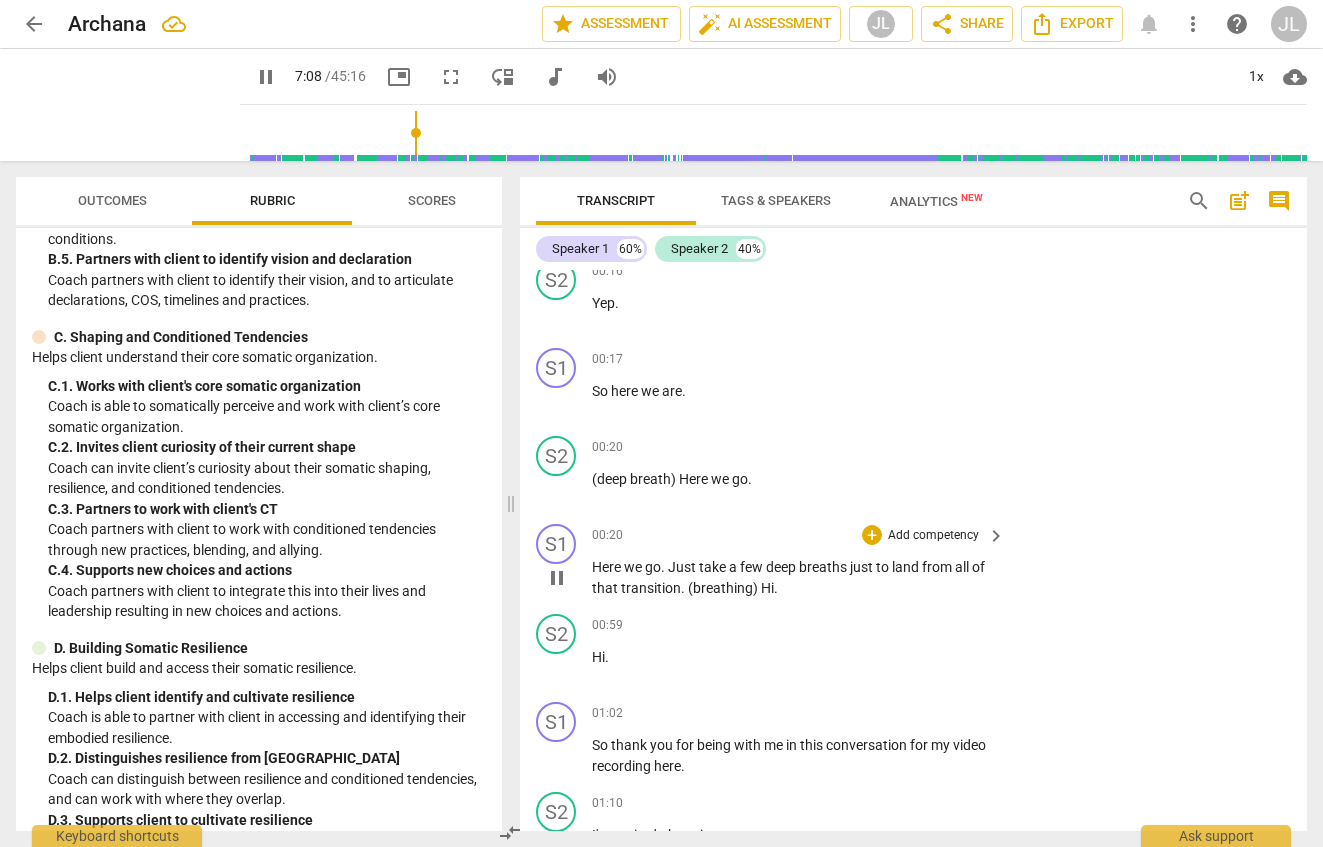 drag, startPoint x: 673, startPoint y: 570, endPoint x: 732, endPoint y: 595, distance: 64.07808 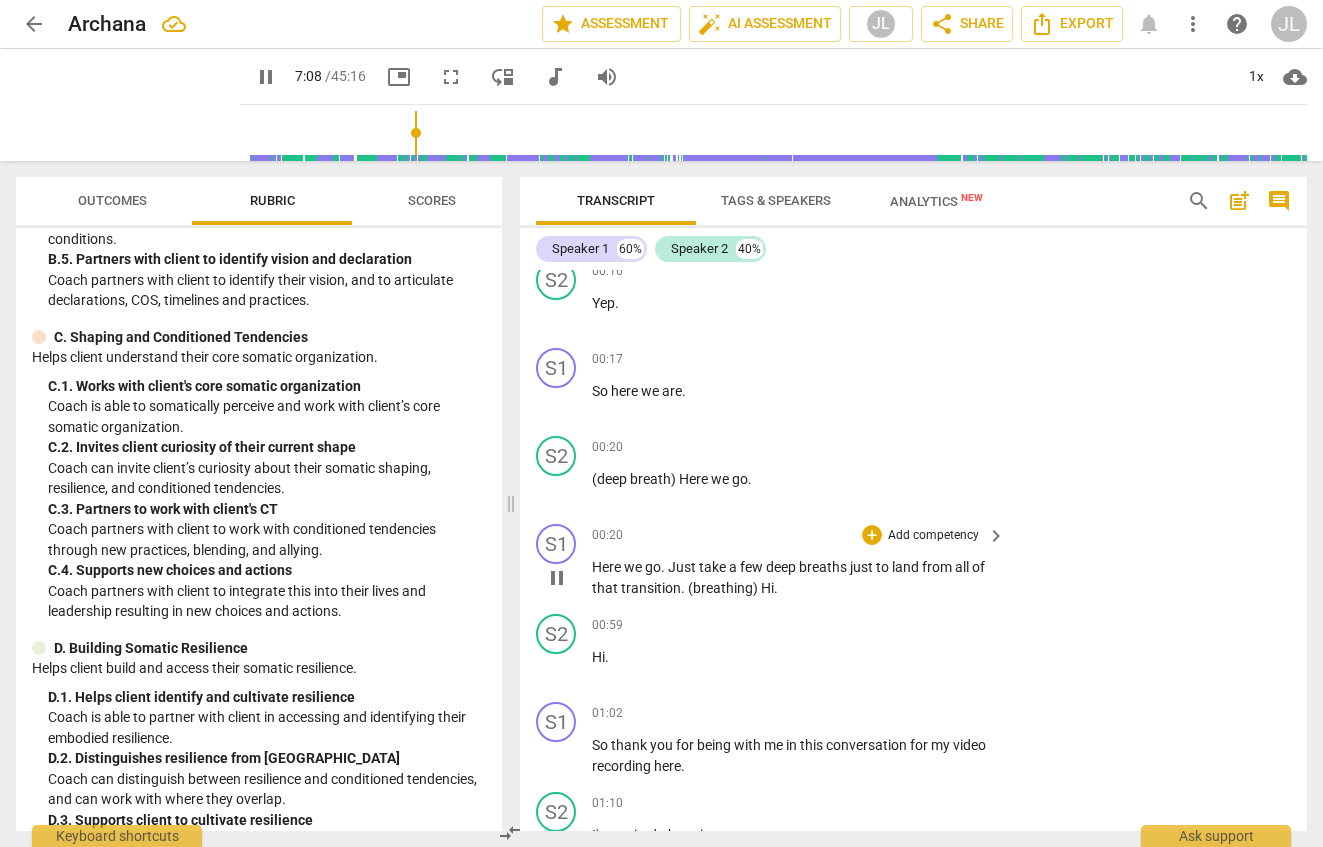 click on "Here   we   go .   Just   take   a   few   deep   breaths   just   to   land   from   all   of   that   transition .   (breathing)   Hi ." at bounding box center [793, 577] 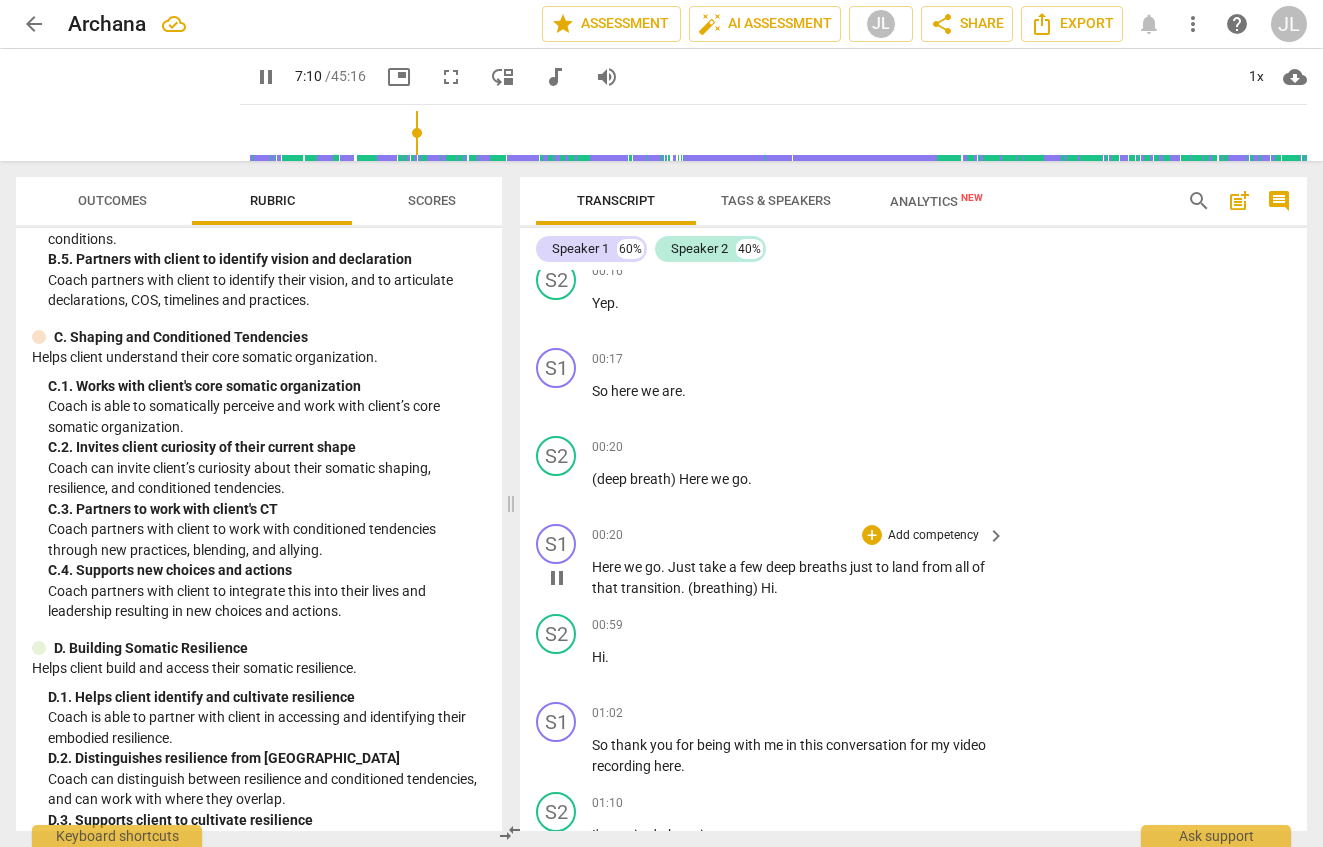 drag, startPoint x: 673, startPoint y: 567, endPoint x: 725, endPoint y: 574, distance: 52.46904 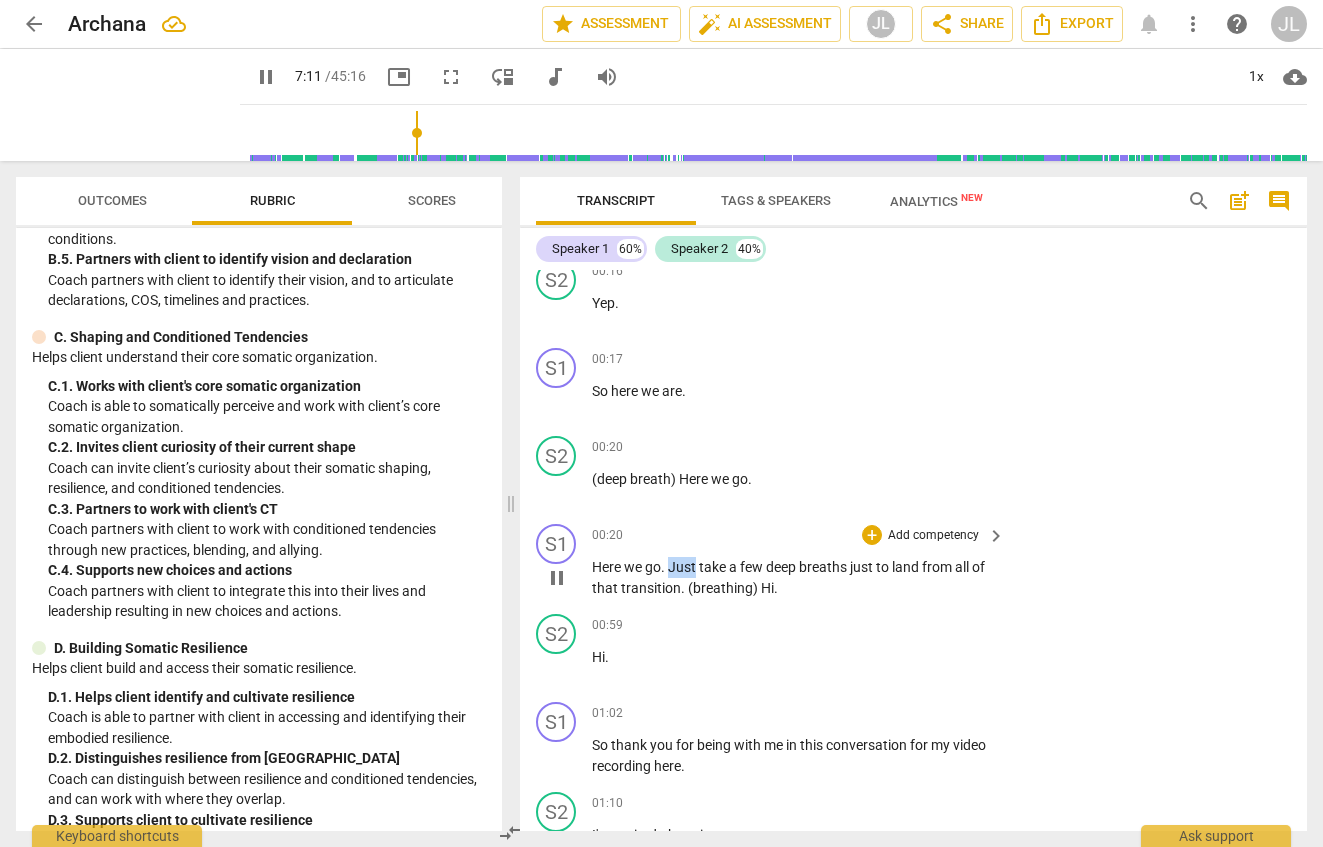 click on "Just" at bounding box center [683, 567] 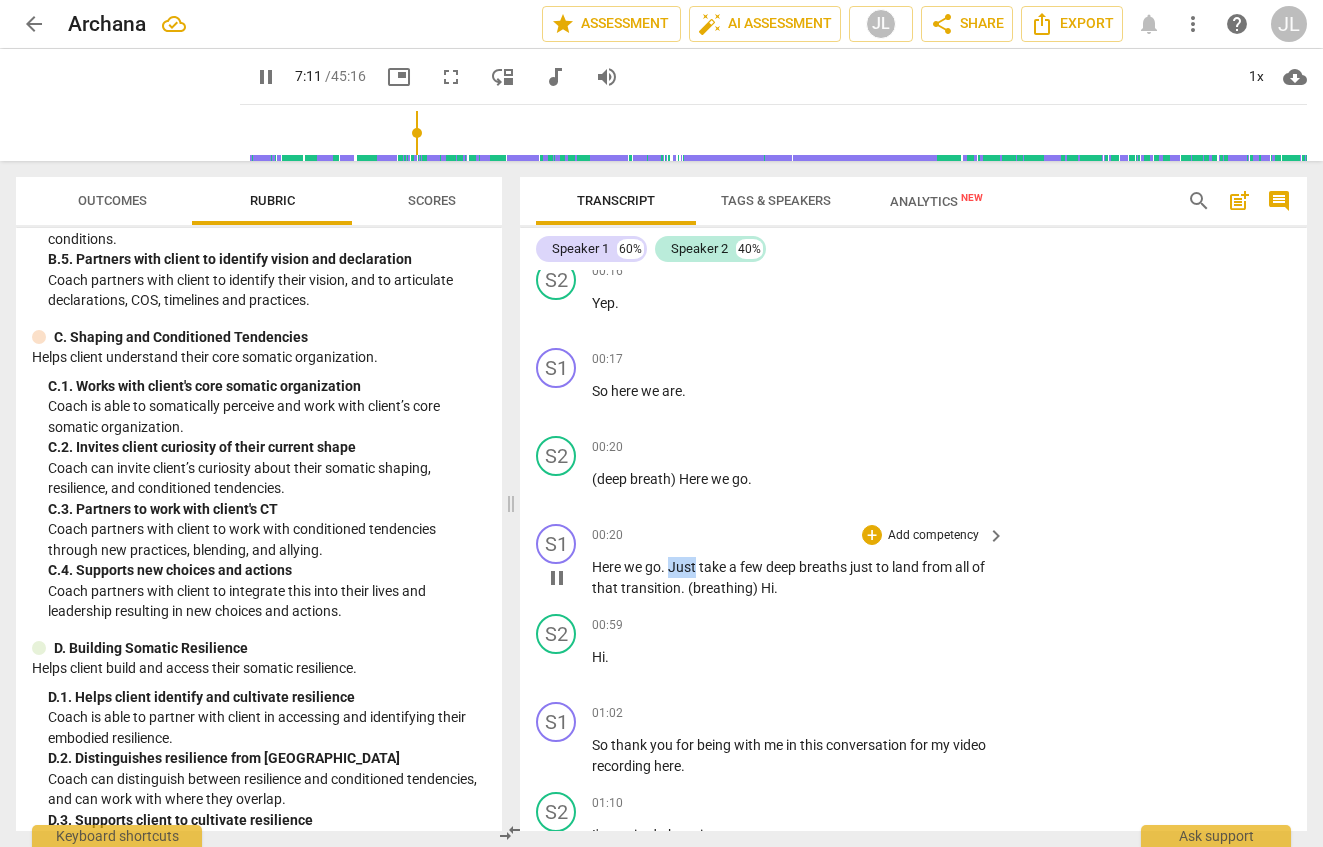 click on "Just" at bounding box center [683, 567] 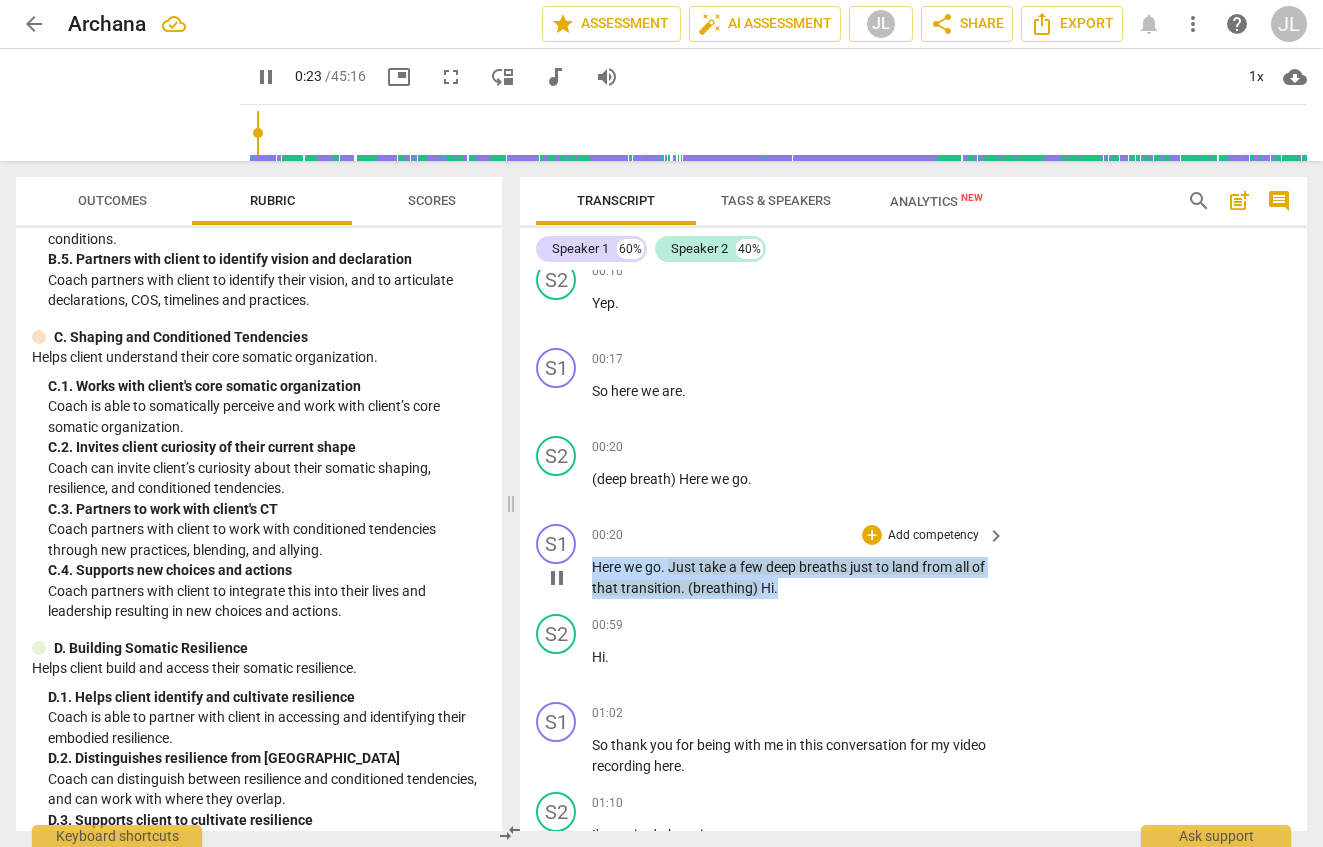 click on "Just" at bounding box center (683, 567) 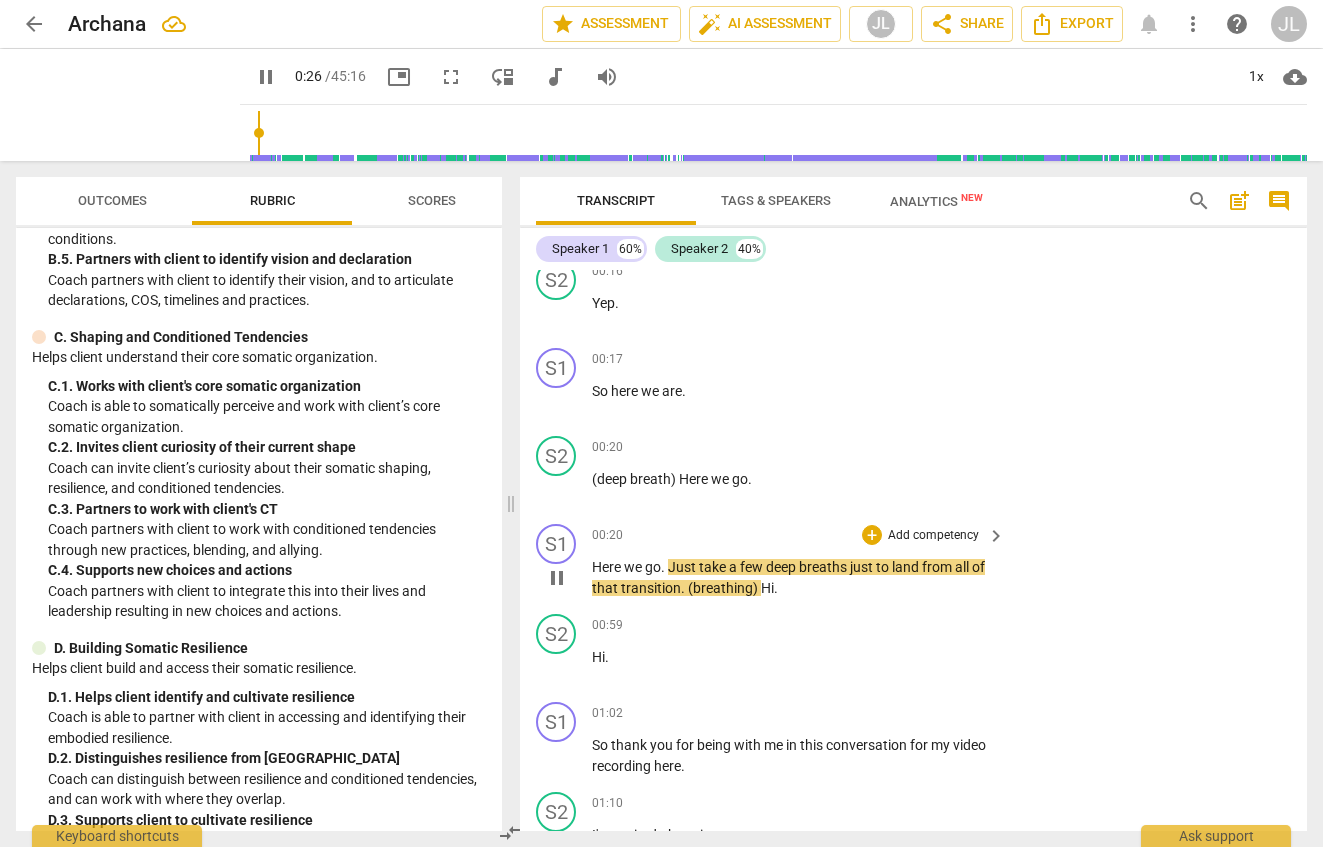 click on "Add competency" at bounding box center (933, 536) 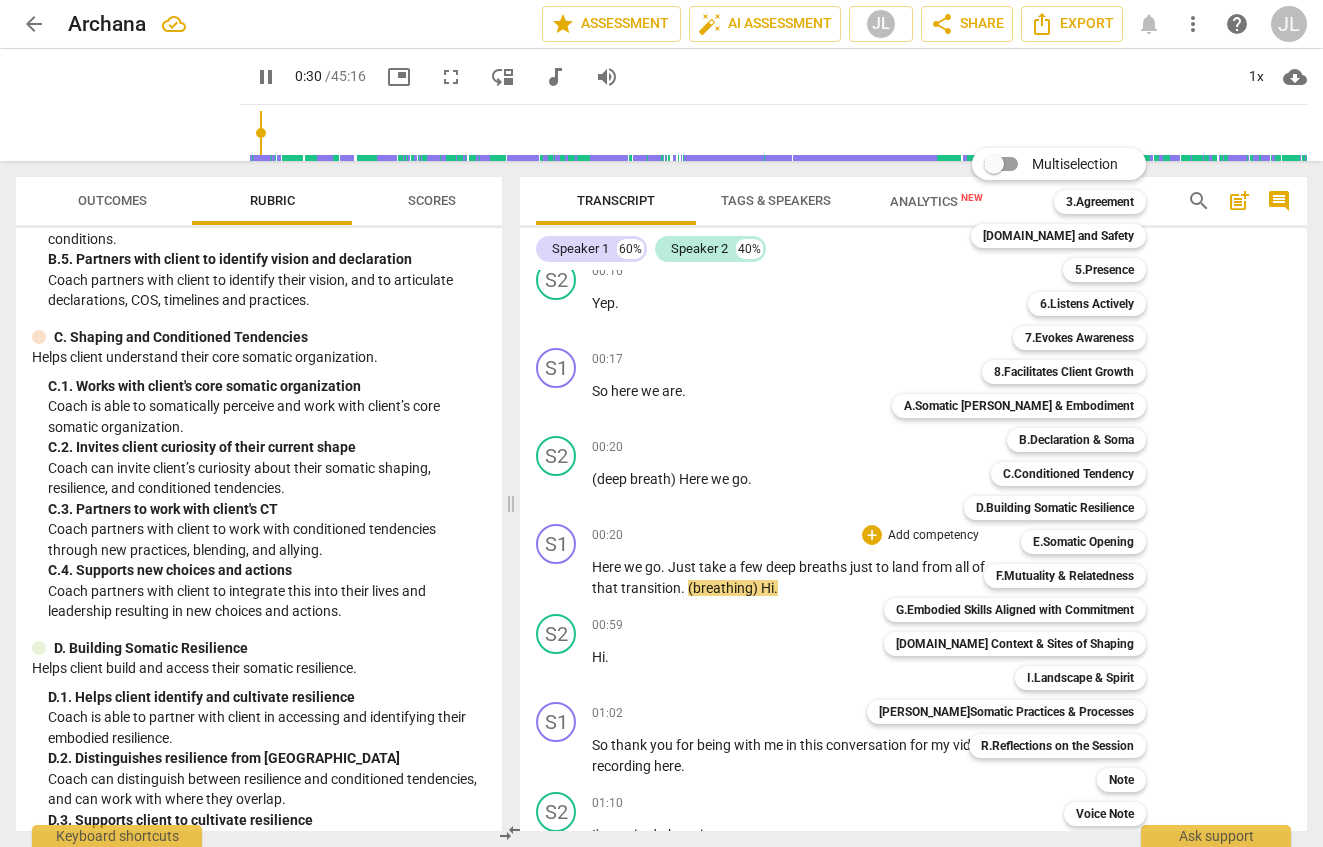 drag, startPoint x: 1046, startPoint y: 408, endPoint x: 1048, endPoint y: 422, distance: 14.142136 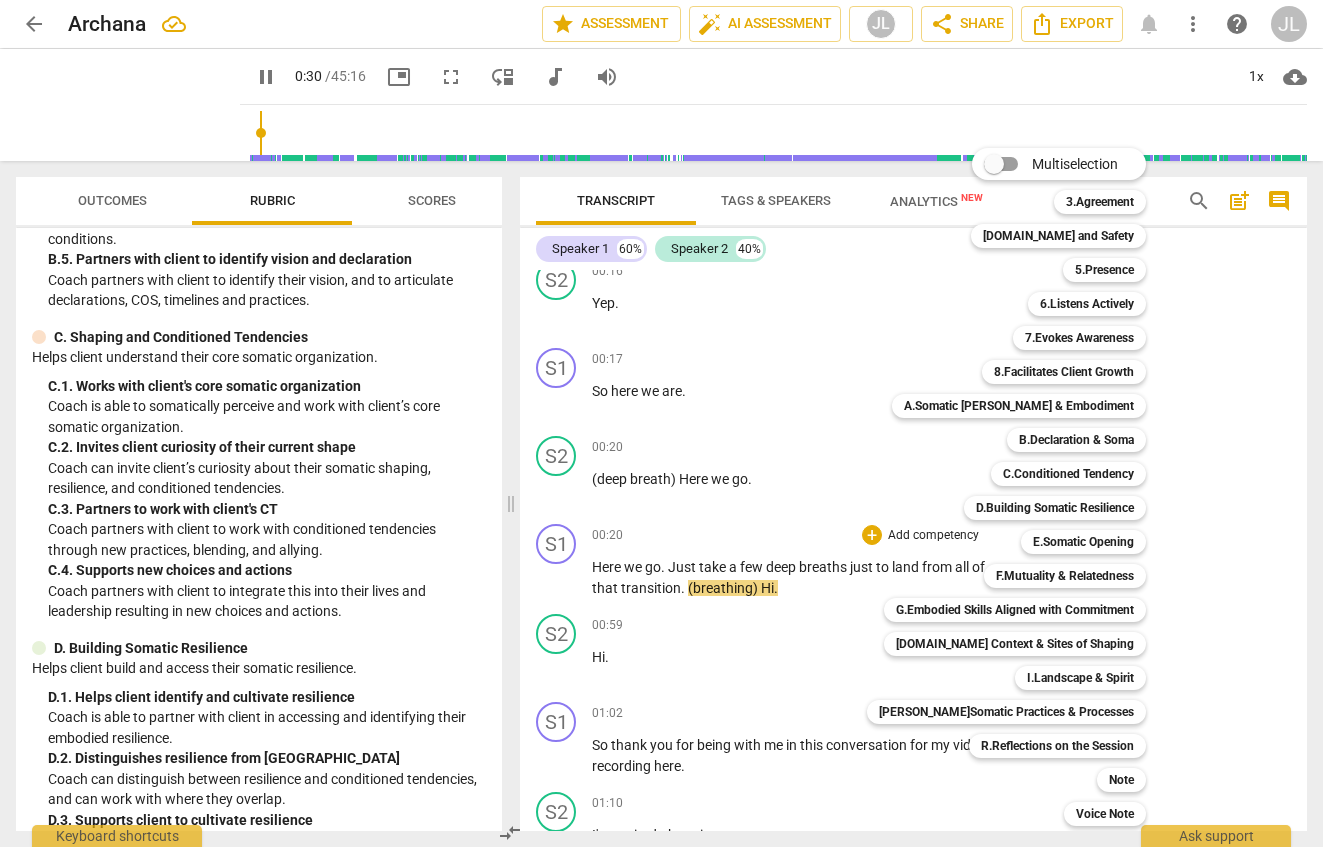 click on "A.Somatic [PERSON_NAME] & Embodiment" at bounding box center [1019, 406] 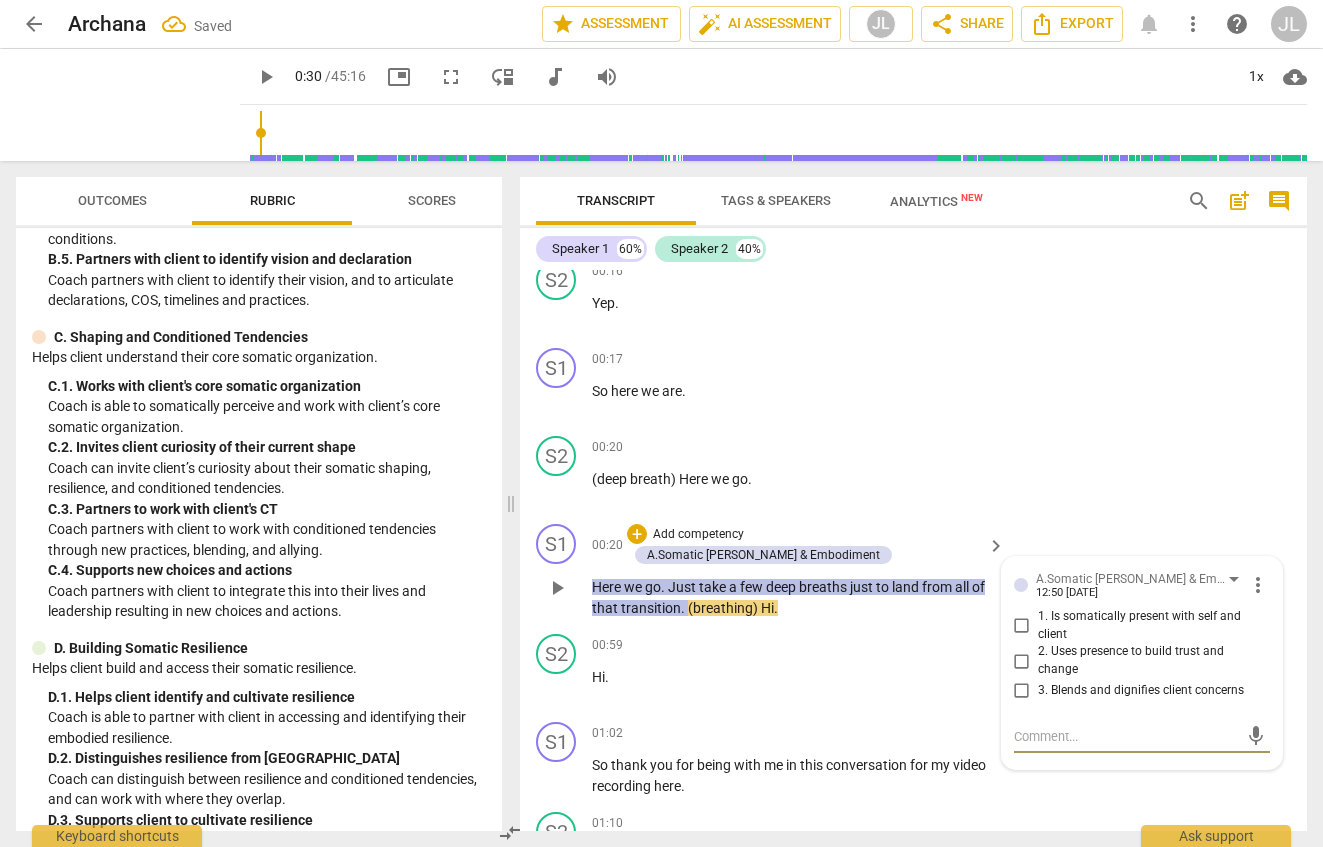 click on "1. Is somatically present with self and client" at bounding box center (1022, 626) 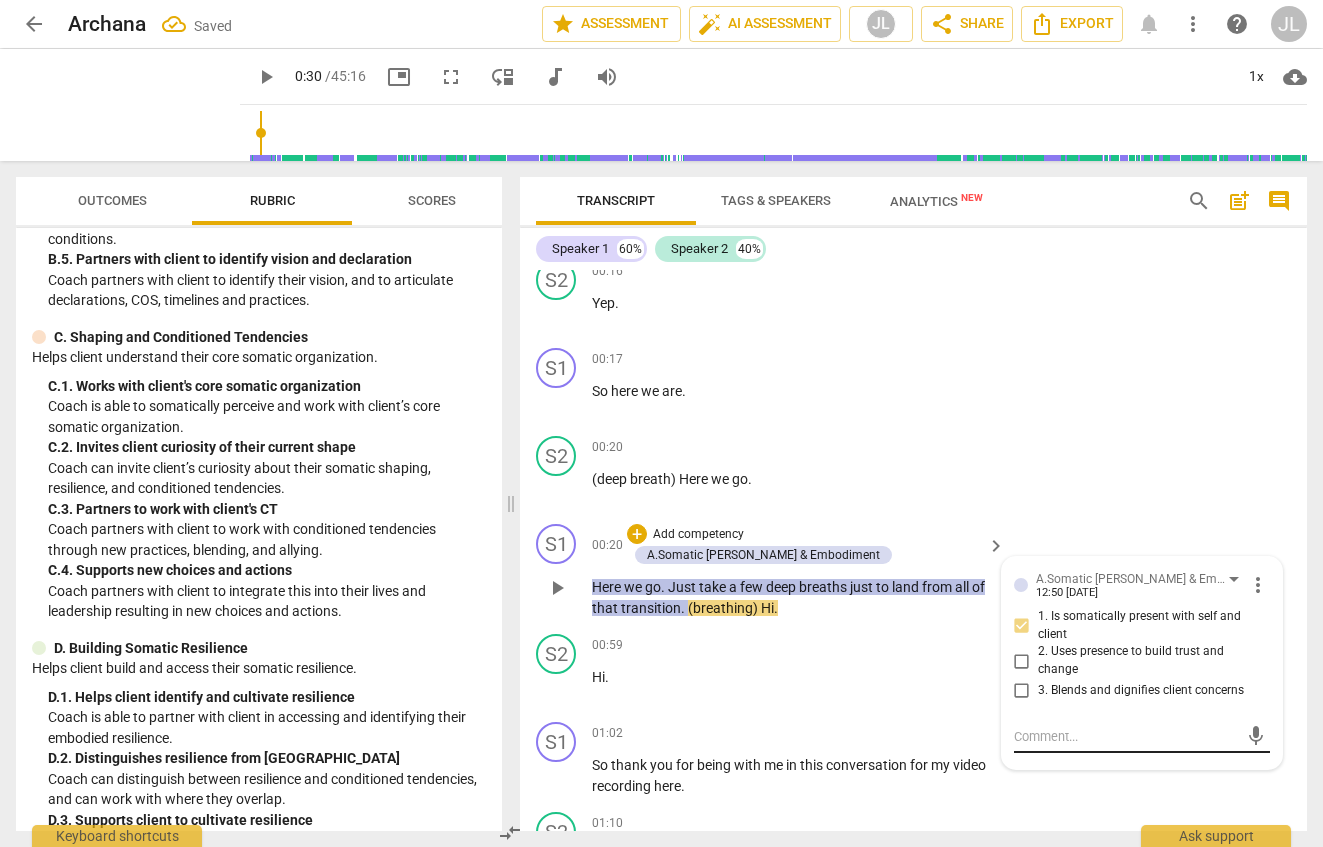 click on "mic" at bounding box center (1142, 737) 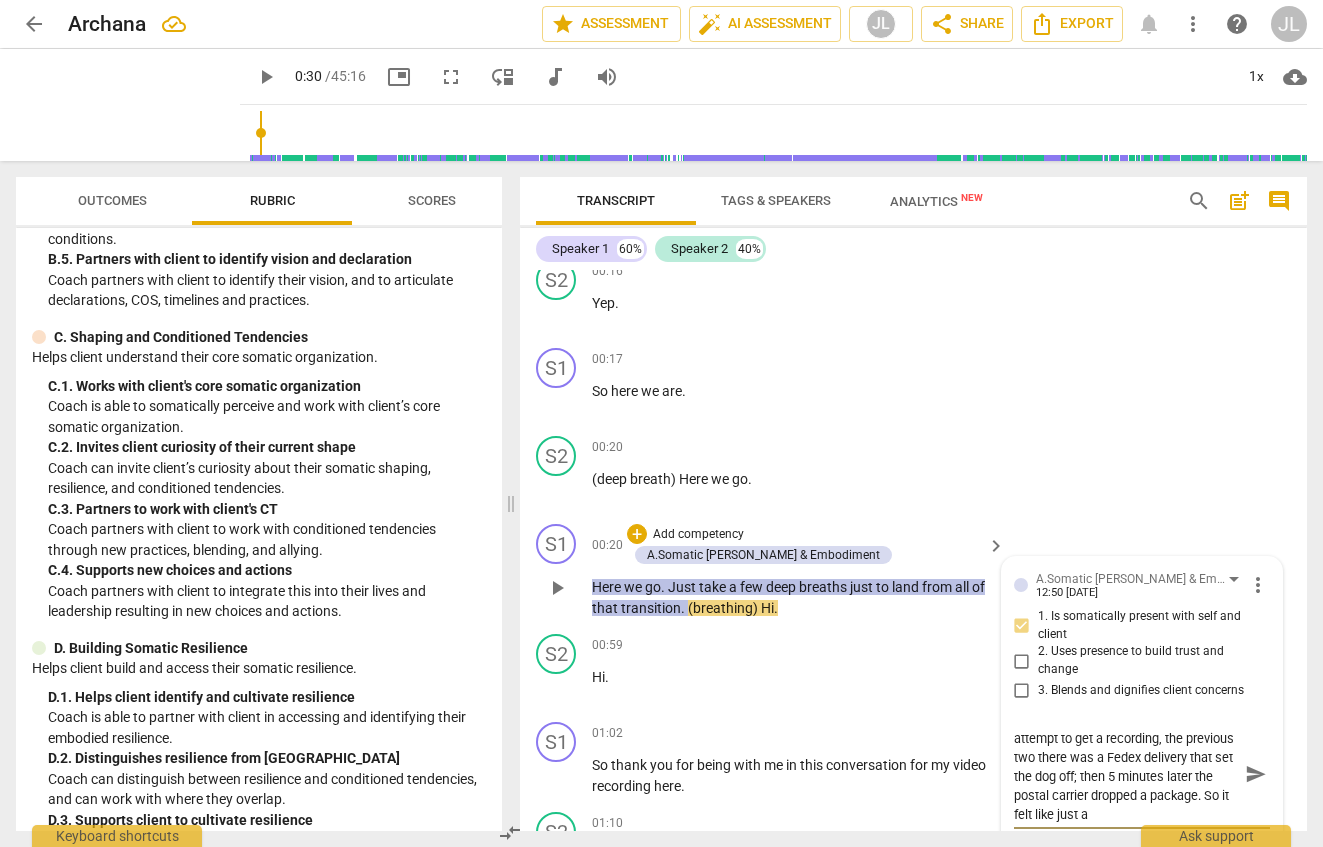 scroll, scrollTop: 36, scrollLeft: 0, axis: vertical 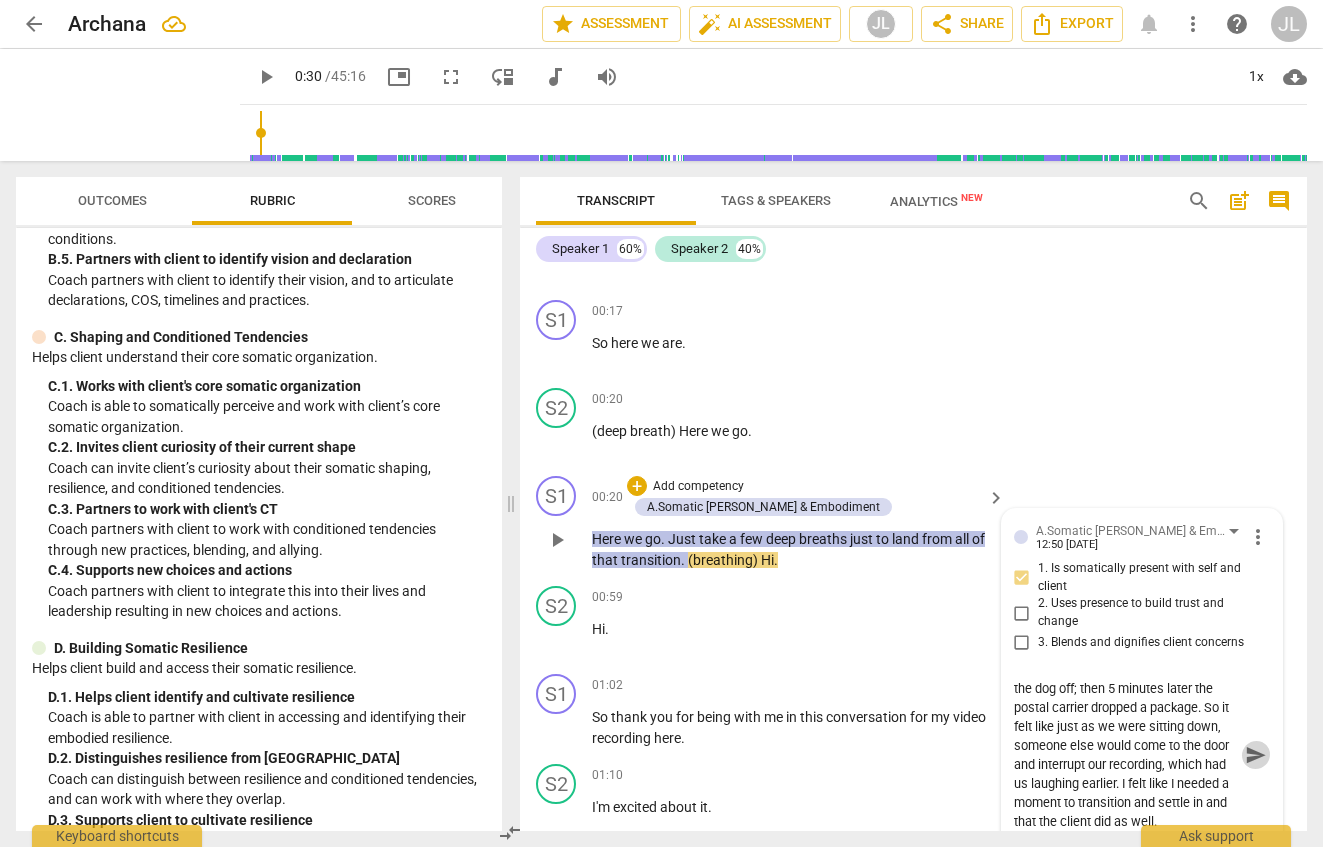 click on "send" at bounding box center [1256, 755] 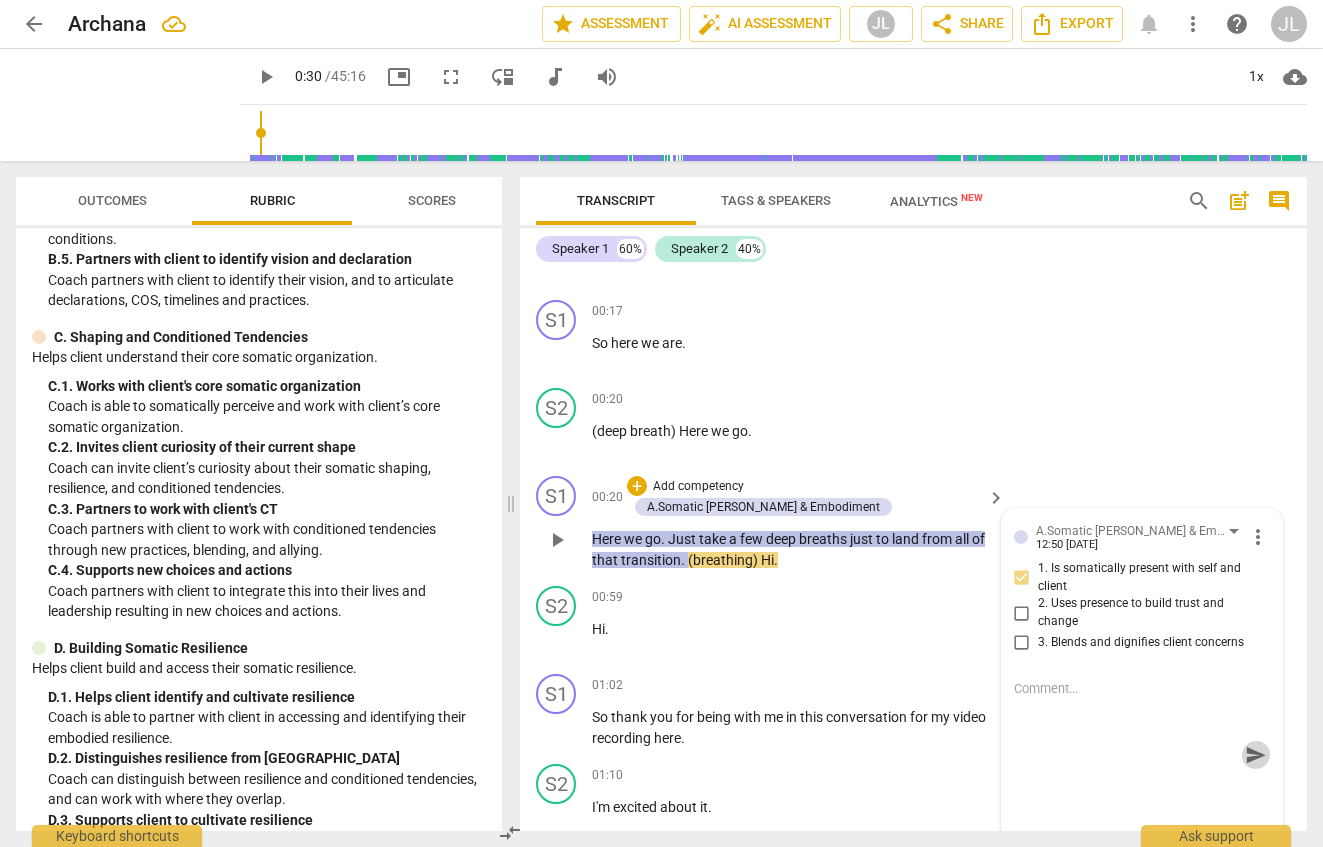 scroll, scrollTop: 0, scrollLeft: 0, axis: both 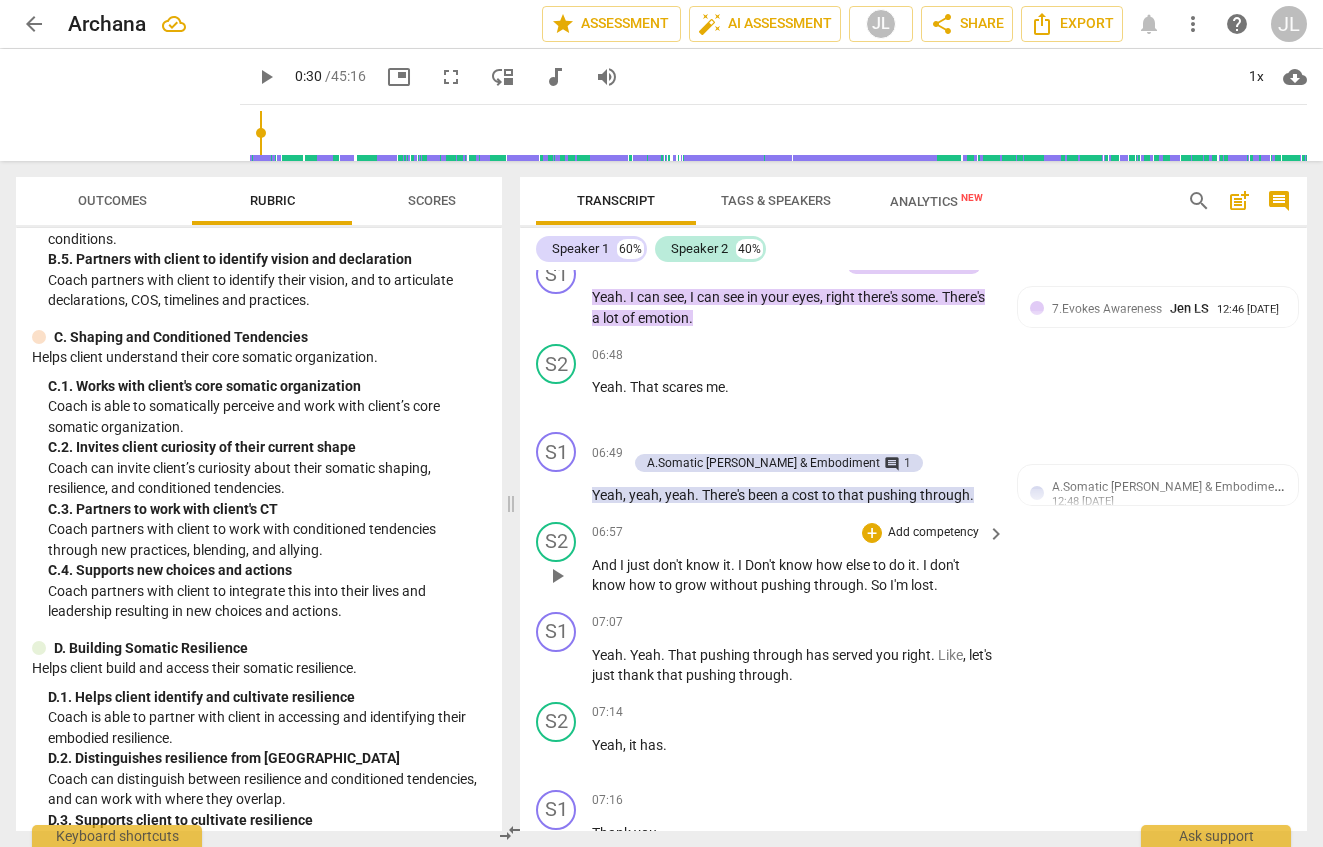 click on "play_arrow" at bounding box center [557, 576] 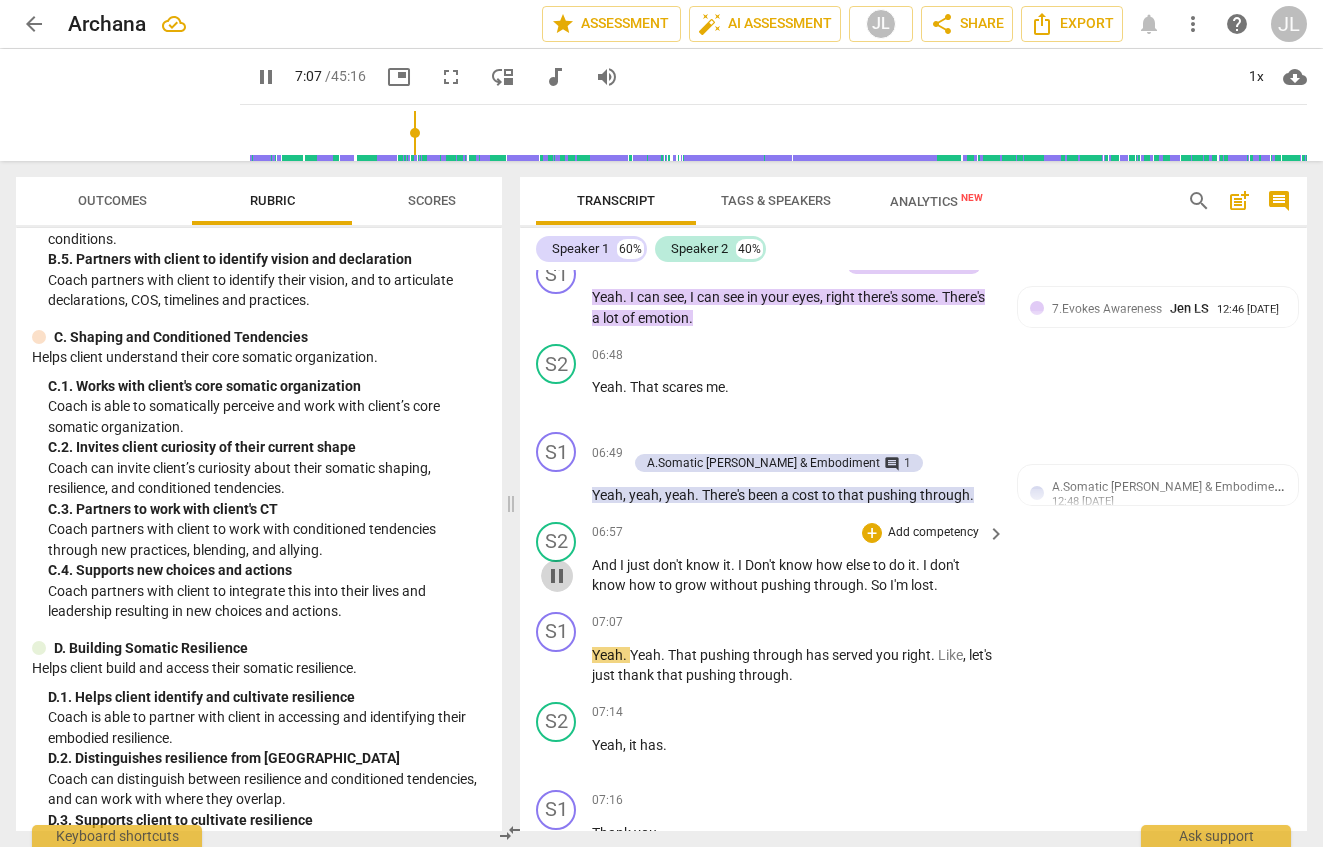 click on "pause" at bounding box center (557, 576) 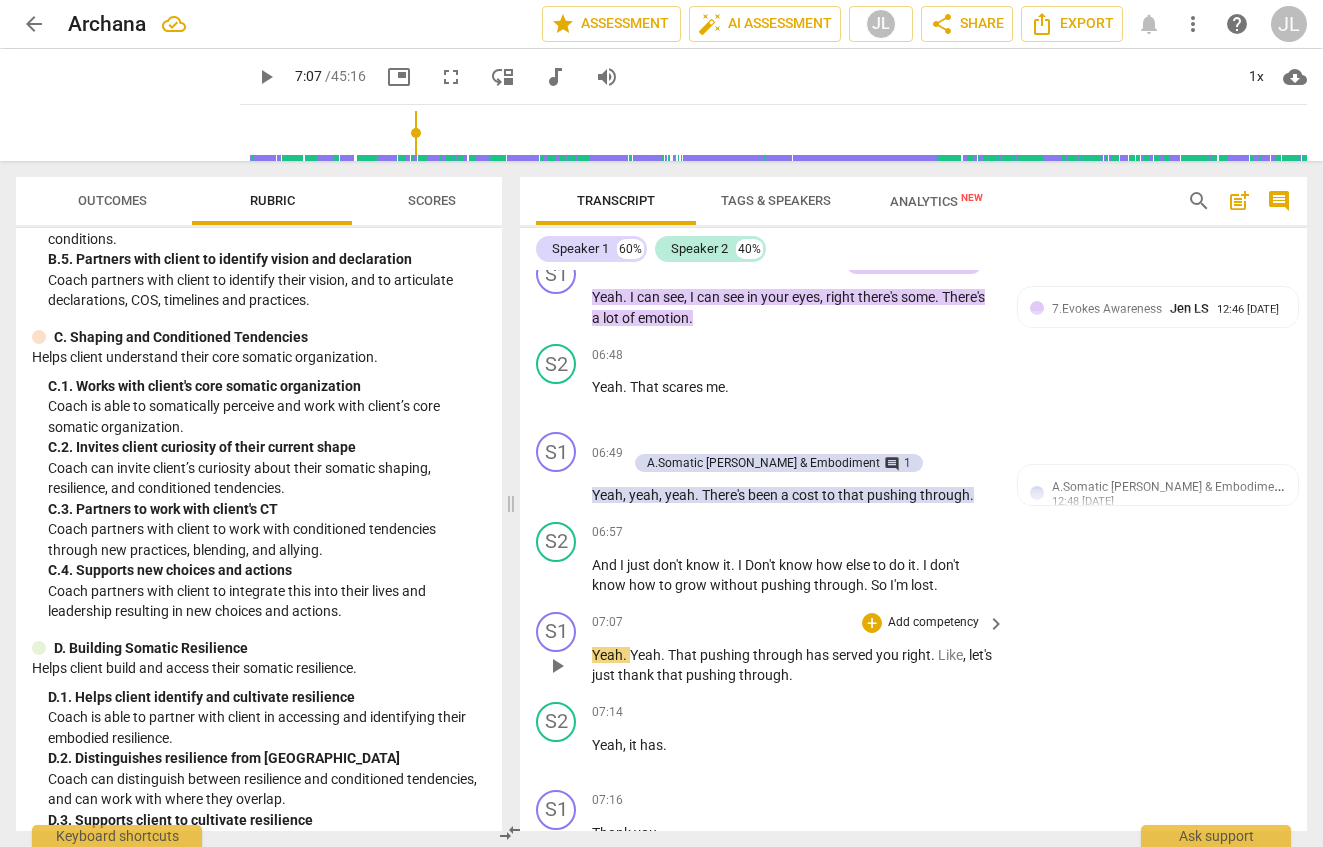 click on "That" at bounding box center [684, 655] 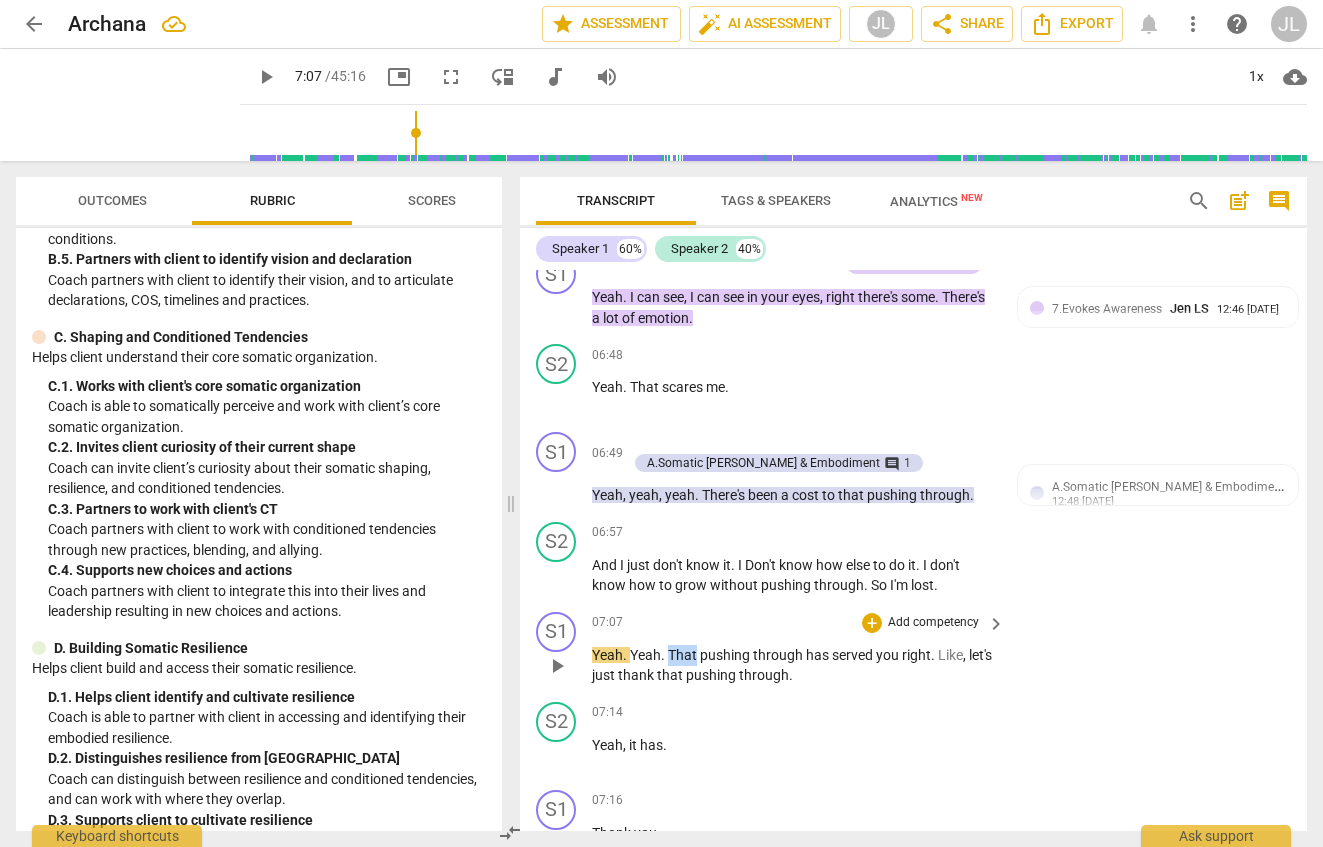 click on "That" at bounding box center (684, 655) 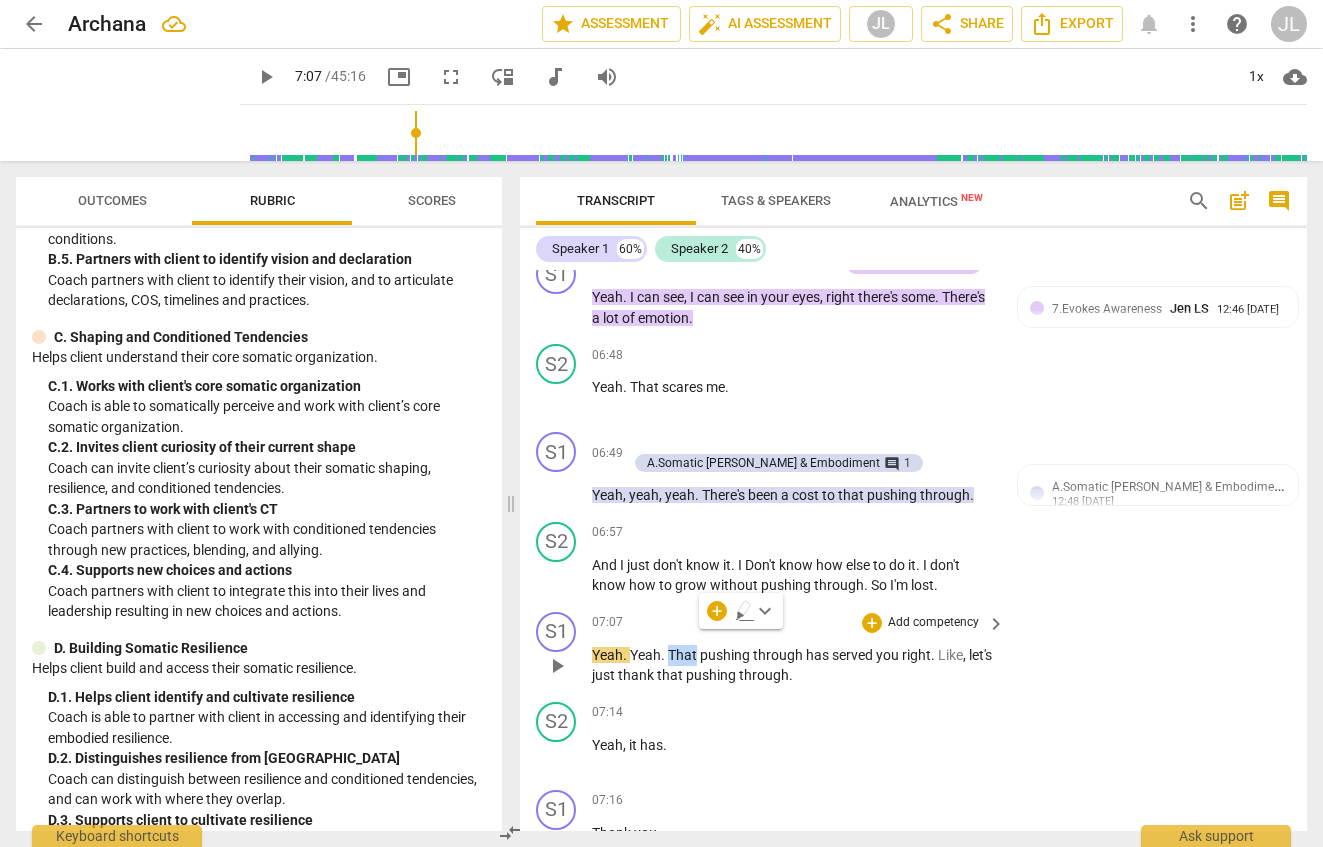 click on "That" at bounding box center (684, 655) 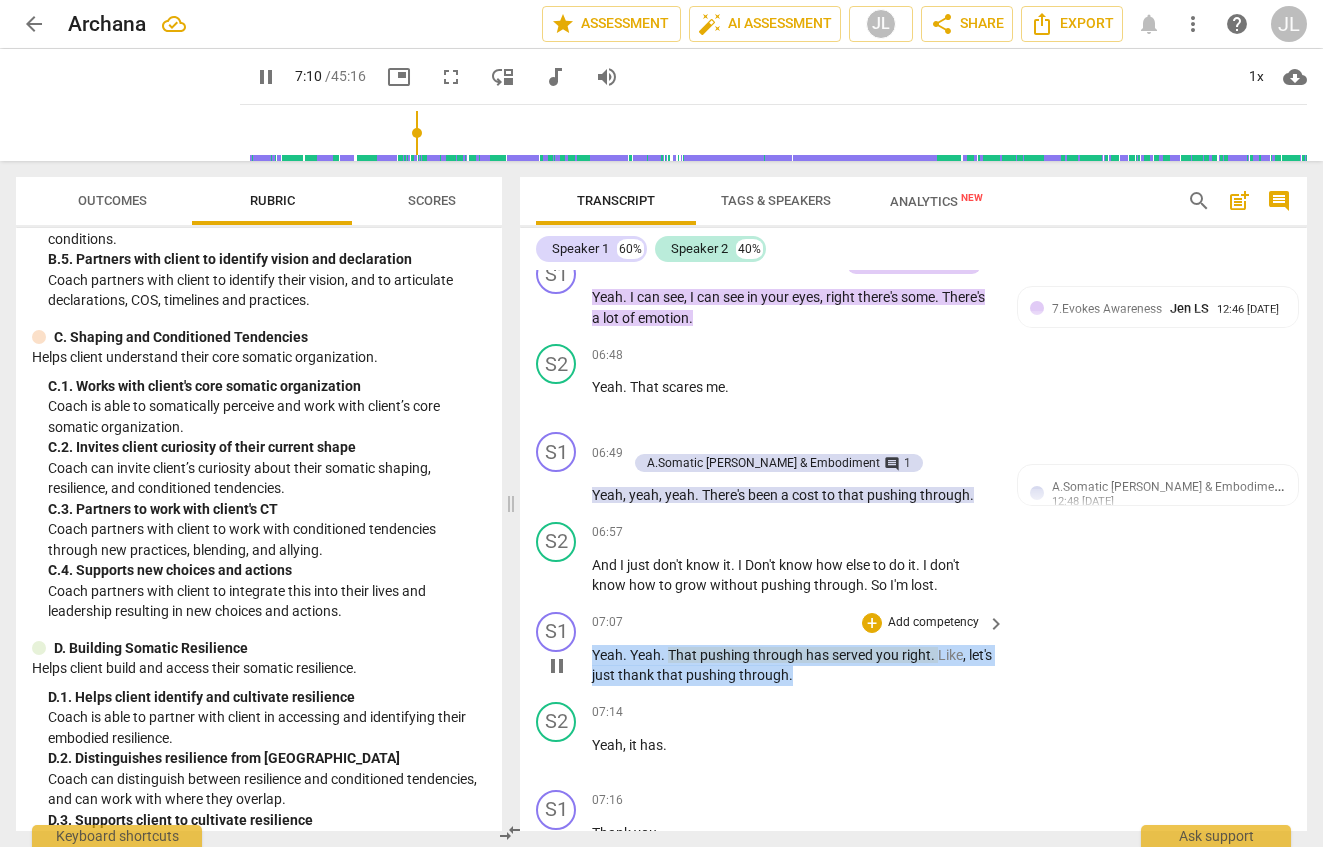 click on "Add competency" at bounding box center (933, 623) 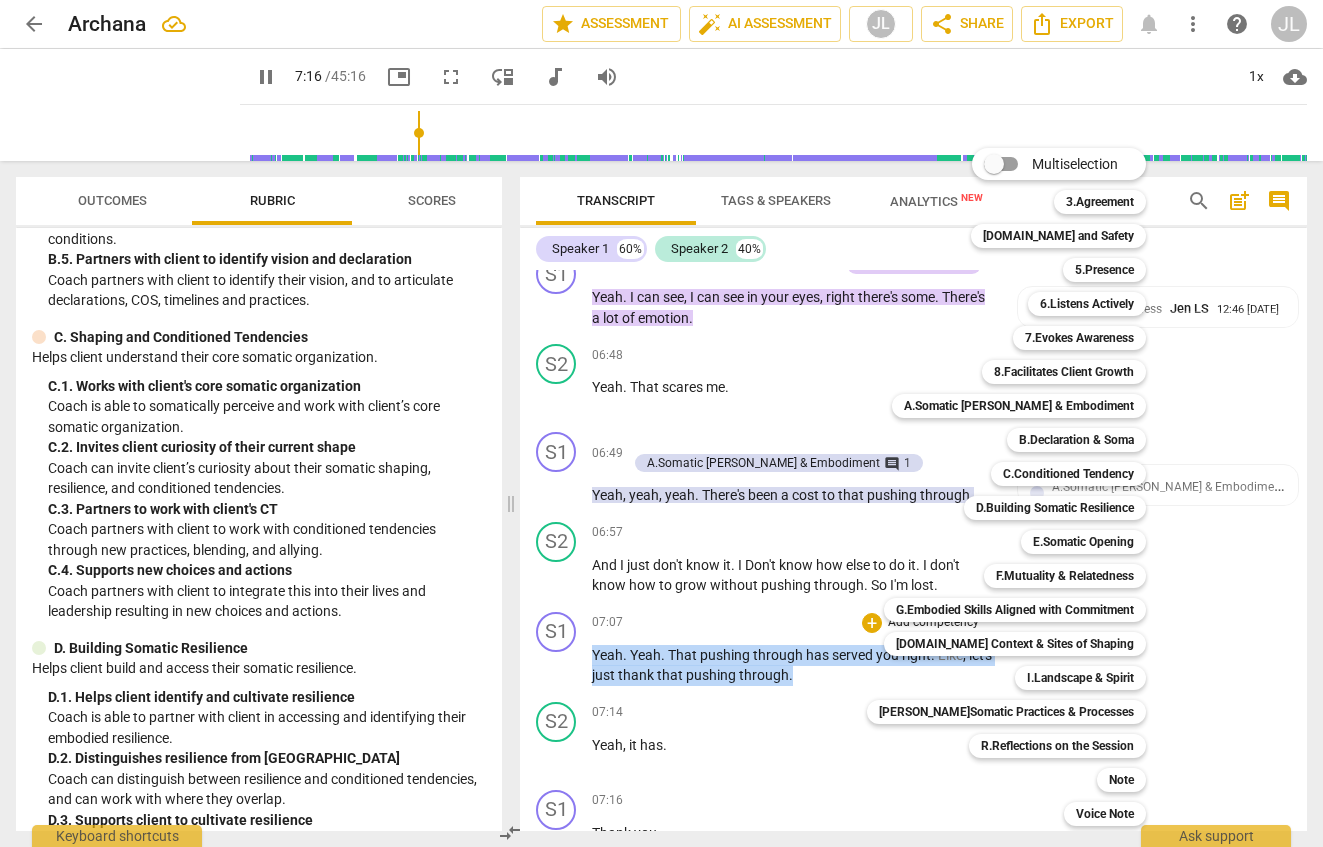 scroll, scrollTop: 4335, scrollLeft: 0, axis: vertical 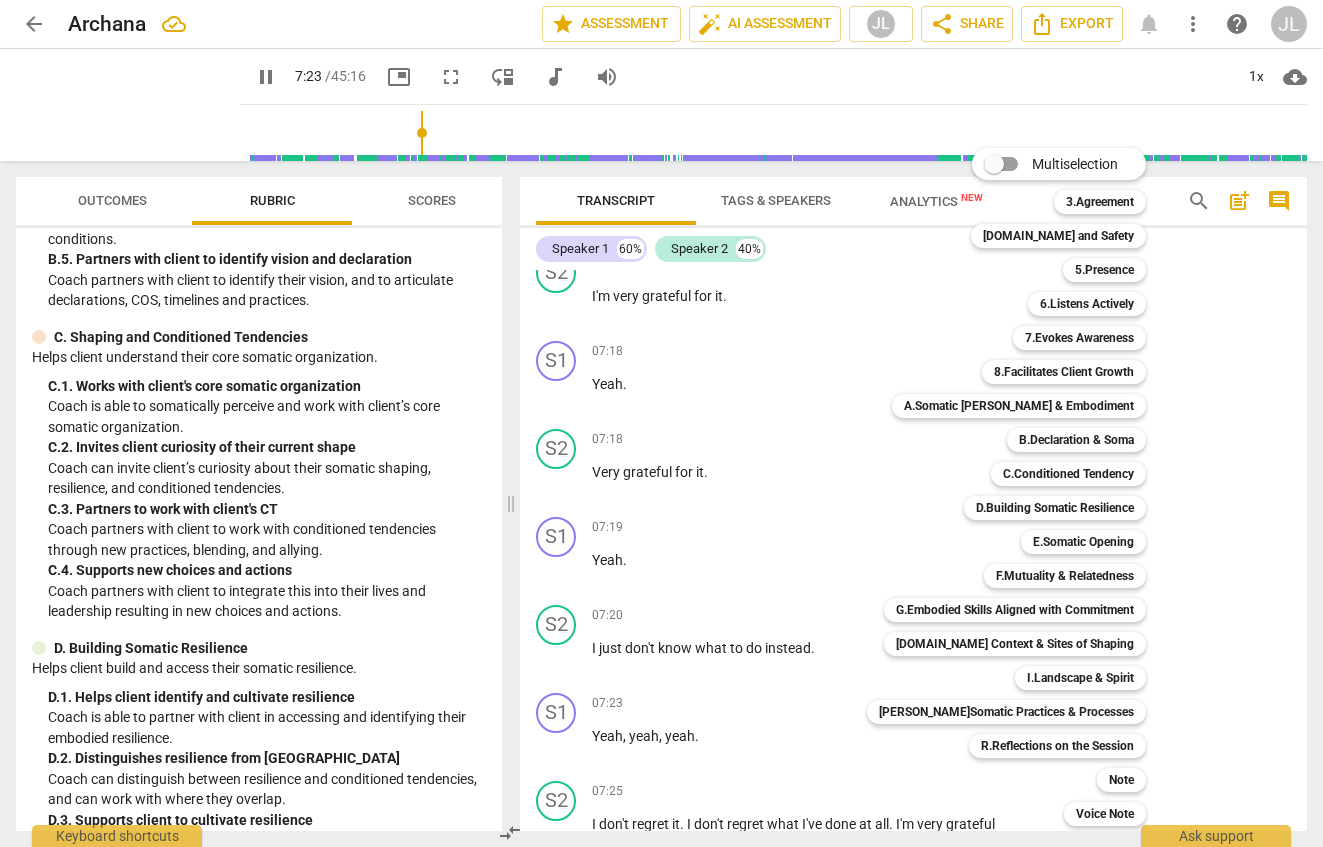 drag, startPoint x: 1302, startPoint y: 375, endPoint x: 1303, endPoint y: 347, distance: 28.01785 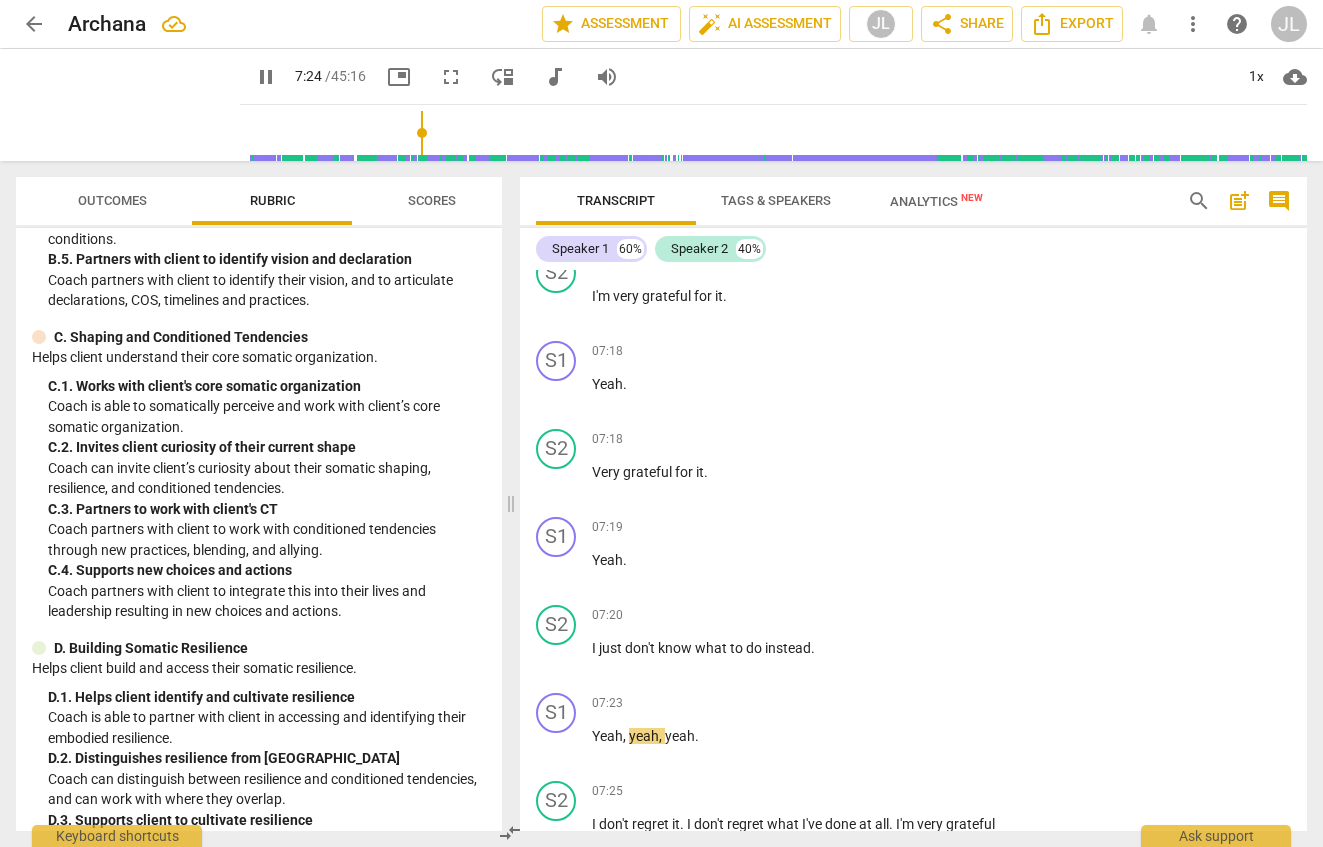 scroll, scrollTop: 3725, scrollLeft: 0, axis: vertical 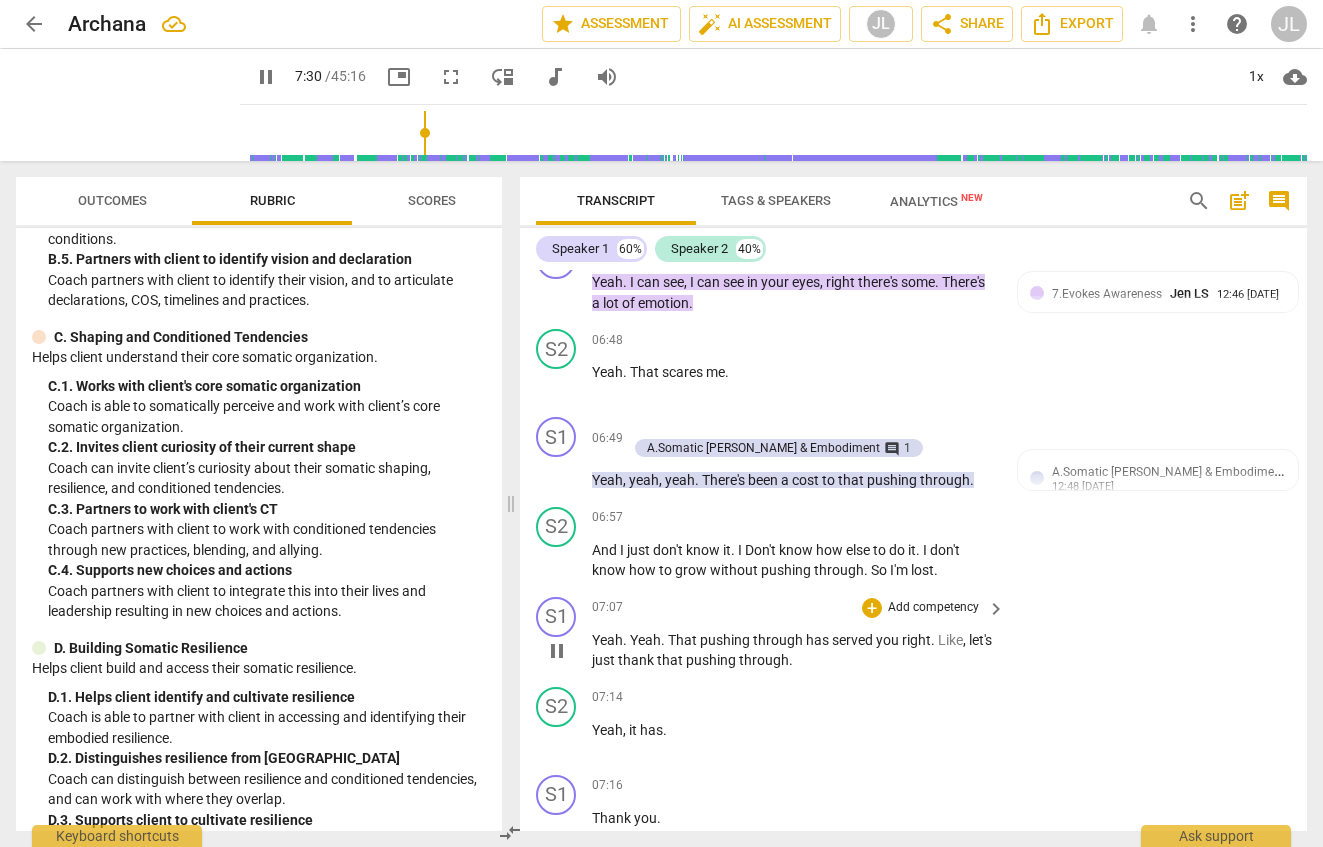 click on "pushing" at bounding box center [726, 640] 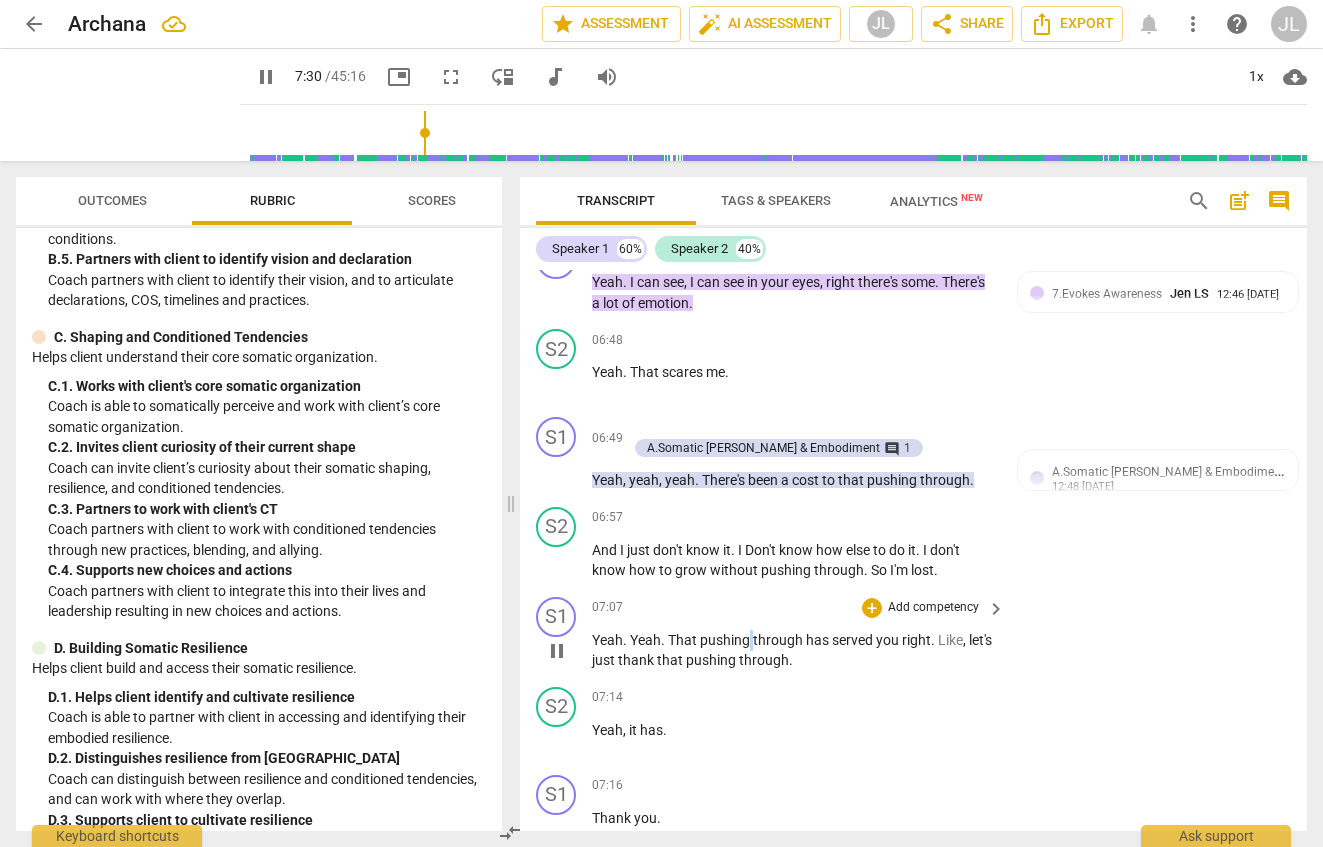 click on "pushing" at bounding box center [726, 640] 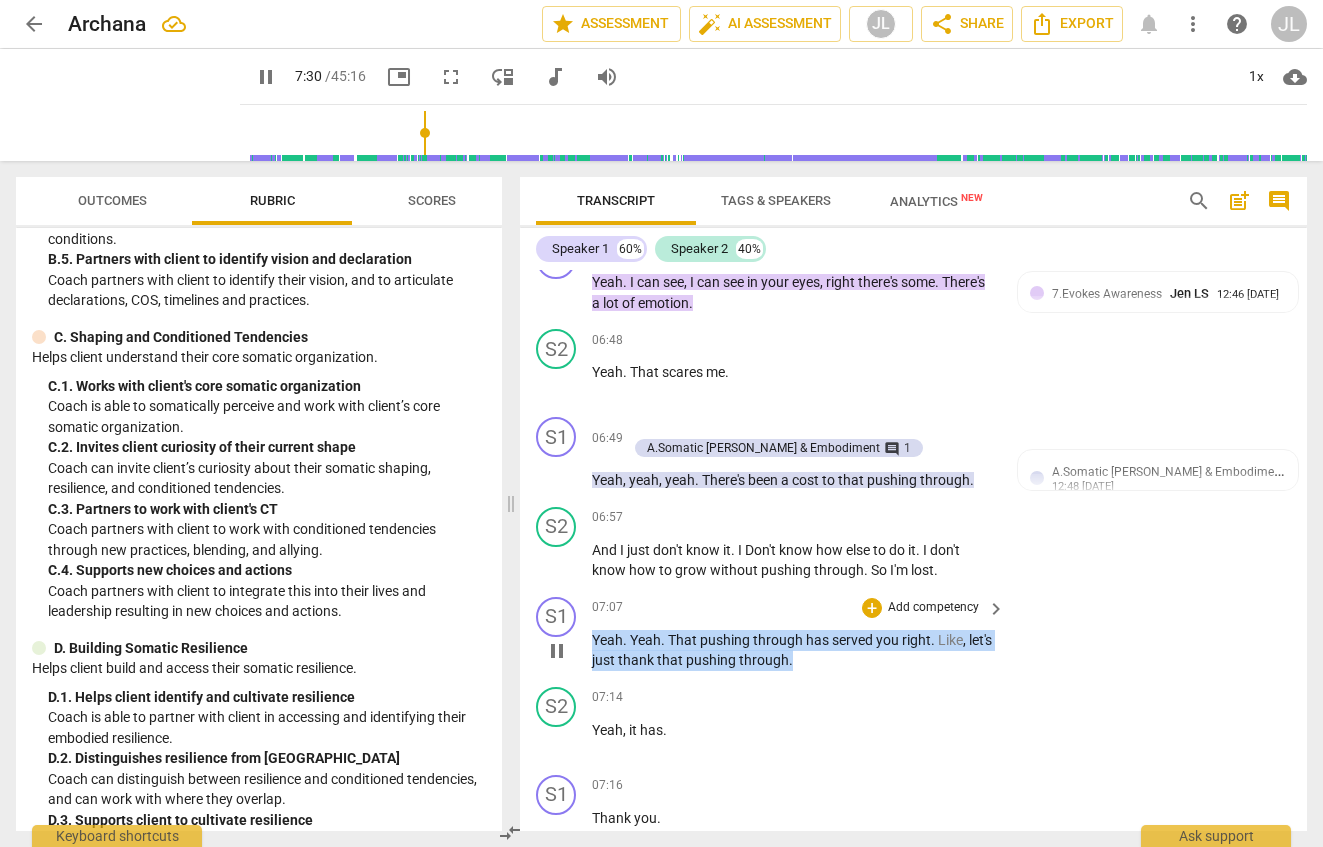 click on "pushing" at bounding box center (726, 640) 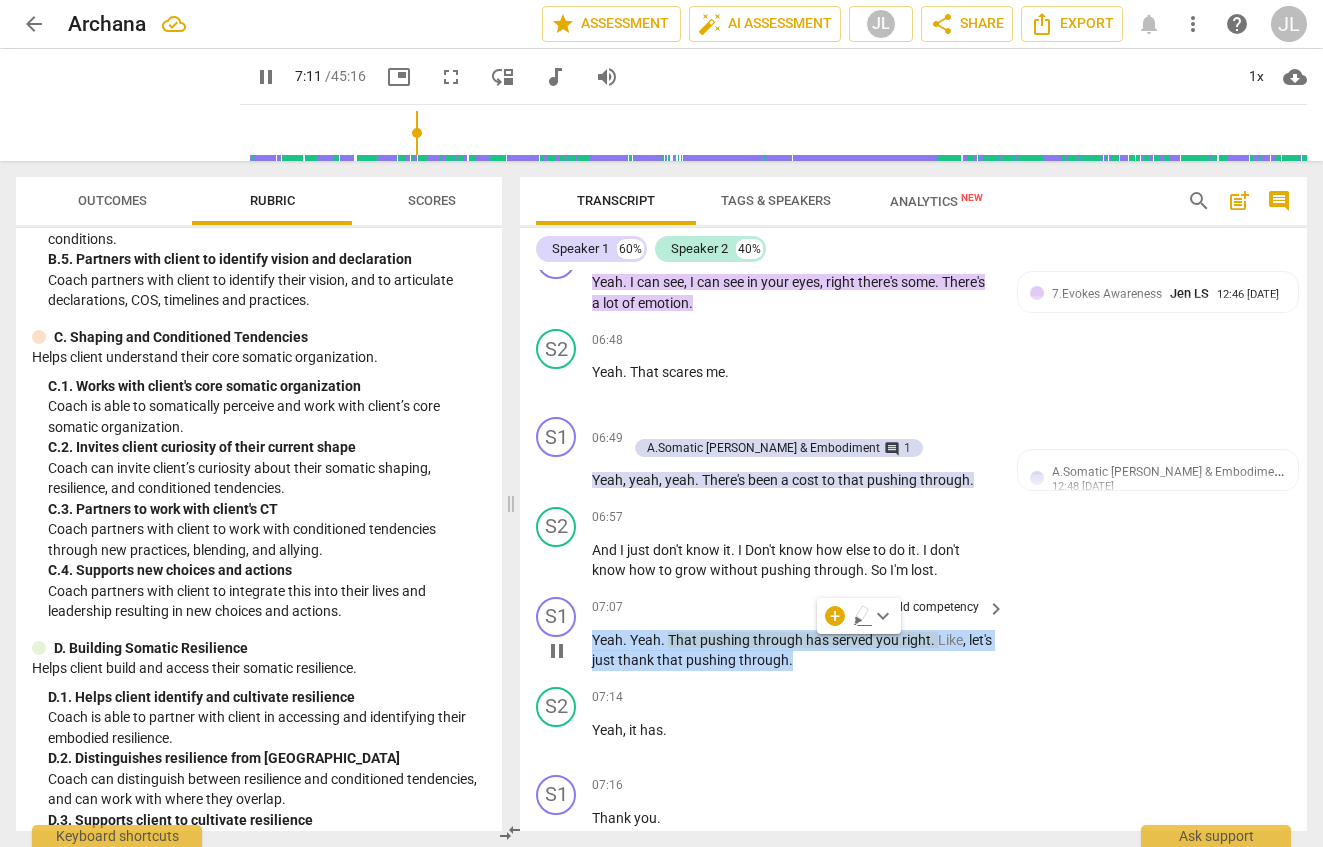 click on "Add competency" at bounding box center [933, 608] 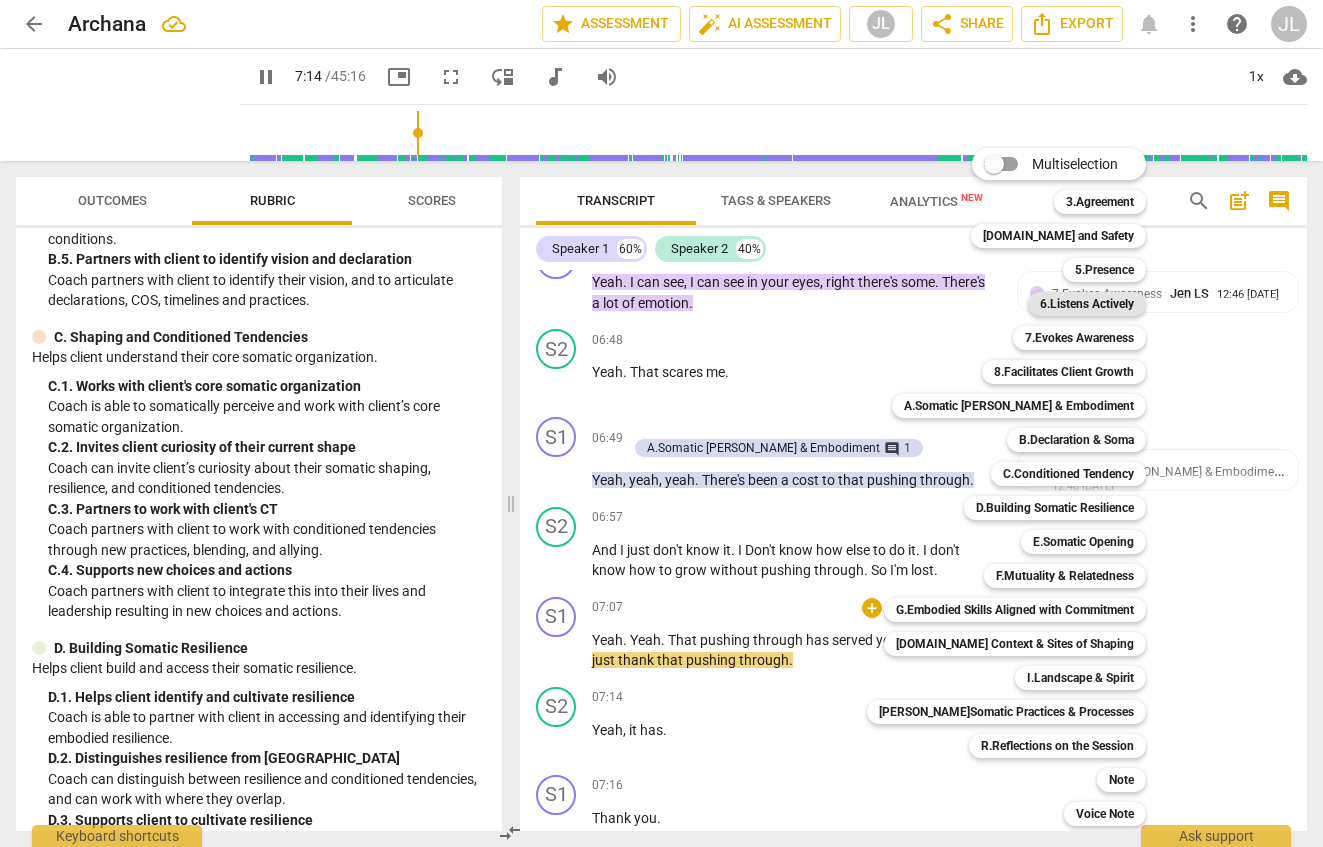 click on "6.Listens Actively" at bounding box center [1087, 304] 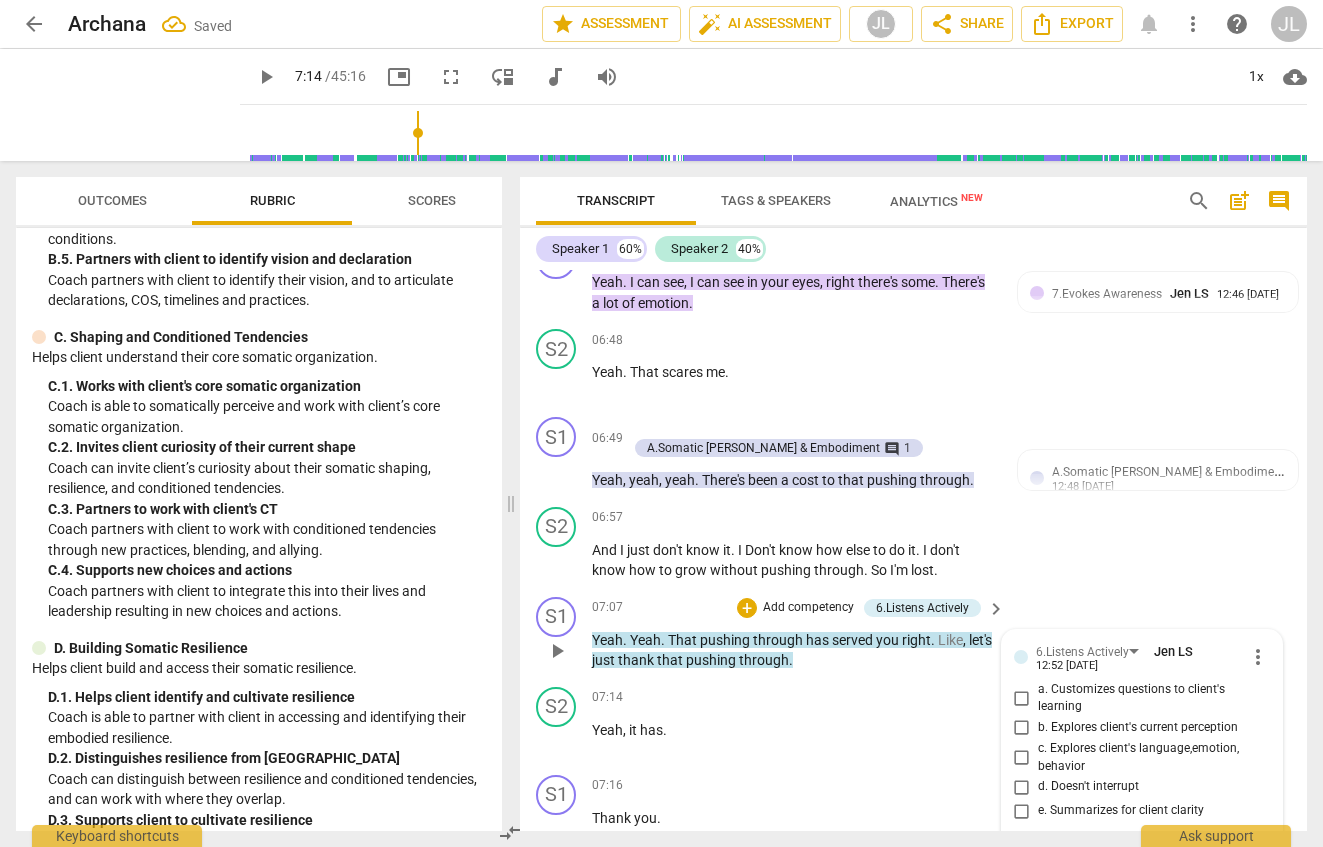 scroll, scrollTop: 4014, scrollLeft: 0, axis: vertical 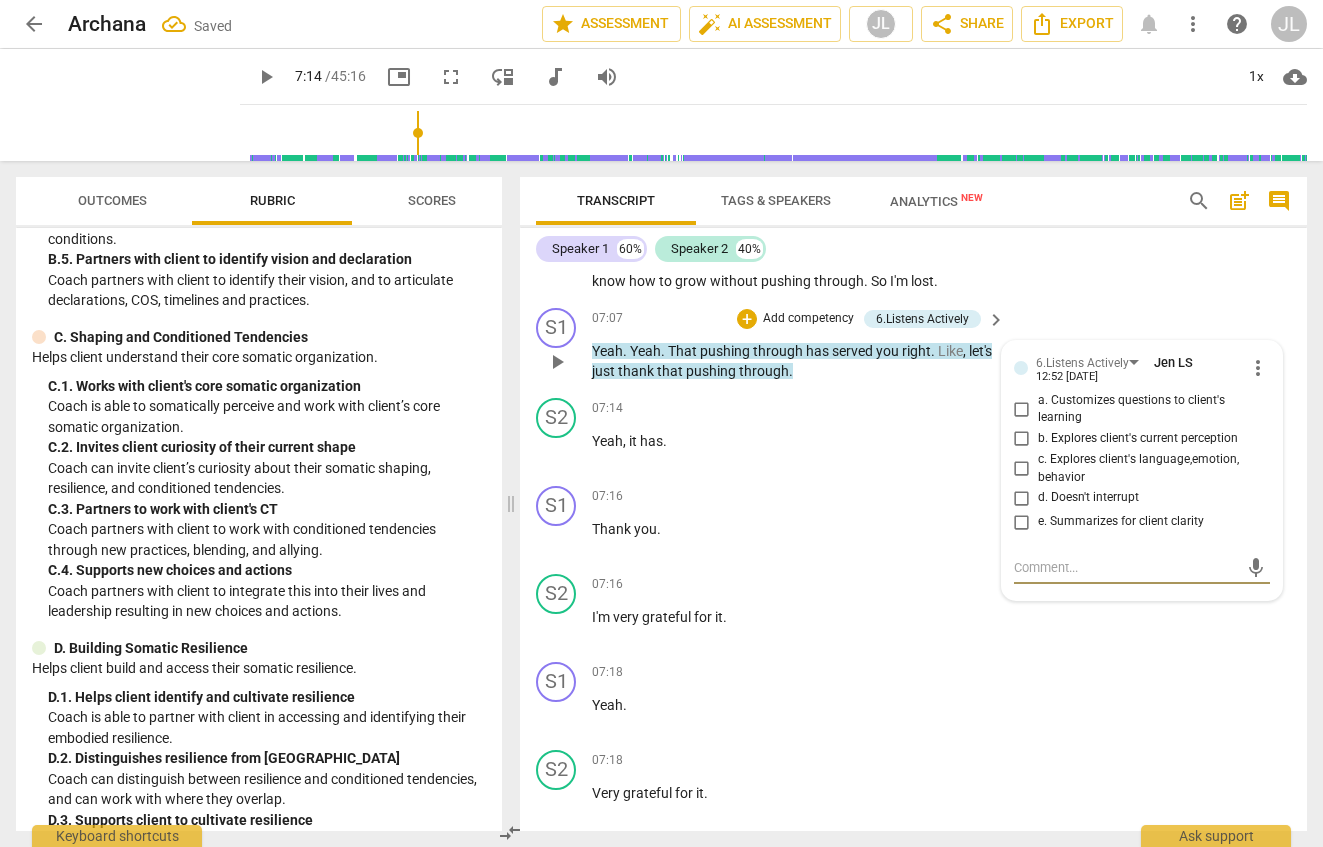 click on "b. Explores client's current perception" at bounding box center (1022, 439) 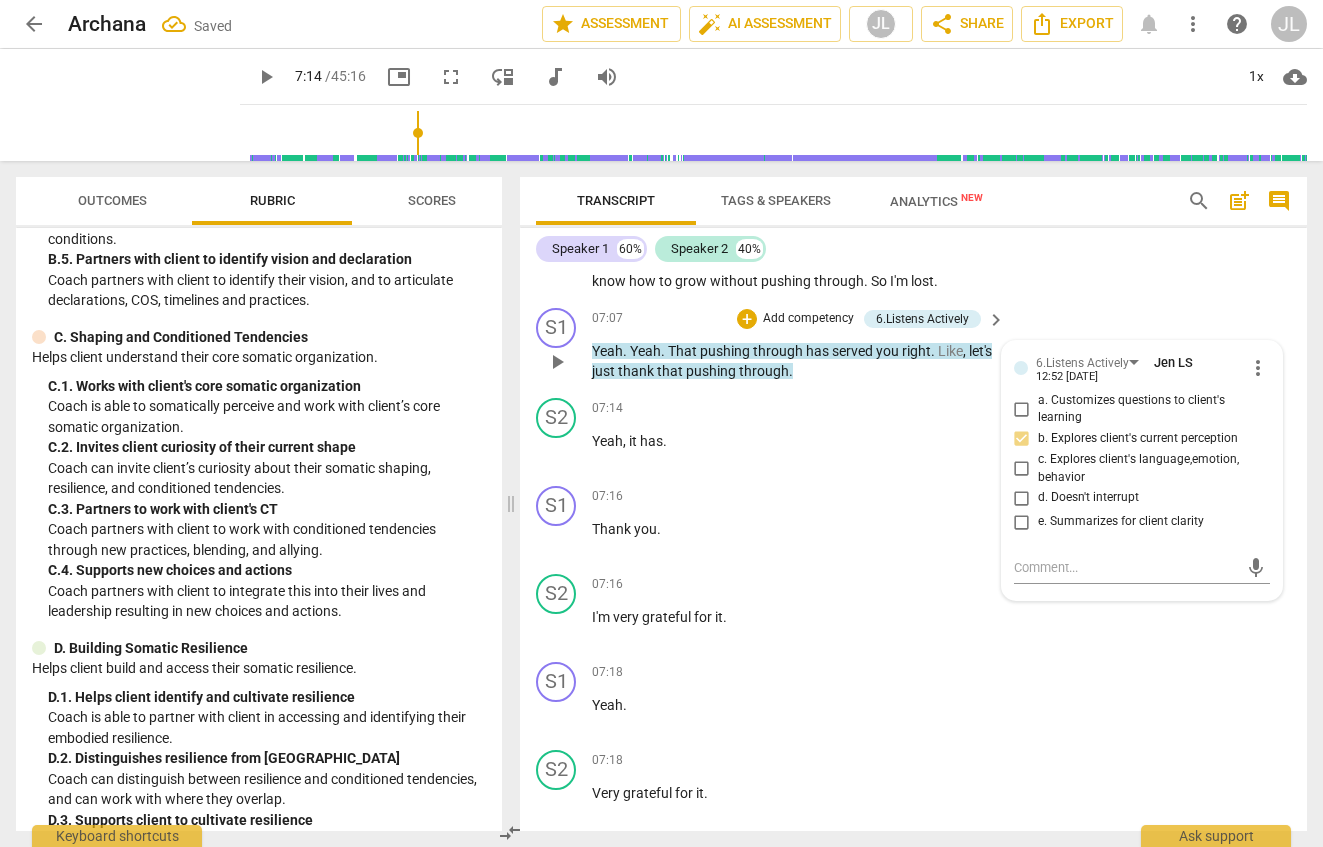 click on "b. Explores client's current perception" at bounding box center (1022, 439) 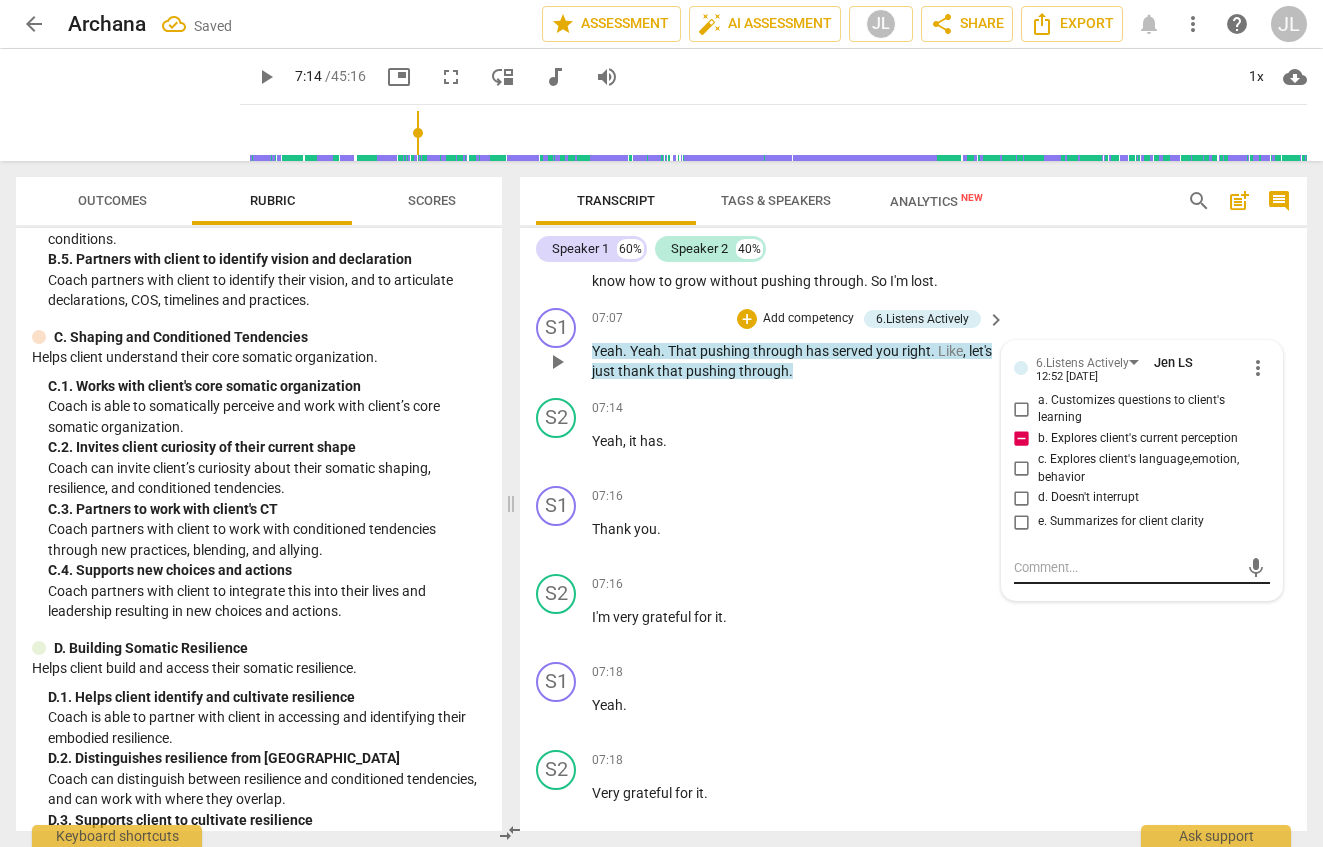 click at bounding box center [1126, 567] 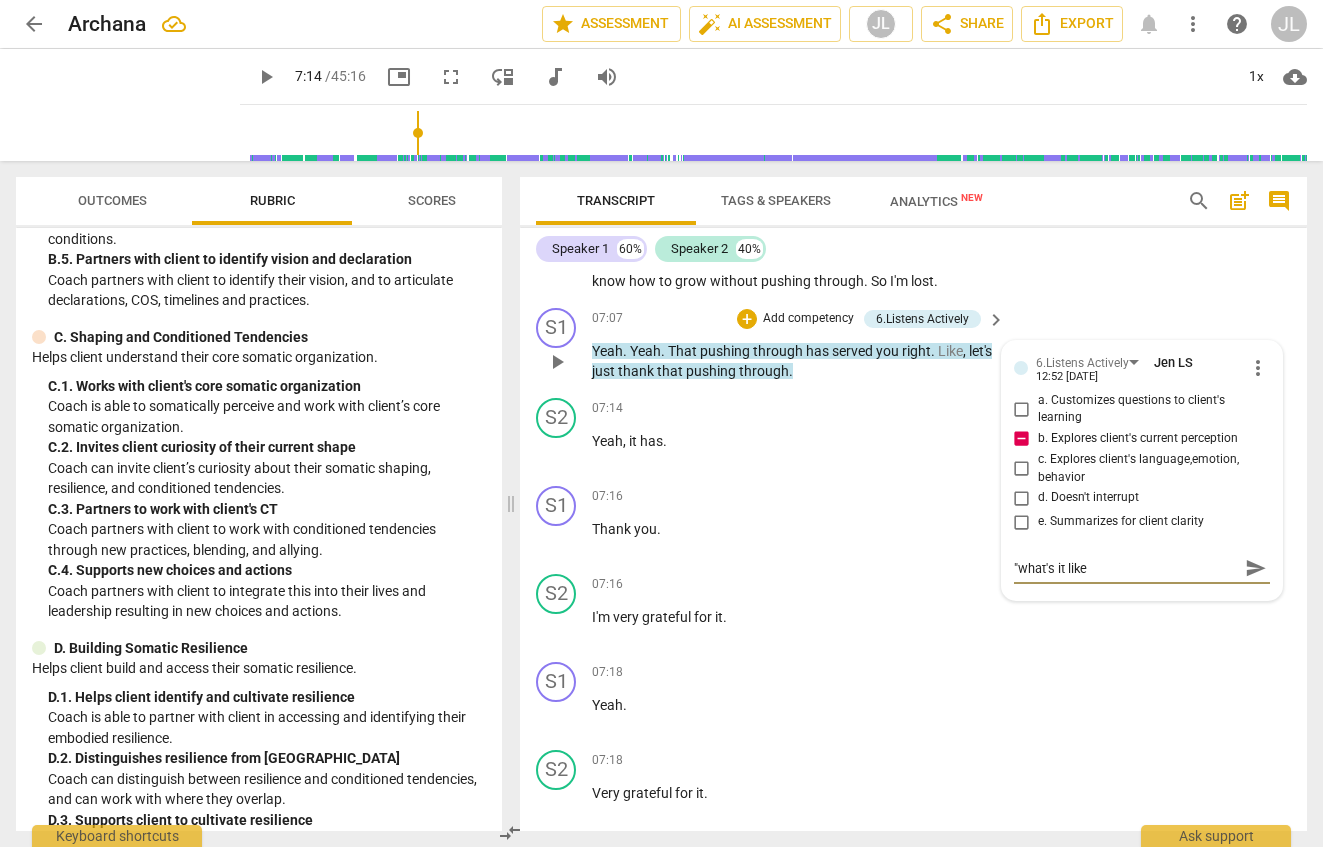 scroll, scrollTop: 0, scrollLeft: 0, axis: both 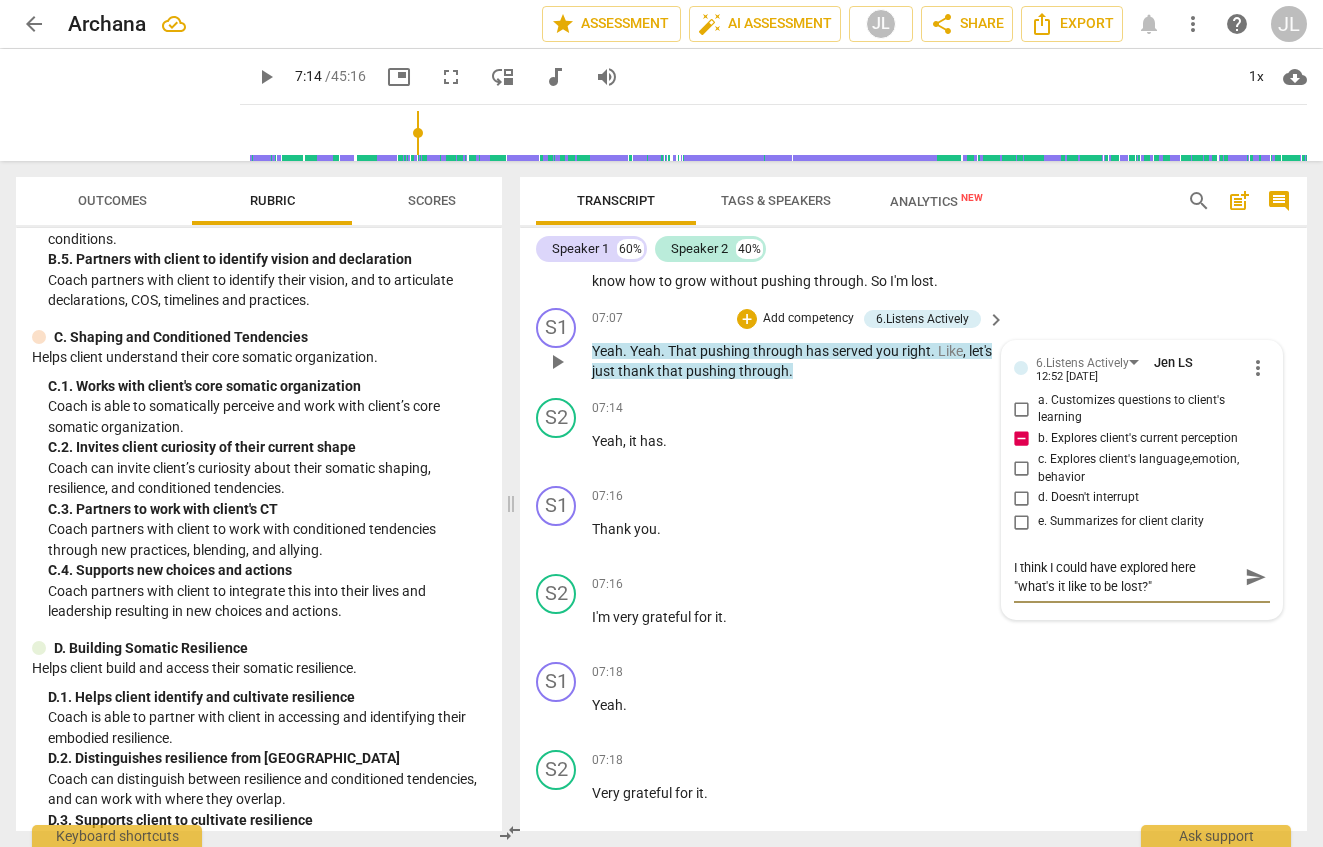 click on "send" at bounding box center [1256, 577] 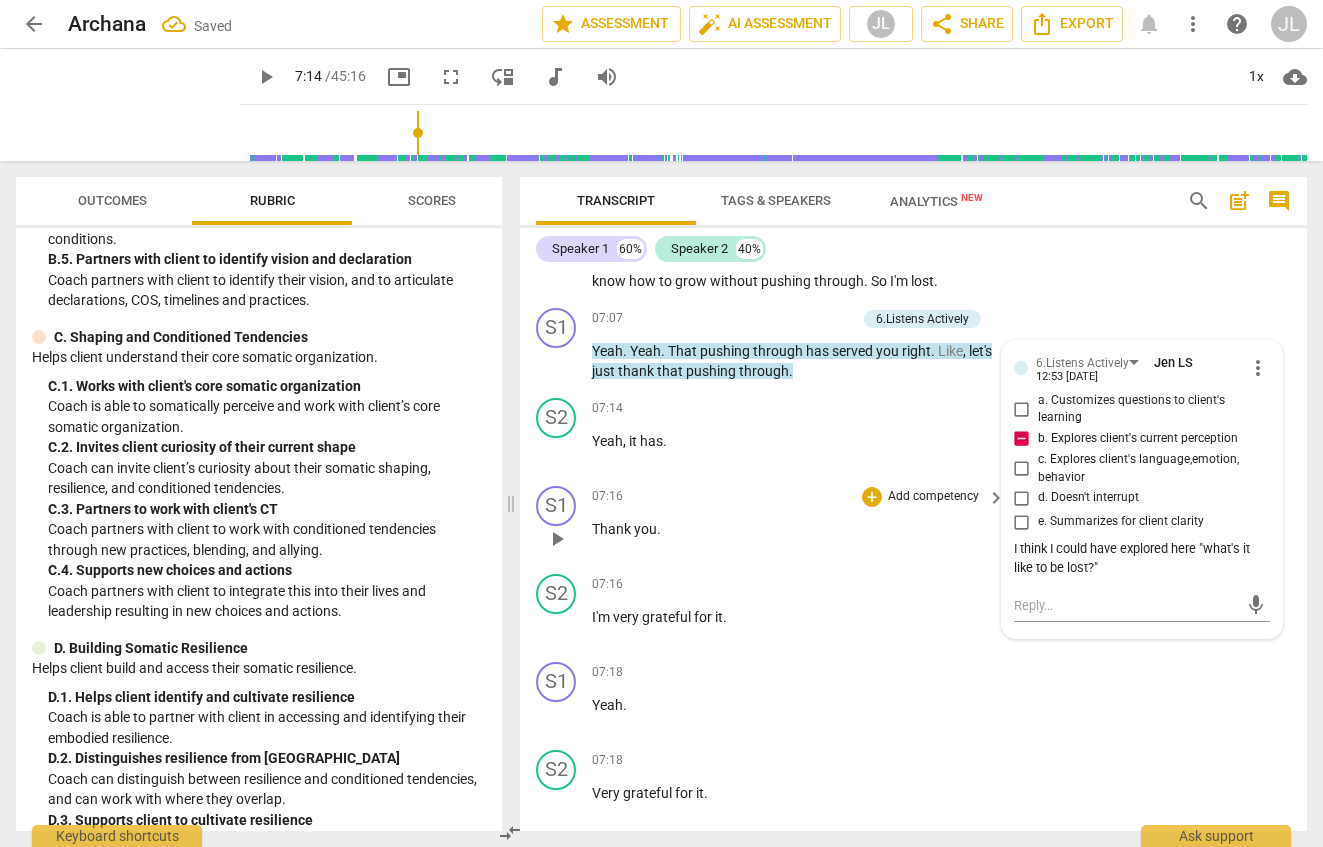 click on "Thank   you ." at bounding box center (793, 529) 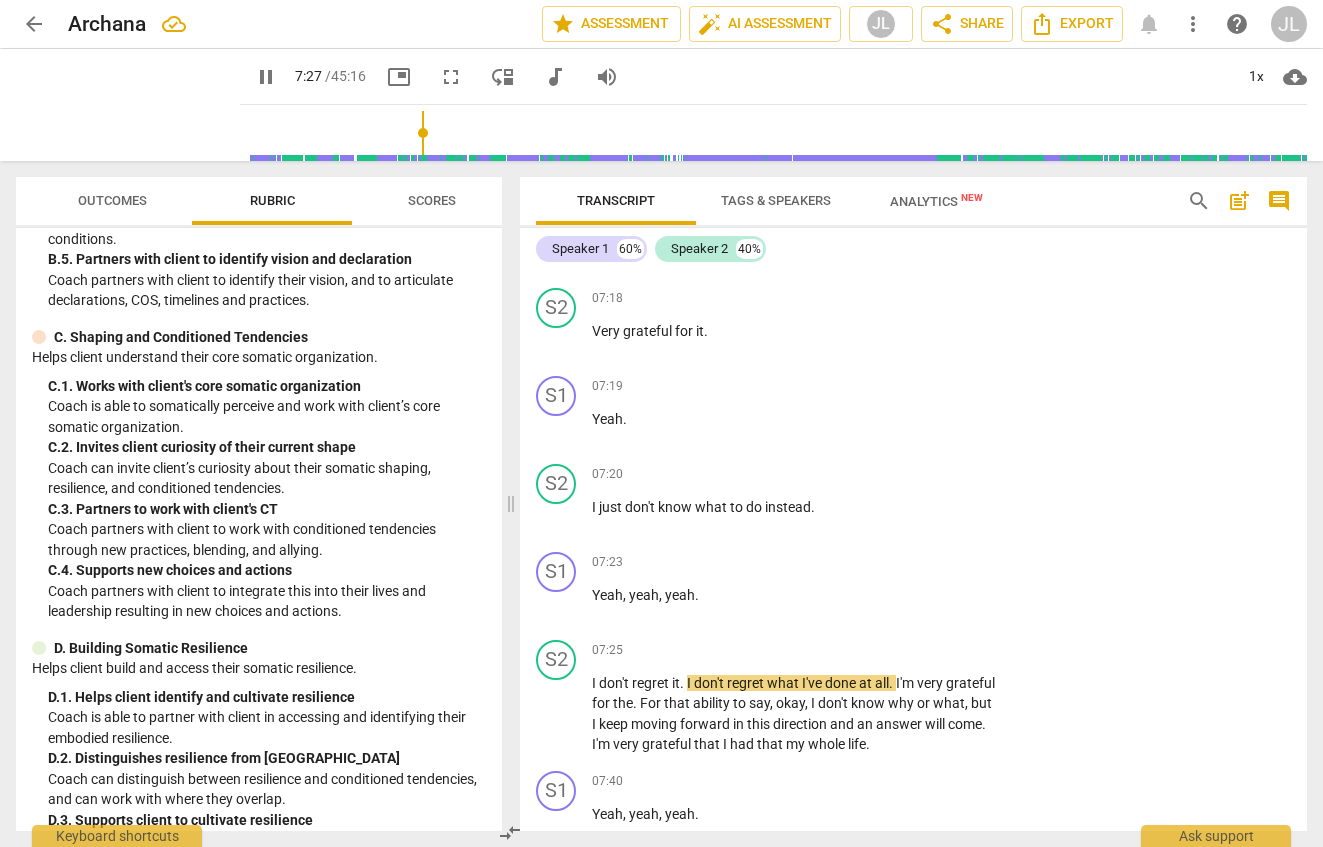scroll, scrollTop: 4569, scrollLeft: 0, axis: vertical 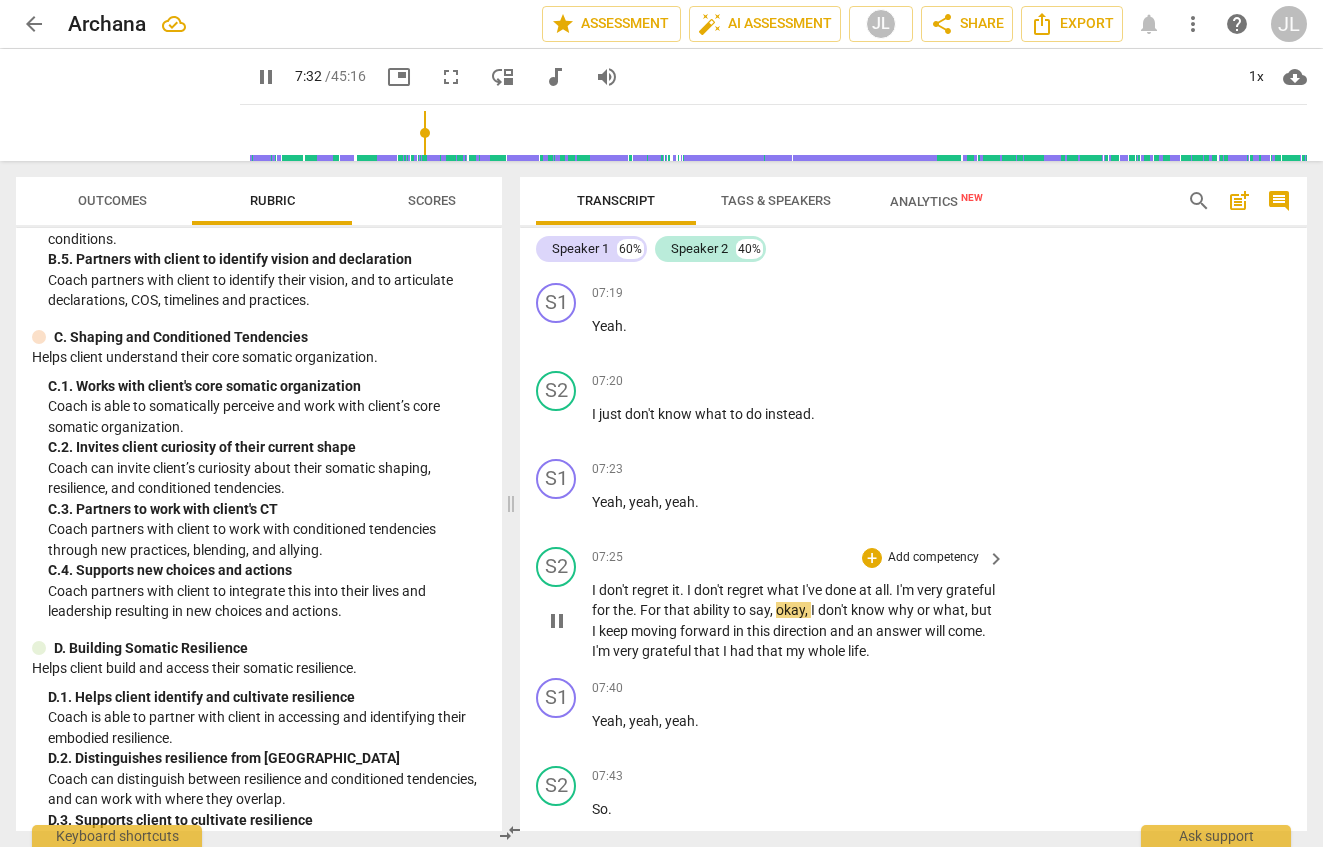 click on "For" at bounding box center (652, 610) 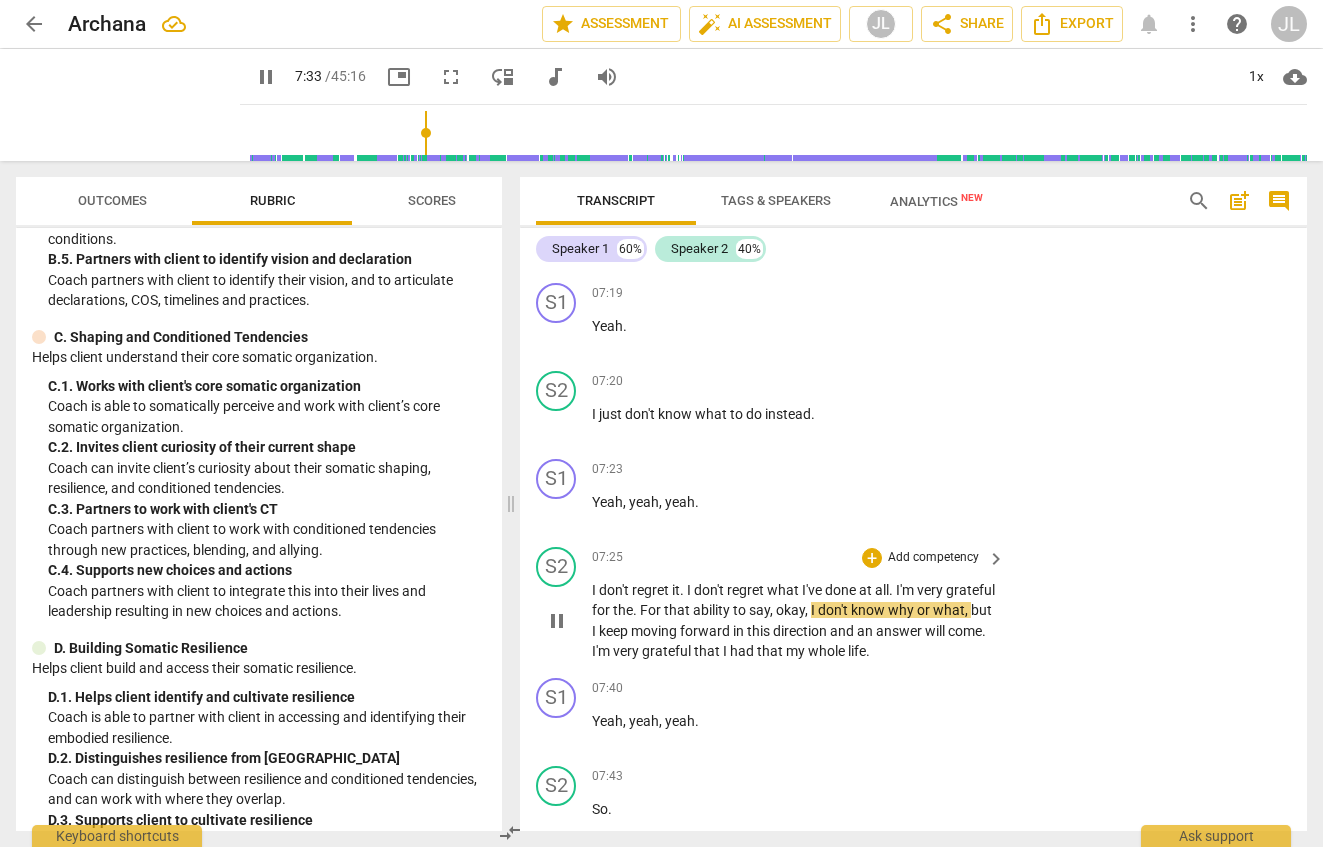 click on "For" at bounding box center (652, 610) 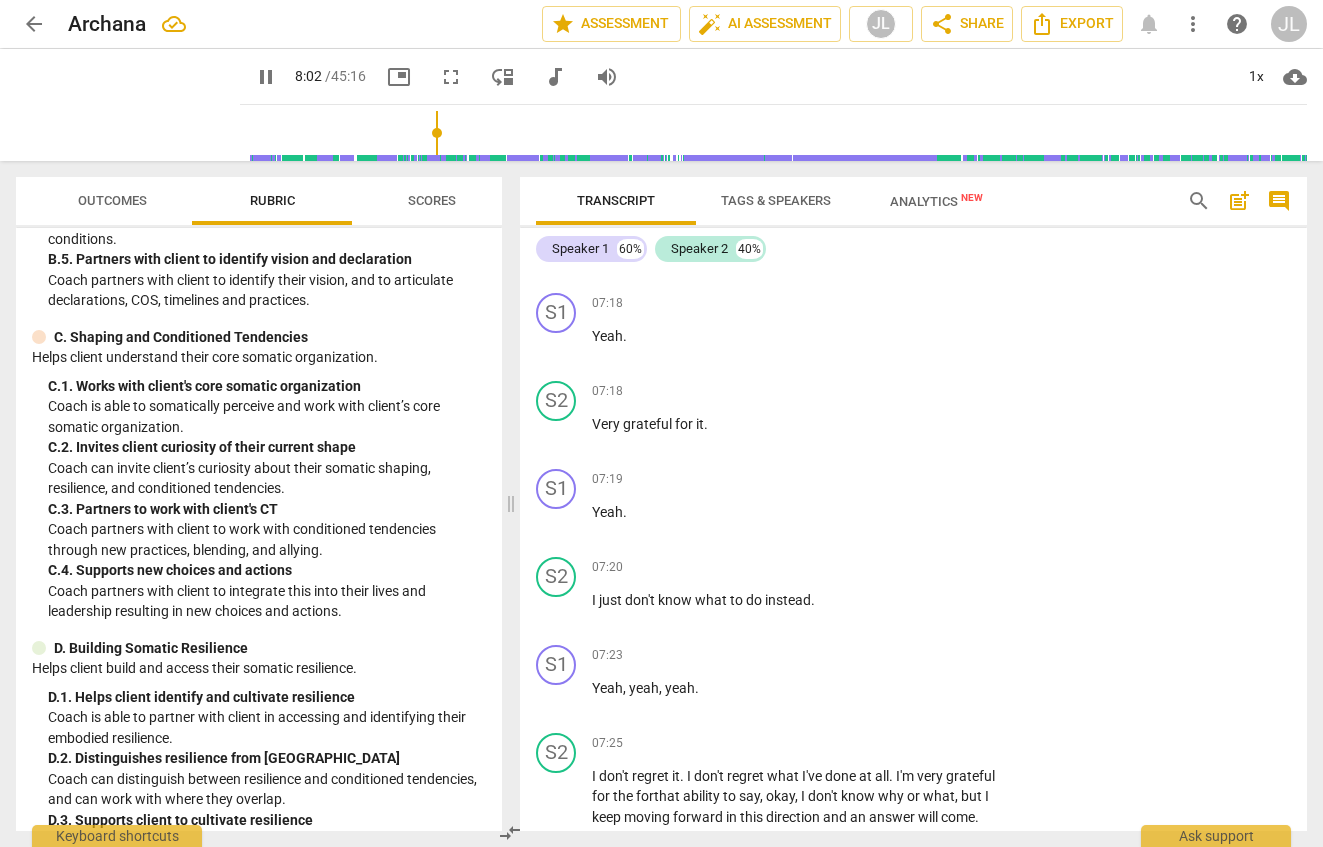 scroll, scrollTop: 4027, scrollLeft: 0, axis: vertical 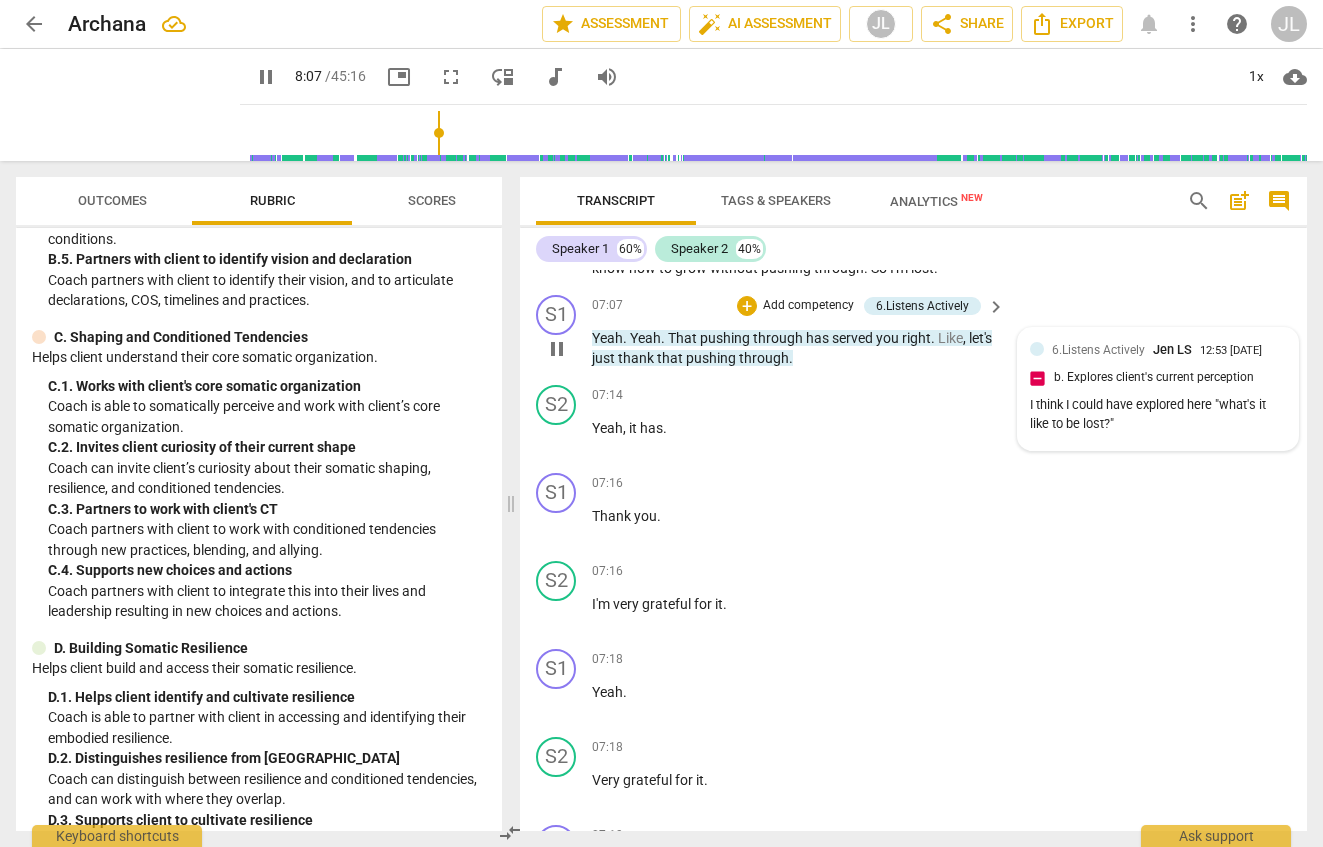 click on "I think I could have explored here "what's it like to be lost?"" at bounding box center (1158, 415) 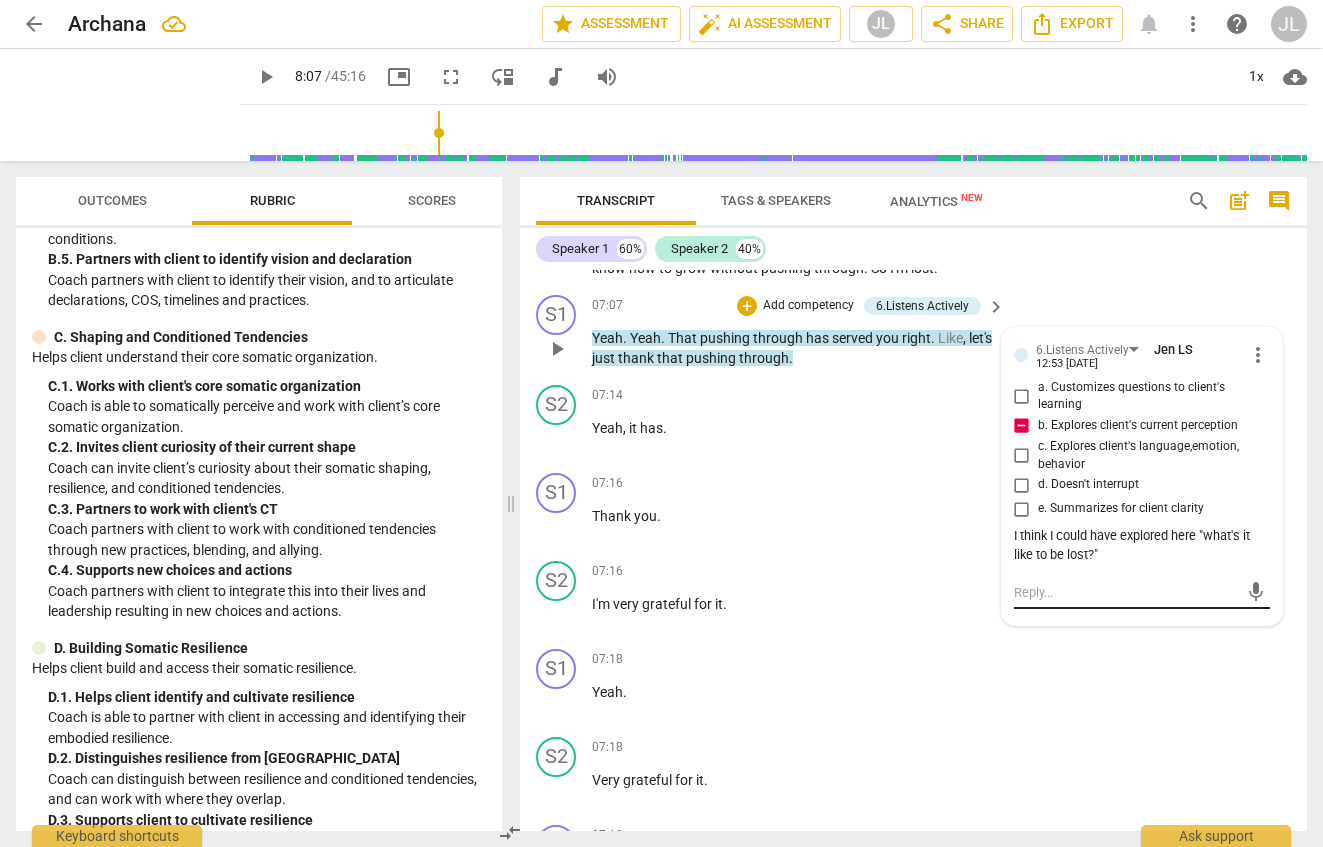 click at bounding box center (1126, 592) 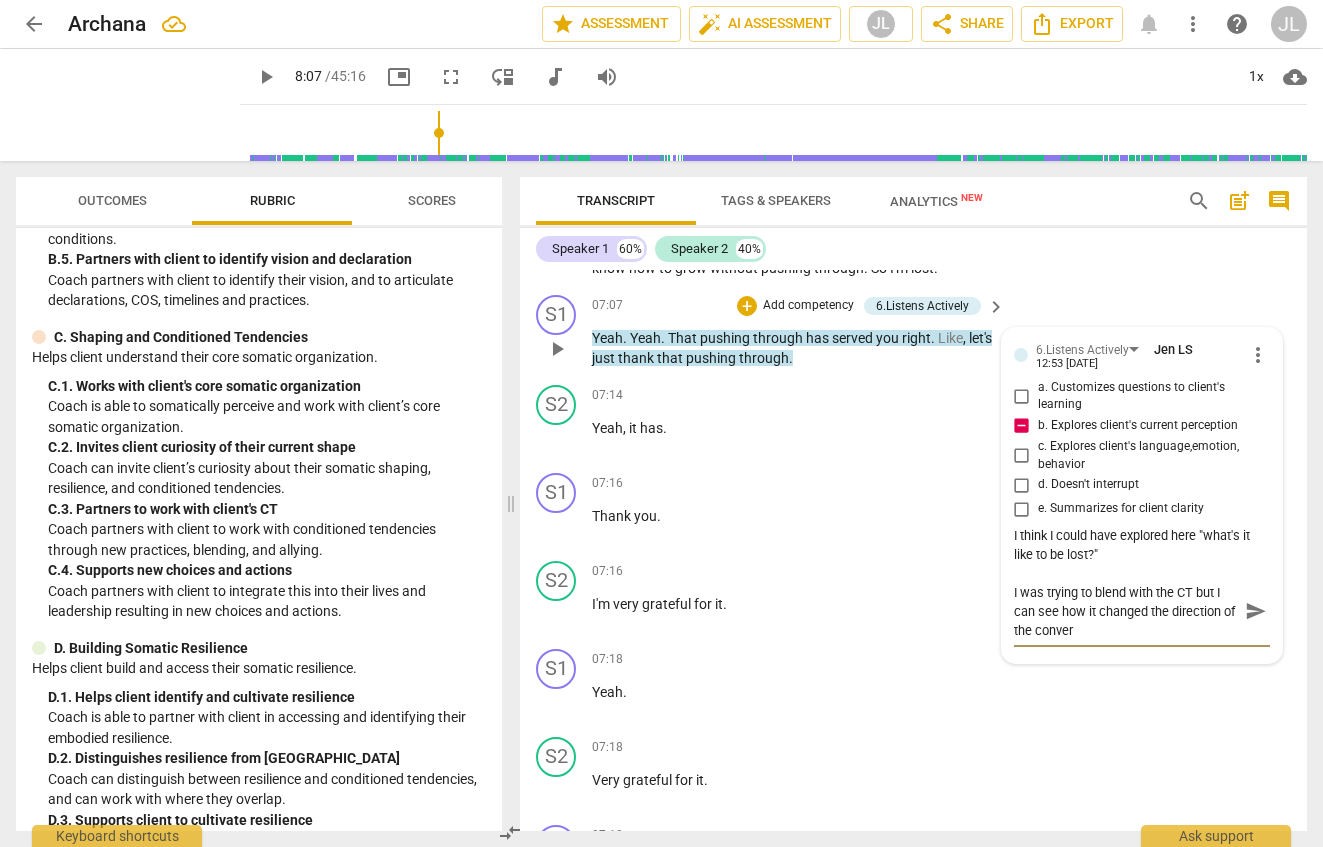 scroll, scrollTop: 0, scrollLeft: 0, axis: both 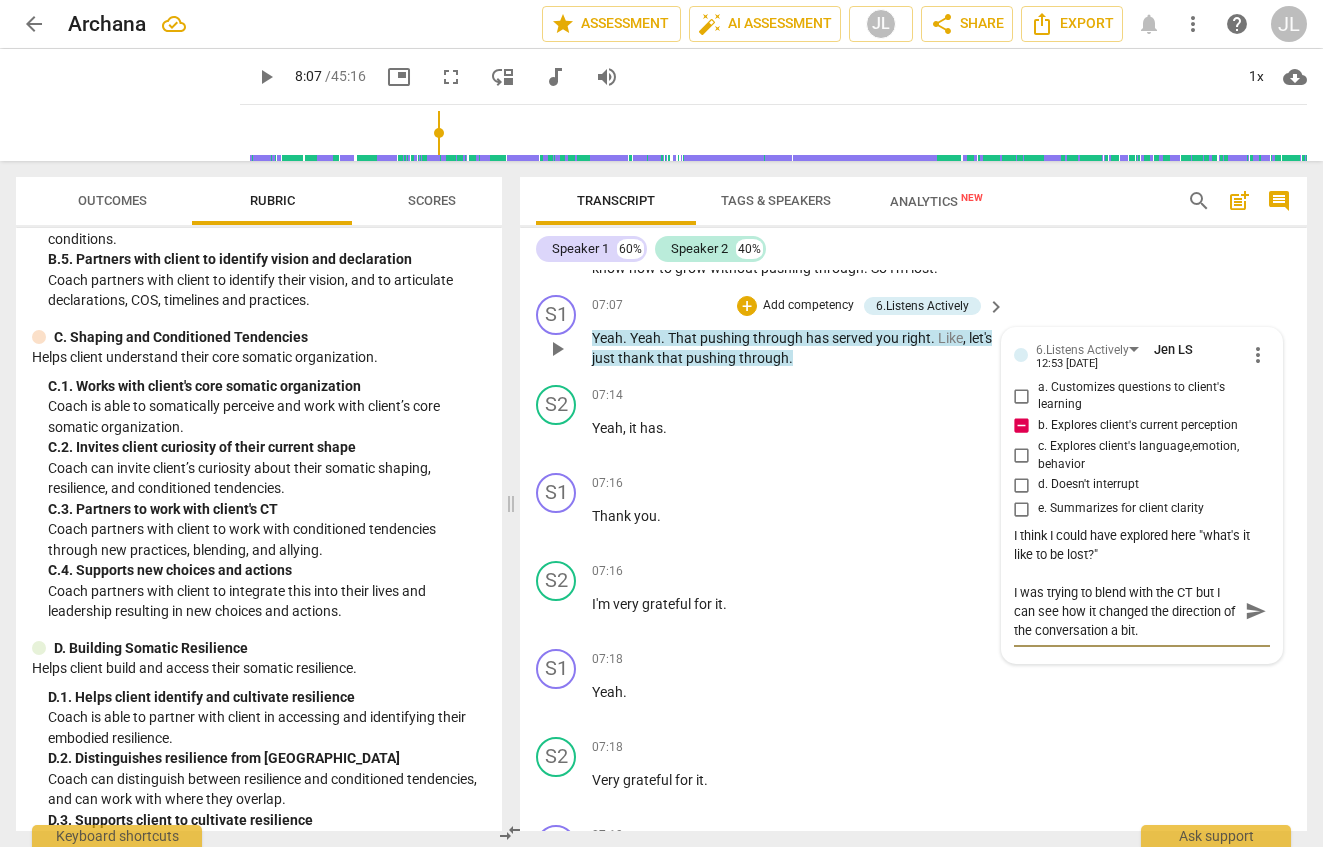 click on "send" at bounding box center (1256, 611) 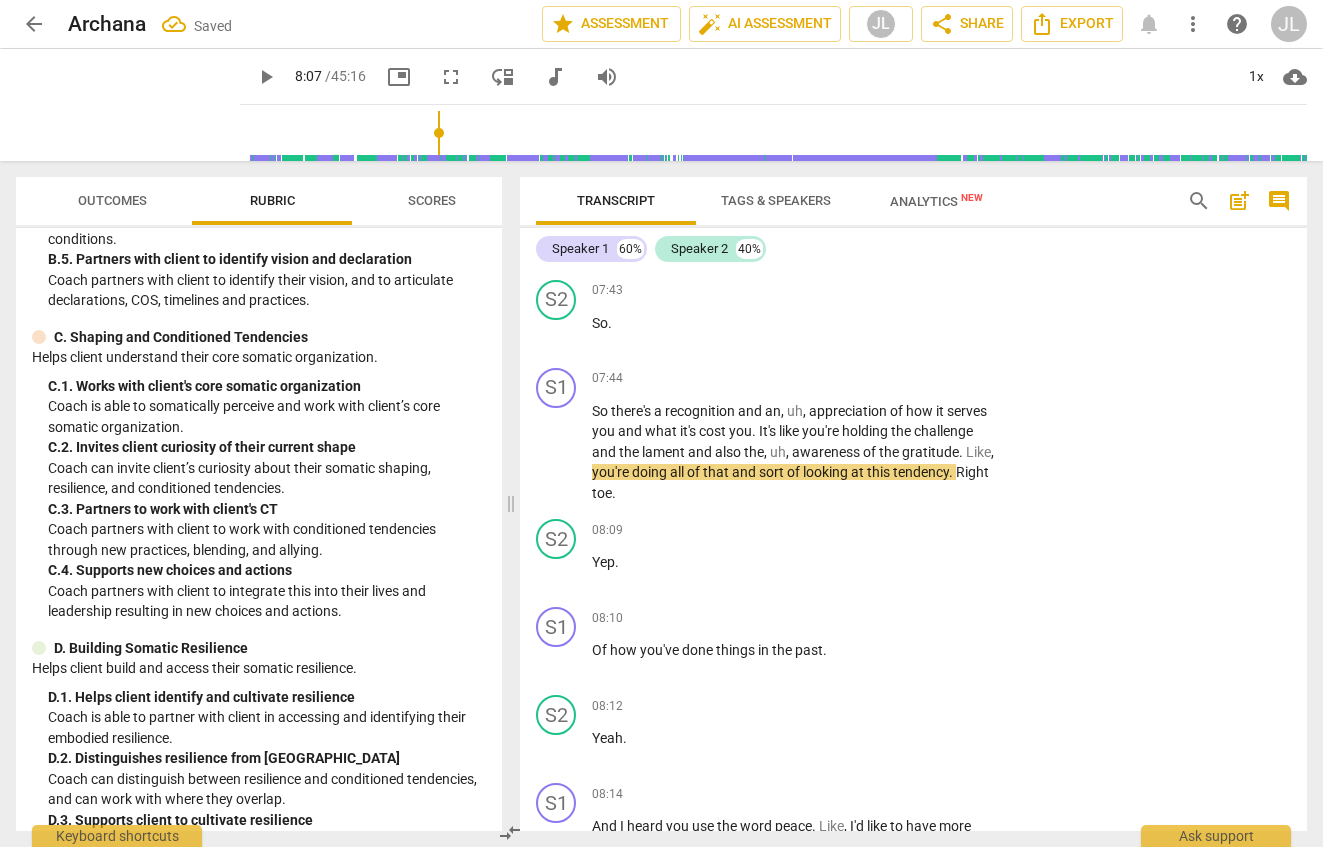 scroll, scrollTop: 5081, scrollLeft: 0, axis: vertical 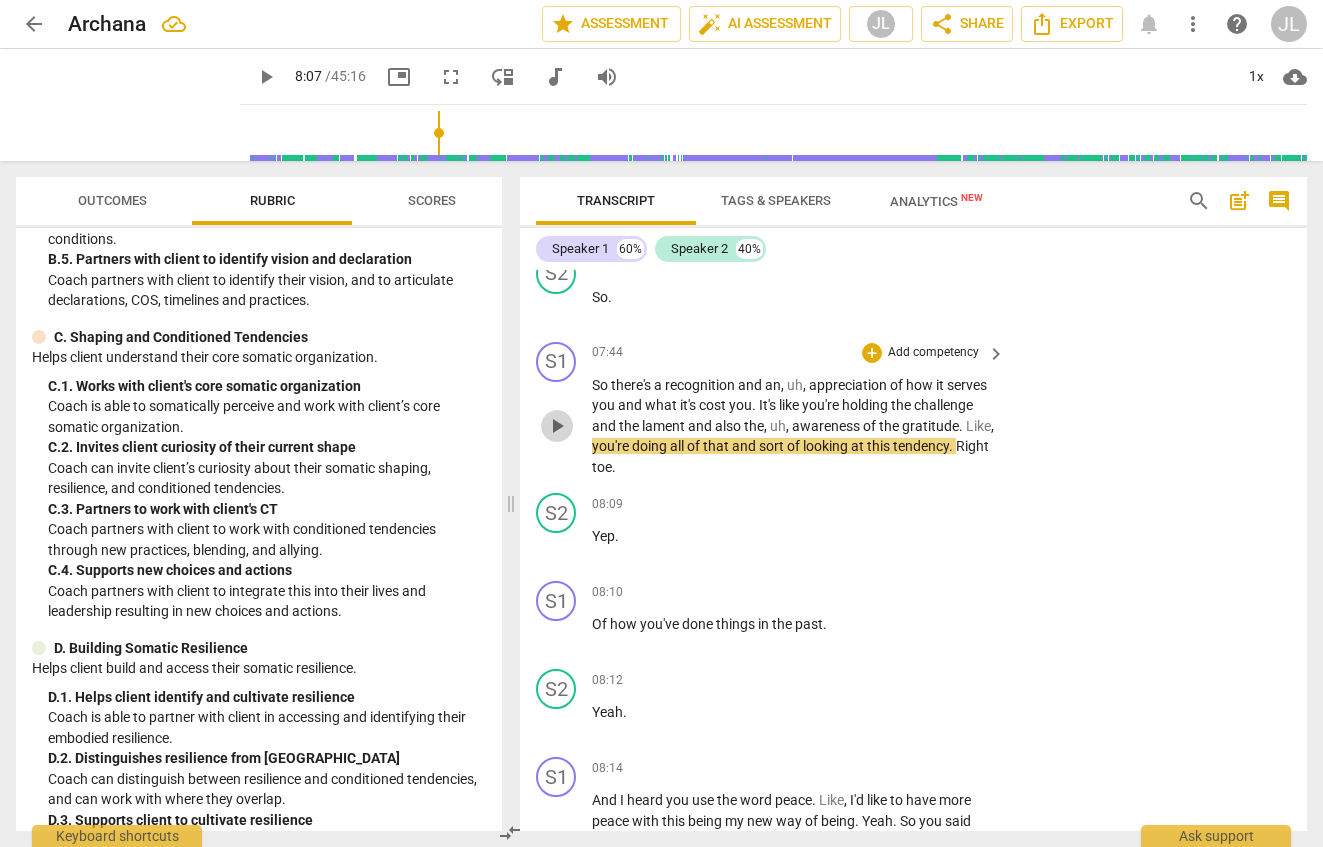 click on "play_arrow" at bounding box center [557, 426] 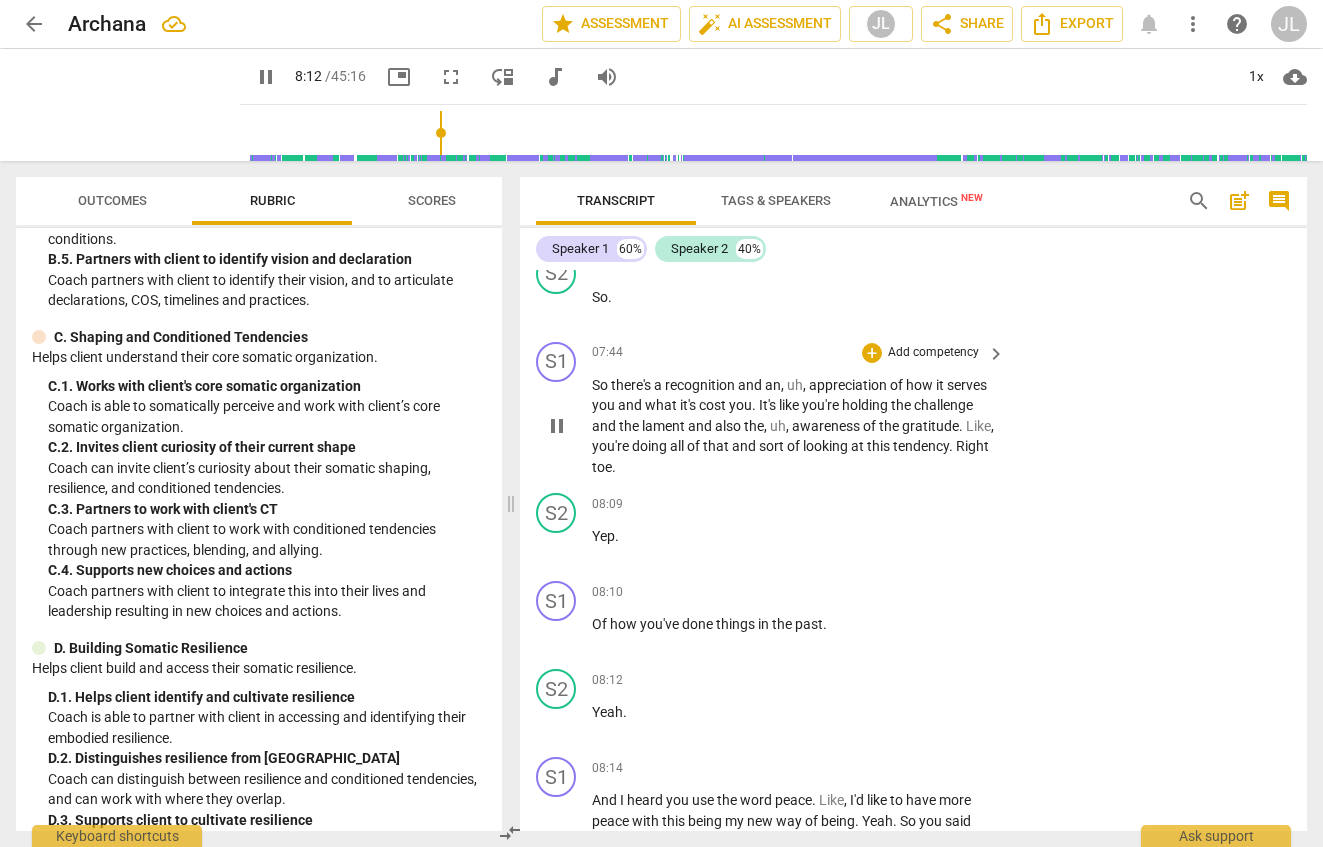 click on "toe" at bounding box center [602, 467] 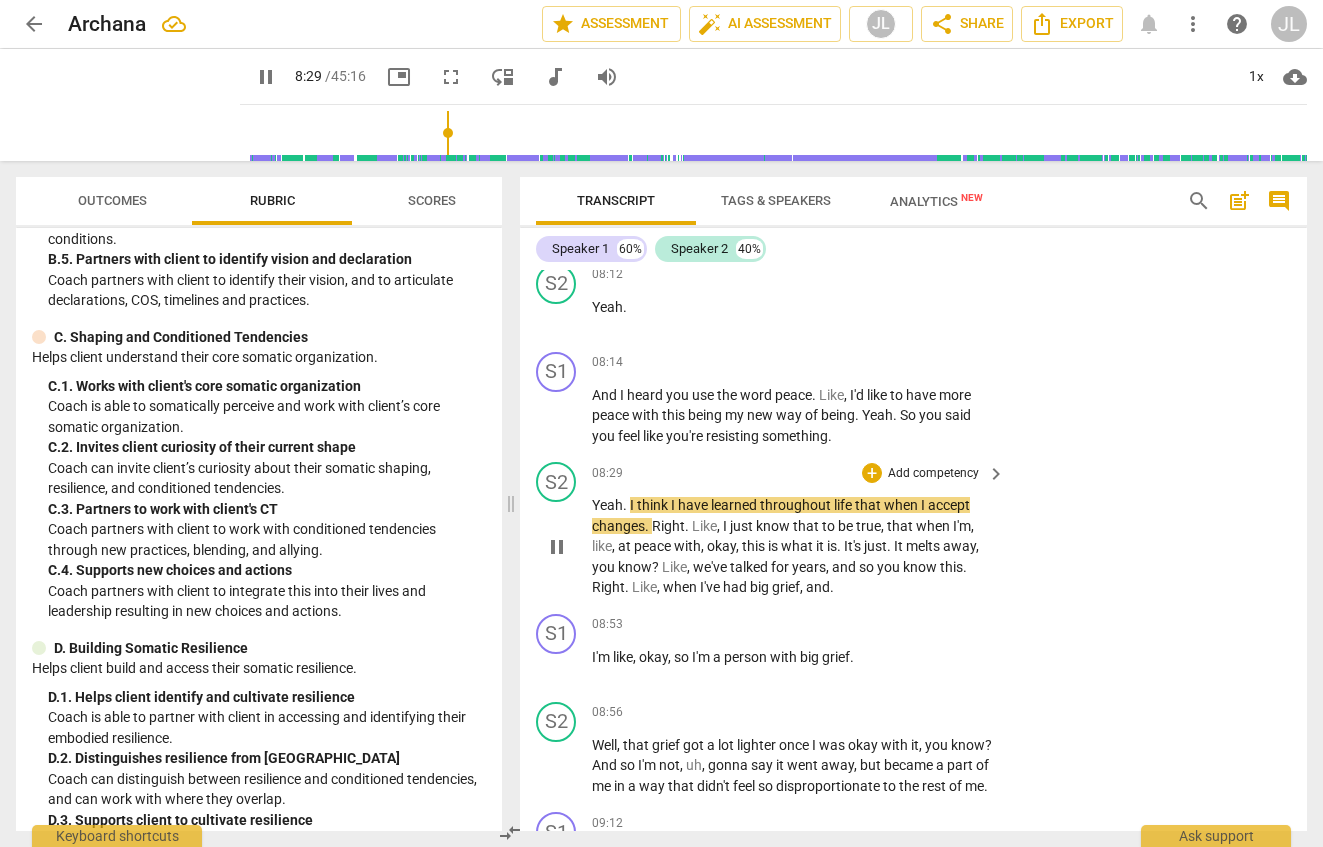 scroll, scrollTop: 5484, scrollLeft: 0, axis: vertical 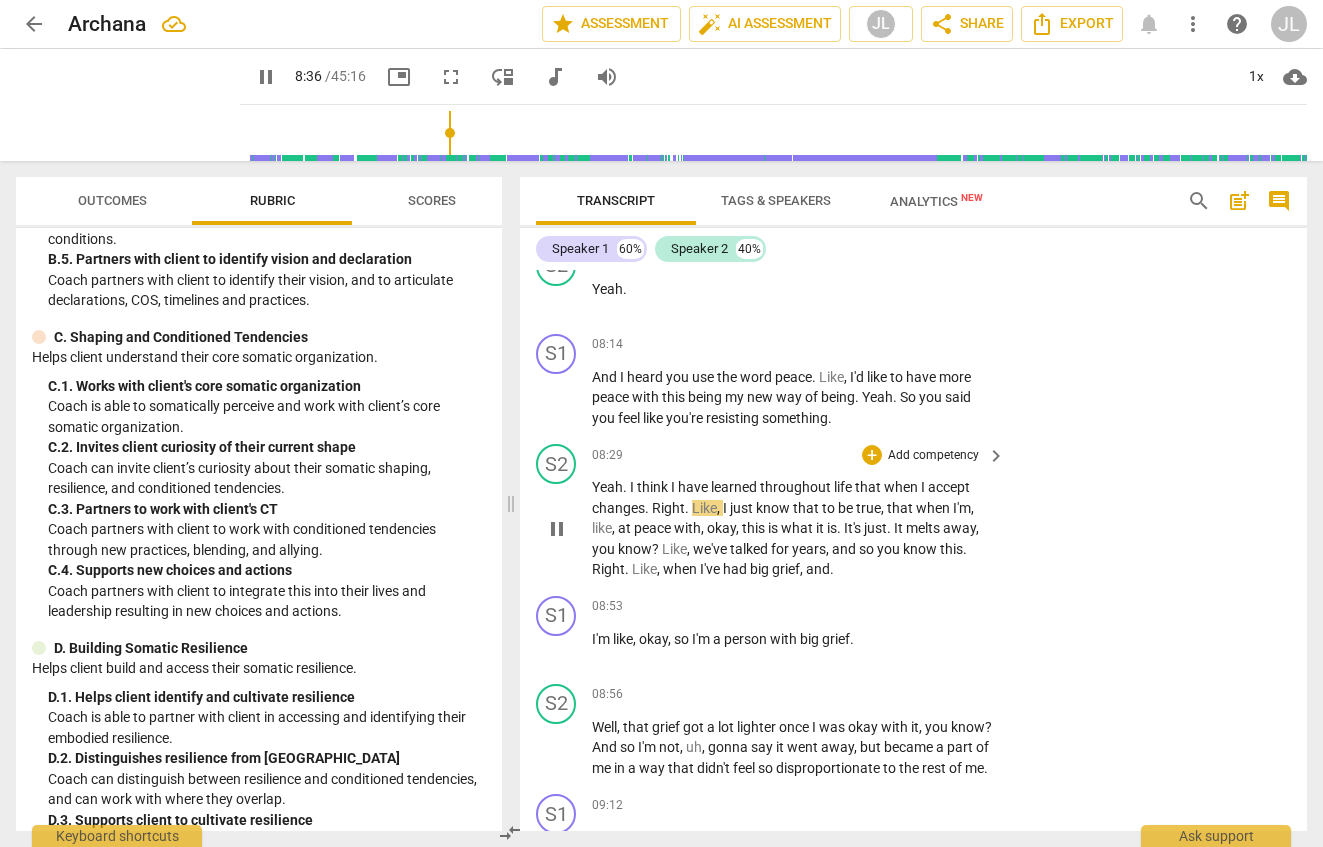 click on "Yeah .   I   think   I   have   learned   throughout   life   that   when   I   accept   changes .   Right .   Like ,   I   just   know   that   to   be   true ,   that   when   I'm ,   like ,   at   peace   with ,   okay ,   this   is   what   it   is .   It's   just .   It   melts   away ,   you   know ?   Like ,   we've   talked   for   years ,   and   so   you   know   this .   Right .   Like ,   when   I've   had   big   grief ,   and ." at bounding box center [793, 528] 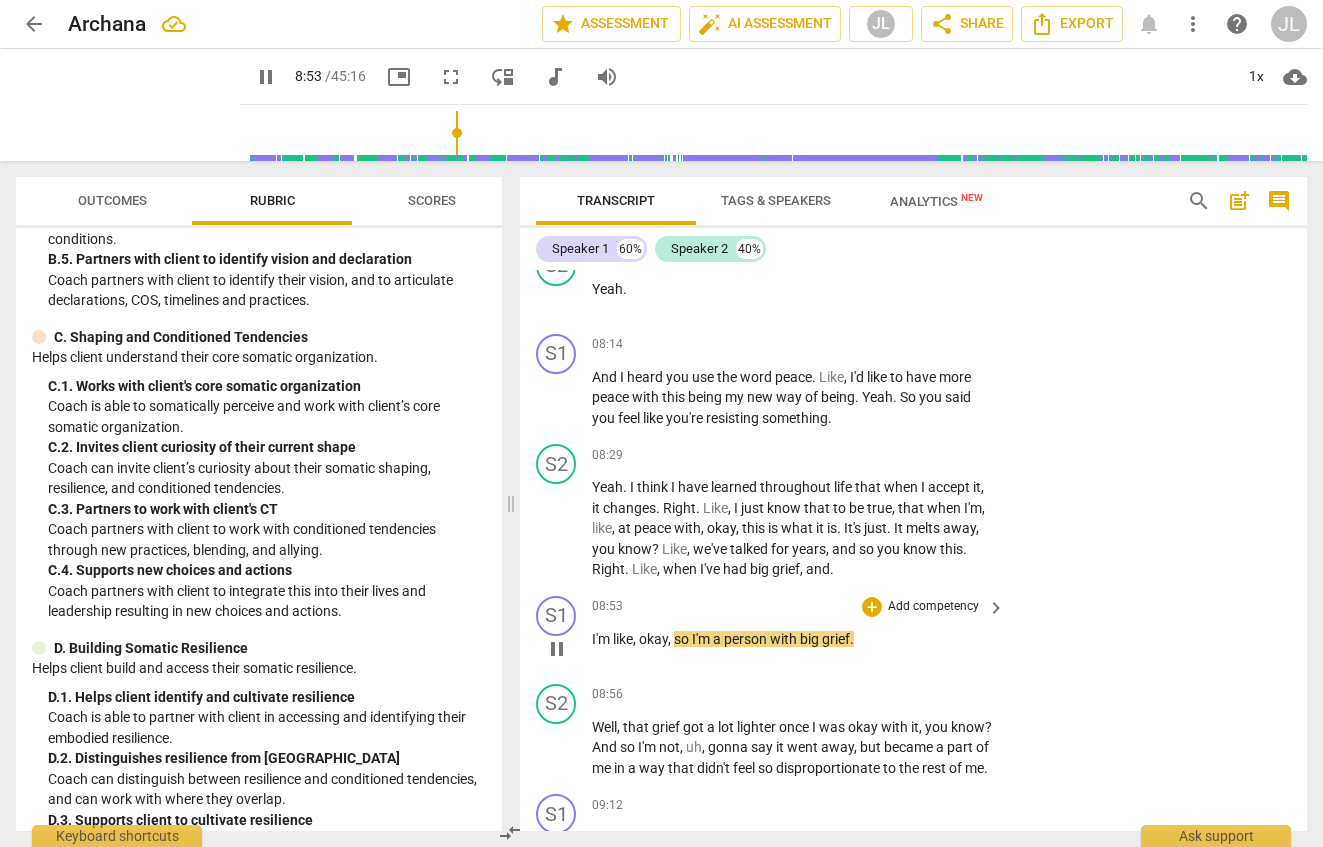 click on "I'm" at bounding box center (602, 639) 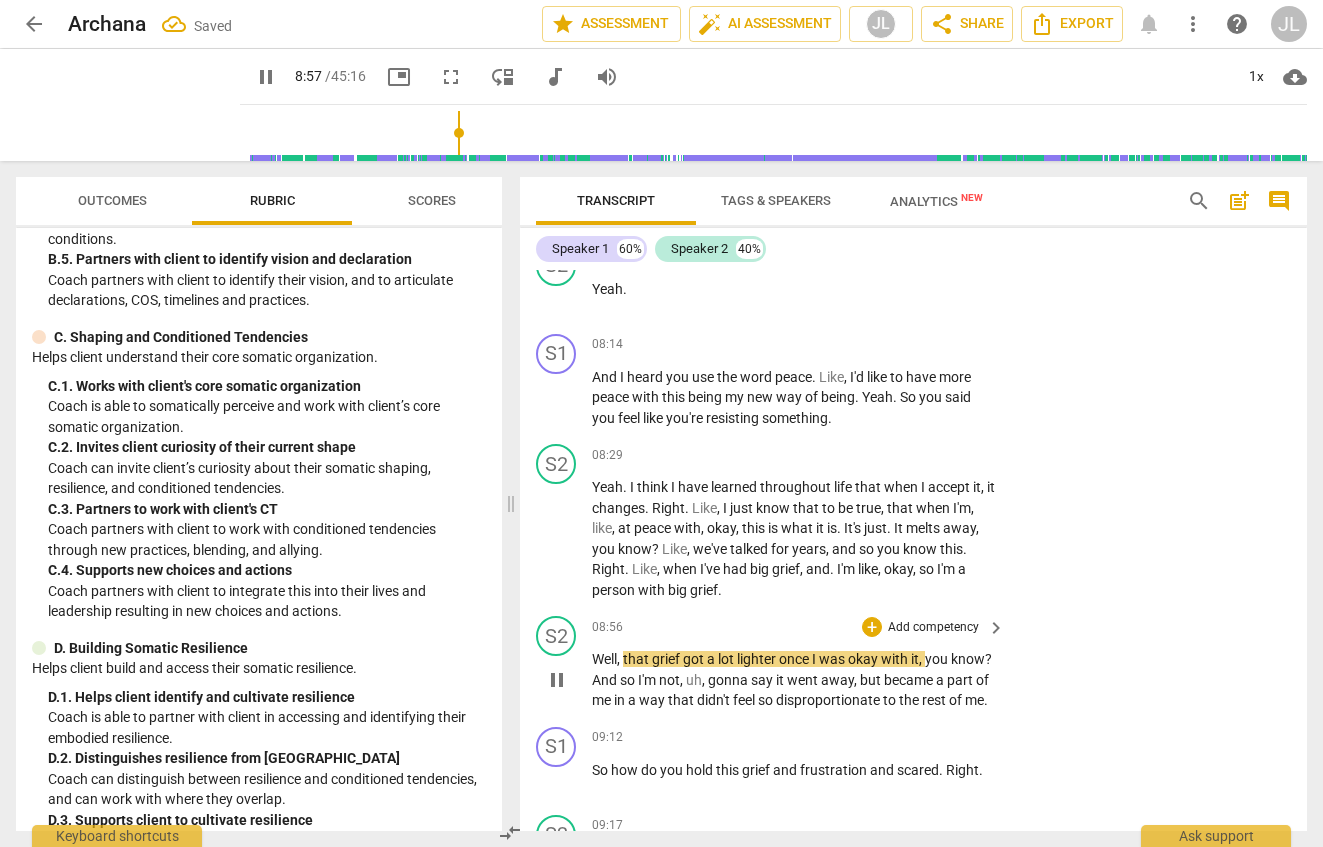 click on "Well" at bounding box center (604, 659) 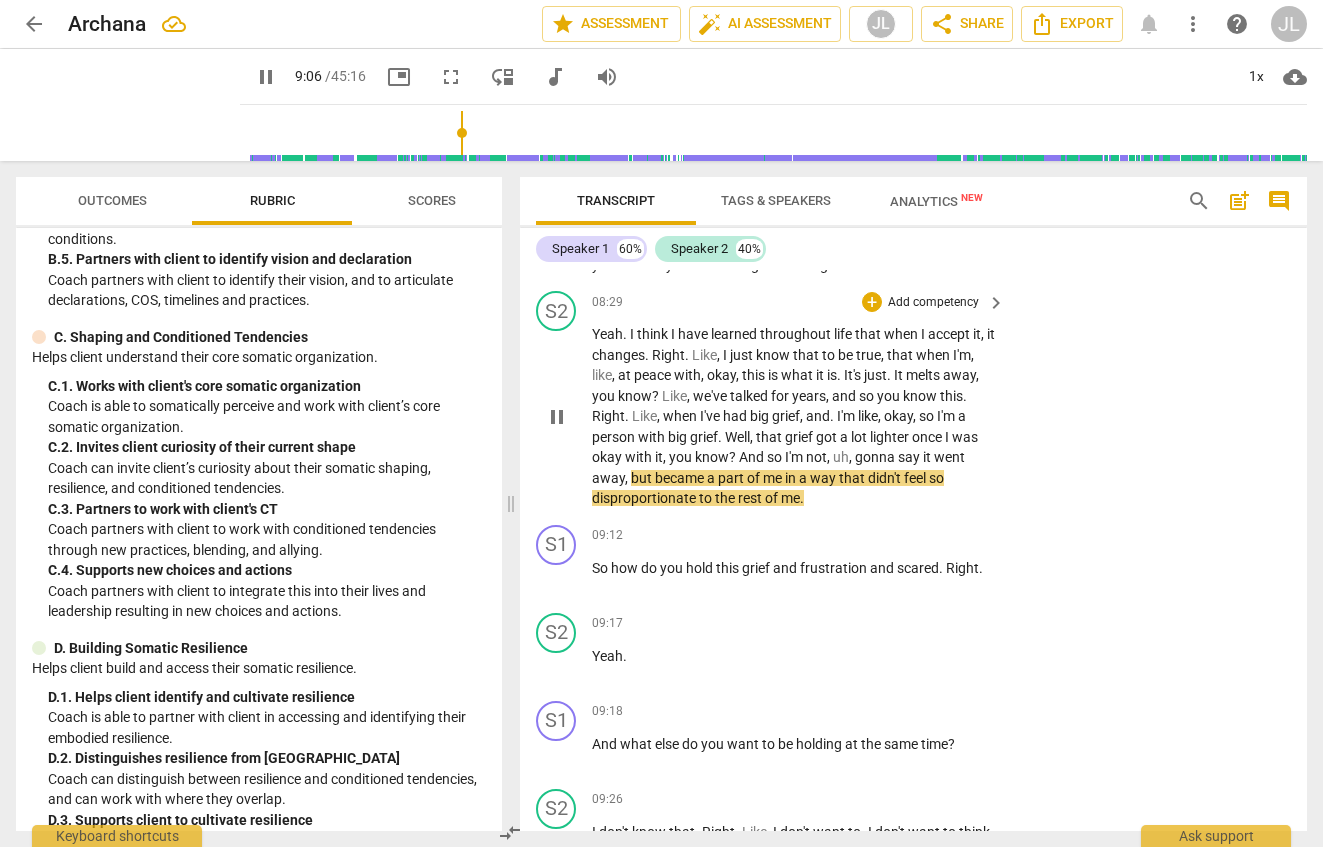 scroll, scrollTop: 5643, scrollLeft: 0, axis: vertical 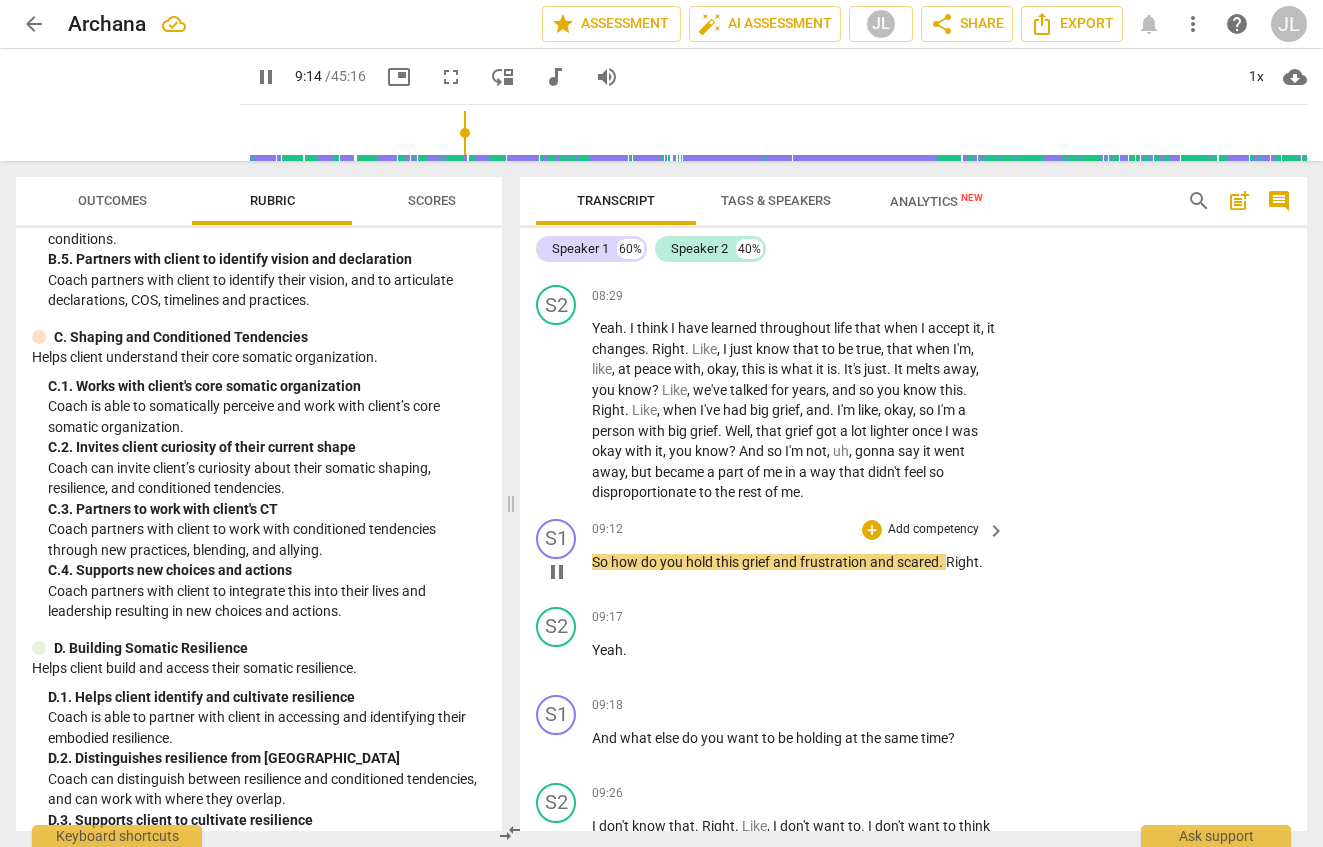 click on "frustration" at bounding box center (835, 562) 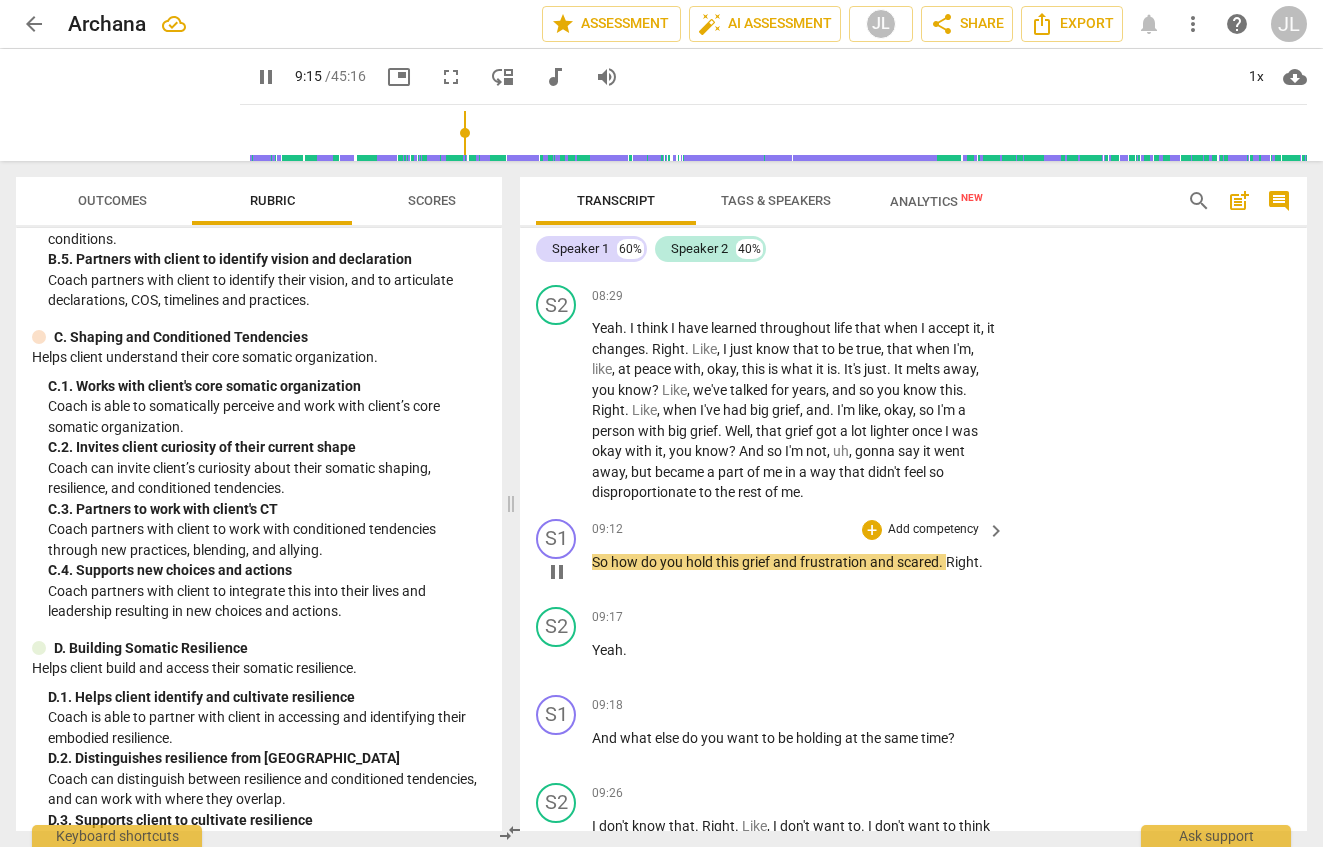 click on "scared" at bounding box center [918, 562] 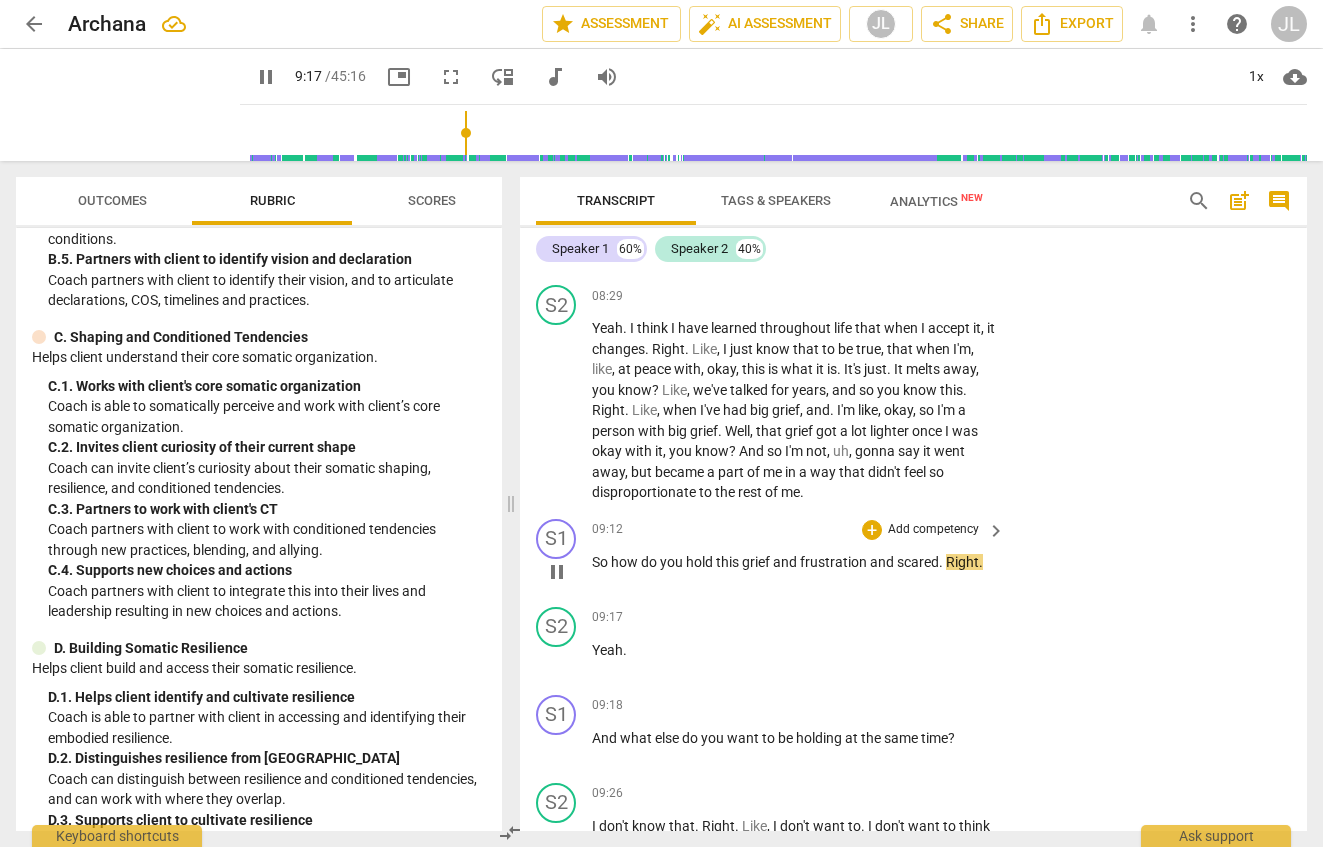 click on "." at bounding box center [942, 562] 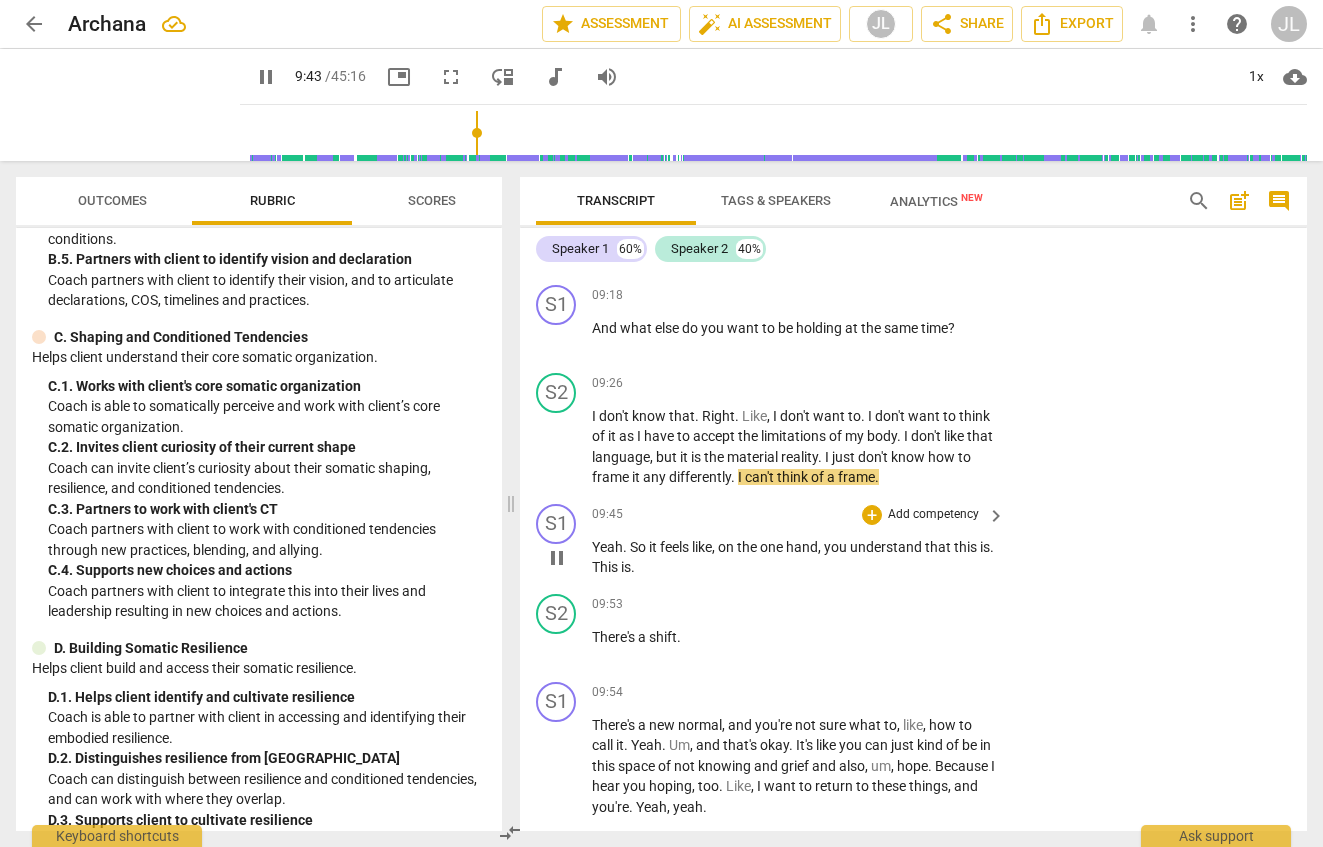scroll, scrollTop: 6056, scrollLeft: 0, axis: vertical 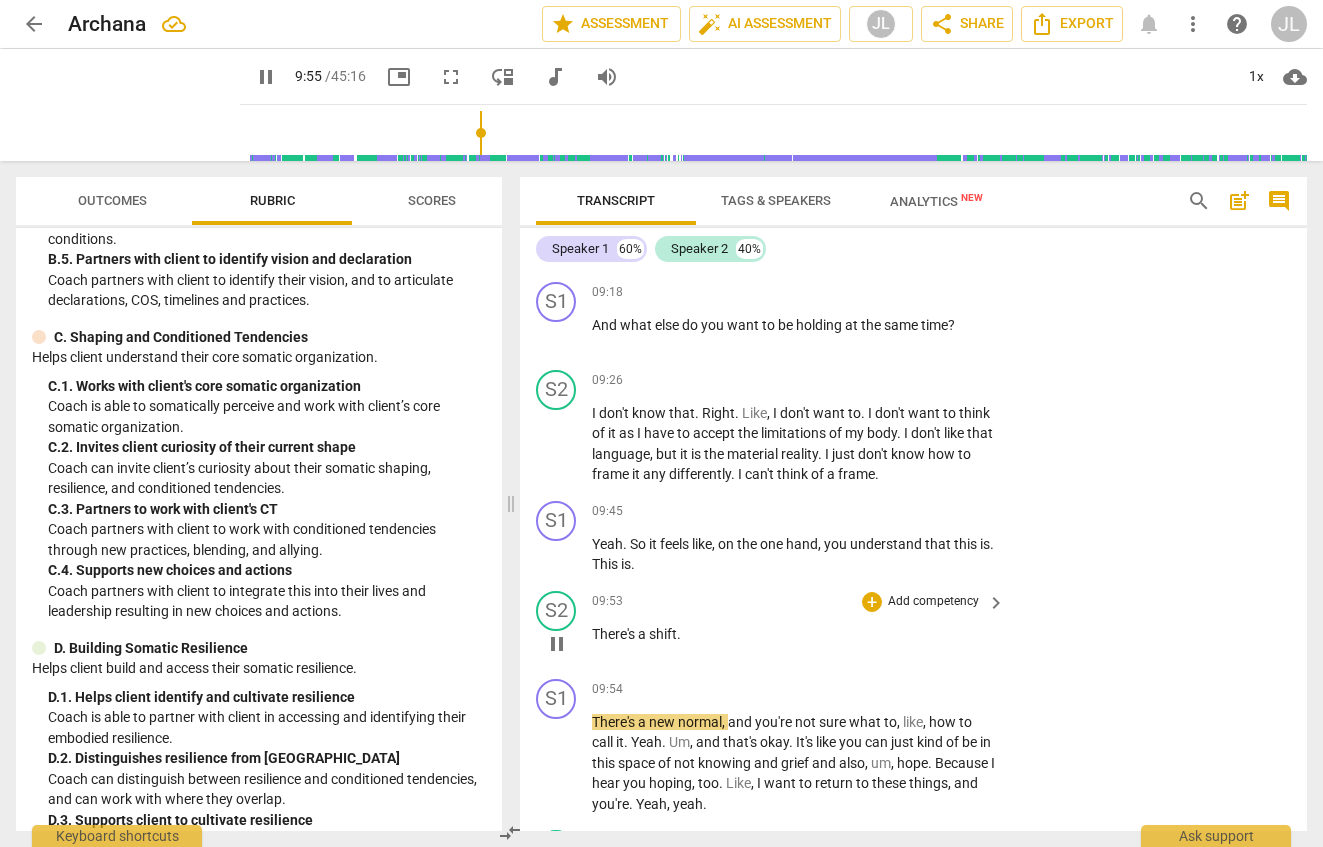click on "There's" at bounding box center (615, 634) 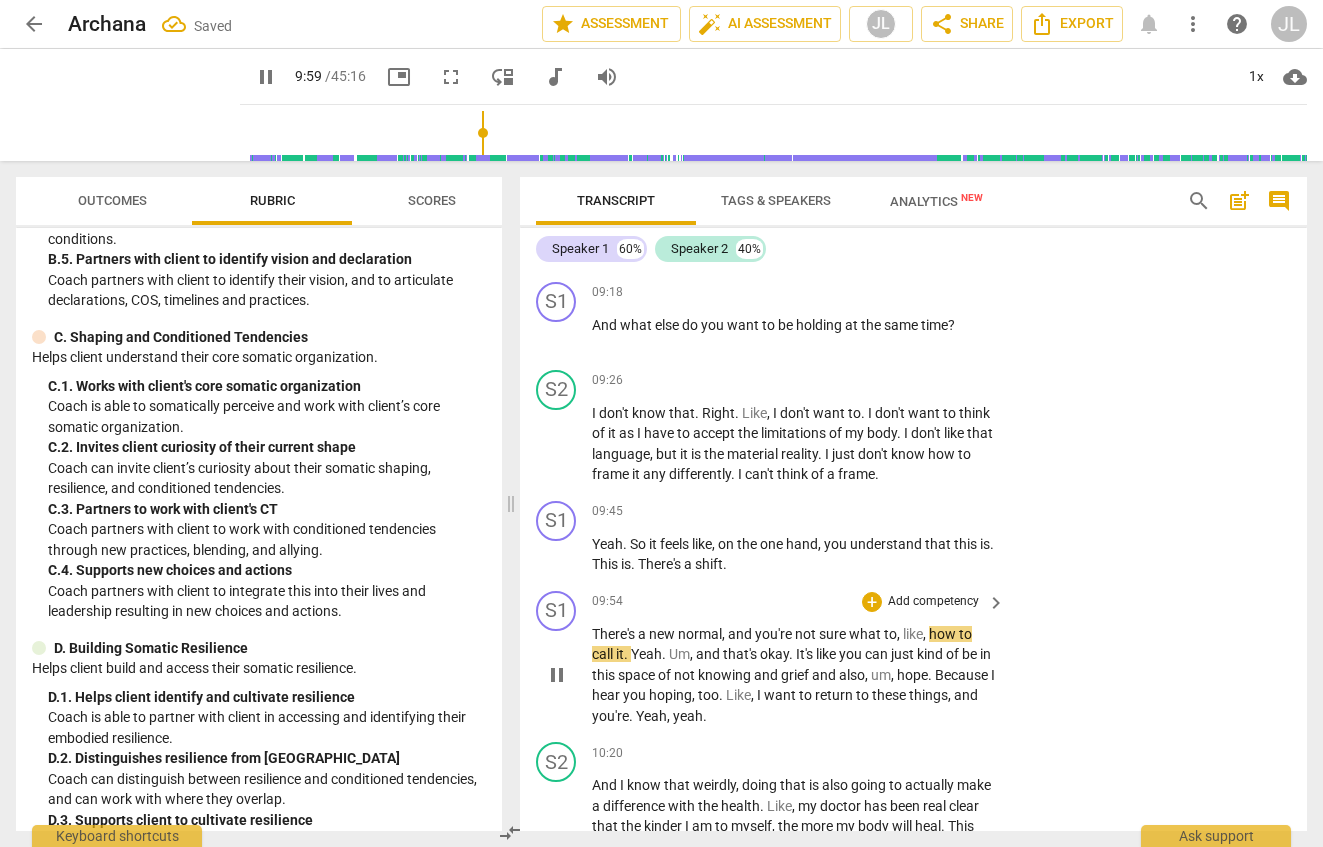 click on "There's" at bounding box center (615, 634) 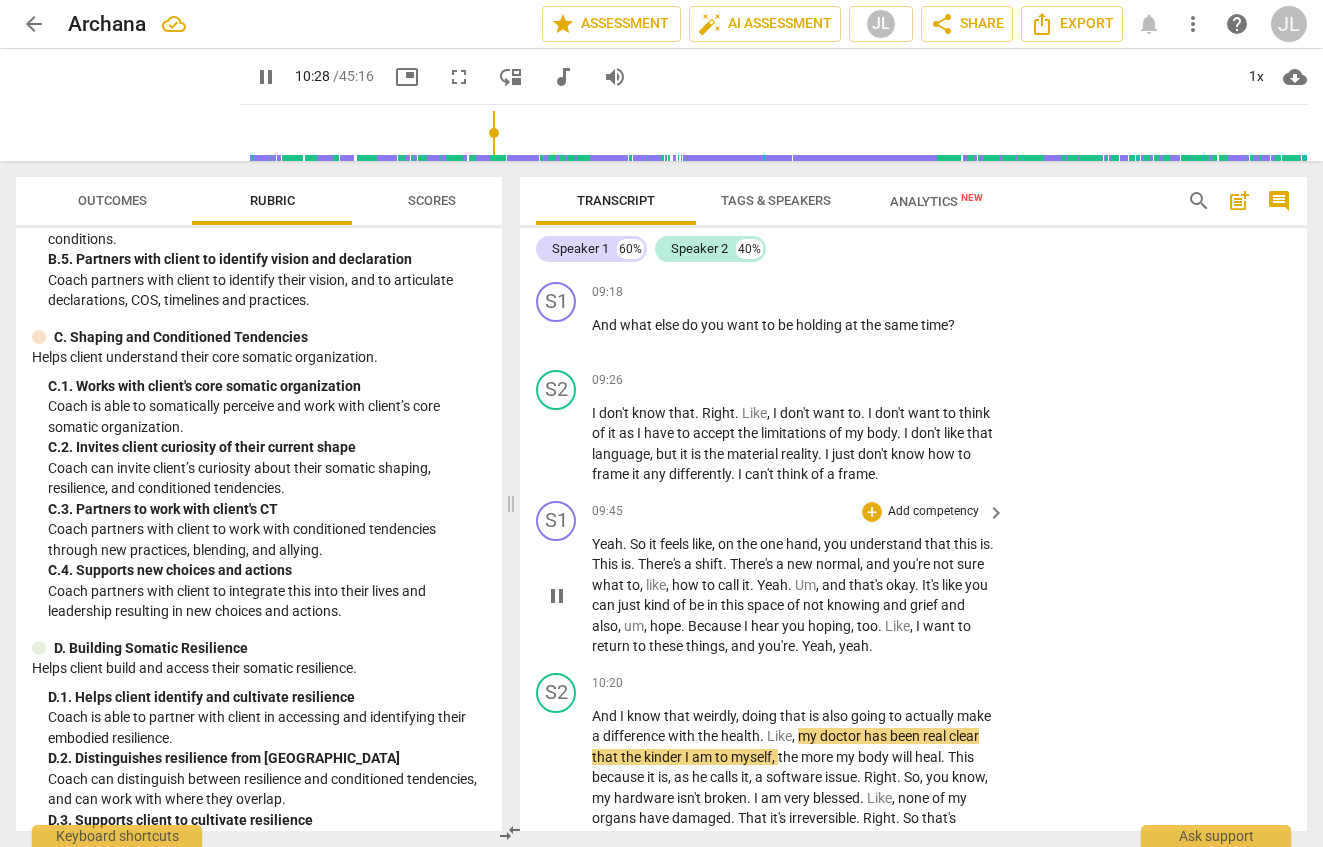 click on "pause" at bounding box center (557, 596) 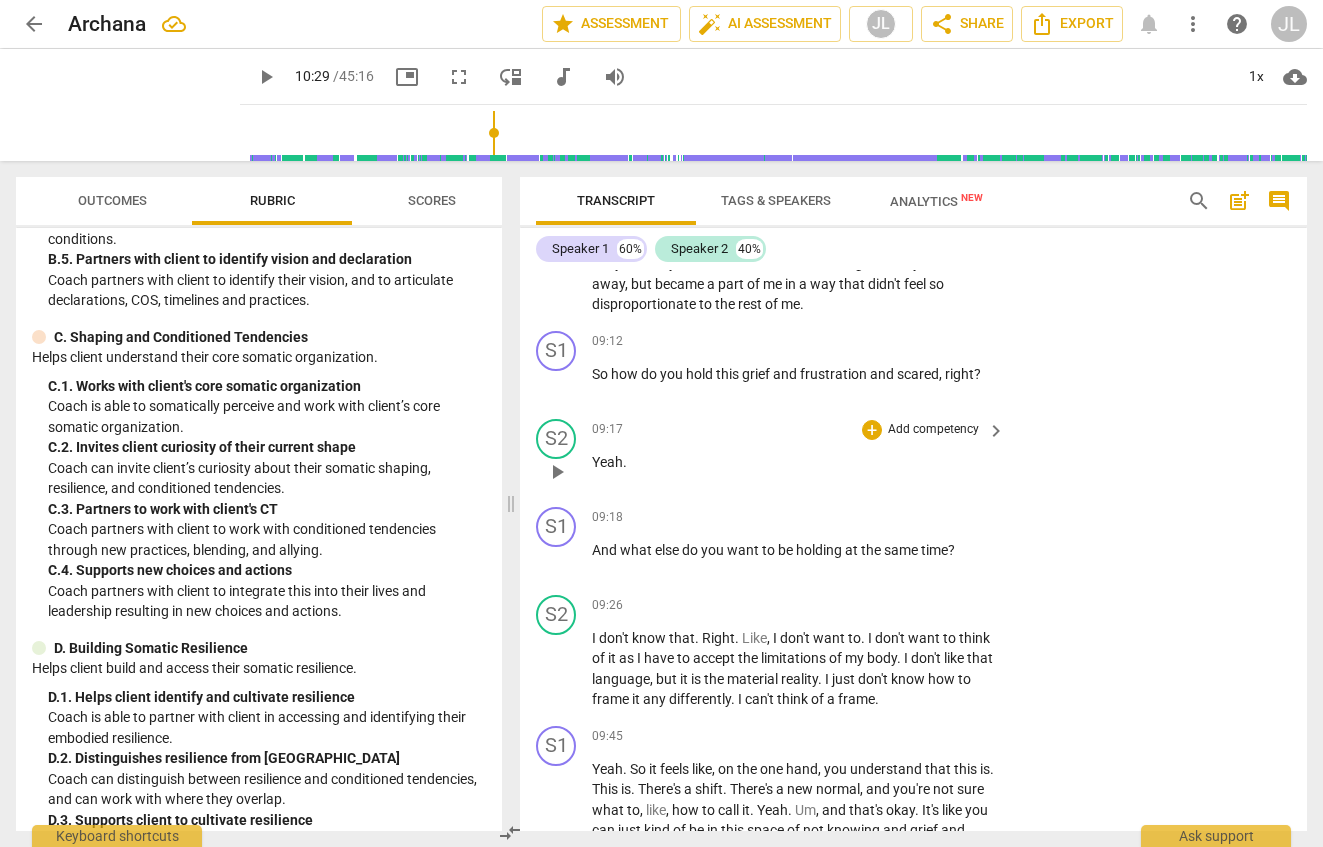 scroll, scrollTop: 5731, scrollLeft: 0, axis: vertical 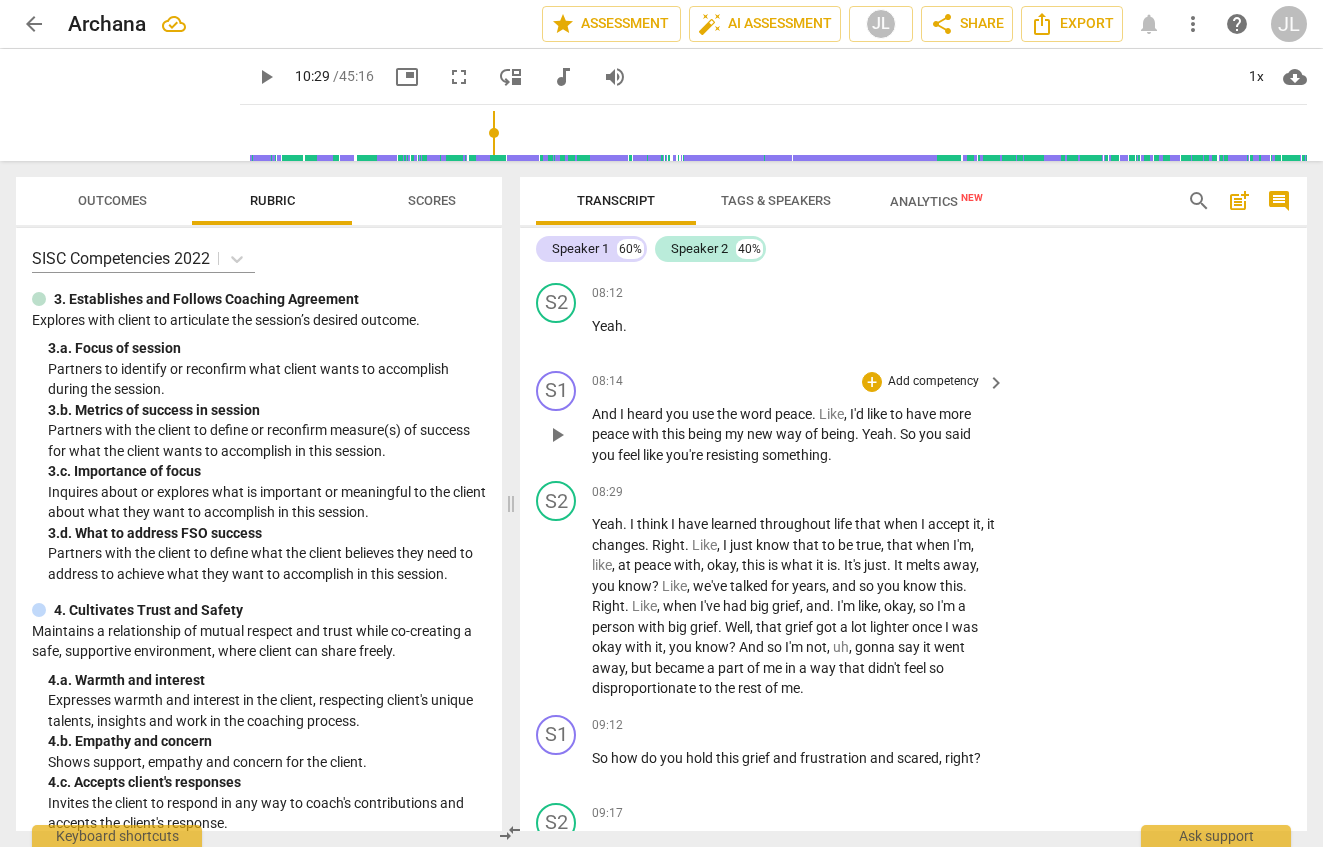 click on "heard" at bounding box center [646, 414] 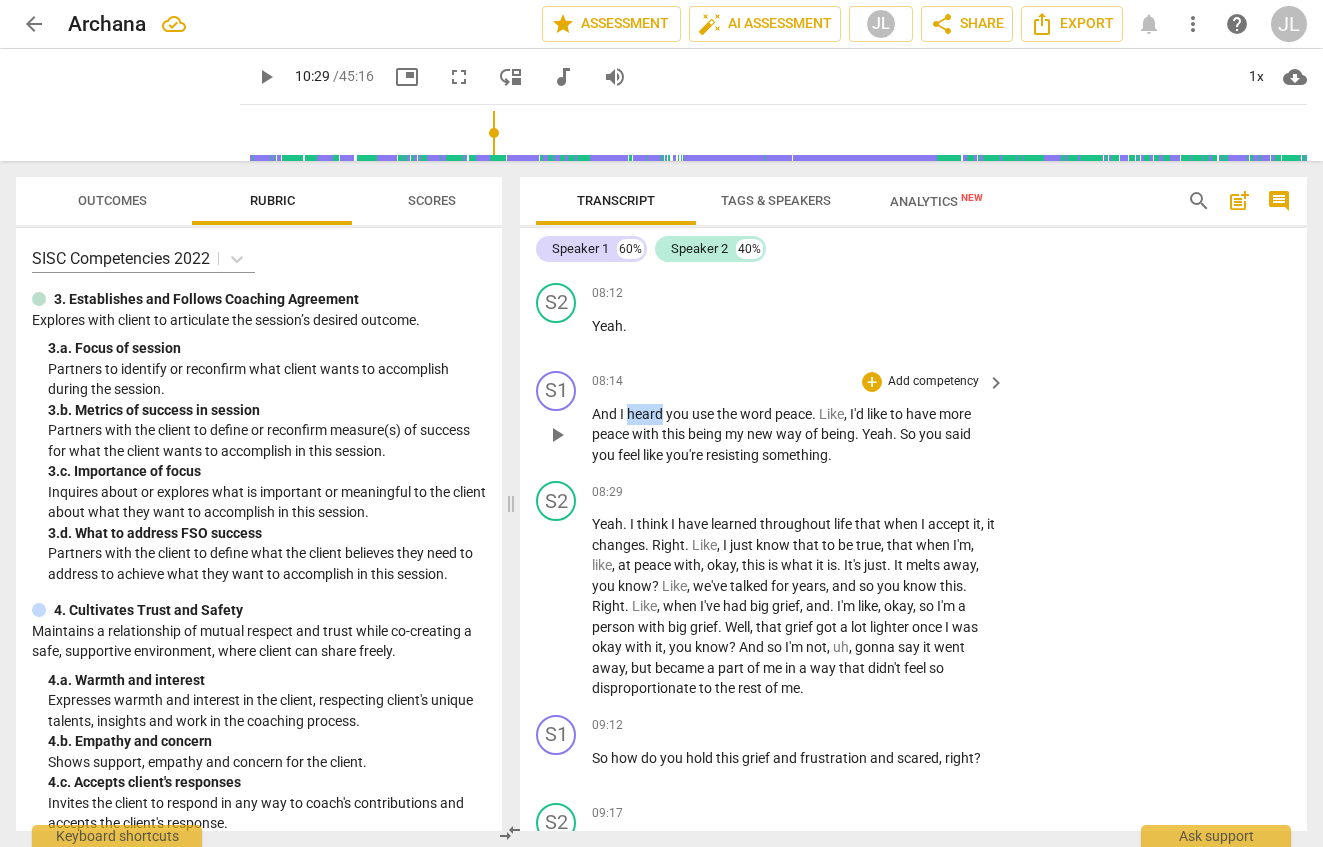 click on "heard" at bounding box center (646, 414) 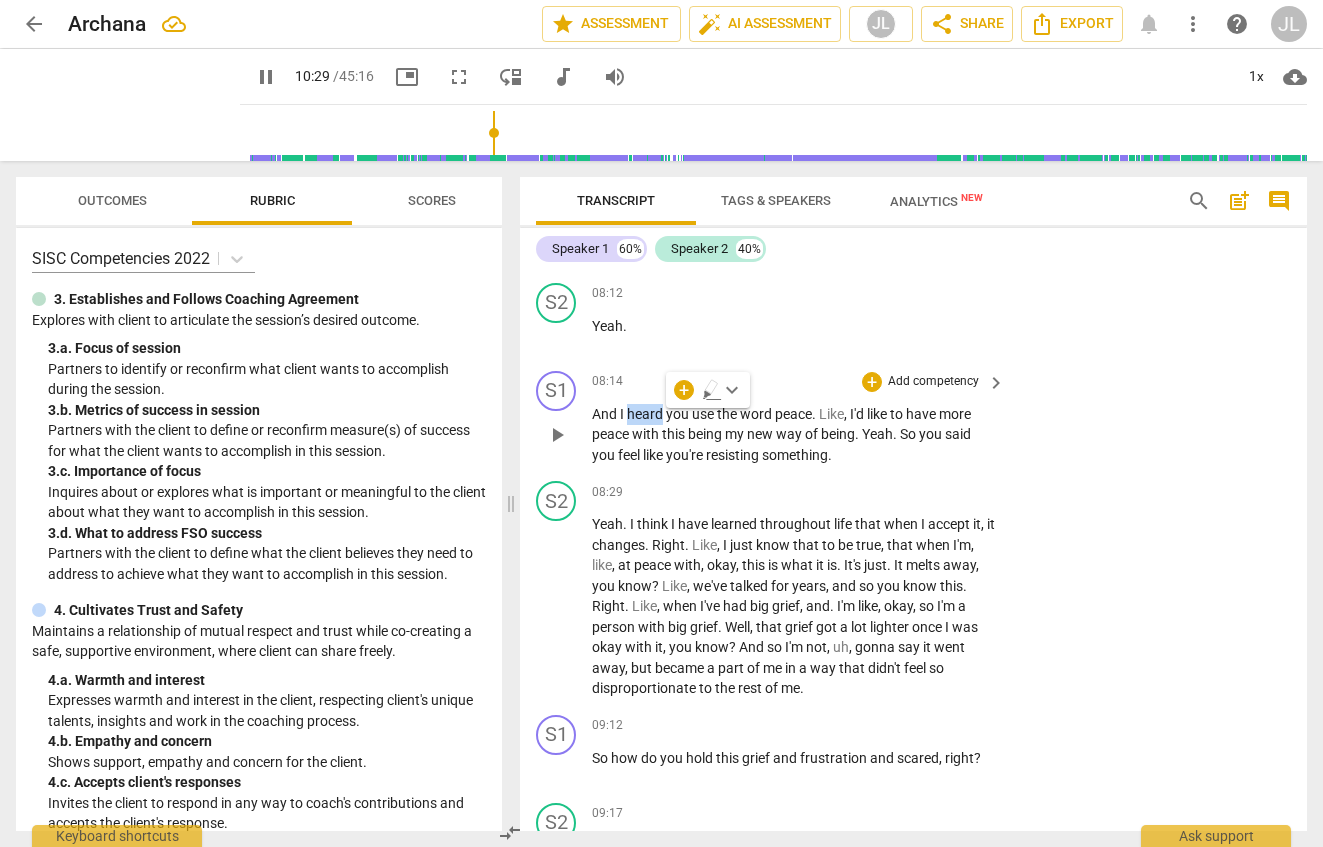click on "heard" at bounding box center (646, 414) 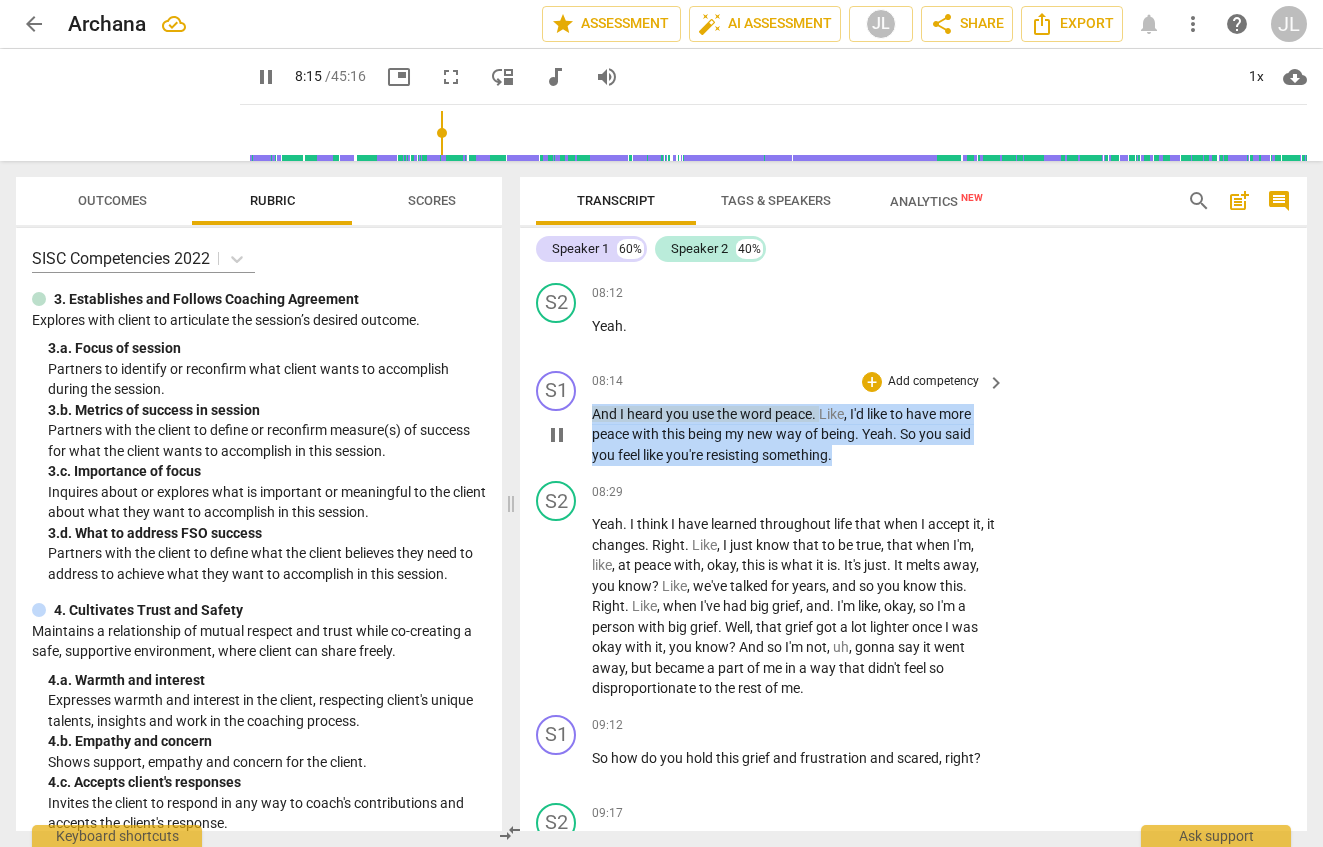 click on "Add competency" at bounding box center (933, 382) 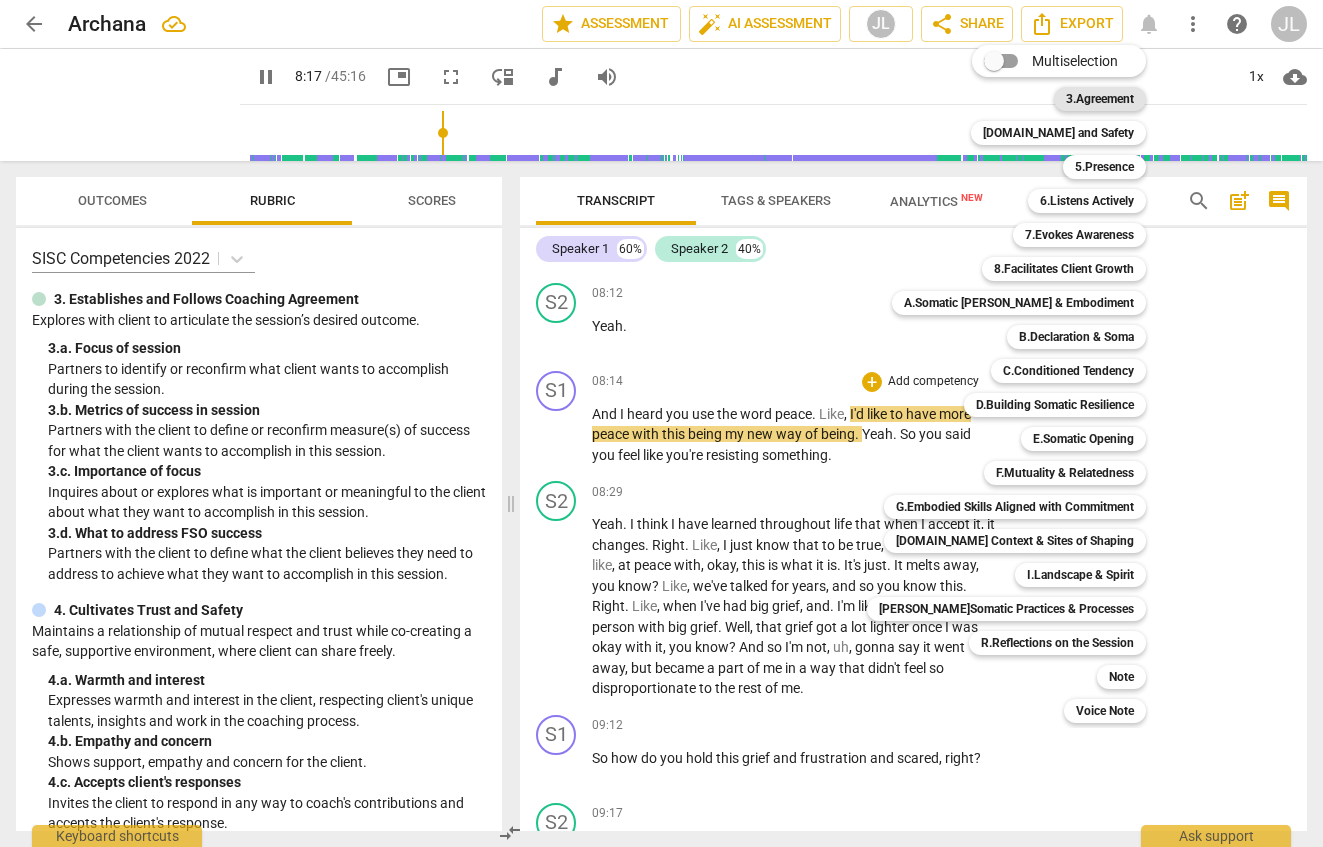 click on "3.Agreement" at bounding box center [1100, 99] 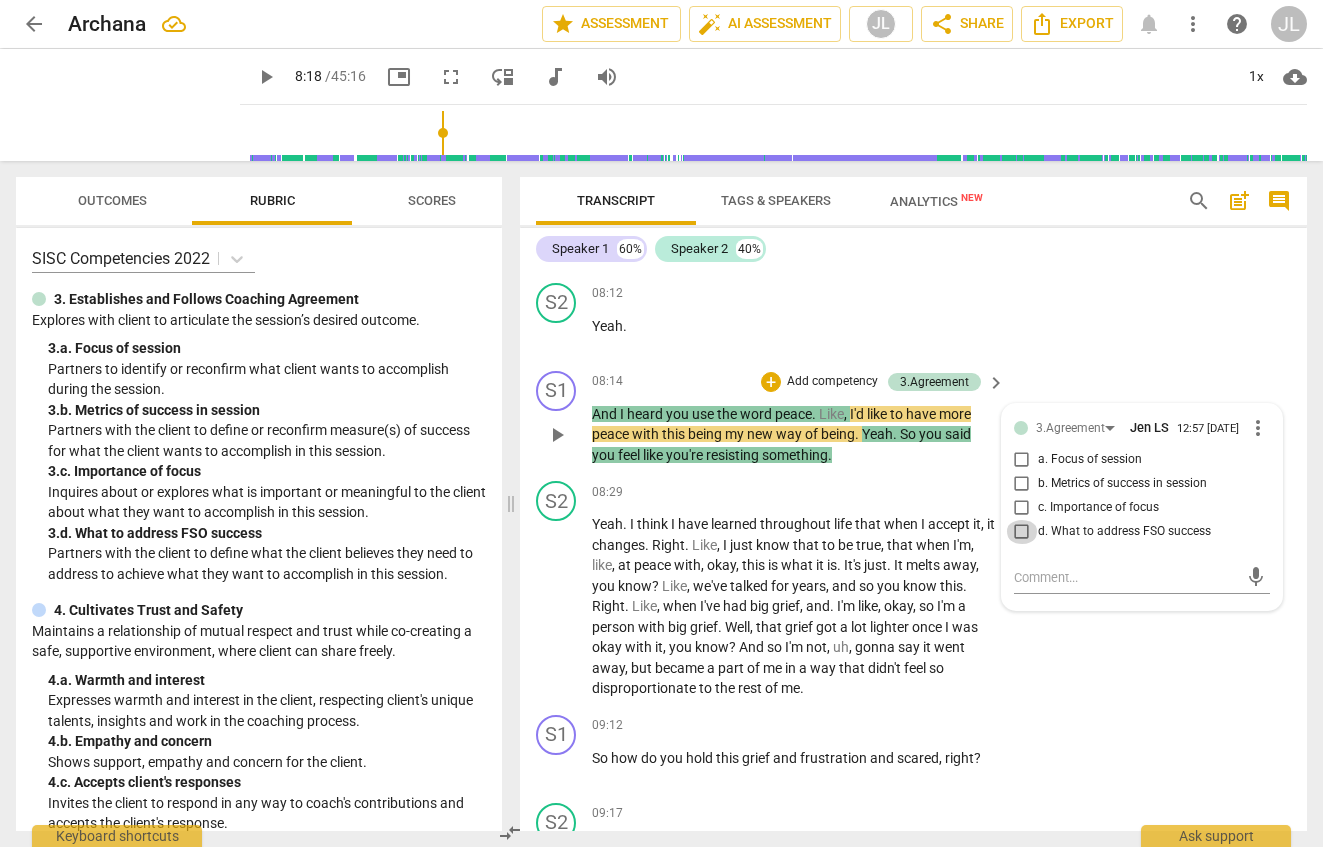 click on "d. What to address FSO success" at bounding box center (1022, 532) 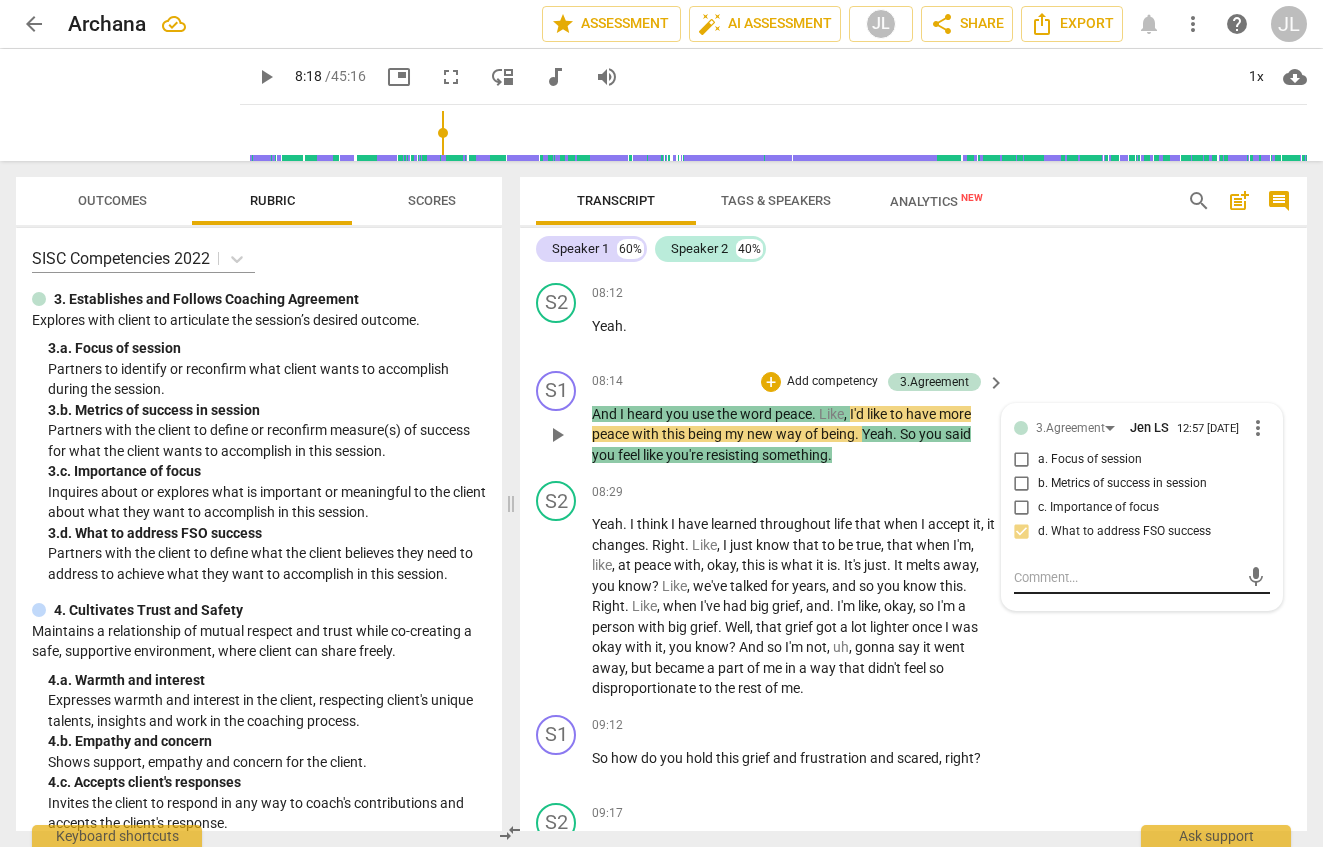 click on "mic" at bounding box center (1142, 578) 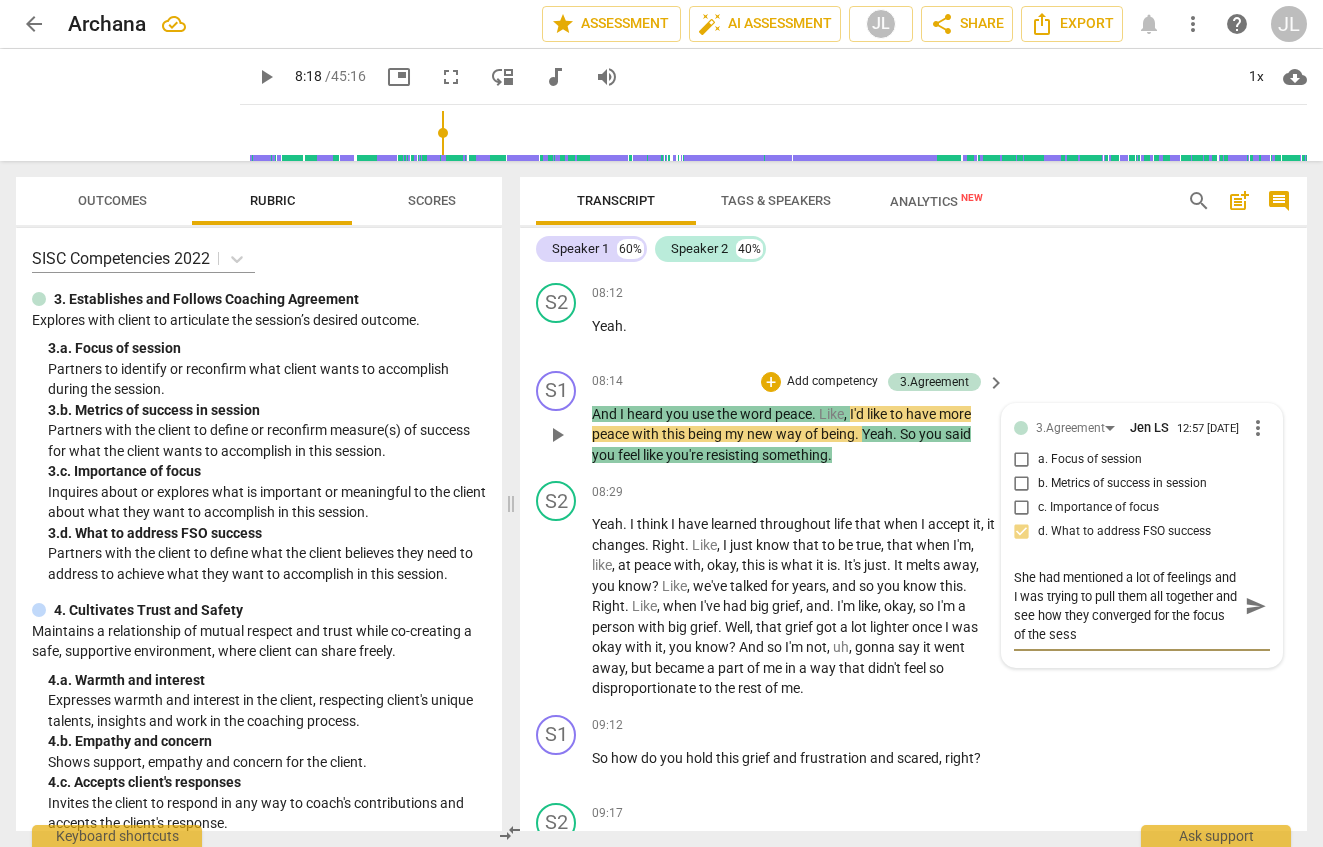 scroll, scrollTop: 0, scrollLeft: 0, axis: both 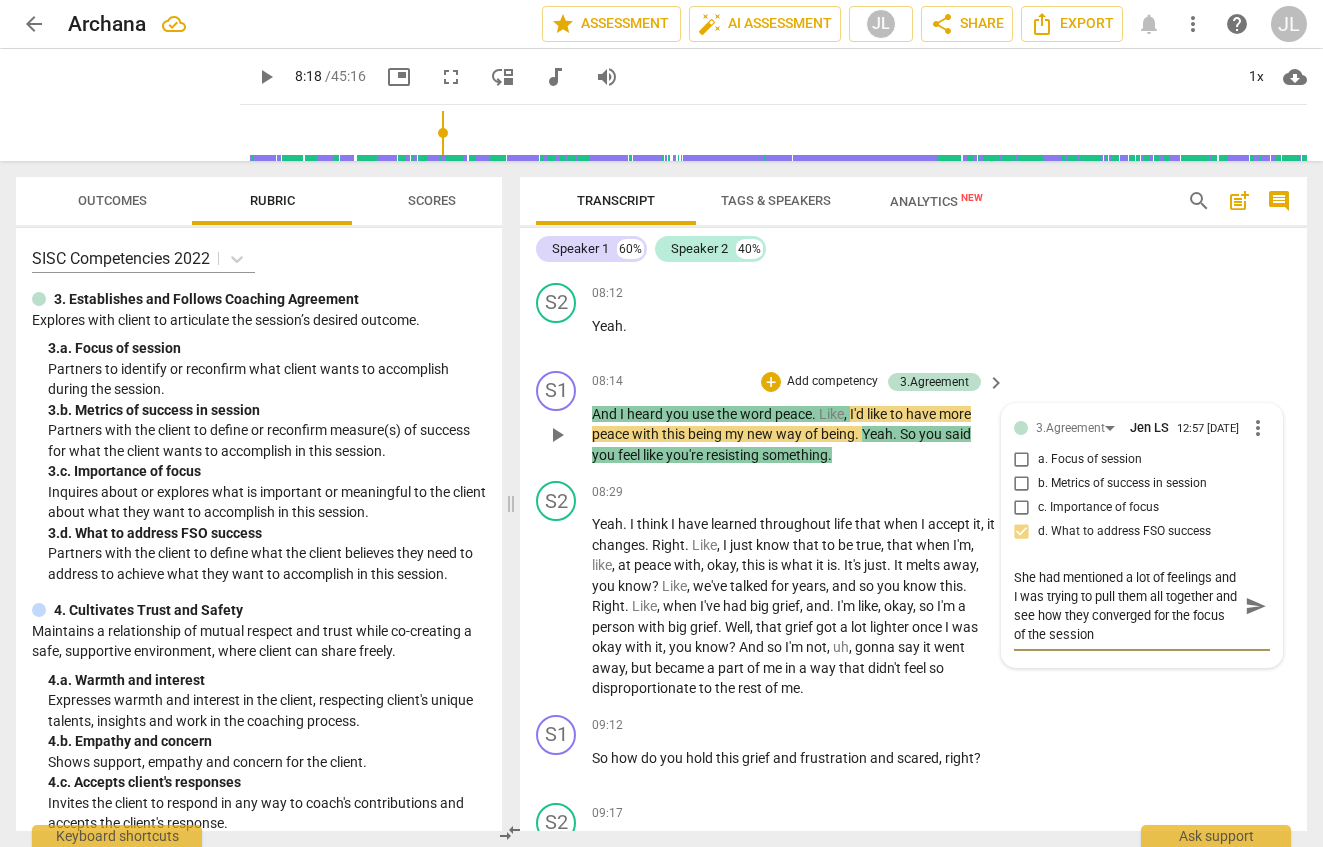 click on "send" at bounding box center (1256, 606) 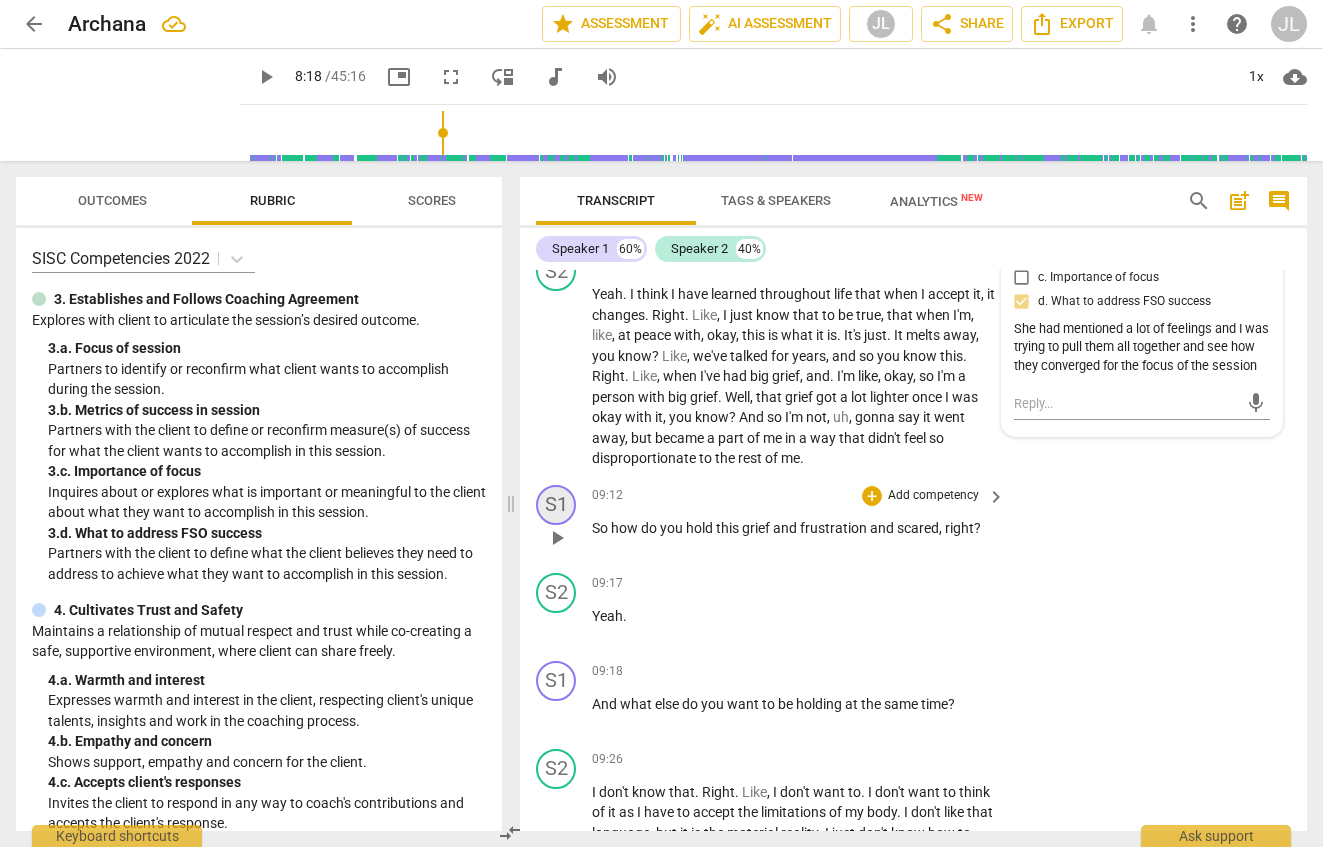 scroll, scrollTop: 5762, scrollLeft: 0, axis: vertical 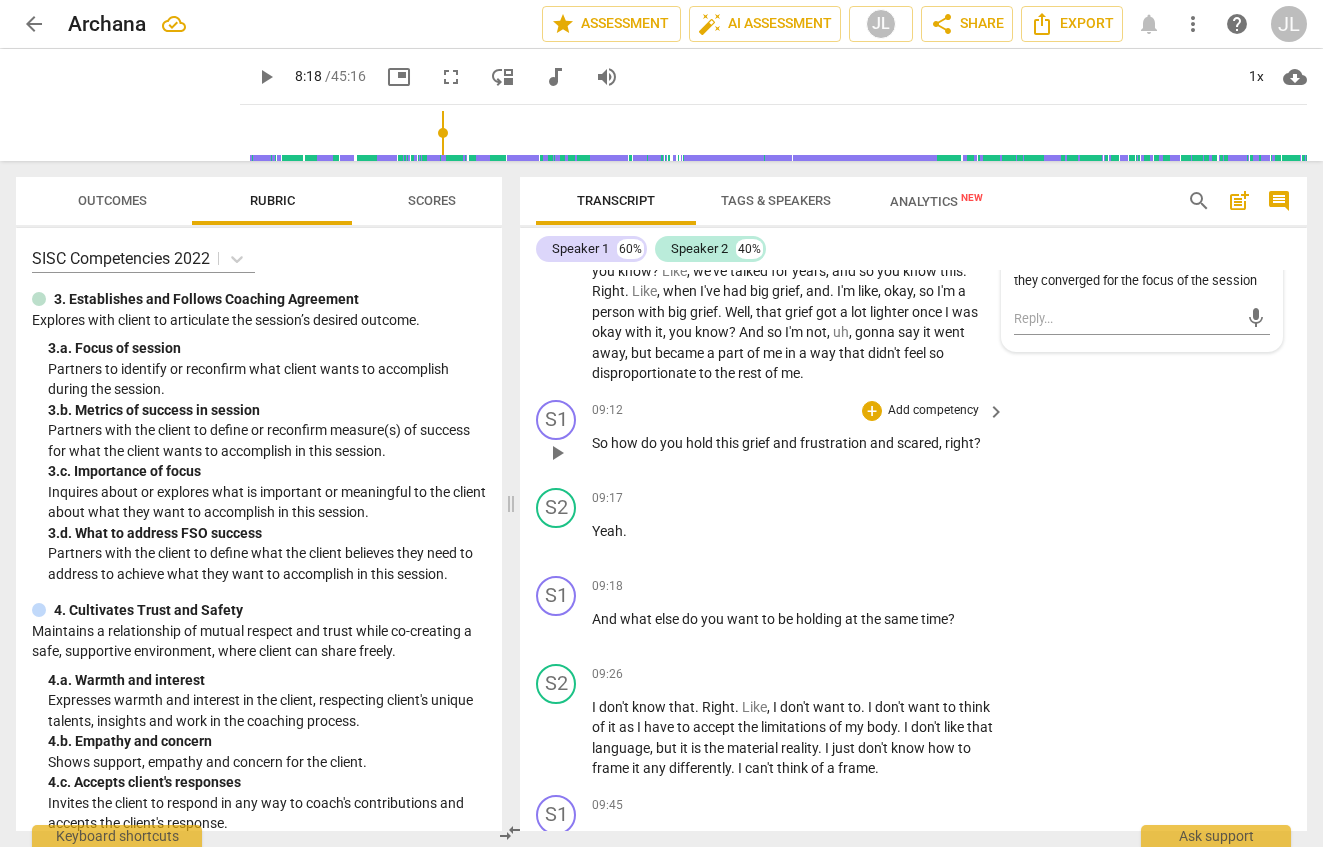 click on "hold" at bounding box center [701, 443] 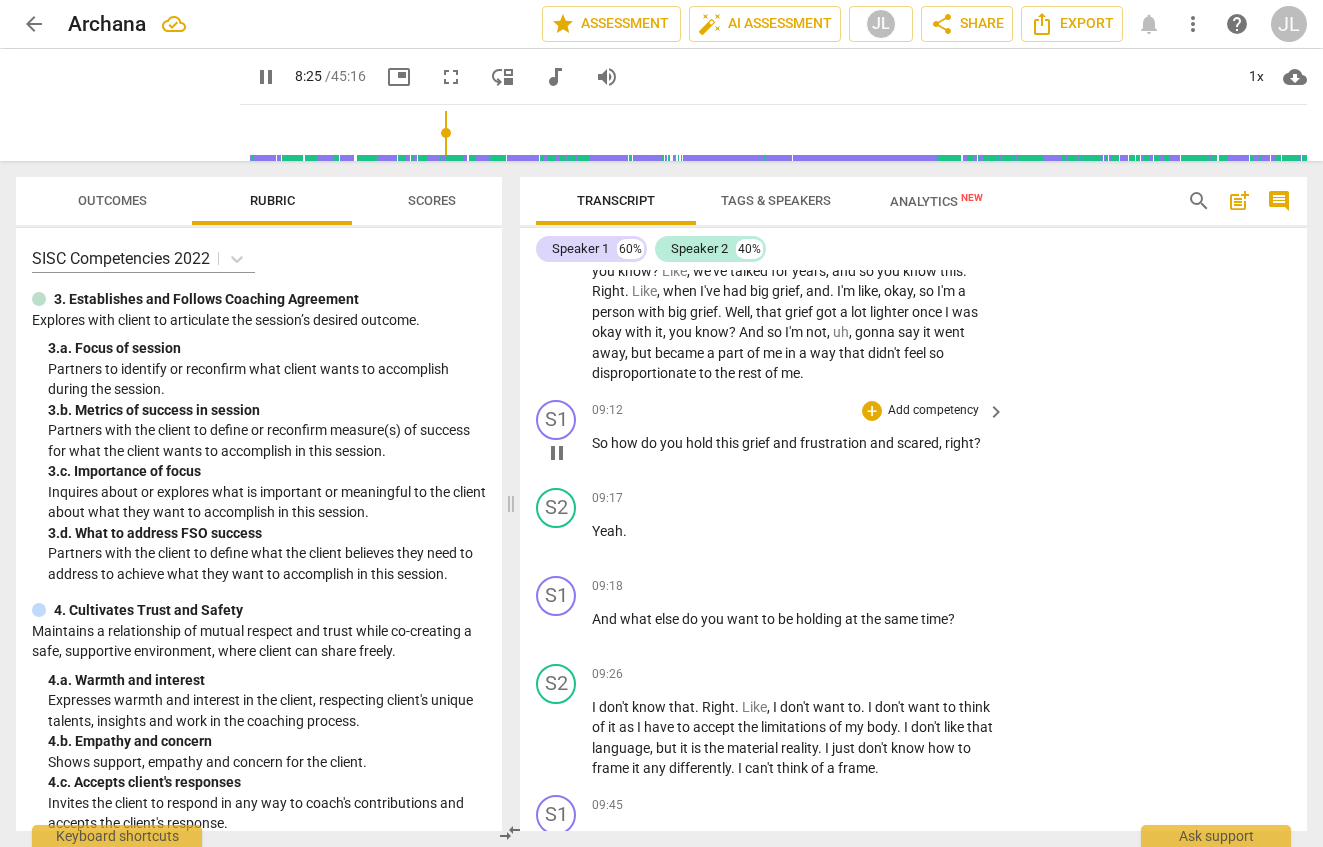 click on "hold" at bounding box center (701, 443) 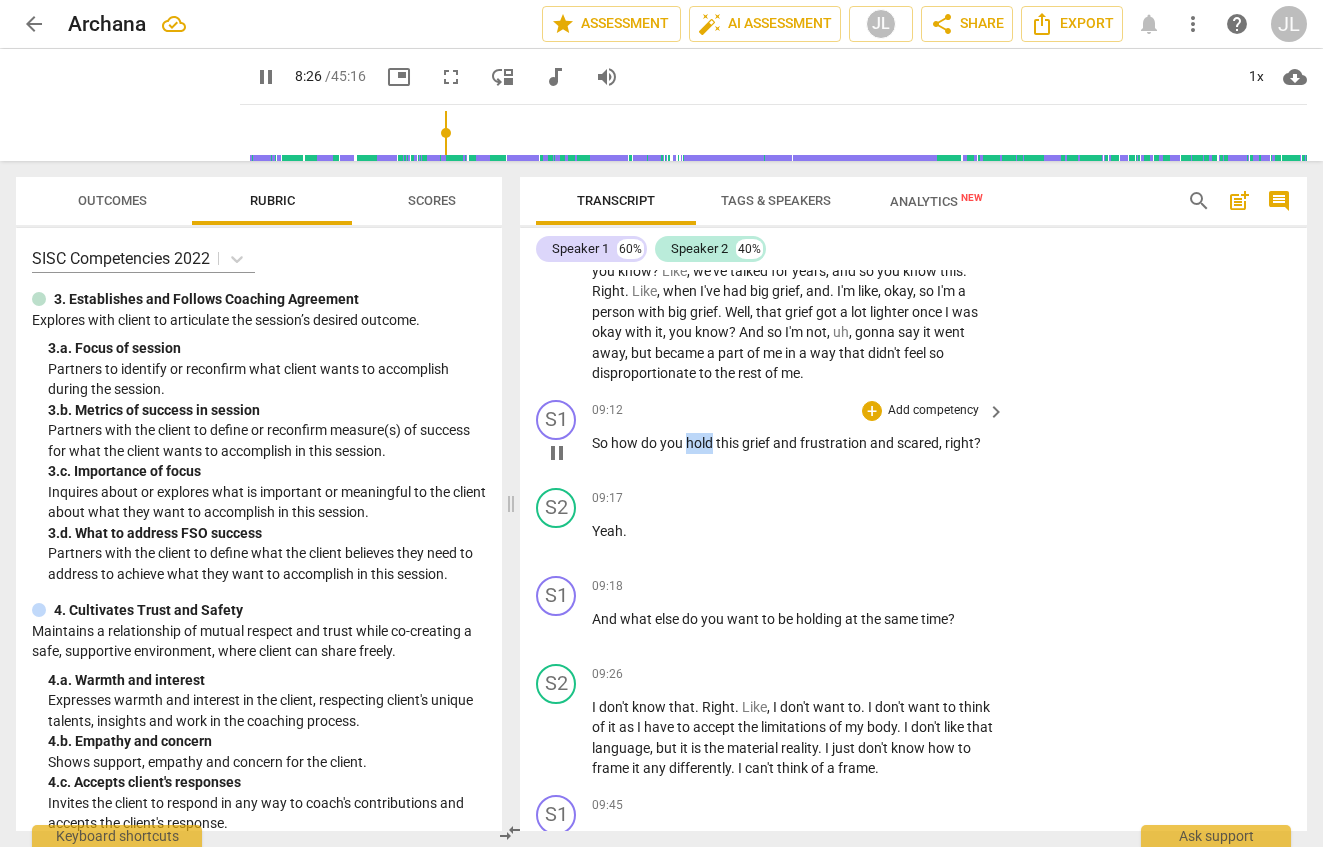 click on "hold" at bounding box center (701, 443) 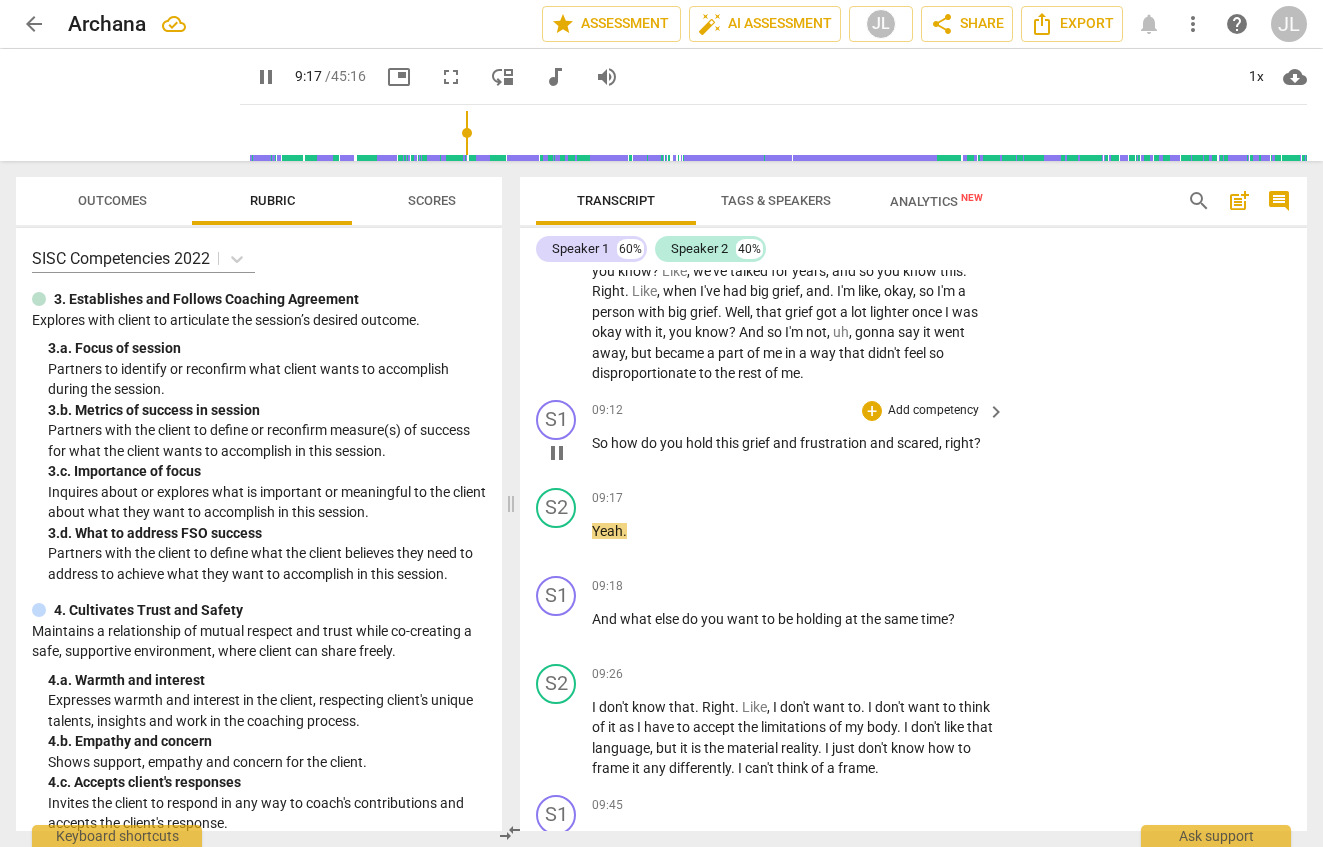 click on "So   how   do   you   hold   this   grief   and   frustration   and   scared ,   right ?" at bounding box center [793, 443] 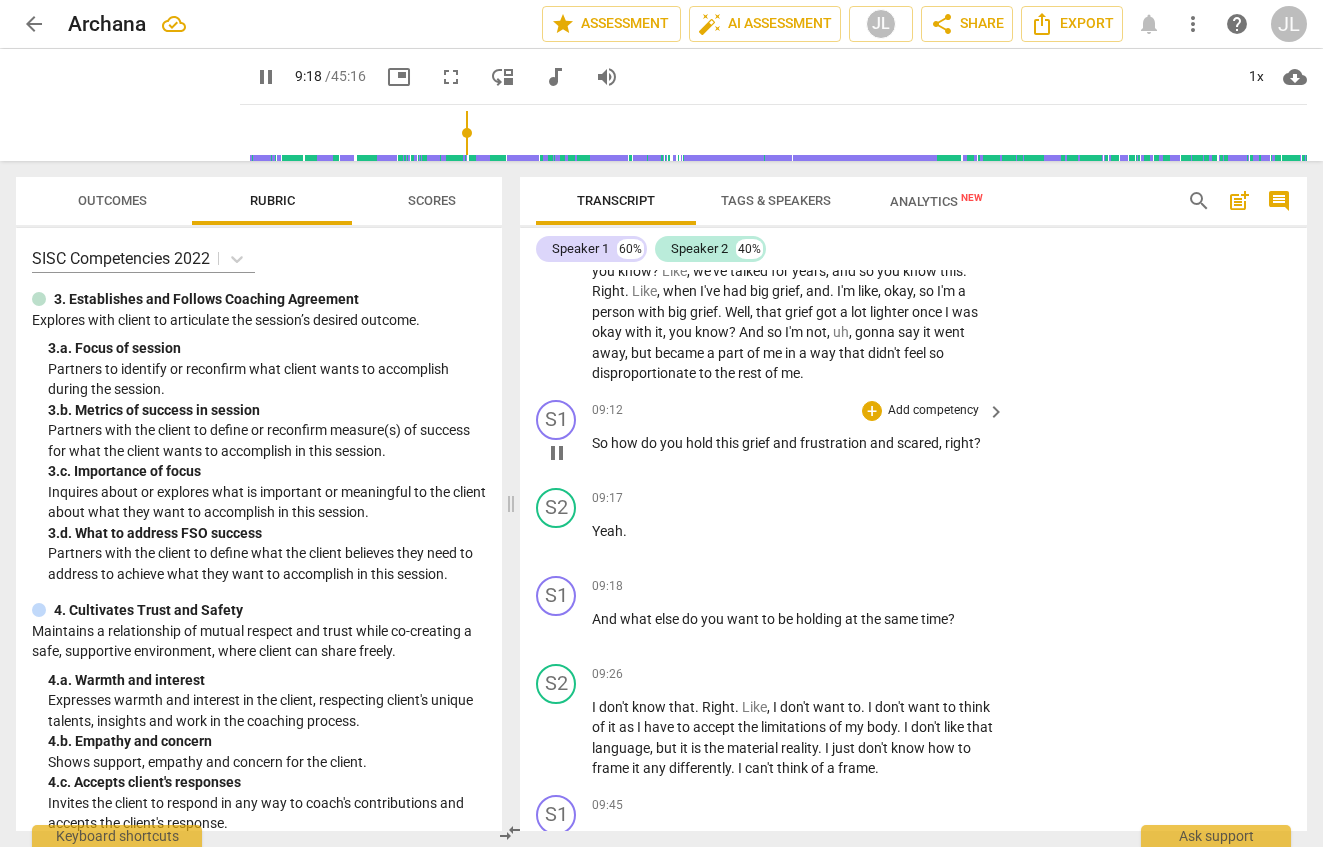 click on "and" at bounding box center [883, 443] 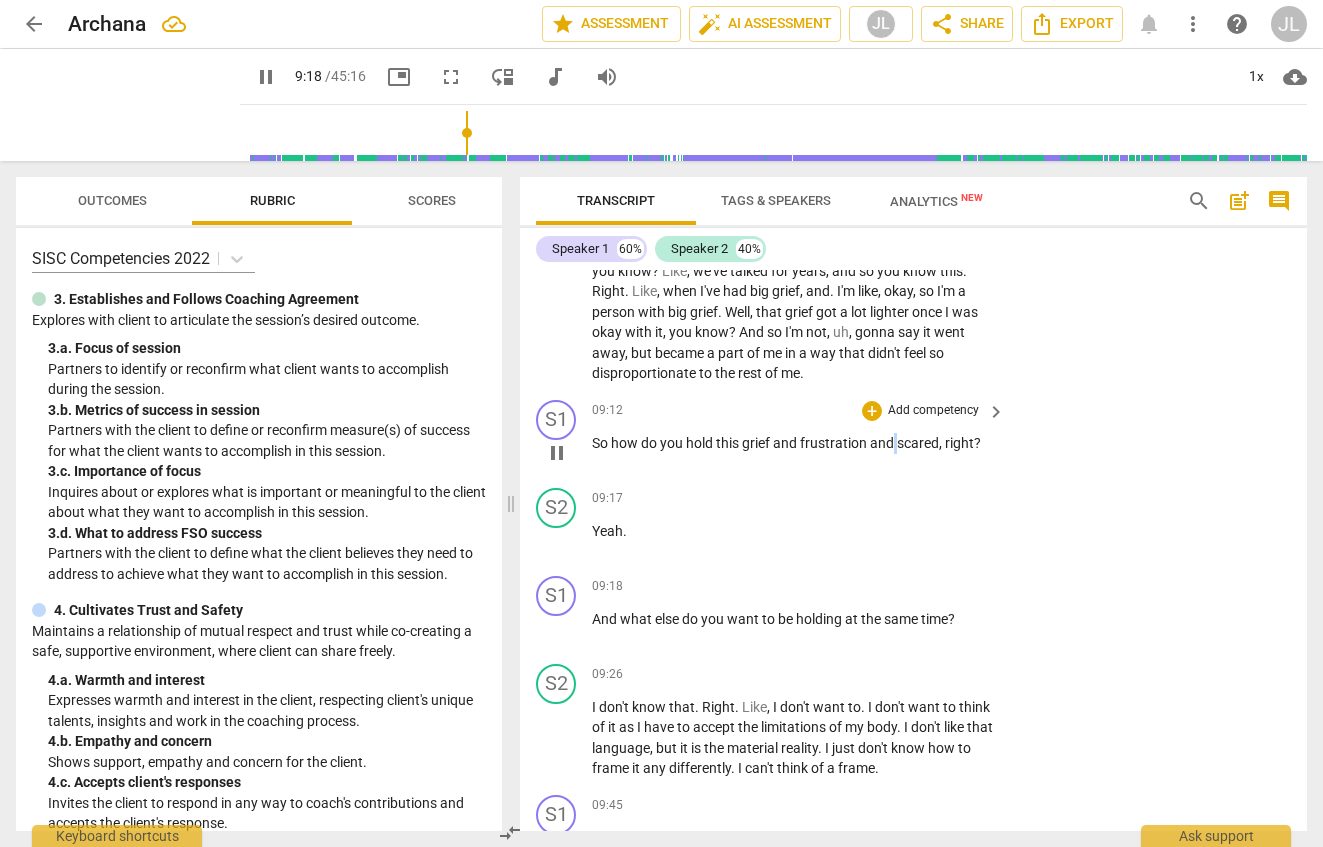 click on "and" at bounding box center [883, 443] 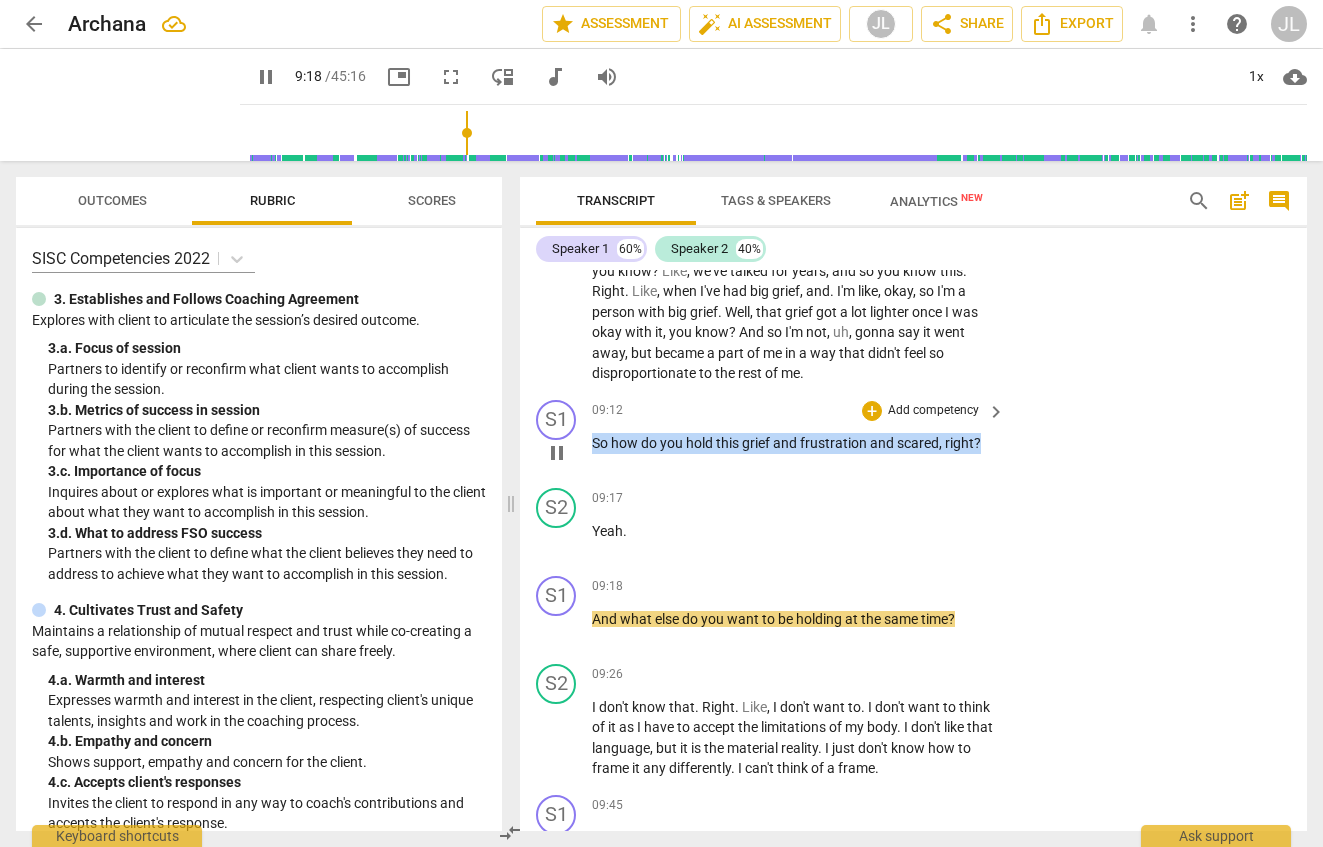 click on "and" at bounding box center [883, 443] 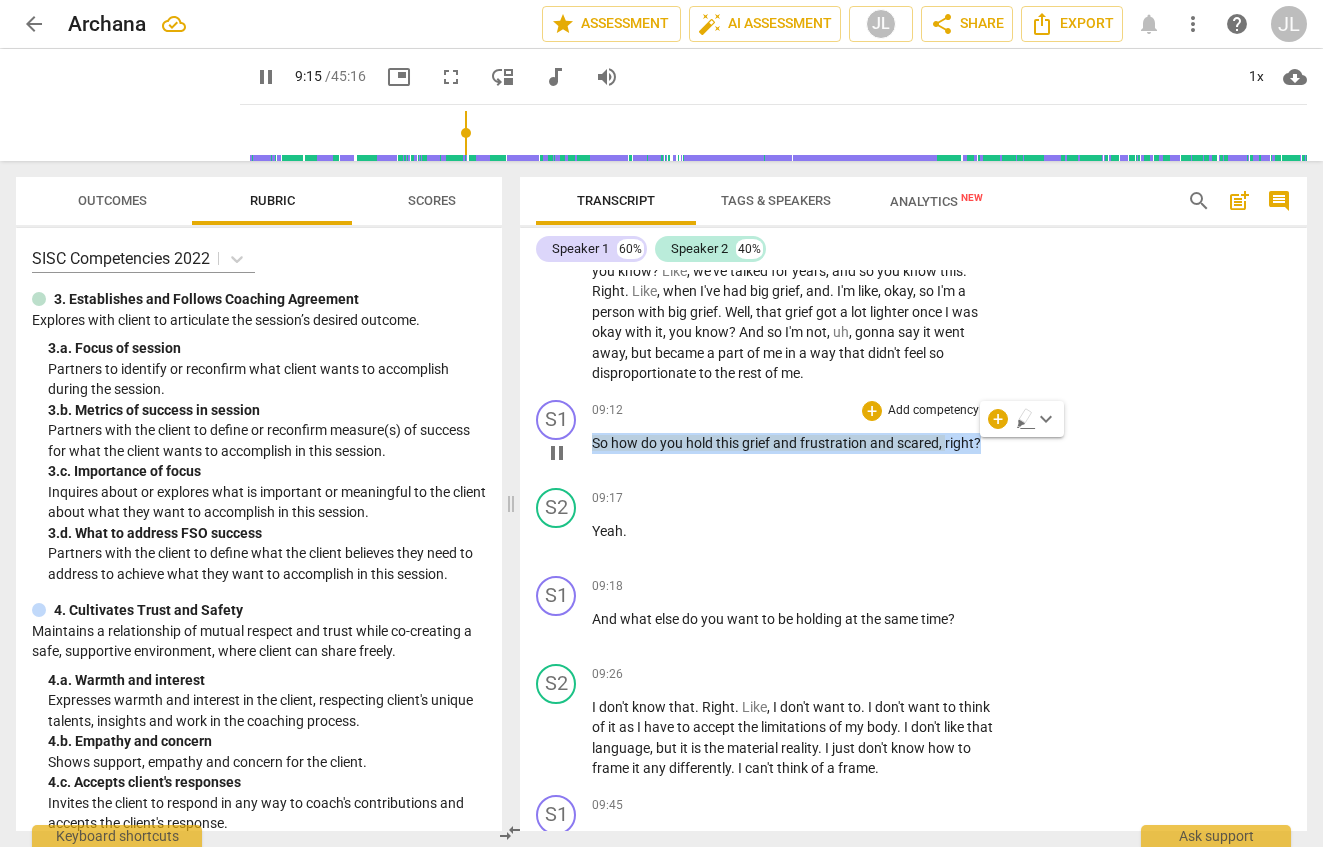 click on "Add competency" at bounding box center [933, 411] 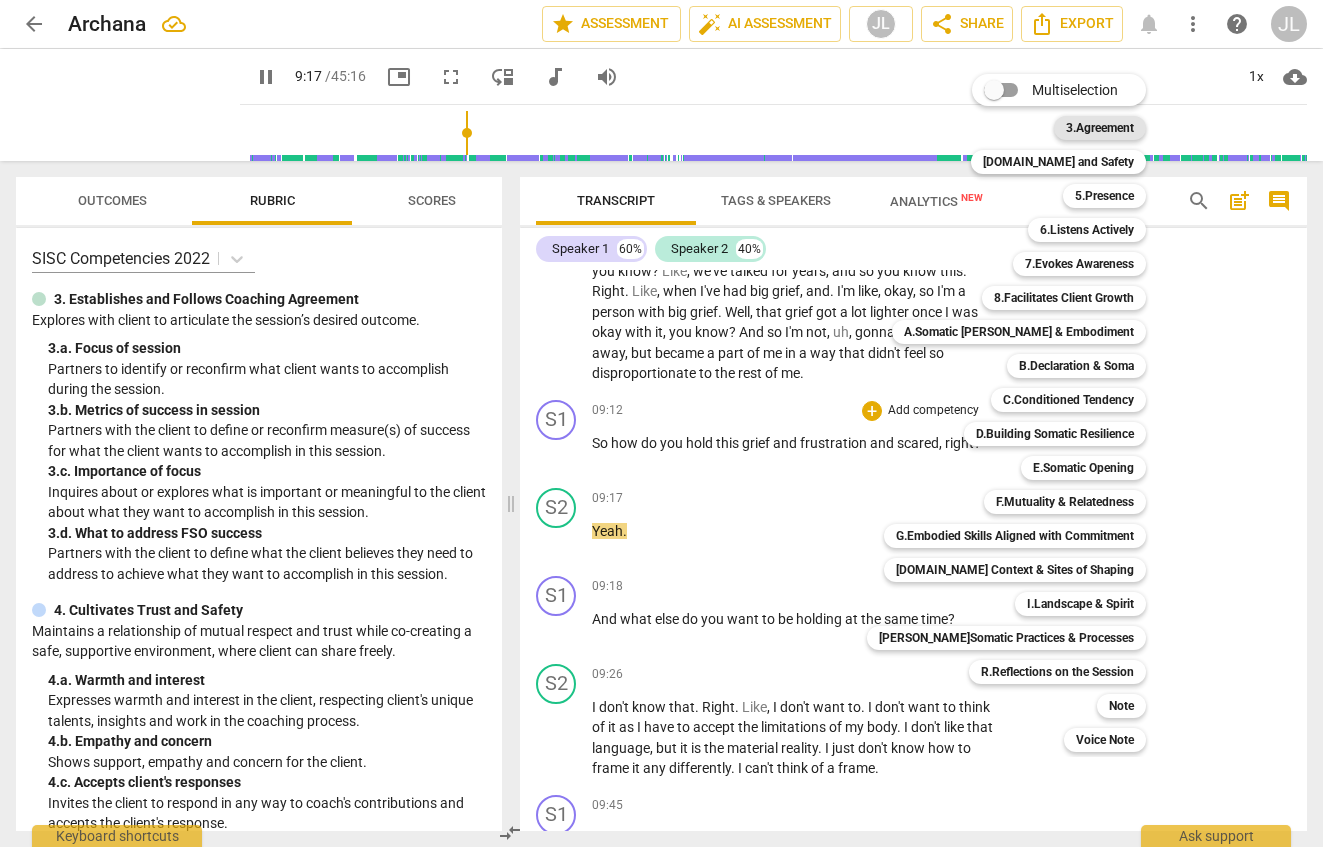 click on "3.Agreement" at bounding box center (1100, 128) 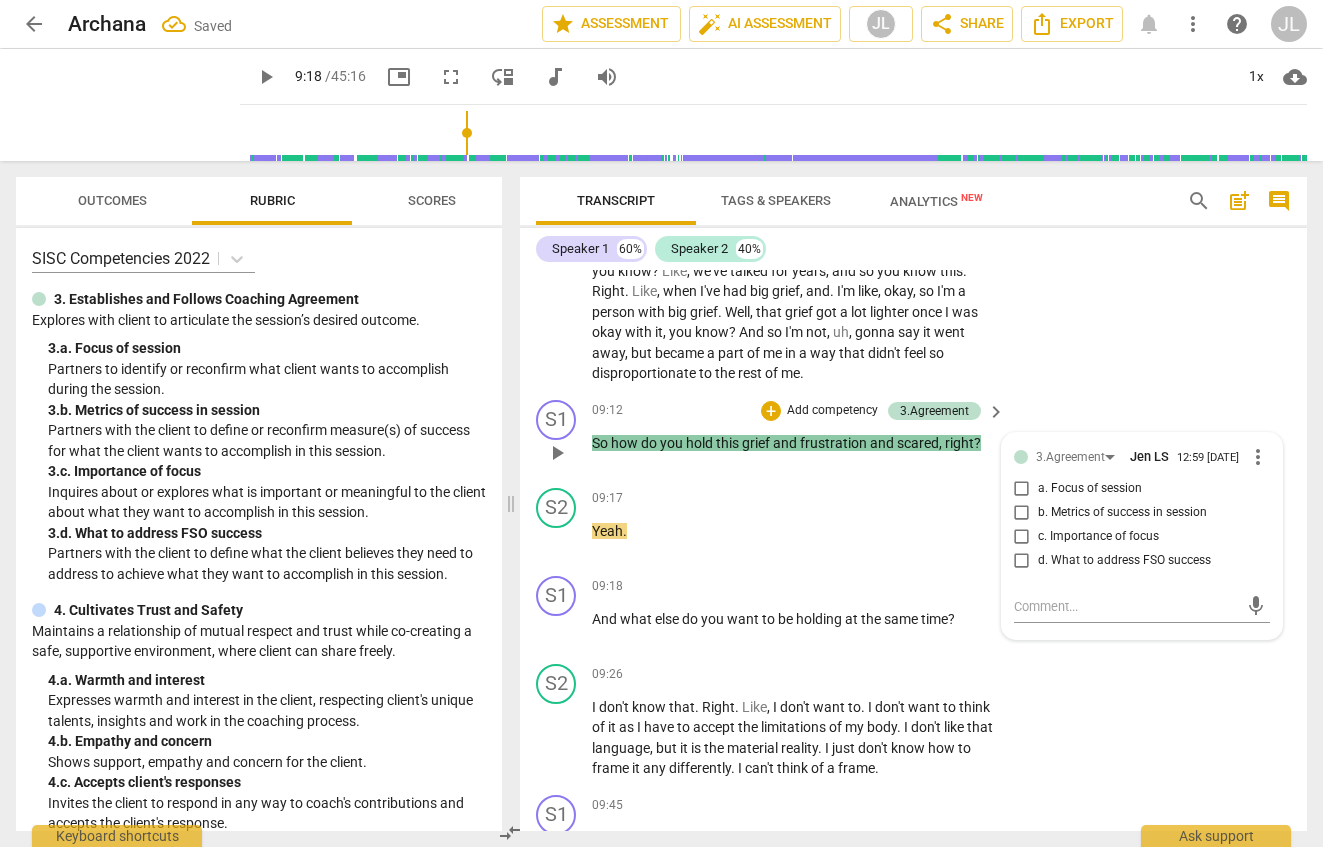 click on "d. What to address FSO success" at bounding box center [1124, 561] 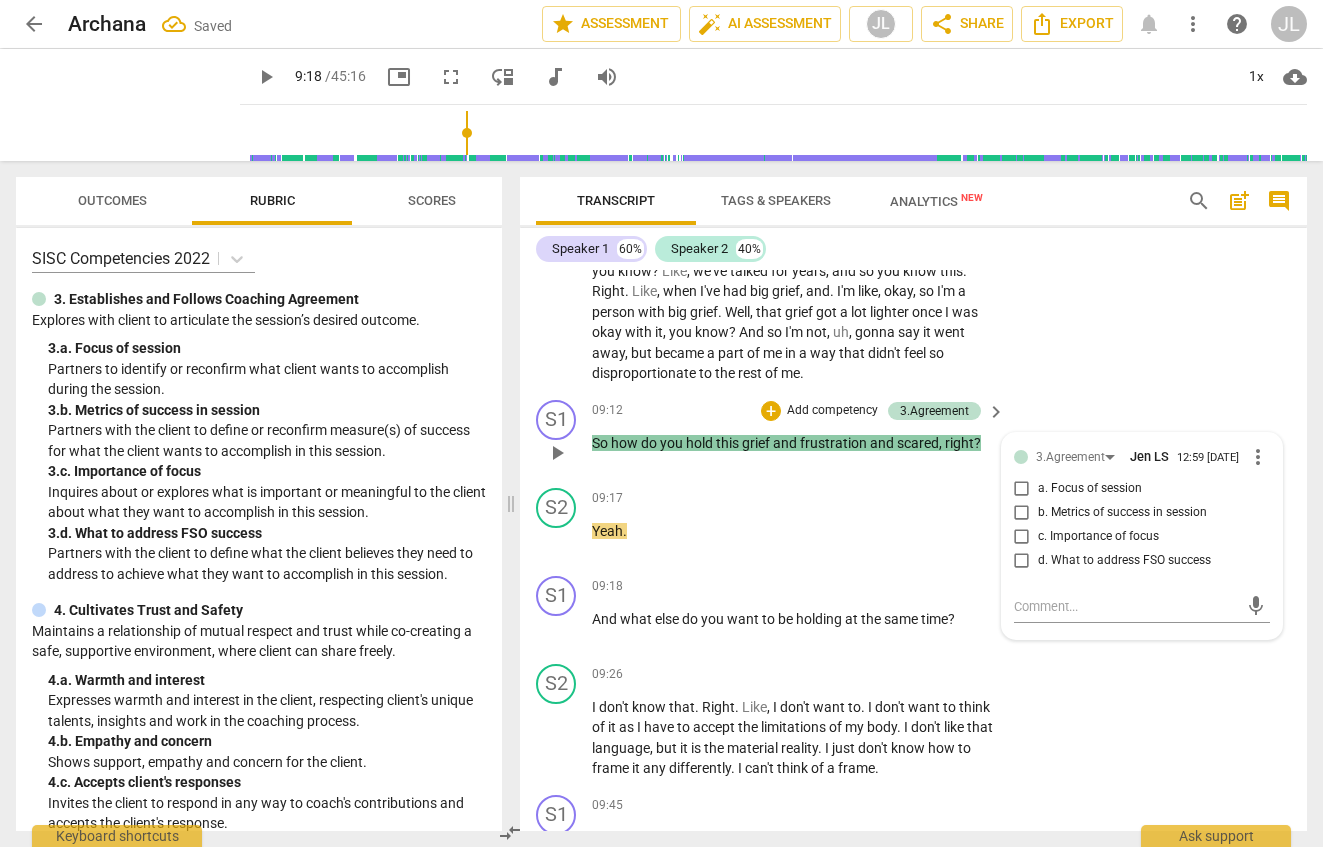 click on "d. What to address FSO success" at bounding box center (1022, 561) 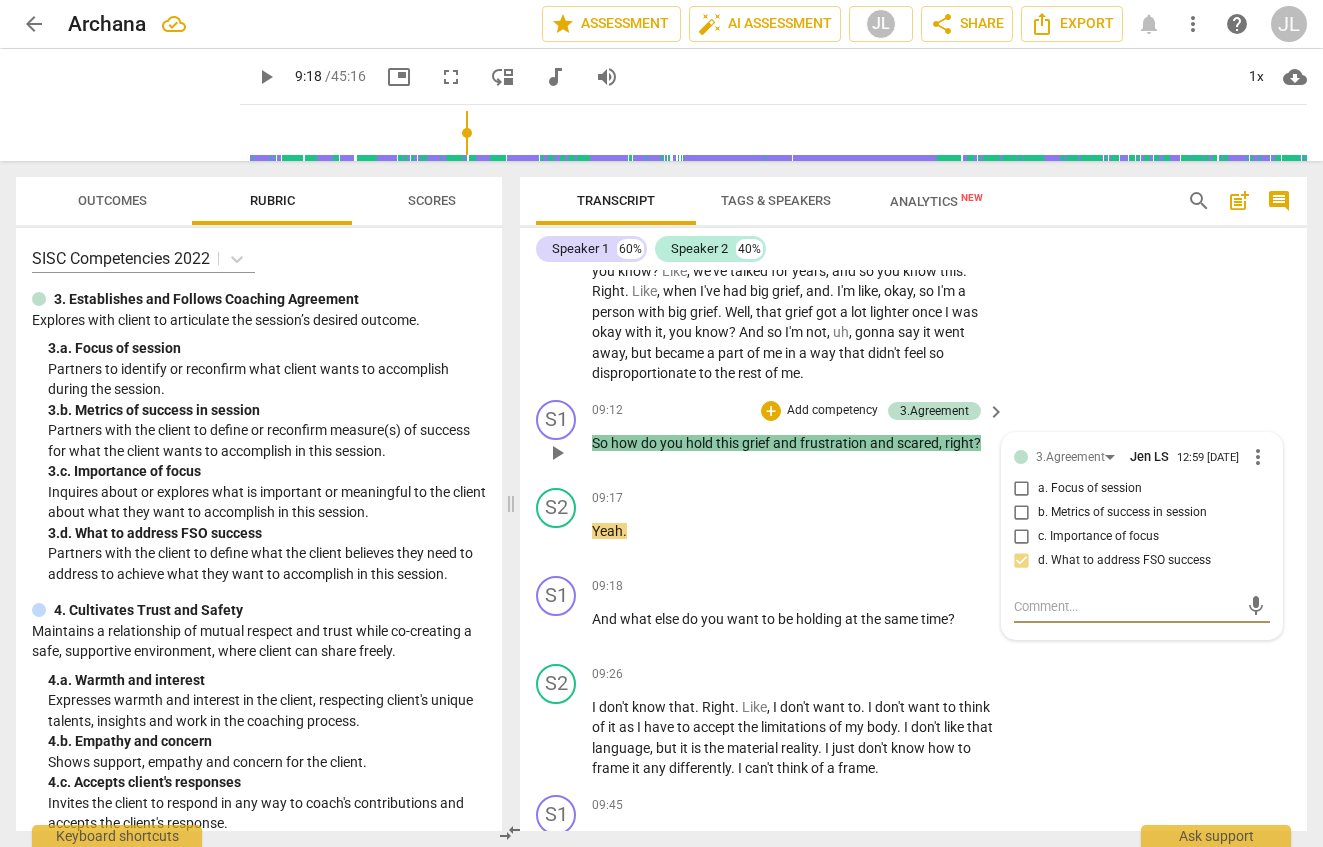 click at bounding box center (1126, 606) 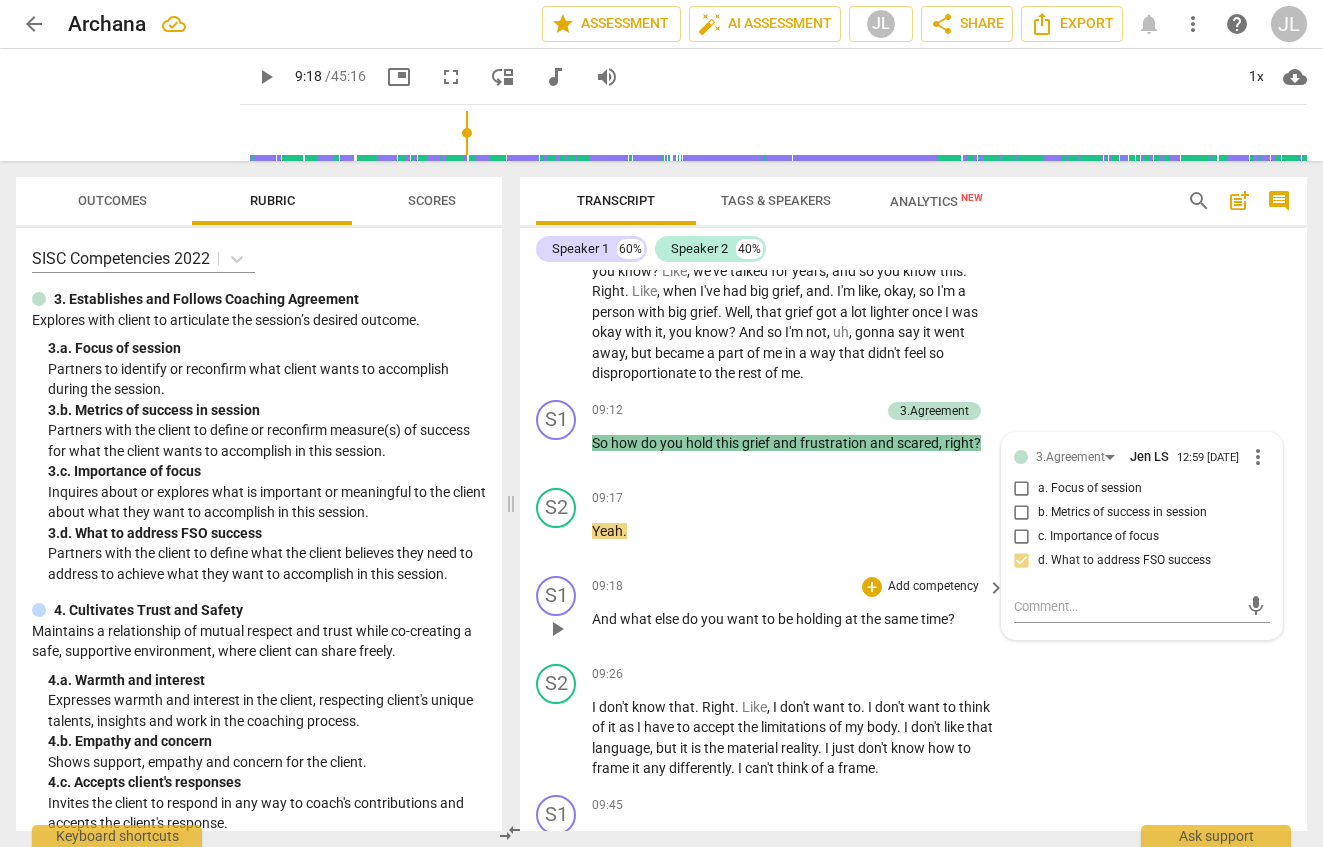 click on "the" at bounding box center [872, 619] 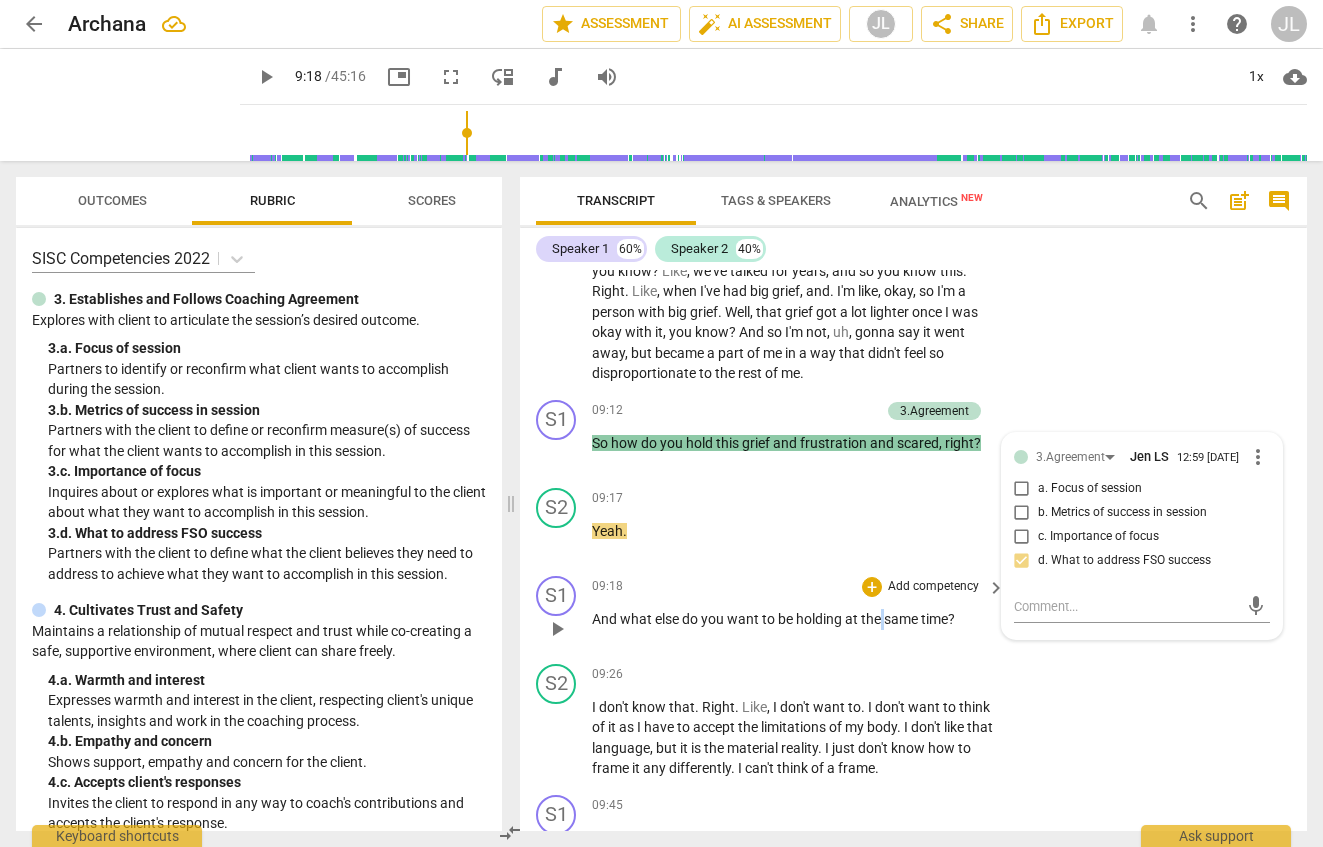 click on "the" at bounding box center (872, 619) 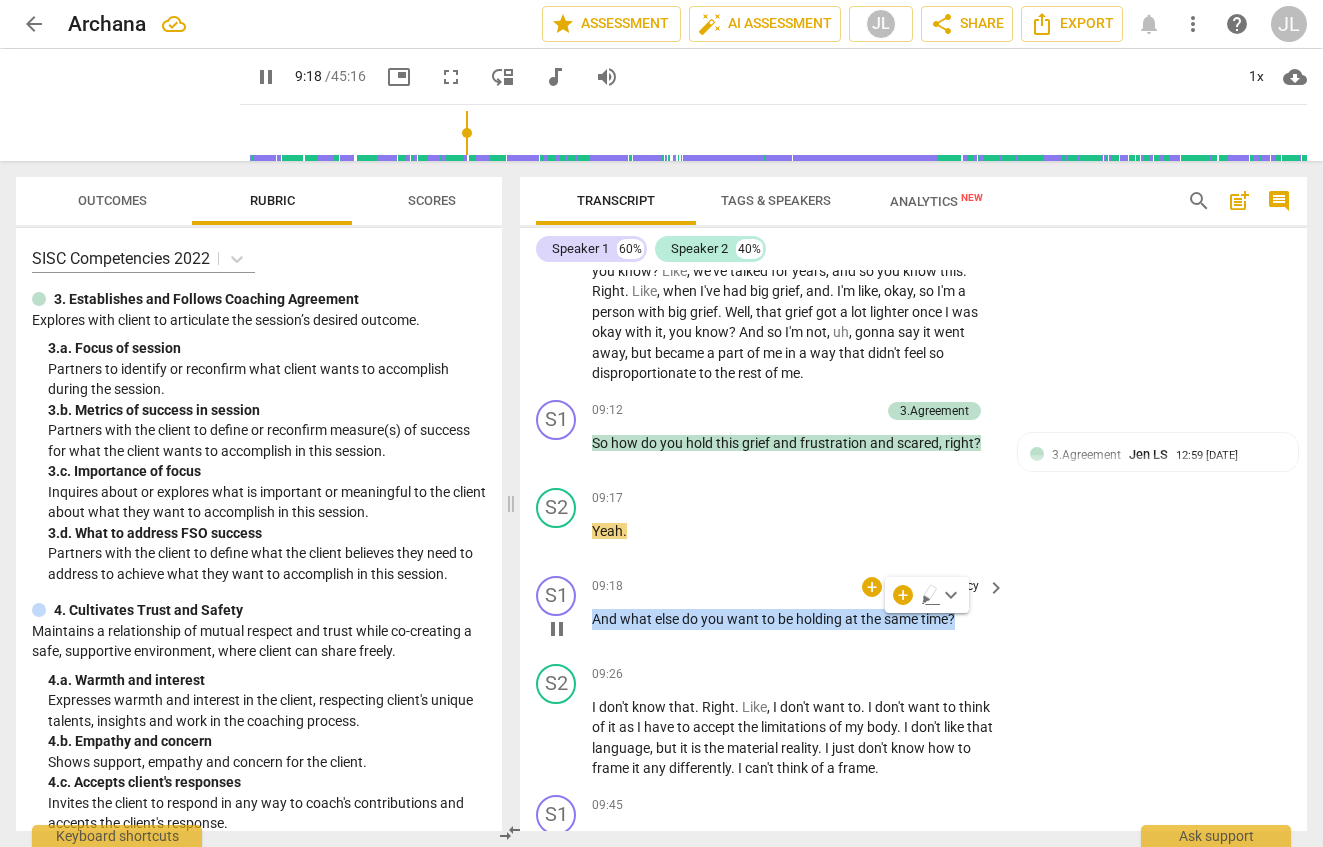 click on "the" at bounding box center [872, 619] 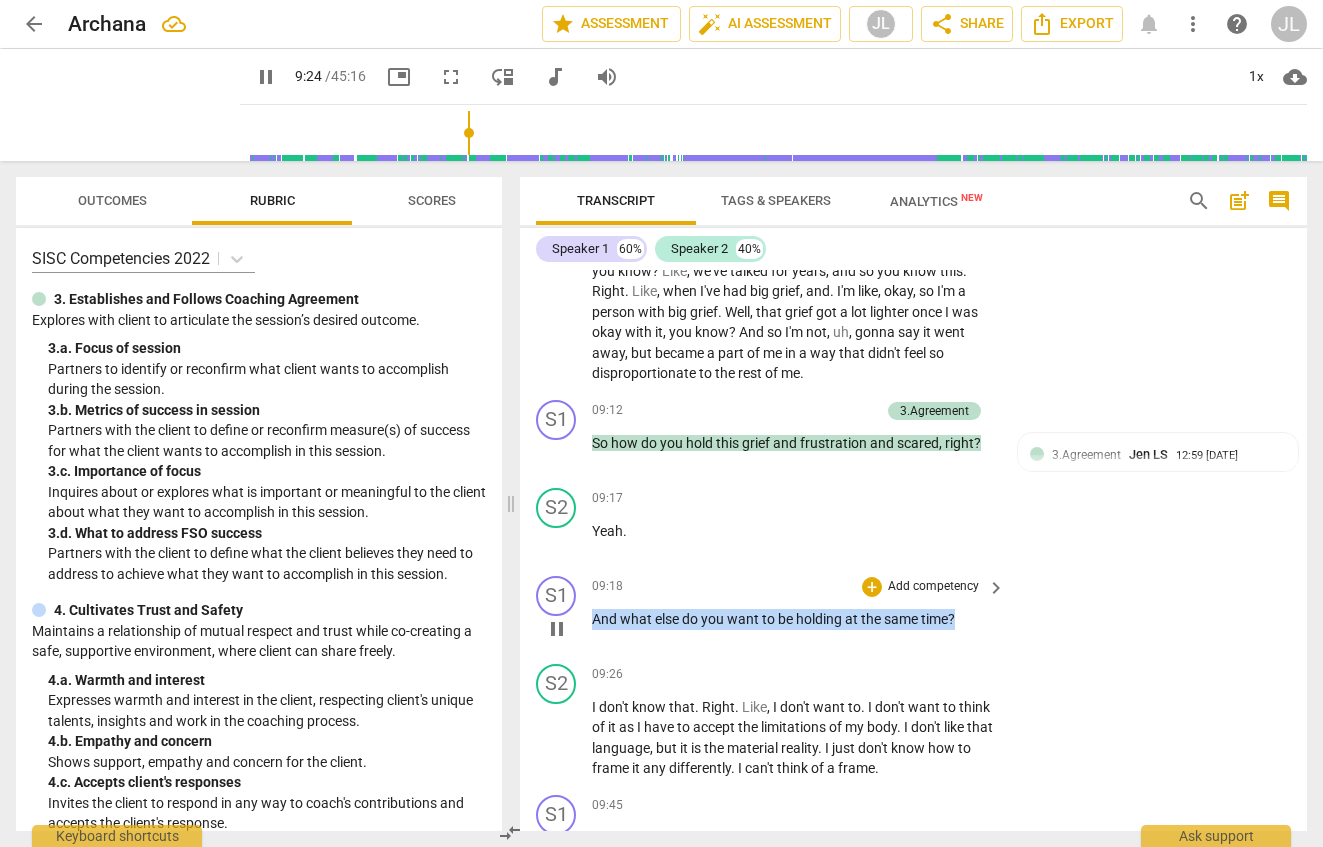 click on "holding" at bounding box center (820, 619) 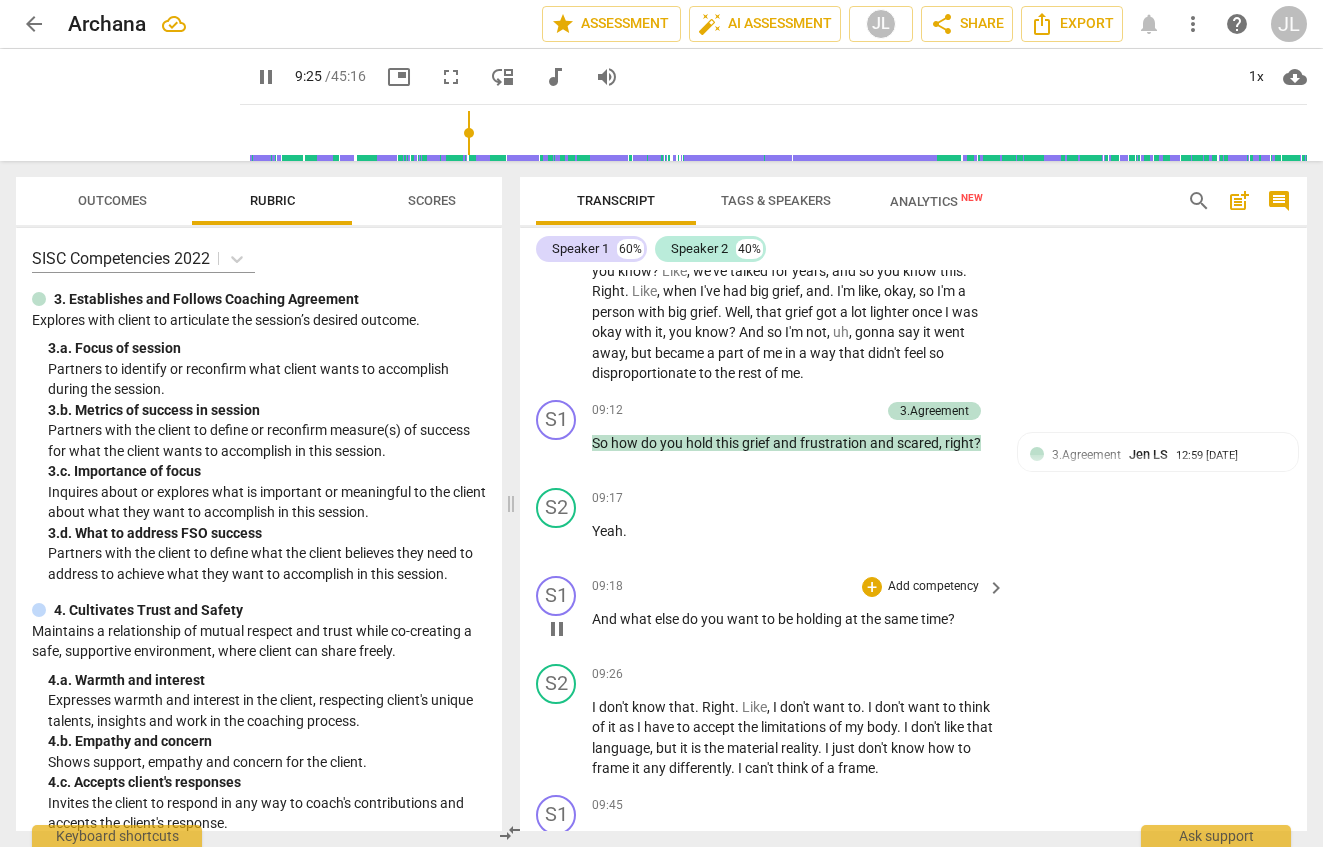 click on "holding" at bounding box center (820, 619) 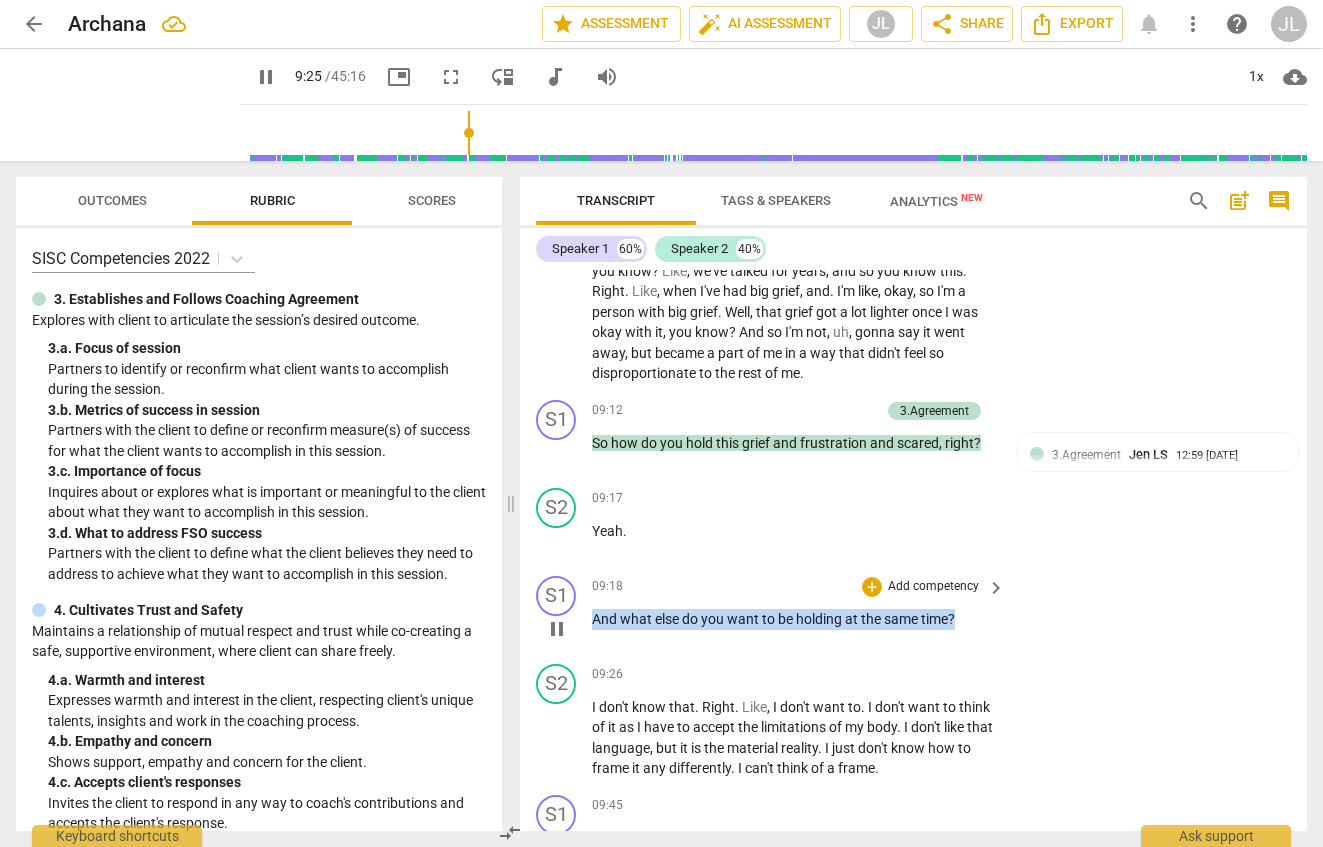 click on "holding" at bounding box center (820, 619) 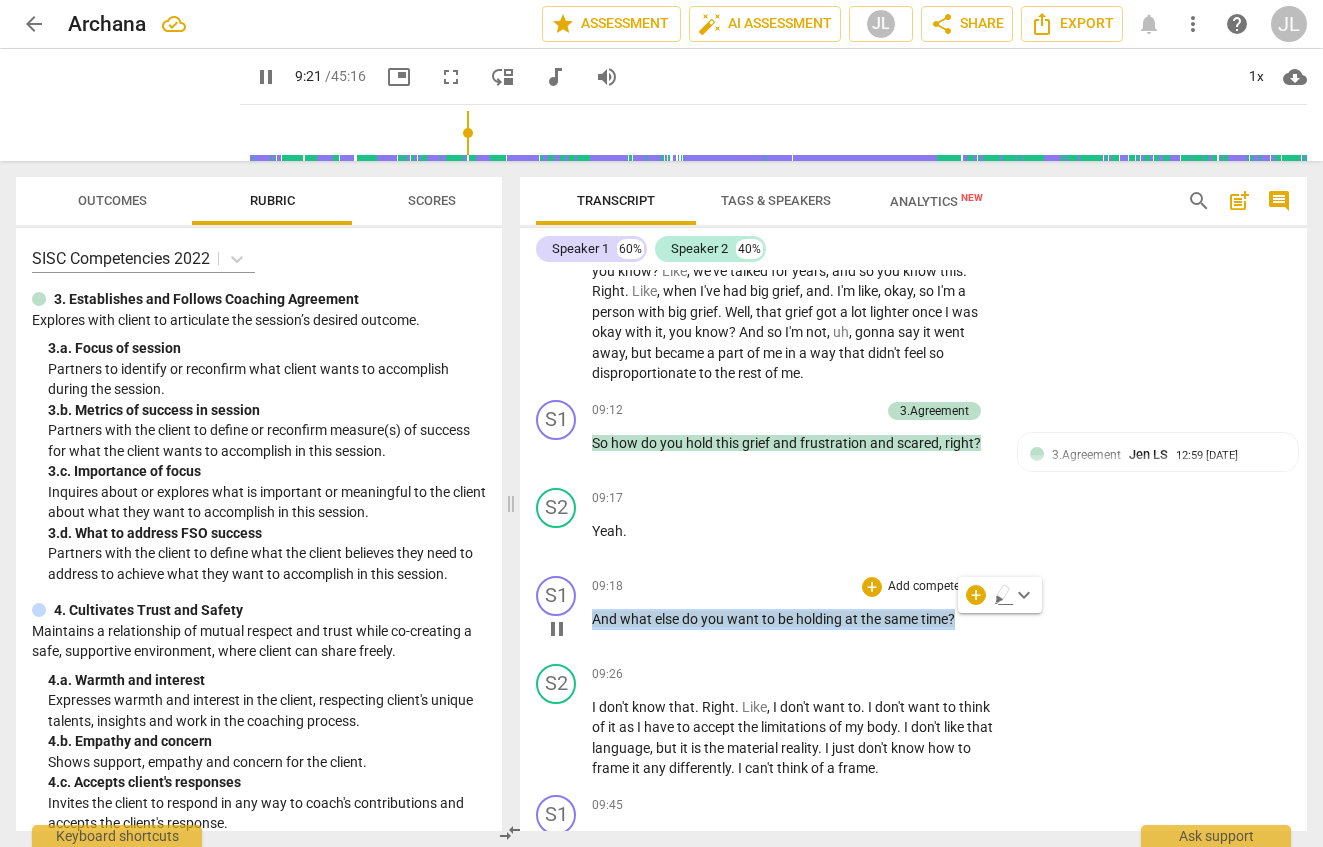 click on "Add competency" at bounding box center [933, 587] 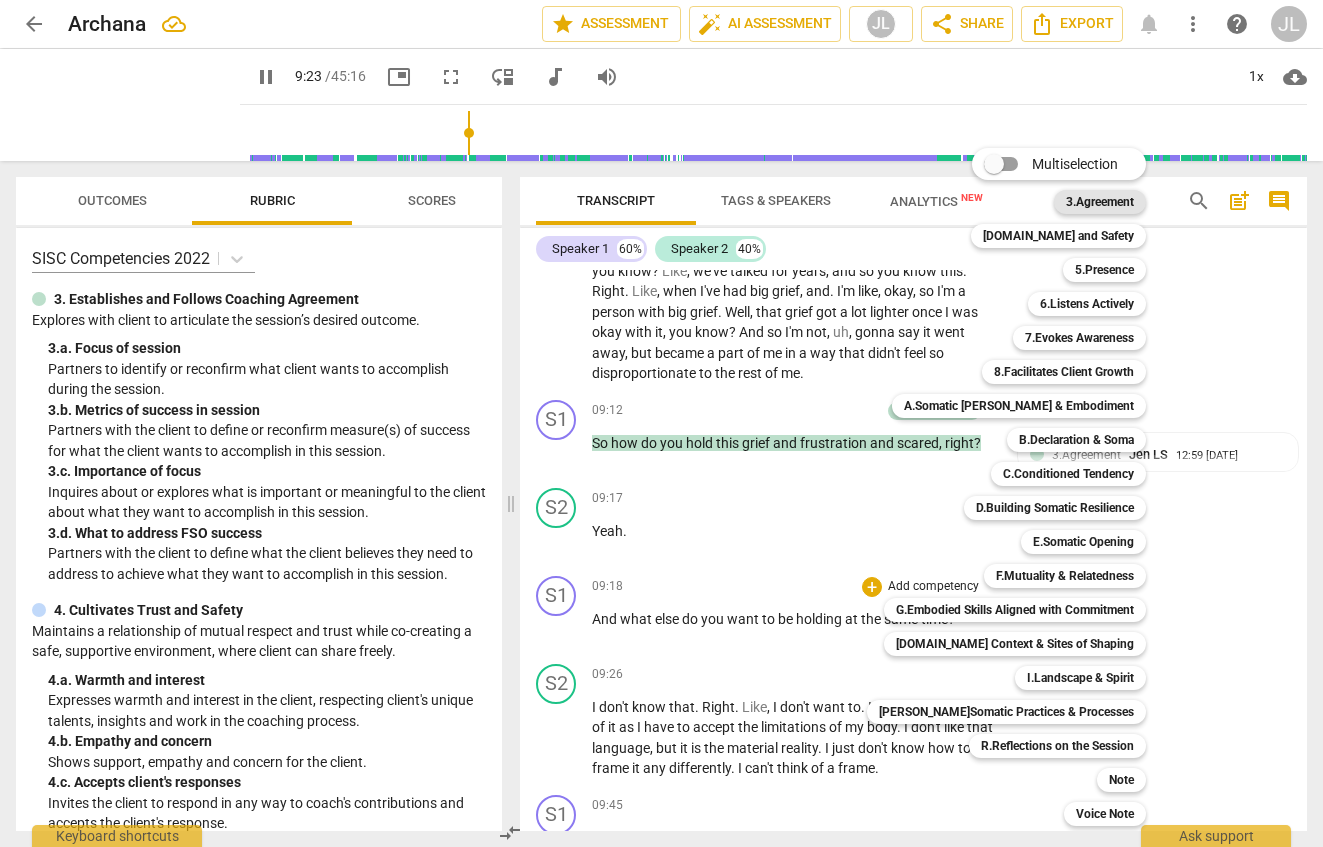 click on "3.Agreement" at bounding box center [1100, 202] 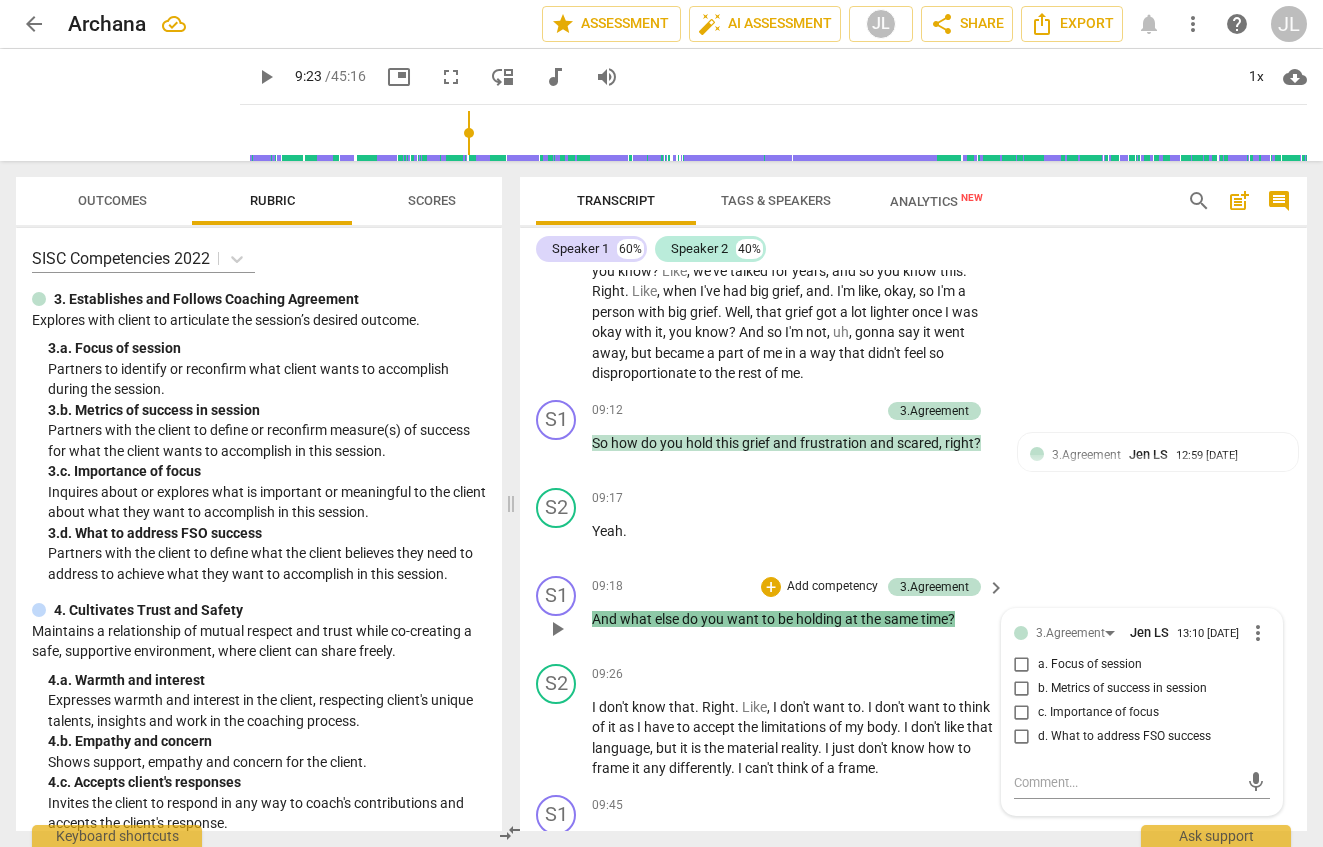 click on "a. Focus of session" at bounding box center [1090, 665] 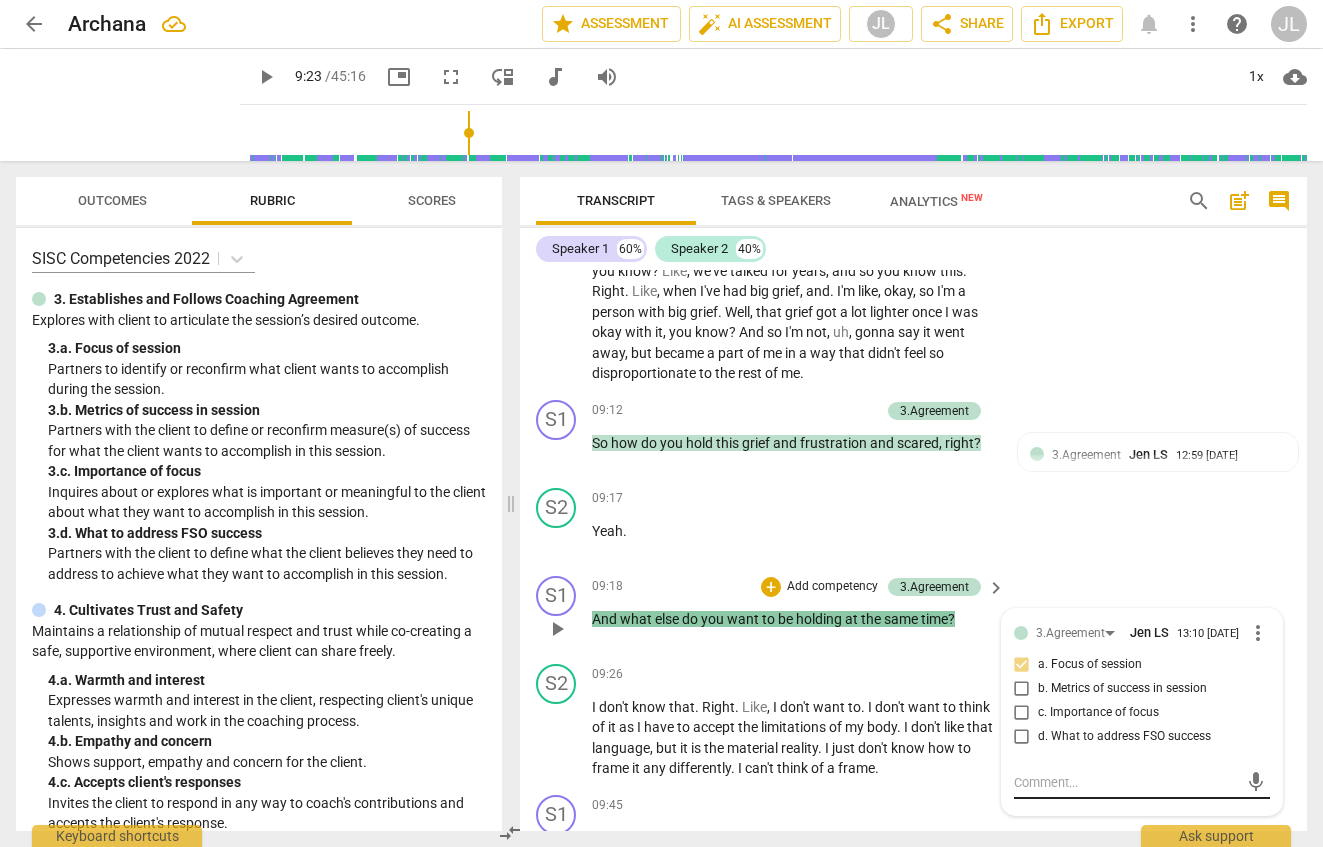 click on "mic" at bounding box center [1142, 783] 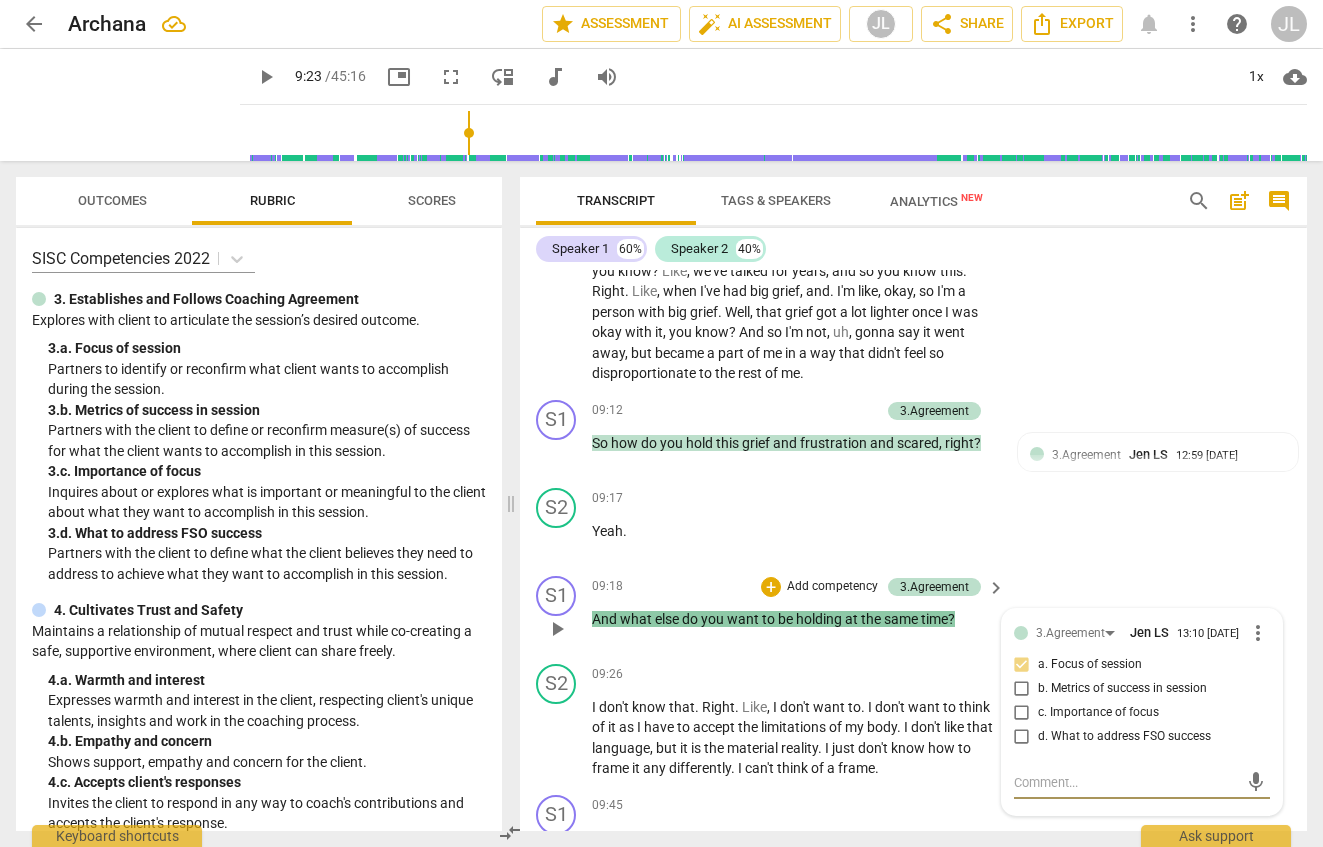 click at bounding box center (1126, 782) 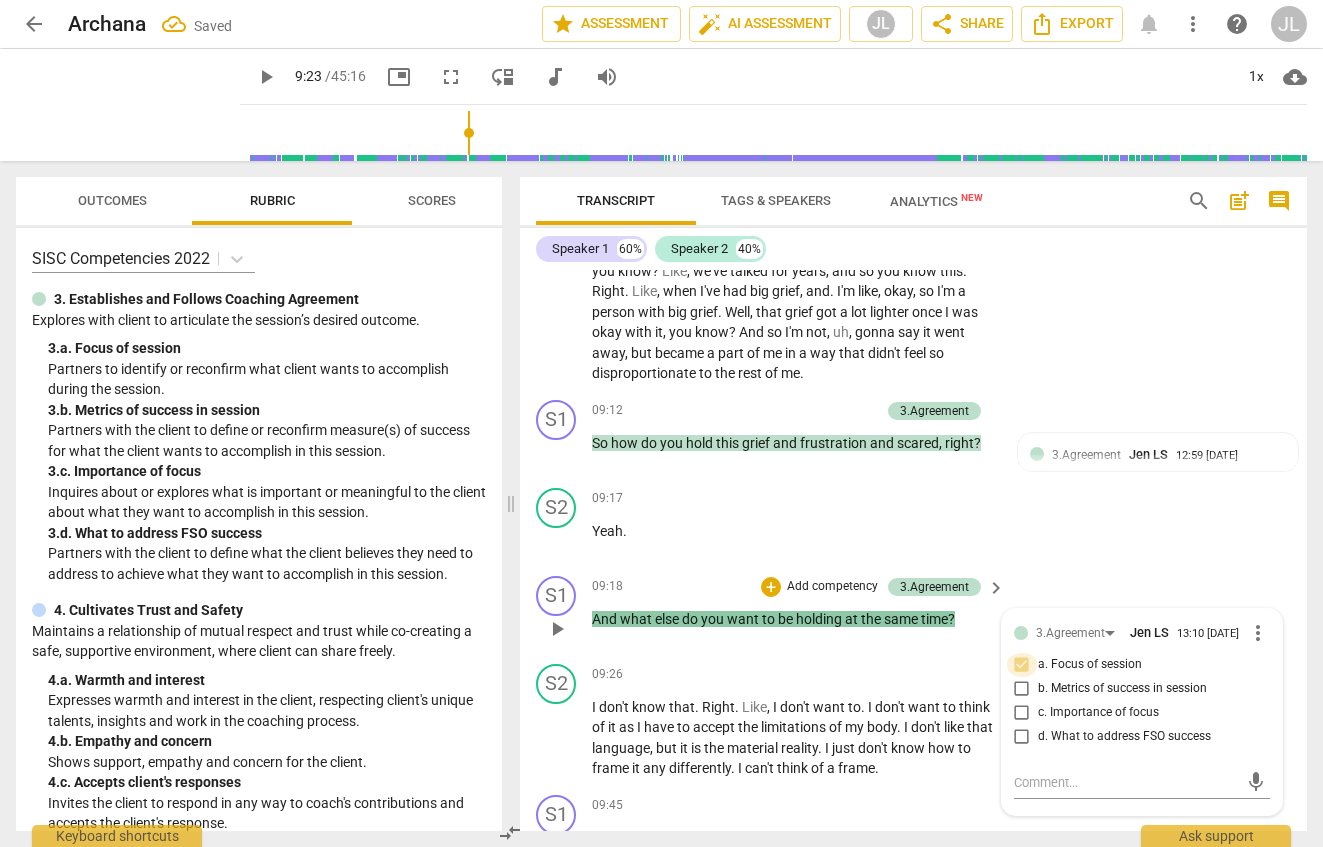 click on "a. Focus of session" at bounding box center [1022, 665] 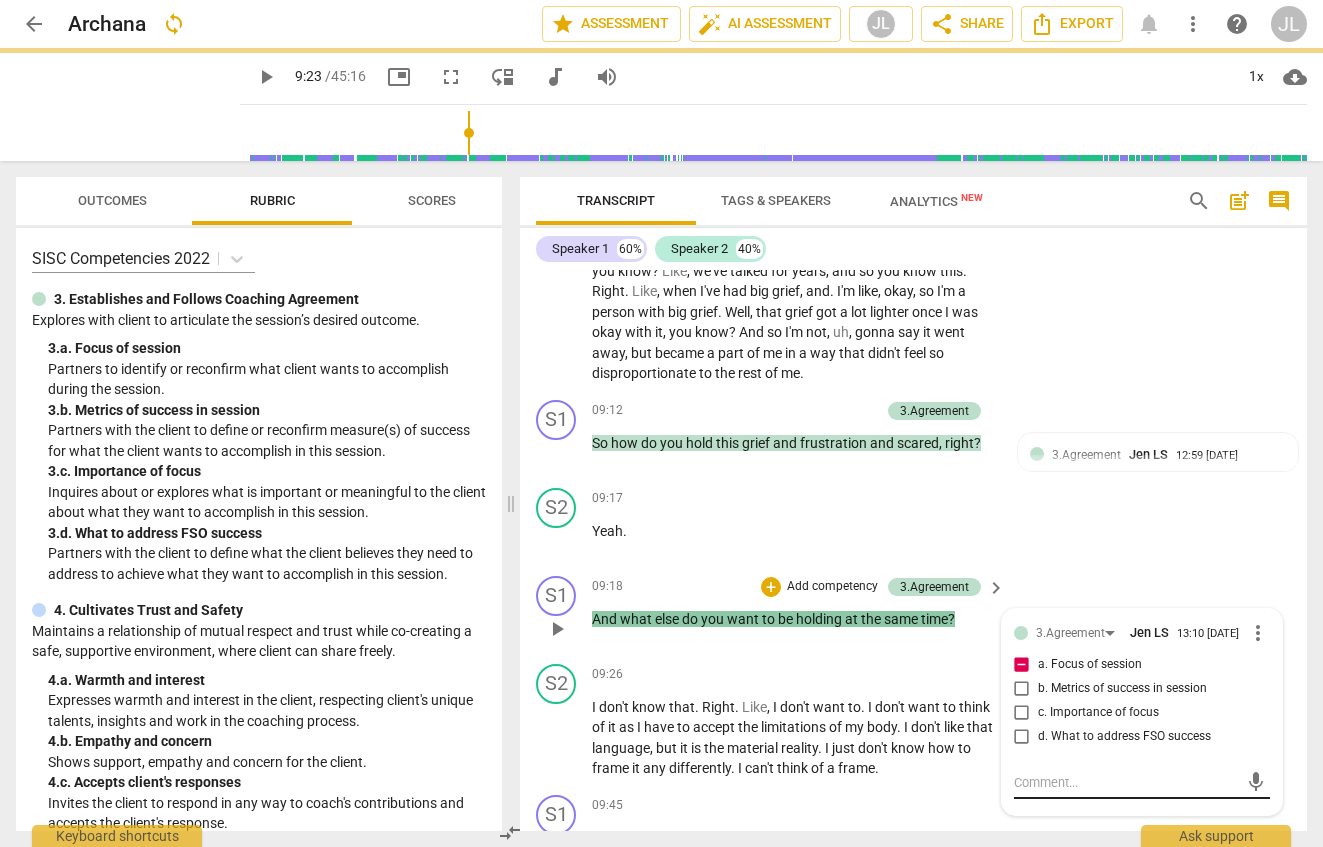 click at bounding box center (1126, 782) 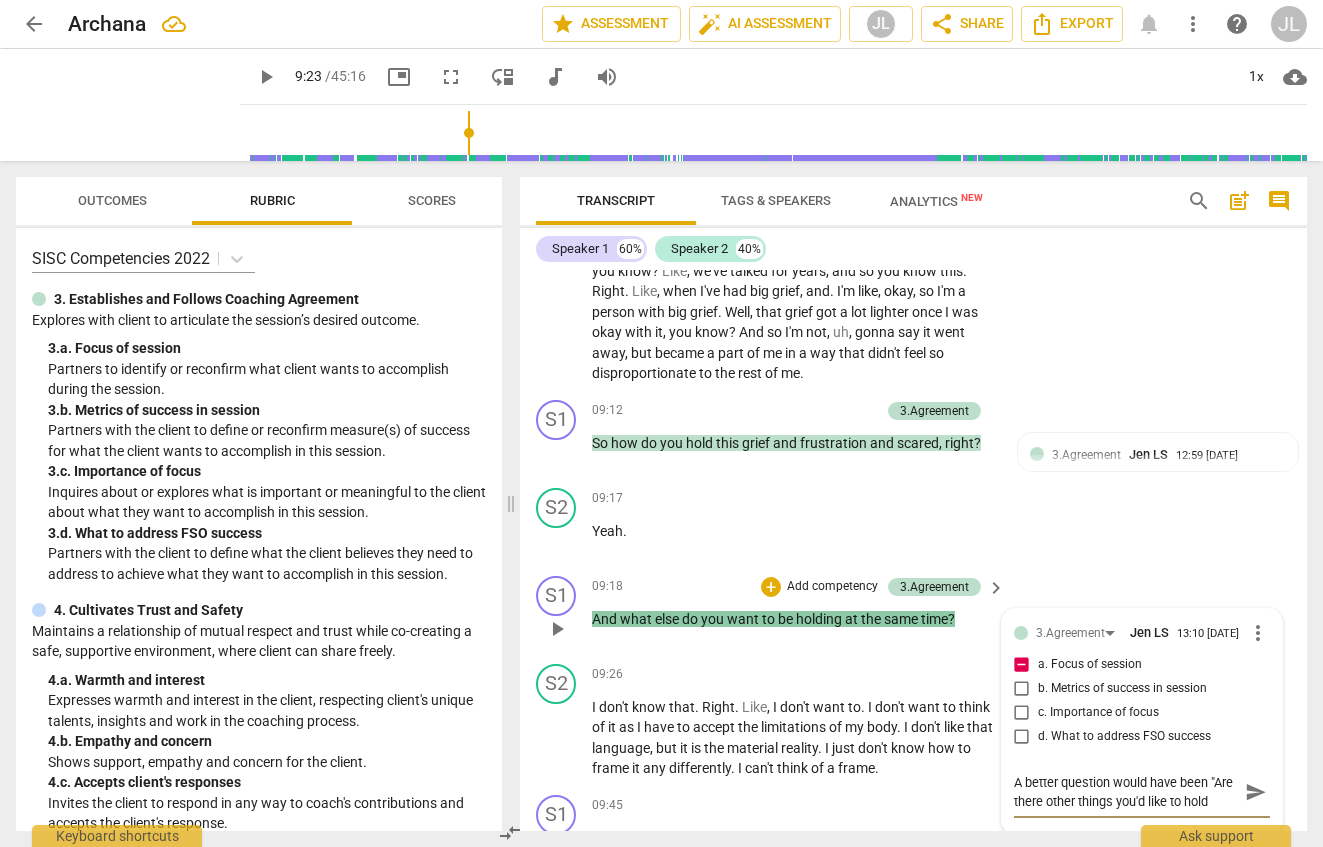 scroll, scrollTop: 18, scrollLeft: 0, axis: vertical 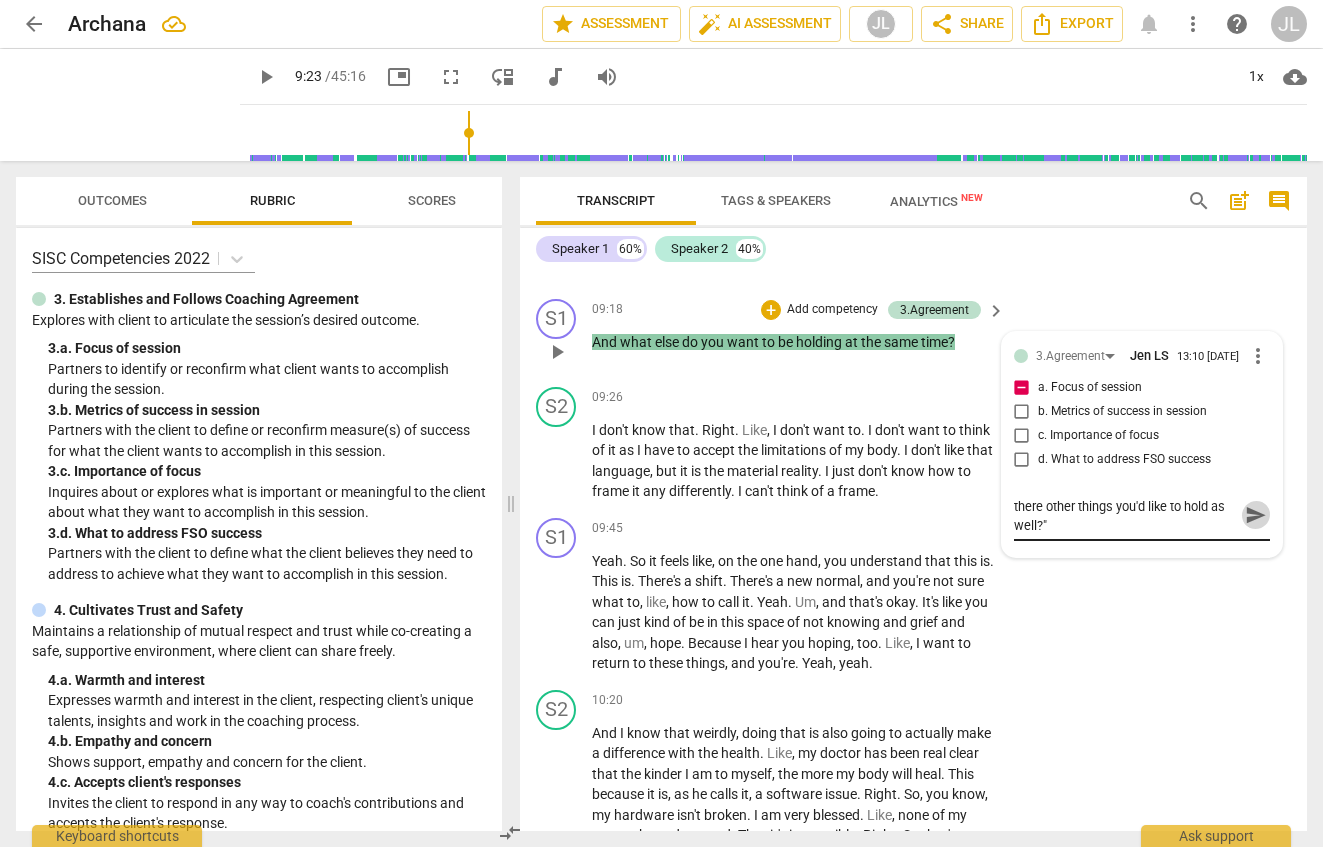 click on "send" at bounding box center [1256, 515] 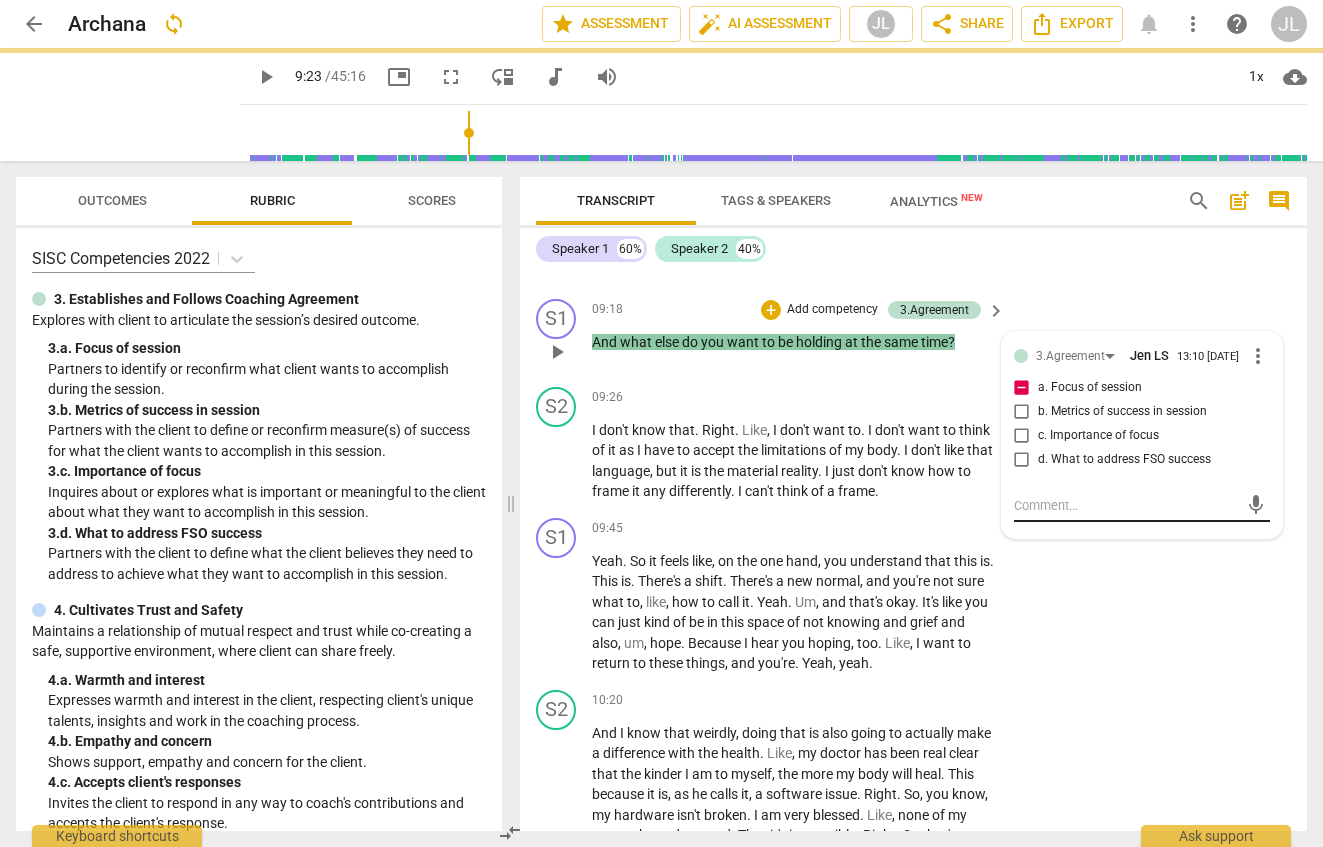 scroll, scrollTop: 0, scrollLeft: 0, axis: both 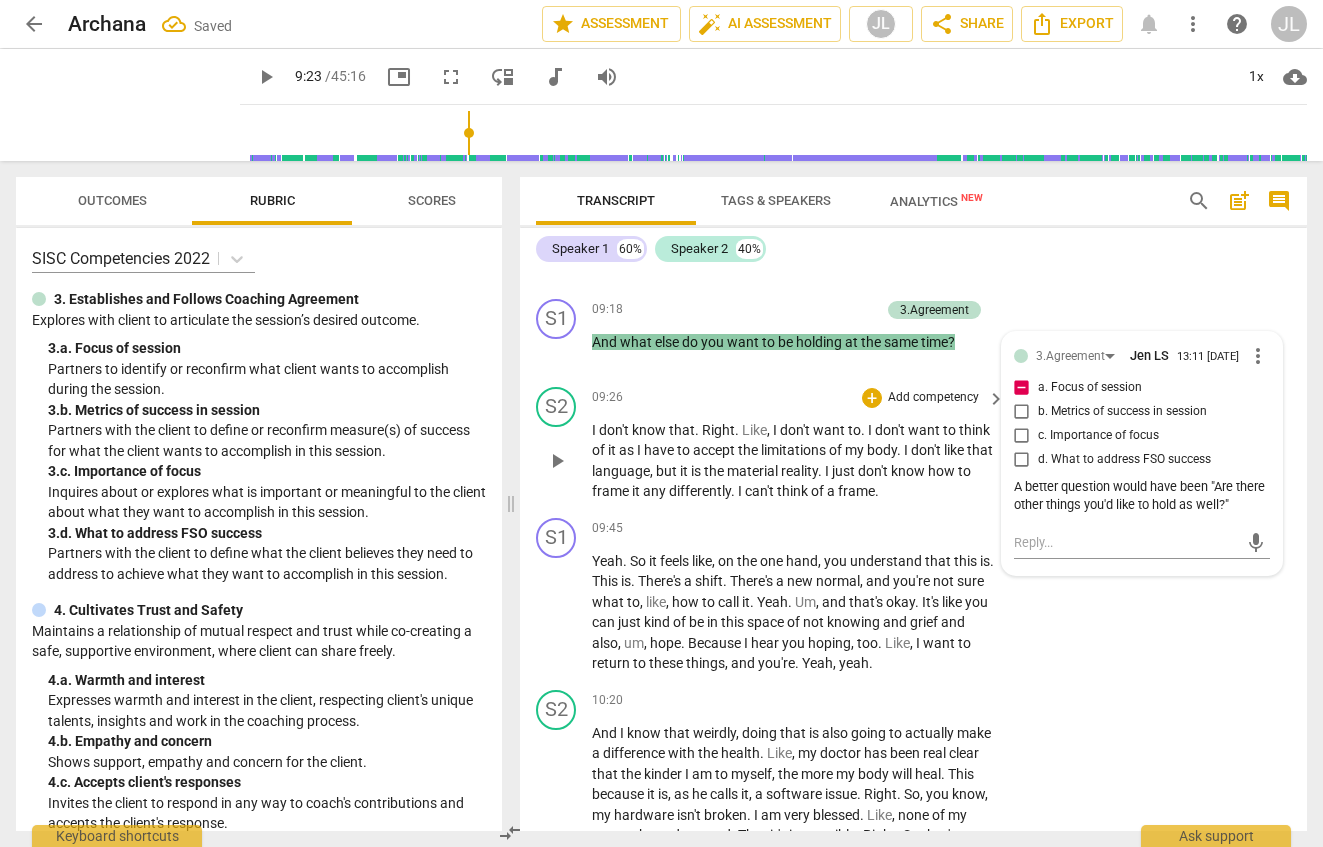 click on "I   don't   know   that .   Right .   Like ,   I   don't   want   to .   I   don't   want   to   think   of   it   as   I   have   to   accept   the   limitations   of   my   body .   I   don't   like   that   language ,   but   it   is   the   material   reality .   I   just   don't   know   how   to   frame   it   any   differently .   I   can't   think   of   a   frame ." at bounding box center [793, 461] 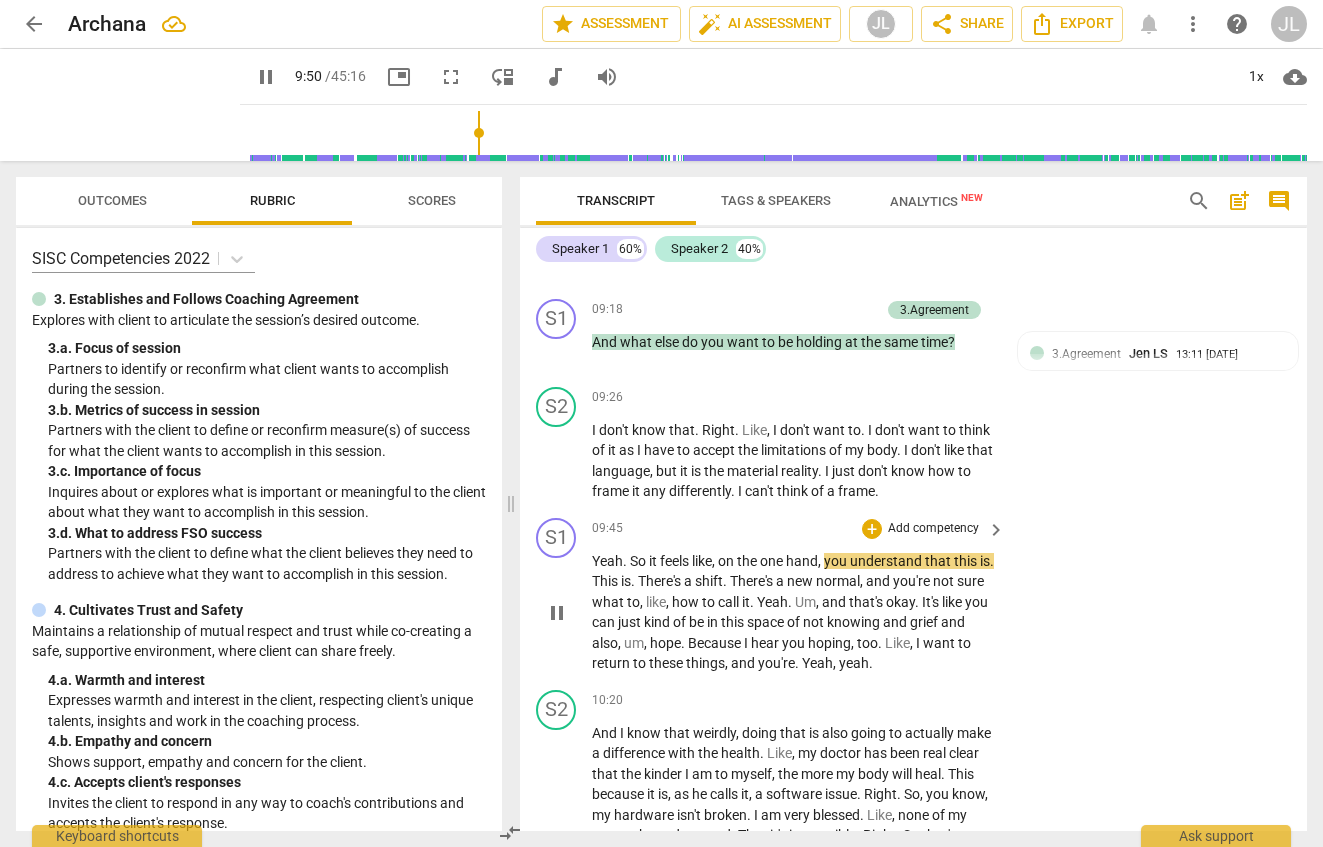 click on "." at bounding box center (634, 581) 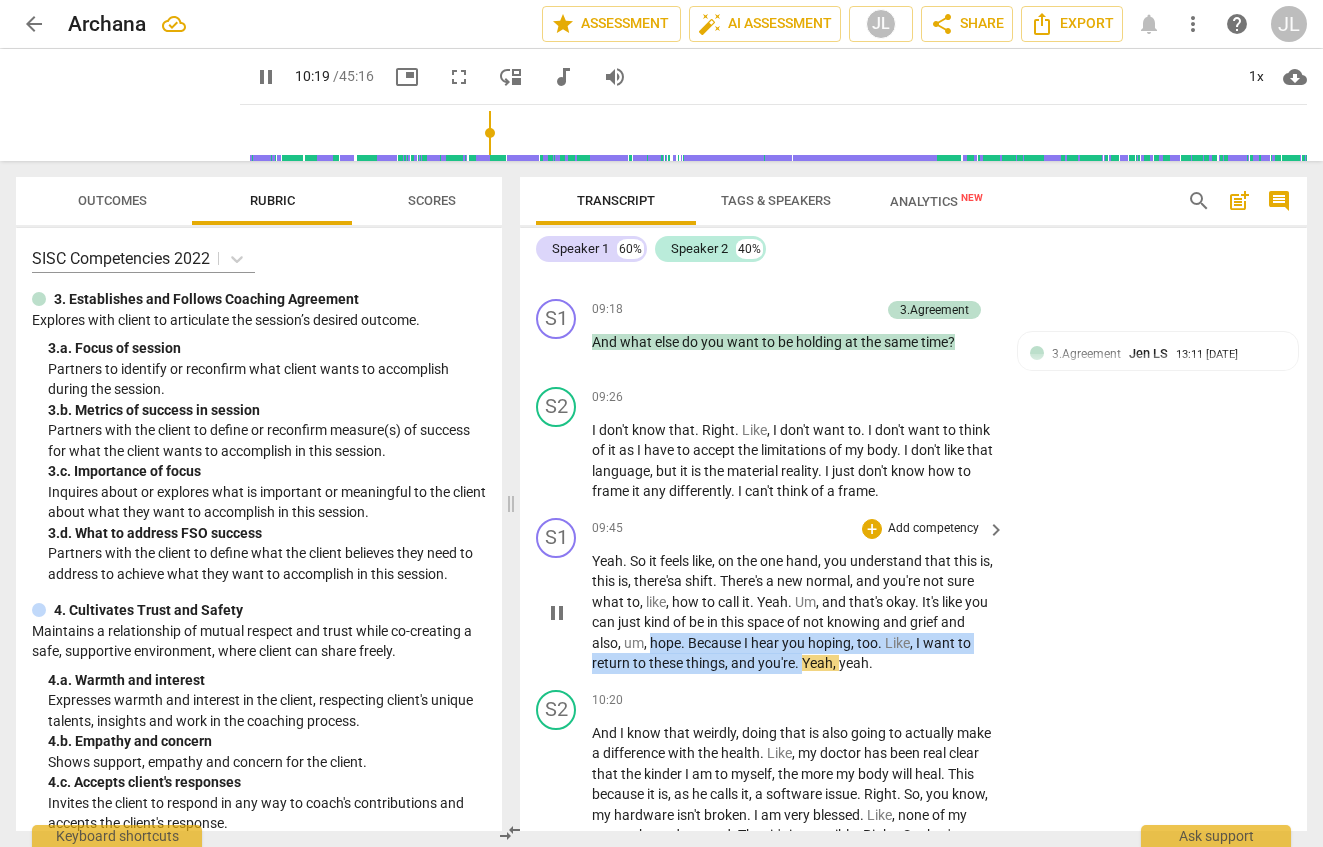 drag, startPoint x: 710, startPoint y: 647, endPoint x: 854, endPoint y: 658, distance: 144.41953 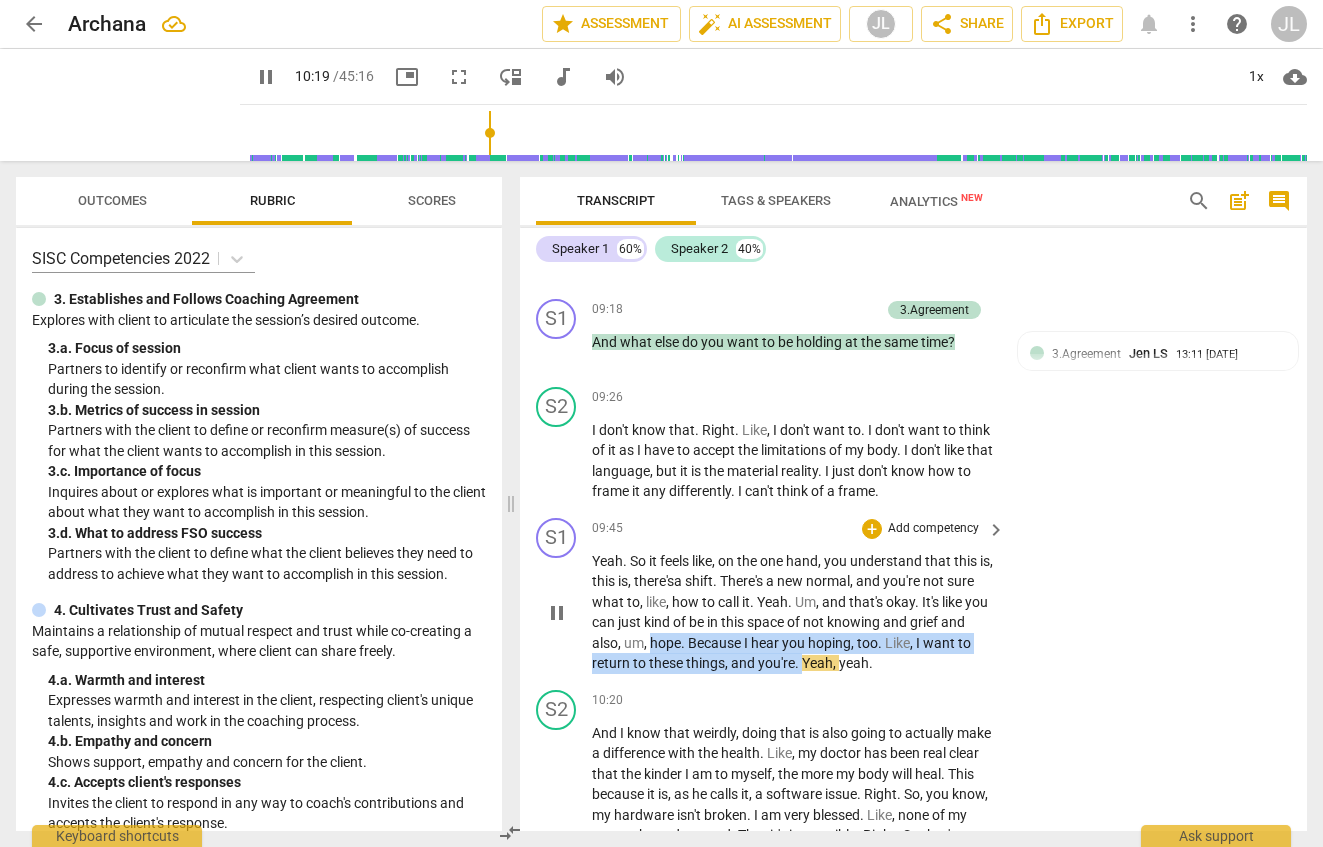 click on "Yeah .   So   it   feels   like ,   on   the   one   hand ,   you   understand   that   this   is, this is,   there's  a   shift .   There's   a   new   normal ,   and   you're   not   sure   what   to ,   like ,   how   to   call   it .   Yeah .   Um ,   and   that's   okay .   It's   like   you   can   just   kind   of   be   in   this   space   of   not   knowing   and   grief   and   also ,   um ,   hope .   Because   I   hear   you   hoping ,   too .   Like ,   I   want   to   return   to   these   things ,   and   you're .   Yeah ,   yeah ." at bounding box center [793, 612] 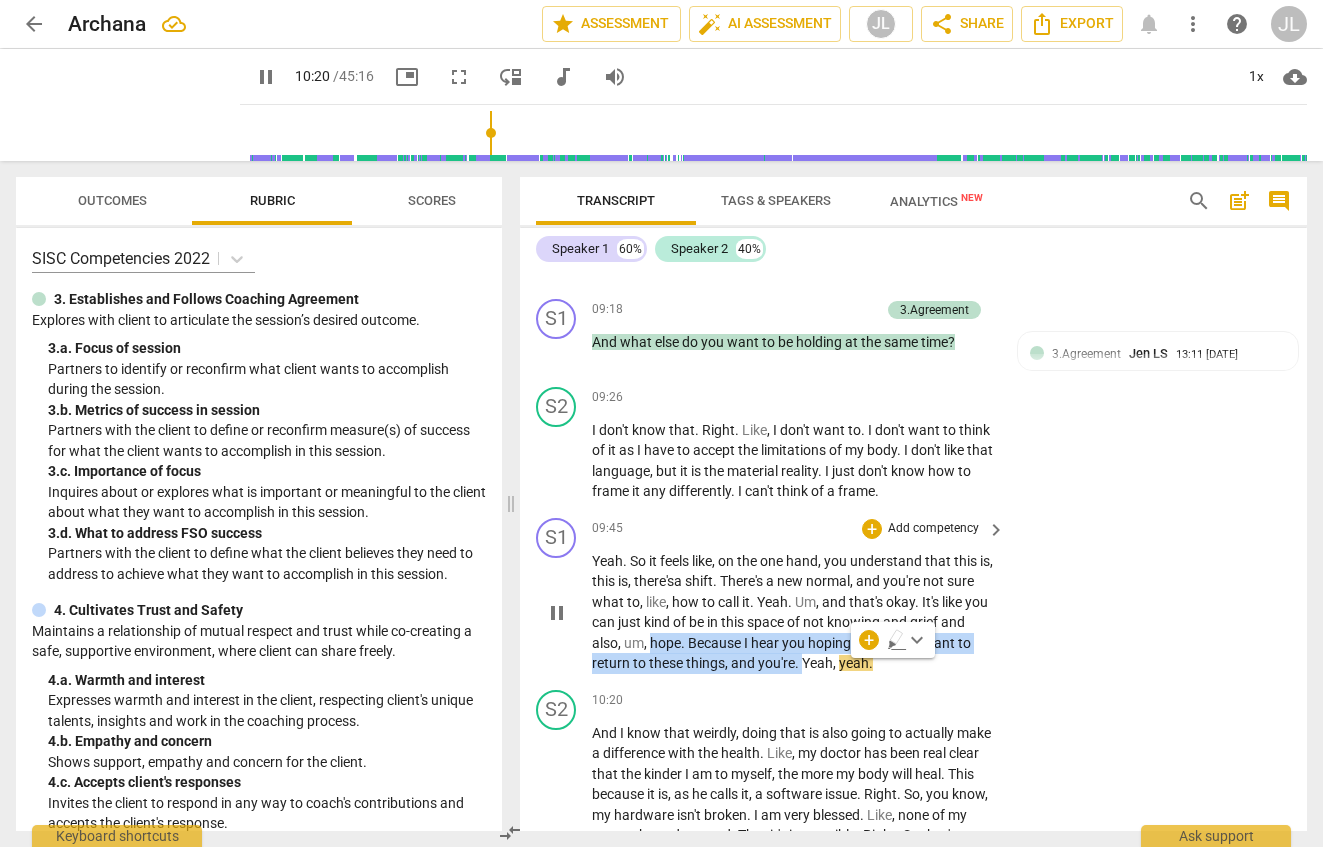 click on "Add competency" at bounding box center (933, 529) 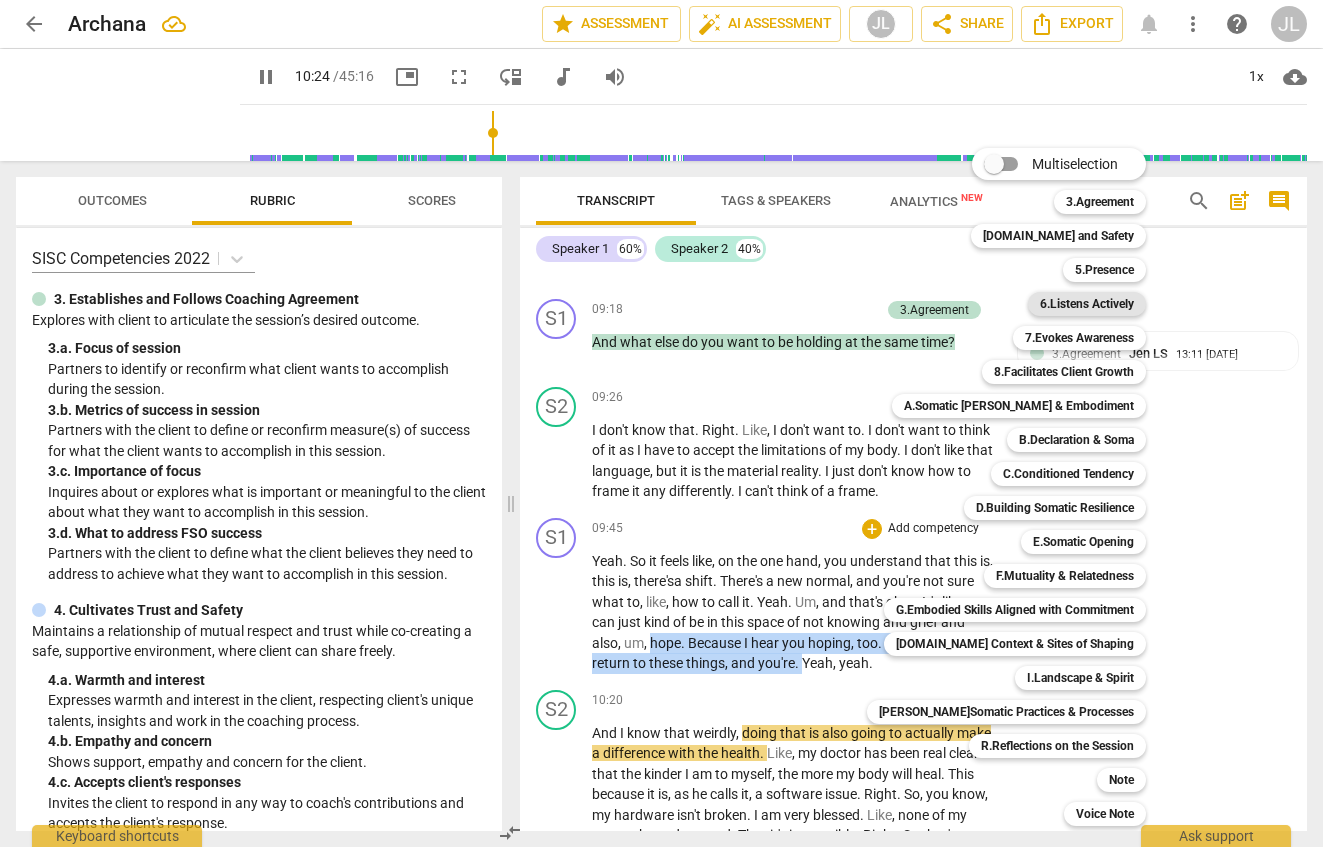 click on "6.Listens Actively" at bounding box center [1087, 304] 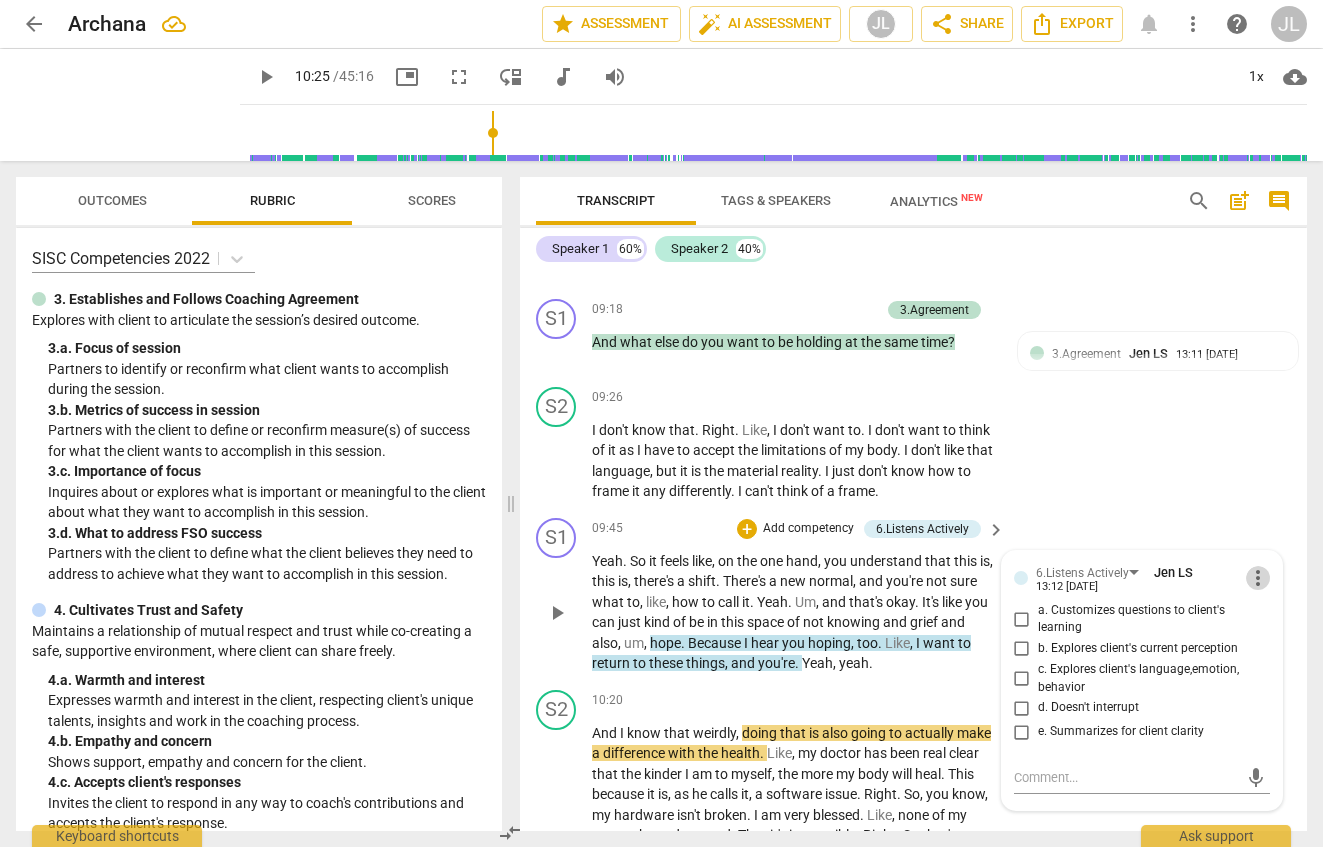 click on "more_vert" at bounding box center [1258, 578] 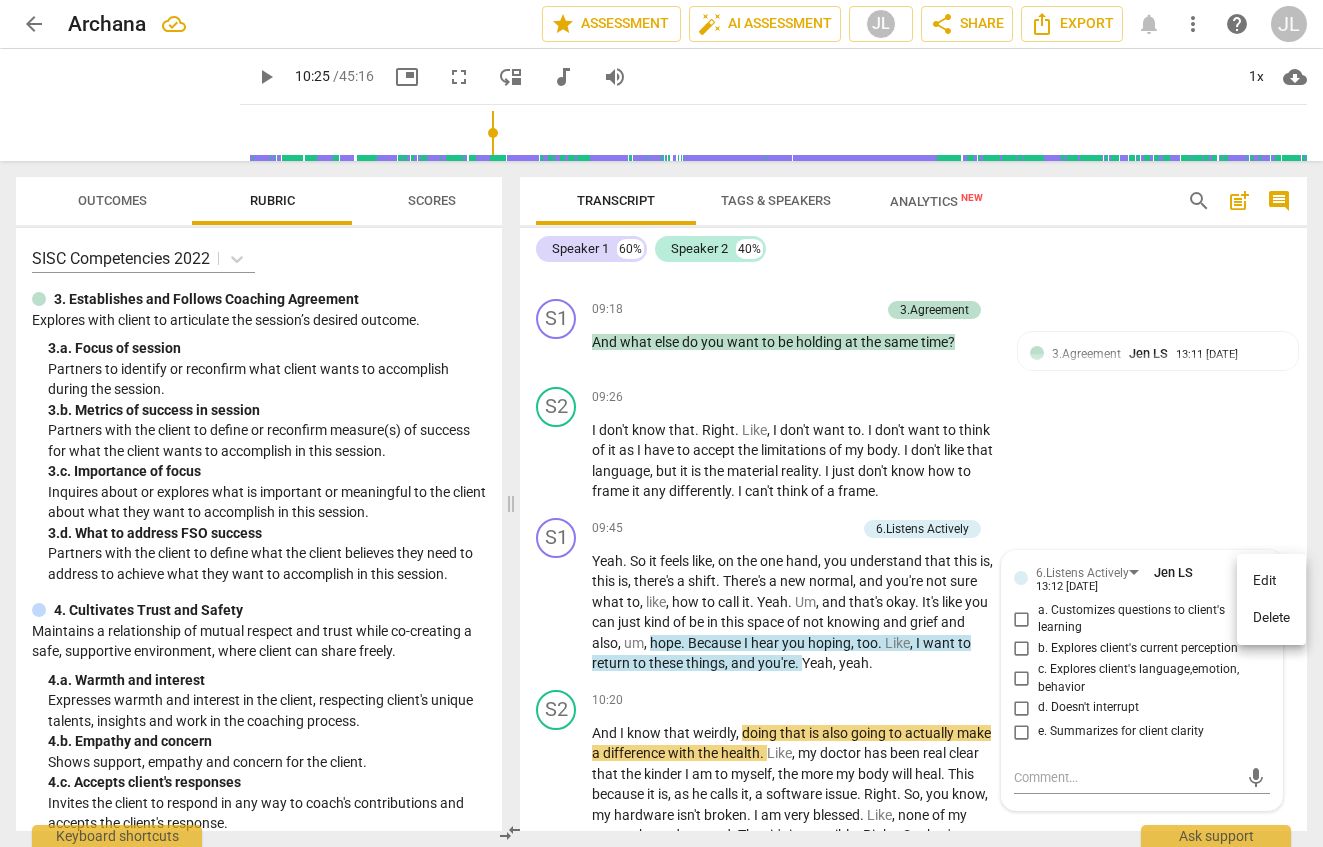click on "Delete" at bounding box center [1271, 618] 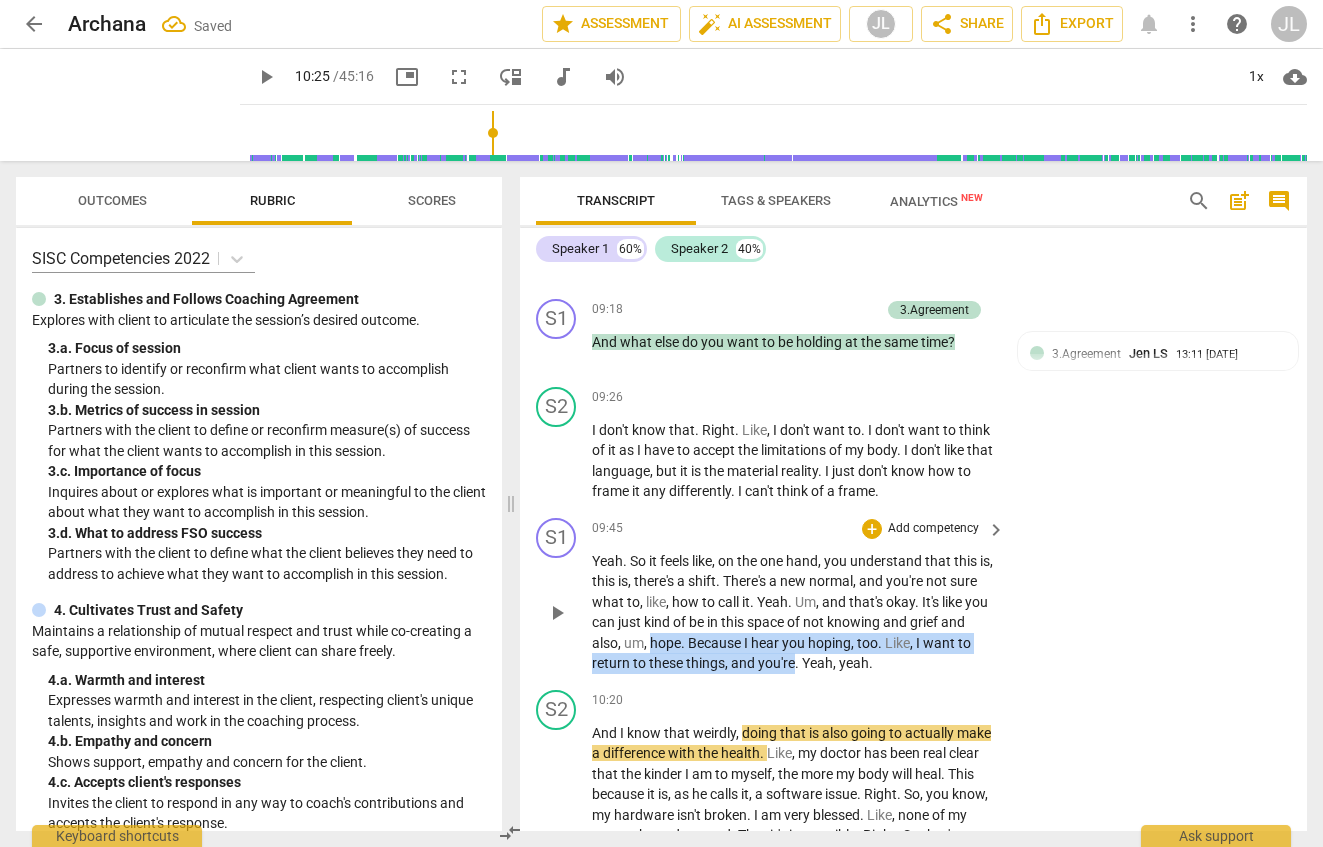 drag, startPoint x: 712, startPoint y: 649, endPoint x: 843, endPoint y: 669, distance: 132.51793 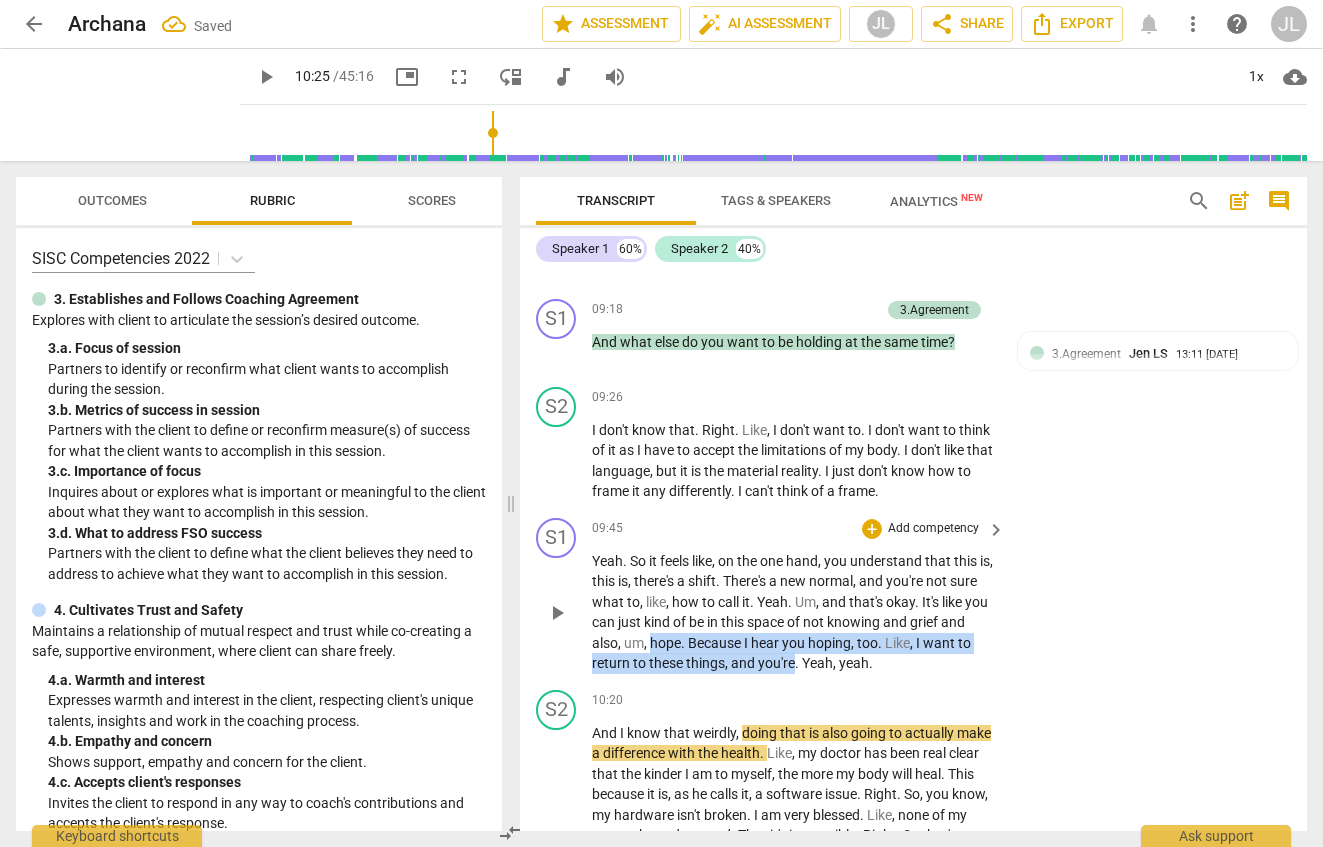 click on "Yeah .   So   it   feels   like ,   on   the   one   hand ,   you   understand   that   this   is ,   this   is ,   there's   a   shift .   There's   a   new   normal ,   and   you're   not   sure   what   to ,   like ,   how   to   call   it .   Yeah .   Um ,   and   that's   okay .   It's   like   you   can   just   kind   of   be   in   this   space   of   not   knowing   and   grief   and   also ,   um ,   hope .   Because   I   hear   you   hoping ,   too .   Like ,   I   want   to   return   to   these   things ,   and   you're .   Yeah ,   yeah ." at bounding box center [793, 612] 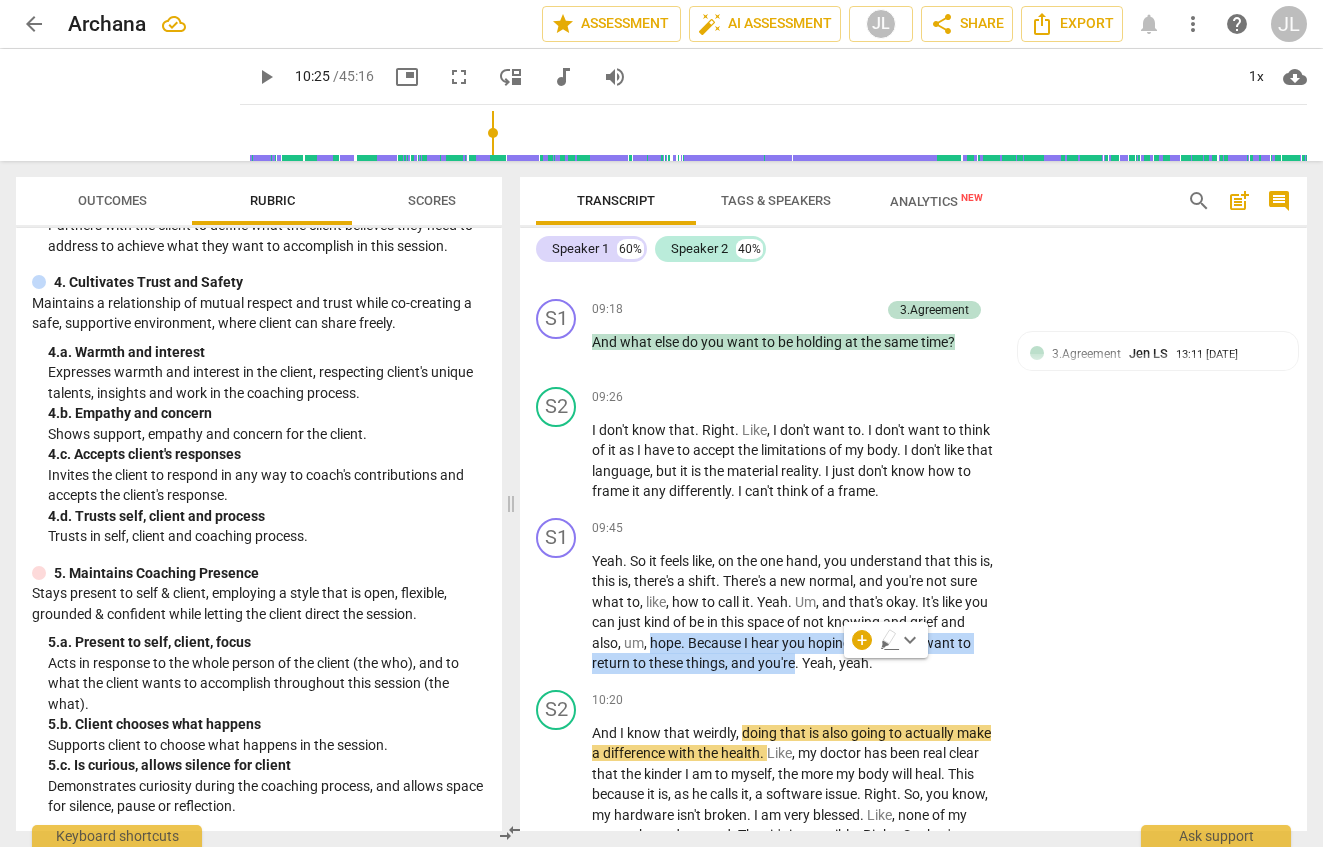 scroll, scrollTop: 291, scrollLeft: 0, axis: vertical 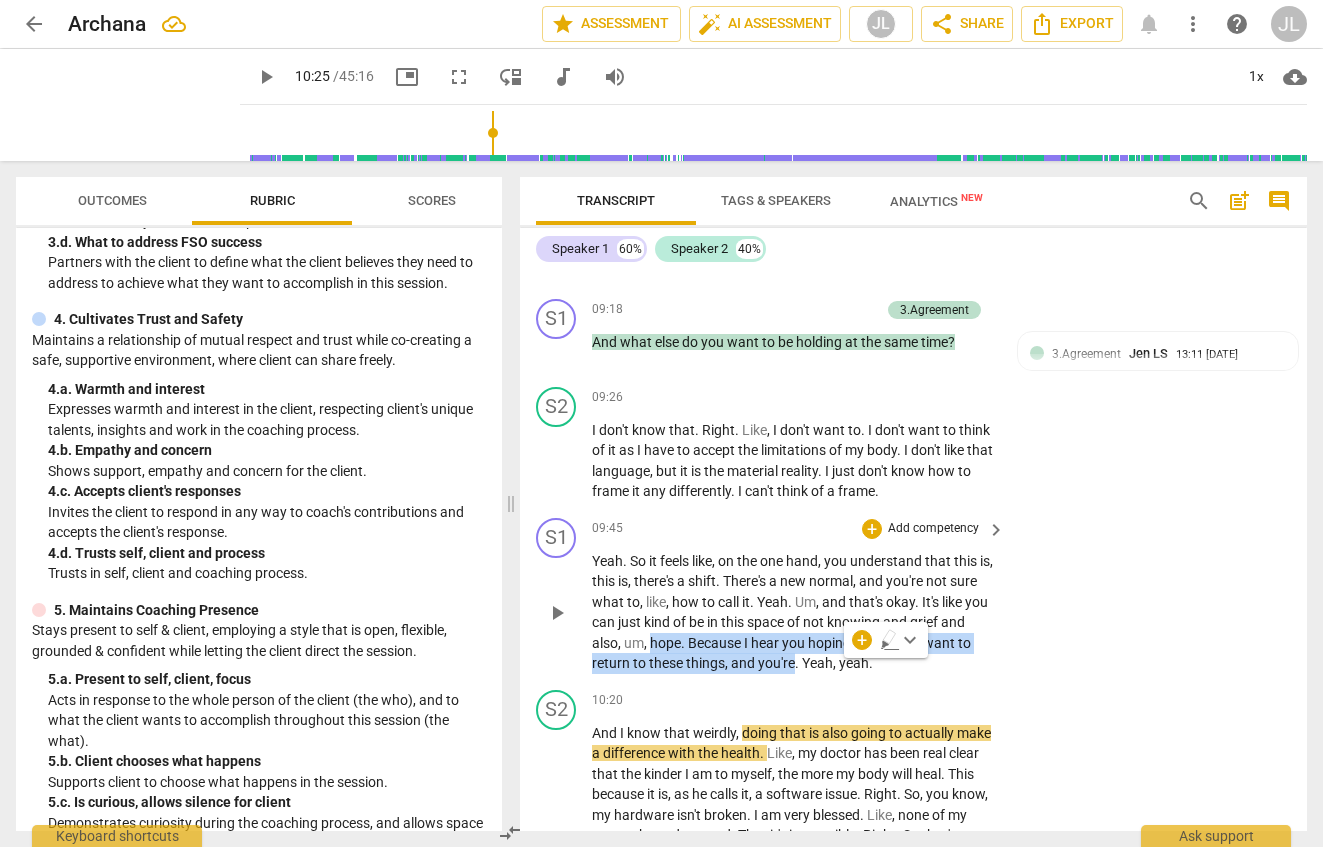 click on "Add competency" at bounding box center [933, 529] 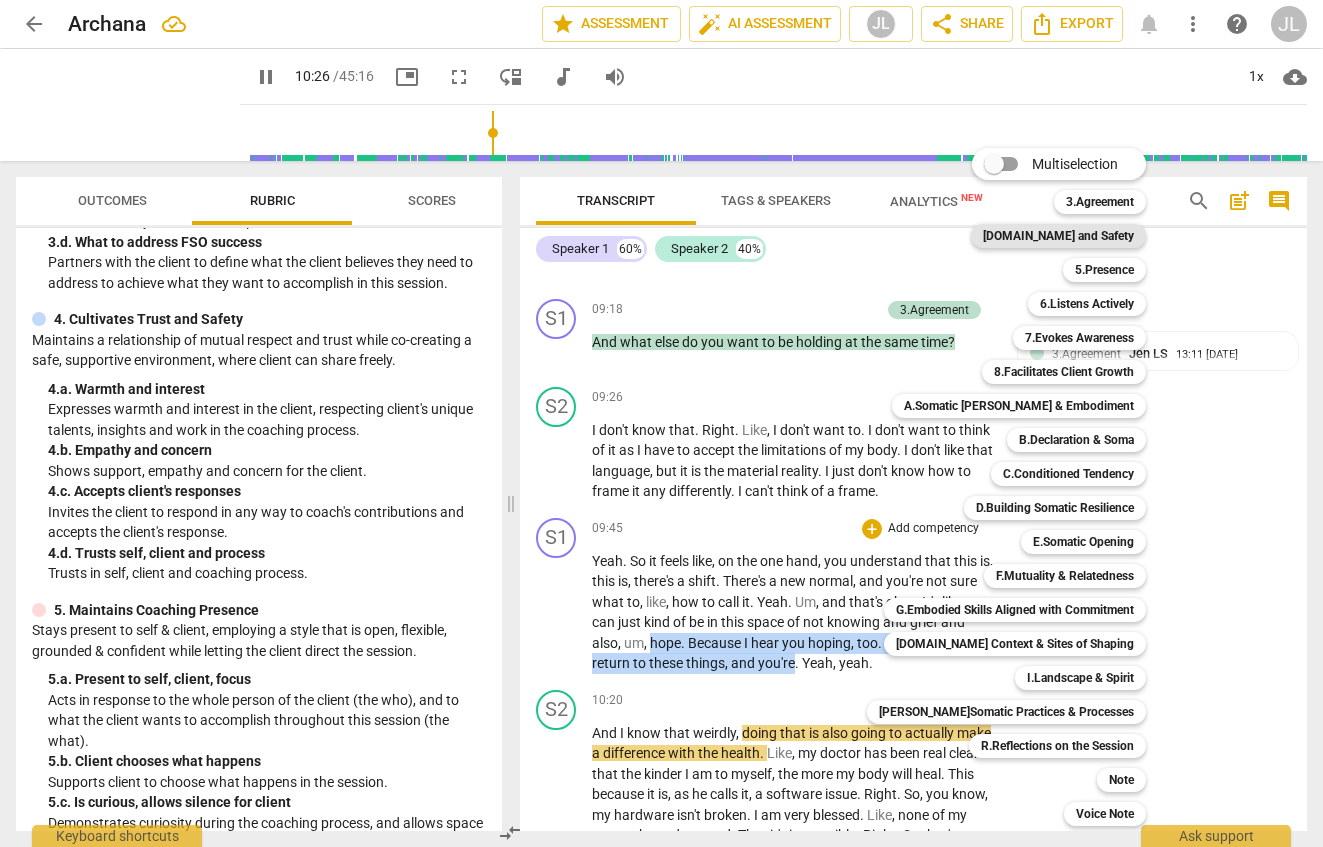 click on "[DOMAIN_NAME] and Safety" at bounding box center [1058, 236] 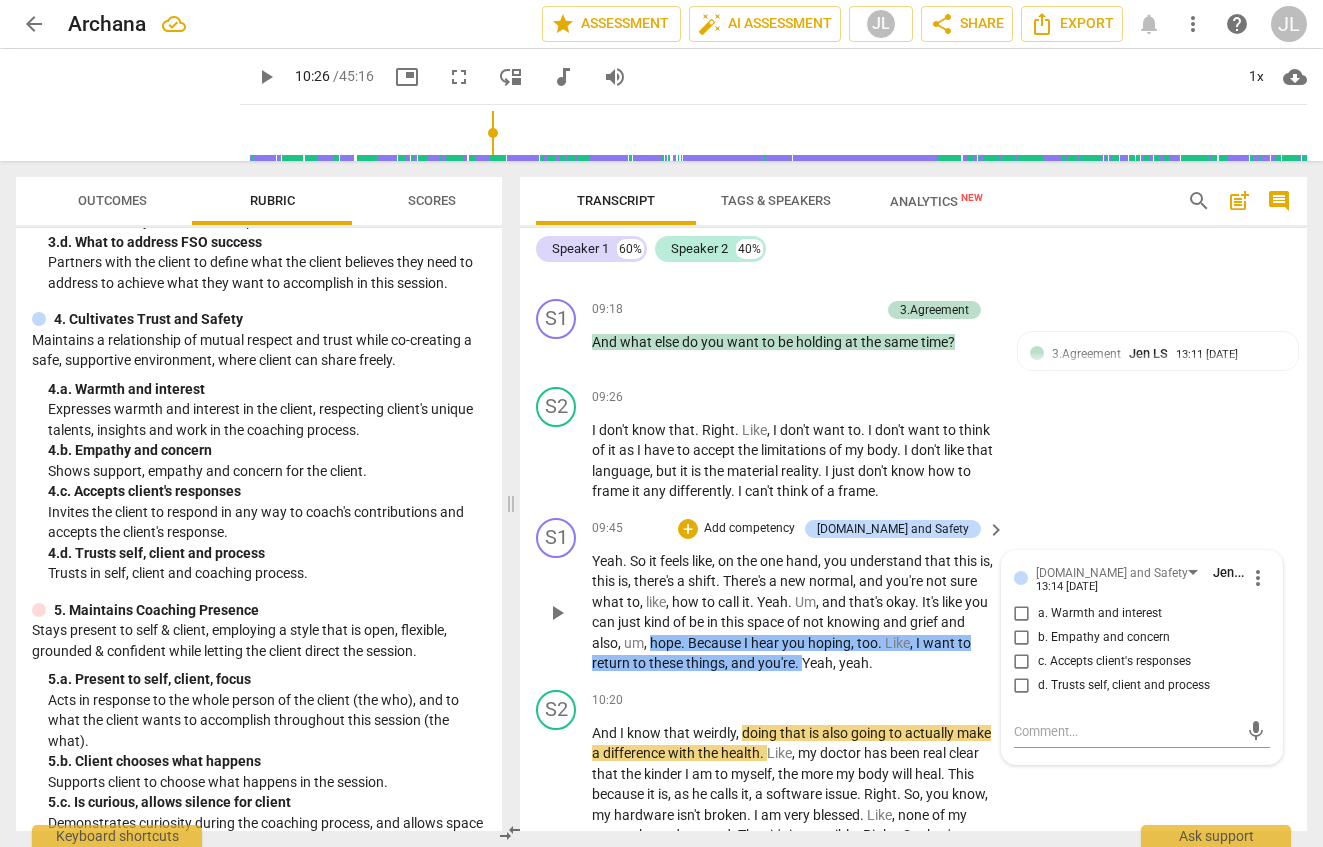 click on "shift" at bounding box center (702, 581) 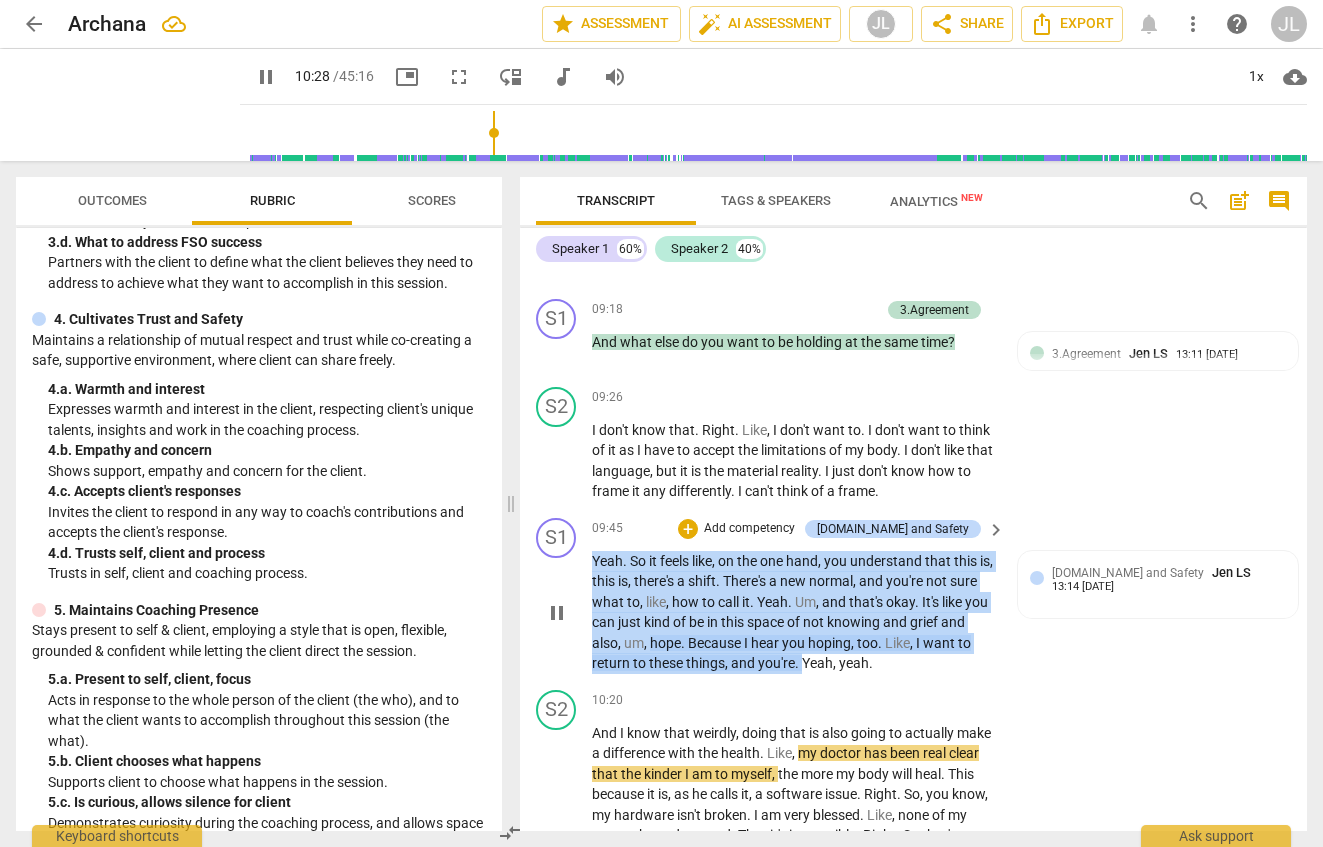 drag, startPoint x: 593, startPoint y: 568, endPoint x: 853, endPoint y: 666, distance: 277.85608 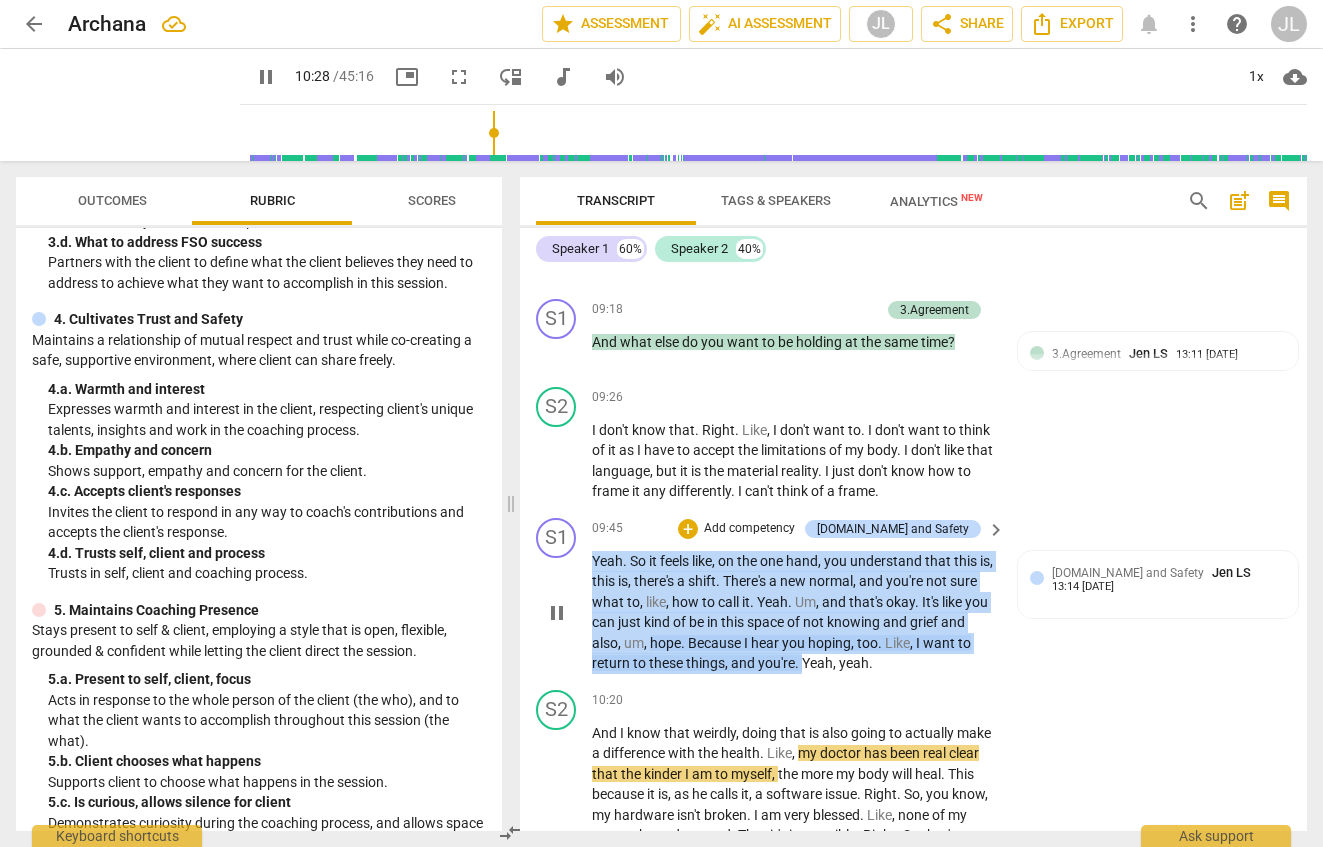 click on "Yeah .   So   it   feels   like ,   on   the   one   hand ,   you   understand   that   this   is ,   this   is ,   there's   a   shift .   There's   a   new   normal ,   and   you're   not   sure   what   to ,   like ,   how   to   call   it .   Yeah .   Um ,   and   that's   okay .   It's   like   you   can   just   kind   of   be   in   this   space   of   not   knowing   and   grief   and   also ,   um ,   hope .   Because   I   hear   you   hoping ,   too .   Like ,   I   want   to   return   to   these   things ,   and   you're .   Yeah ,   yeah ." at bounding box center (793, 612) 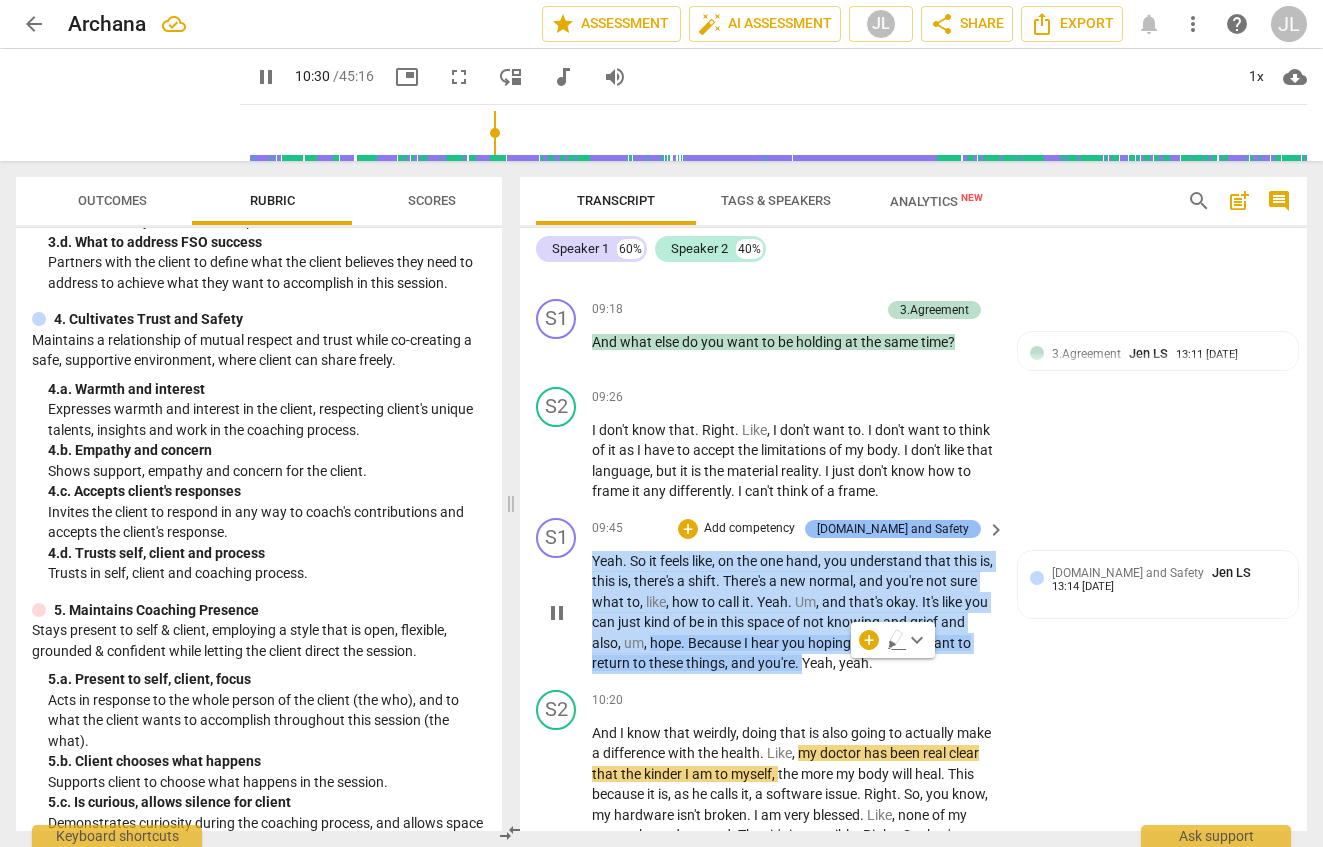 click on "[DOMAIN_NAME] and Safety" at bounding box center [893, 529] 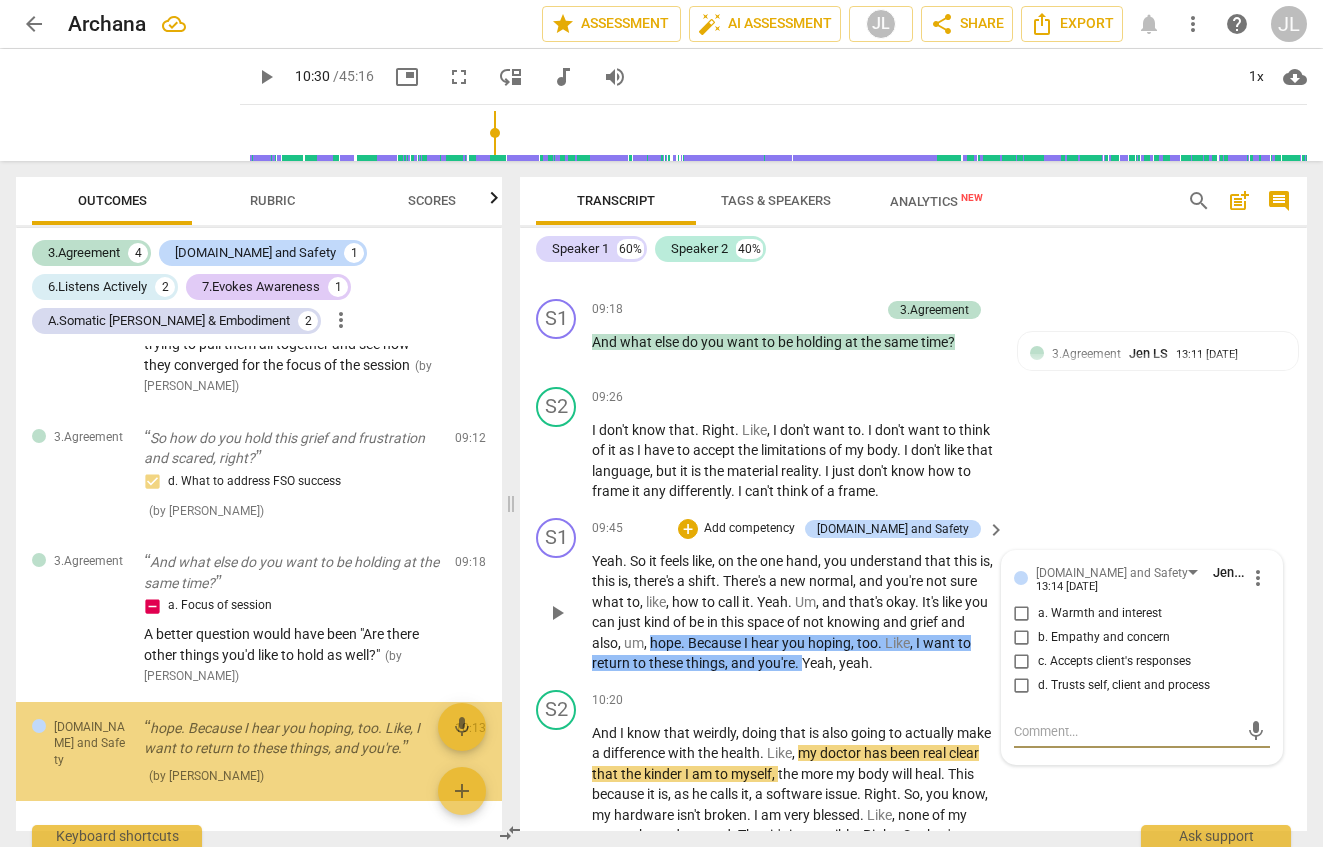 scroll, scrollTop: 1546, scrollLeft: 0, axis: vertical 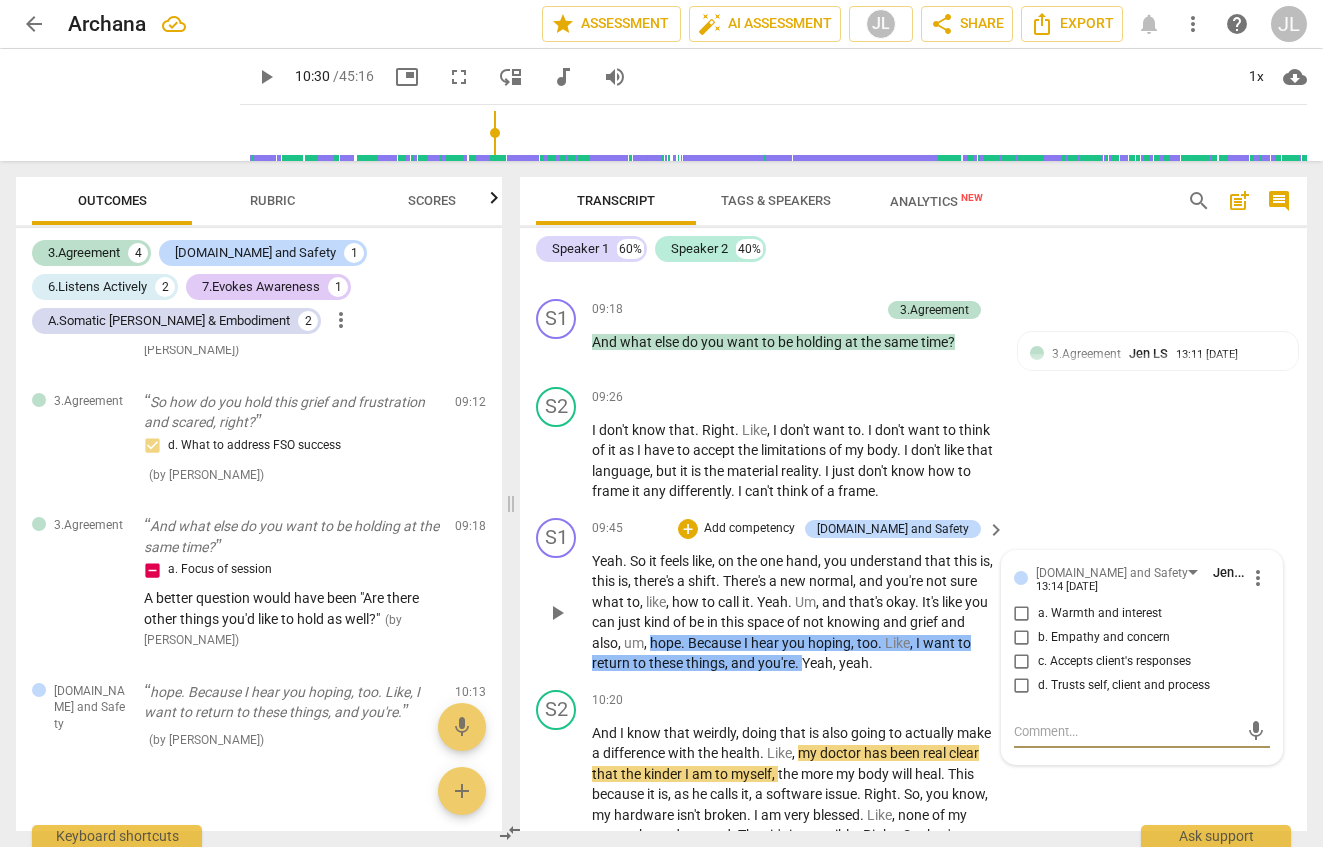 click on "d. Trusts self, client and process" at bounding box center (1022, 686) 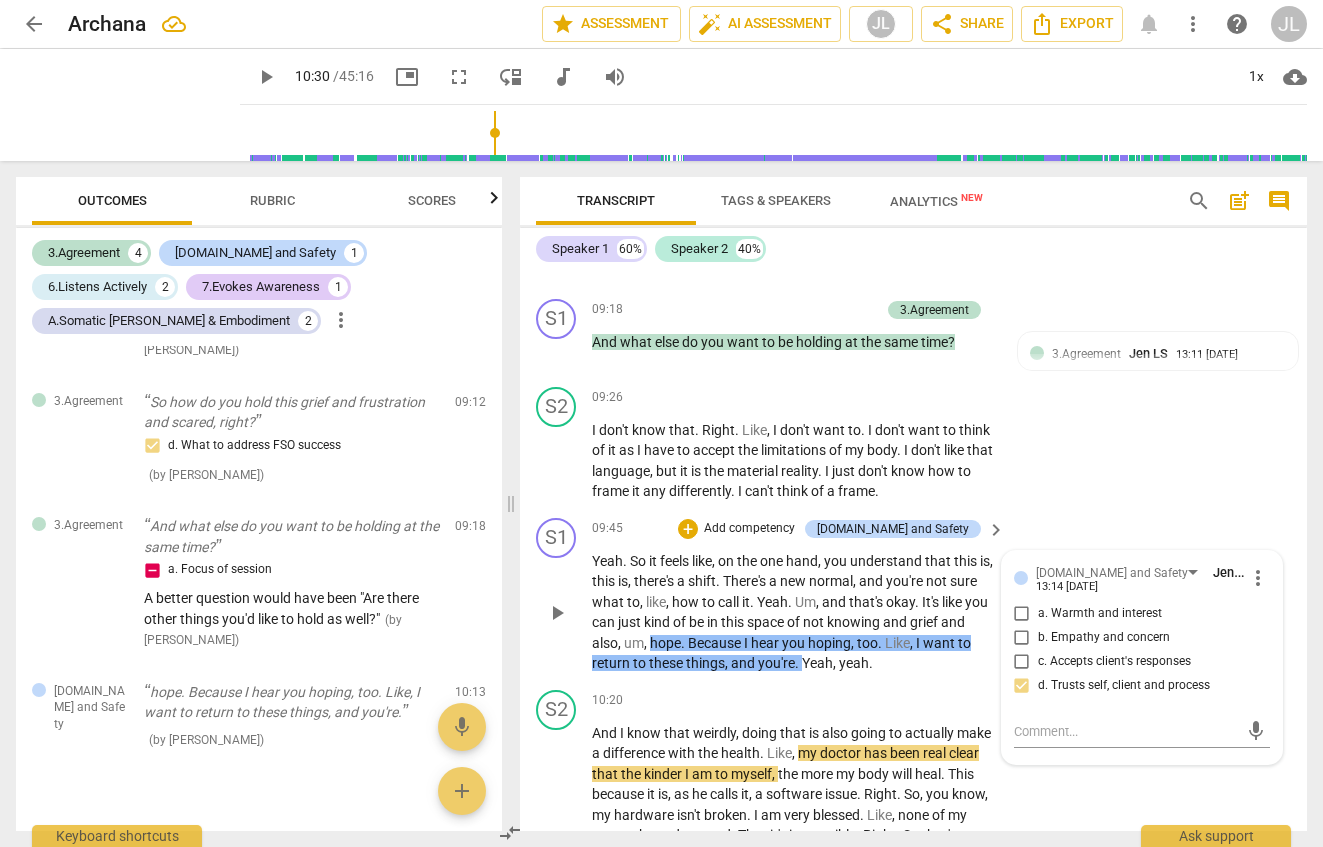 click on "a. Warmth and interest" at bounding box center (1022, 614) 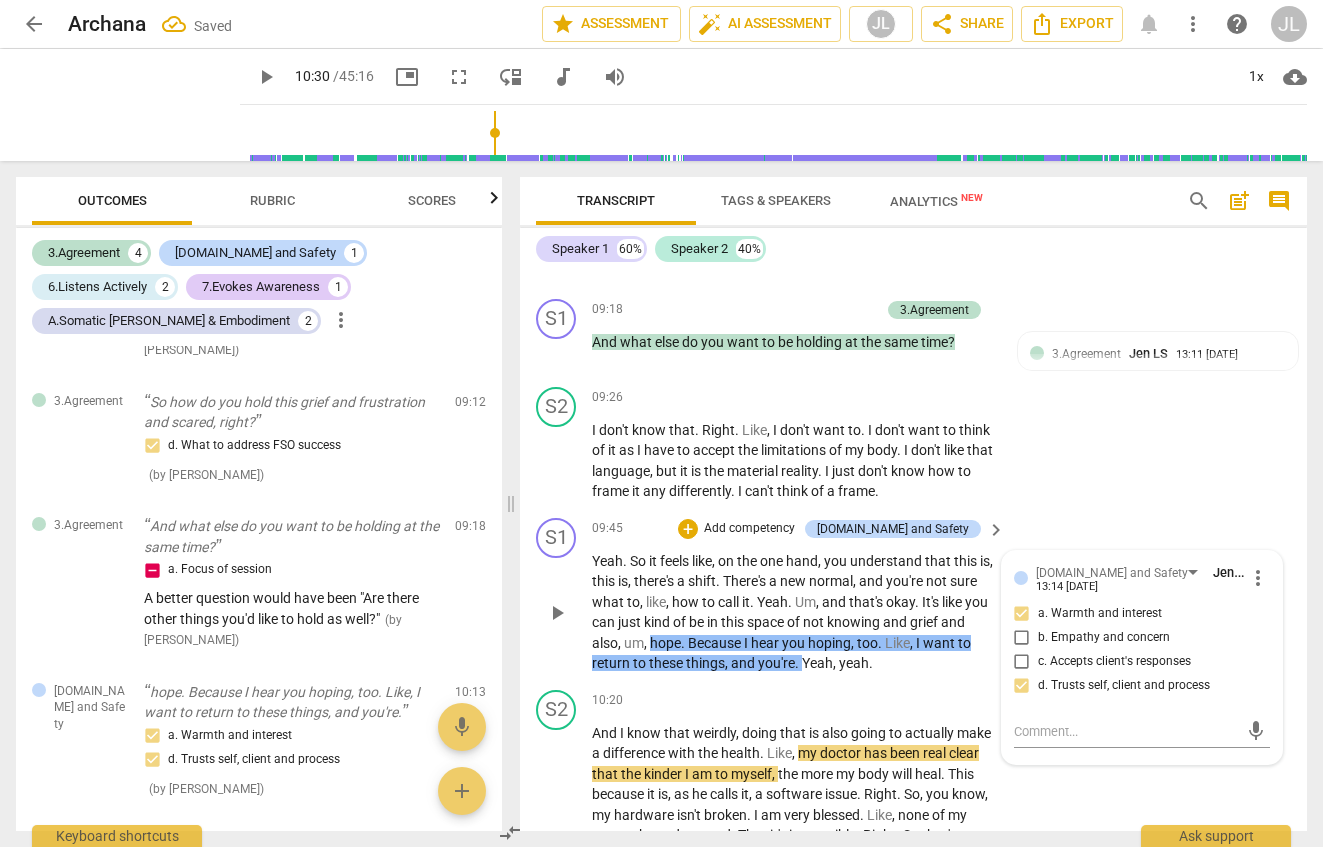 click on "b. Empathy and concern" at bounding box center (1022, 638) 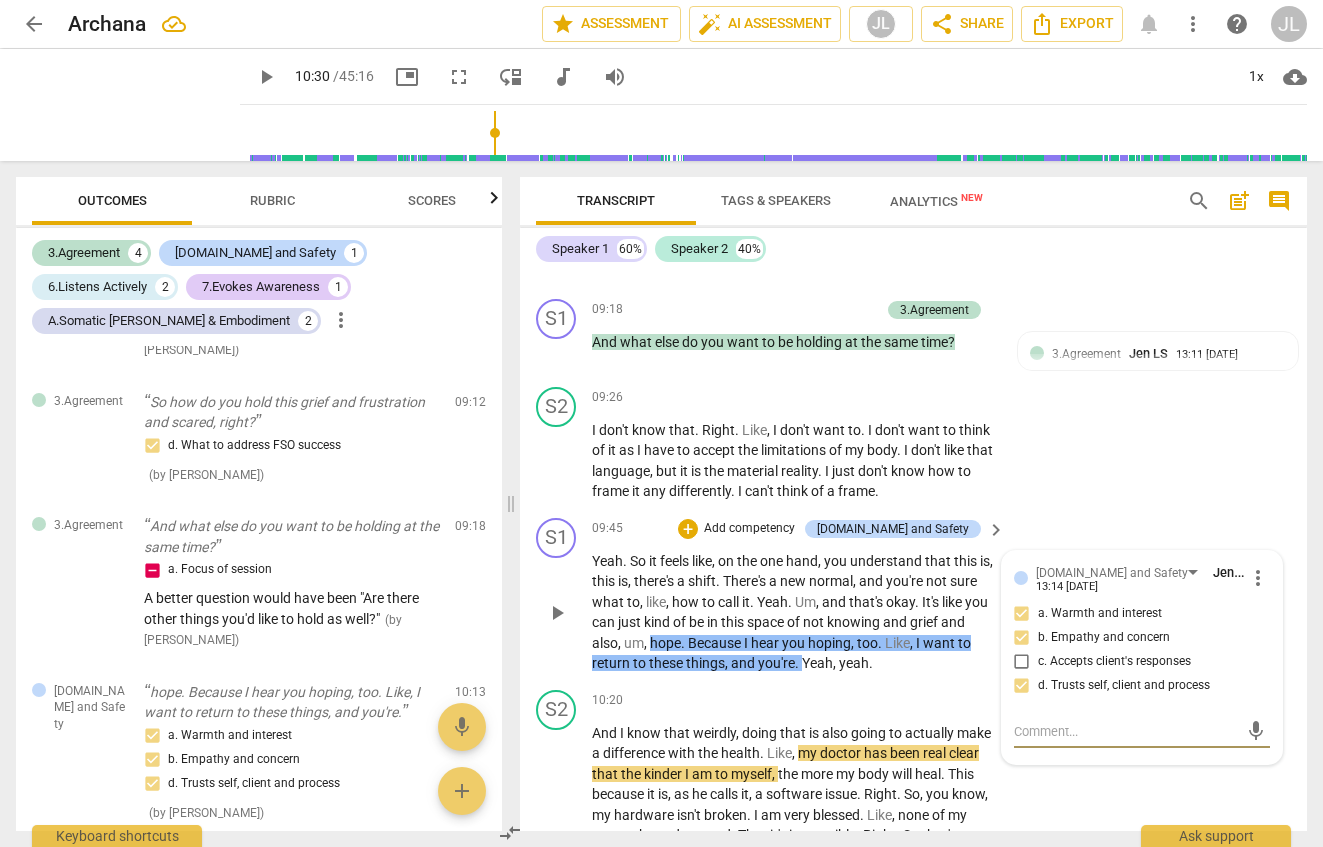 click at bounding box center [1126, 731] 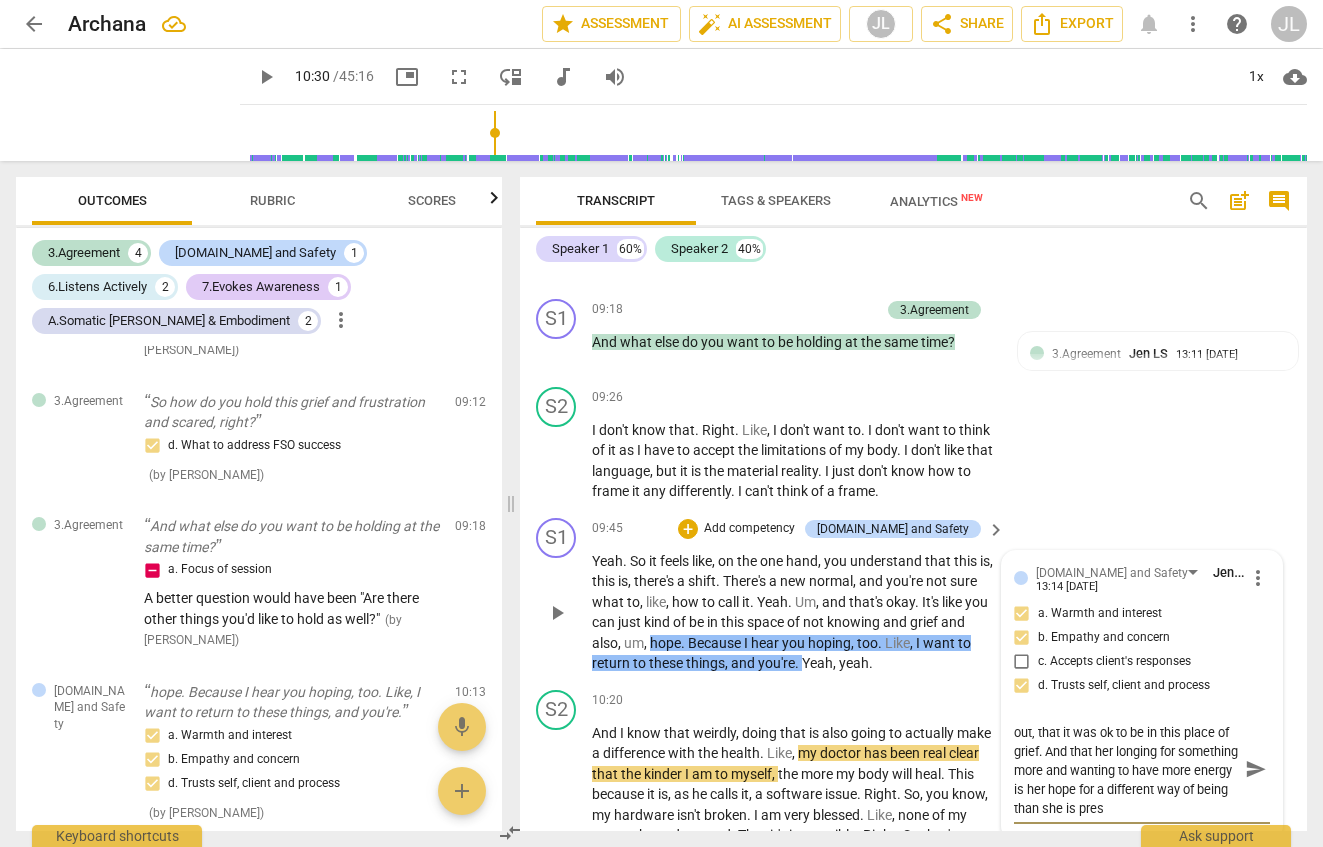 scroll, scrollTop: 37, scrollLeft: 0, axis: vertical 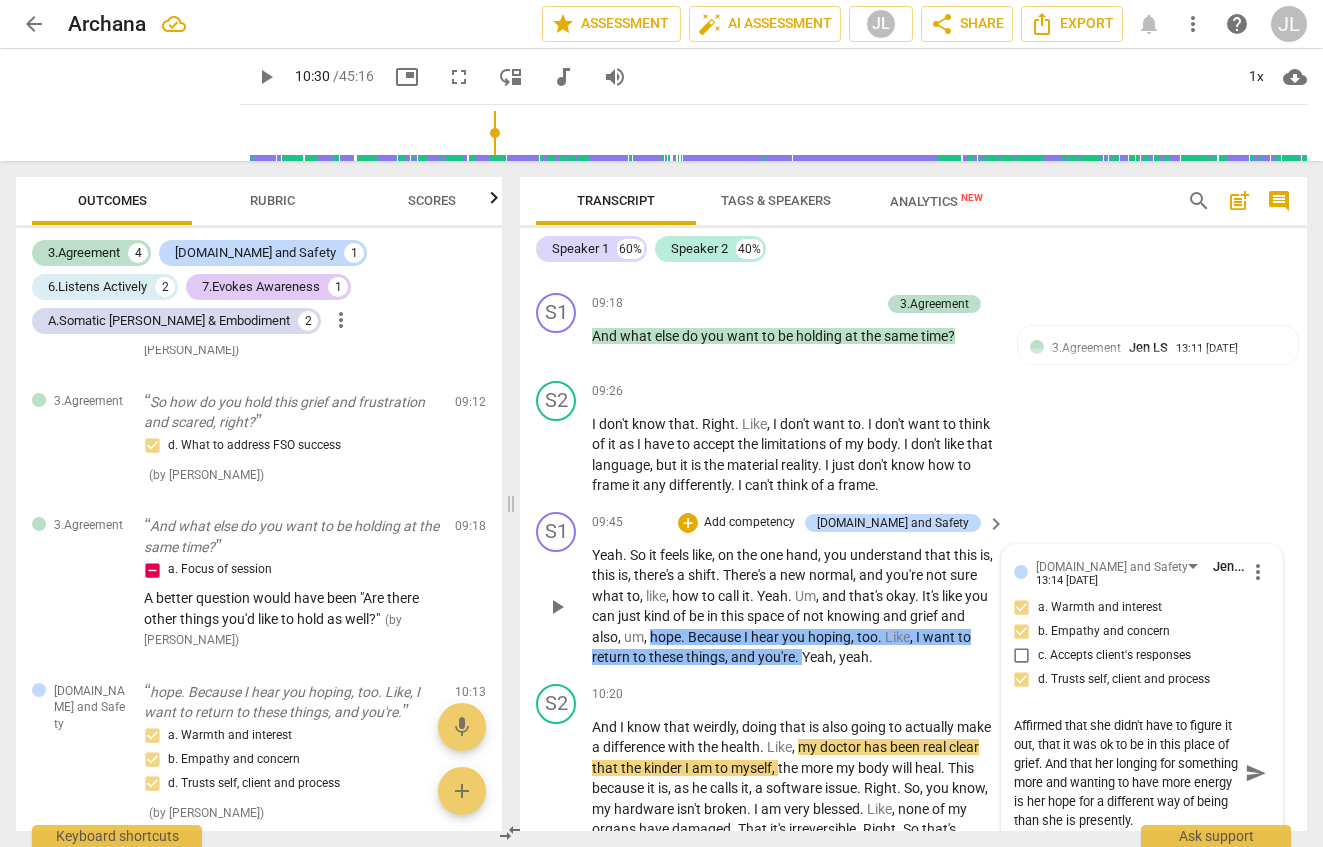 click on "send" at bounding box center (1255, 773) 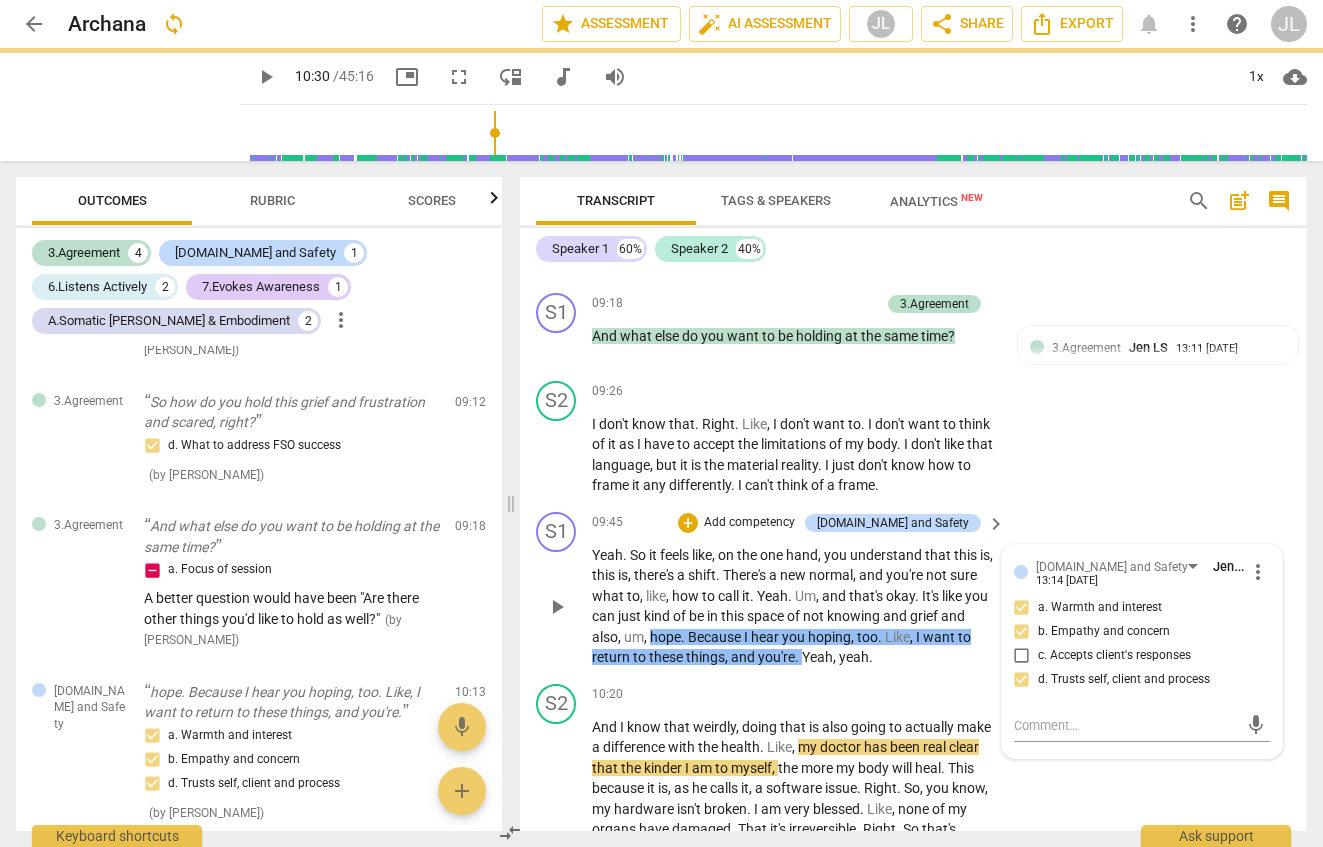 scroll, scrollTop: 0, scrollLeft: 0, axis: both 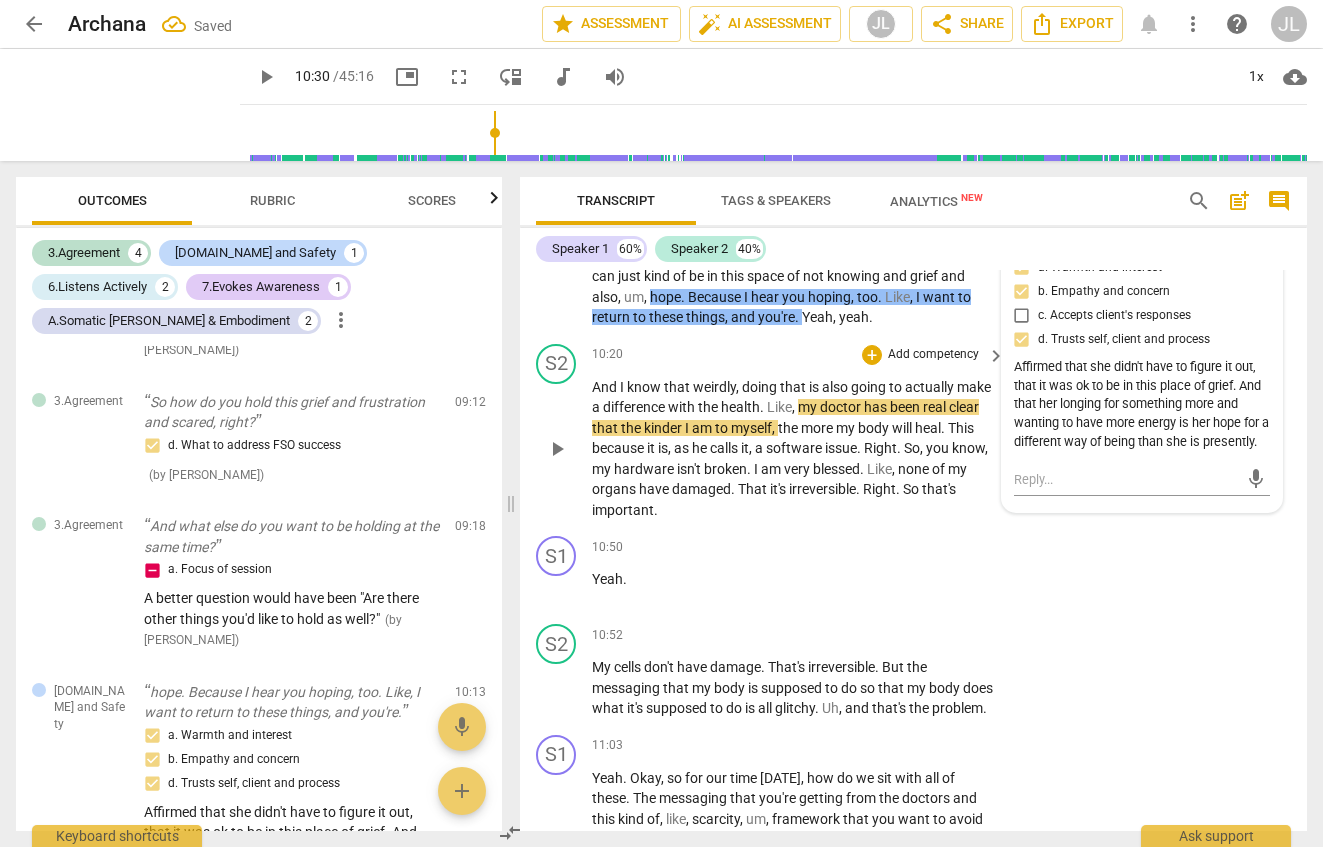 click on "And" at bounding box center [606, 387] 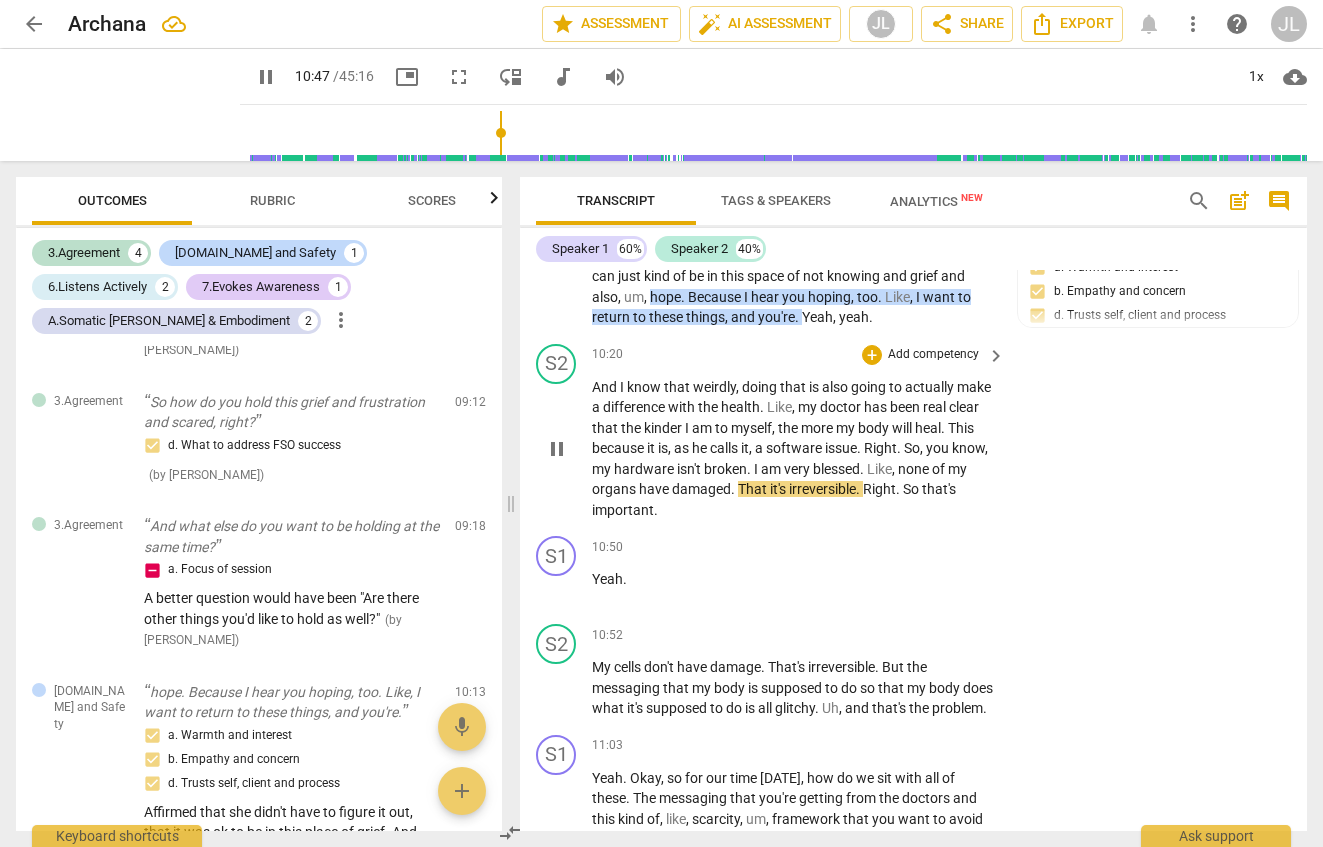 click on "have" at bounding box center (655, 489) 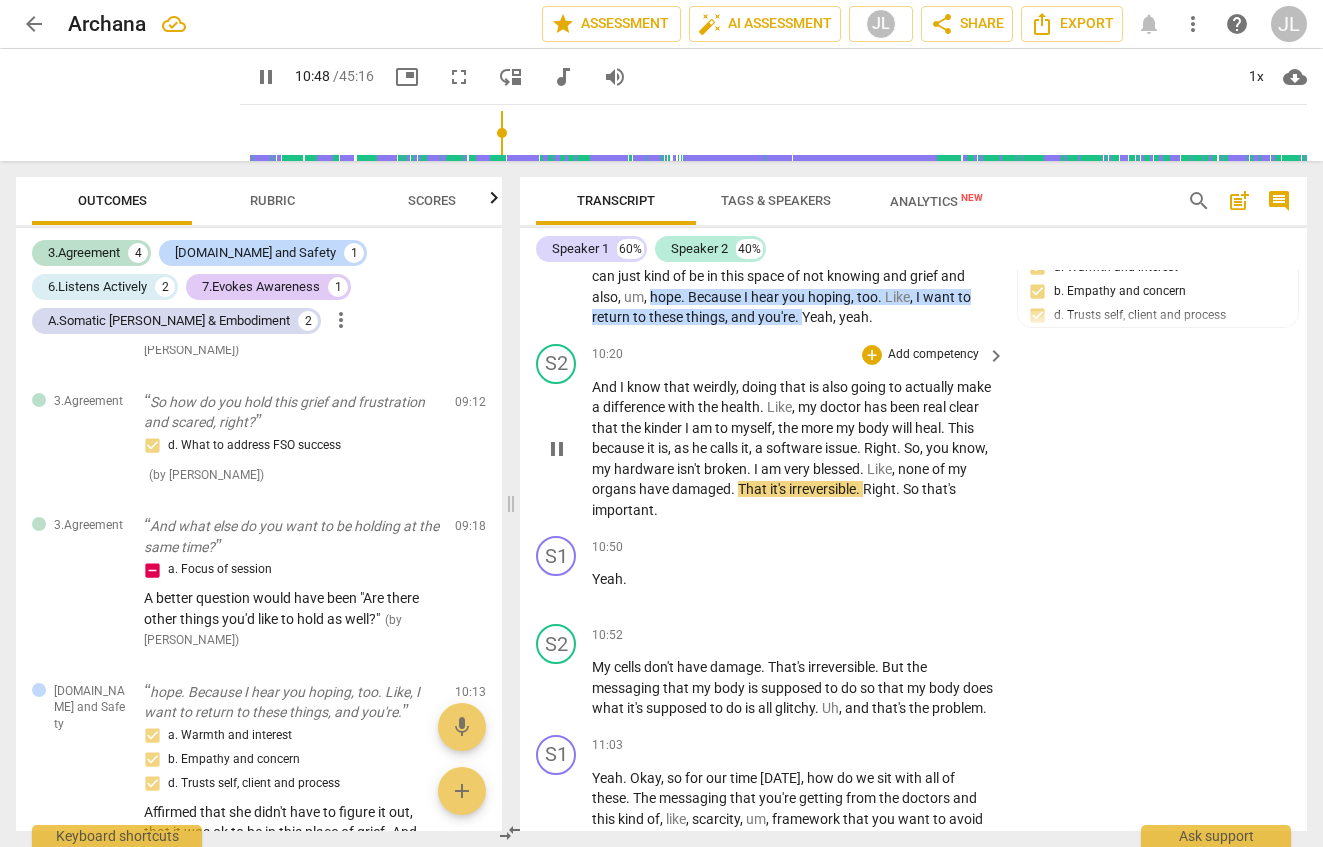 click on "damaged" at bounding box center [701, 489] 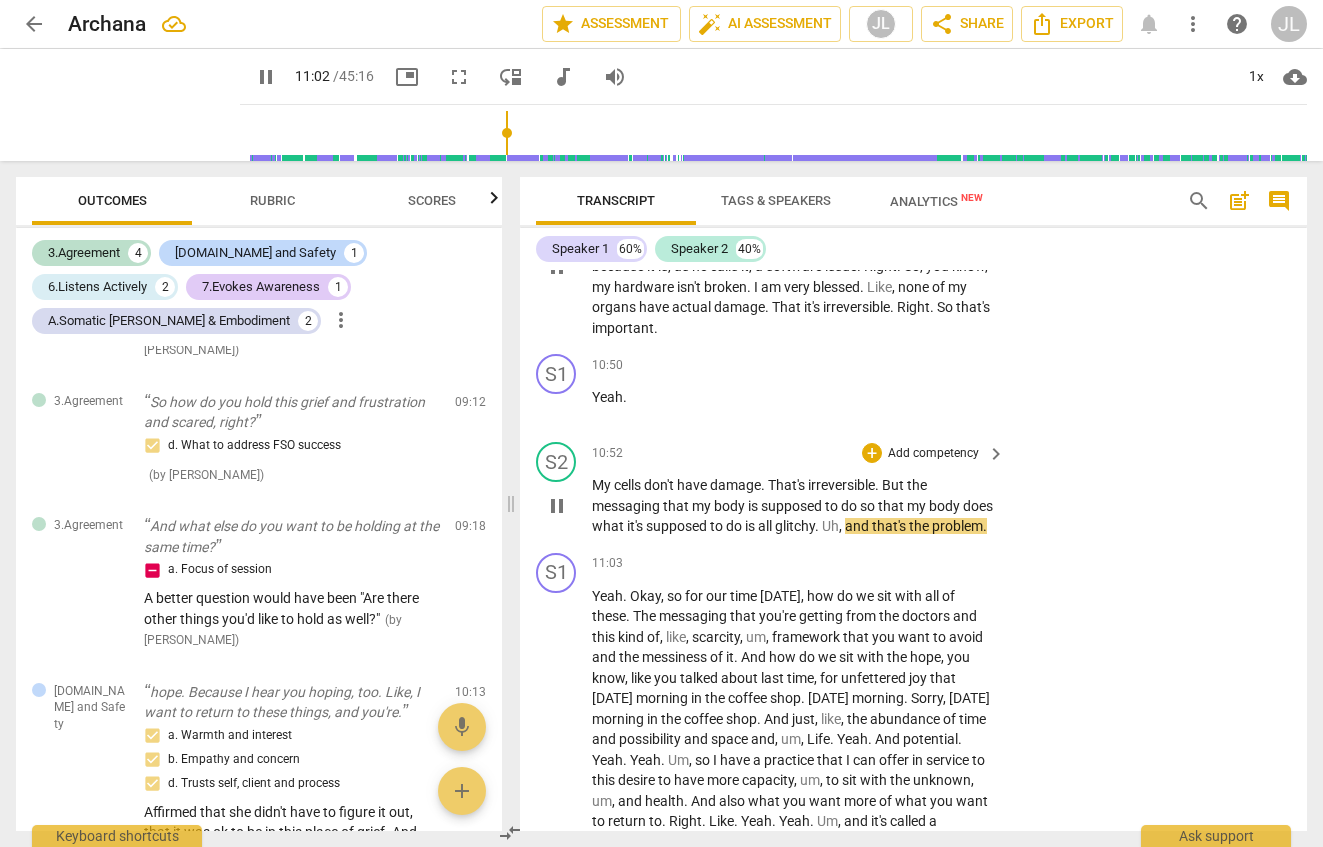 scroll, scrollTop: 6569, scrollLeft: 0, axis: vertical 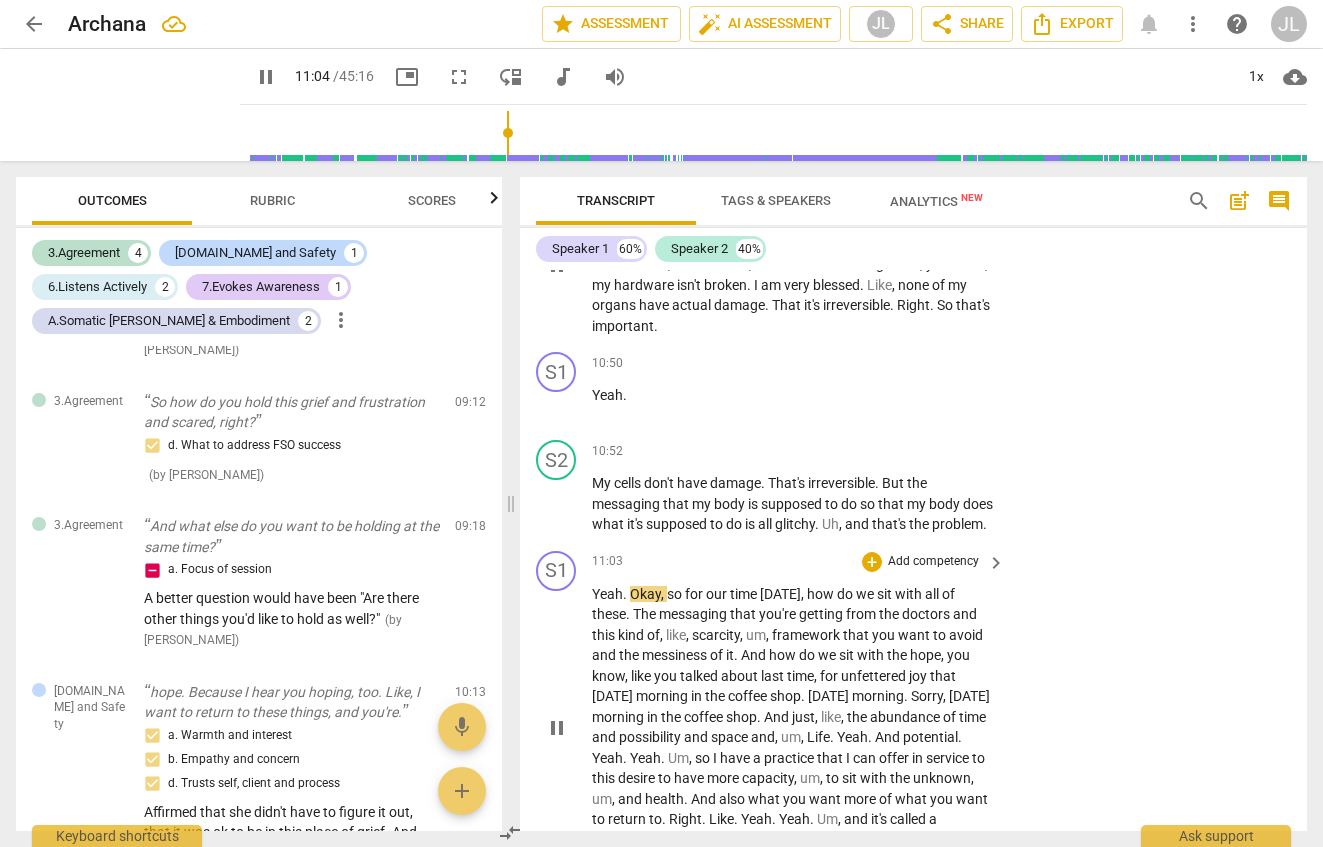click on "Yeah" at bounding box center [607, 594] 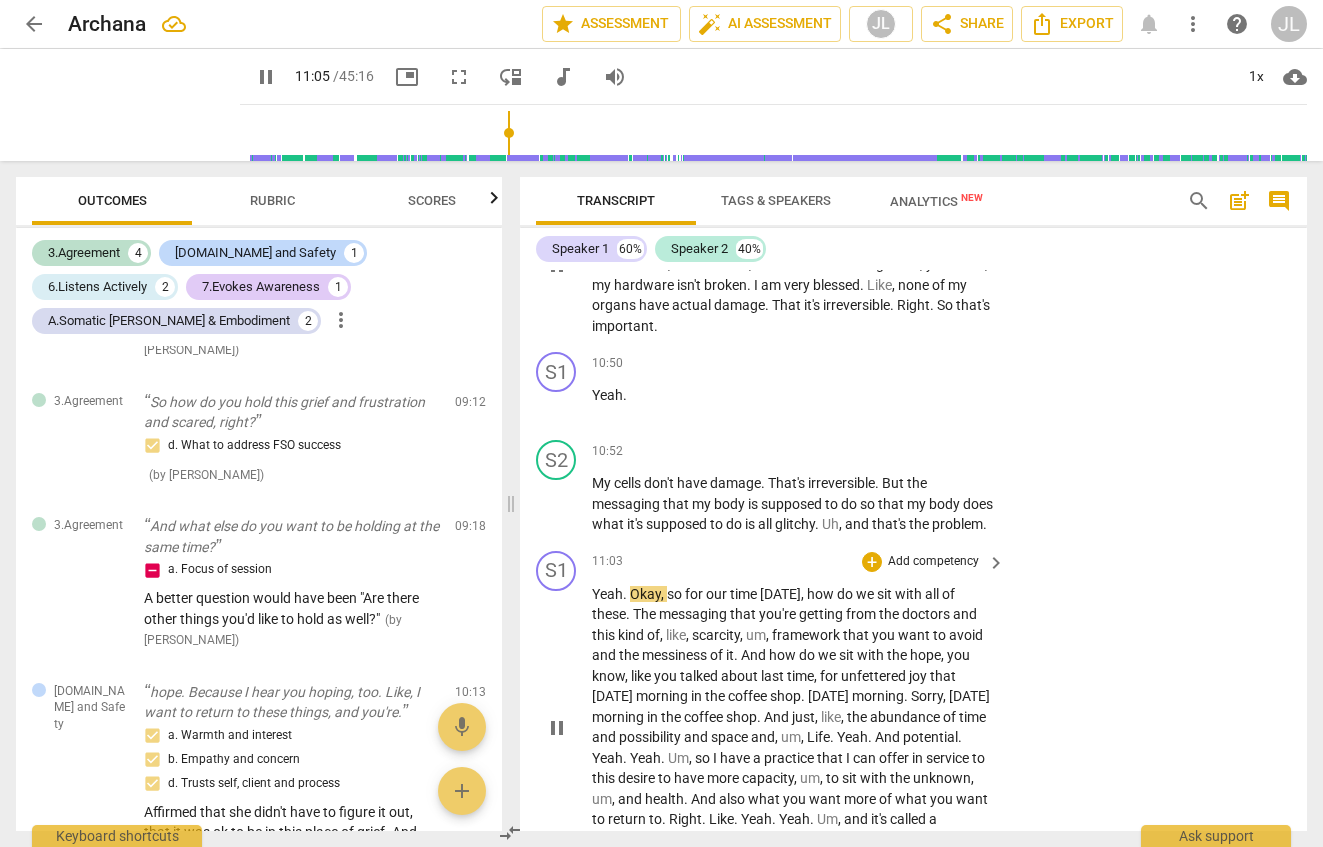 click on "." at bounding box center (626, 594) 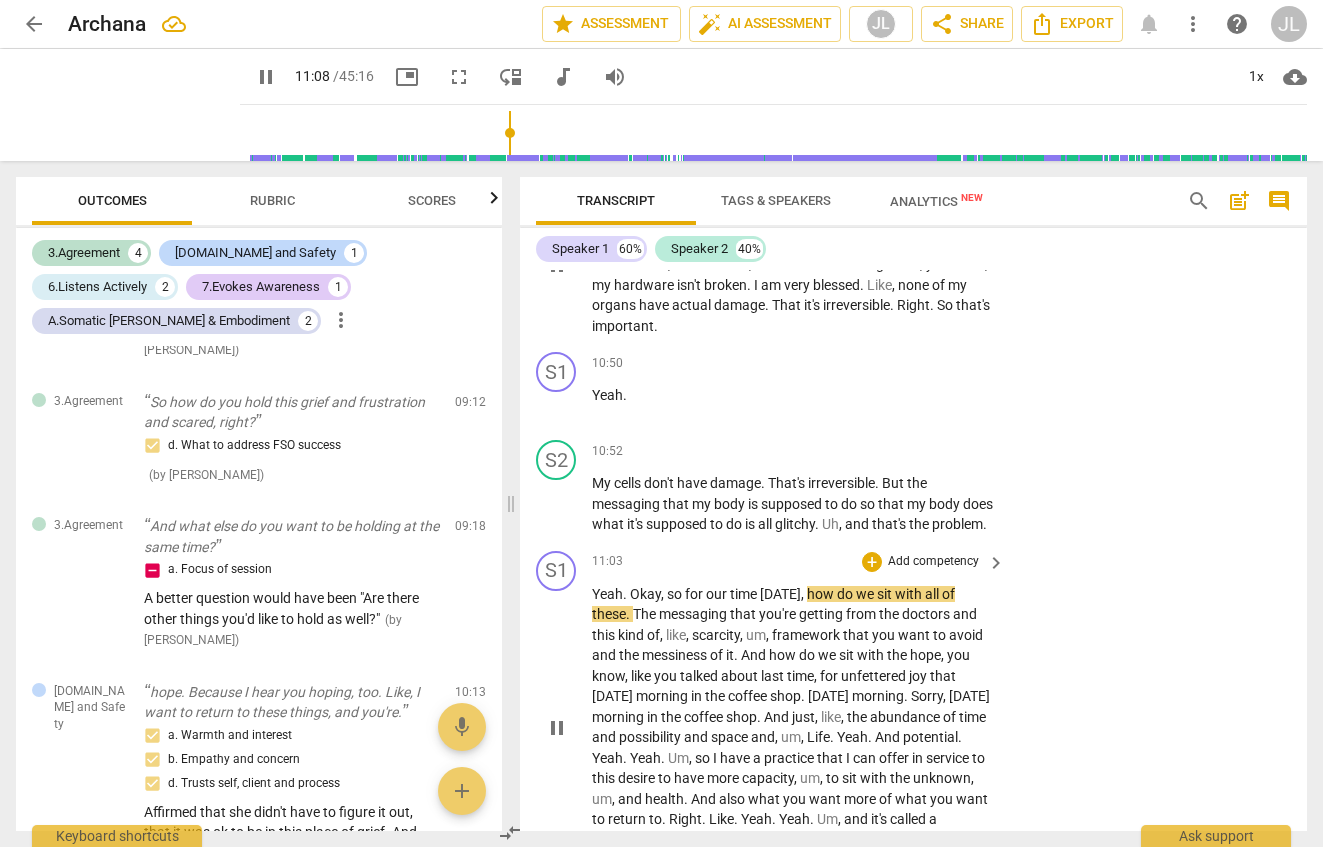 click on "so" at bounding box center (676, 594) 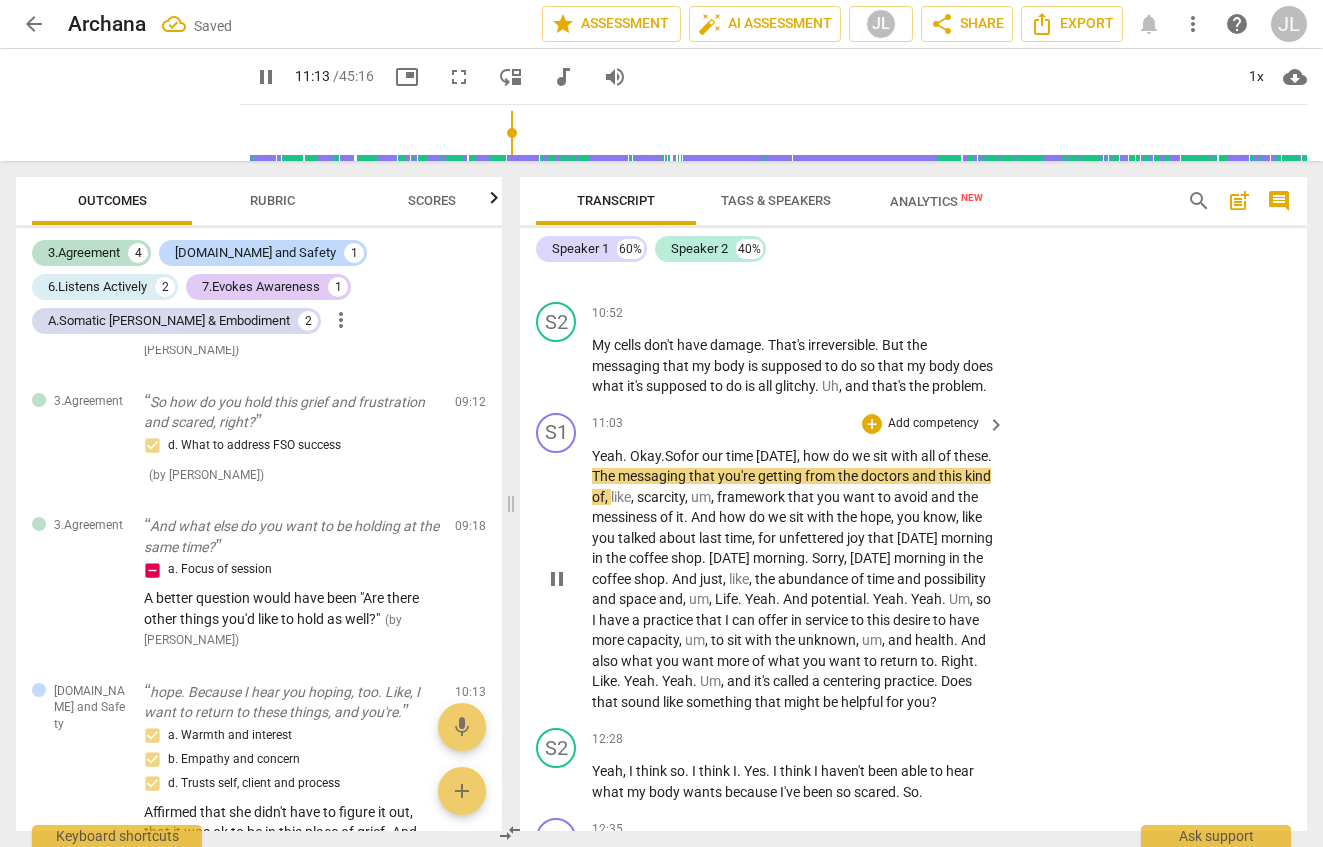 scroll, scrollTop: 6714, scrollLeft: 0, axis: vertical 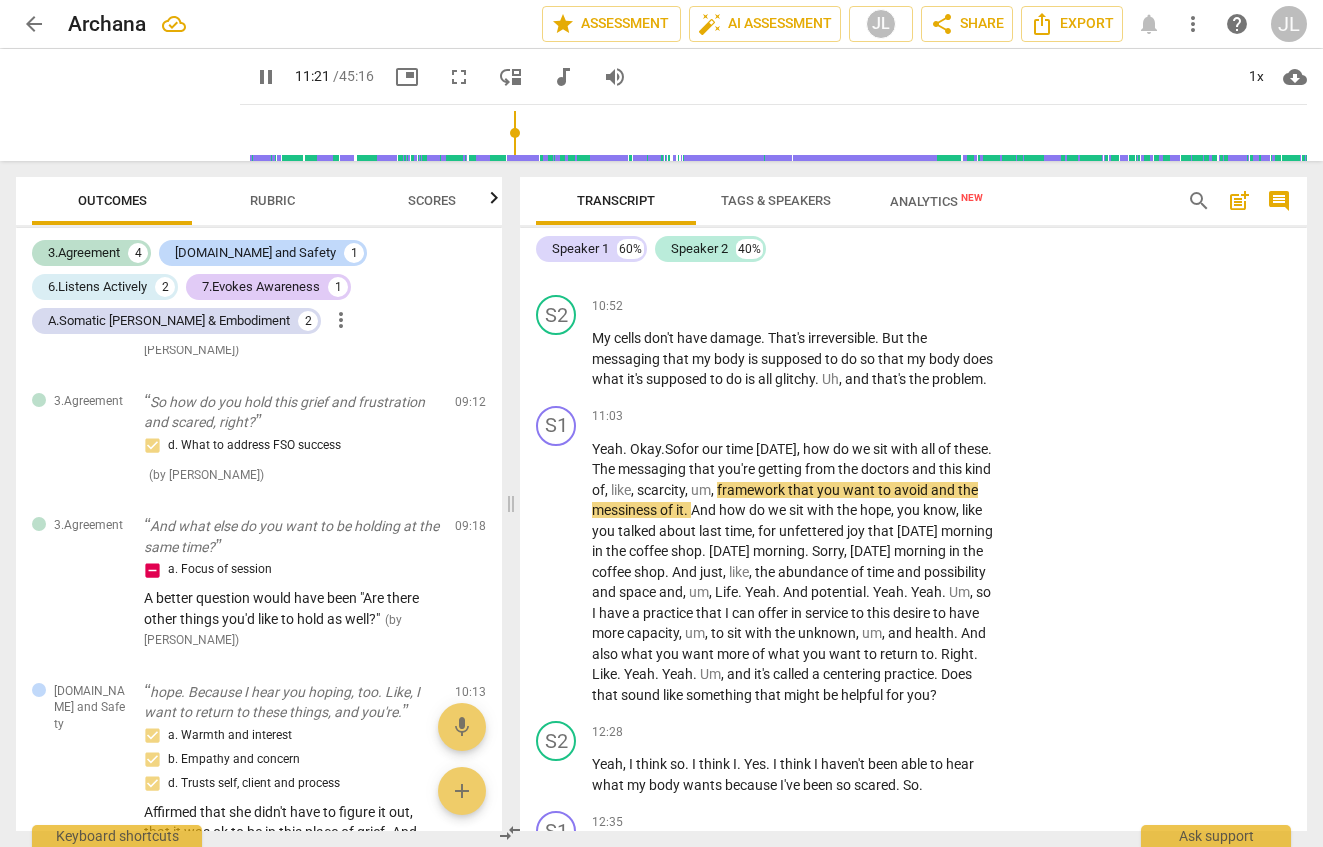 click 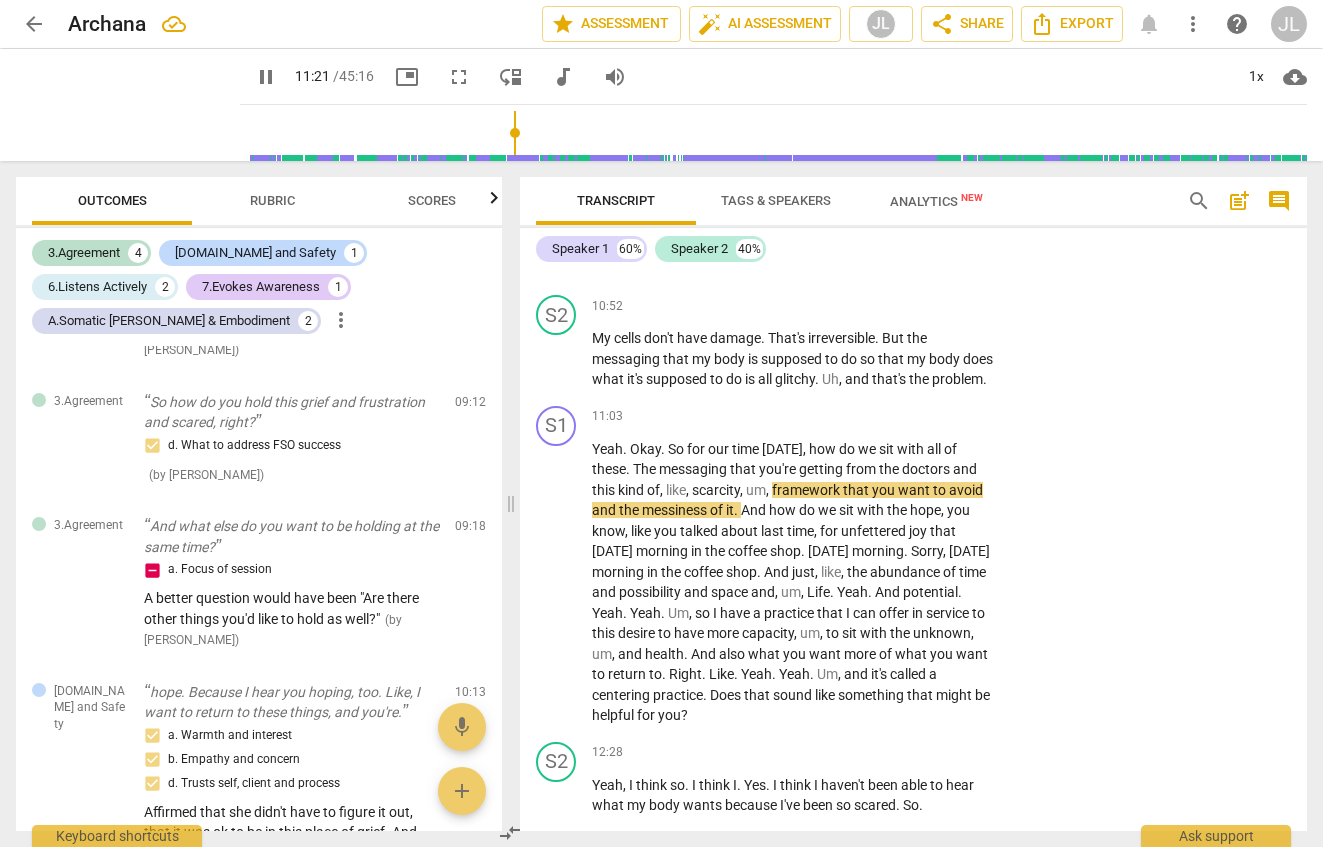 scroll, scrollTop: 0, scrollLeft: 26, axis: horizontal 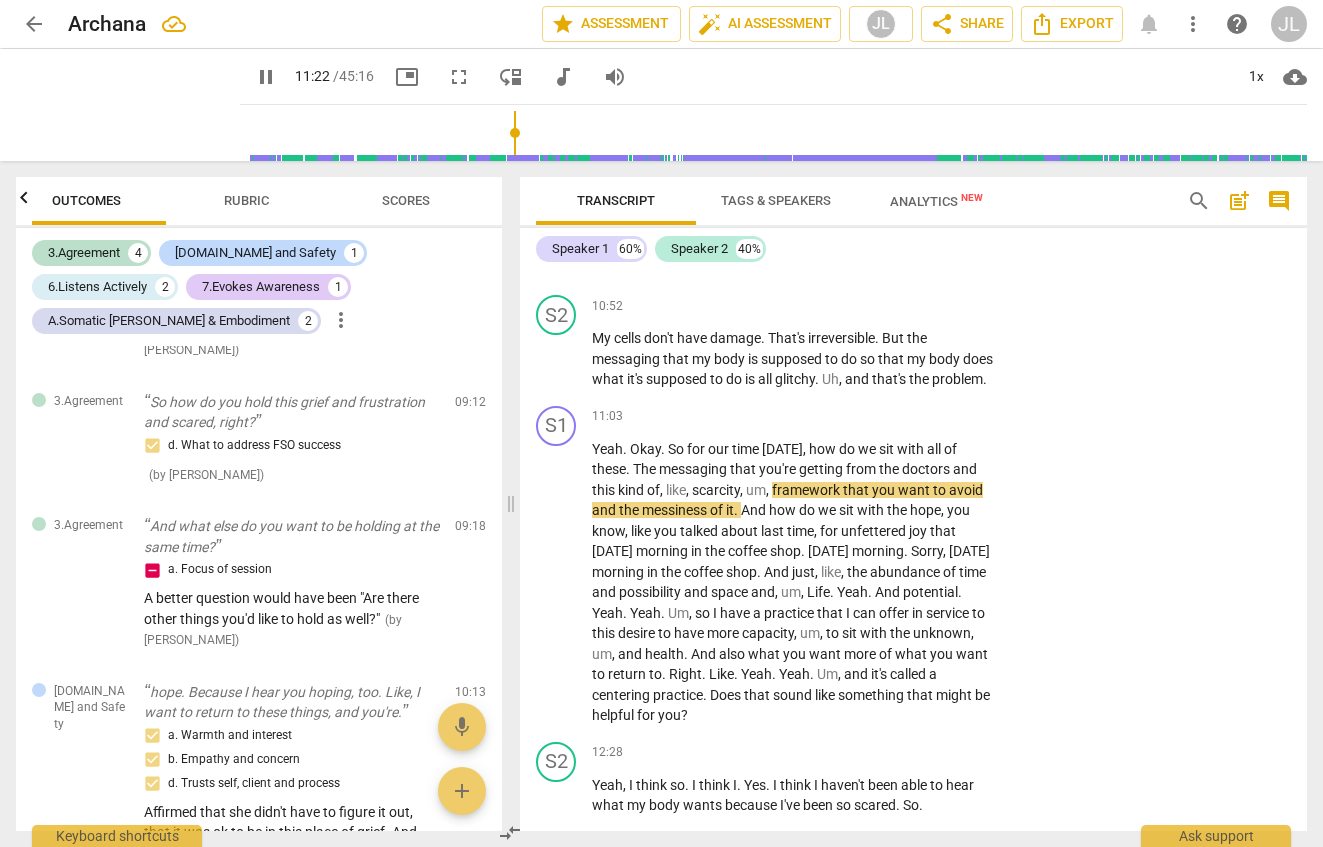 click 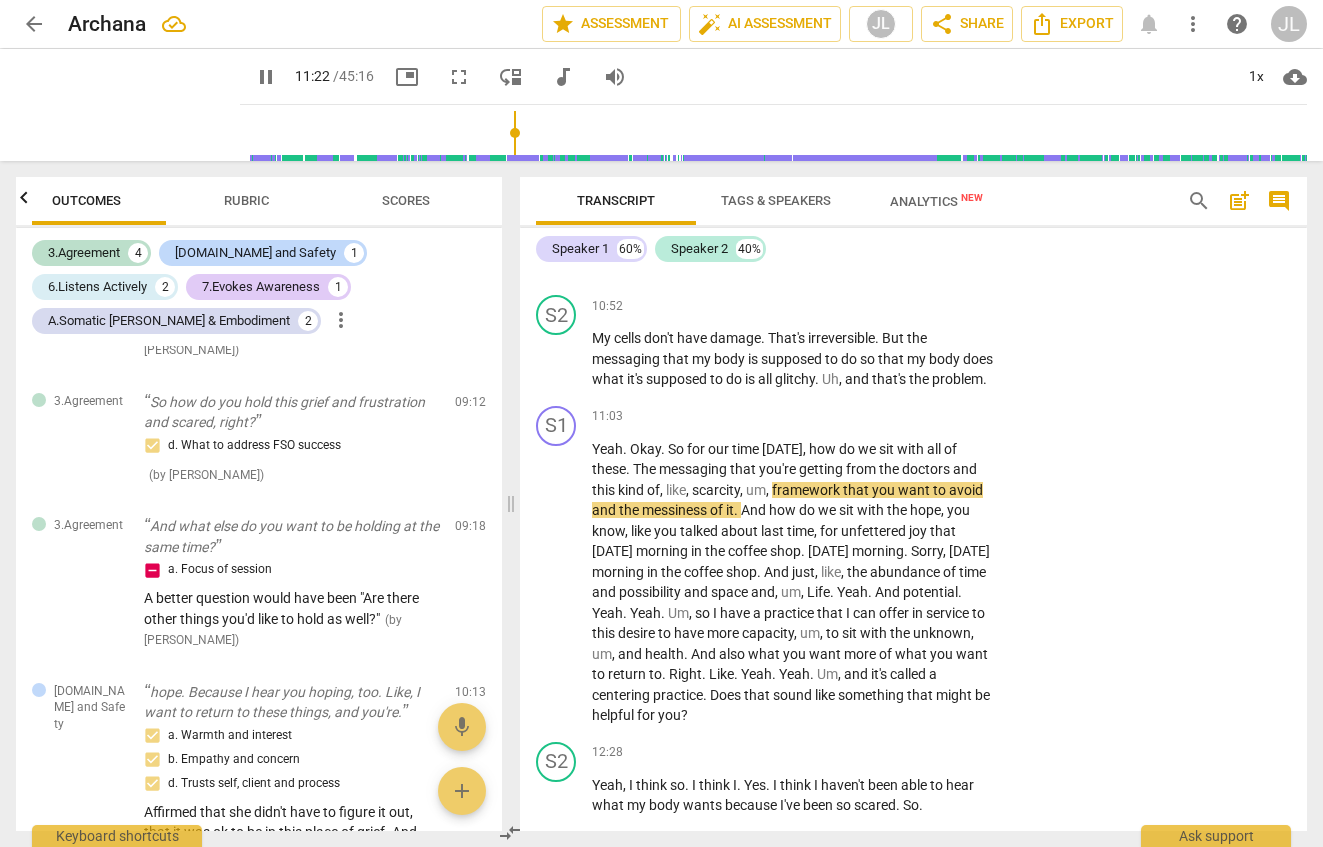 scroll, scrollTop: 0, scrollLeft: 0, axis: both 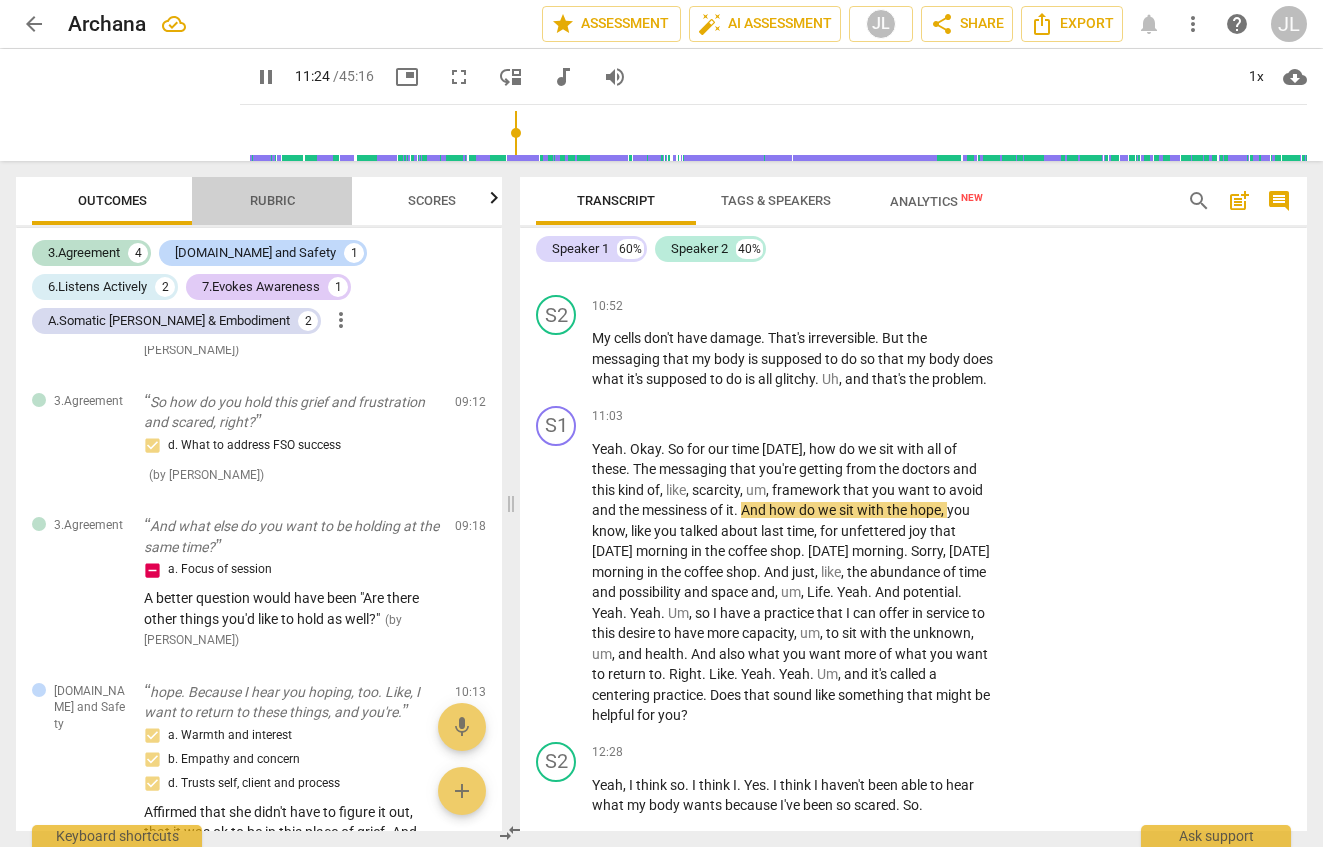 click on "Rubric" at bounding box center [272, 200] 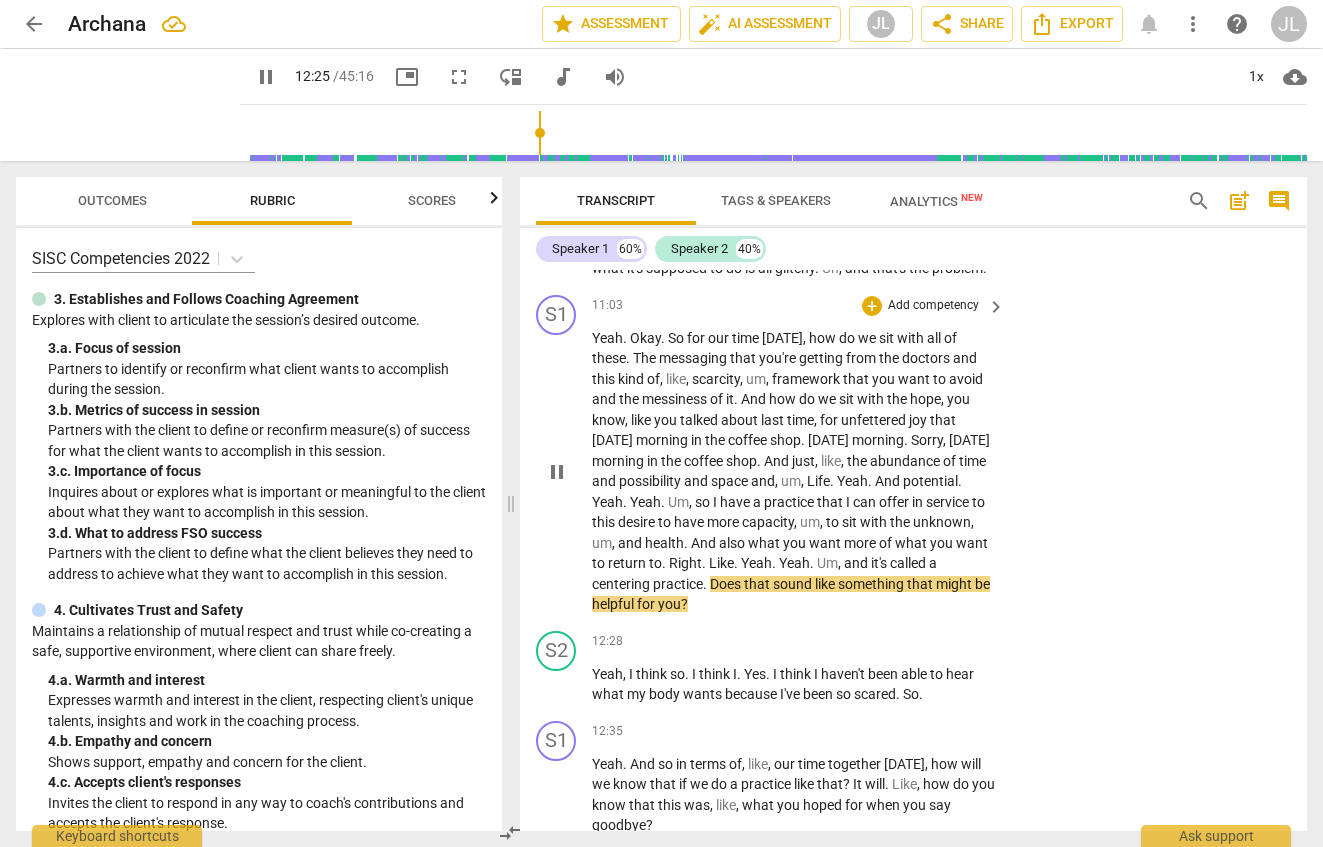 scroll, scrollTop: 6866, scrollLeft: 0, axis: vertical 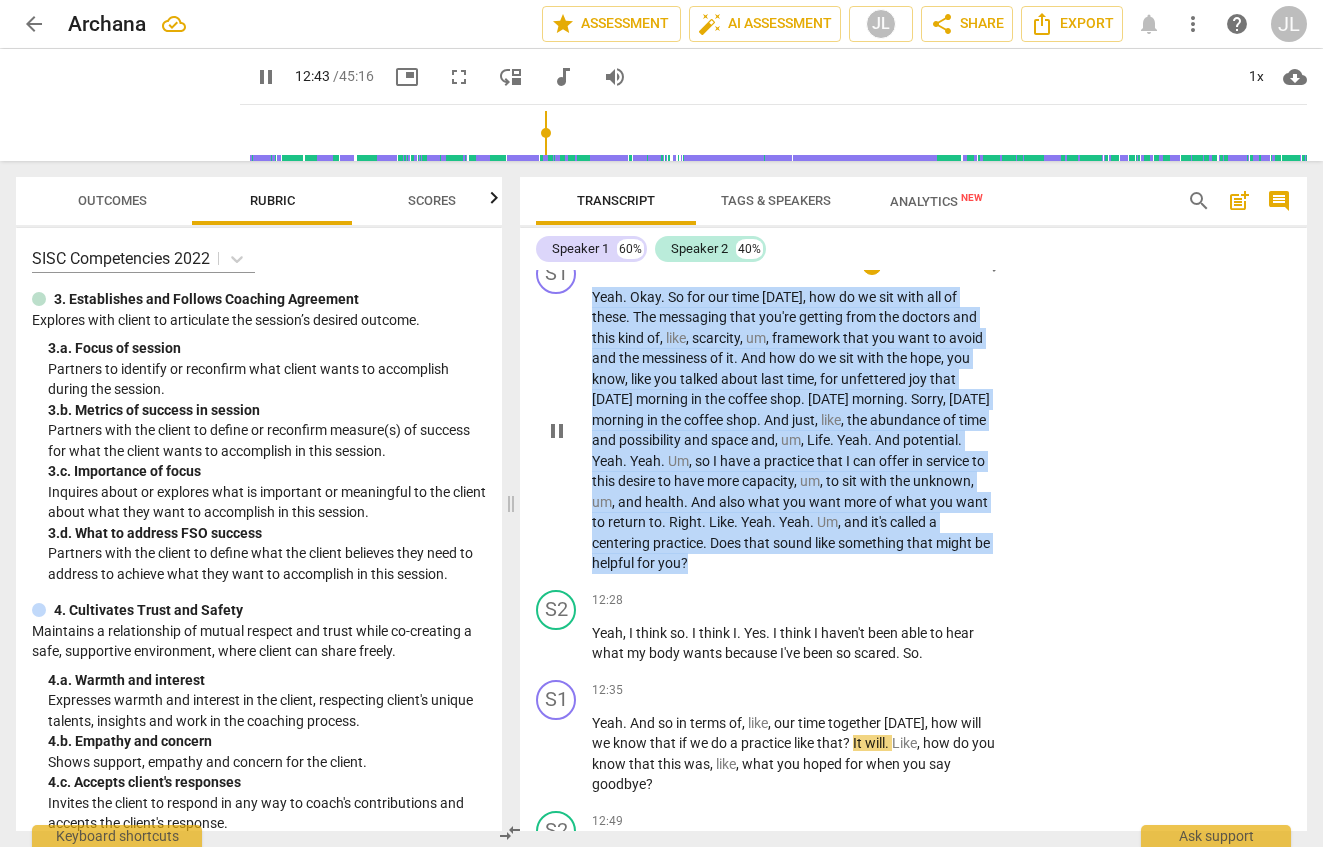 drag, startPoint x: 594, startPoint y: 321, endPoint x: 845, endPoint y: 589, distance: 367.18524 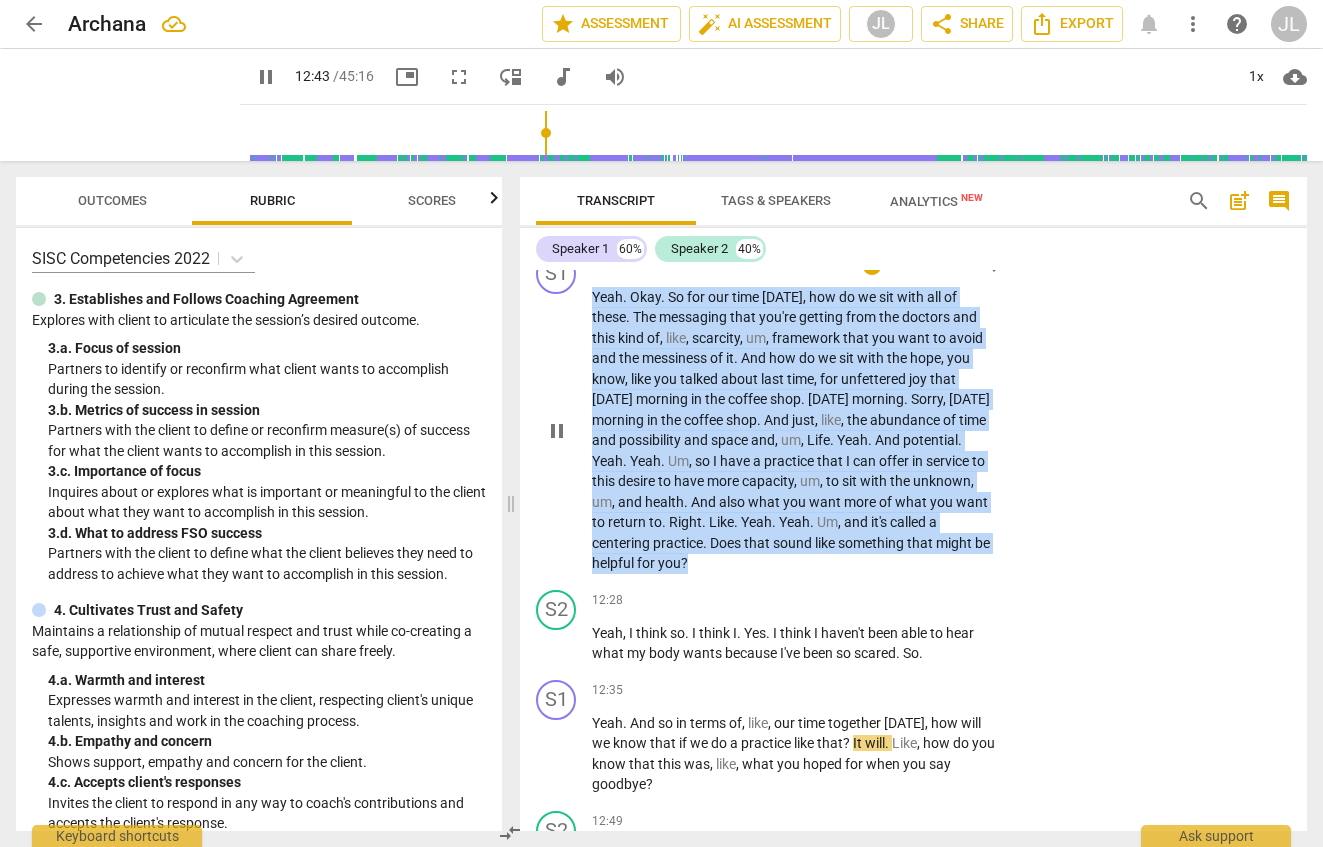 click on "Yeah .   Okay .   So   for   our   time   [DATE] ,   how   do   we   sit   with   all   of   these .   The   messaging   that   you're   getting   from   the   doctors   and   this   kind   of ,   like ,   scarcity ,   um ,   framework   that   you   want   to   avoid   and   the   messiness   of   it .   And   how   do   we   sit   with   the   hope ,   you   know ,   like   you   talked   about   last   time ,   for   unfettered   joy   that   [DATE]   morning   in   the   coffee   shop .   [DATE]   morning .   Sorry ,   [DATE]   morning   in   the   coffee   shop .   And   just ,   like ,   the   abundance   of   time   and   possibility   and   space   and ,   um ,   Life .   Yeah .   And   potential .   Yeah .   Yeah .   Um ,   so   I   have   a   practice   that   I   can   offer   in   service   to   this   desire   to   have   more   capacity ,   um ,   to   sit   with   the   unknown ,   um ,   and   health .   And   also   what   you   want   more   of   what   you   want   to   return   to .   ." at bounding box center [793, 430] 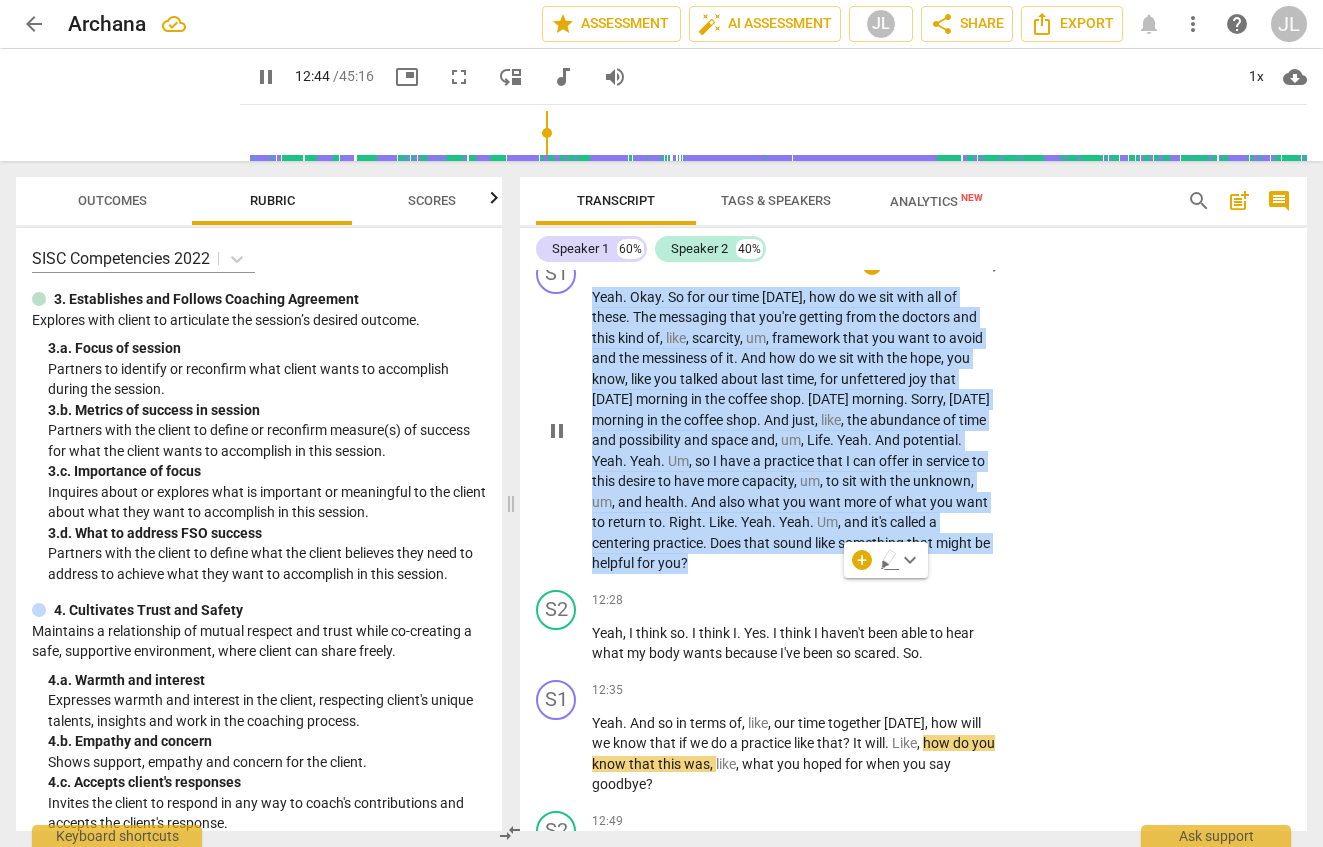click on "Add competency" at bounding box center [933, 265] 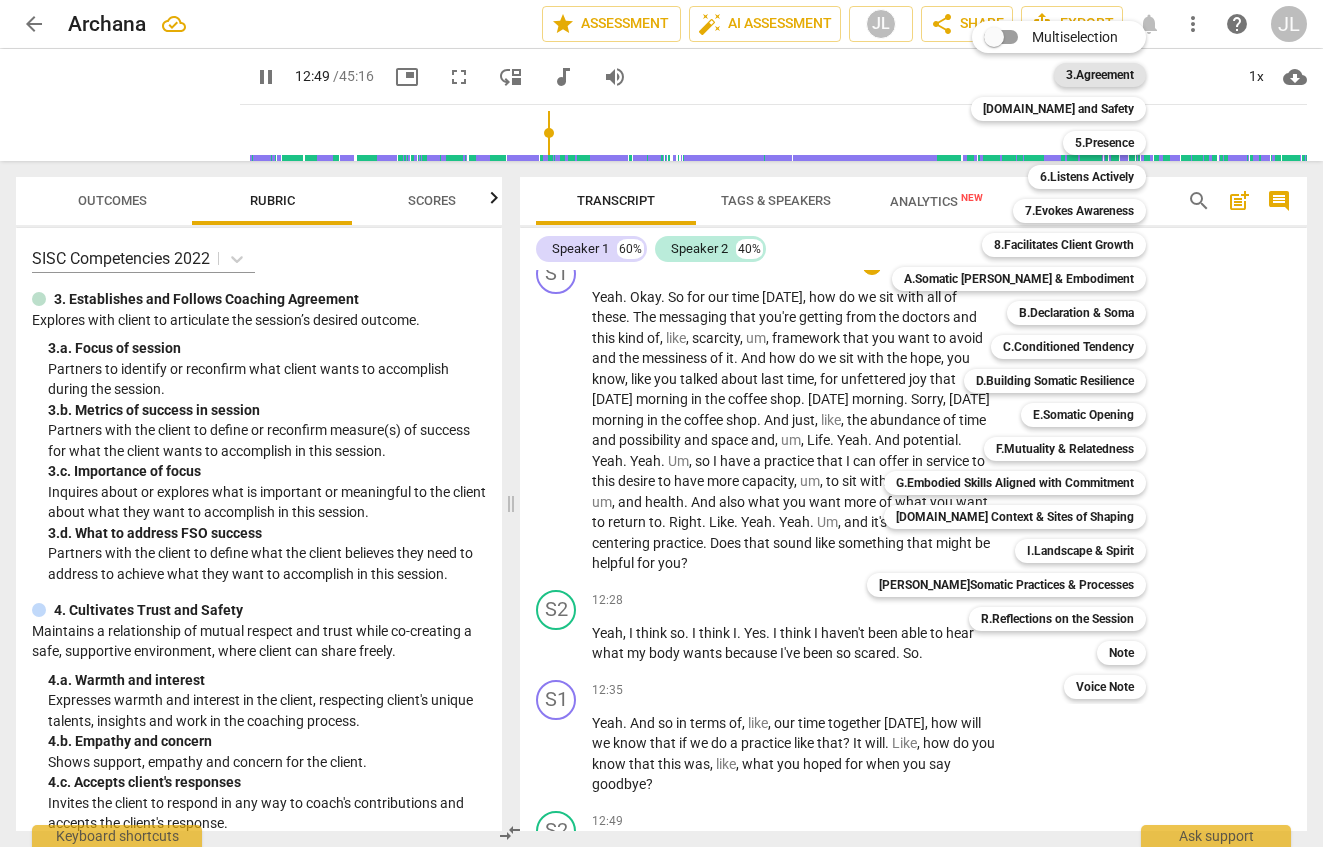click on "3.Agreement" at bounding box center [1100, 75] 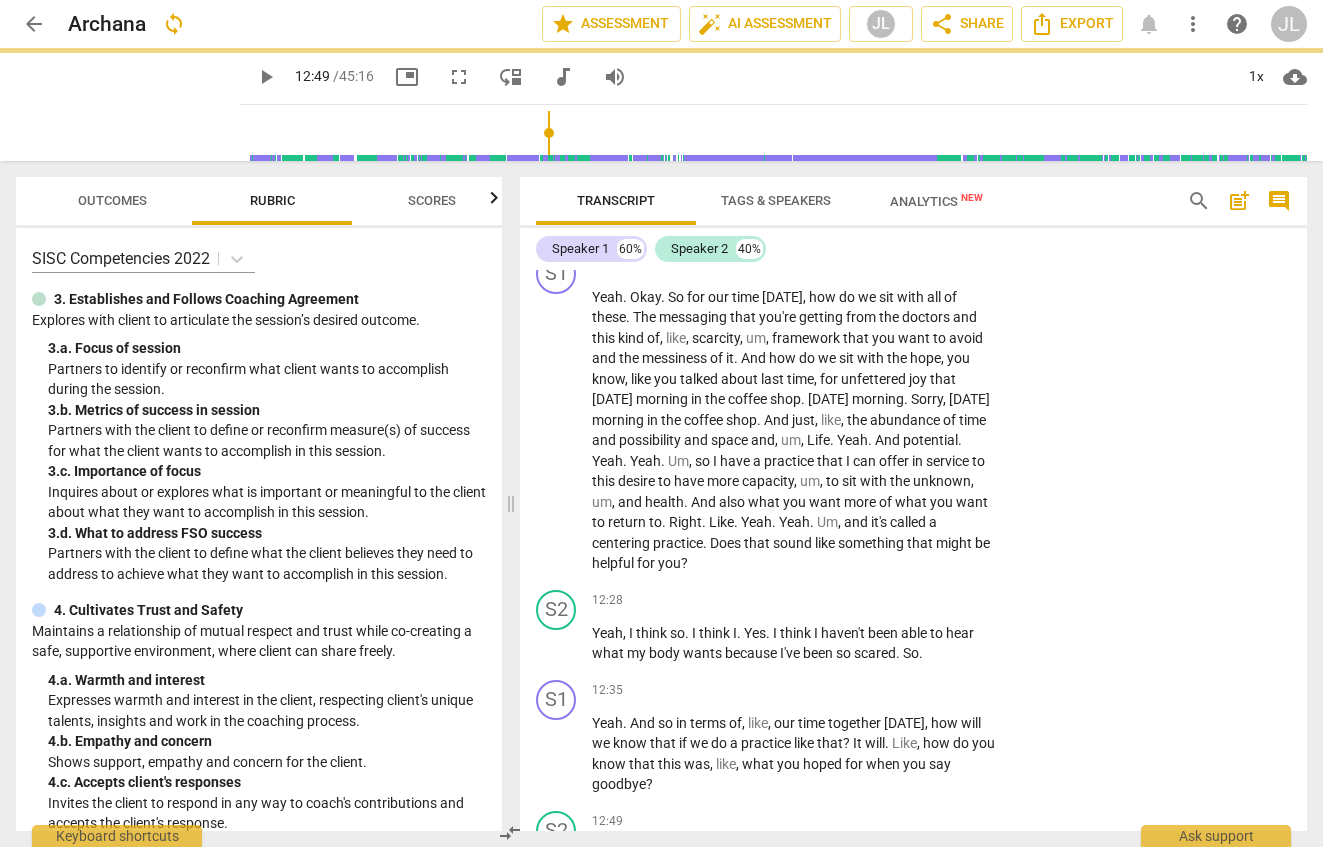 scroll, scrollTop: 6806, scrollLeft: 0, axis: vertical 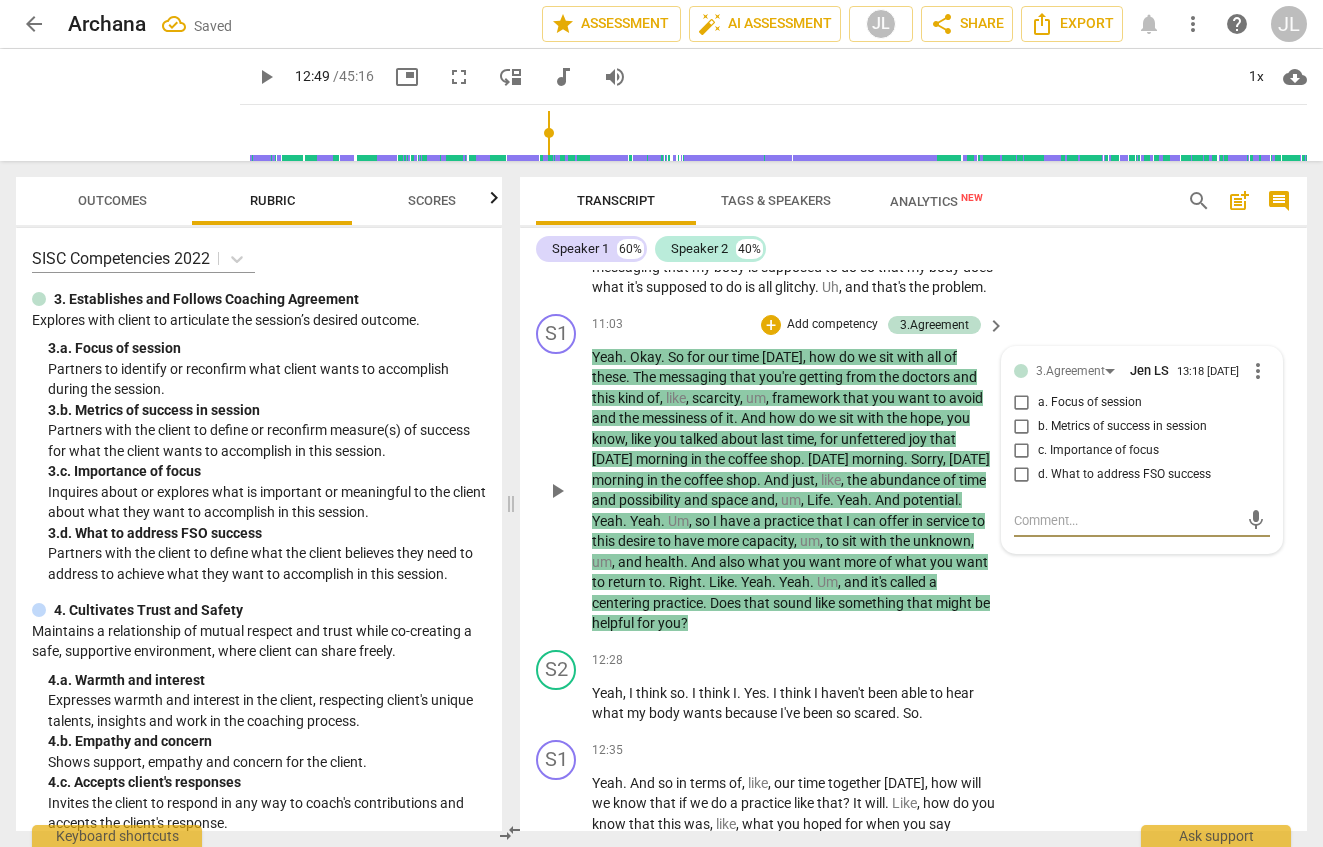 click on "b. Metrics of success in session" at bounding box center [1022, 427] 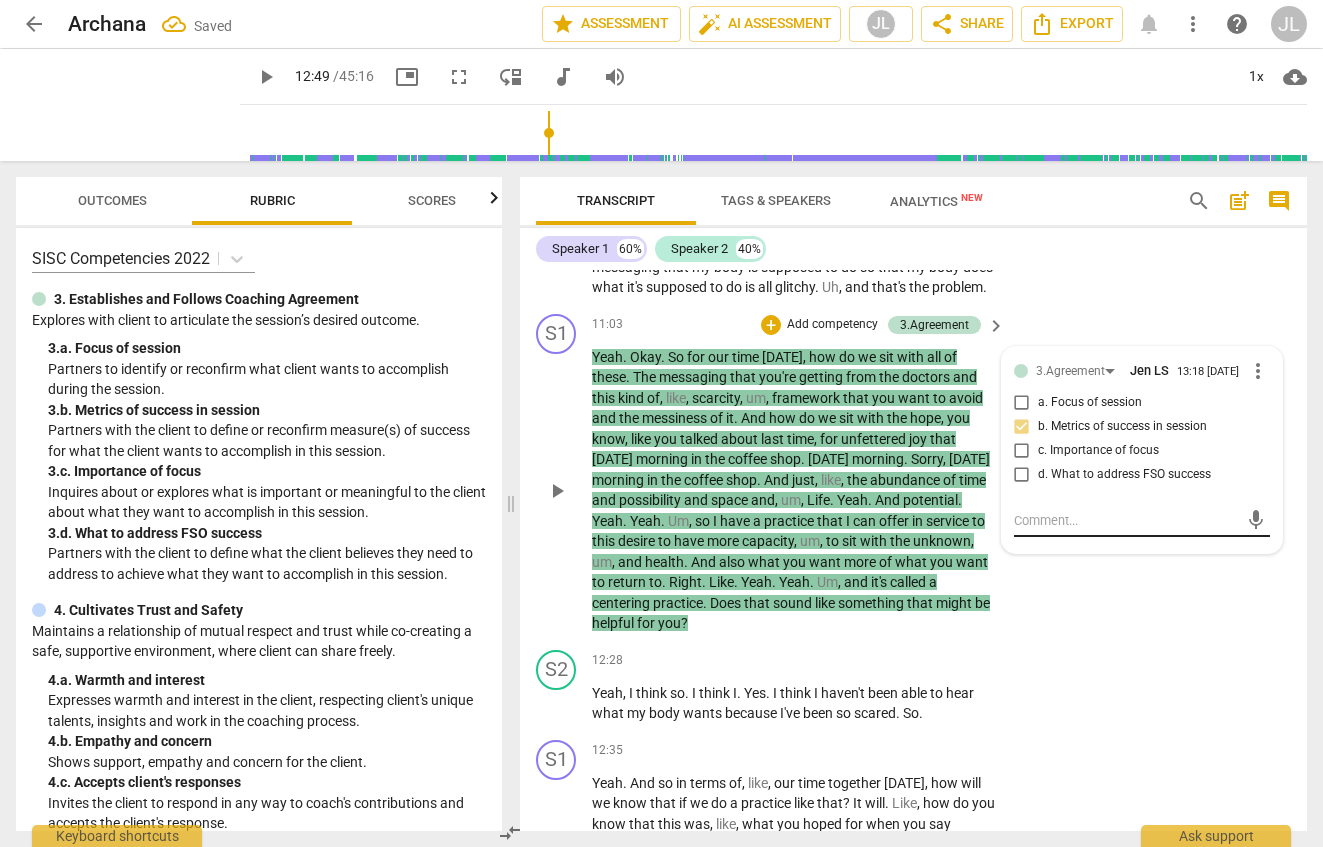 click at bounding box center (1126, 520) 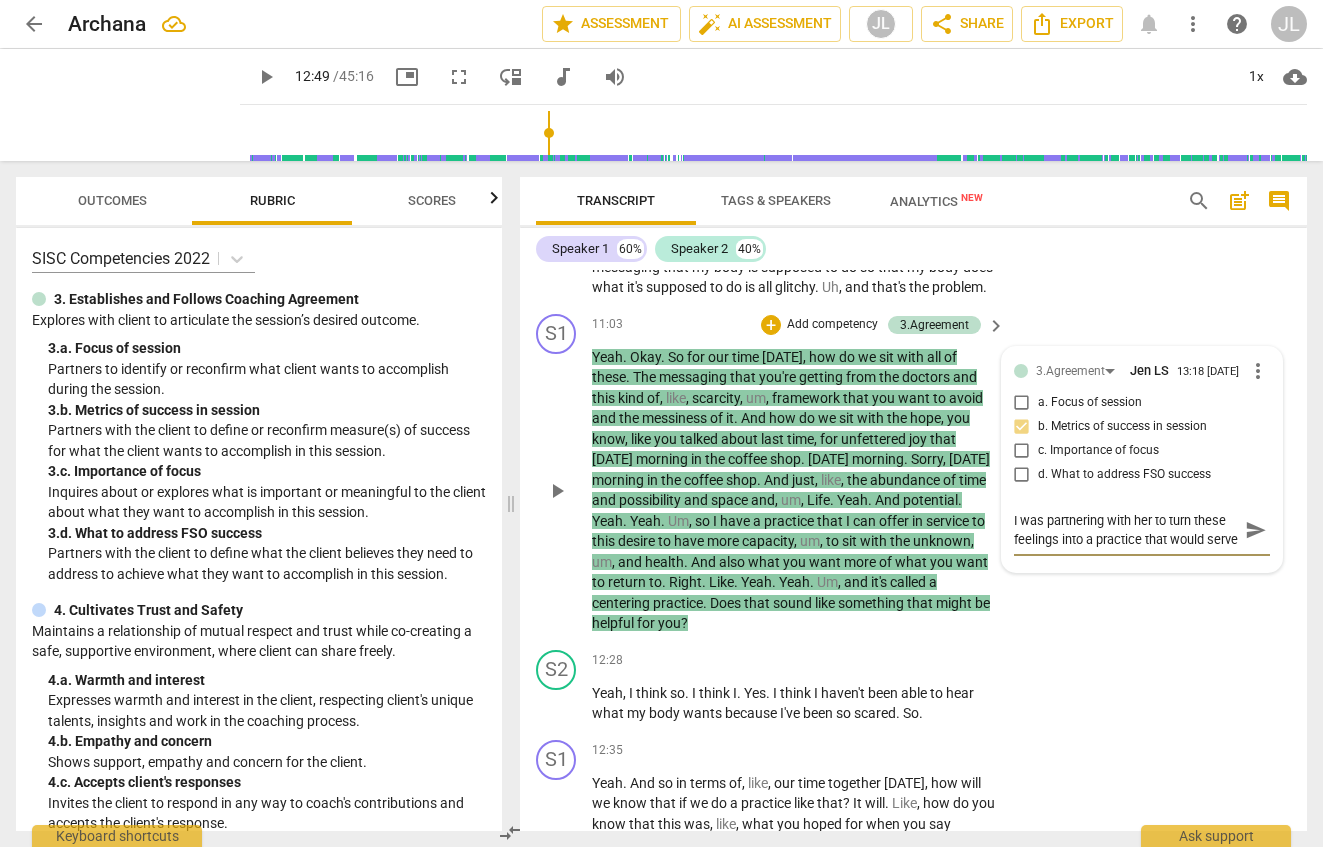 scroll, scrollTop: 17, scrollLeft: 0, axis: vertical 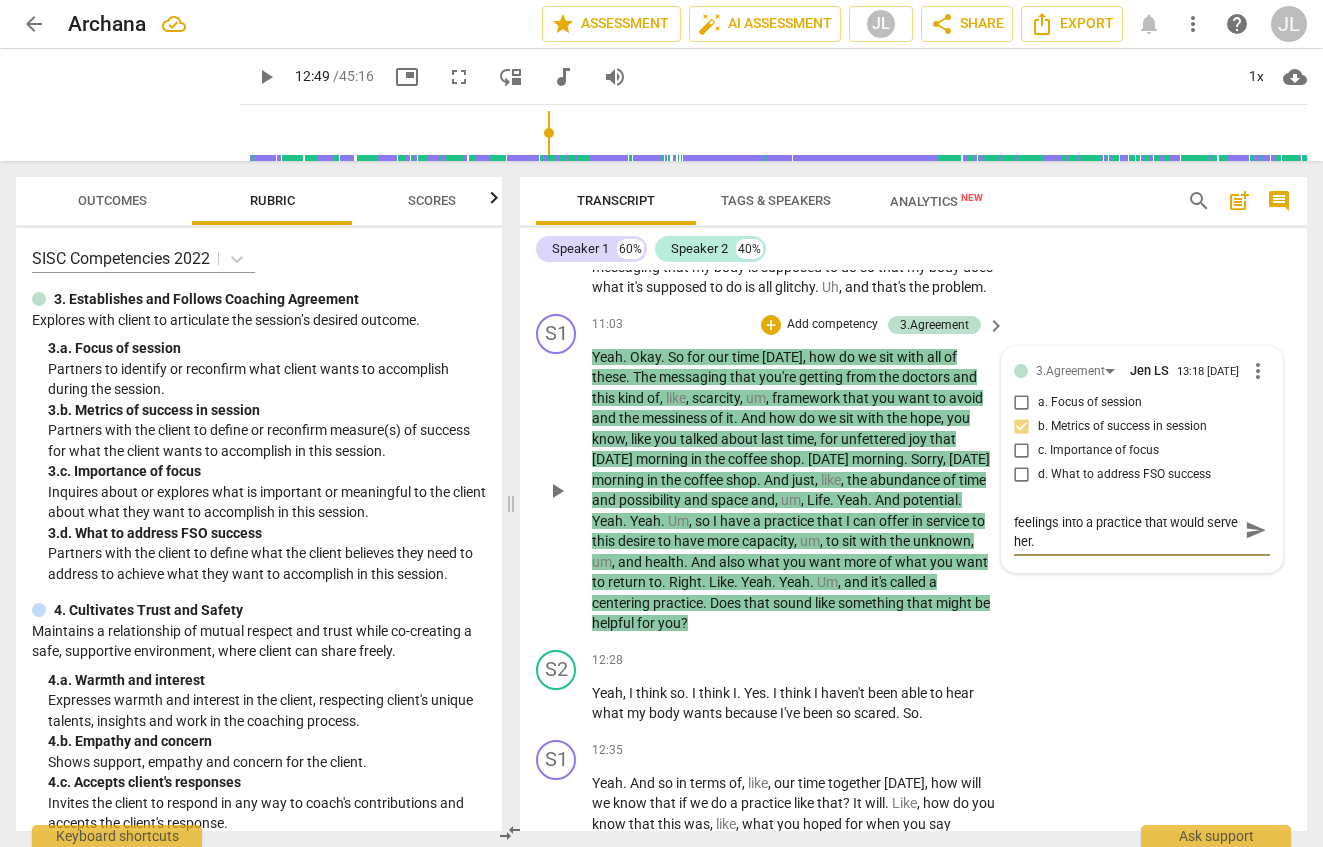 click on "send" at bounding box center [1256, 530] 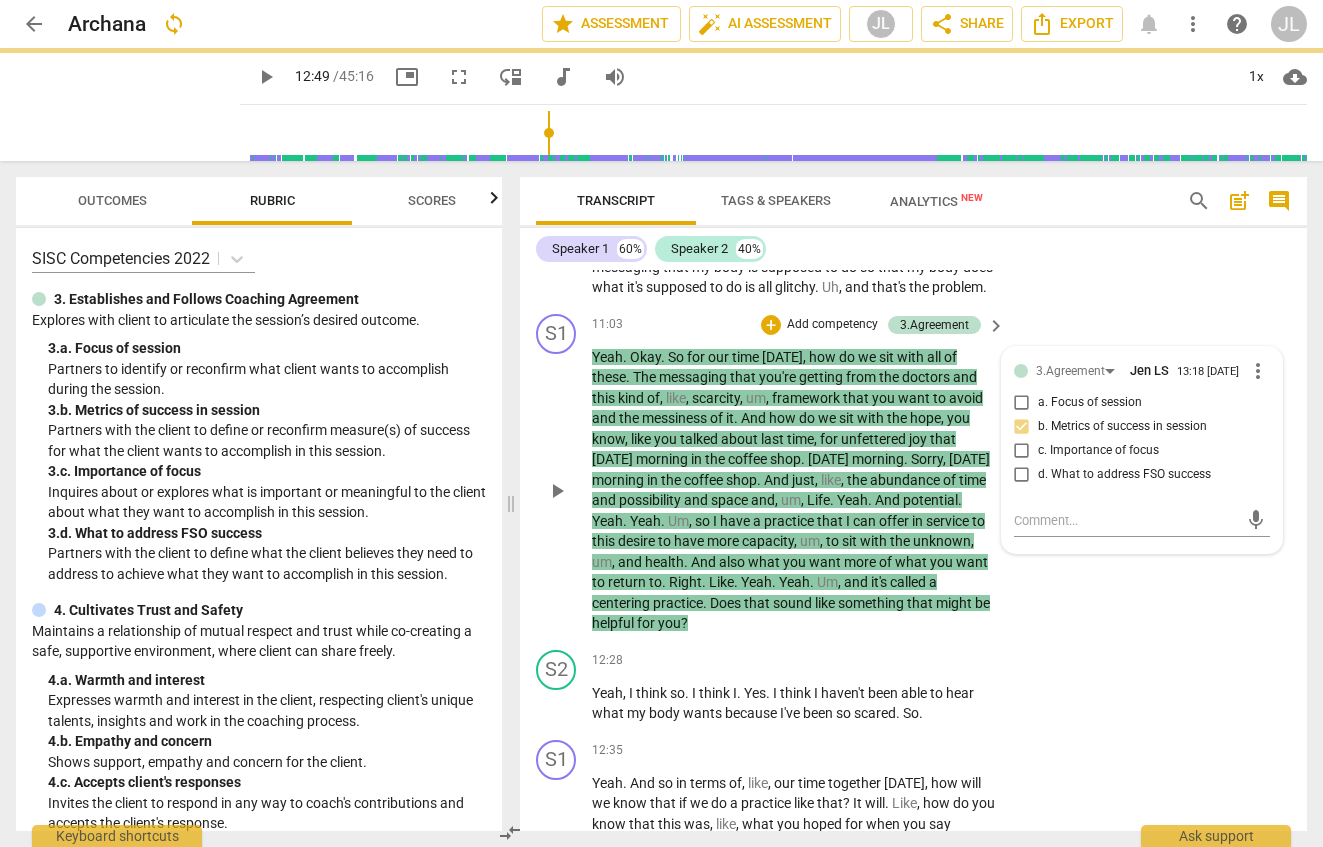 scroll, scrollTop: 0, scrollLeft: 0, axis: both 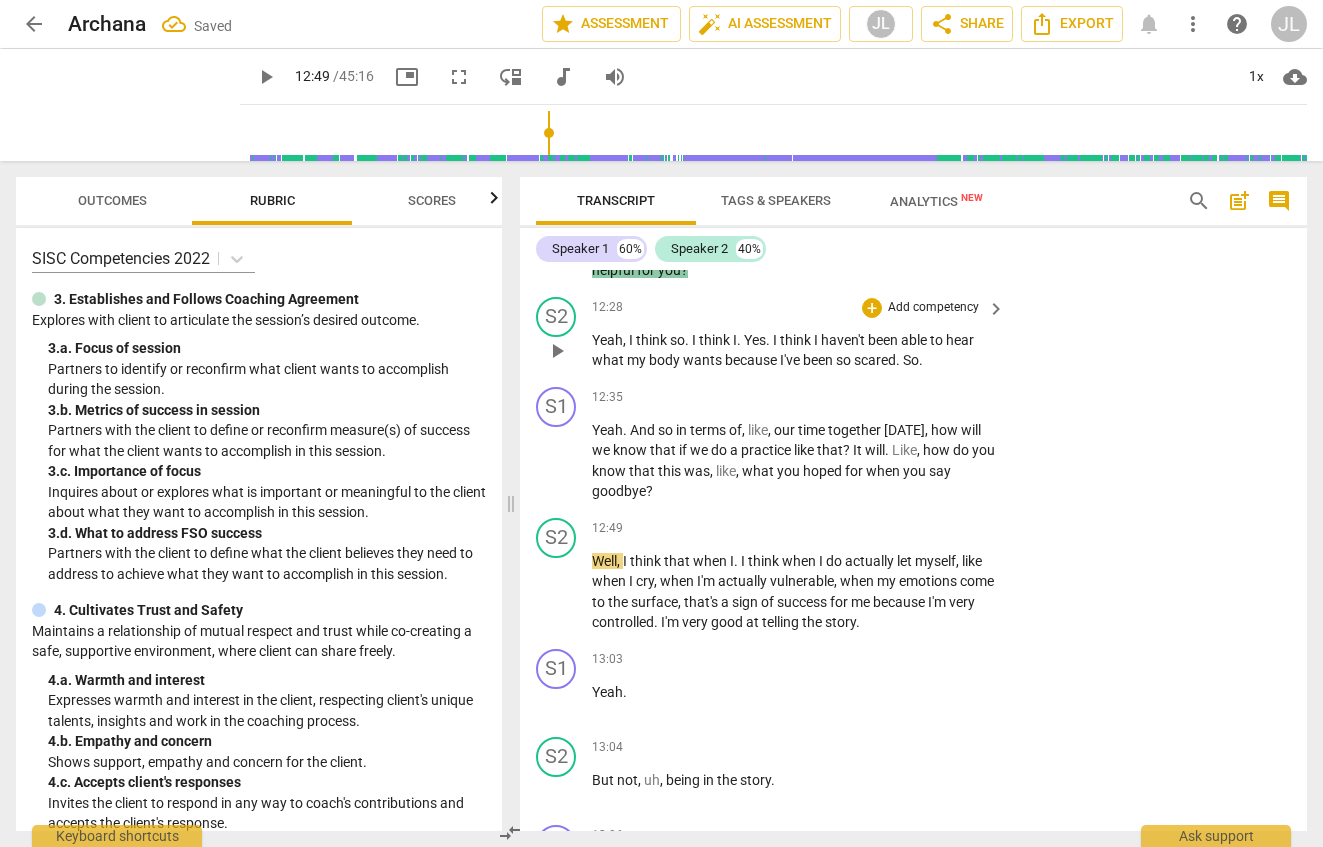 click on "wants" at bounding box center [704, 360] 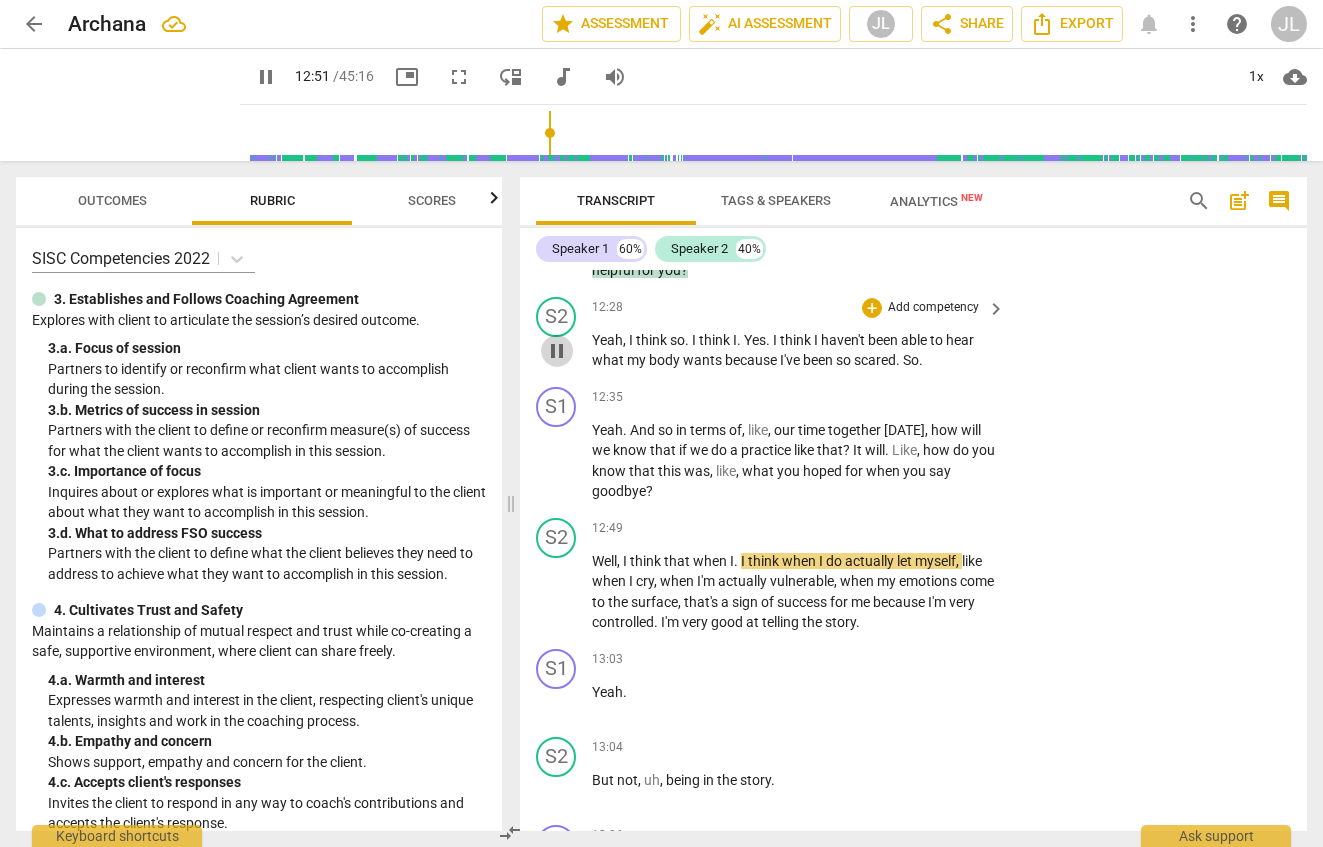 click on "pause" at bounding box center [557, 351] 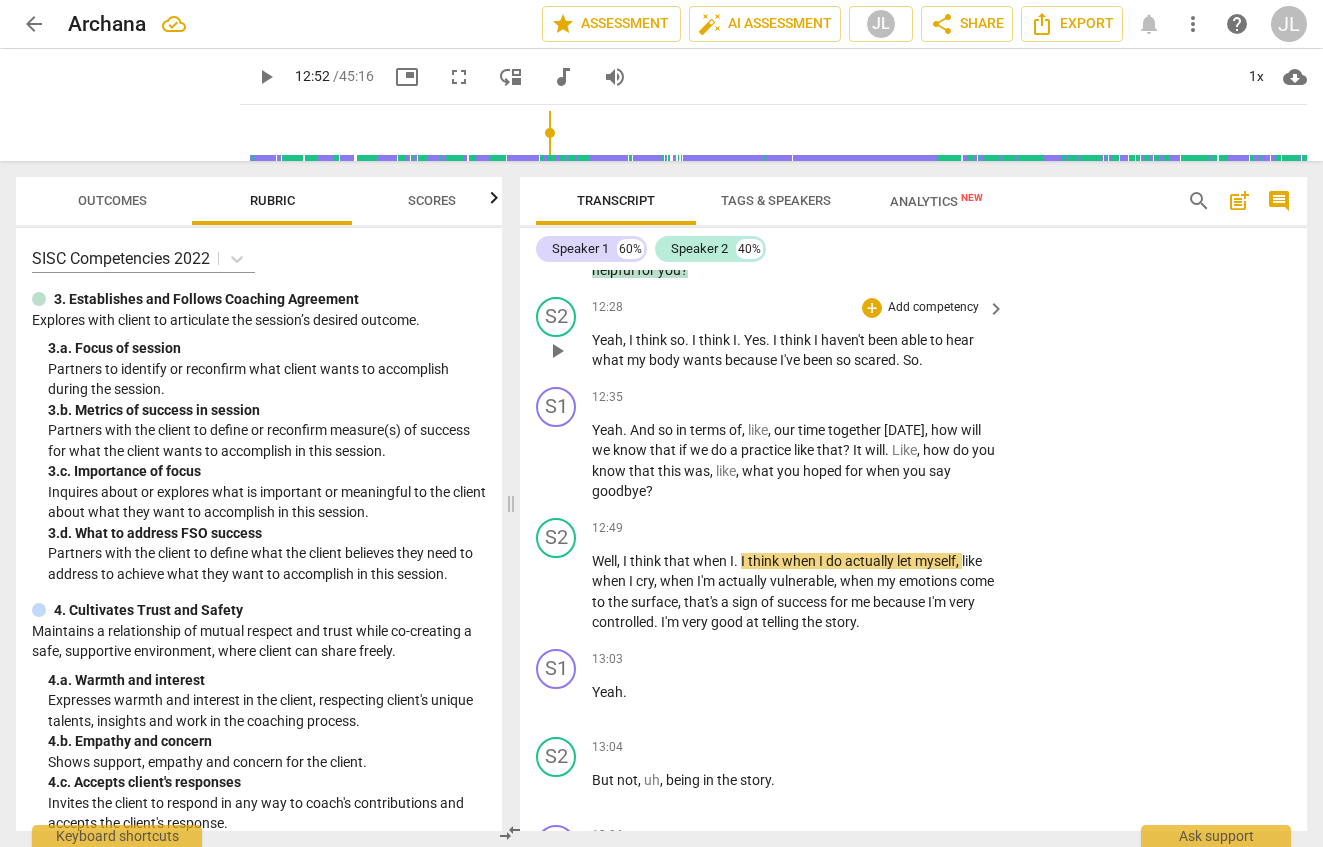 click on "play_arrow" at bounding box center [557, 351] 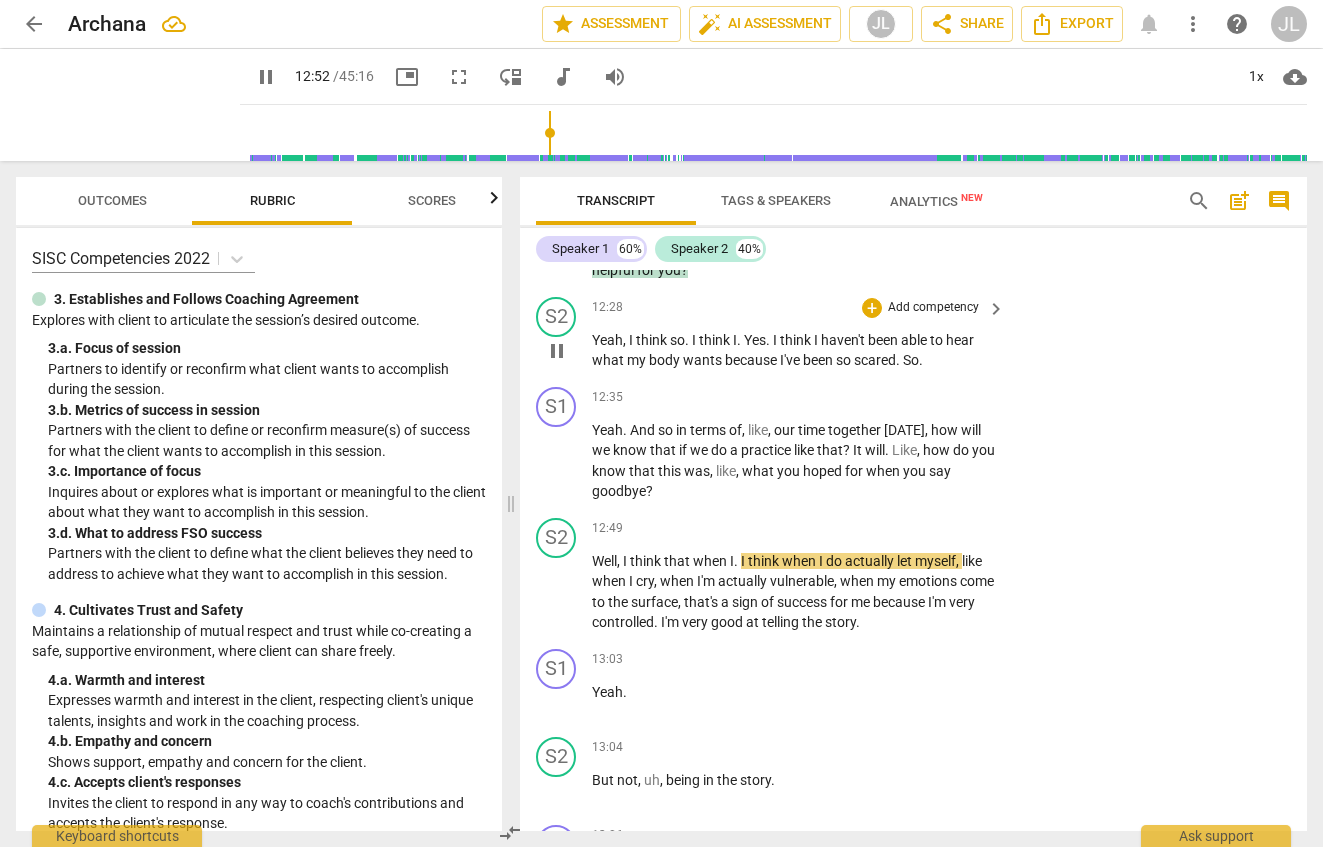 click on "Yeah" at bounding box center [607, 340] 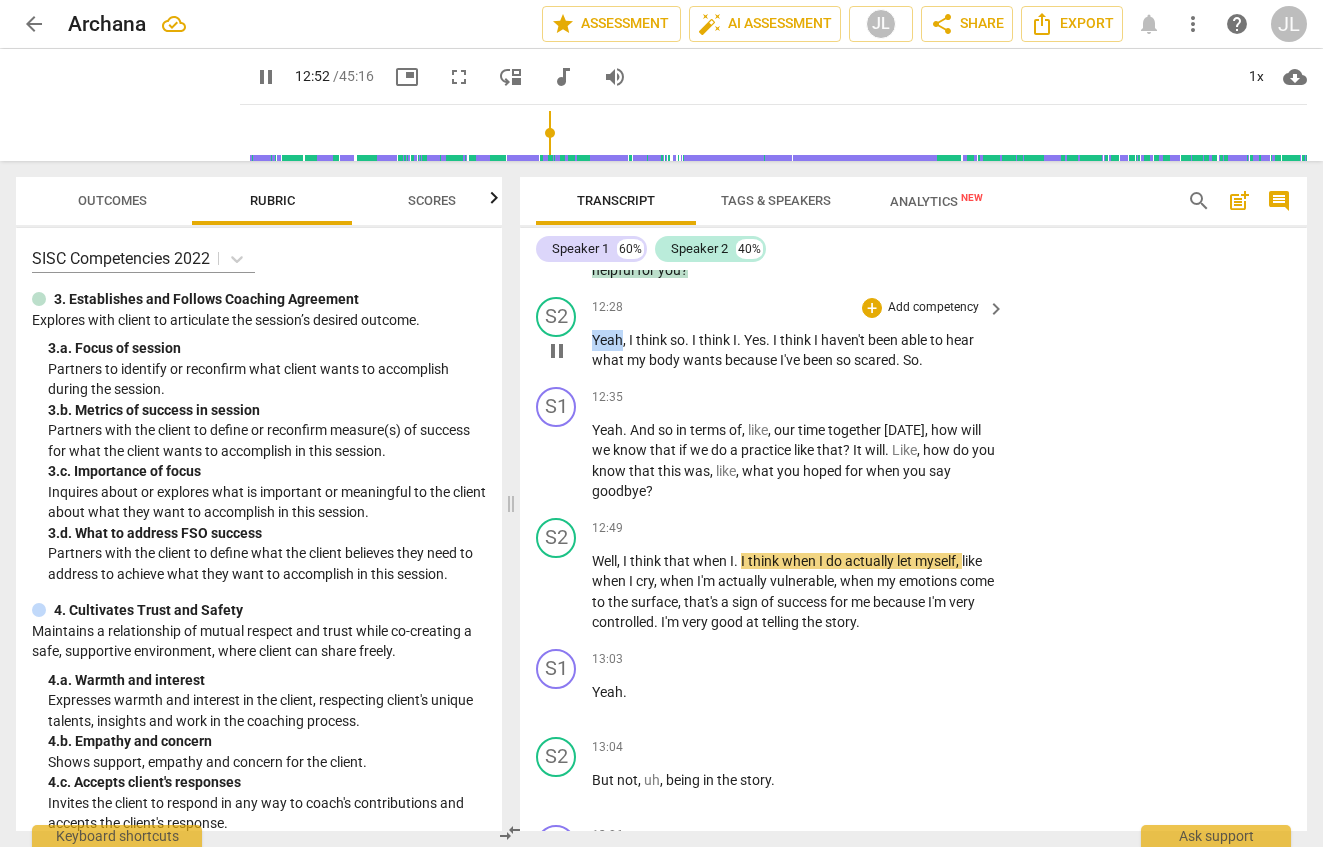 click on "Yeah" at bounding box center [607, 340] 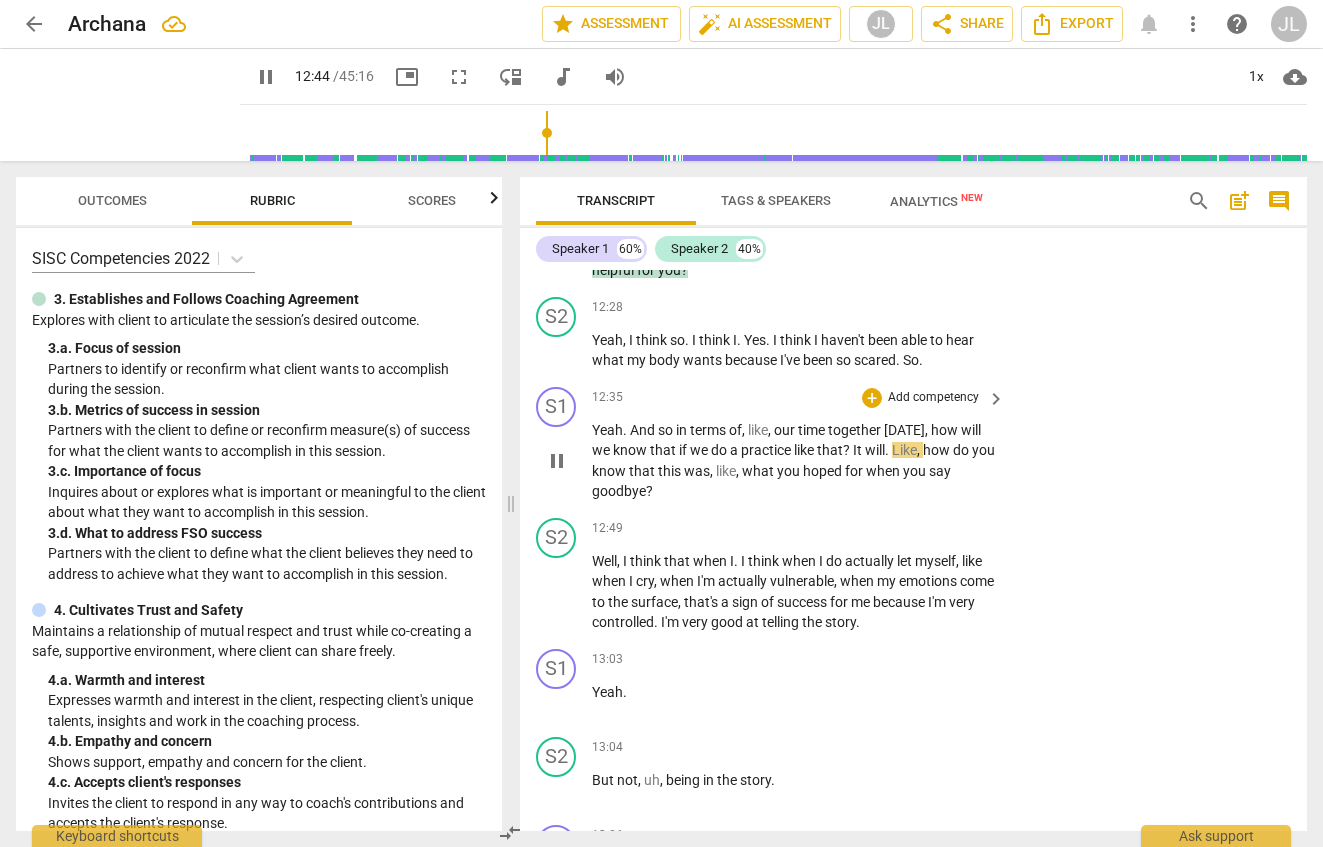 click on "." at bounding box center [888, 450] 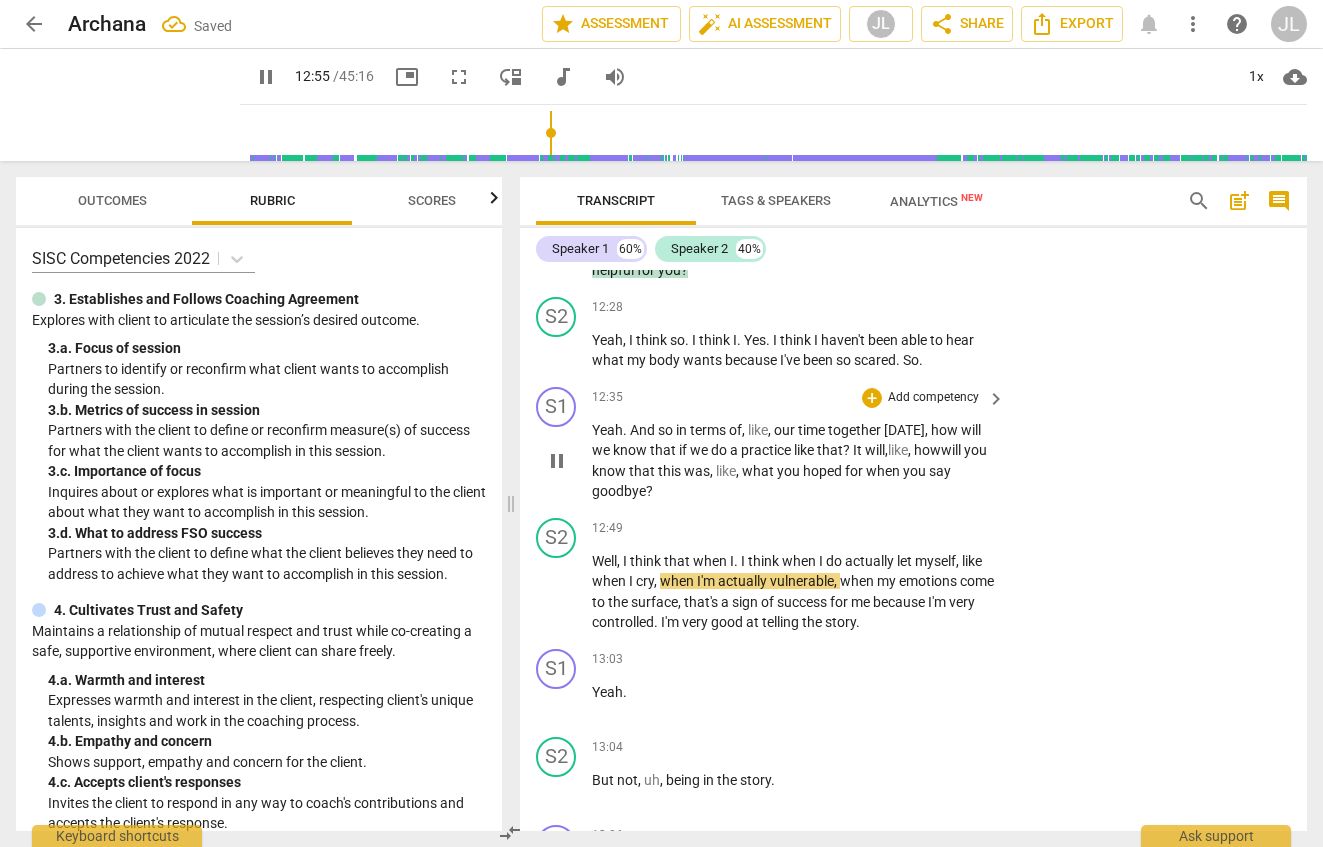 click on "Yeah .   And   so   in   terms   of ,   like ,   our   time   together   [DATE] ,   how   will   we   know   that   if   we   do   a   practice   like   that ?   It   will,  like ,   how  will   you   know   that   this   was ,   like ,   what   you   hoped   for   when   you   say   goodbye ?" at bounding box center (793, 461) 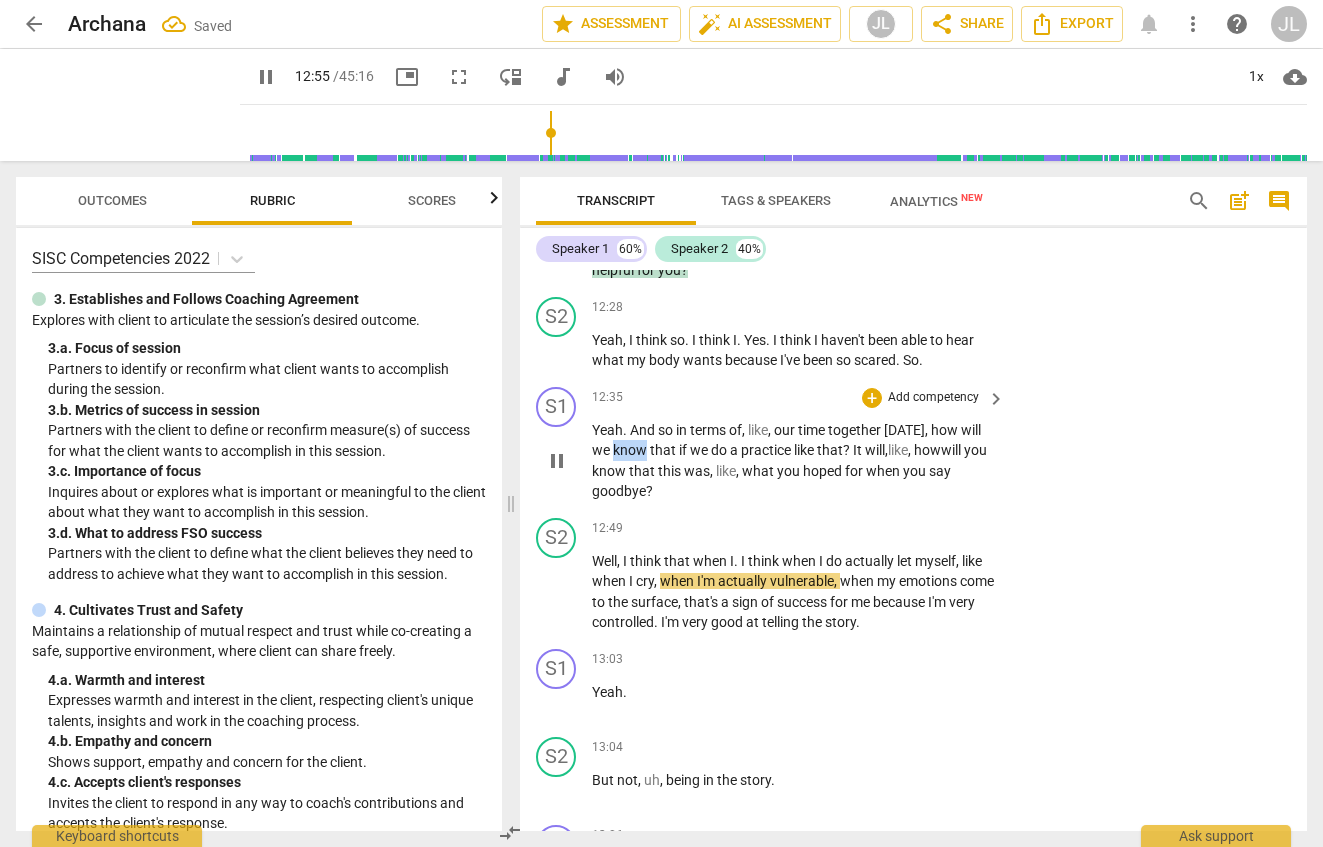 click on "Yeah .   And   so   in   terms   of ,   like ,   our   time   together   [DATE] ,   how   will   we   know   that   if   we   do   a   practice   like   that ?   It   will,  like ,   how  will   you   know   that   this   was ,   like ,   what   you   hoped   for   when   you   say   goodbye ?" at bounding box center [793, 461] 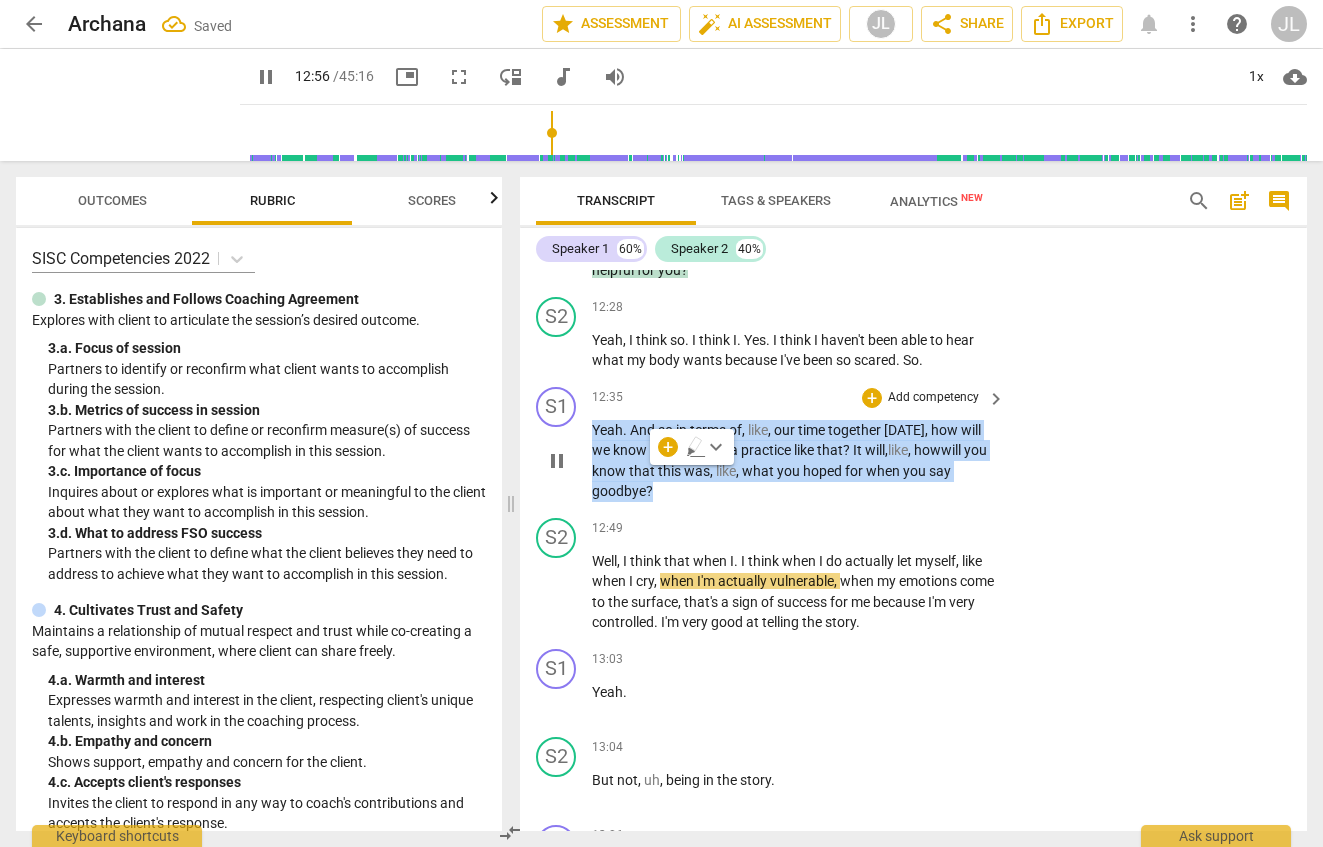 click on "Yeah .   And   so   in   terms   of ,   like ,   our   time   together   [DATE] ,   how   will   we   know   that   if   we   do   a   practice   like   that ?   It   will,  like ,   how  will   you   know   that   this   was ,   like ,   what   you   hoped   for   when   you   say   goodbye ?" at bounding box center [793, 461] 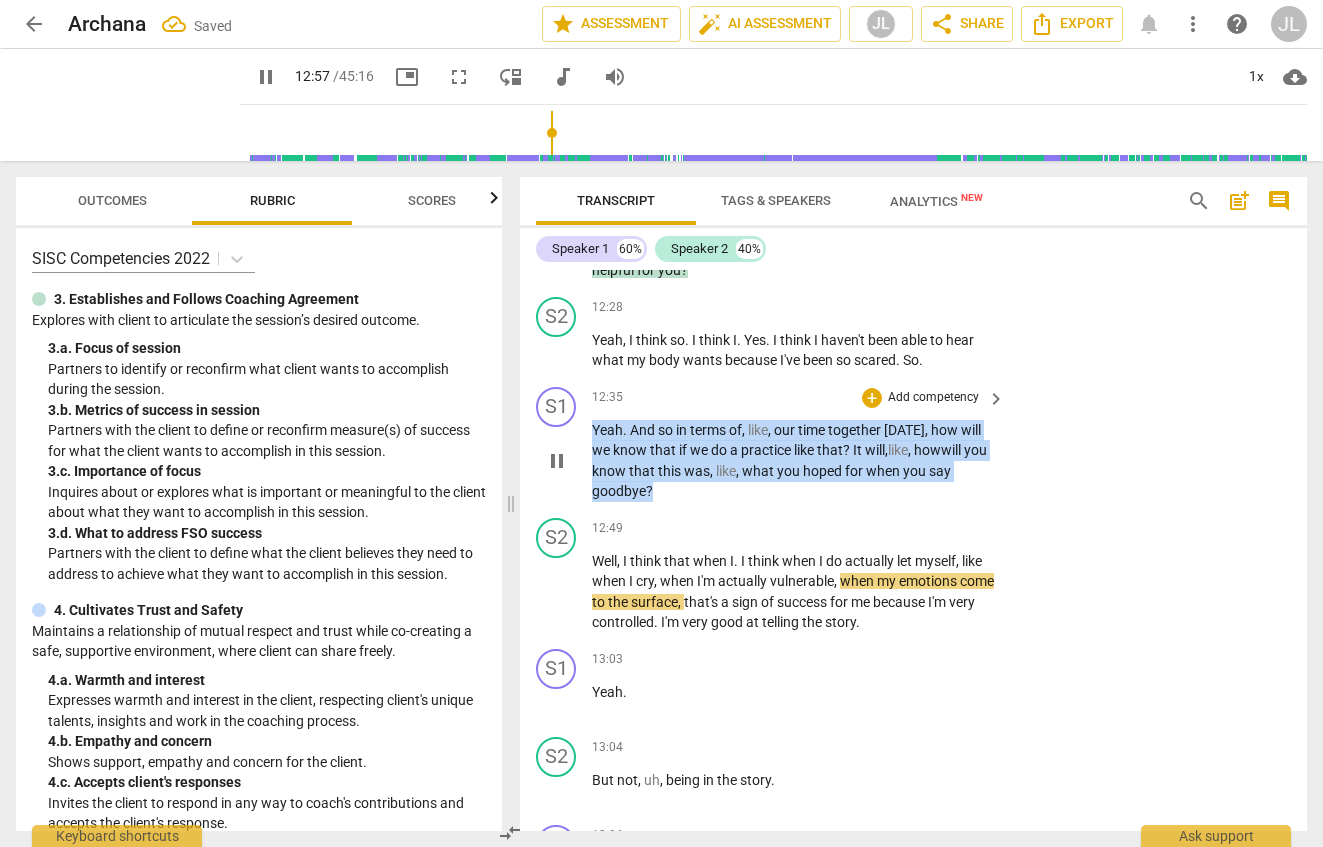 click on "Add competency" at bounding box center (933, 398) 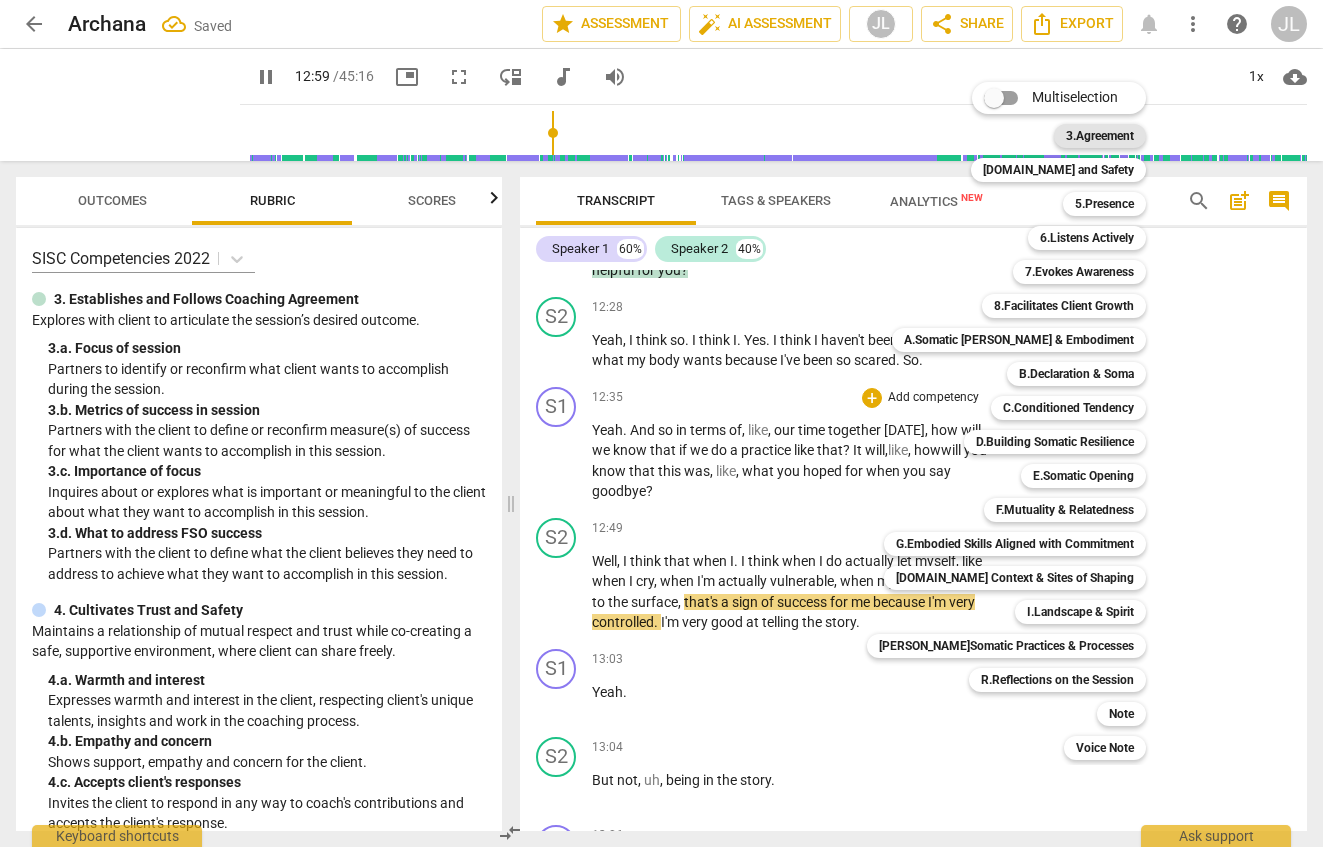 click on "3.Agreement" at bounding box center (1100, 136) 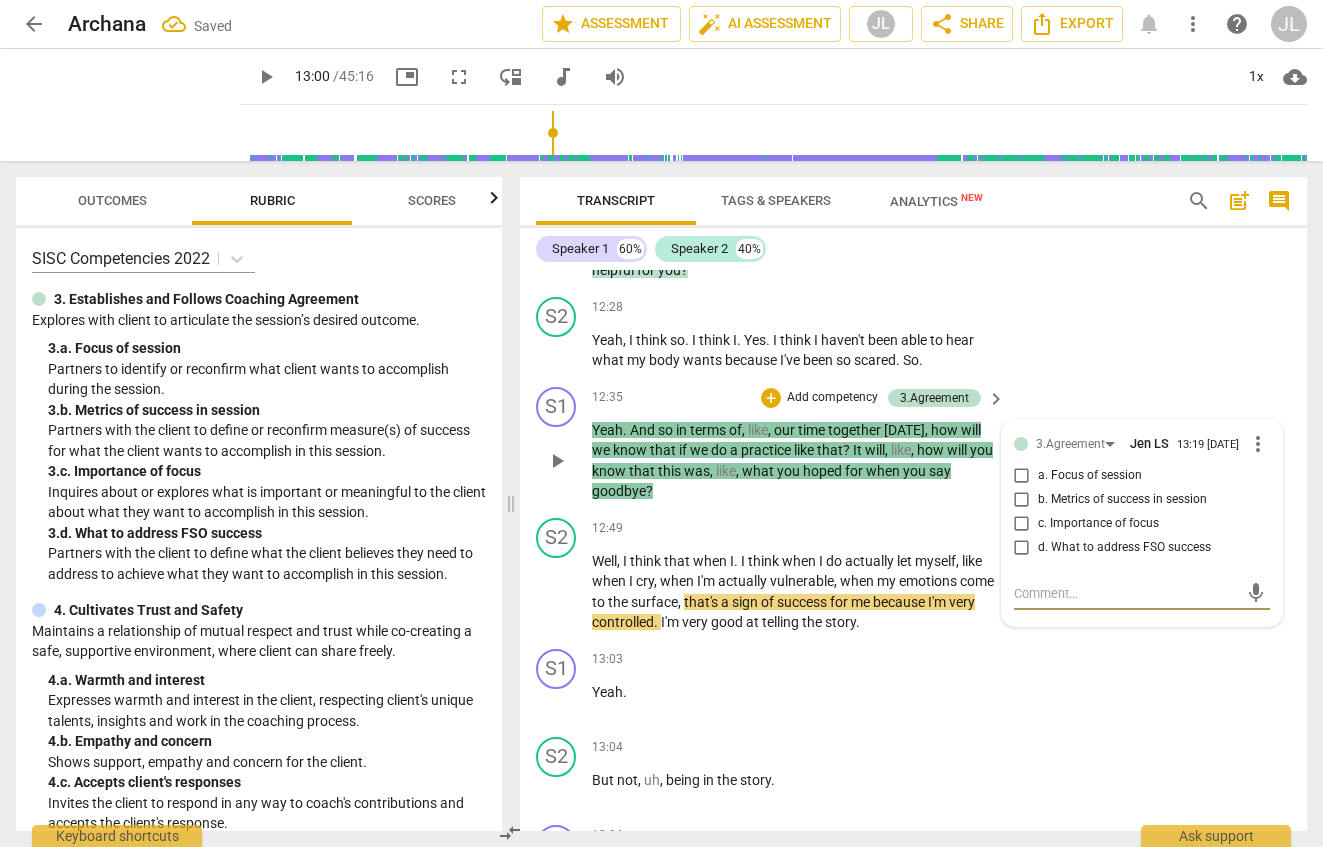 click on "b. Metrics of success in session" at bounding box center (1122, 500) 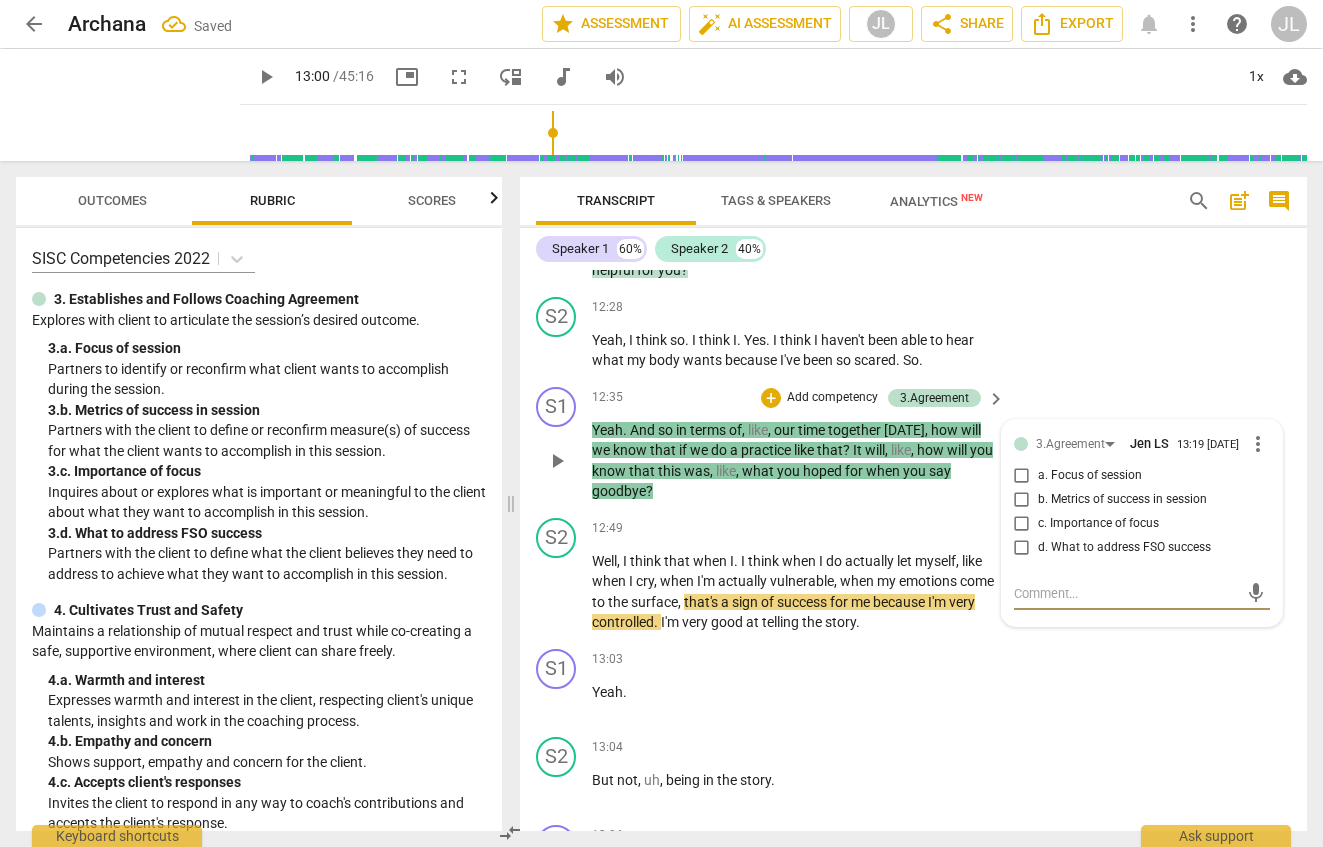 click on "b. Metrics of success in session" at bounding box center [1022, 500] 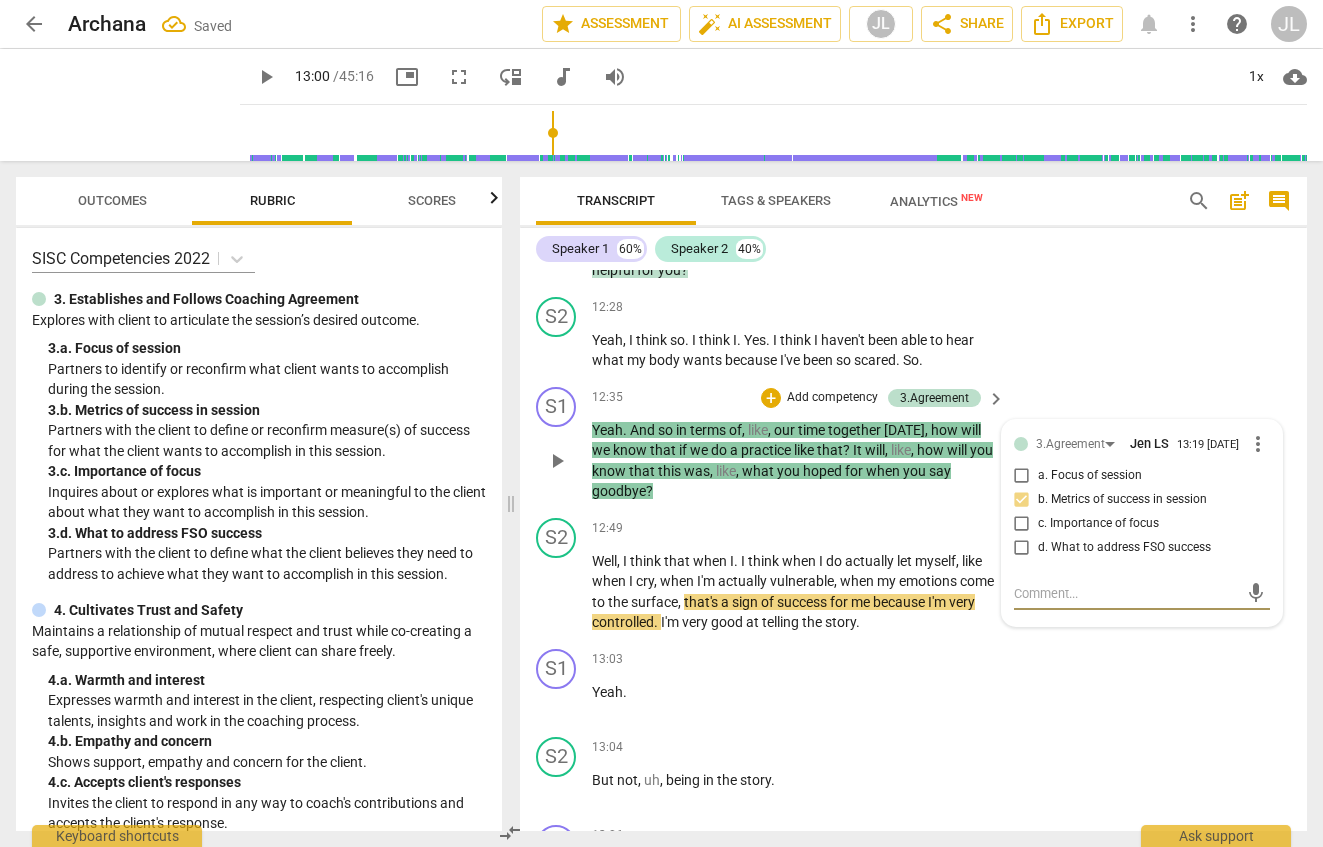 click at bounding box center (1126, 593) 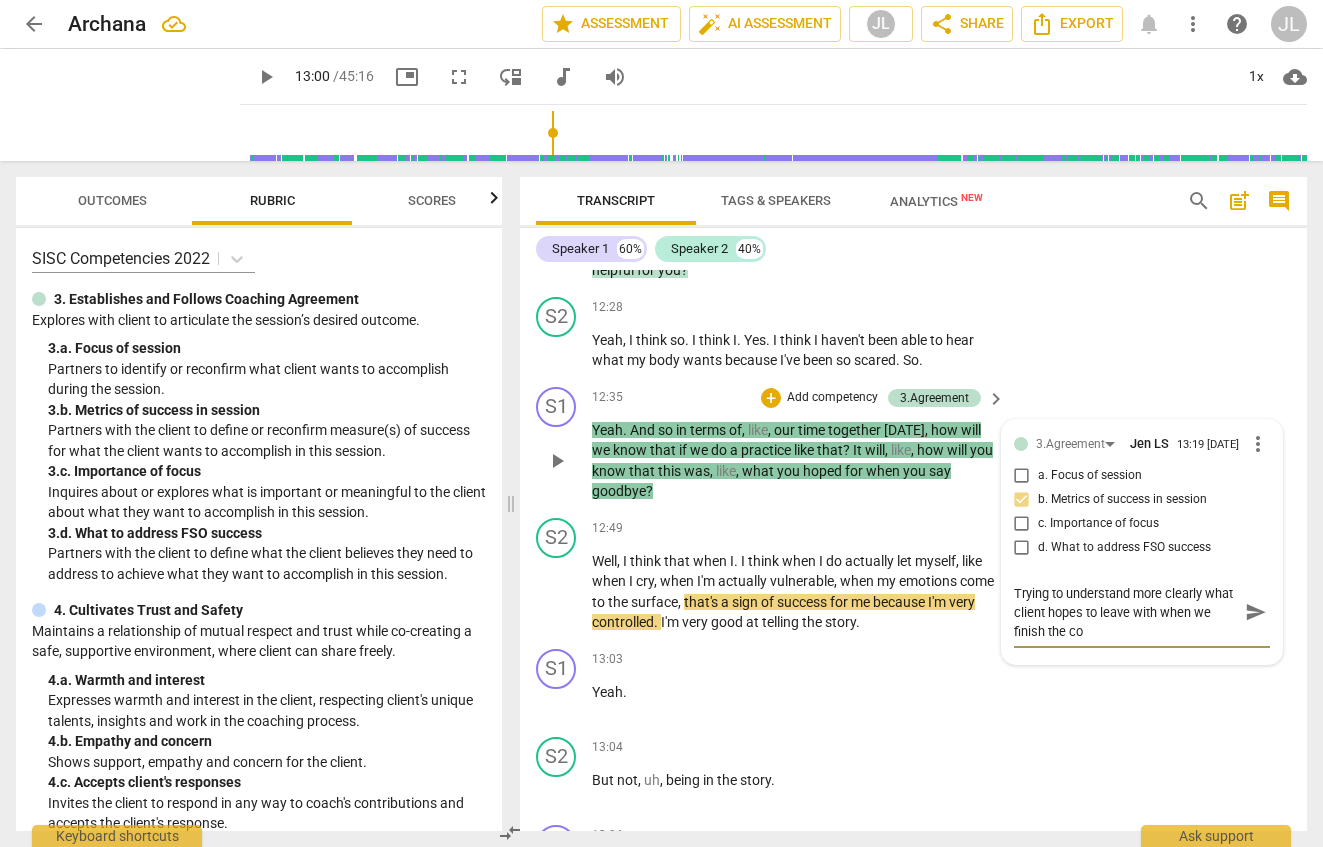 scroll, scrollTop: 0, scrollLeft: 0, axis: both 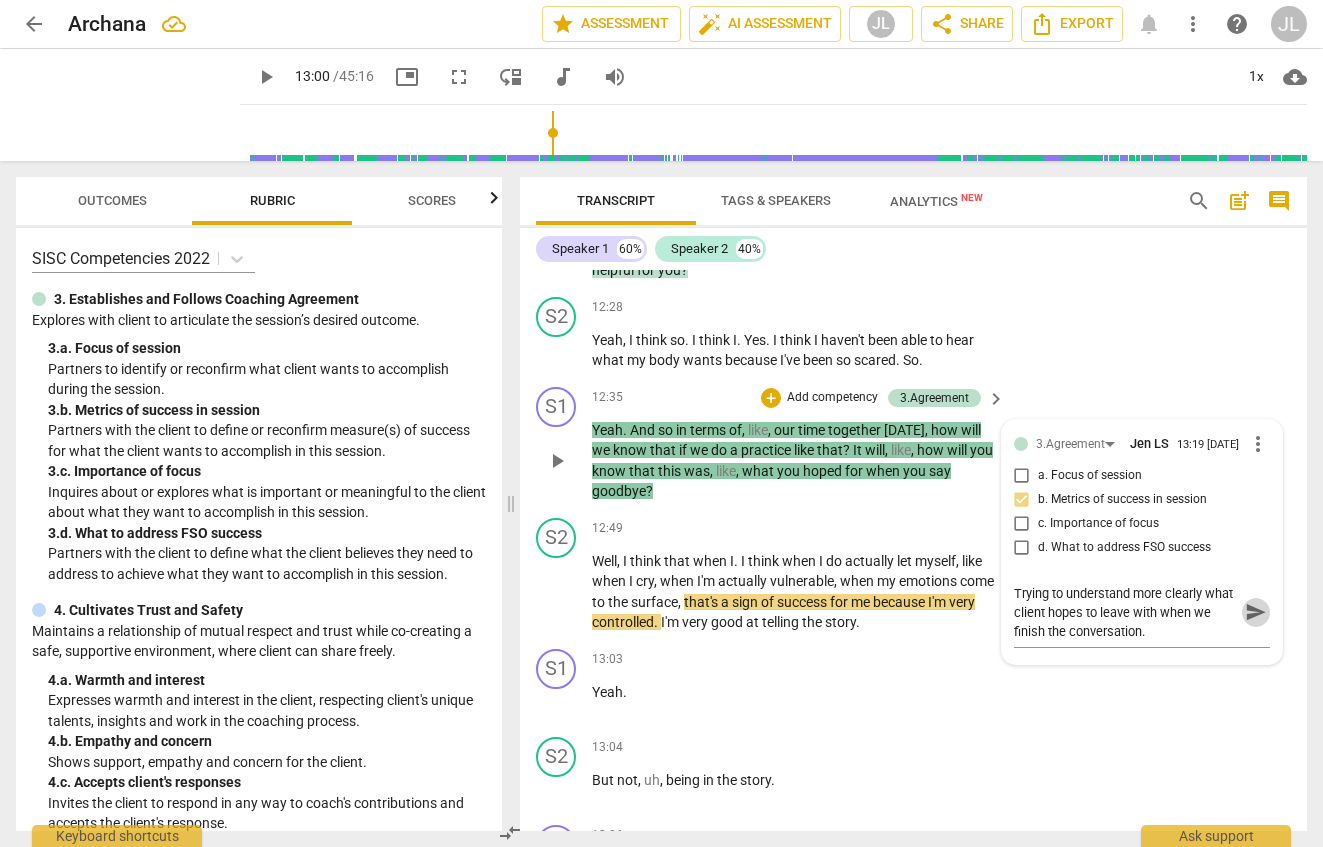 click on "send" at bounding box center (1256, 612) 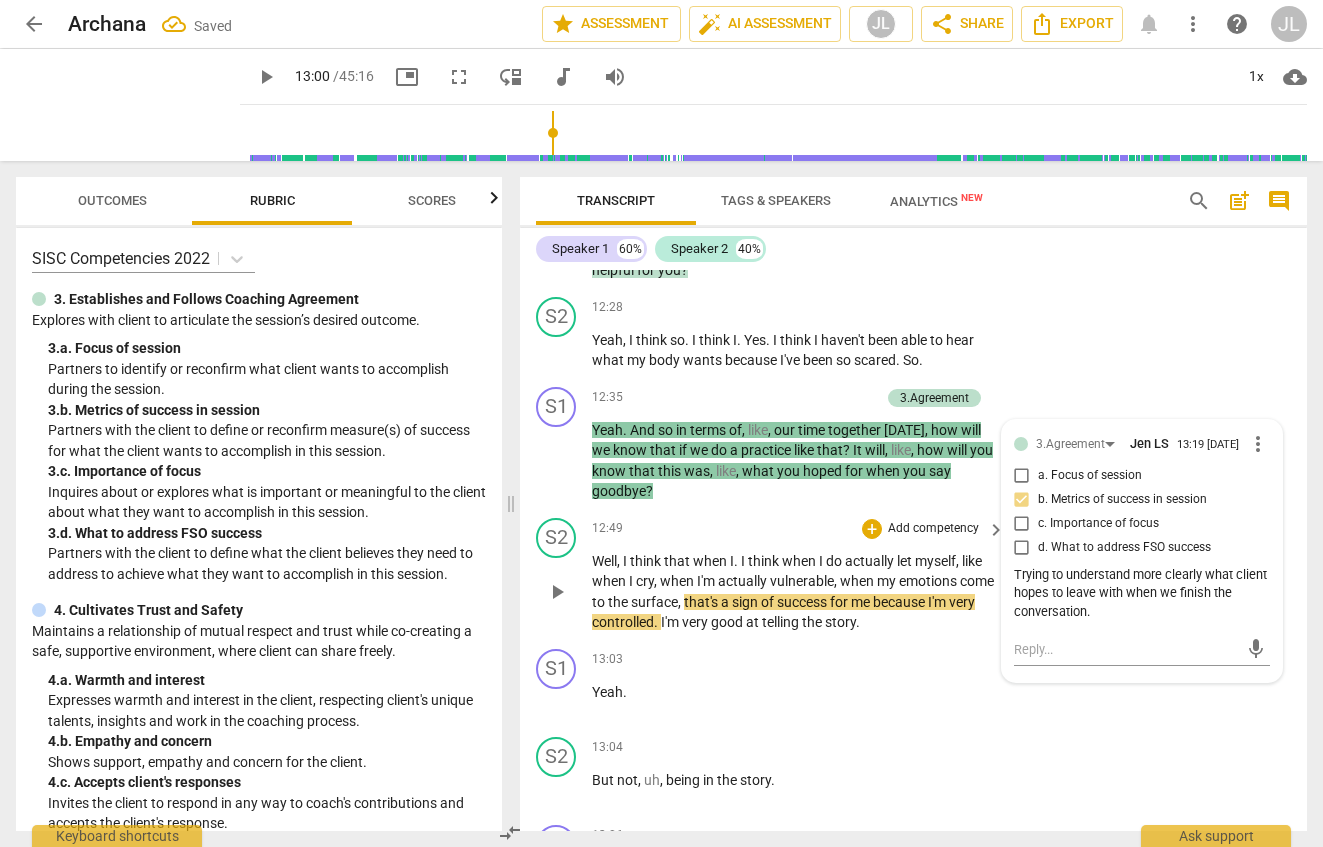 click on "think" at bounding box center (765, 561) 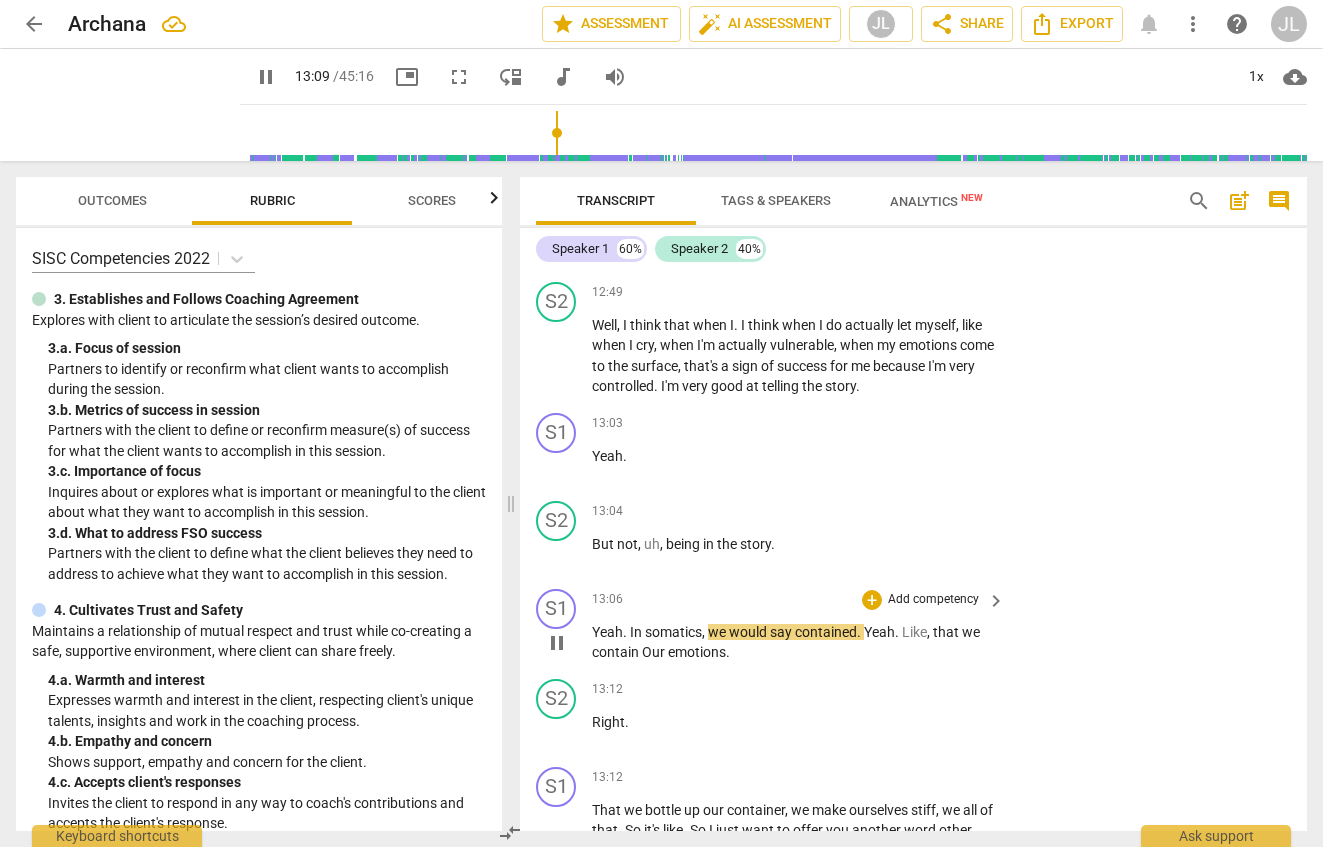 scroll, scrollTop: 7475, scrollLeft: 0, axis: vertical 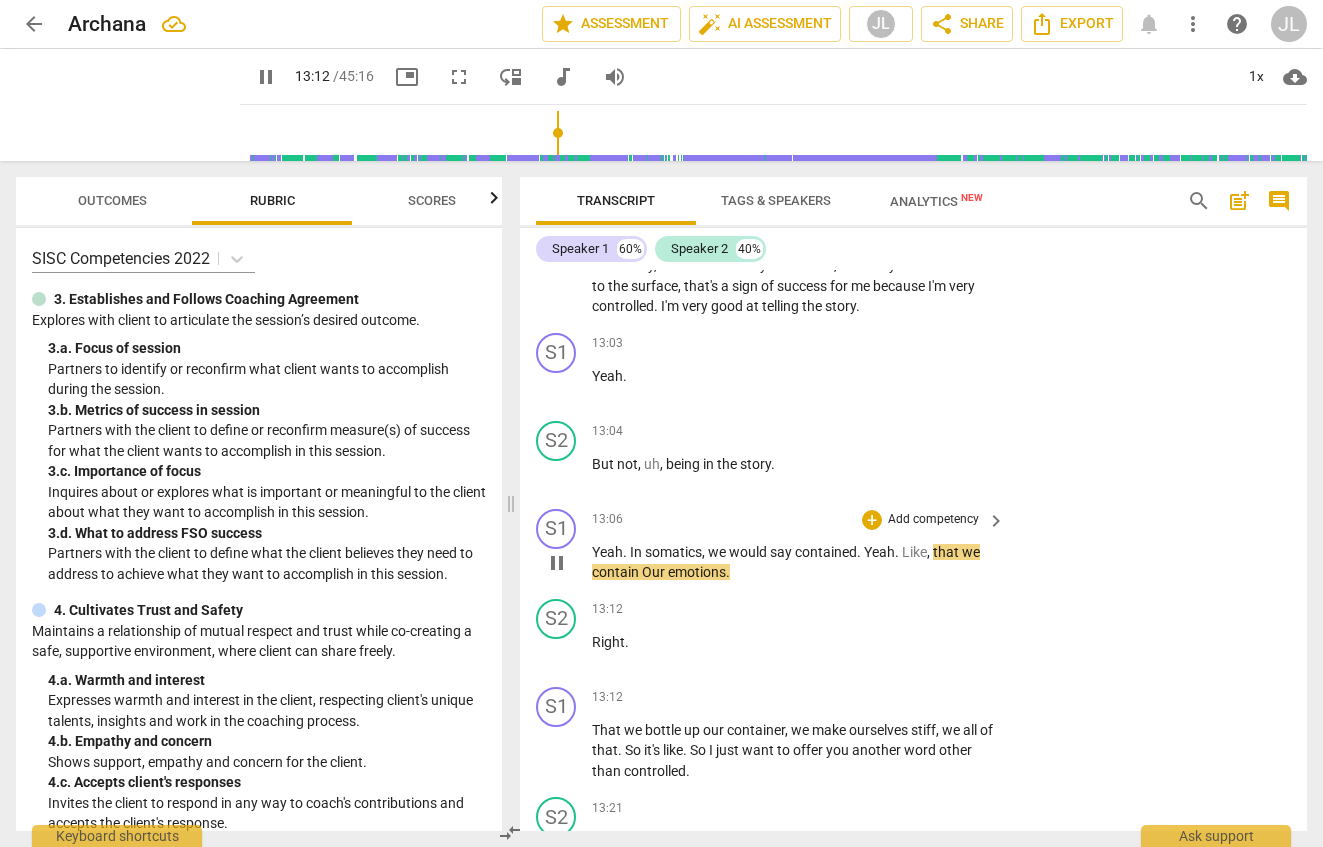 click on "Our" at bounding box center (655, 572) 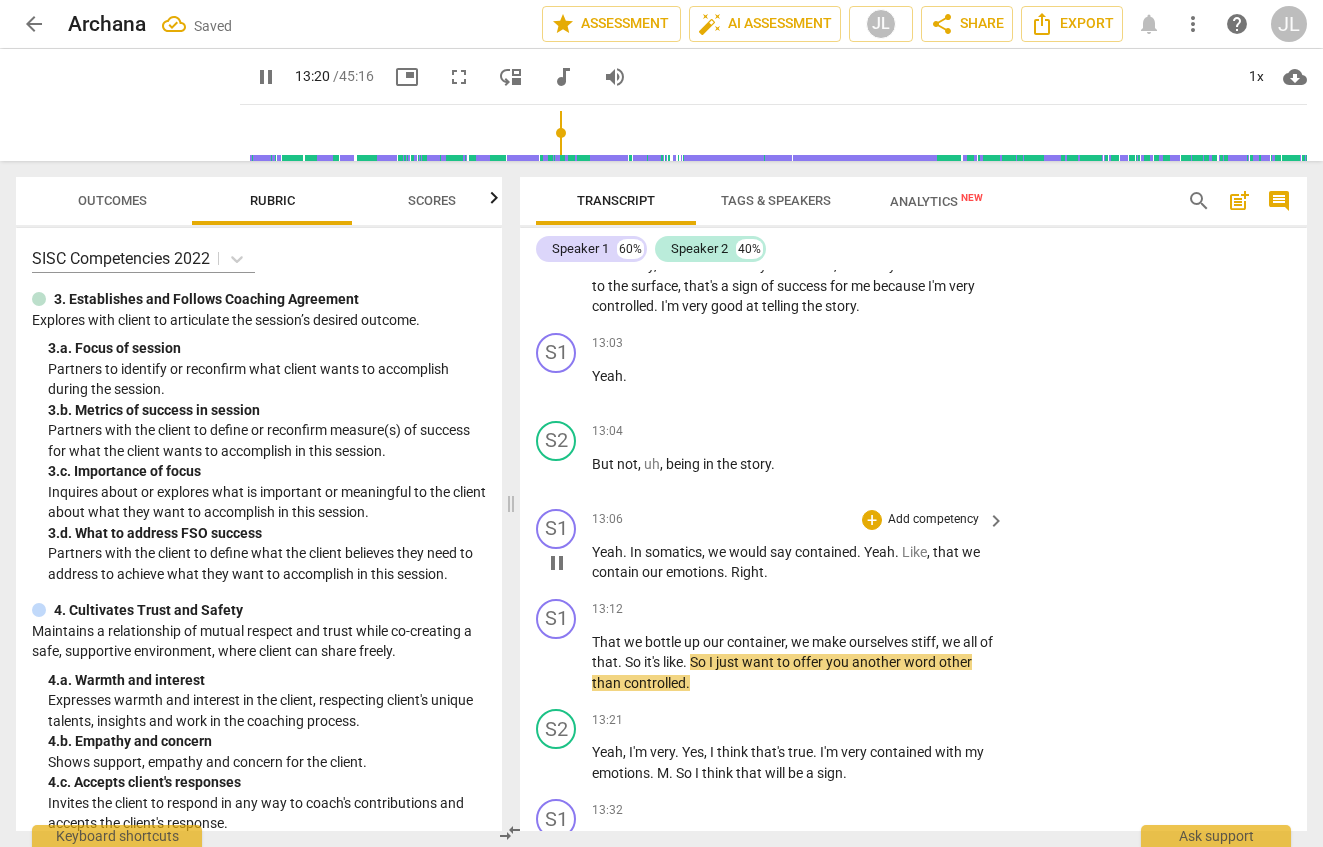 click on "Right" at bounding box center (747, 572) 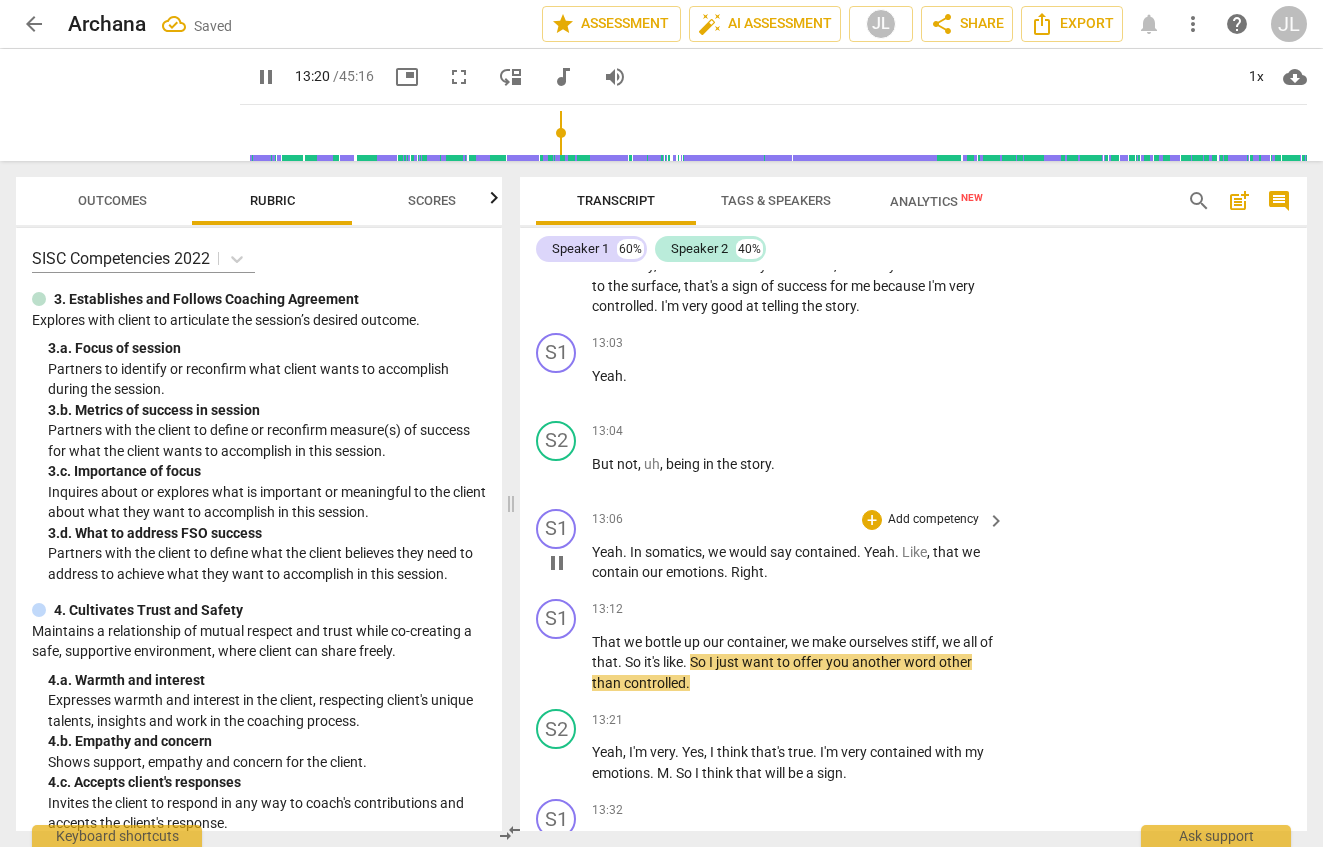 click on "Right" at bounding box center [747, 572] 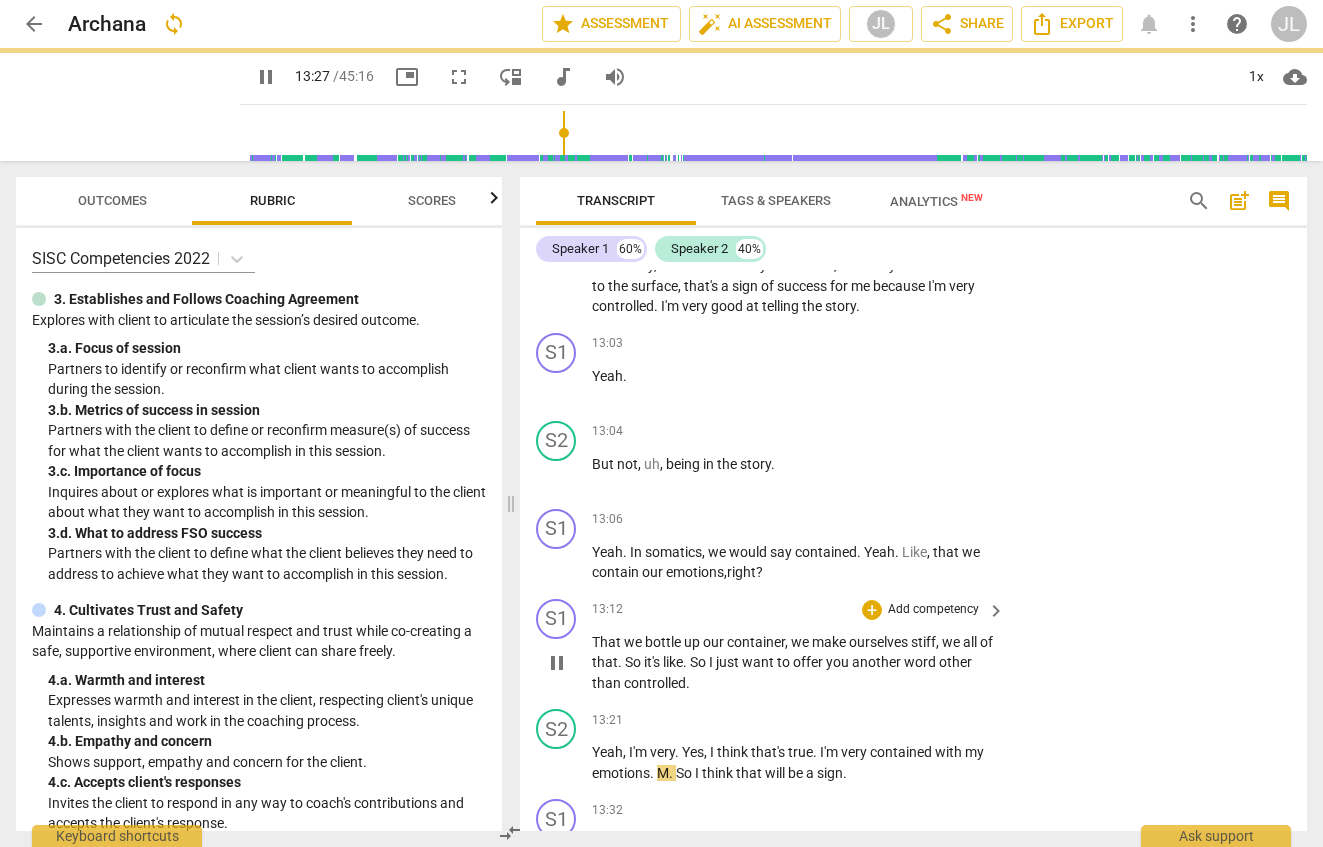 click on "play_arrow pause" at bounding box center [566, 663] 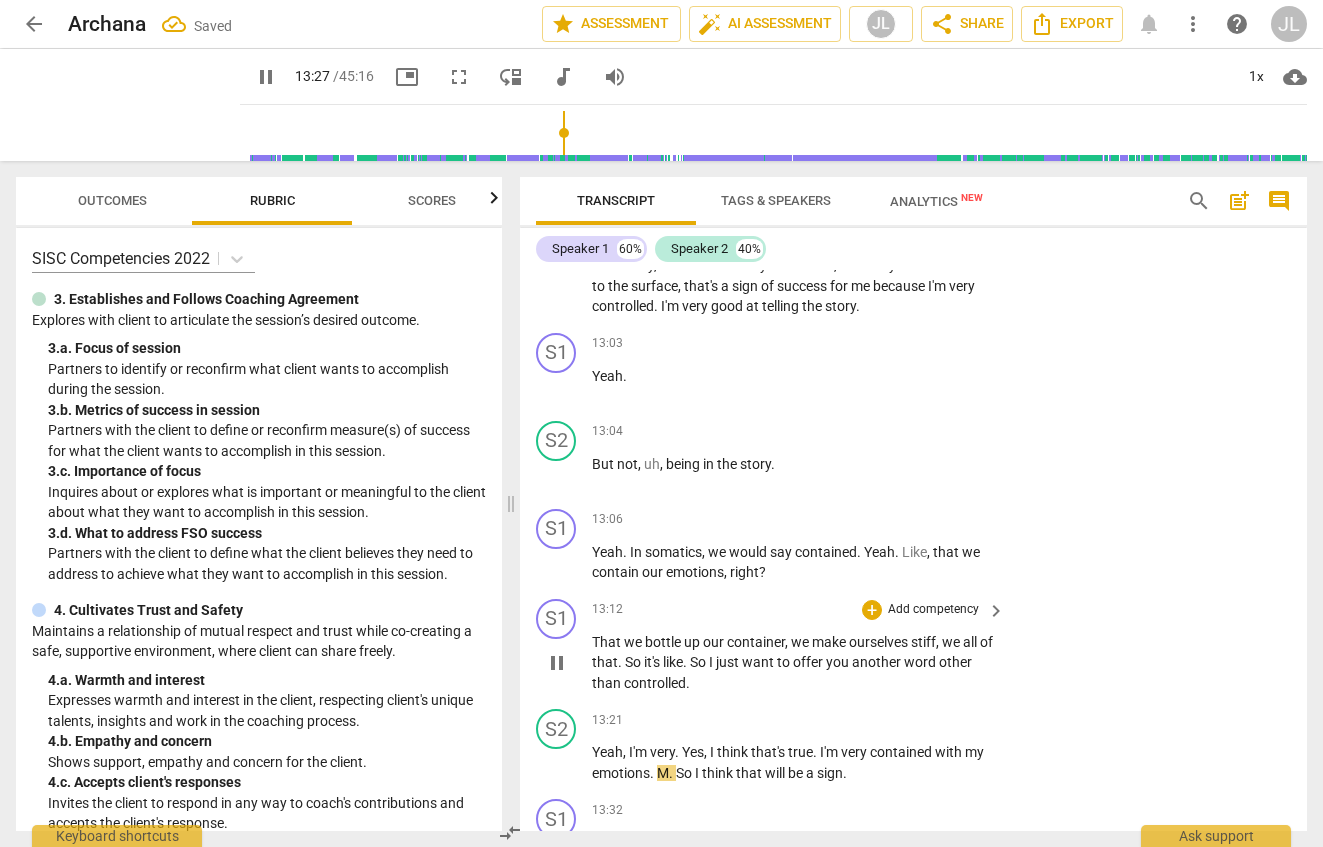 click on "That" at bounding box center [608, 642] 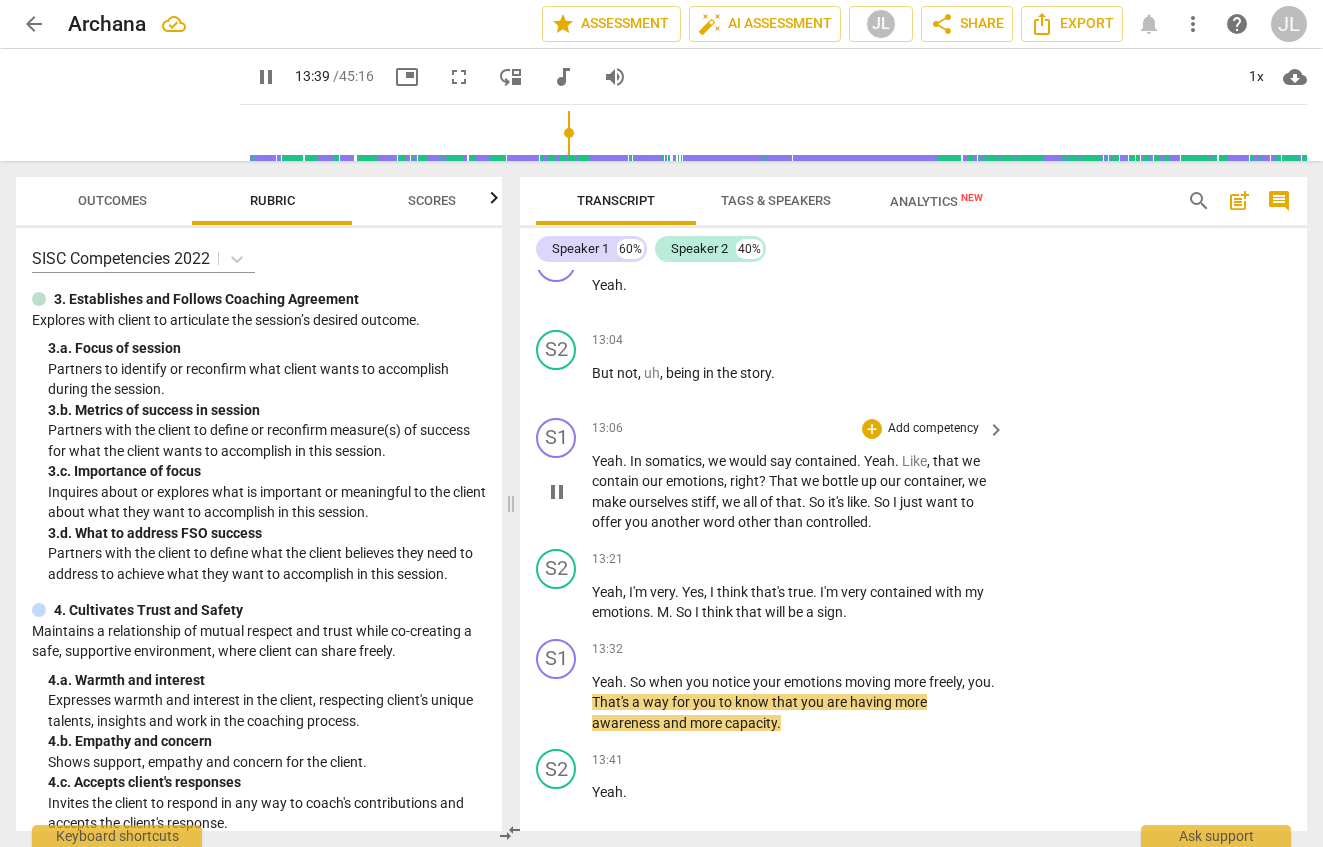 scroll, scrollTop: 7570, scrollLeft: 0, axis: vertical 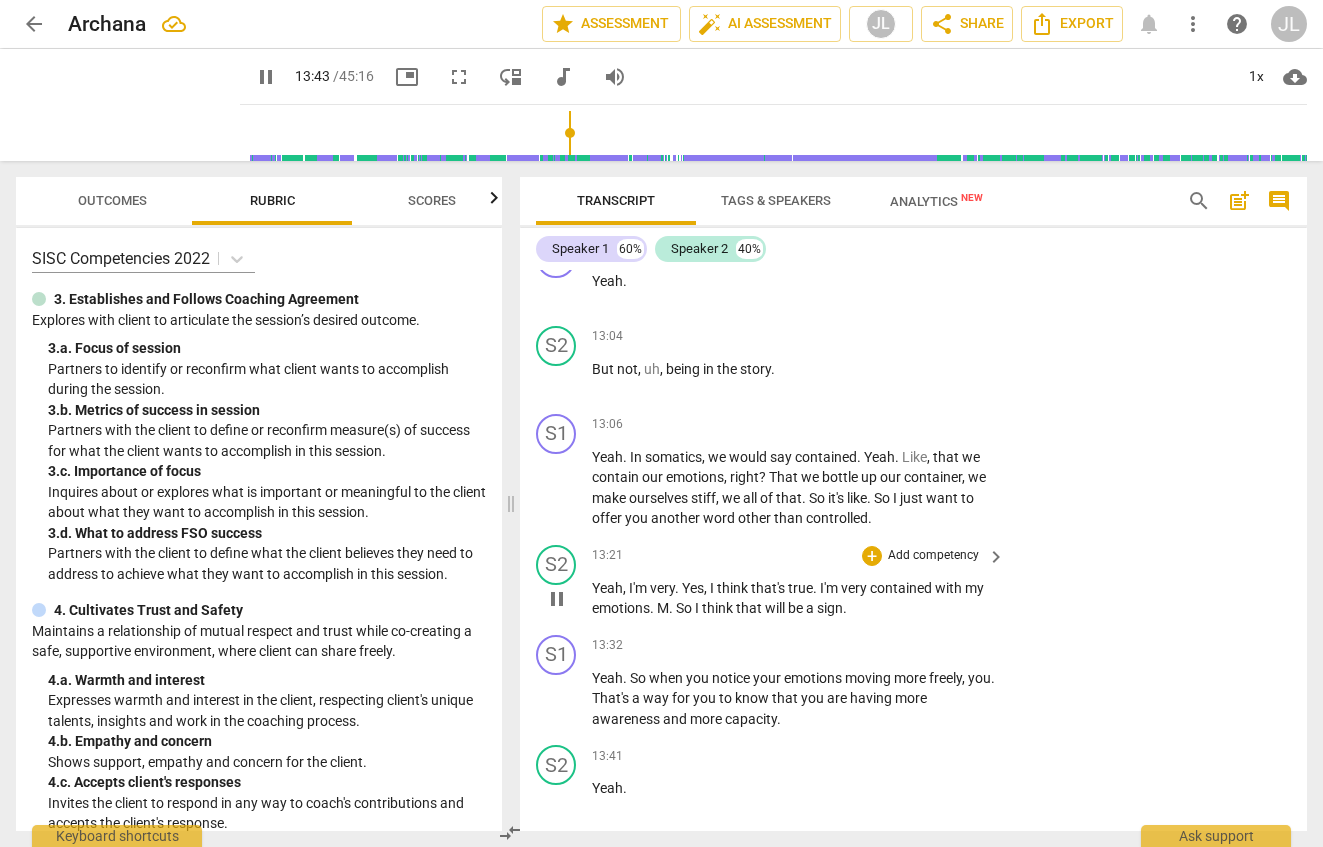click on "Yeah" at bounding box center (607, 588) 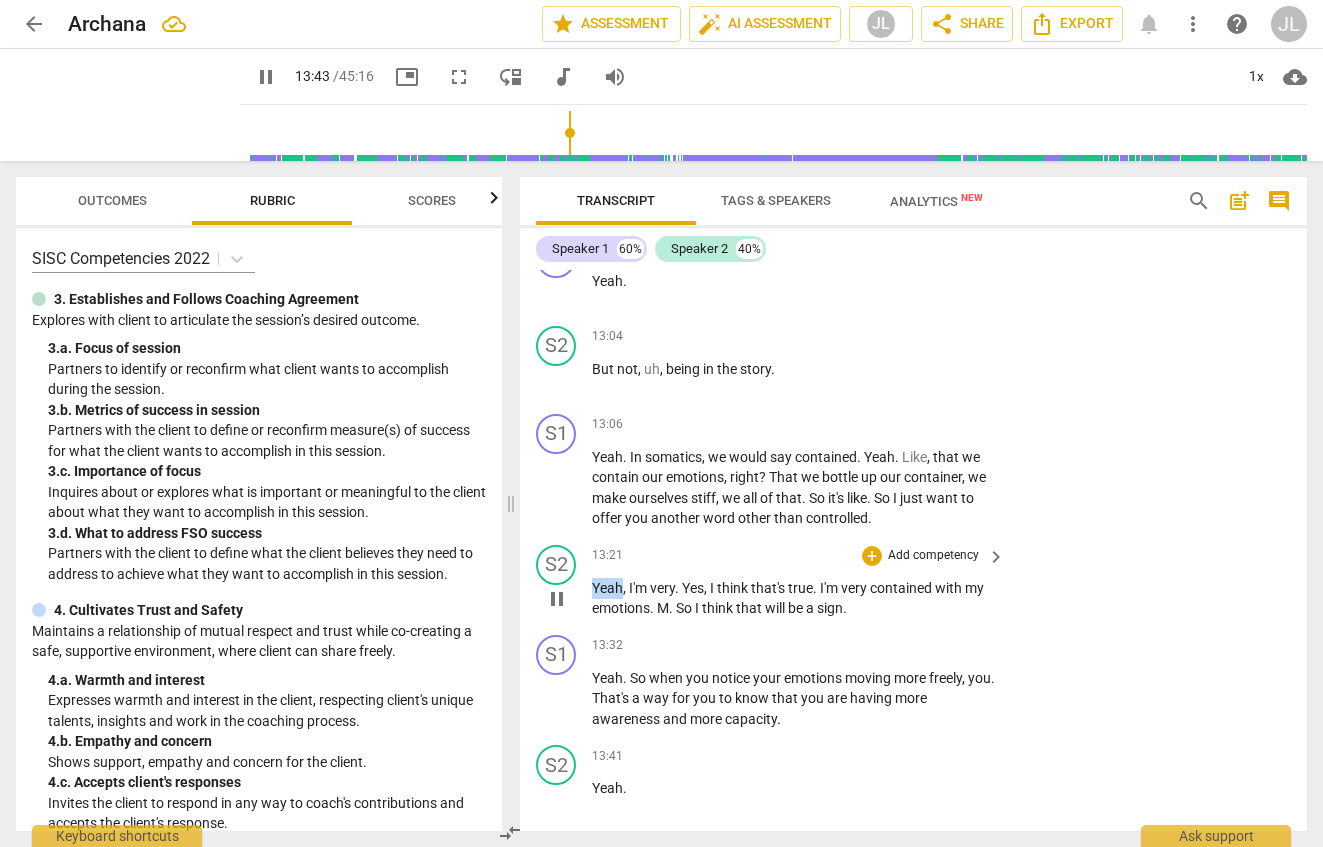 click on "Yeah" at bounding box center (607, 588) 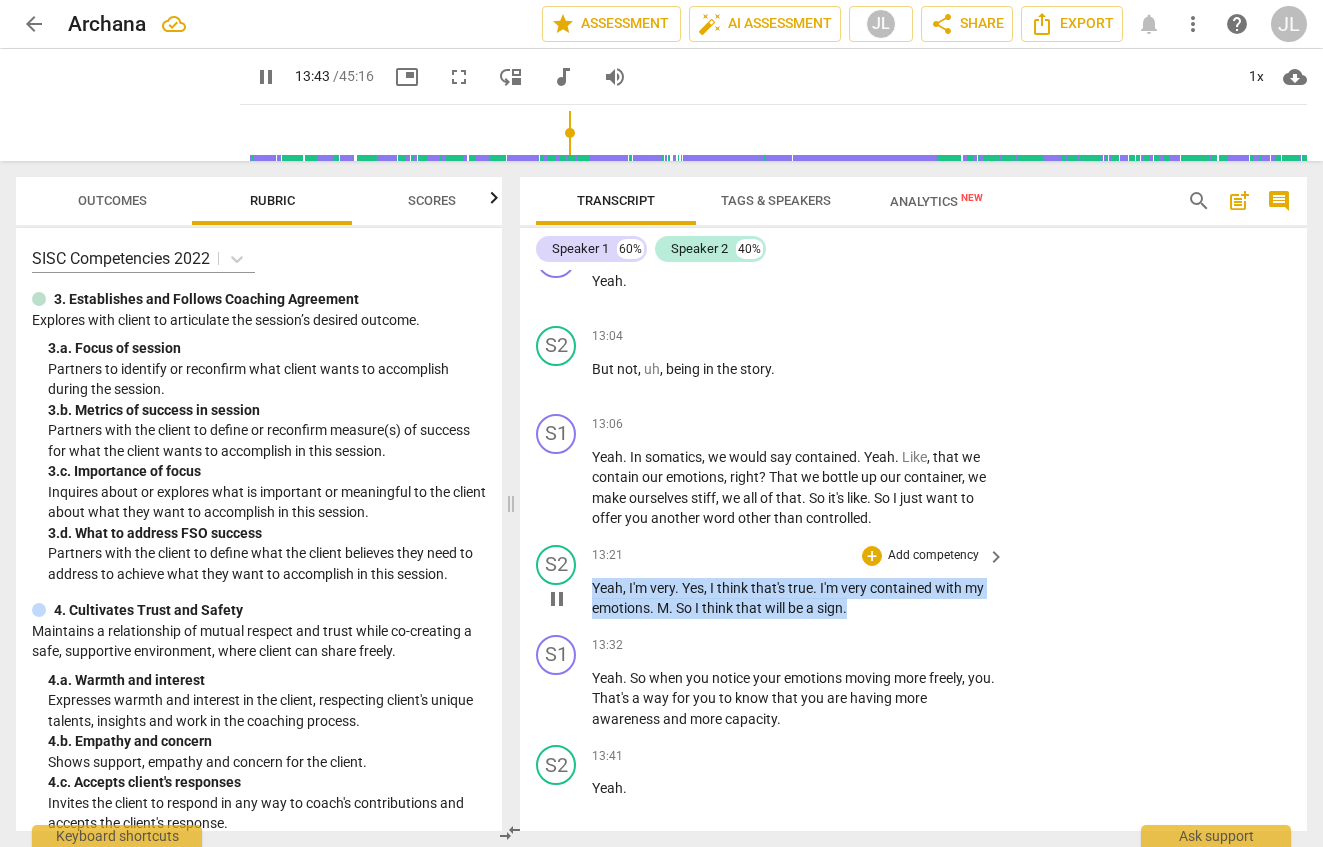 click on "Yeah" at bounding box center [607, 588] 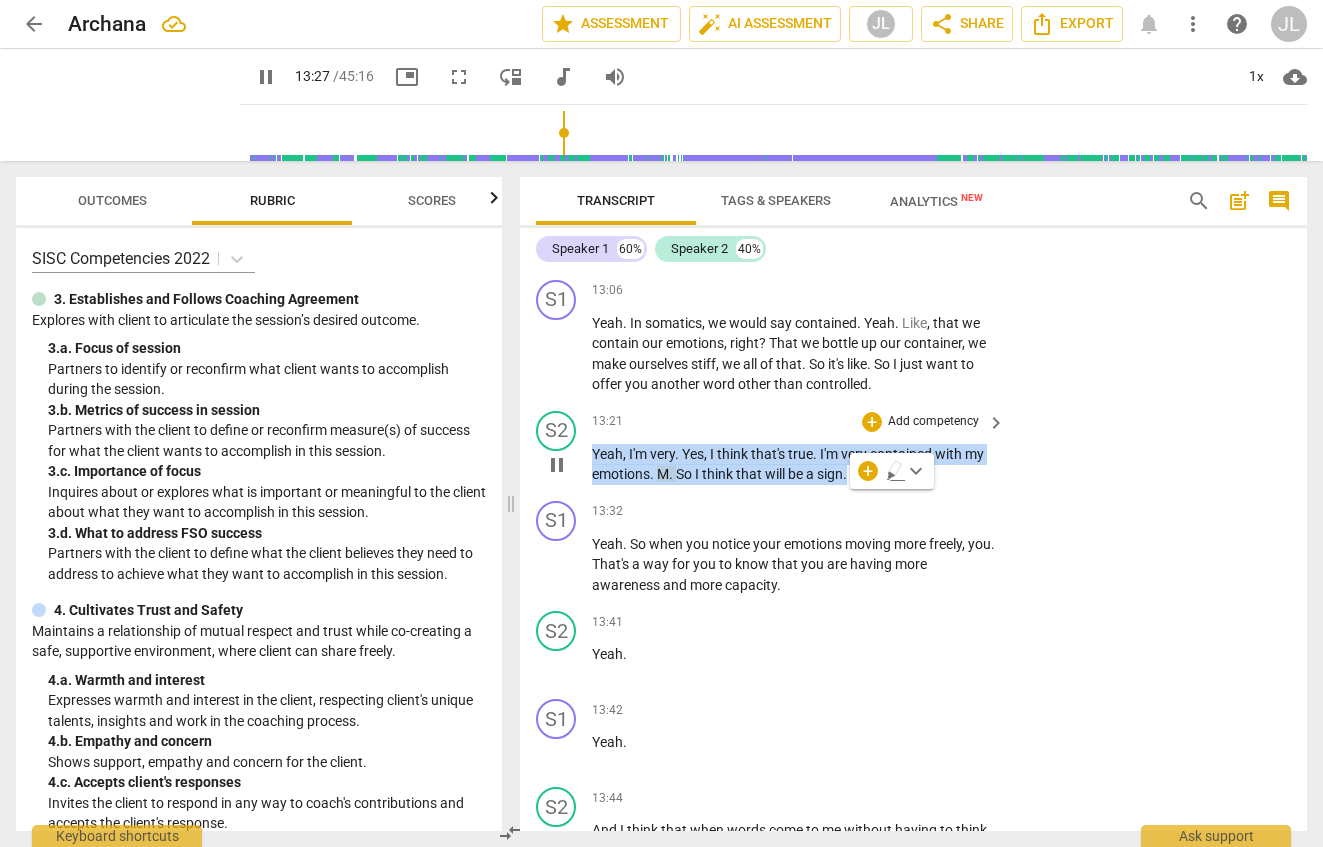 scroll, scrollTop: 7708, scrollLeft: 0, axis: vertical 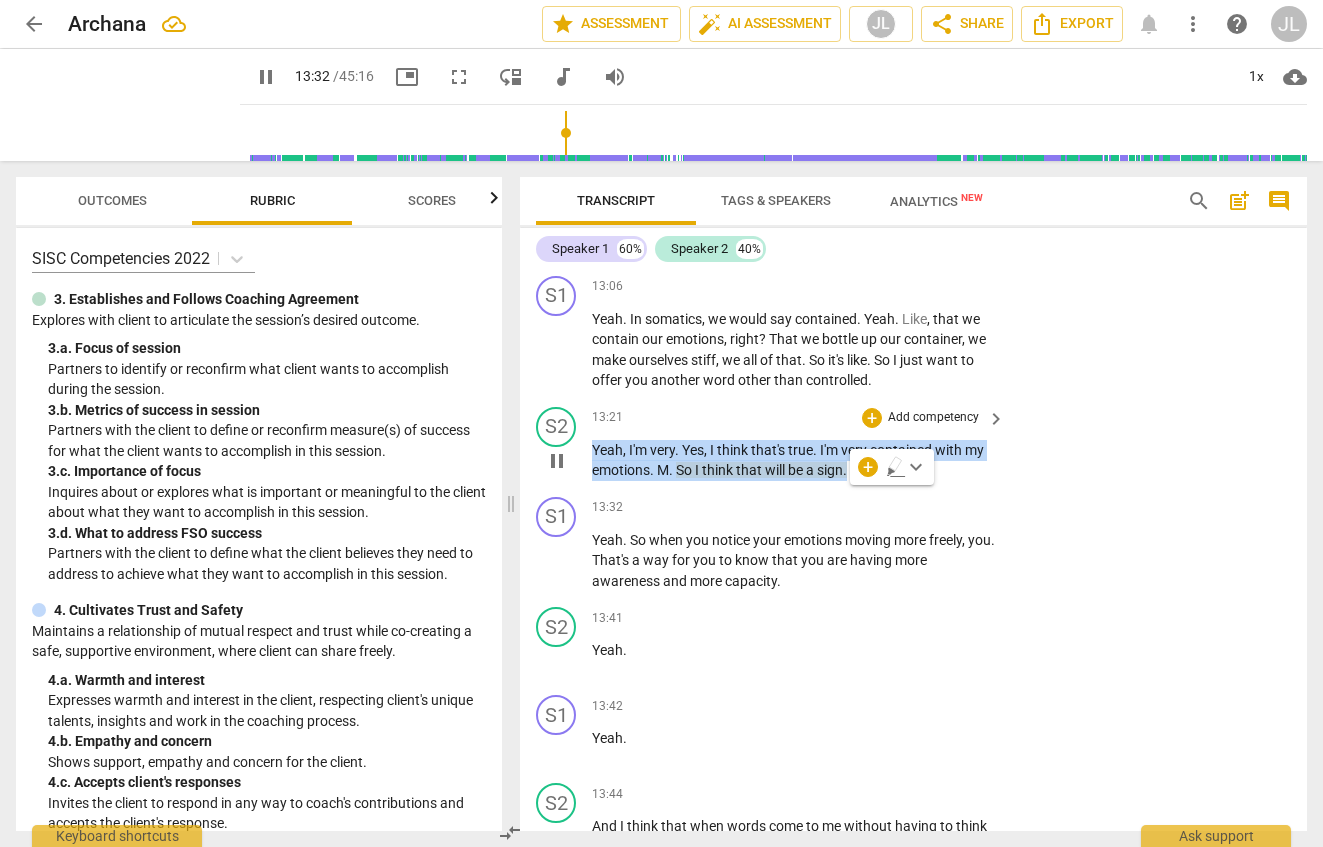 click on "." at bounding box center [672, 470] 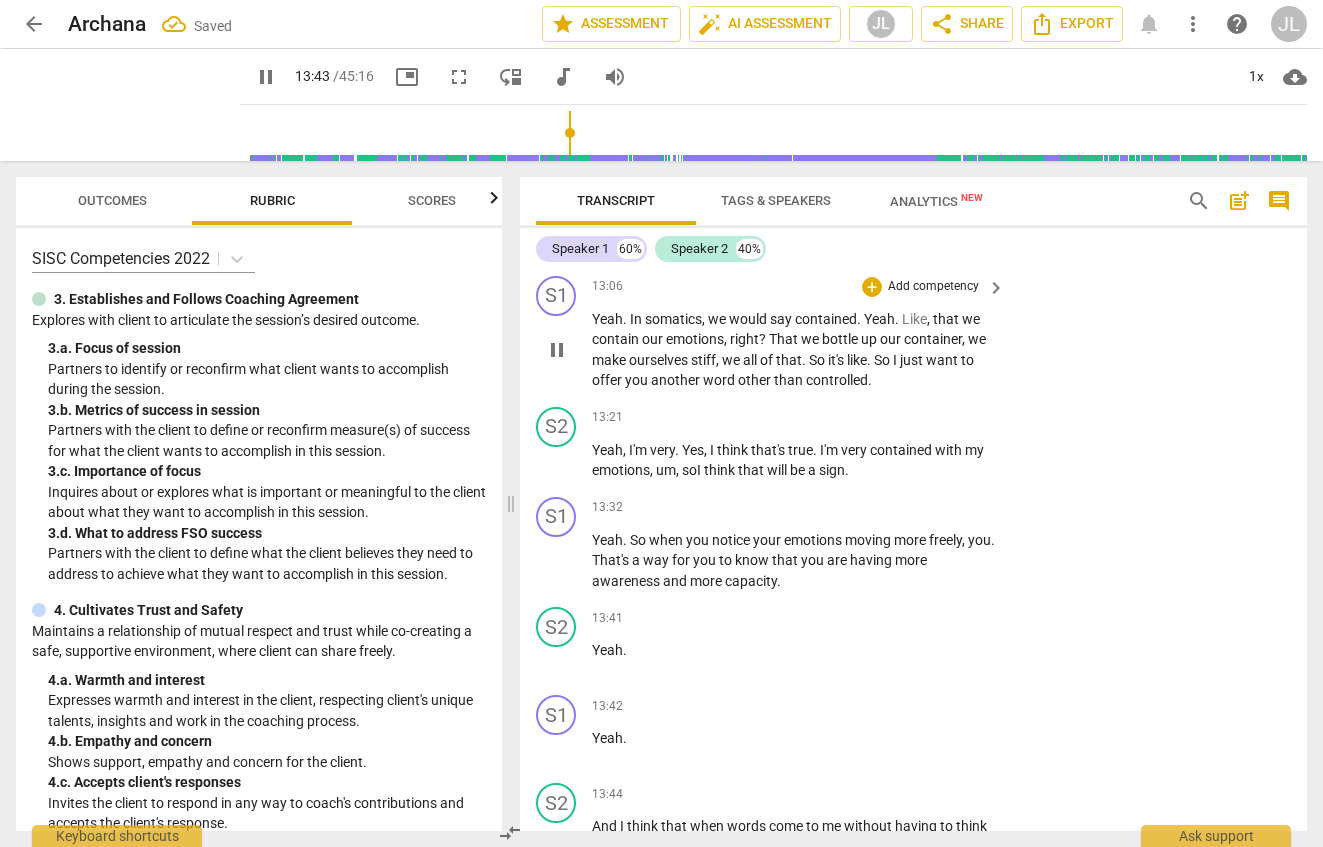 click on "other" at bounding box center [756, 380] 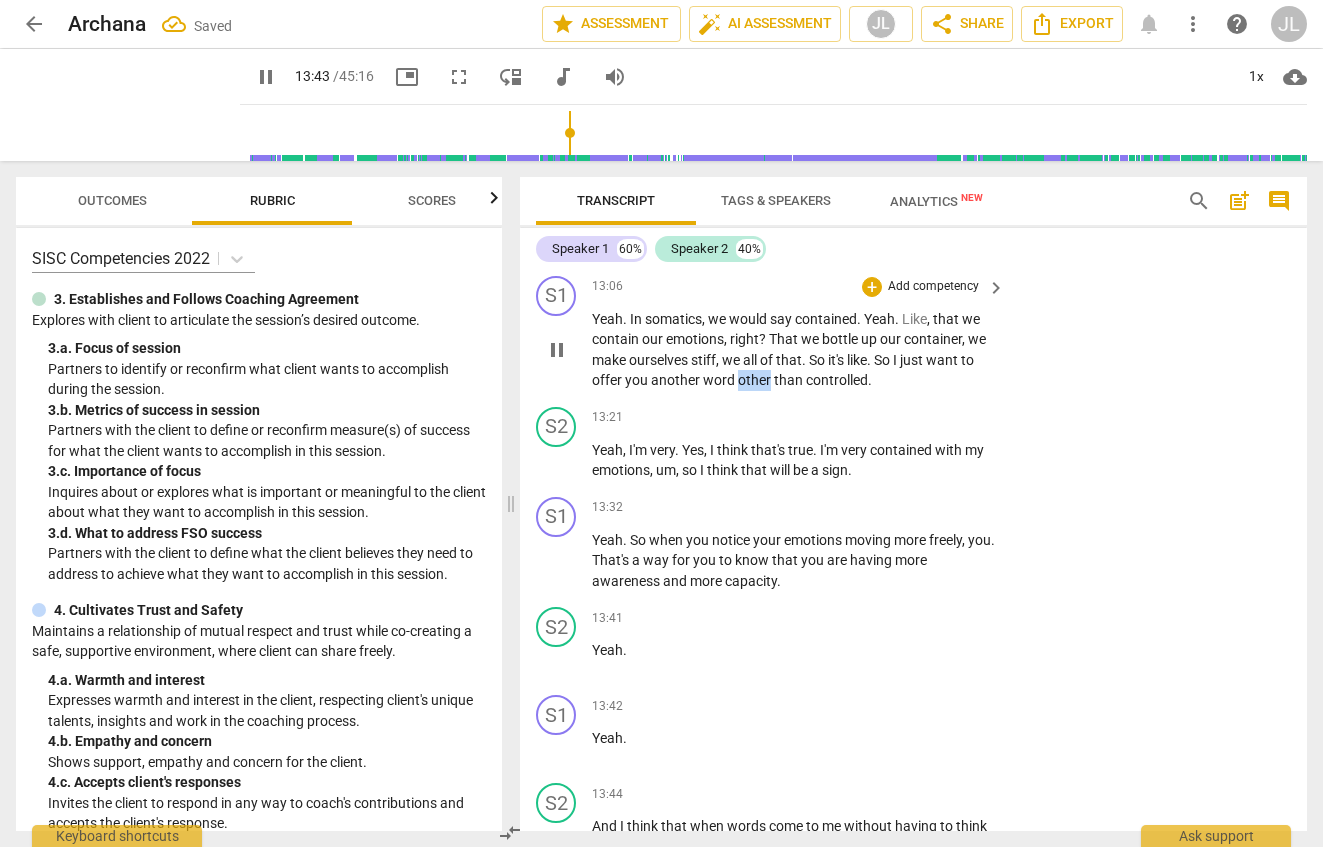 click on "other" at bounding box center (756, 380) 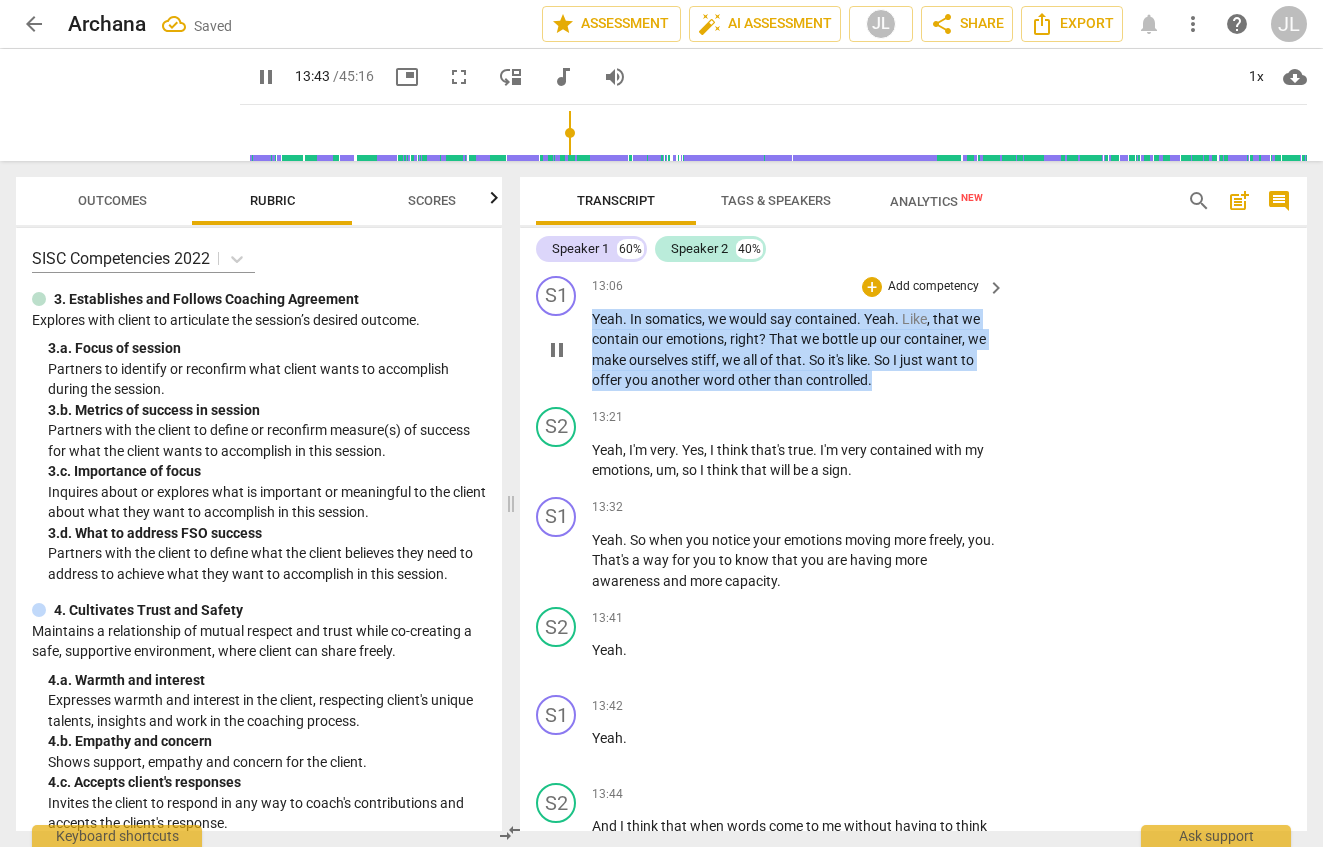 click on "other" at bounding box center (756, 380) 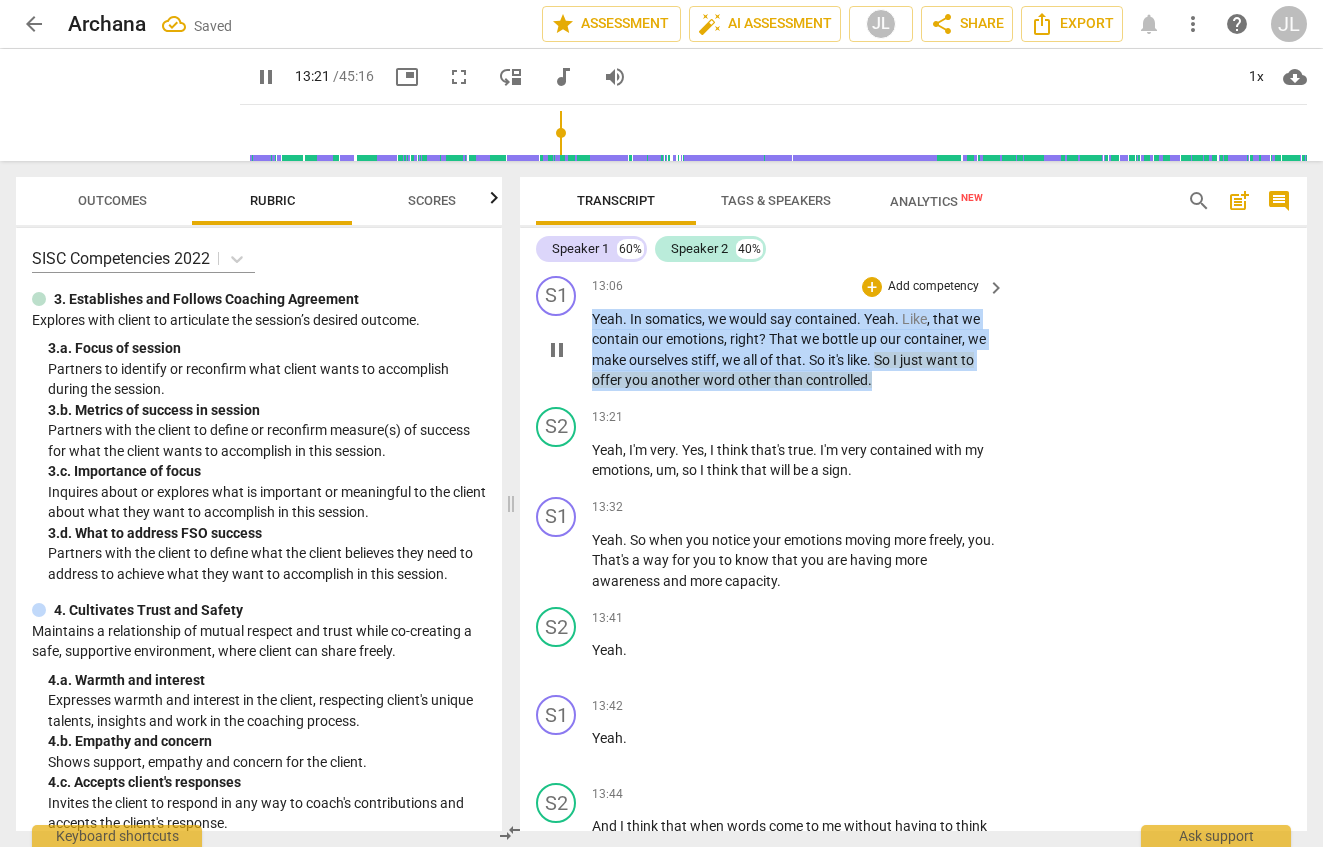 click on "pause" at bounding box center [557, 350] 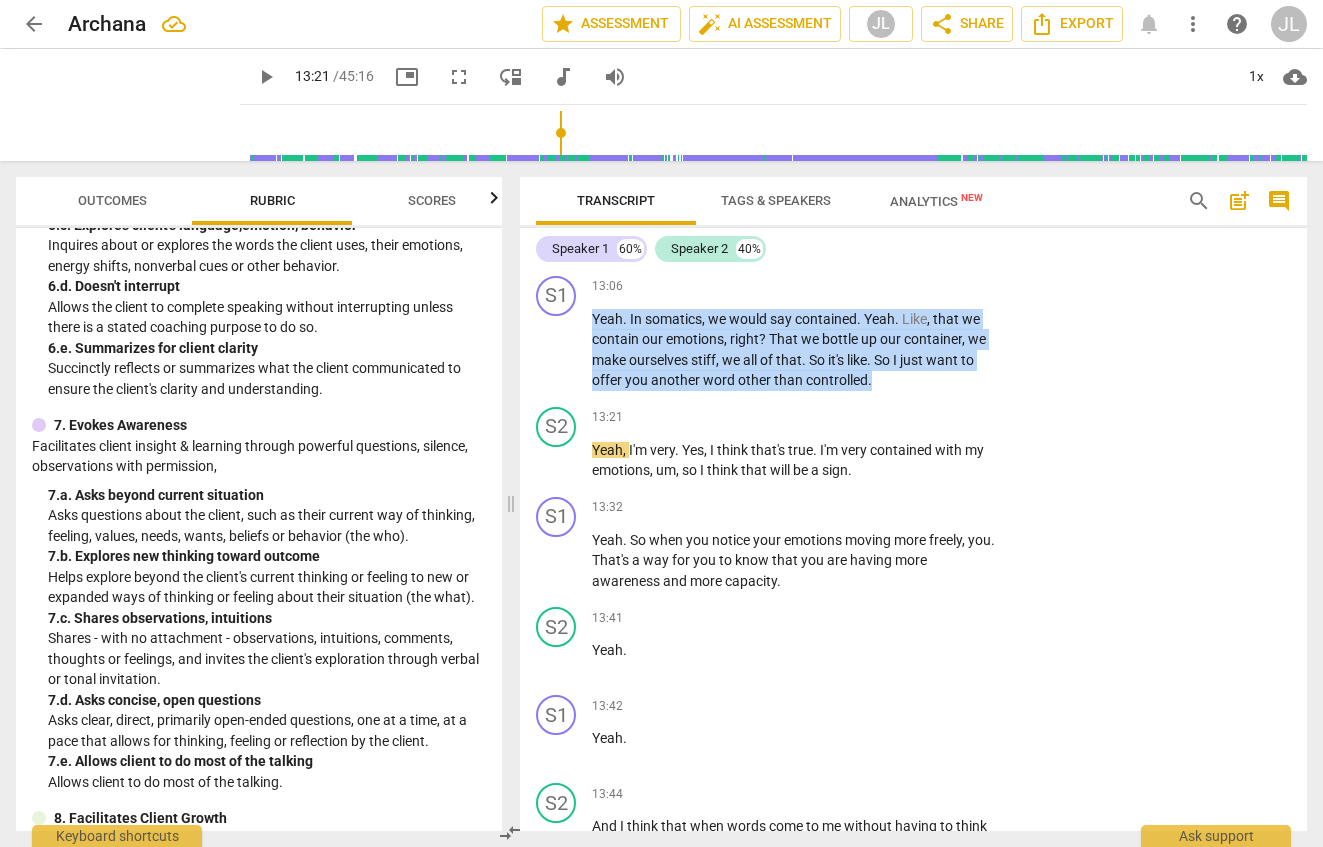 scroll, scrollTop: 1193, scrollLeft: 0, axis: vertical 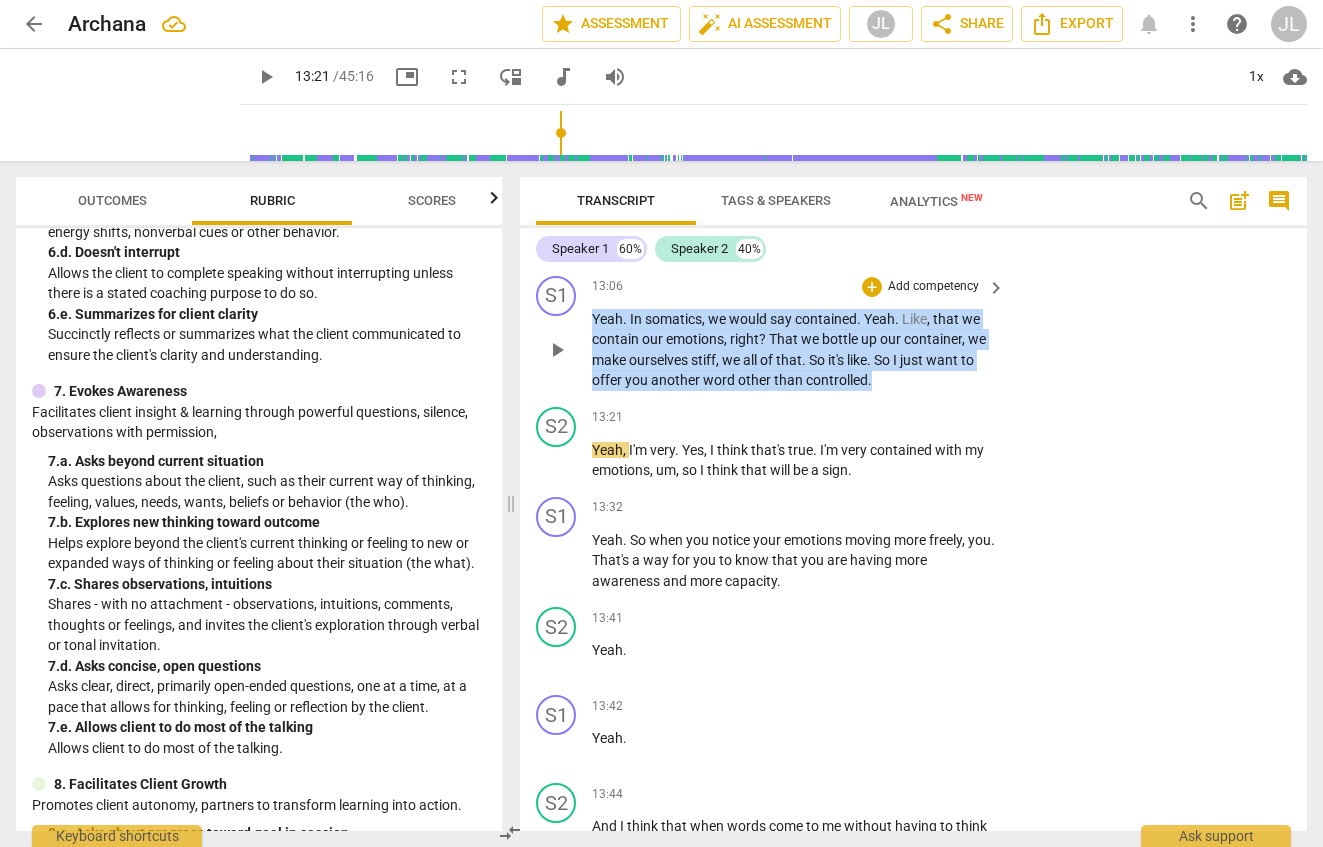 click on "Add competency" at bounding box center (933, 287) 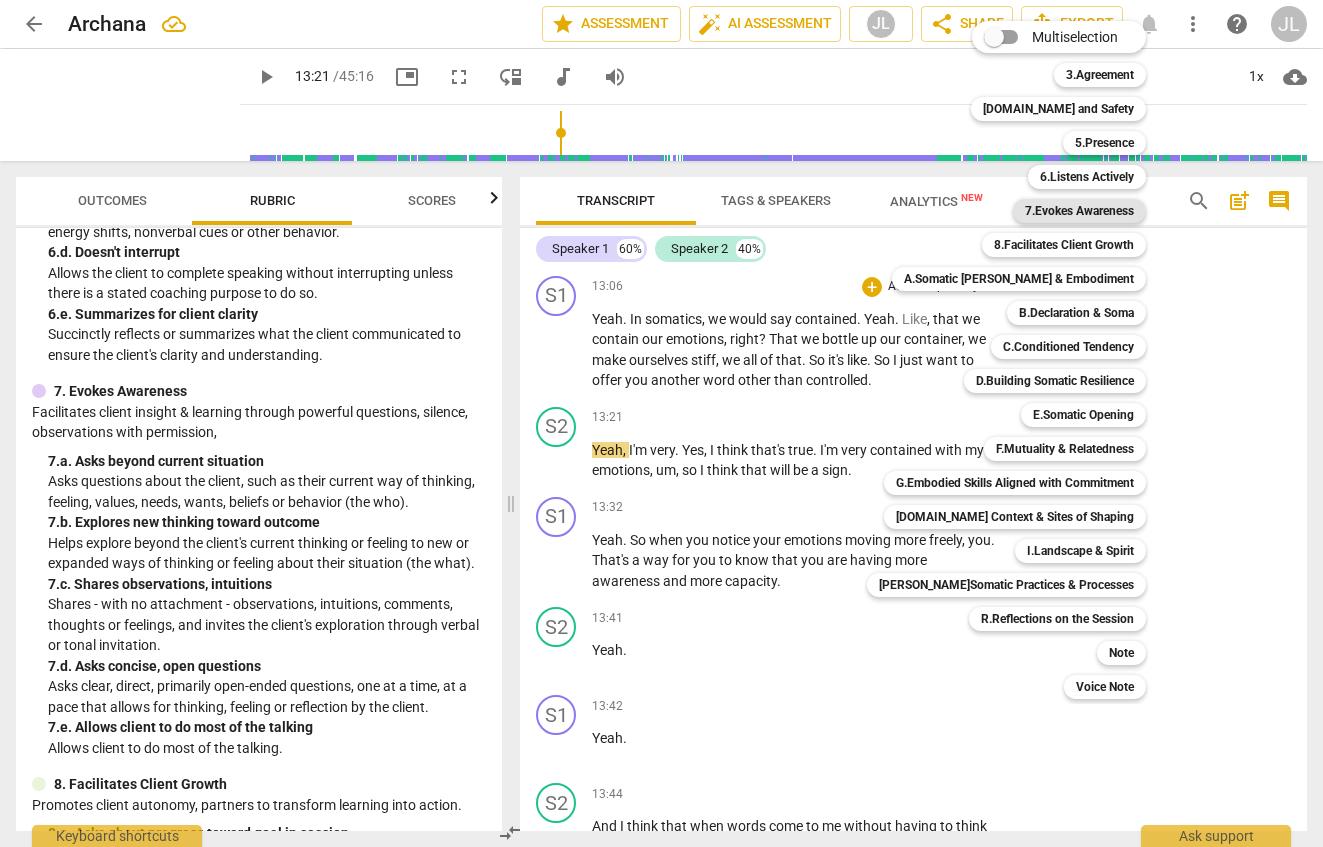click on "7.Evokes Awareness" at bounding box center [1079, 211] 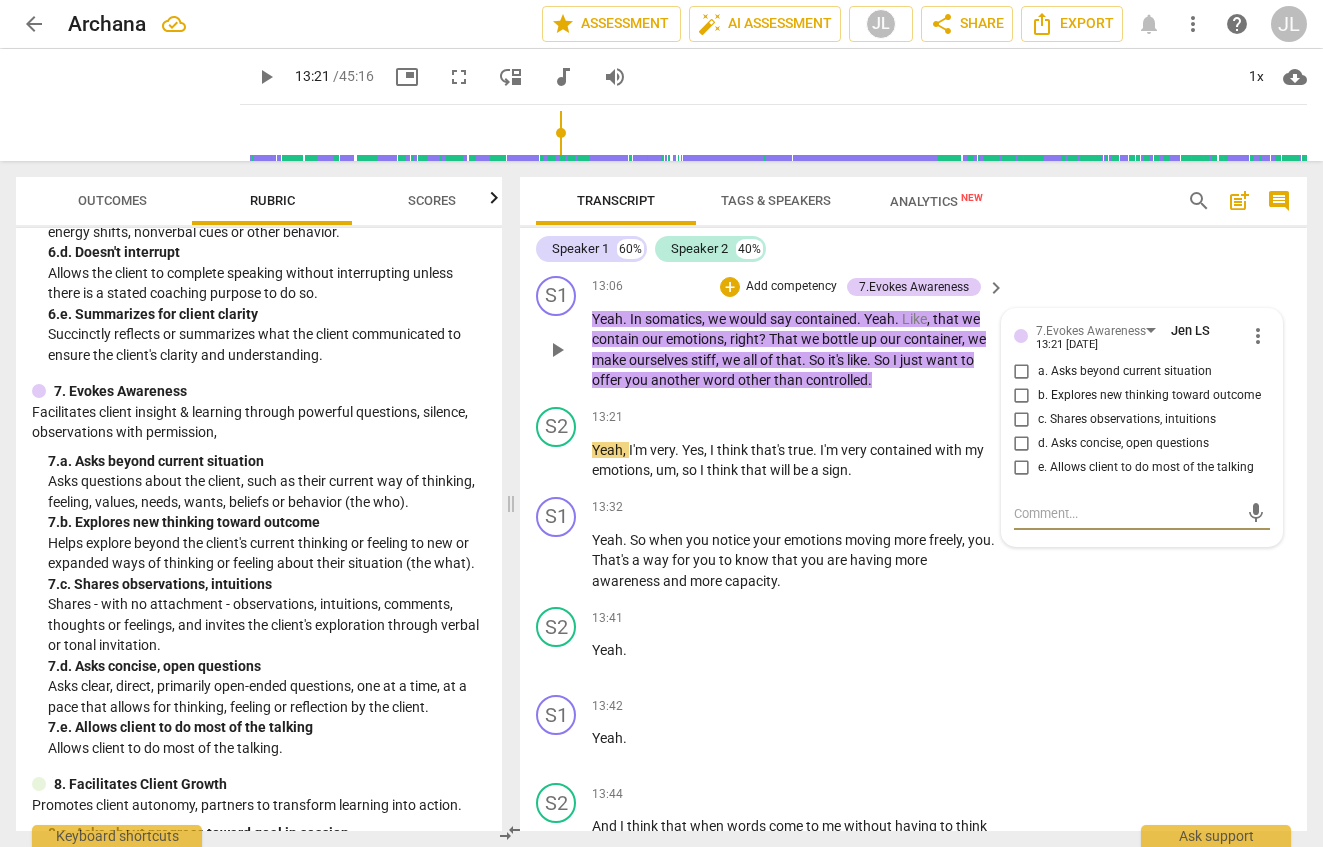 click on "b. Explores new thinking toward outcome" at bounding box center [1022, 396] 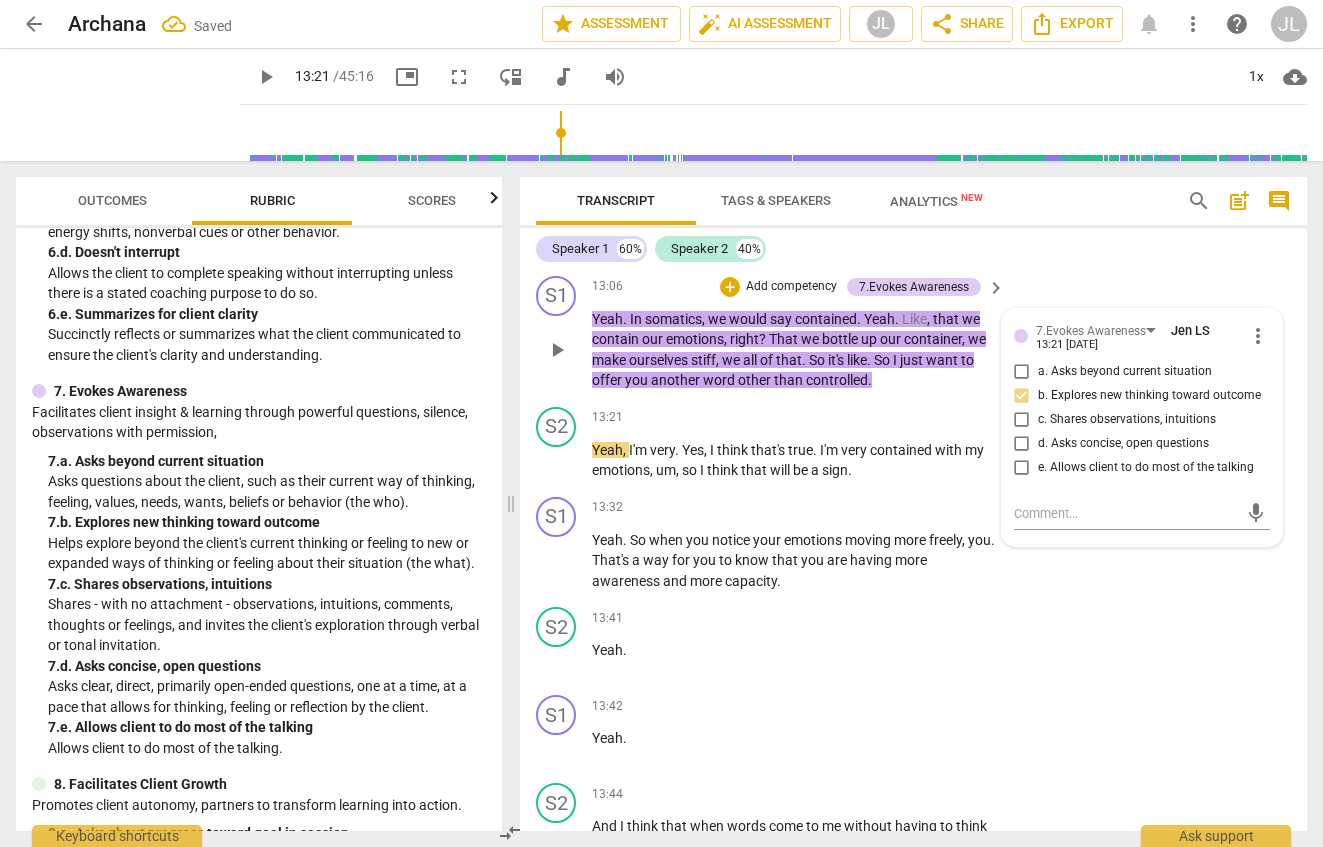 click on "more_vert" at bounding box center [1258, 336] 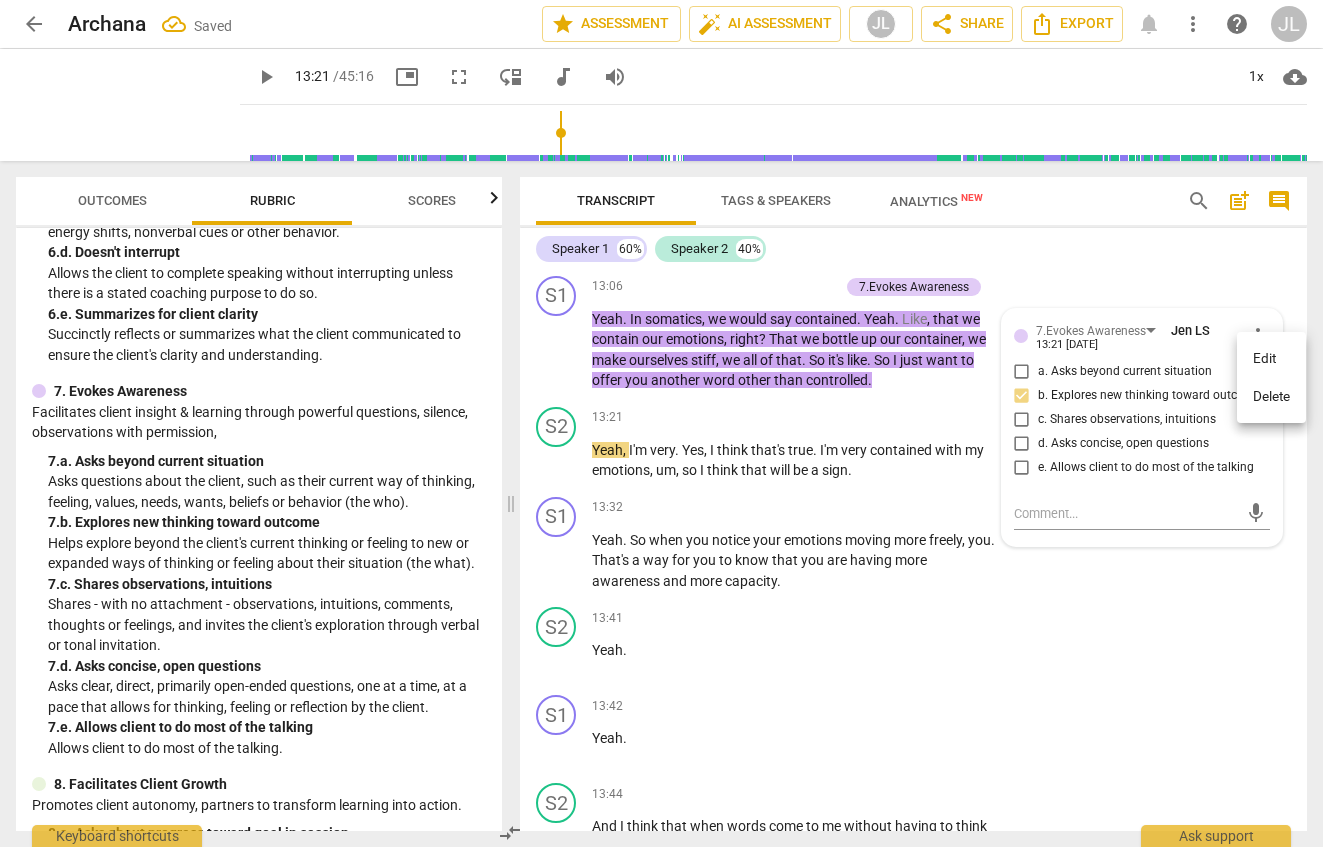 click on "Delete" at bounding box center (1271, 397) 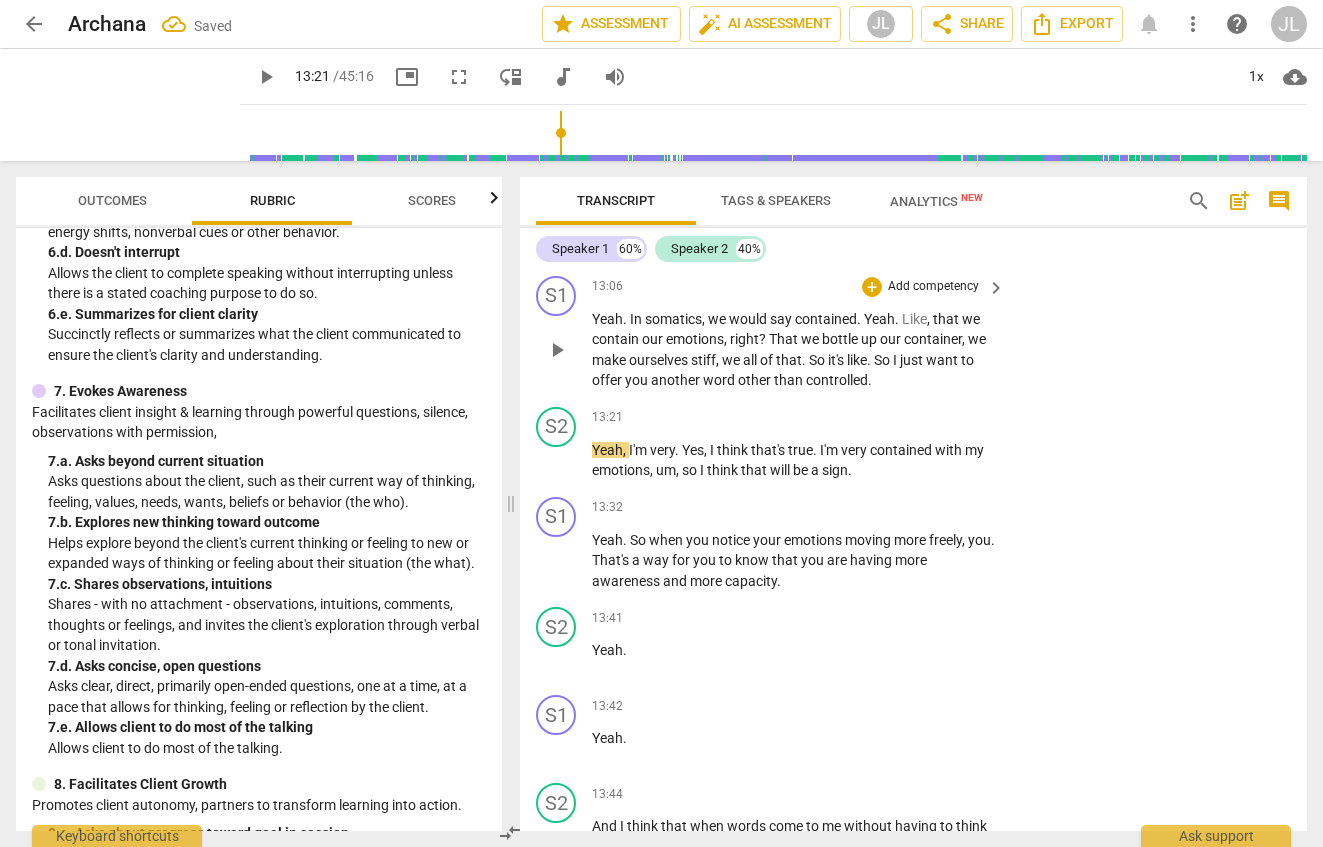 click on "would" at bounding box center (749, 319) 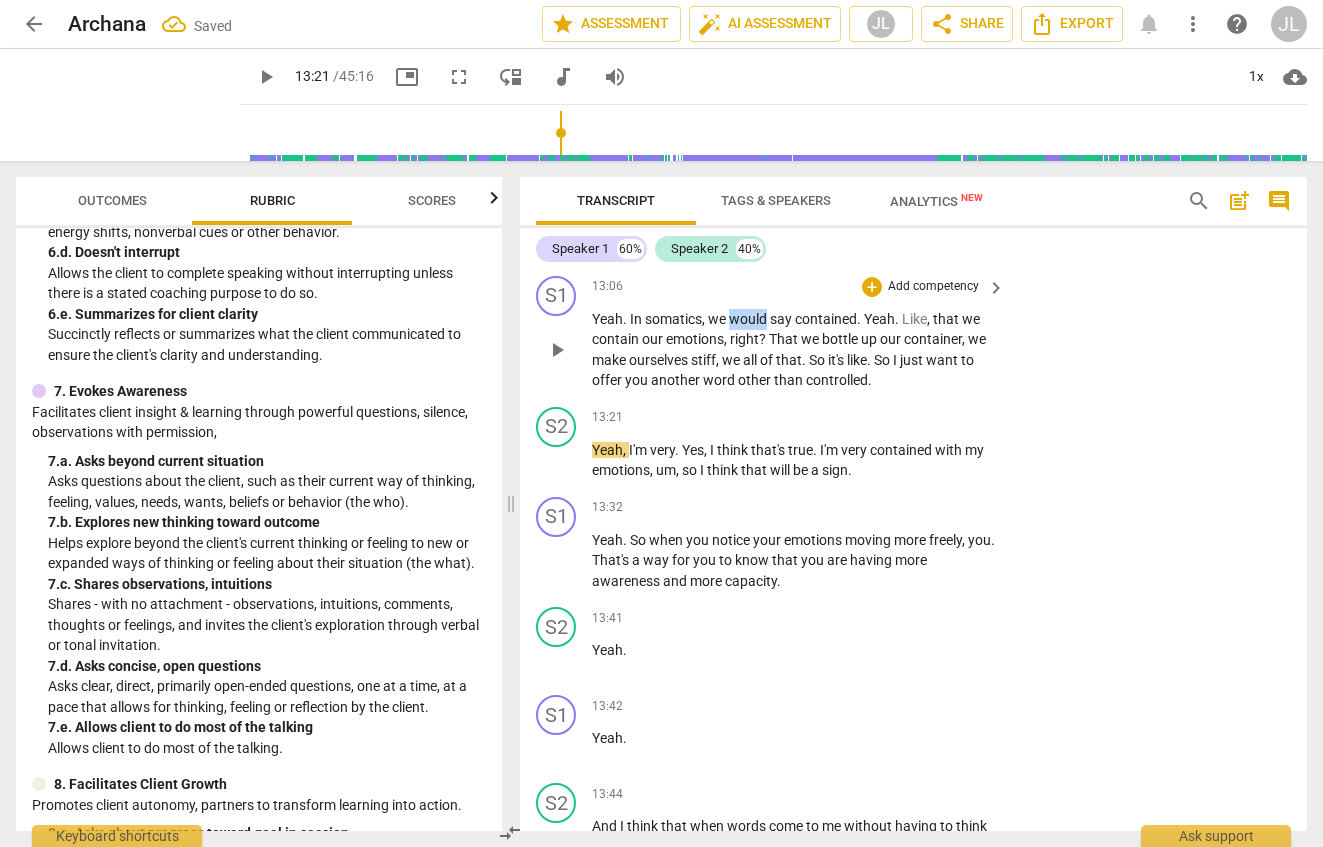 click on "would" at bounding box center [749, 319] 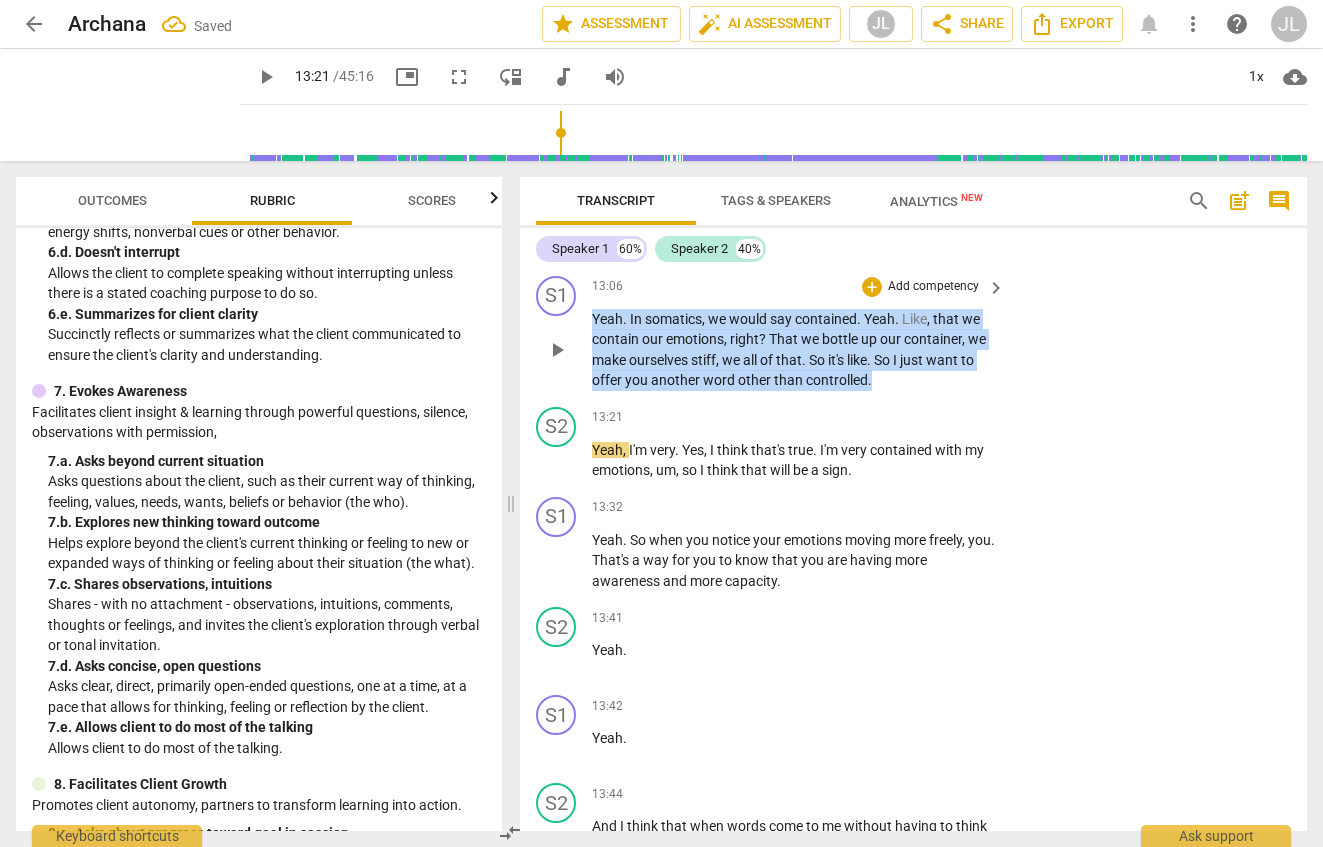 click on "would" at bounding box center [749, 319] 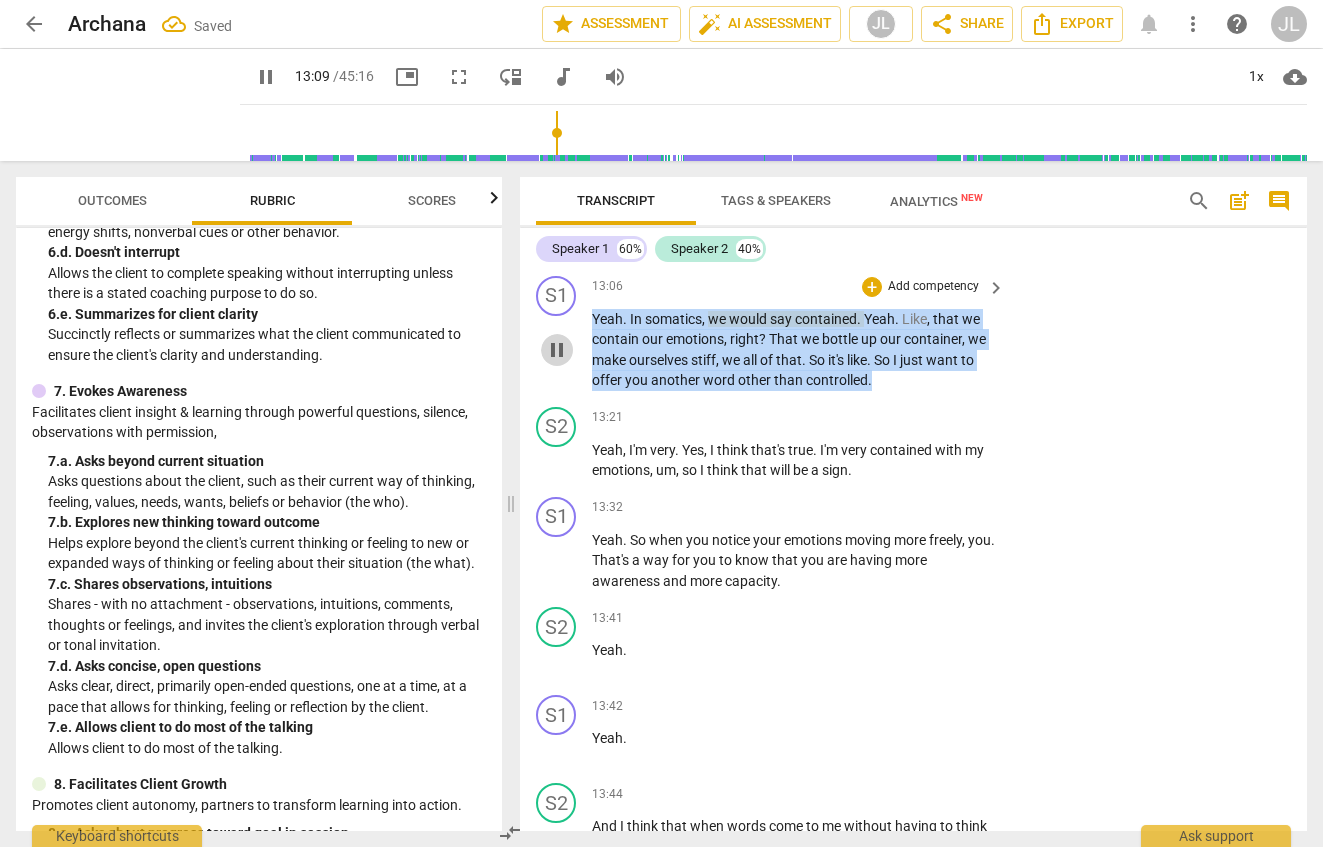 drag, startPoint x: 555, startPoint y: 374, endPoint x: 526, endPoint y: 403, distance: 41.01219 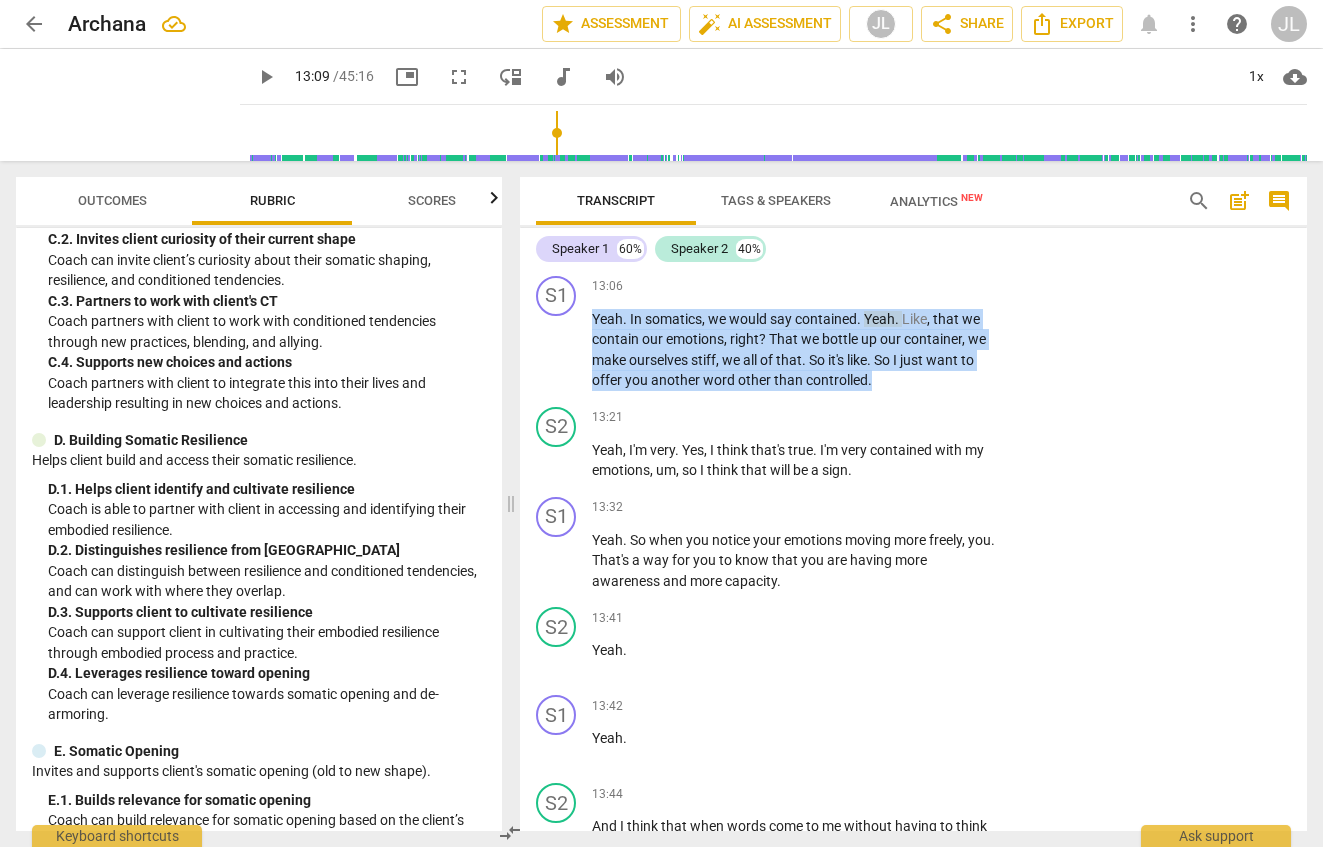 scroll, scrollTop: 2886, scrollLeft: 0, axis: vertical 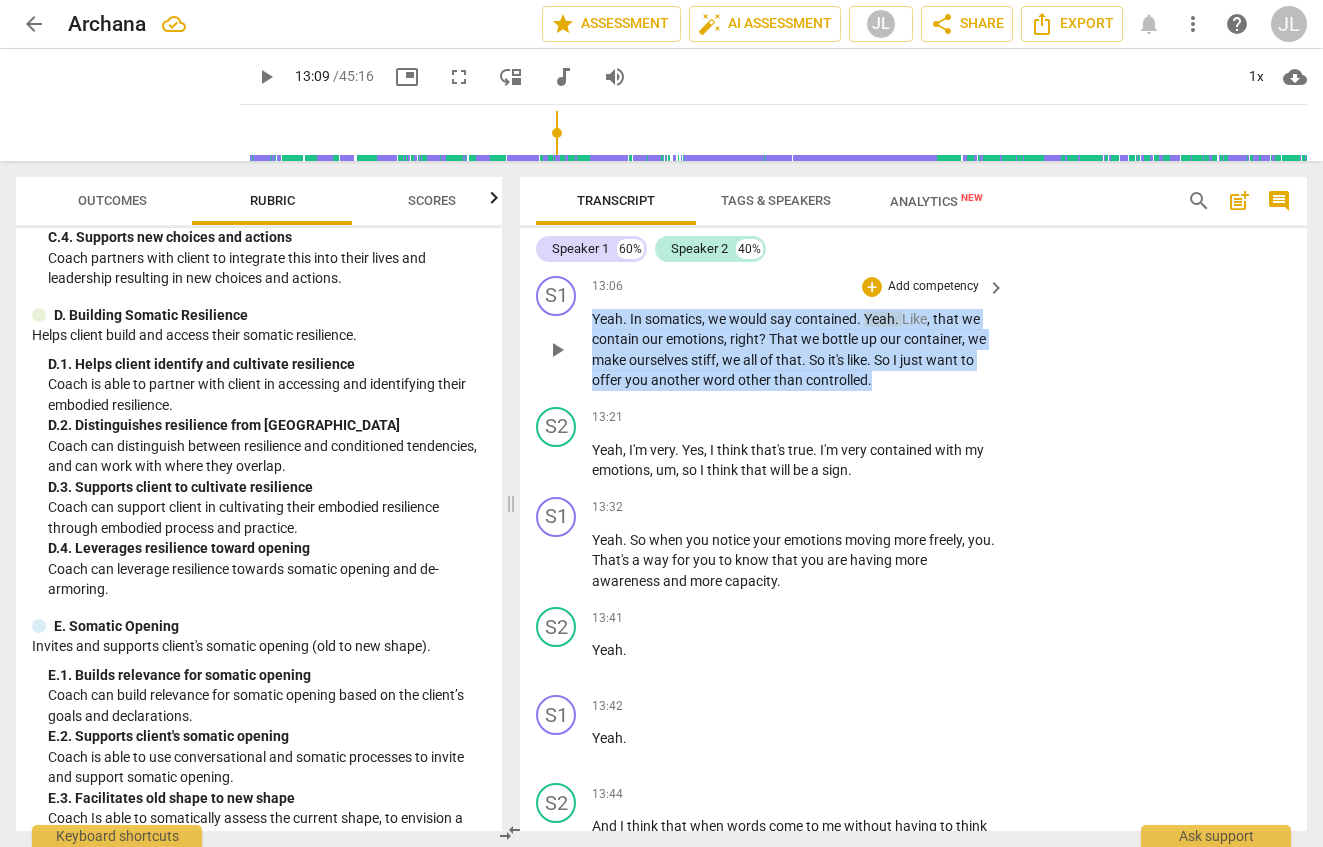 click on "Add competency" at bounding box center [933, 287] 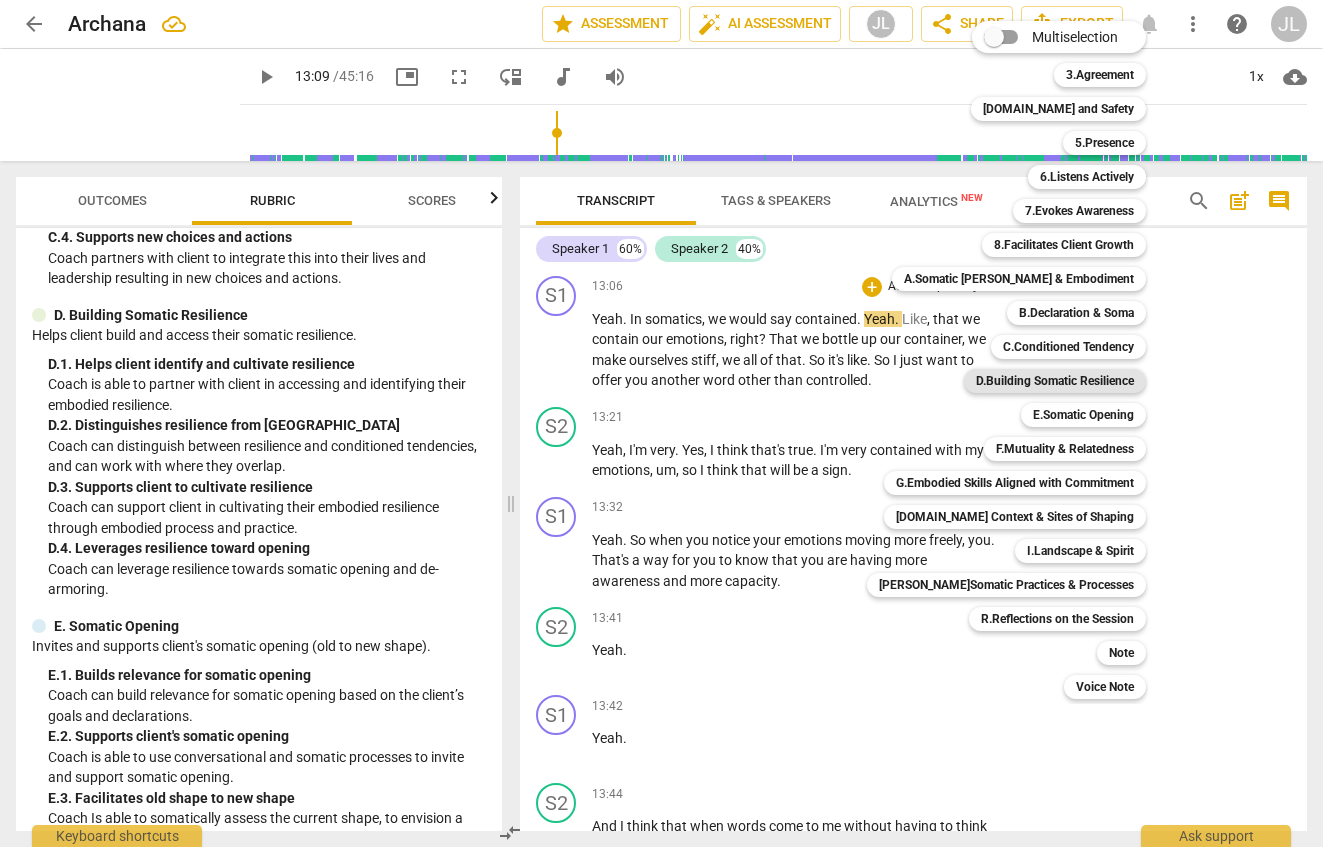 click on "D.Building Somatic Resilience" at bounding box center [1055, 381] 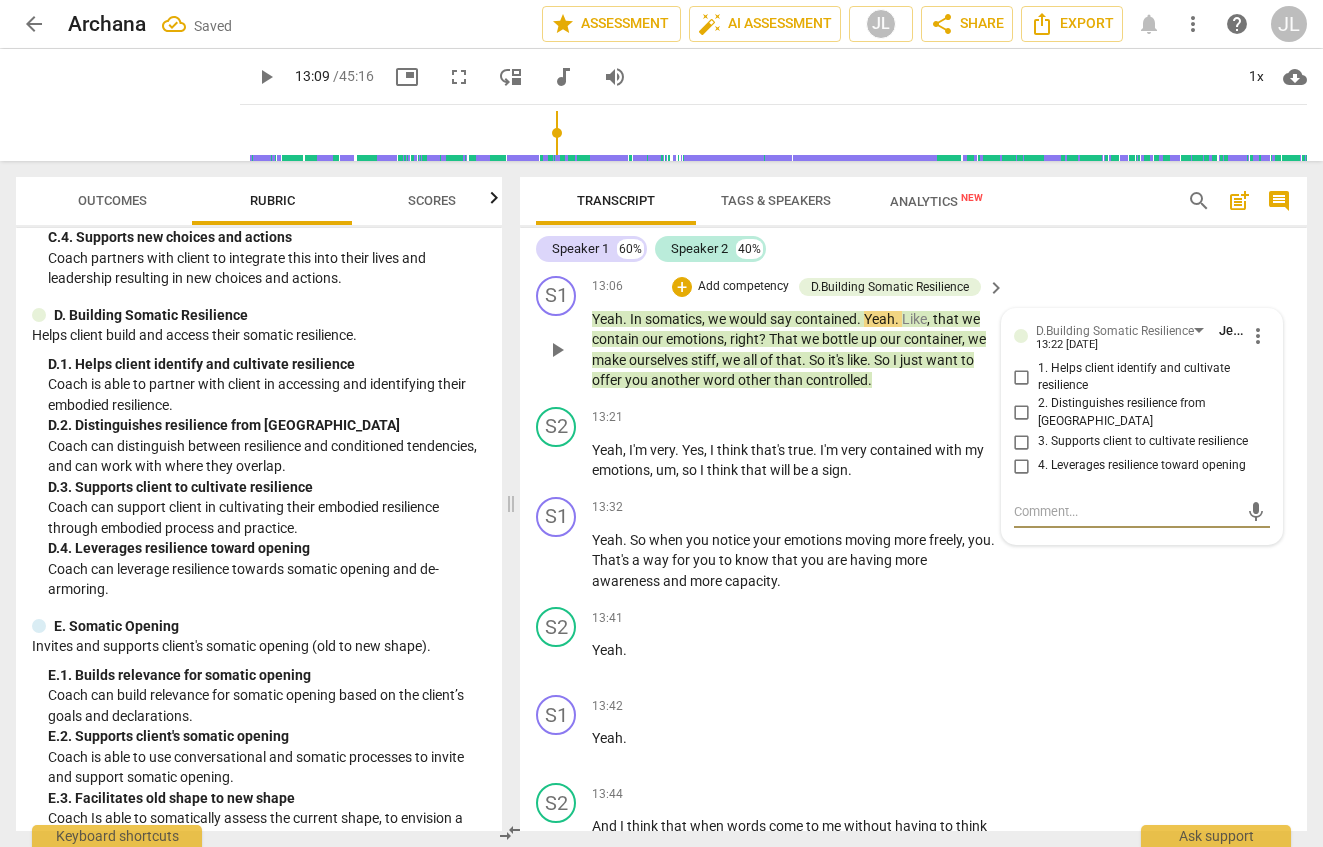 click on "2. Distinguishes resilience from [GEOGRAPHIC_DATA]" at bounding box center [1022, 413] 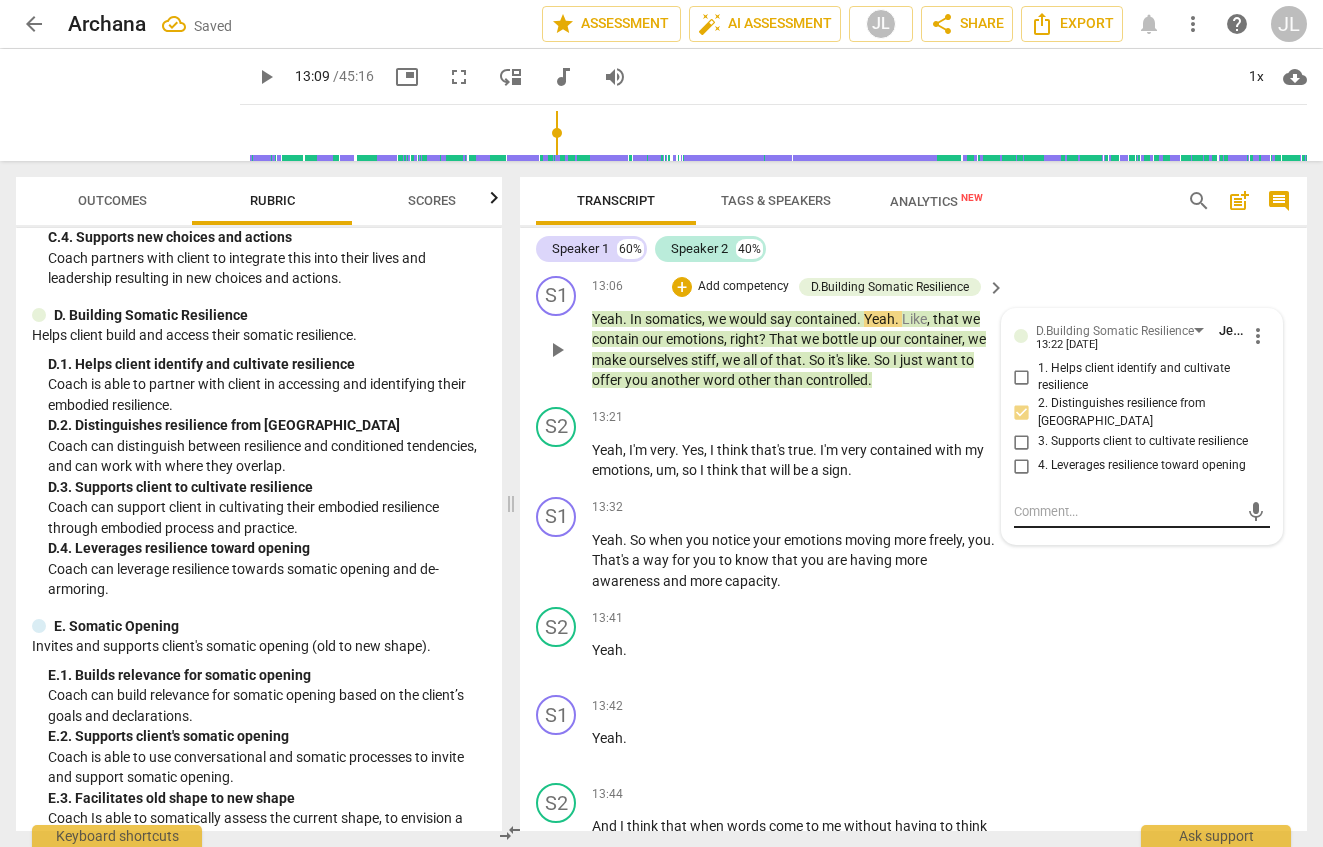 click at bounding box center (1126, 511) 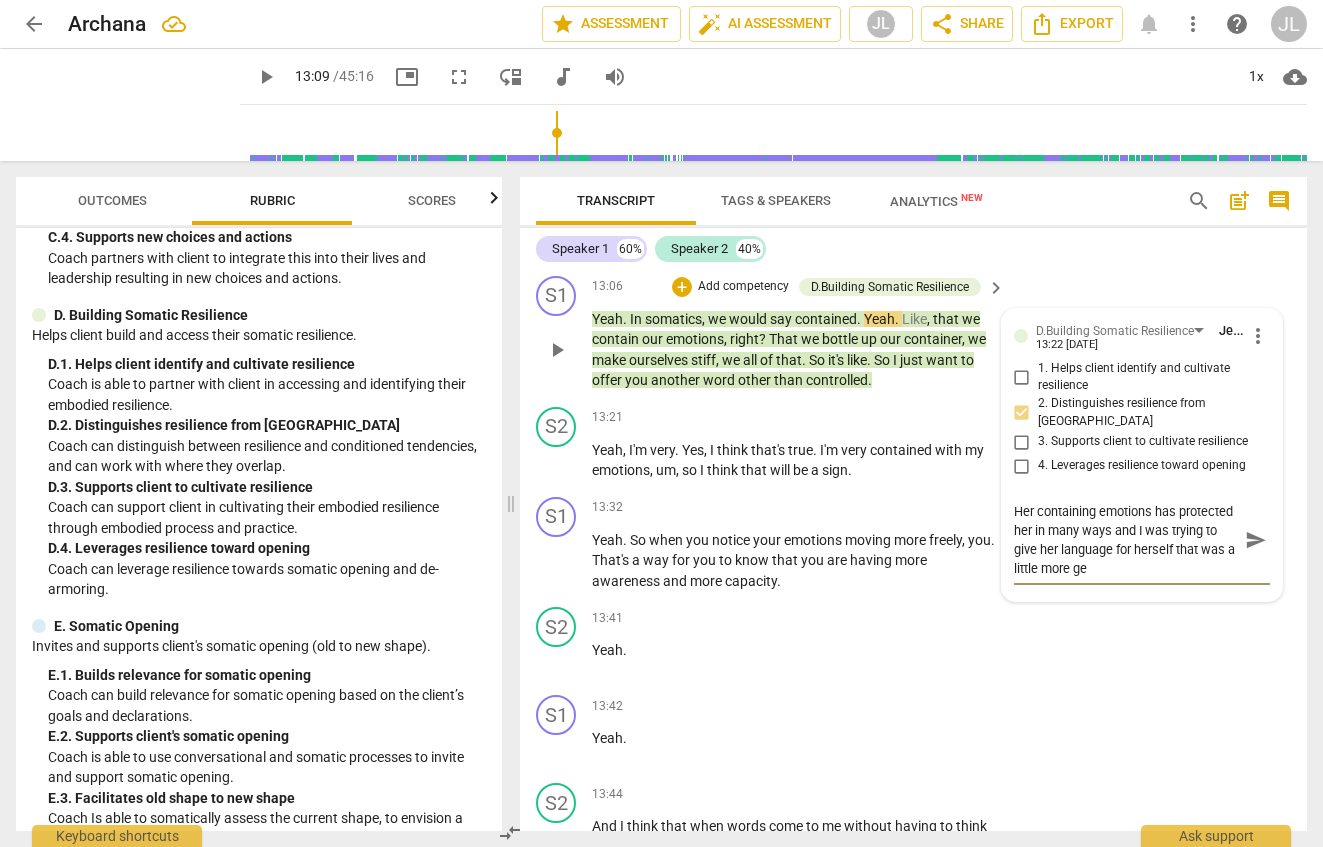 scroll, scrollTop: 0, scrollLeft: 0, axis: both 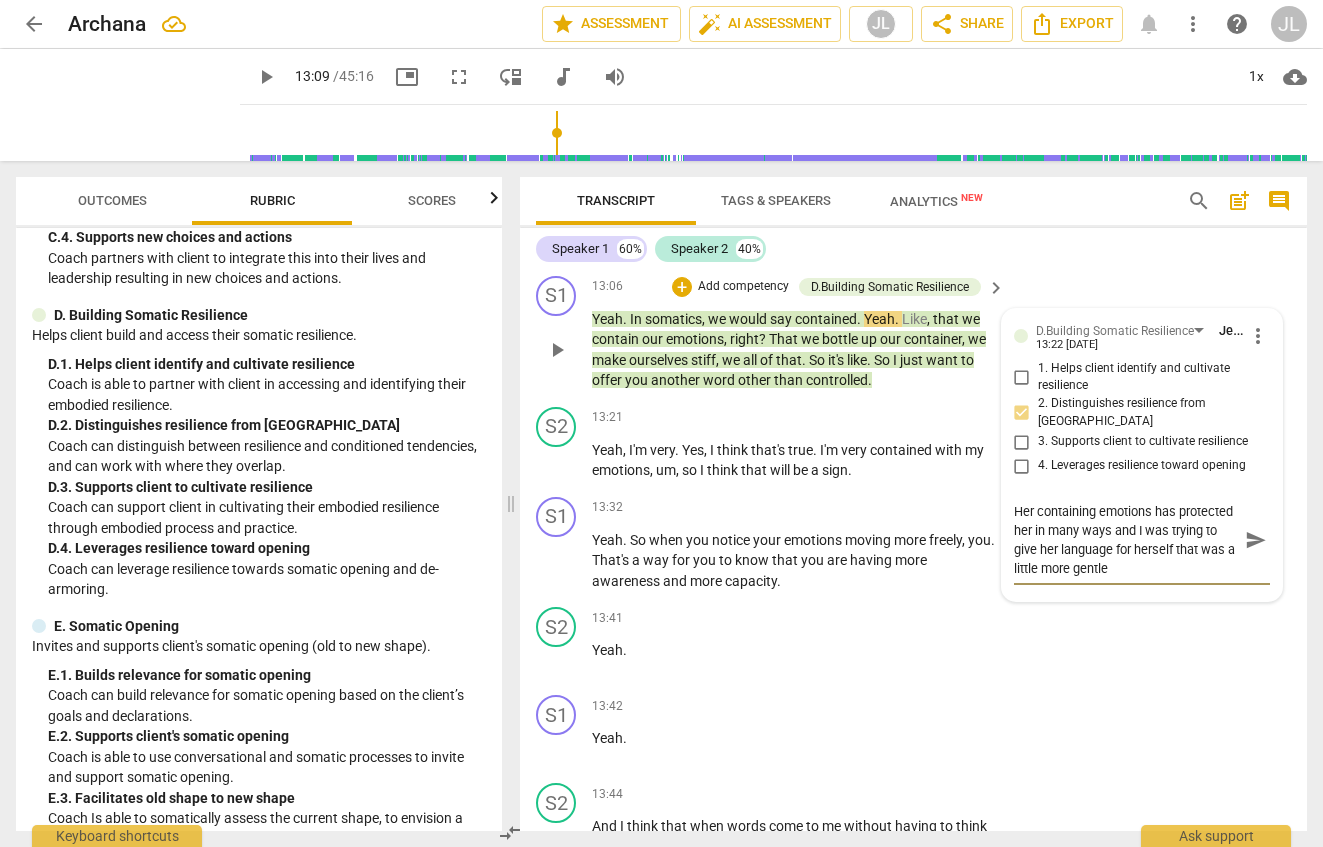 click on "send" at bounding box center [1256, 540] 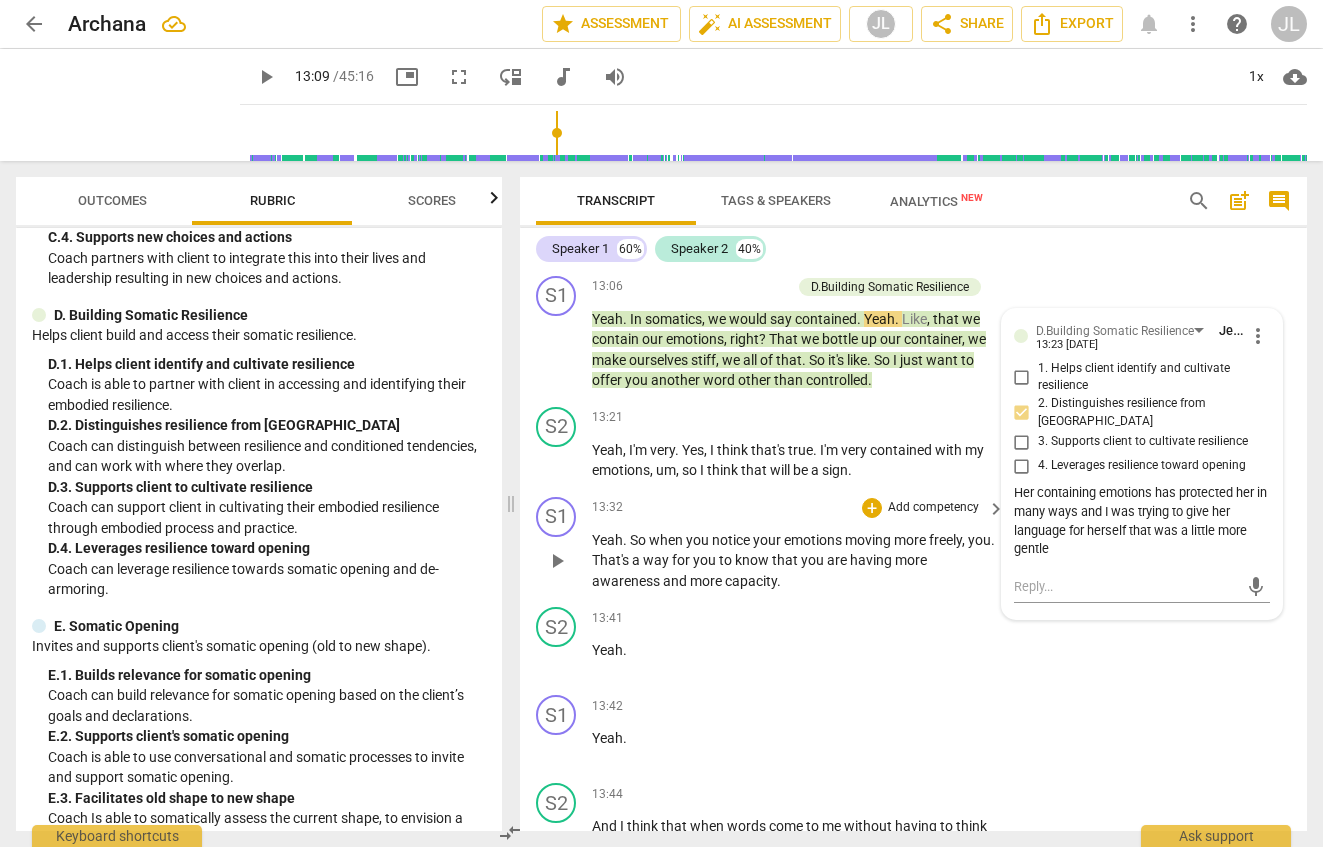 click on "Yeah .   So   when   you   notice   your   emotions   moving   more   freely ,   you .   That's   a   way   for   you   to   know   that   you   are   having   more   awareness   and   more   capacity ." at bounding box center (793, 561) 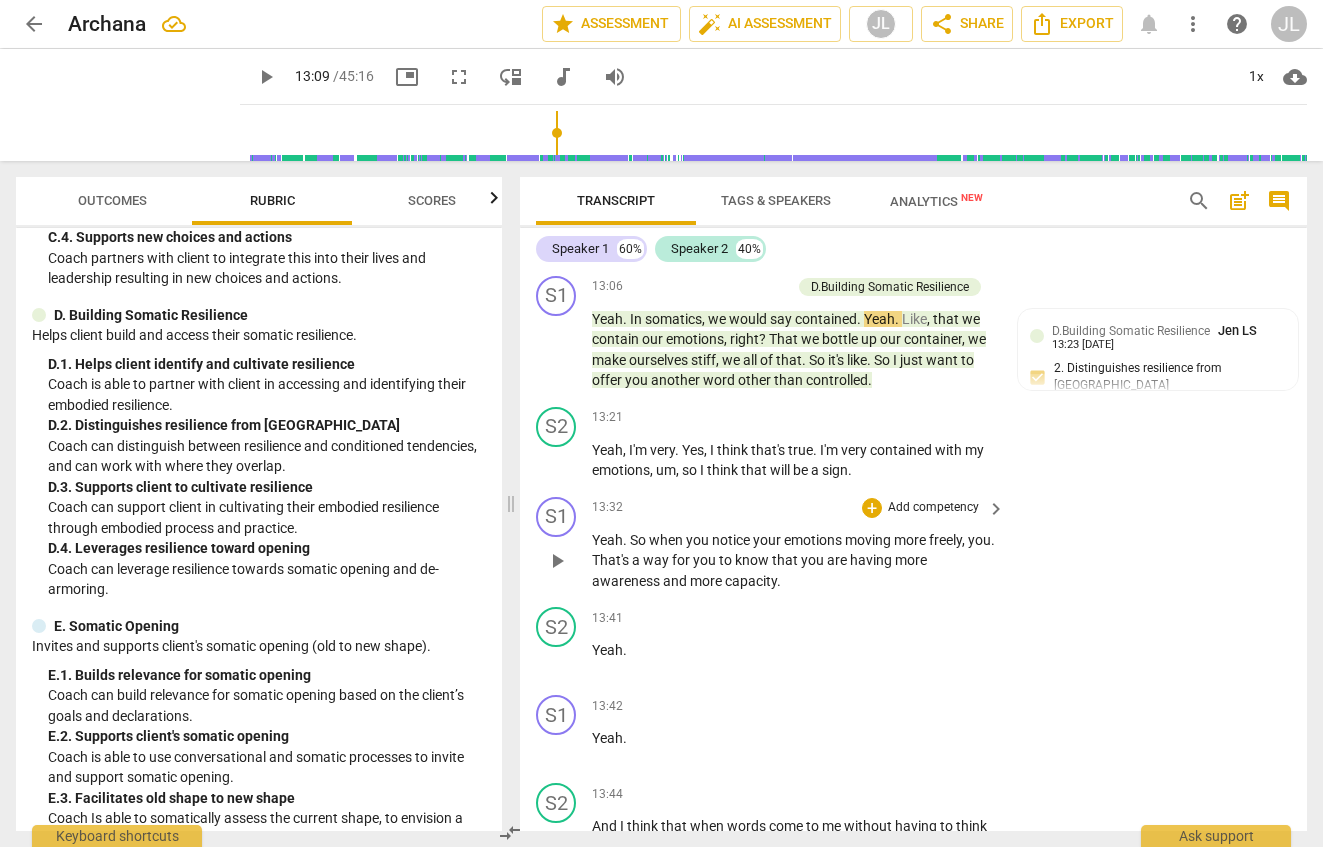 click on "Yeah .   So   when   you   notice   your   emotions   moving   more   freely ,   you .   That's   a   way   for   you   to   know   that   you   are   having   more   awareness   and   more   capacity ." at bounding box center [793, 561] 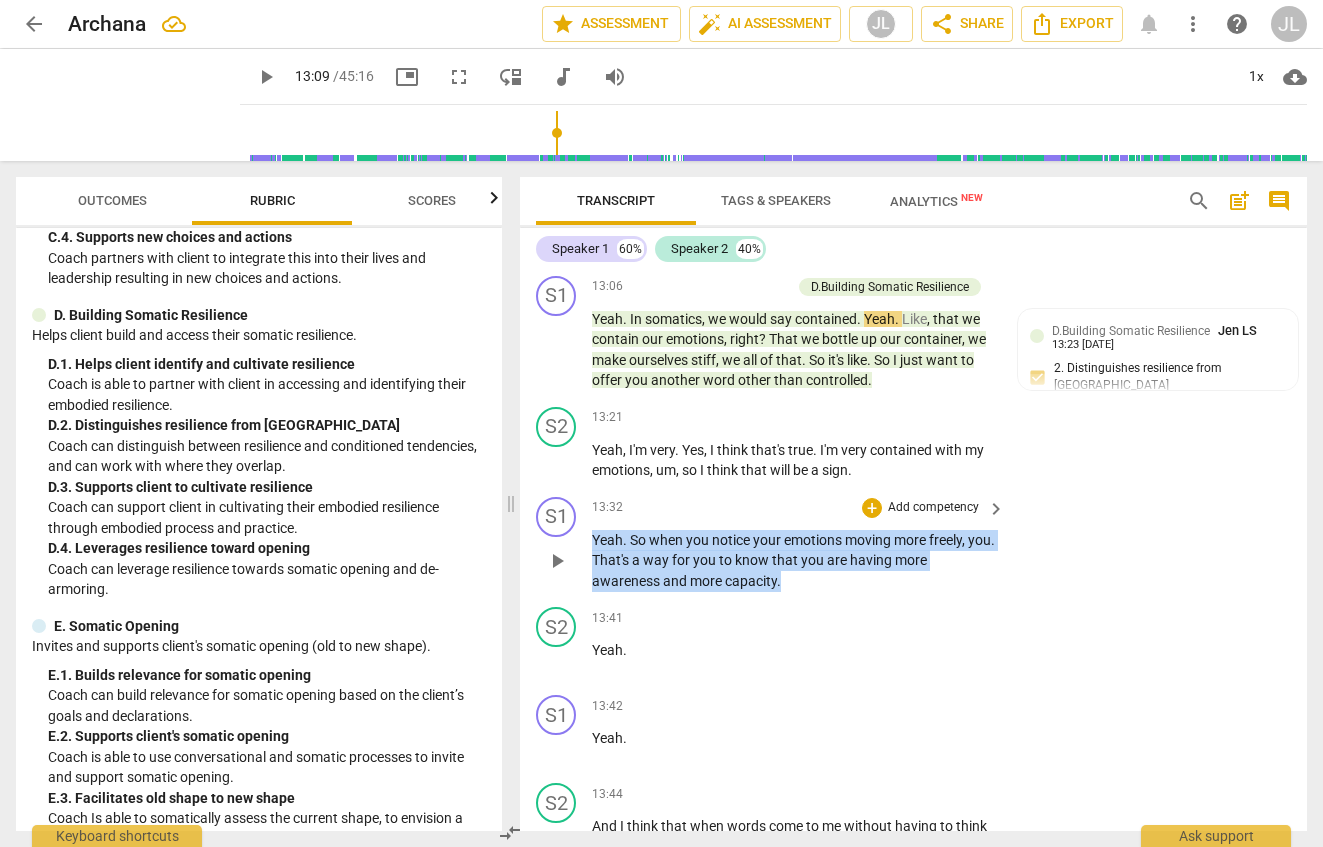 click on "Yeah .   So   when   you   notice   your   emotions   moving   more   freely ,   you .   That's   a   way   for   you   to   know   that   you   are   having   more   awareness   and   more   capacity ." at bounding box center (793, 561) 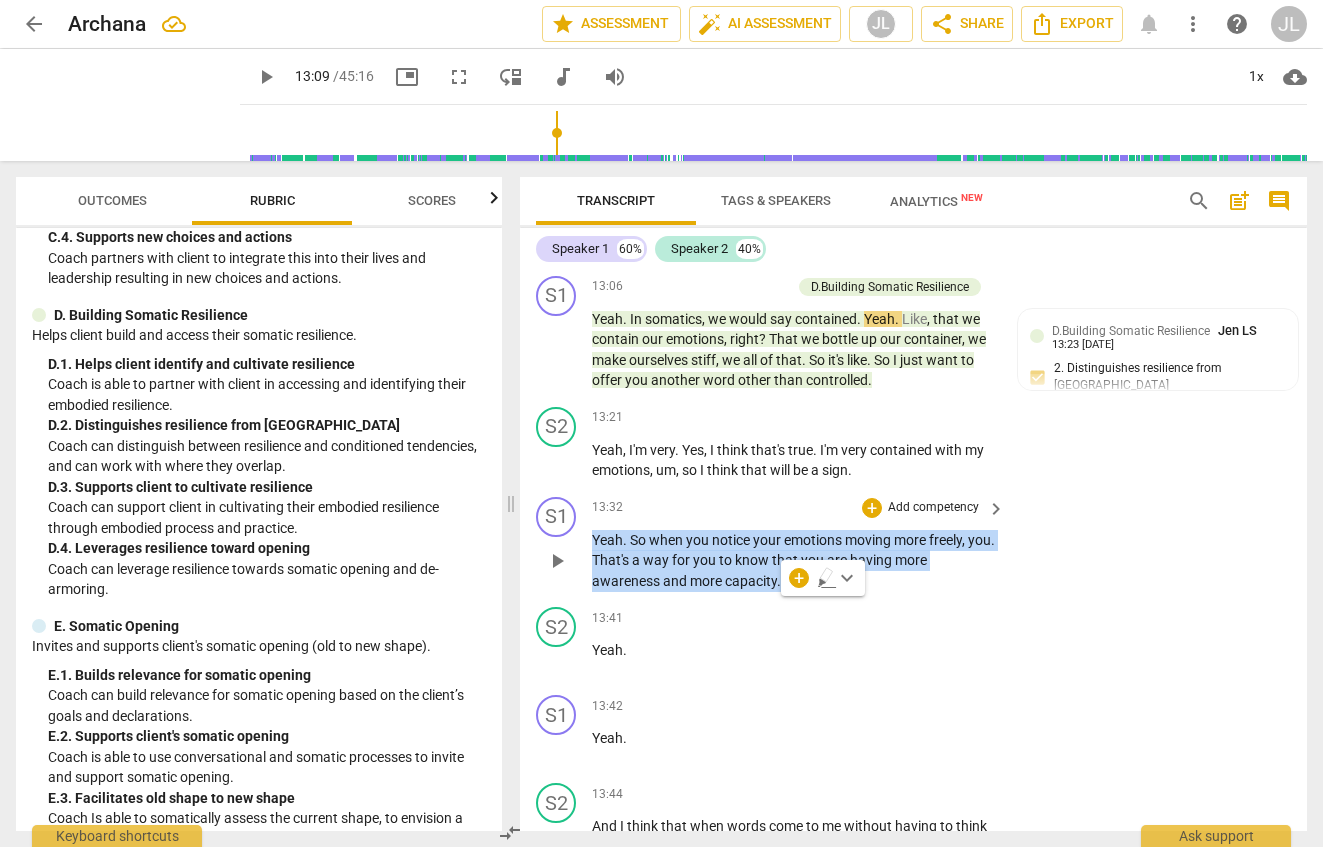 click on "Add competency" at bounding box center (933, 508) 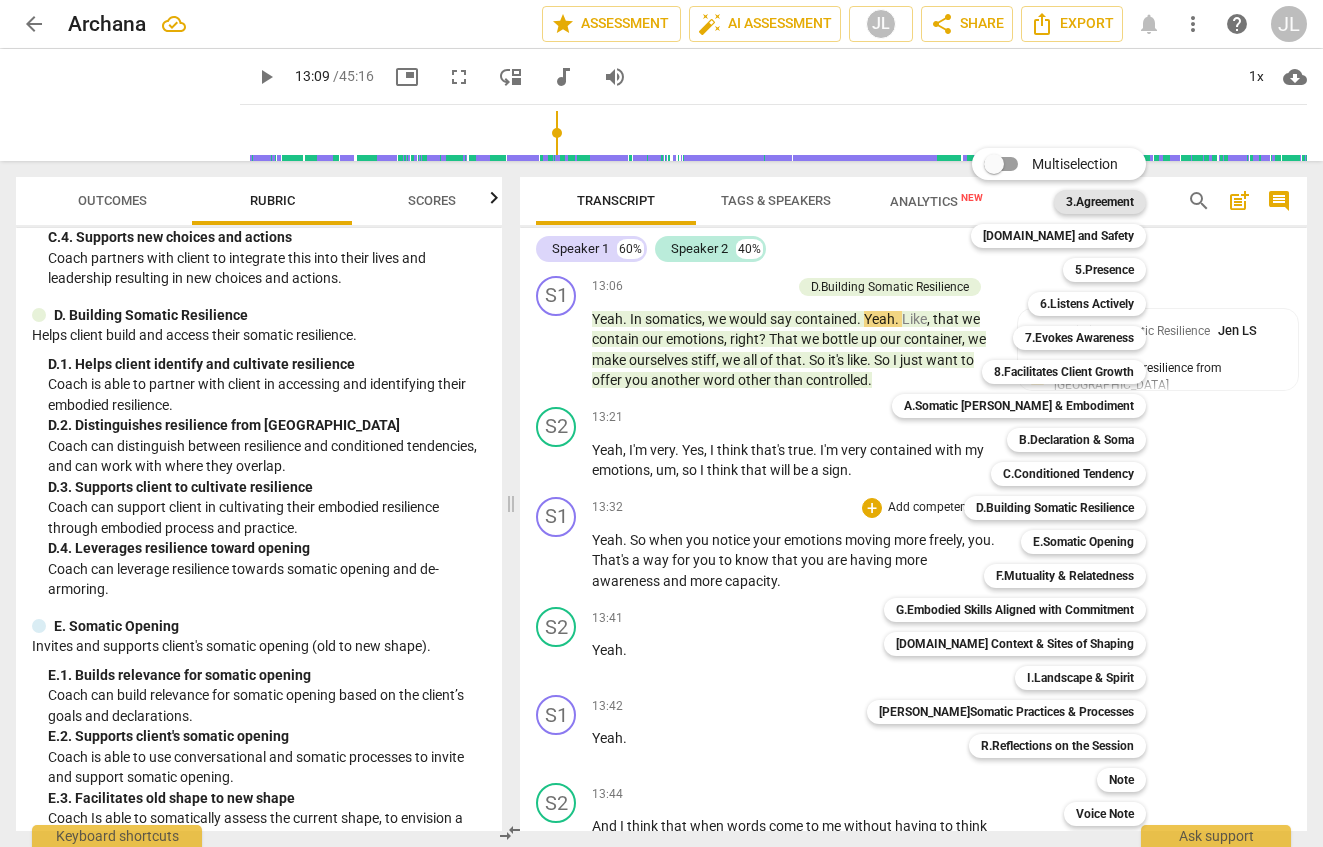 click on "3.Agreement" at bounding box center [1100, 202] 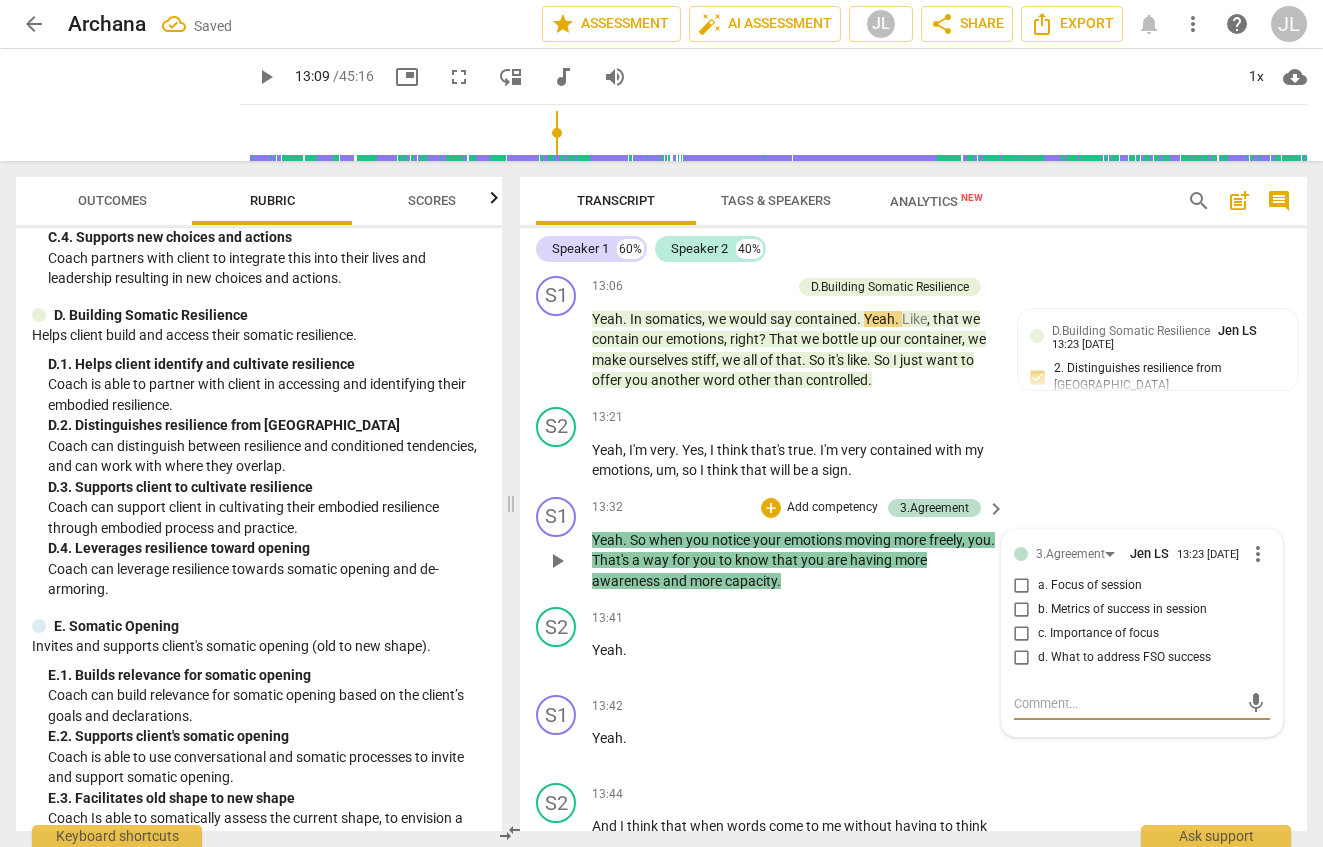 click on "b. Metrics of success in session" at bounding box center [1122, 610] 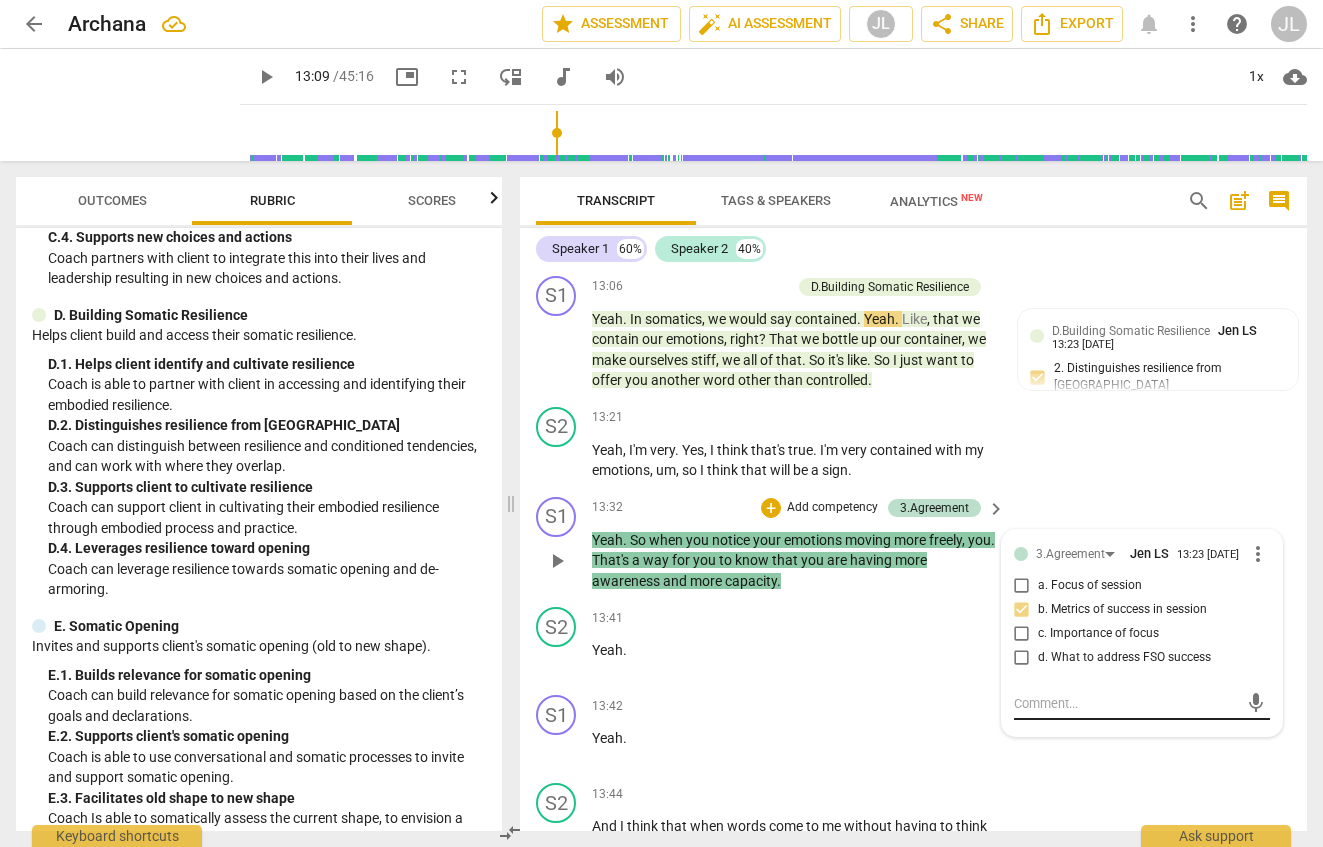 click at bounding box center (1126, 703) 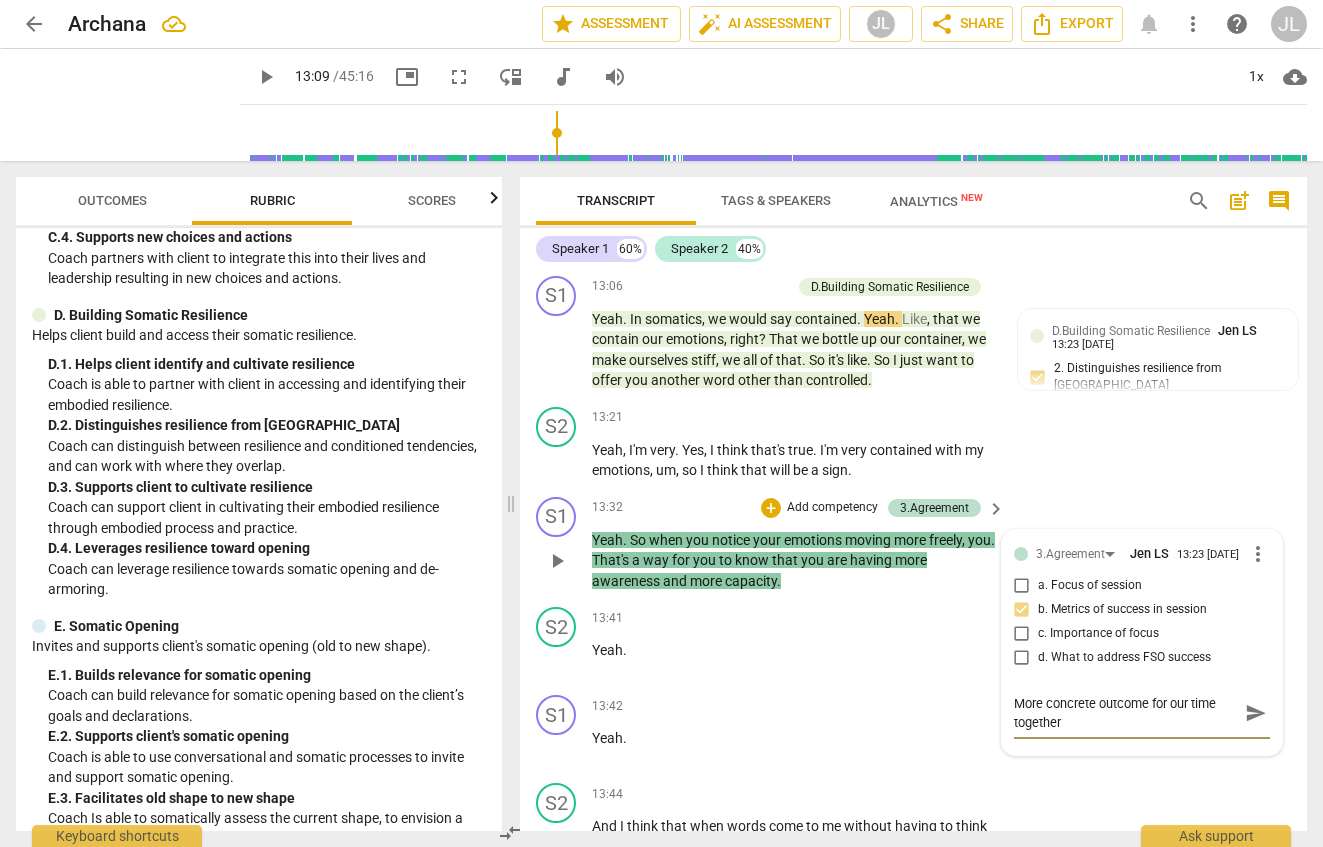 scroll, scrollTop: 0, scrollLeft: 0, axis: both 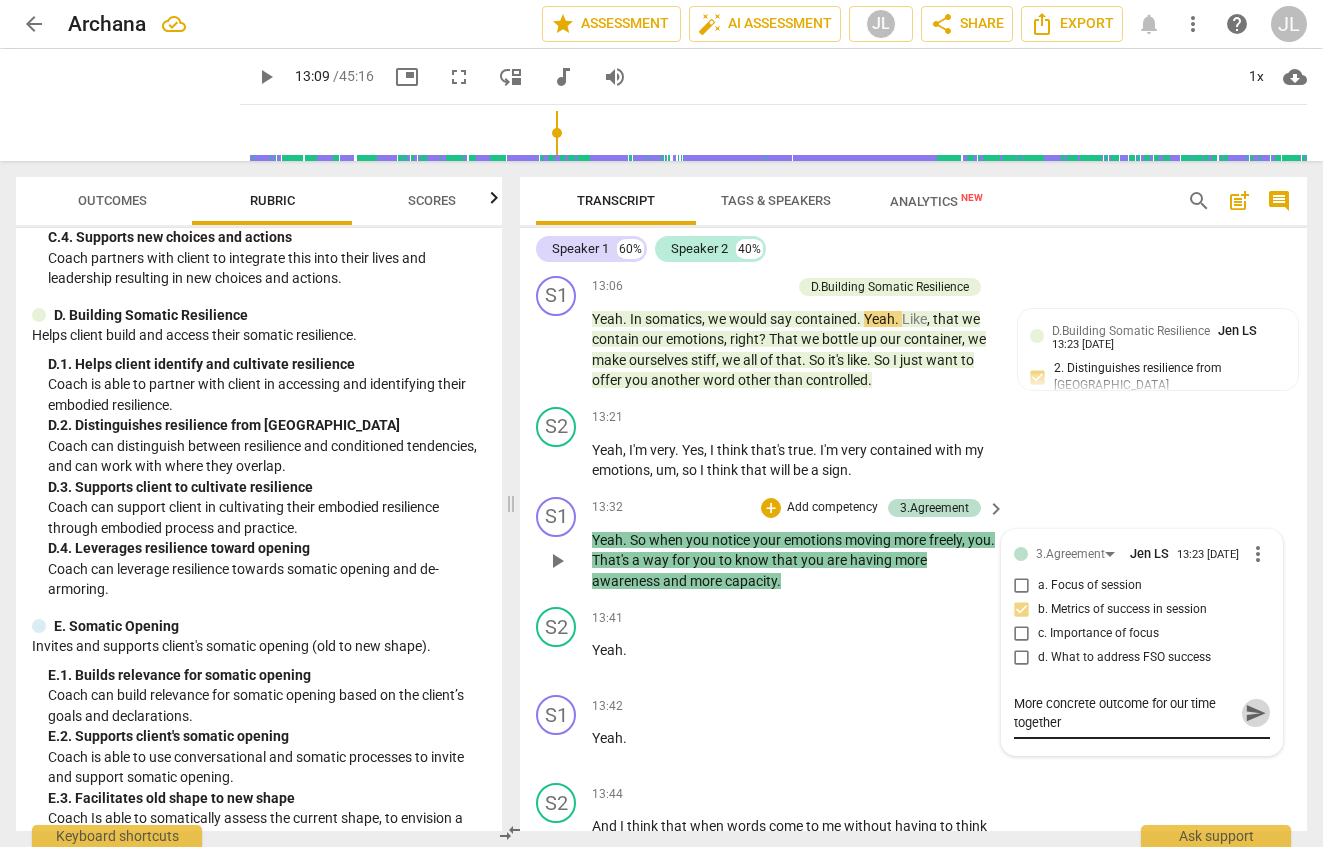 click on "send" at bounding box center [1256, 713] 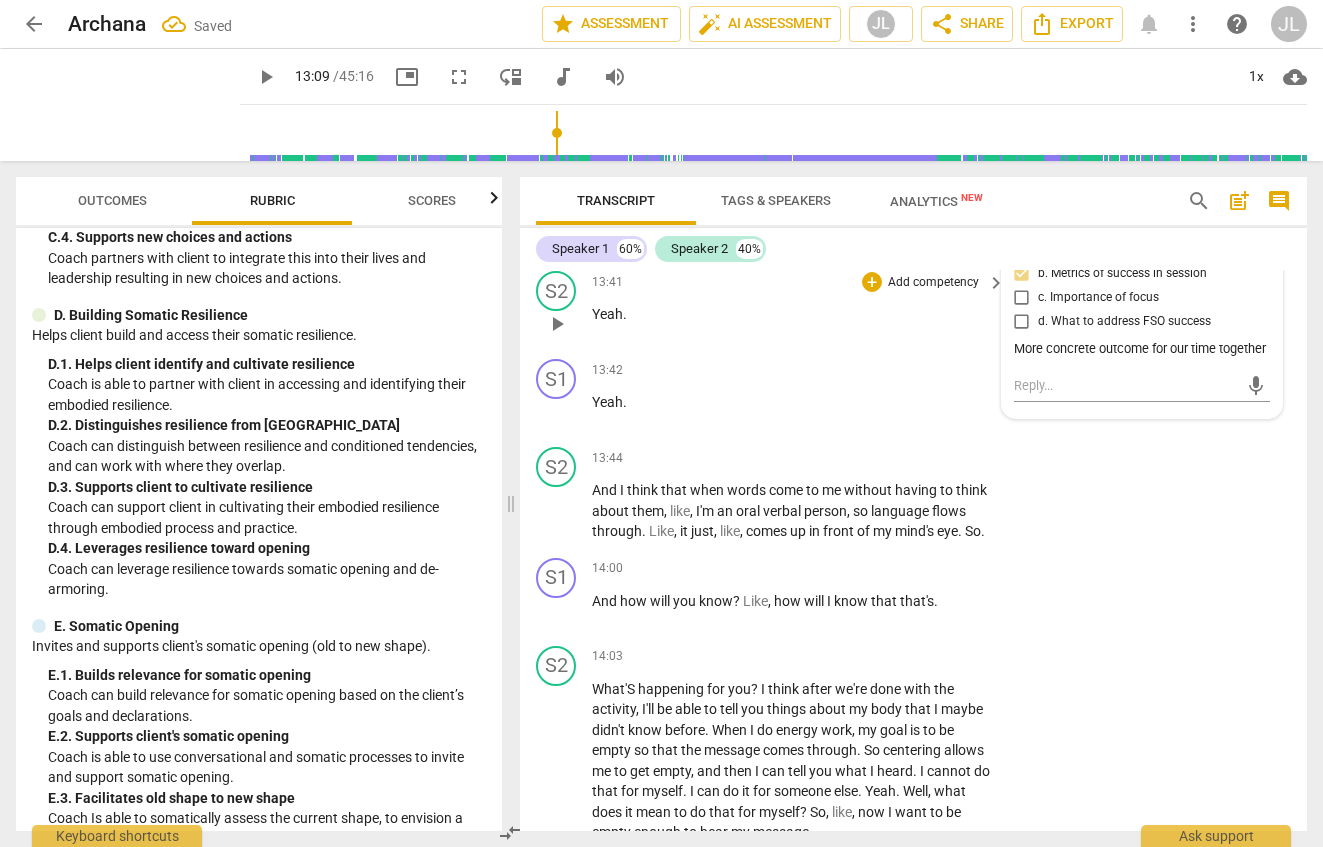 scroll, scrollTop: 8052, scrollLeft: 0, axis: vertical 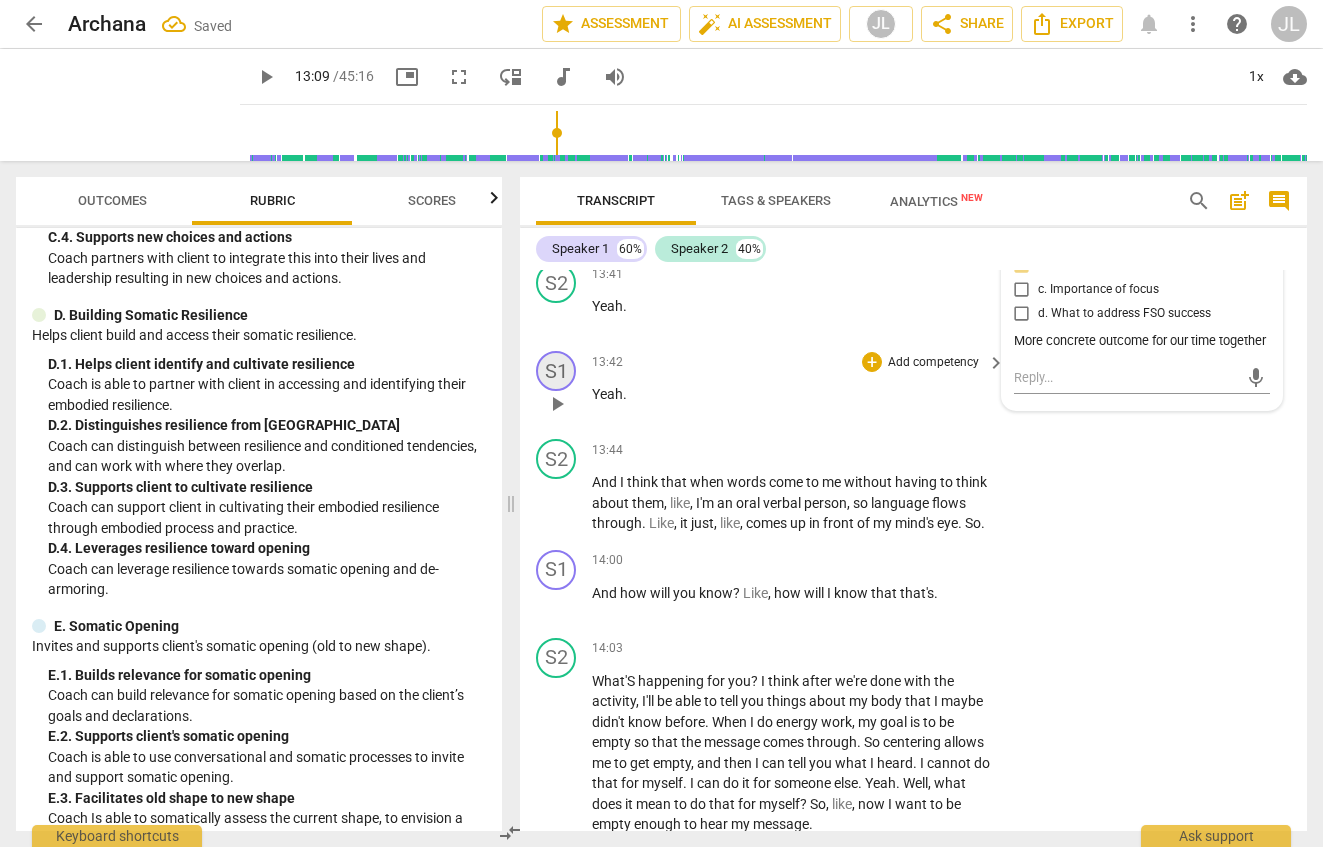 click on "play_arrow" at bounding box center (557, 316) 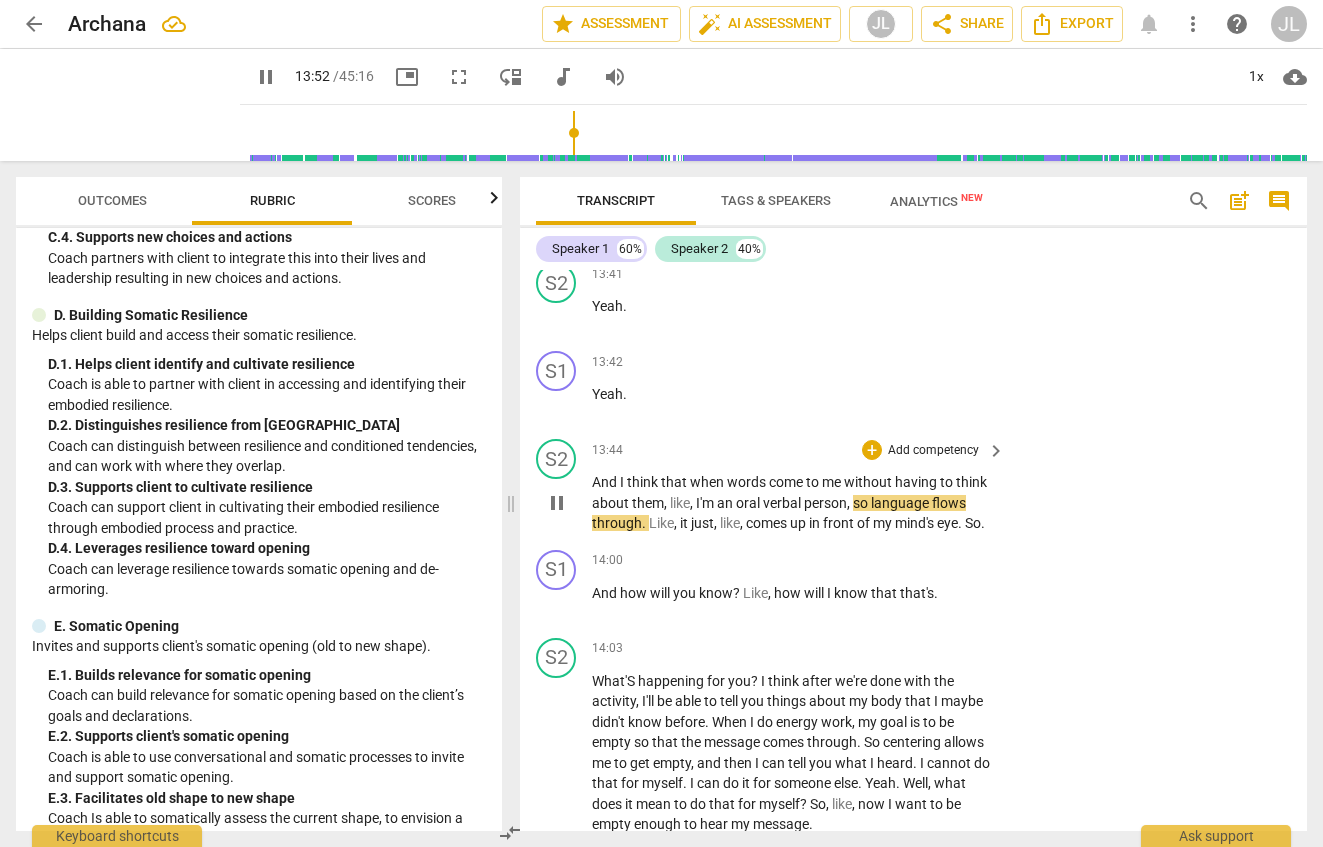 click on "them" at bounding box center (648, 503) 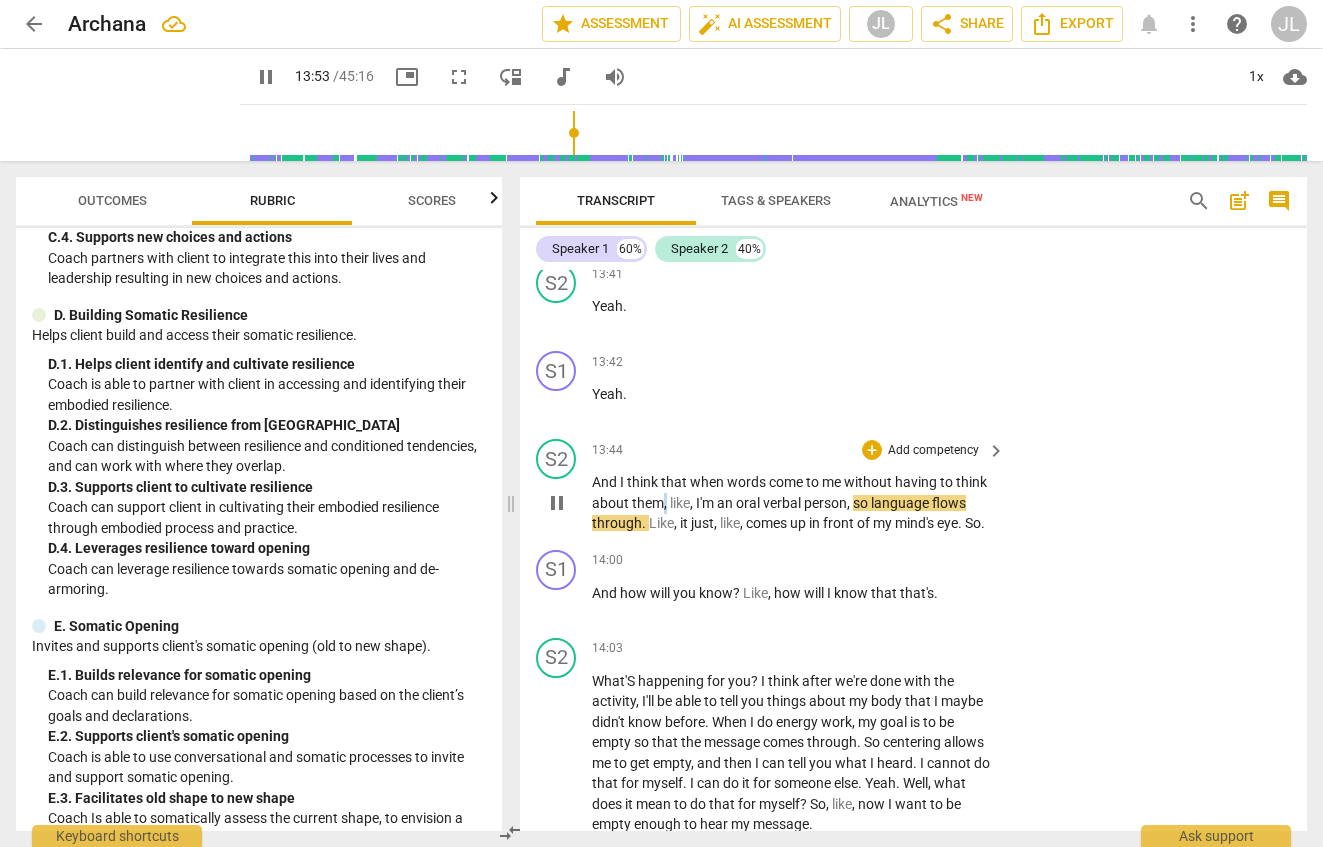 click on "them" at bounding box center (648, 503) 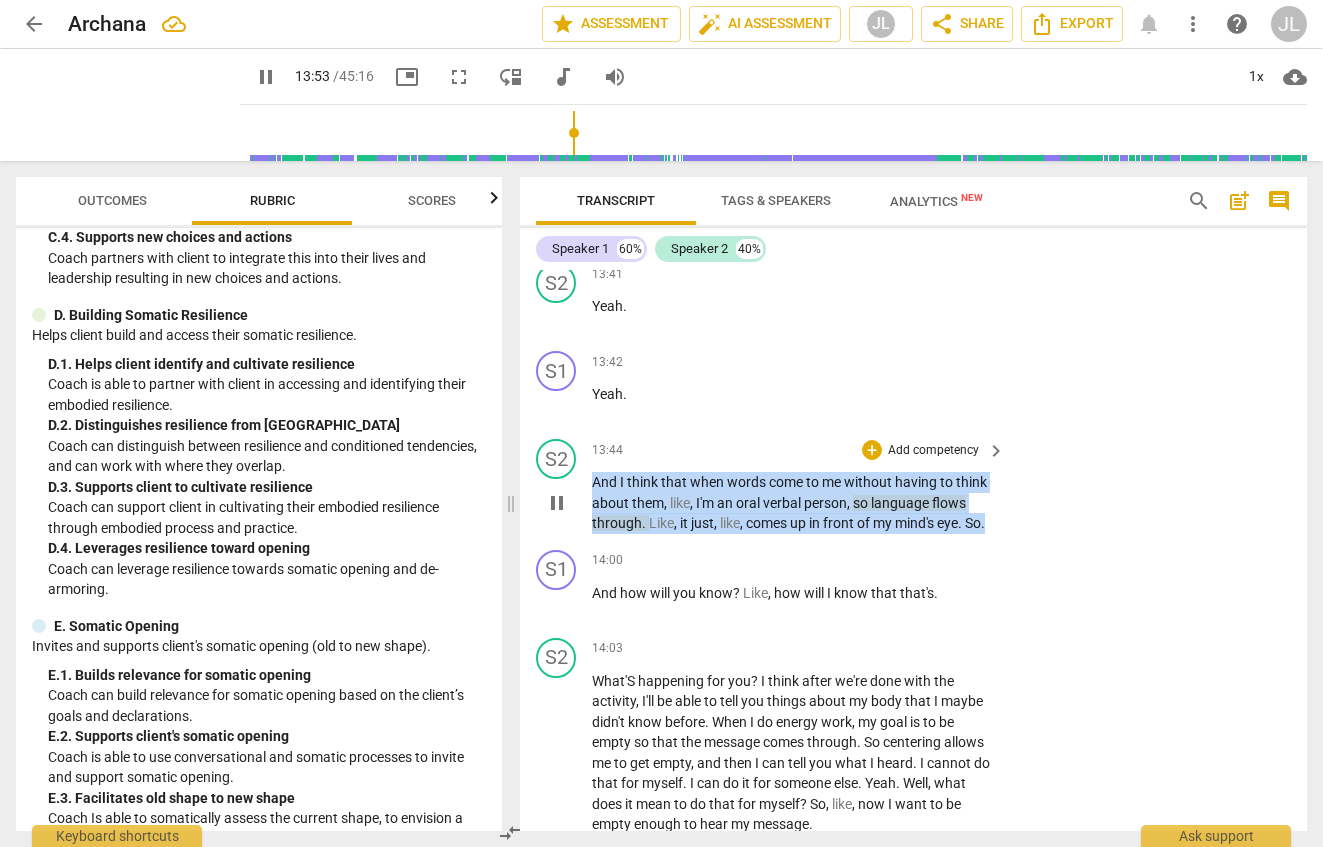 click on "them" at bounding box center (648, 503) 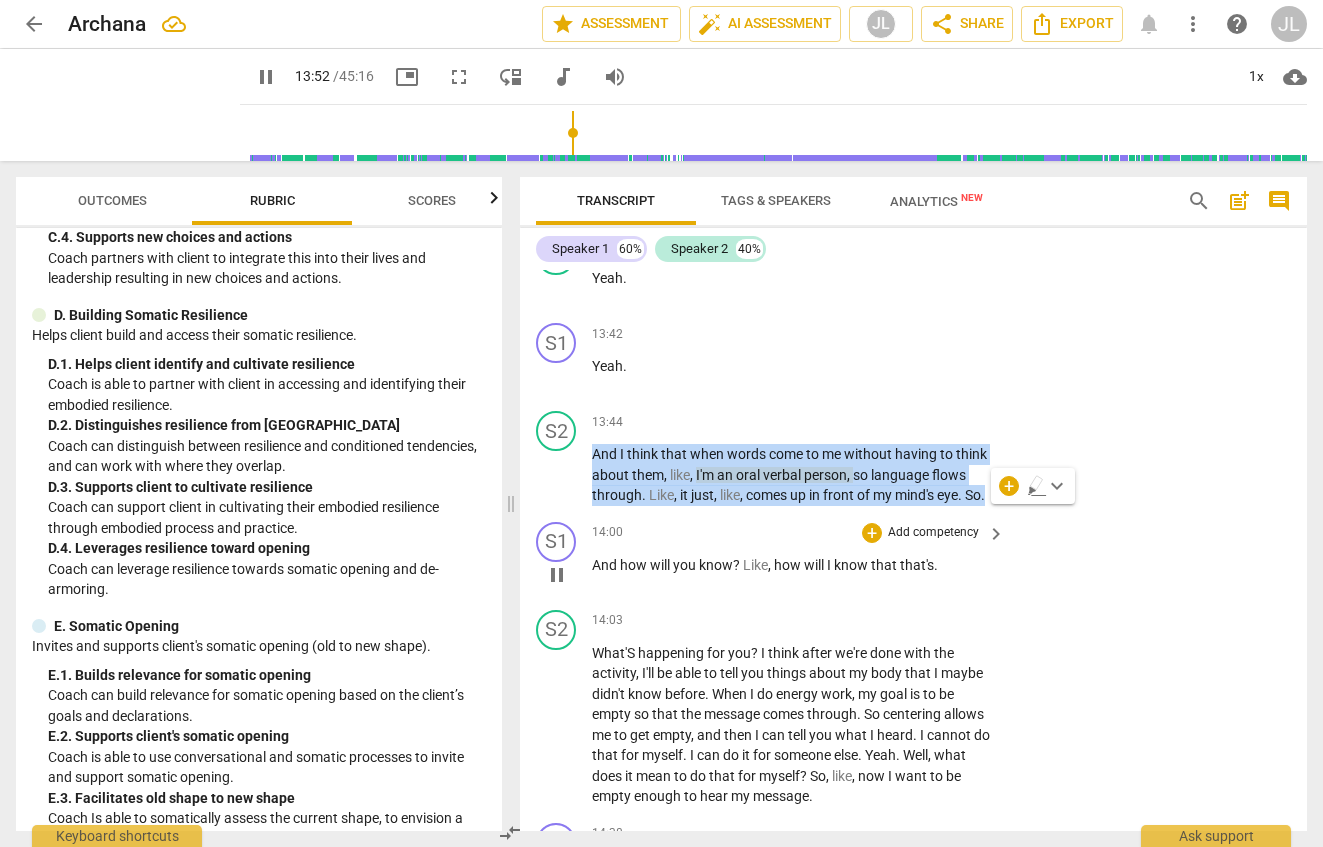 scroll, scrollTop: 8118, scrollLeft: 0, axis: vertical 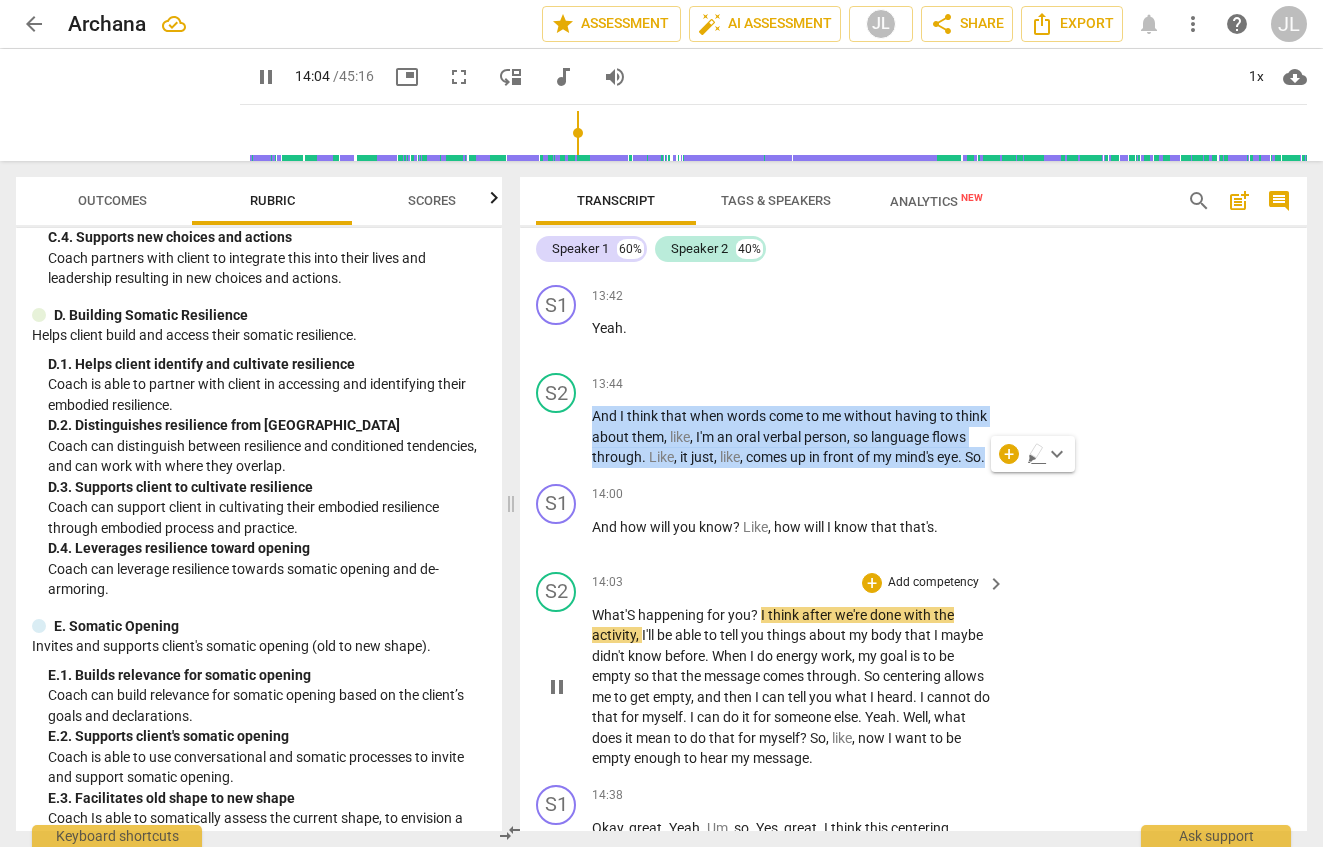 click on "?" at bounding box center [756, 615] 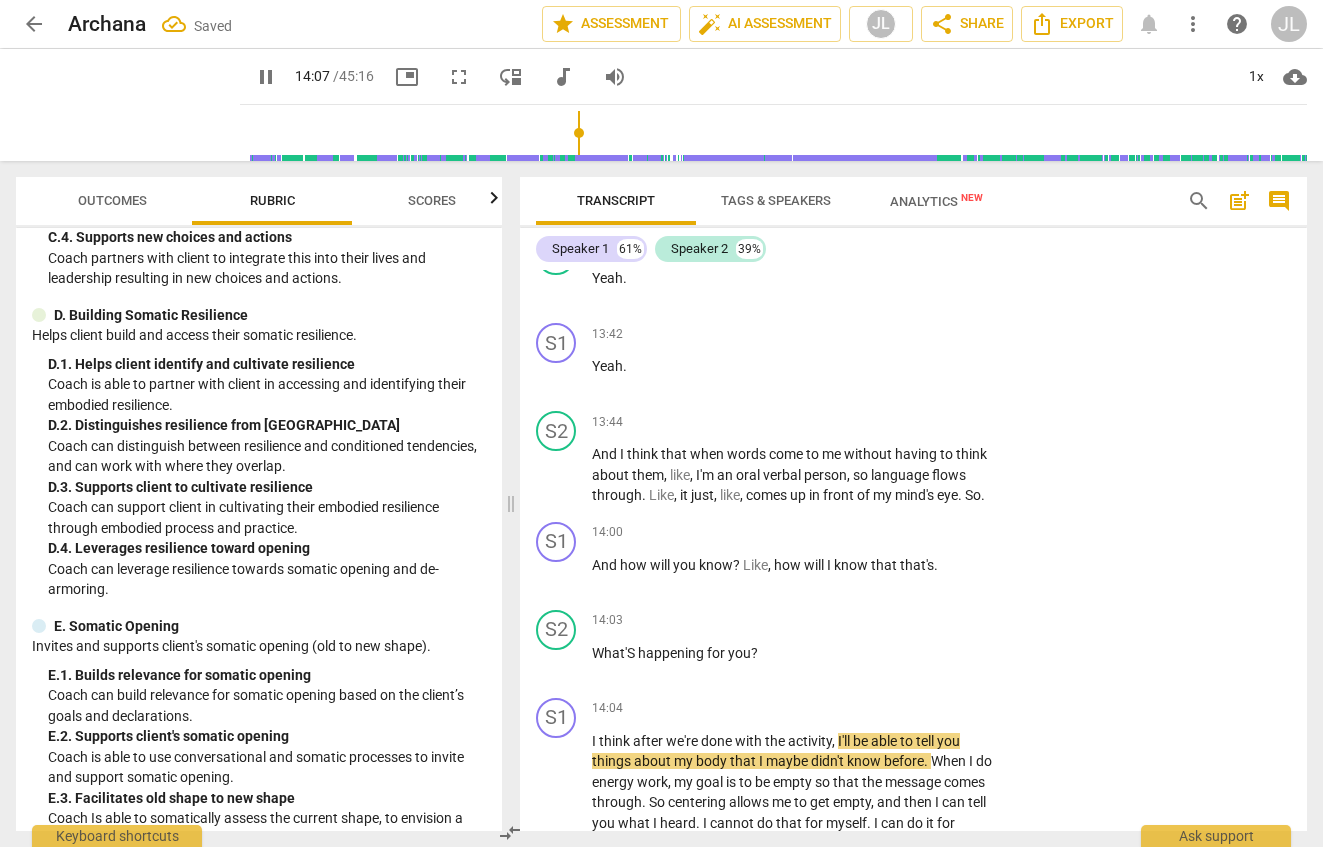 scroll, scrollTop: 8038, scrollLeft: 0, axis: vertical 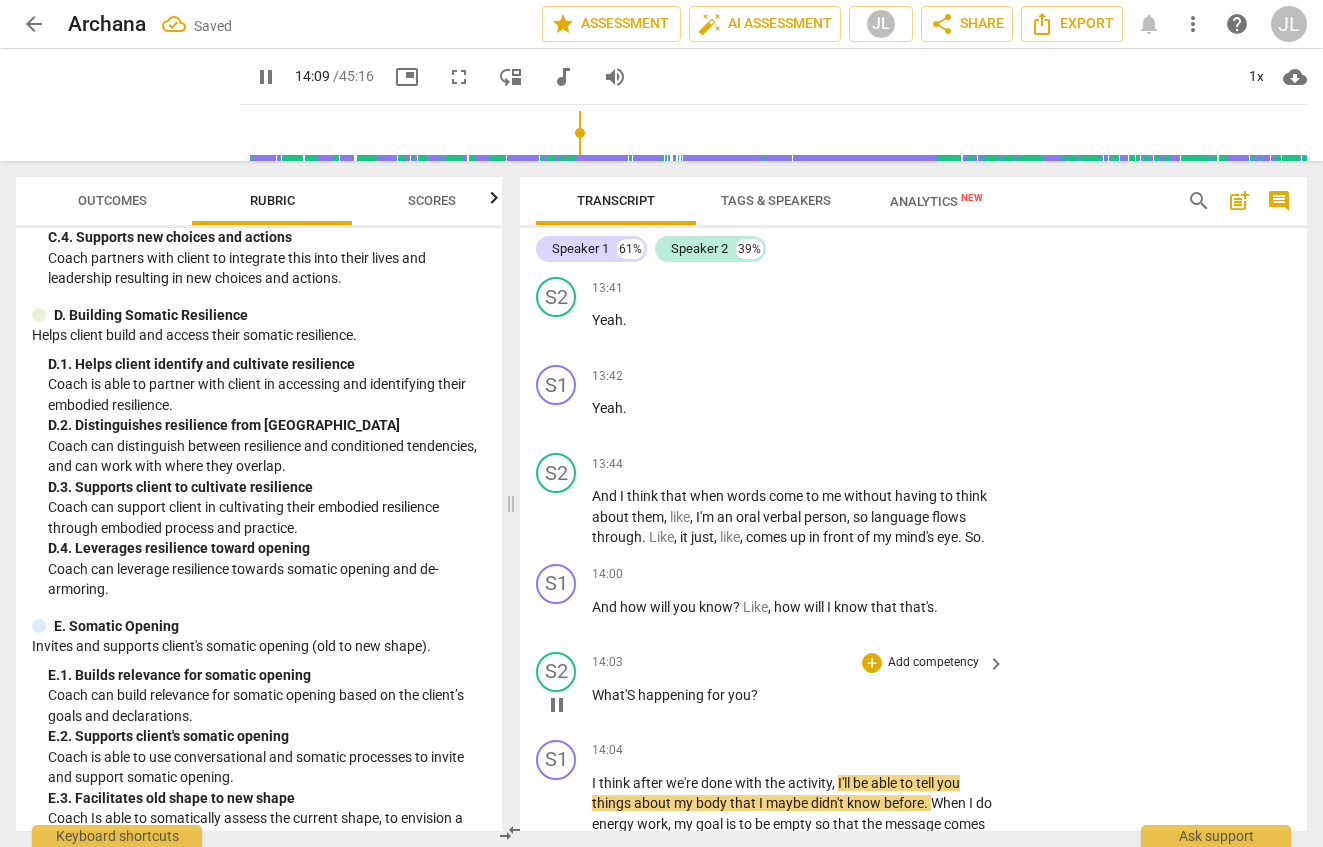 click on "What'S" at bounding box center [615, 695] 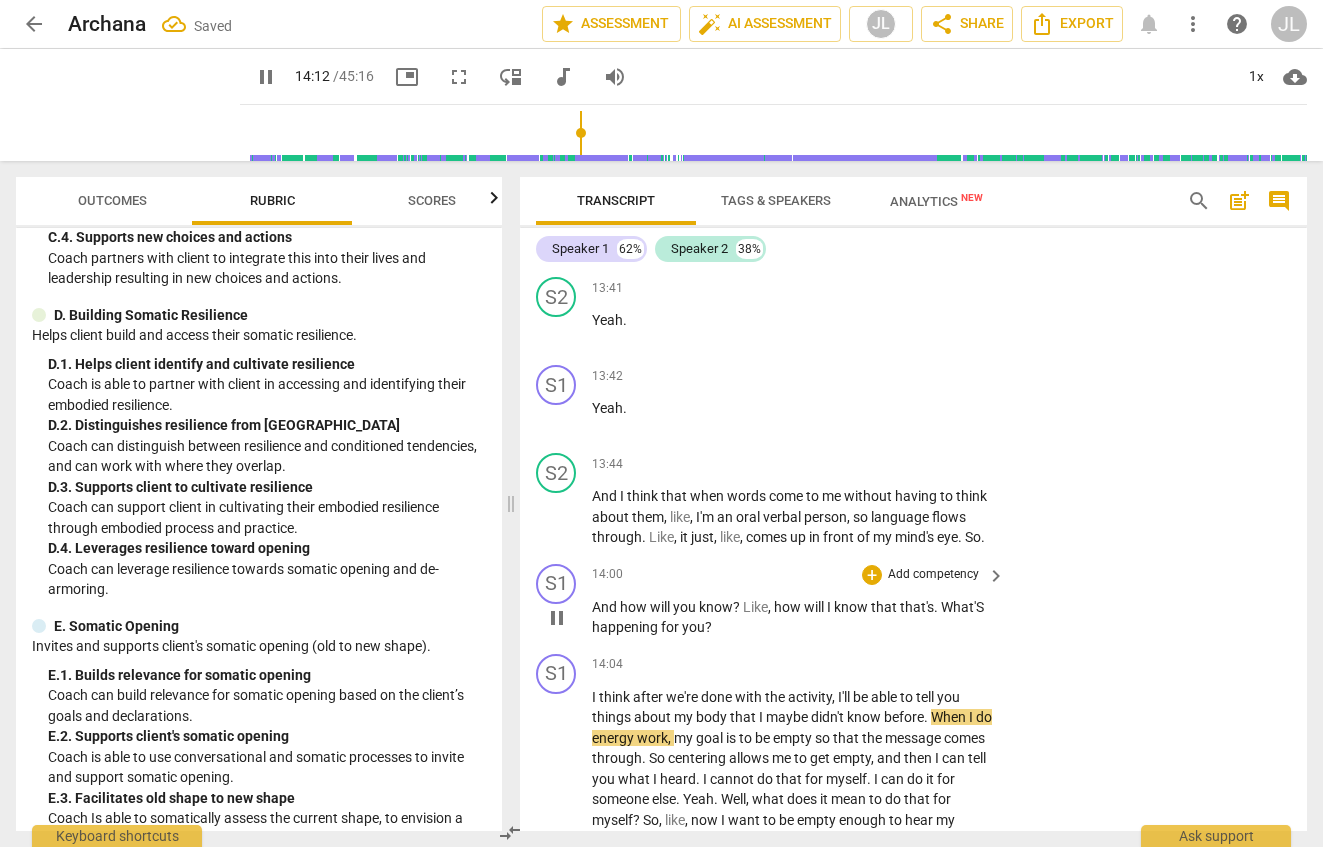 click on "What'S" at bounding box center [962, 607] 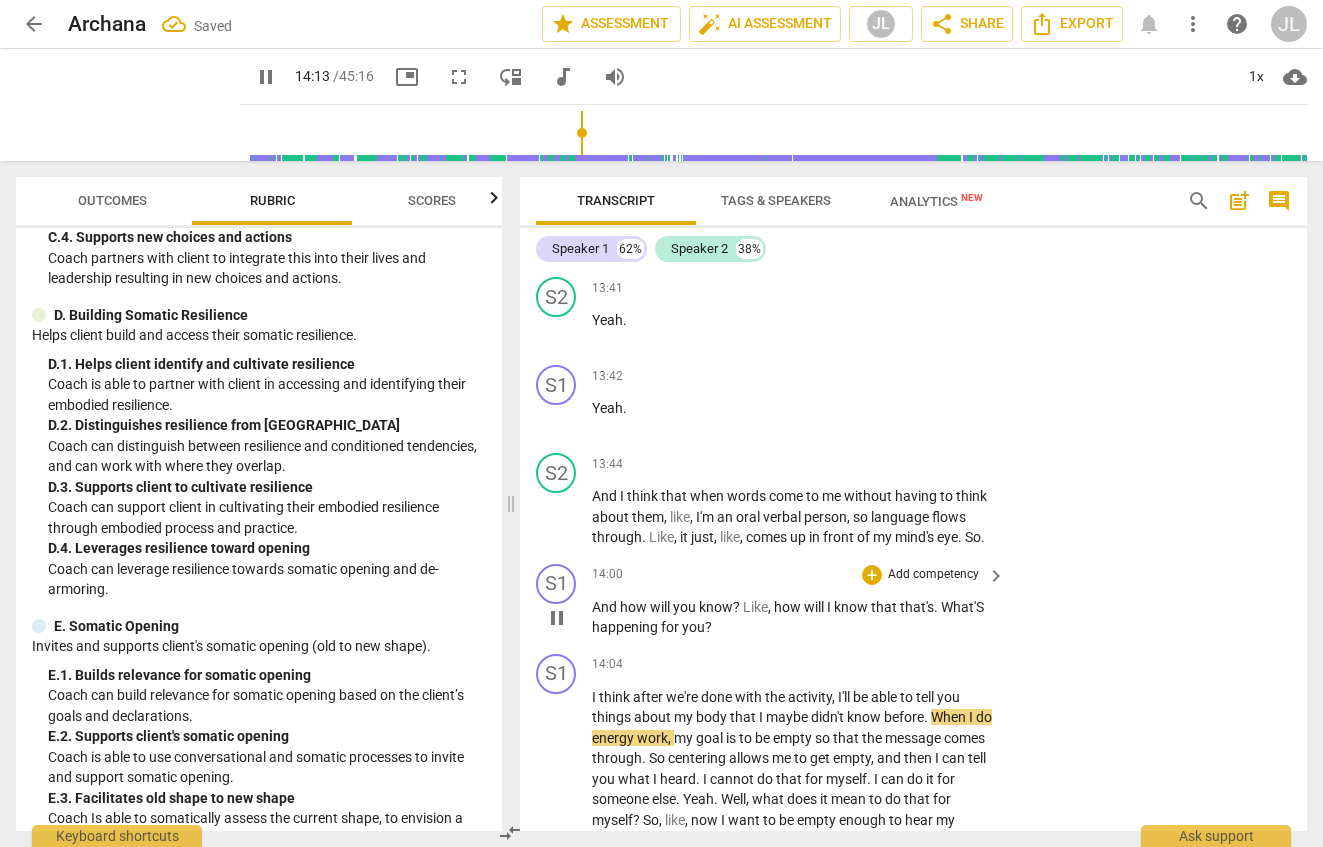 click on "What'S" at bounding box center (962, 607) 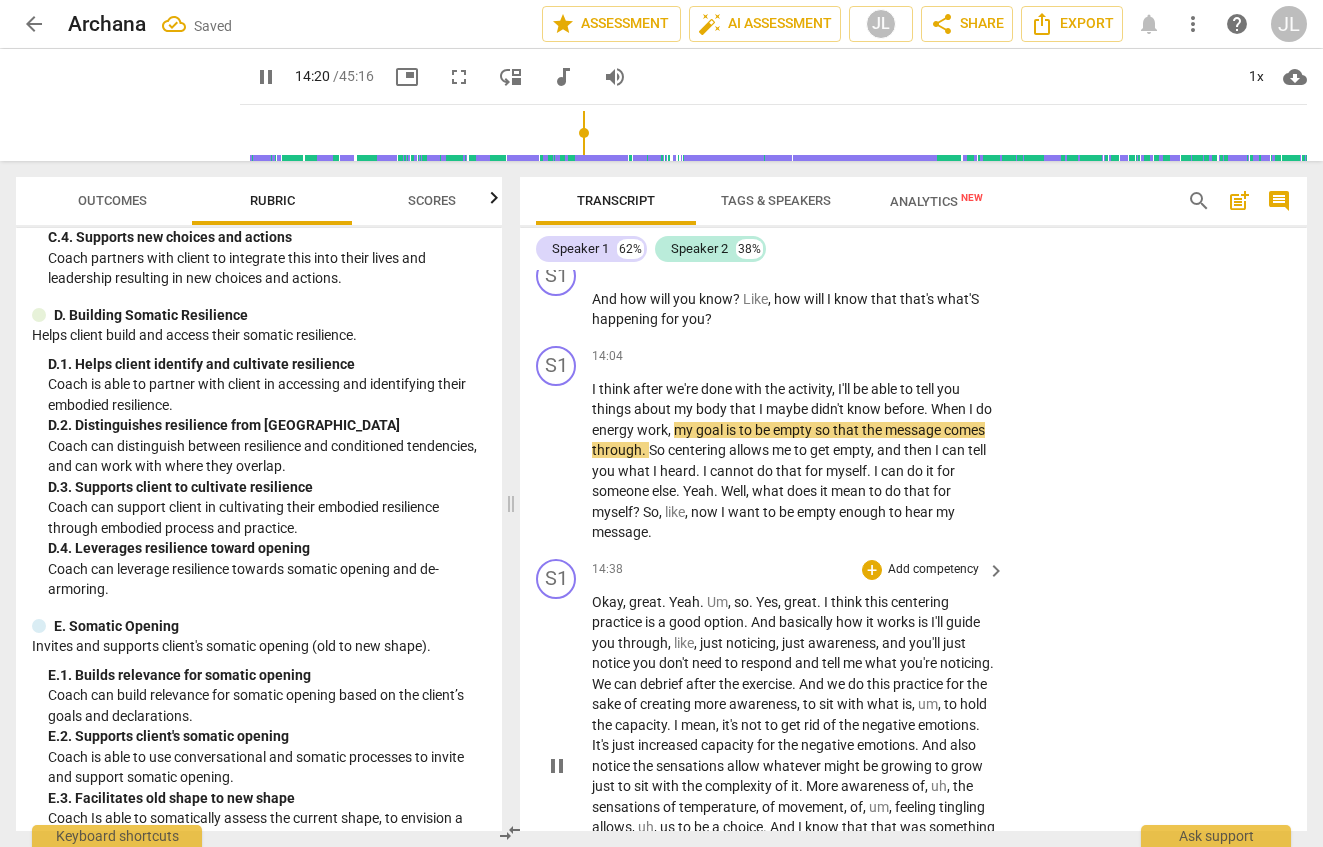 scroll, scrollTop: 8236, scrollLeft: 0, axis: vertical 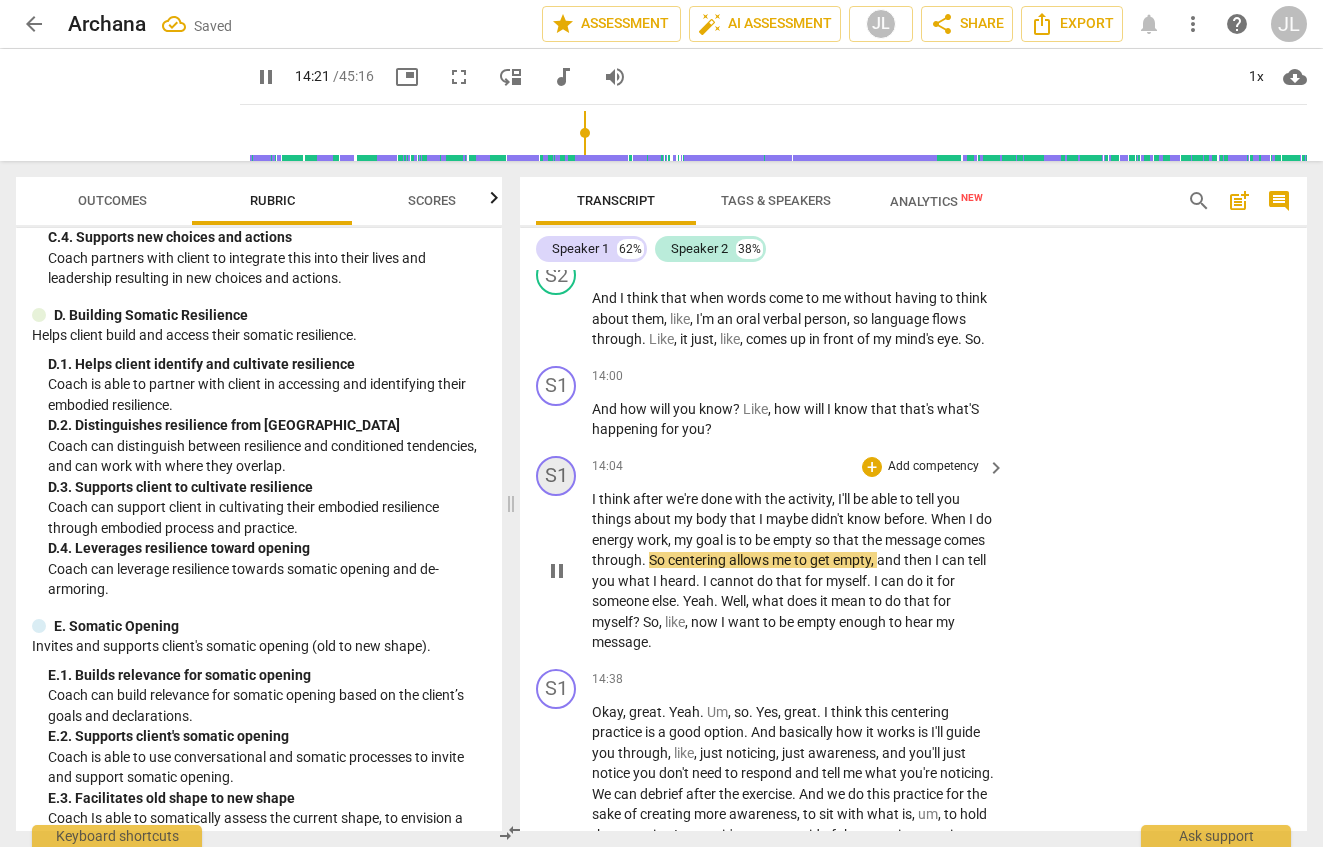 click on "S1" at bounding box center [556, 476] 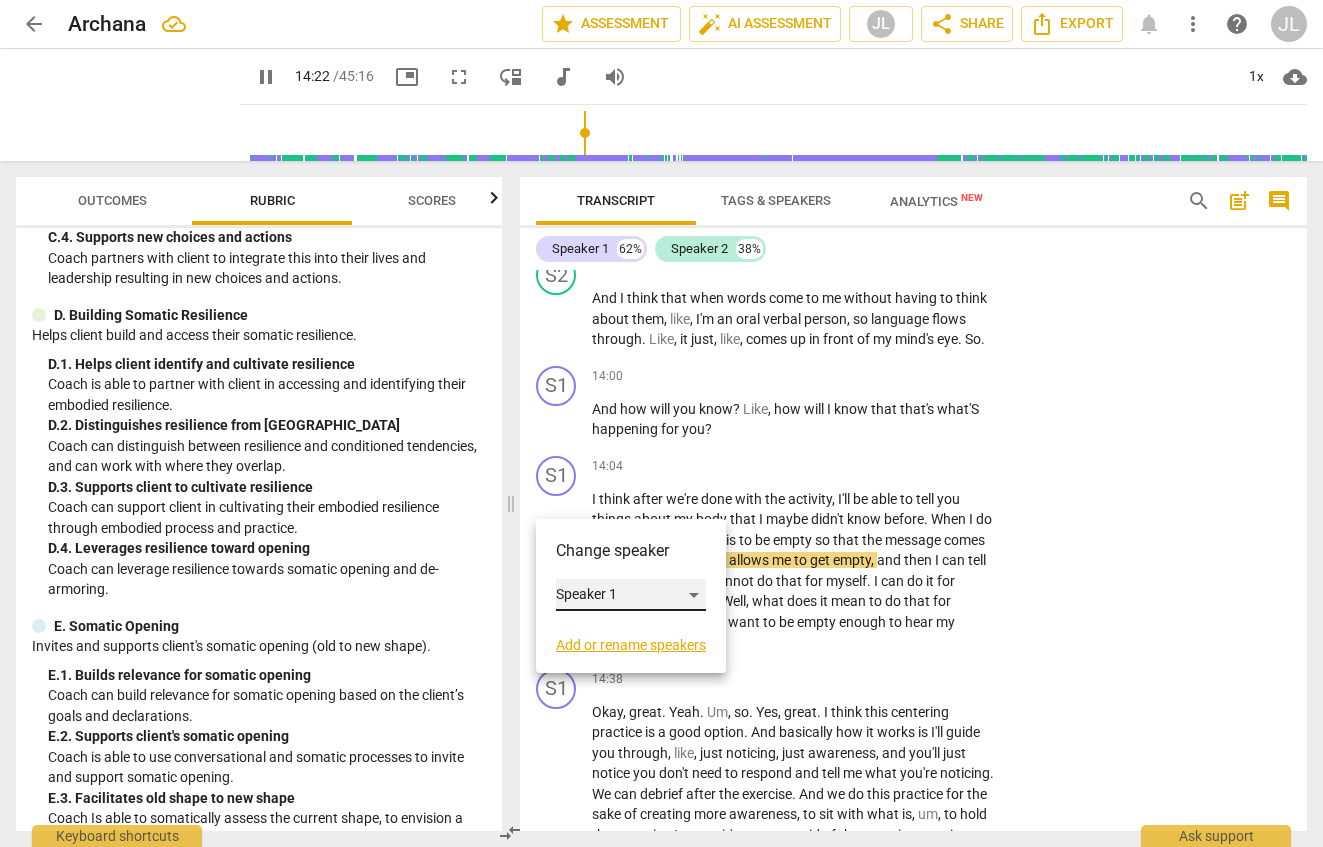 click on "Speaker 1" at bounding box center [631, 595] 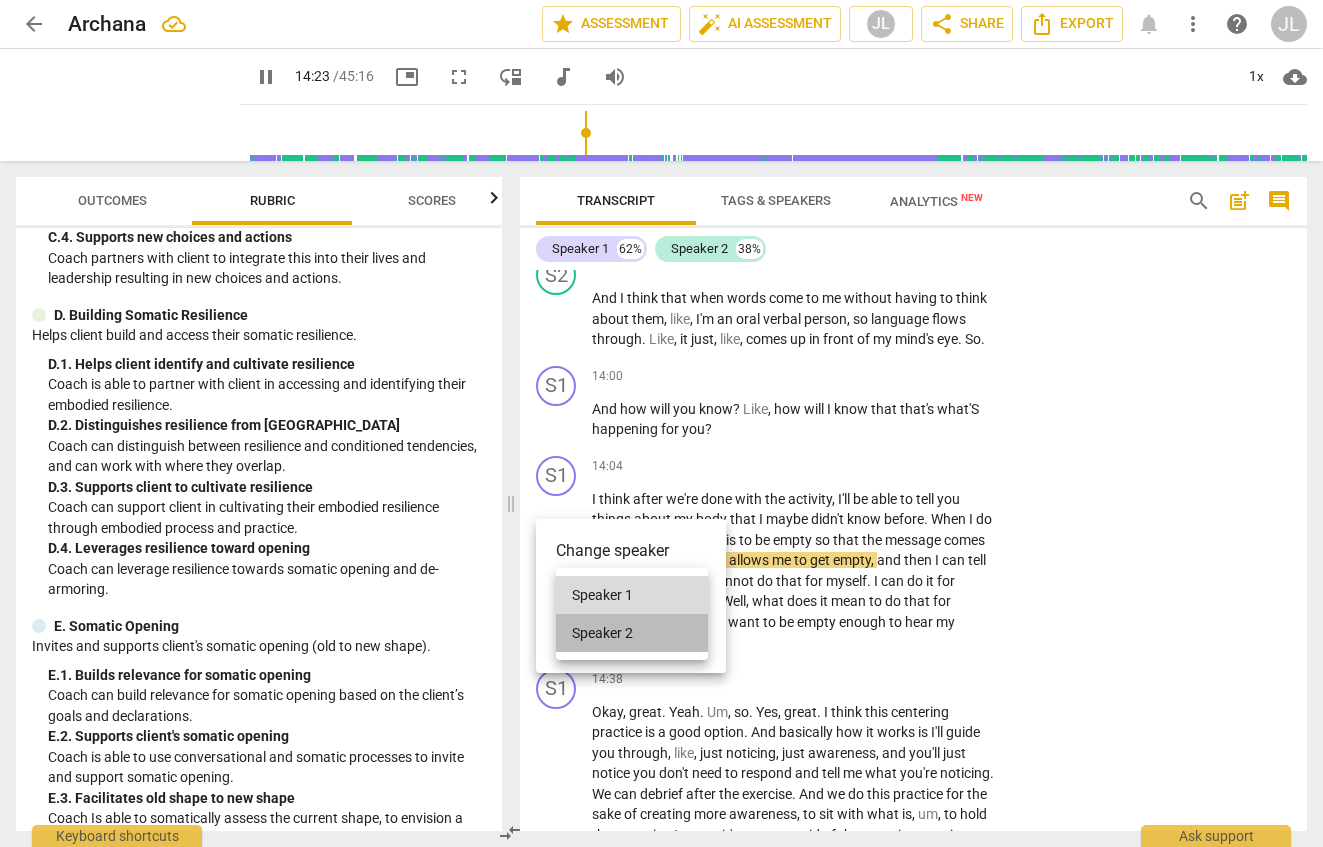 click on "Speaker 2" at bounding box center [632, 633] 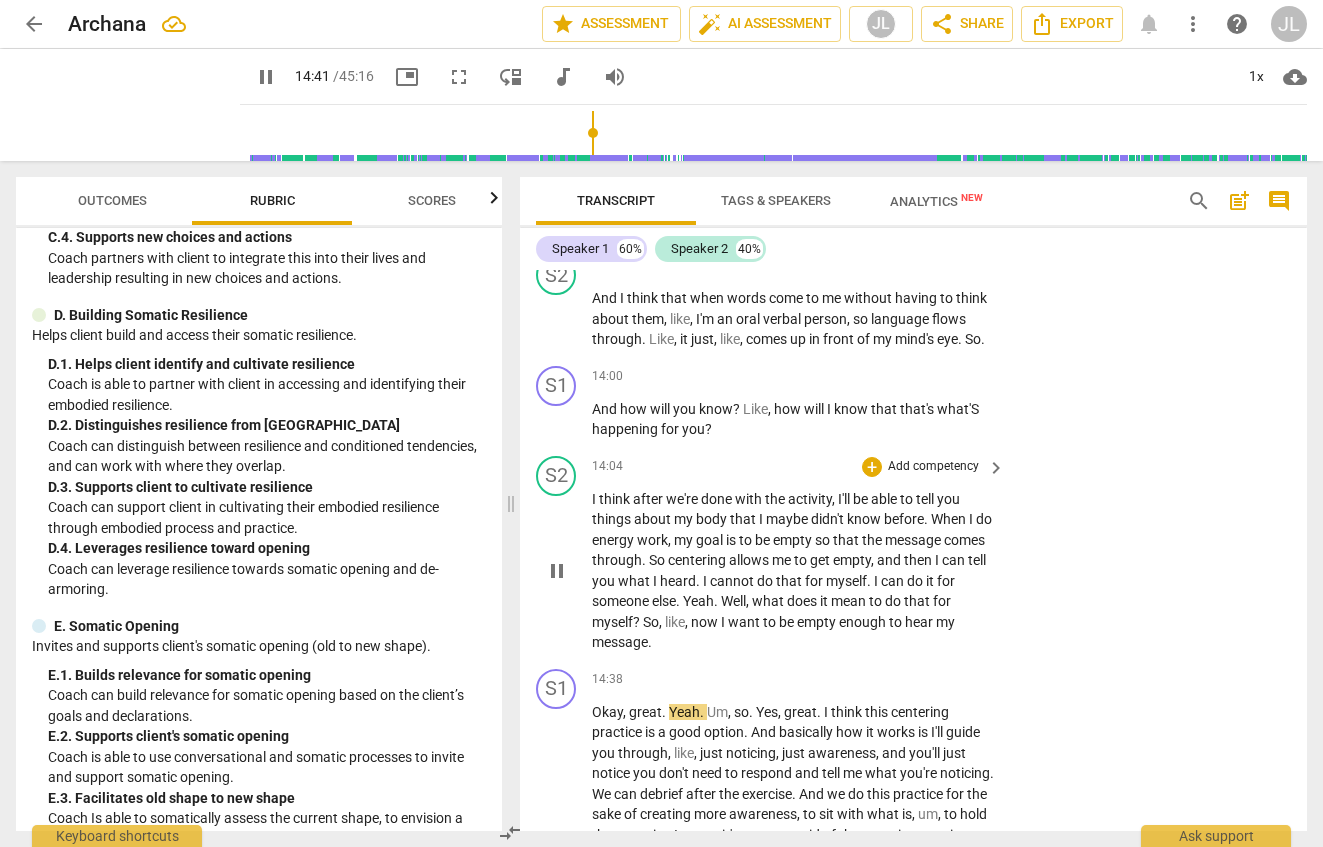 scroll, scrollTop: 8240, scrollLeft: 0, axis: vertical 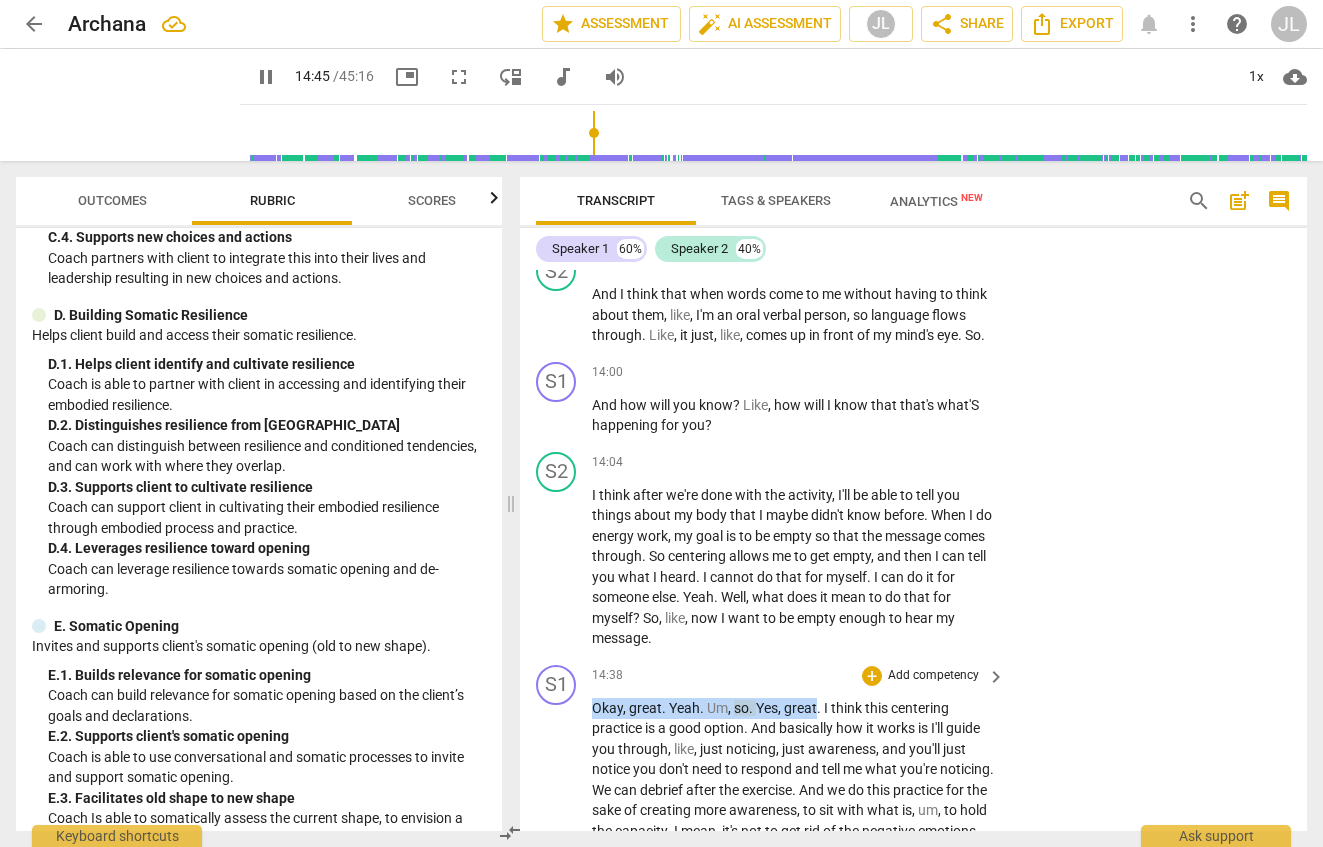 drag, startPoint x: 815, startPoint y: 730, endPoint x: 595, endPoint y: 732, distance: 220.0091 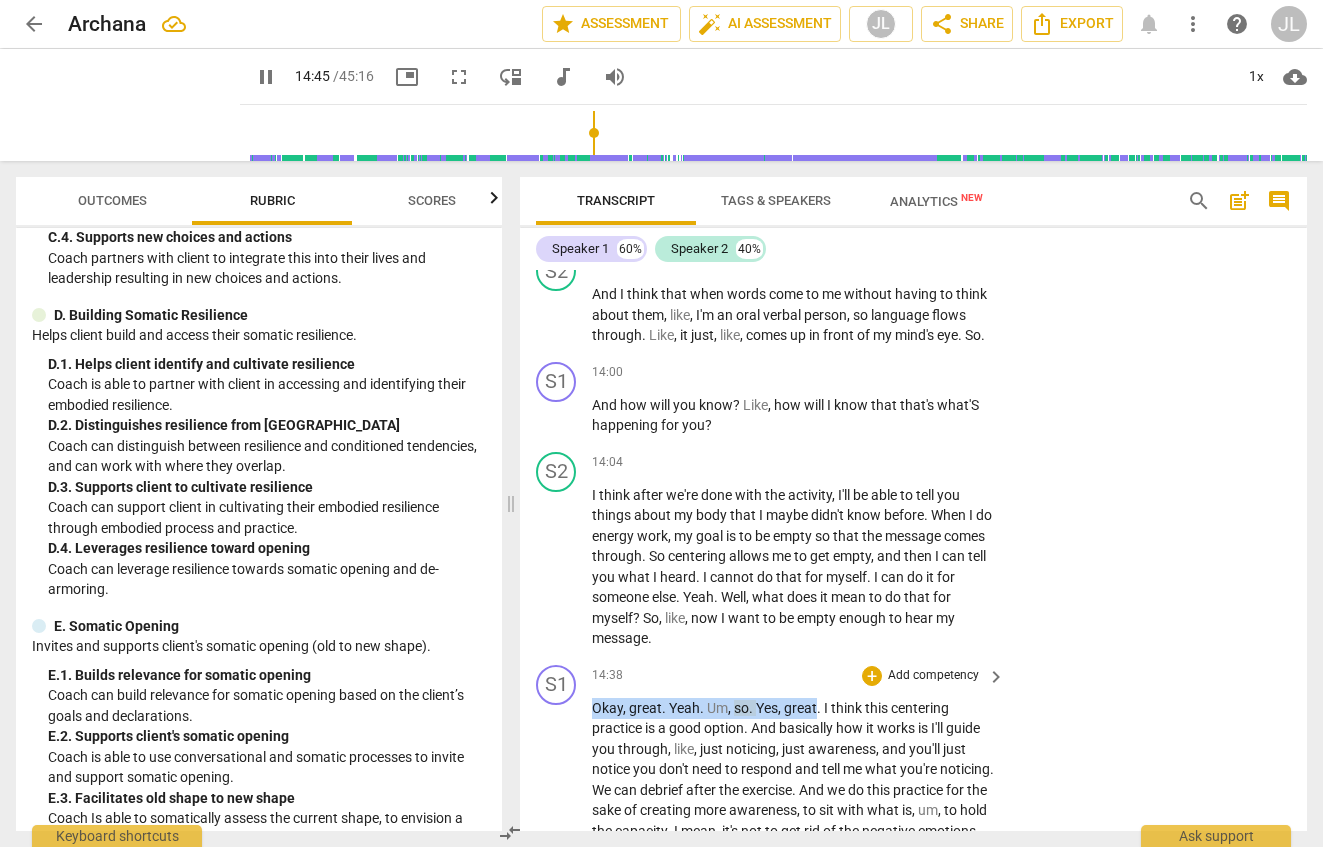 click on "Okay ,   great .   Yeah .   Um ,   so .   Yes ,   great .   I   think   this   centering   practice   is   a   good   option .   And   basically   how   it   works   is   I'll   guide   you   through ,   like ,   just   noticing ,   just   awareness ,   and   you'll   just   notice   you   don't   need   to   respond   and   tell   me   what   you're   noticing .   We   can   debrief   after   the   exercise .   And   we   do   this   practice   for   the   sake   of   creating   more   awareness ,   to   sit   with   what   is ,   um ,   to   hold   the   capacity .   I   mean ,   it's   not   to   get   rid   of   the   negative   emotions .   It's   just   increased   capacity   for   the   negative   emotions .   And   also   notice   the   sensations   allow   whatever   might   be   growing   to   grow   just   to   sit   with   the   complexity   of   it .   More   awareness   of ,   uh ,   the   sensations   of   temperature ,   of   movement ,   of ,   um ,   feeling   tingling   allows ,   uh ,   us" at bounding box center [793, 872] 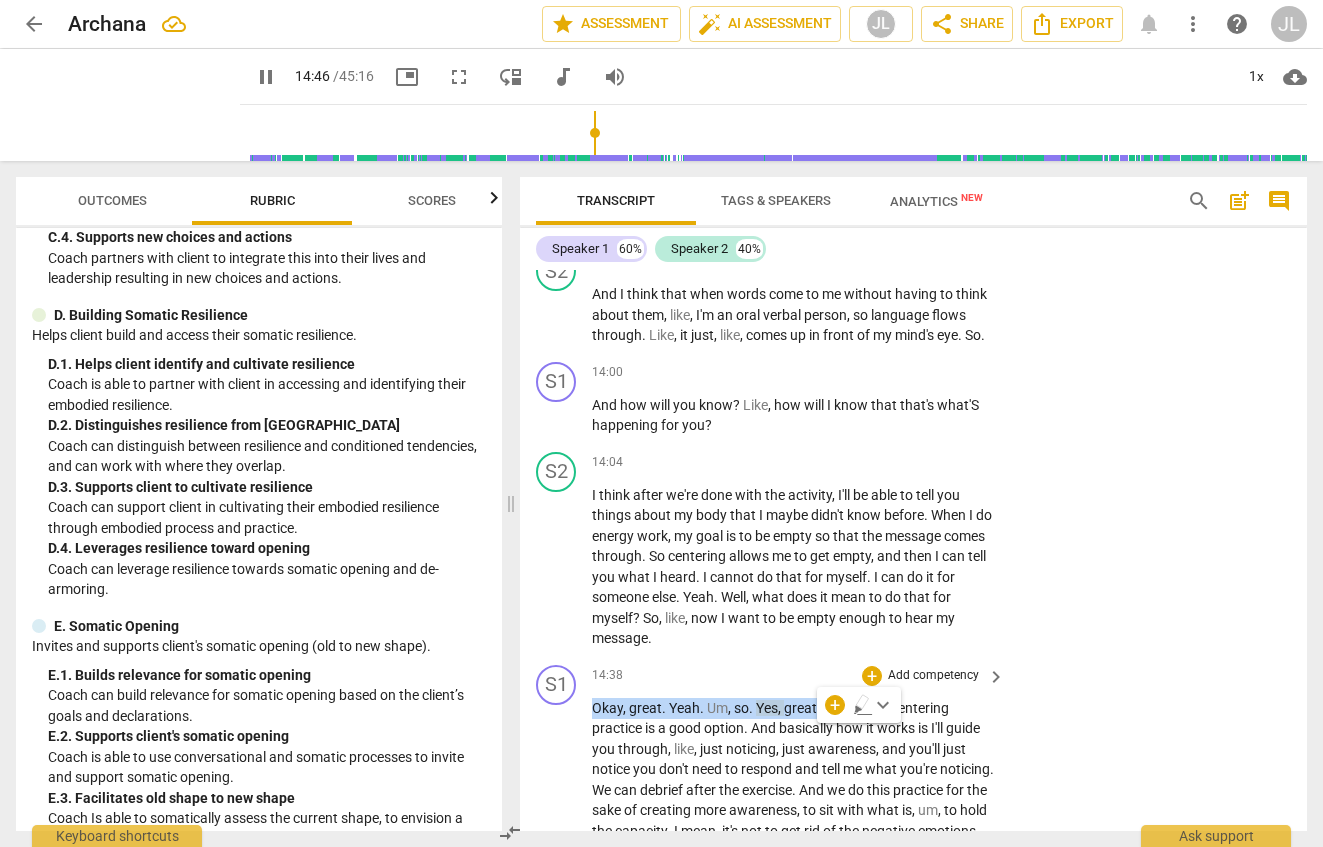 click on "Add competency" at bounding box center (933, 676) 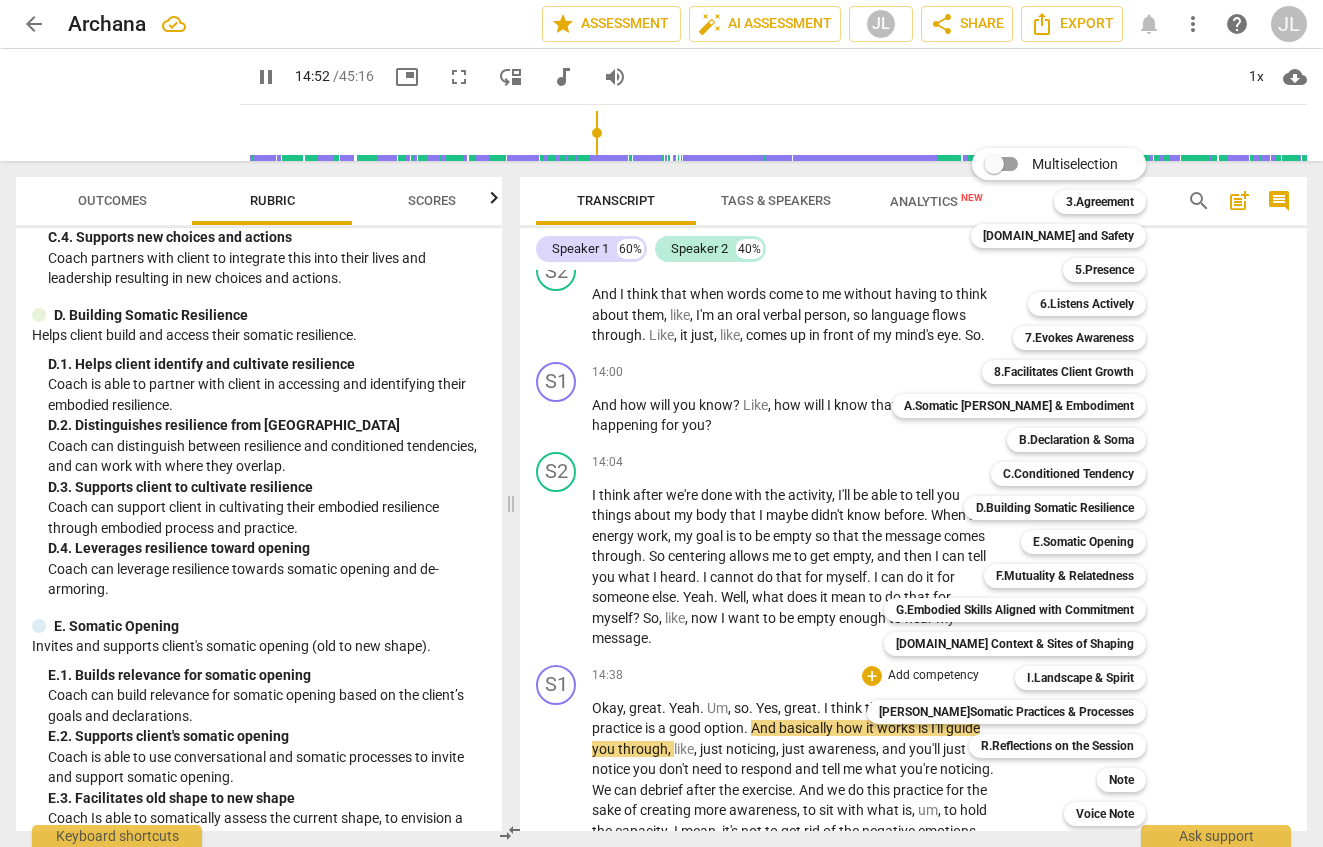 click at bounding box center (661, 423) 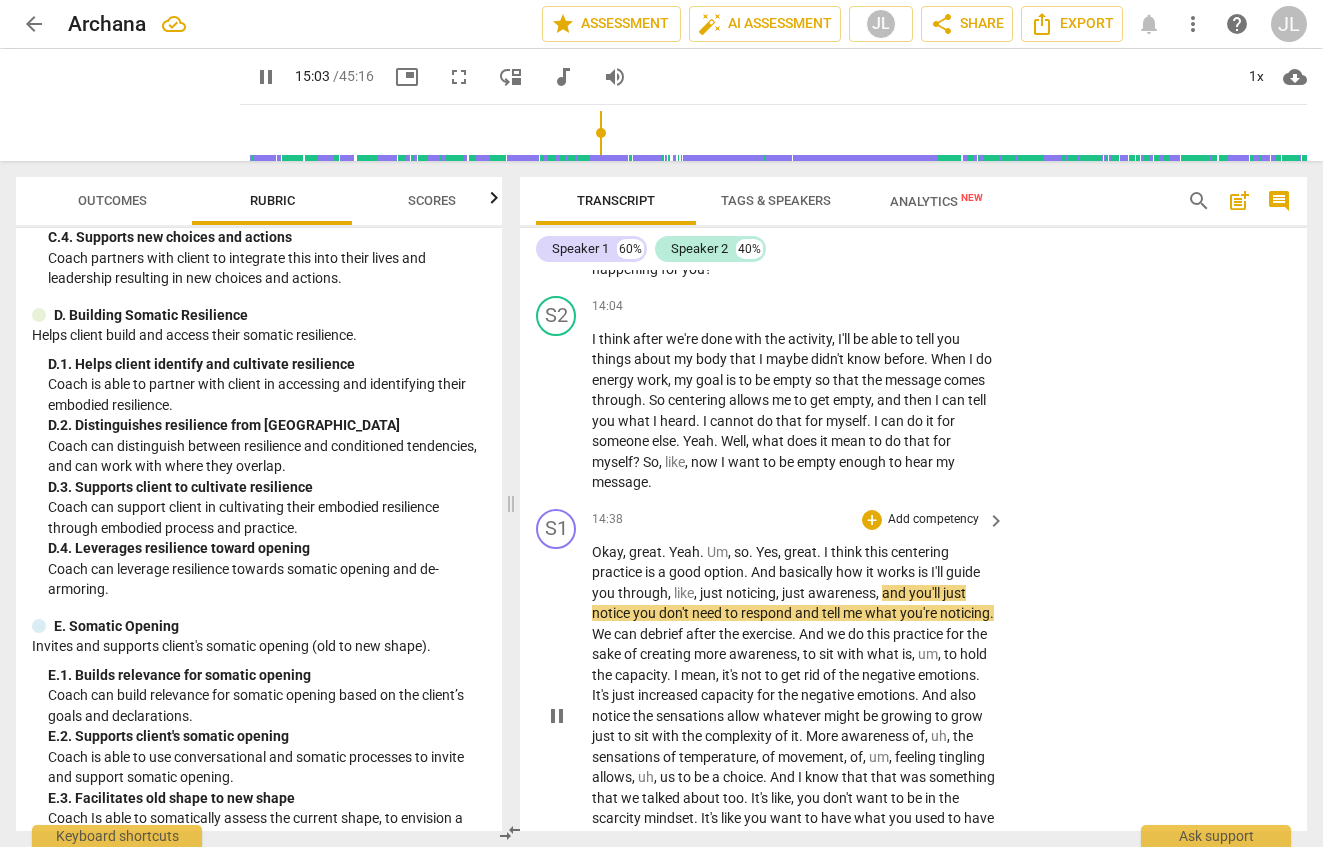 scroll, scrollTop: 8416, scrollLeft: 0, axis: vertical 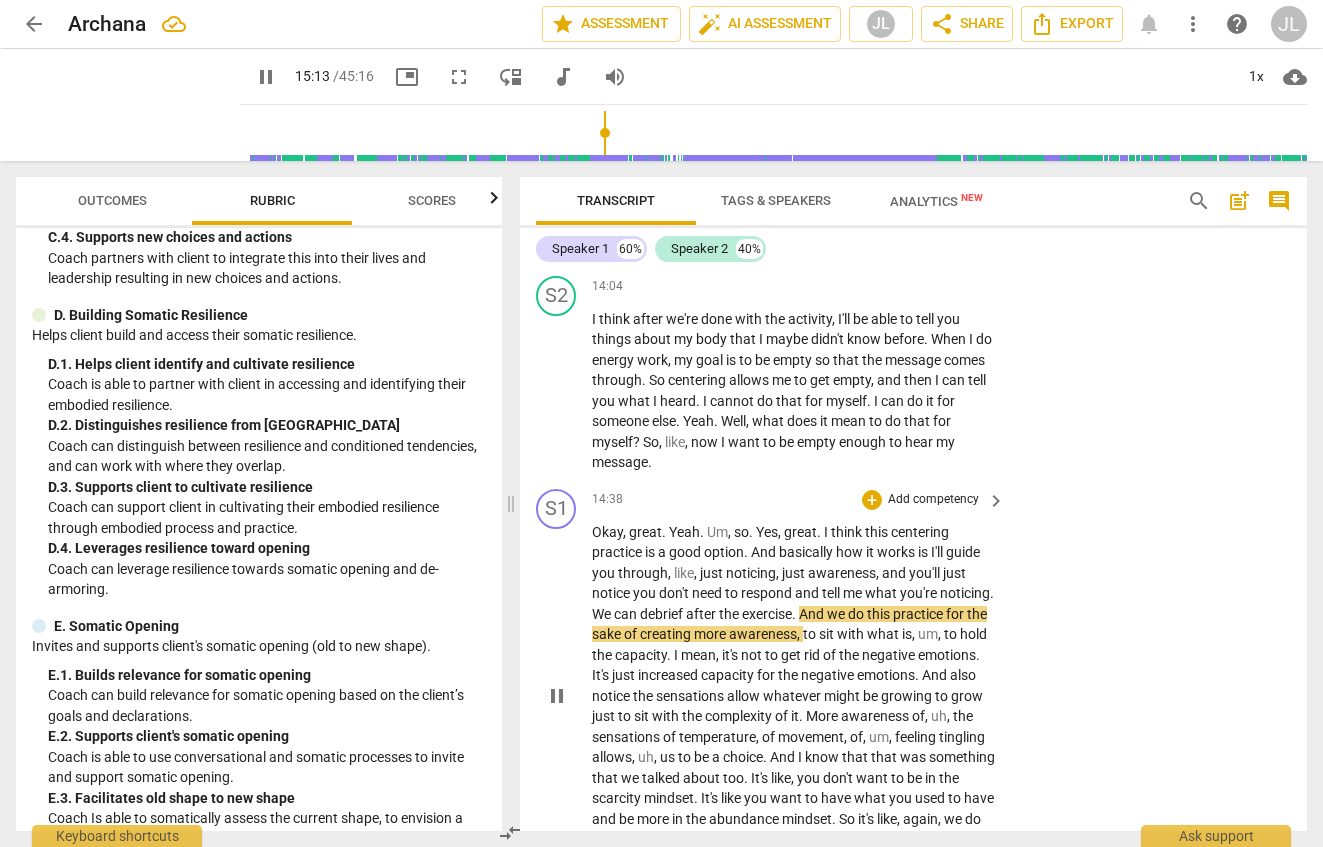 click on "pause" at bounding box center [557, 696] 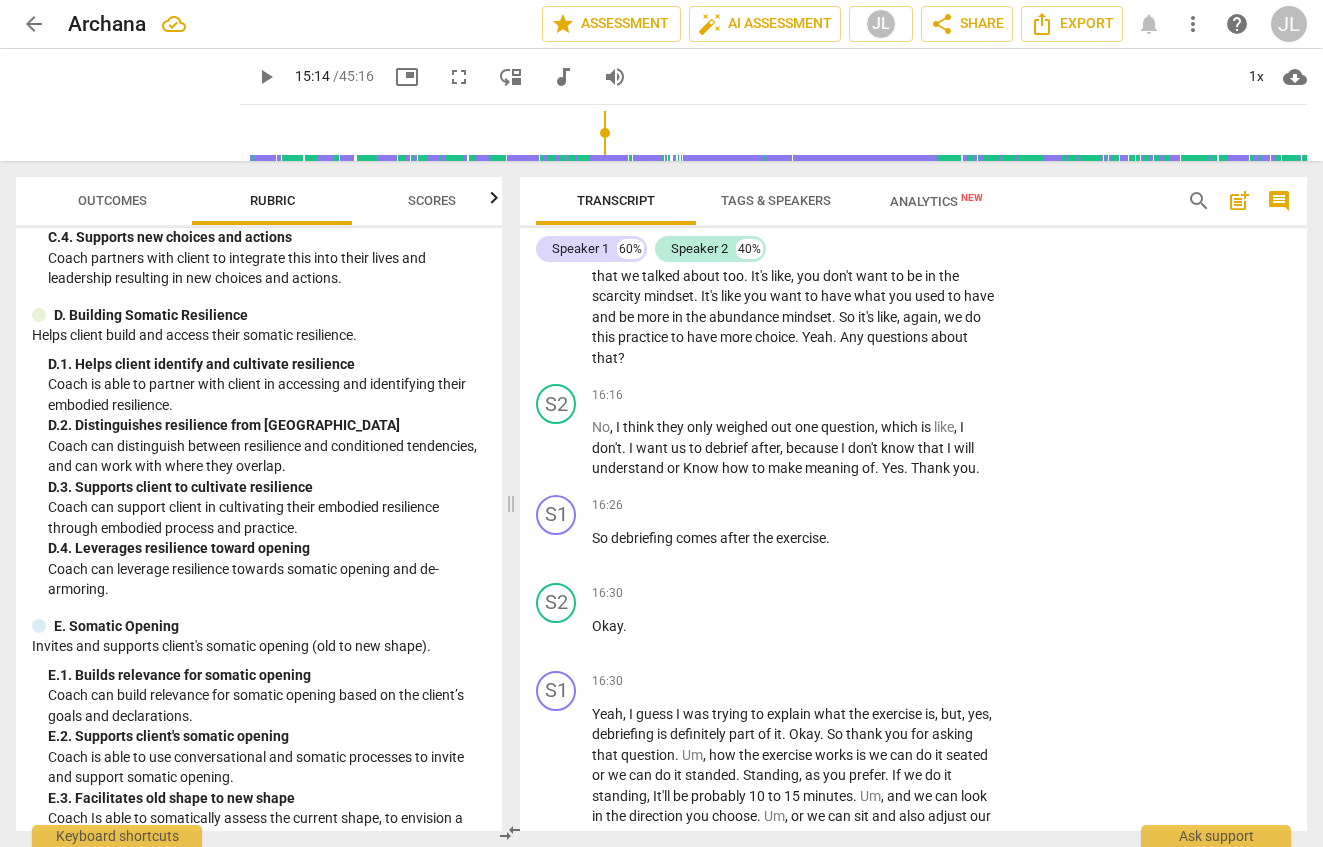 scroll, scrollTop: 8877, scrollLeft: 0, axis: vertical 